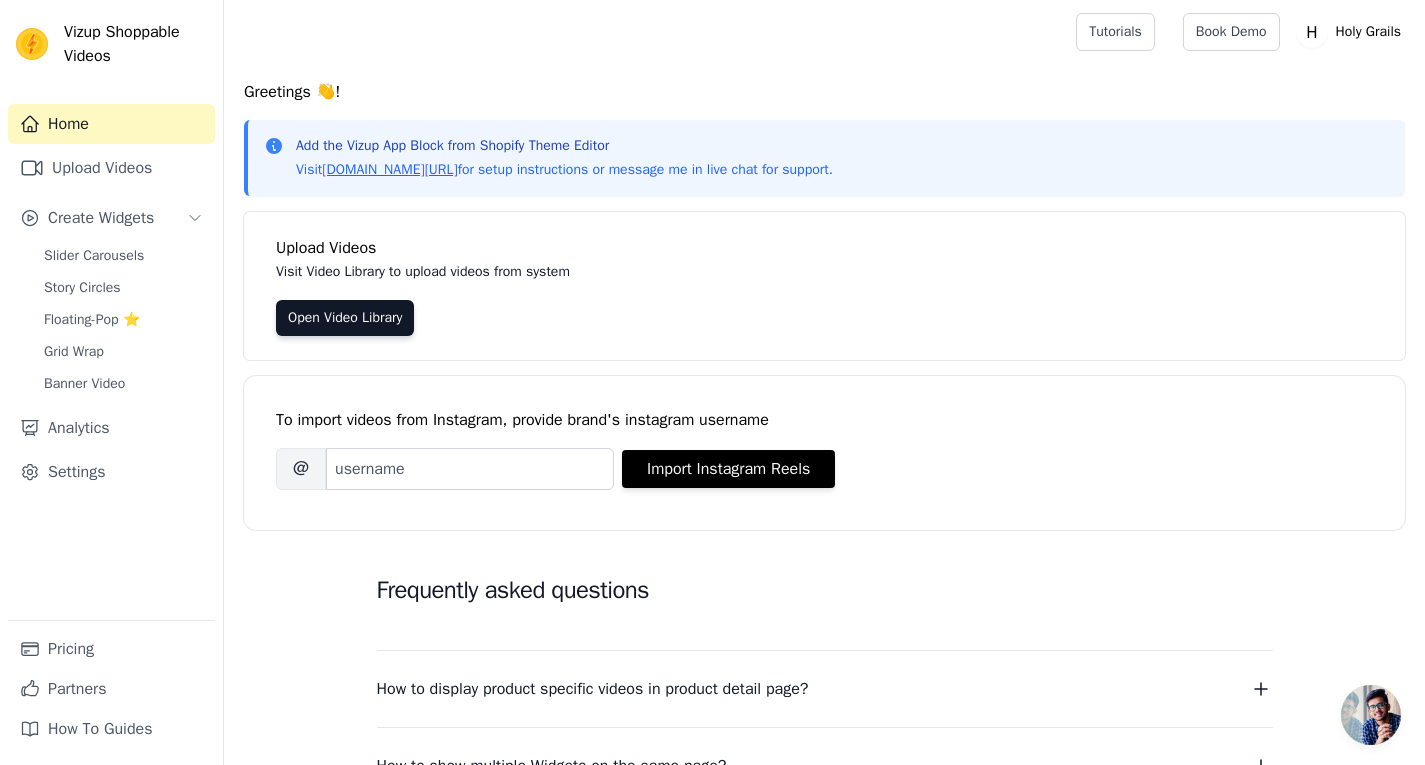 scroll, scrollTop: 0, scrollLeft: 0, axis: both 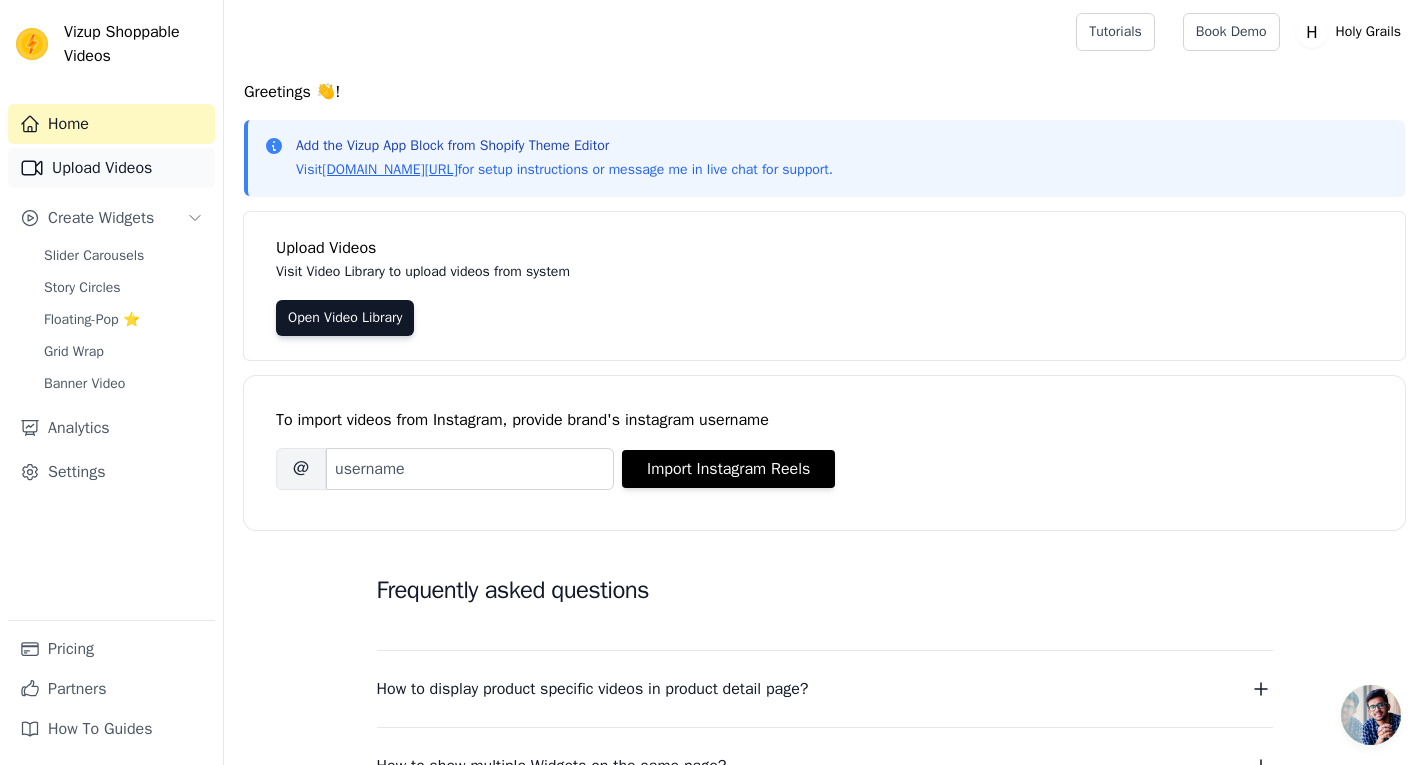 click on "Upload Videos" at bounding box center [111, 168] 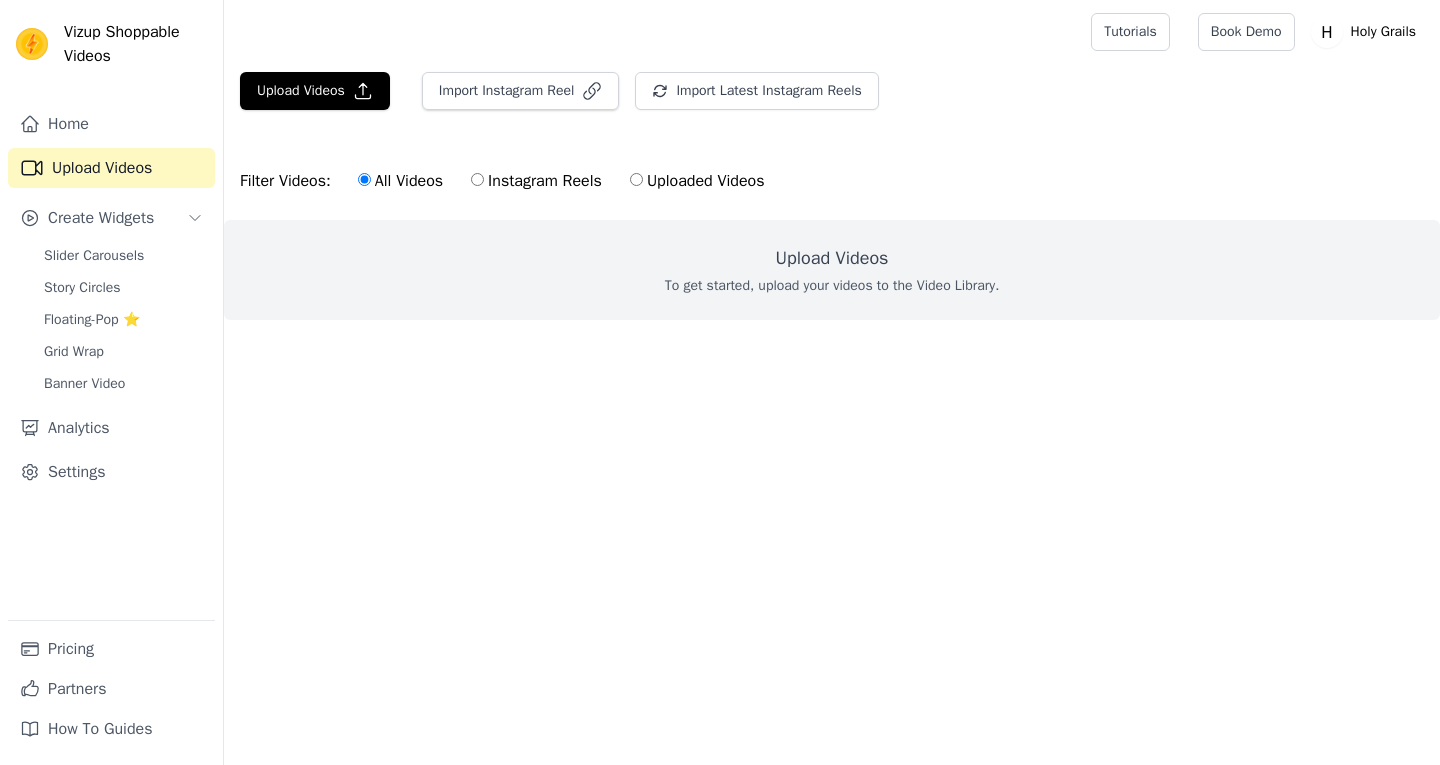 scroll, scrollTop: 0, scrollLeft: 0, axis: both 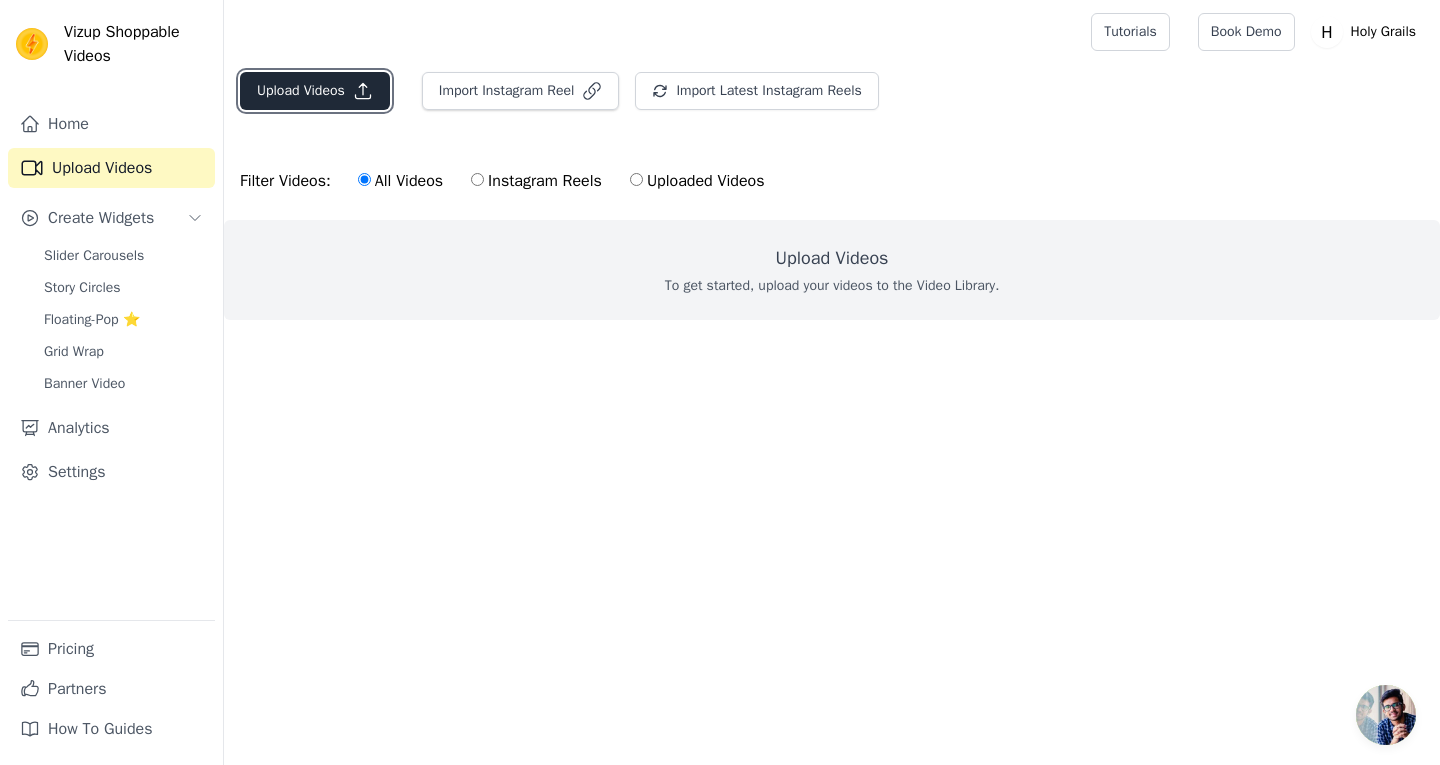 click 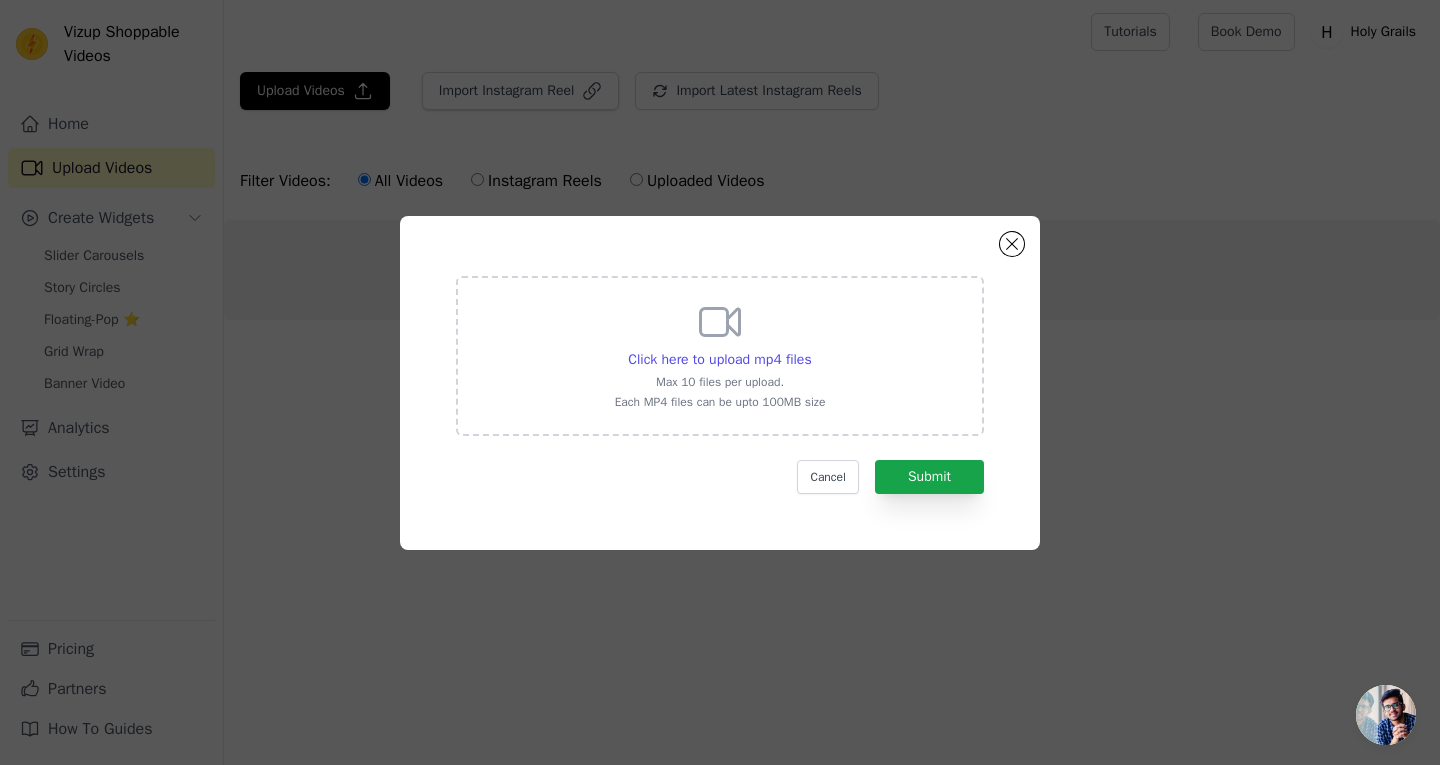 click on "Click here to upload mp4 files     Max 10 files per upload.   Each MP4 files can be upto 100MB size" at bounding box center (720, 356) 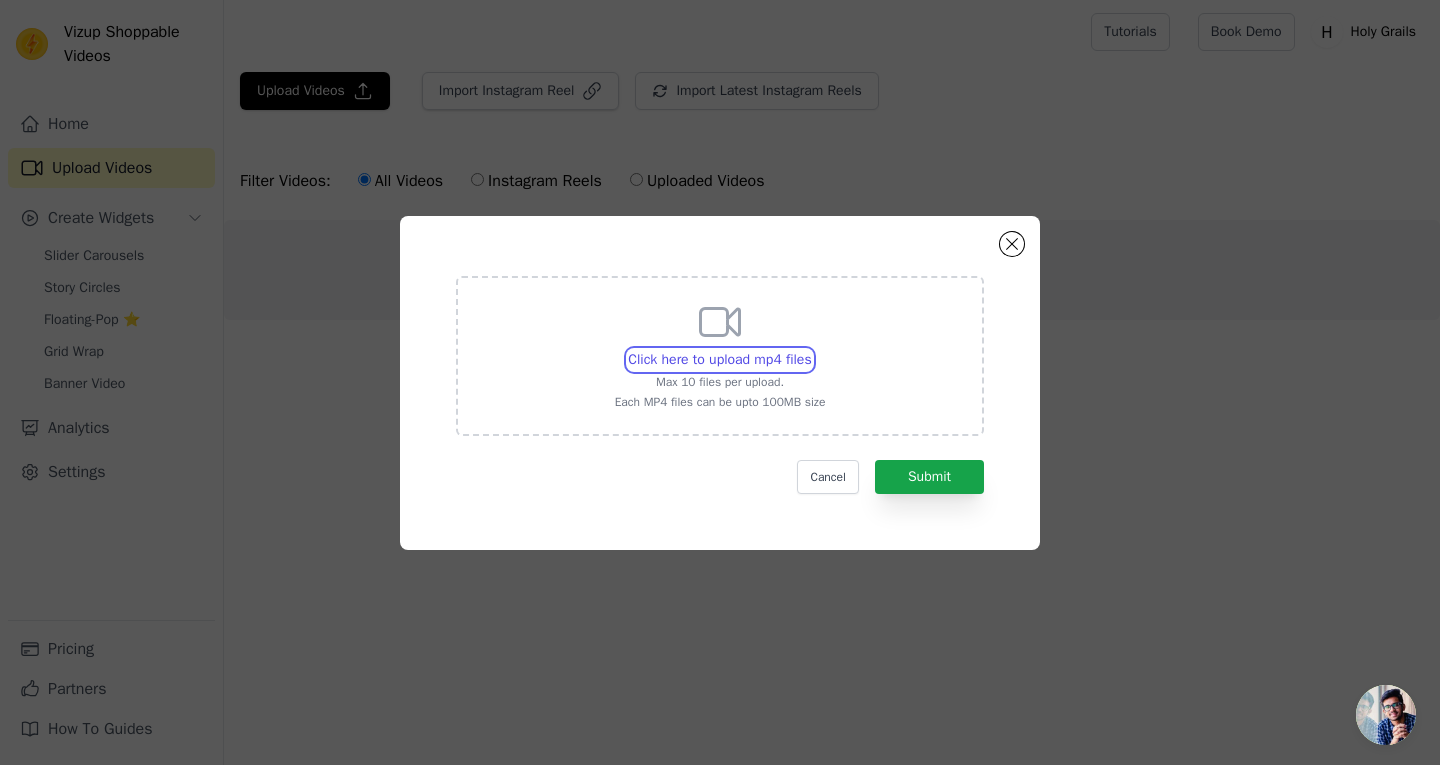 click on "Click here to upload mp4 files     Max 10 files per upload.   Each MP4 files can be upto 100MB size" at bounding box center (811, 349) 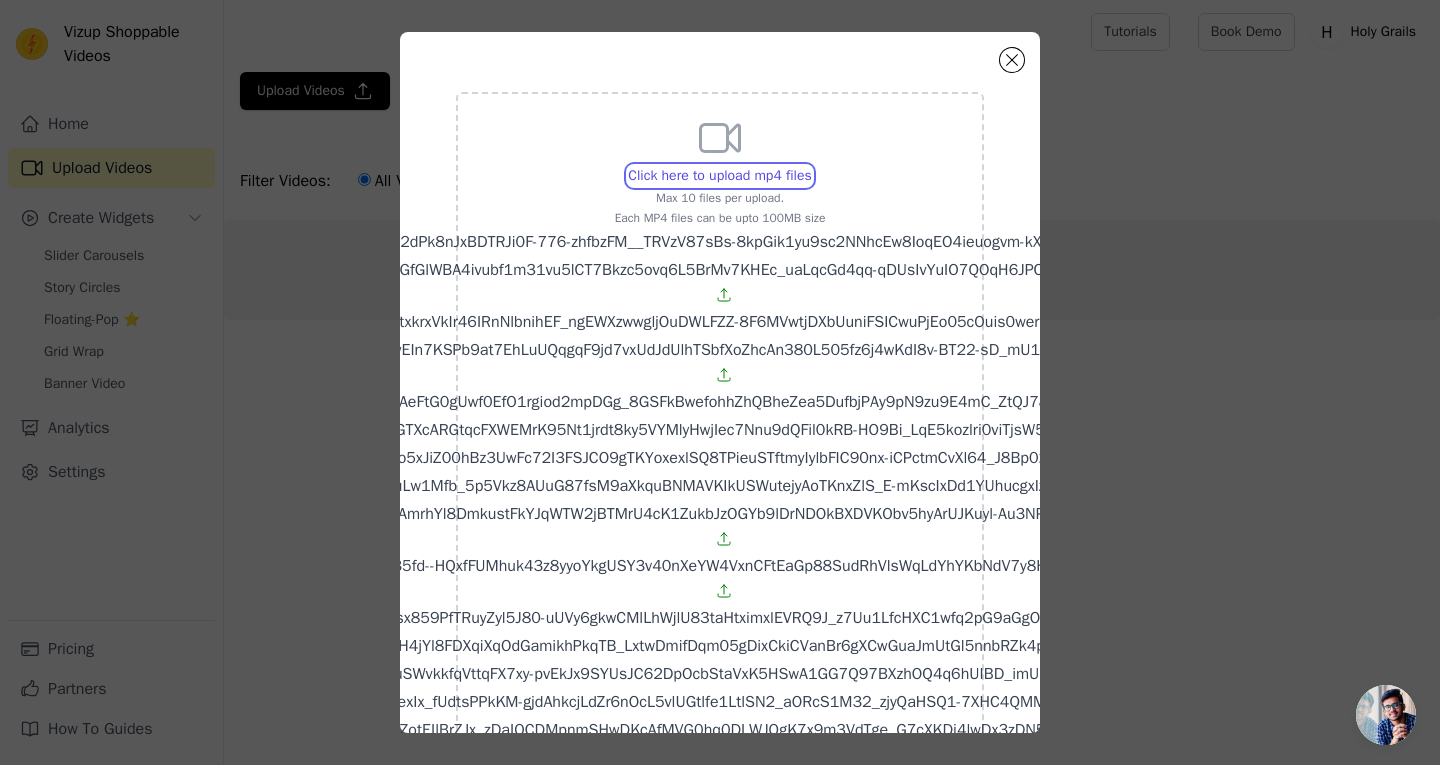 scroll, scrollTop: 196, scrollLeft: 0, axis: vertical 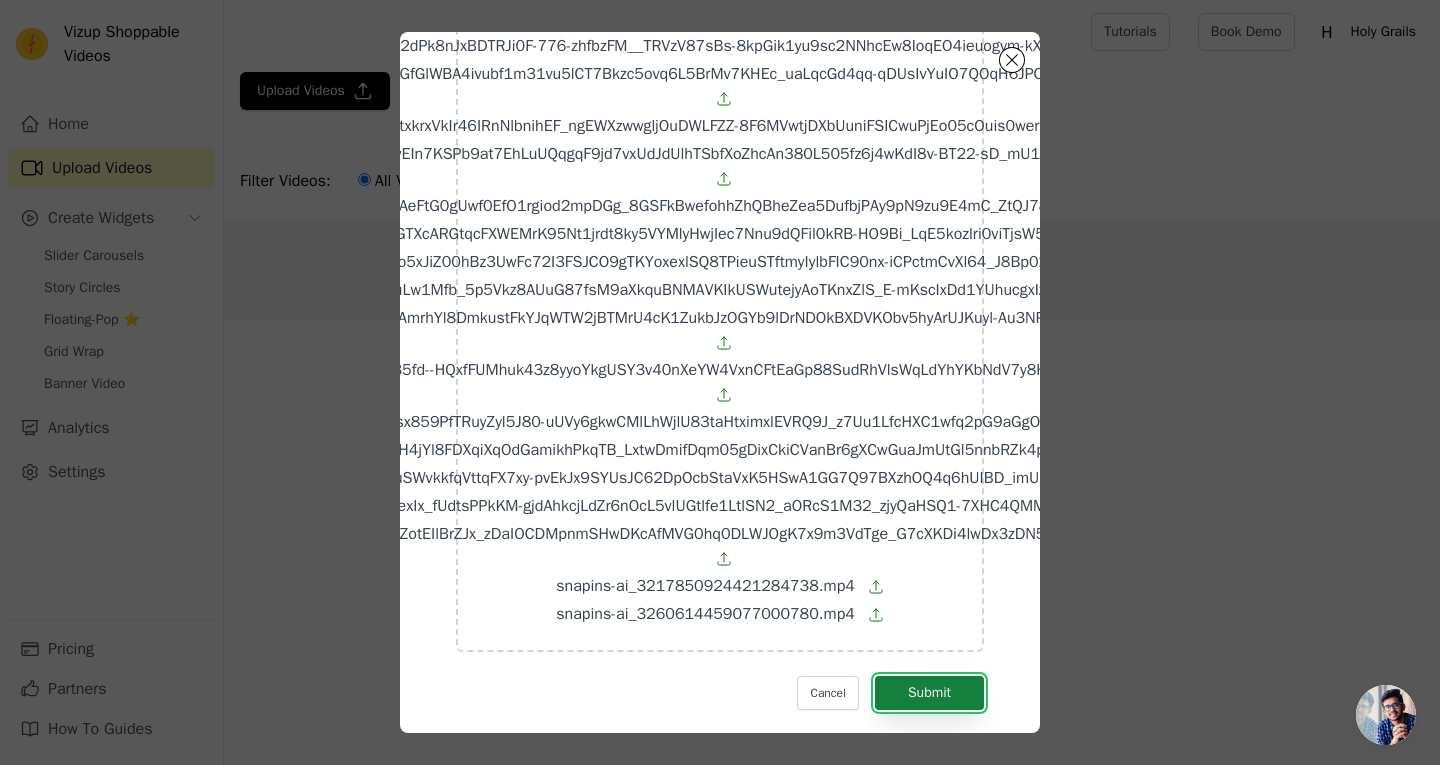 click on "Submit" at bounding box center (929, 693) 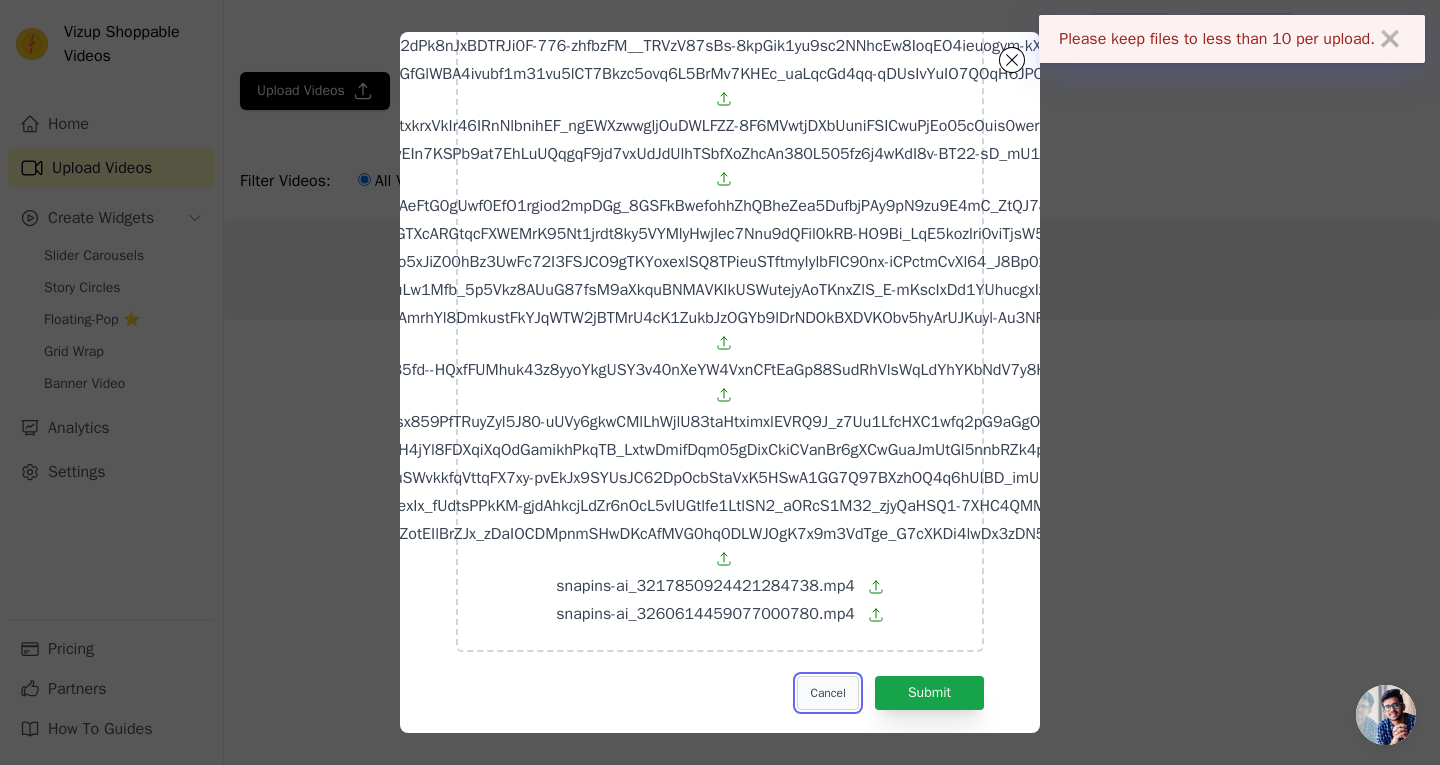 click on "Cancel" at bounding box center [827, 693] 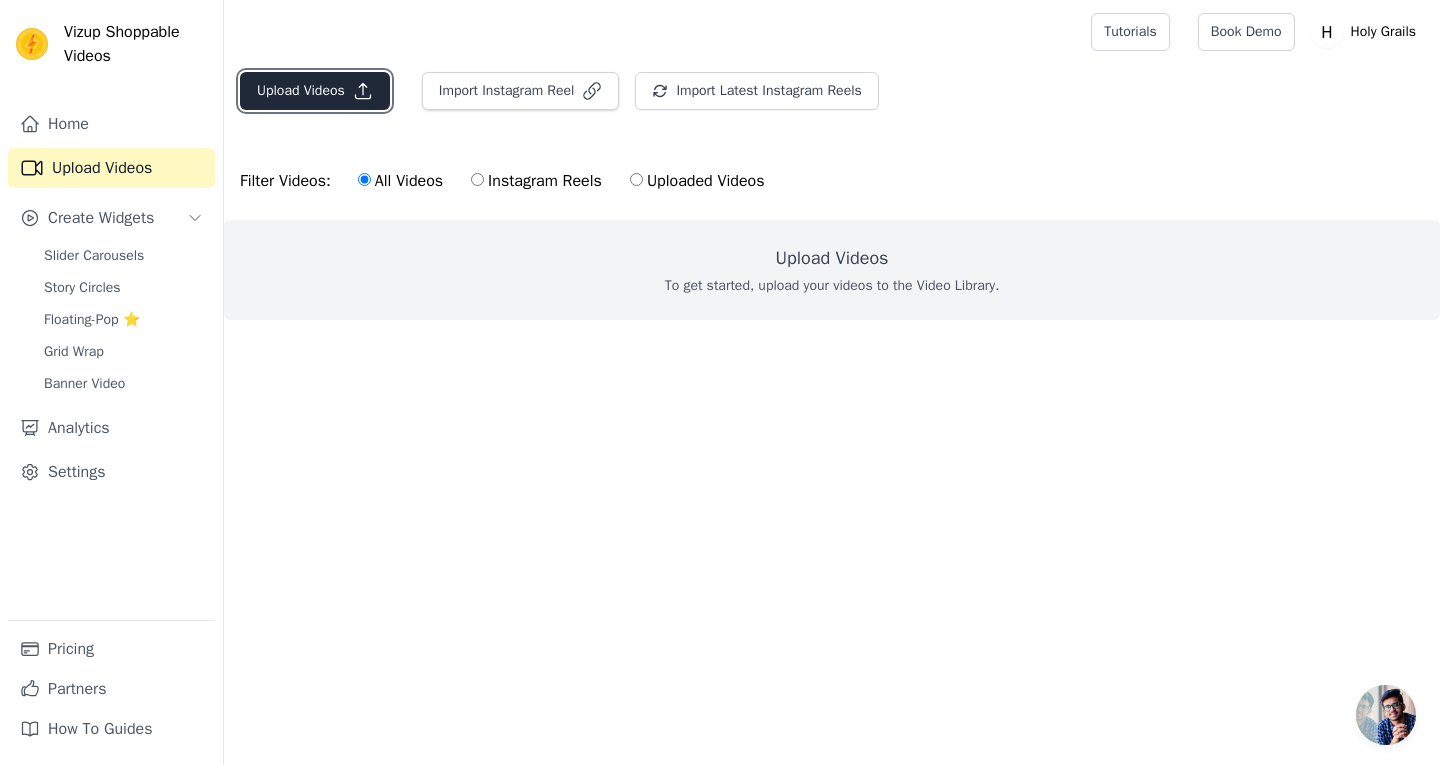 click on "Upload Videos" at bounding box center (315, 91) 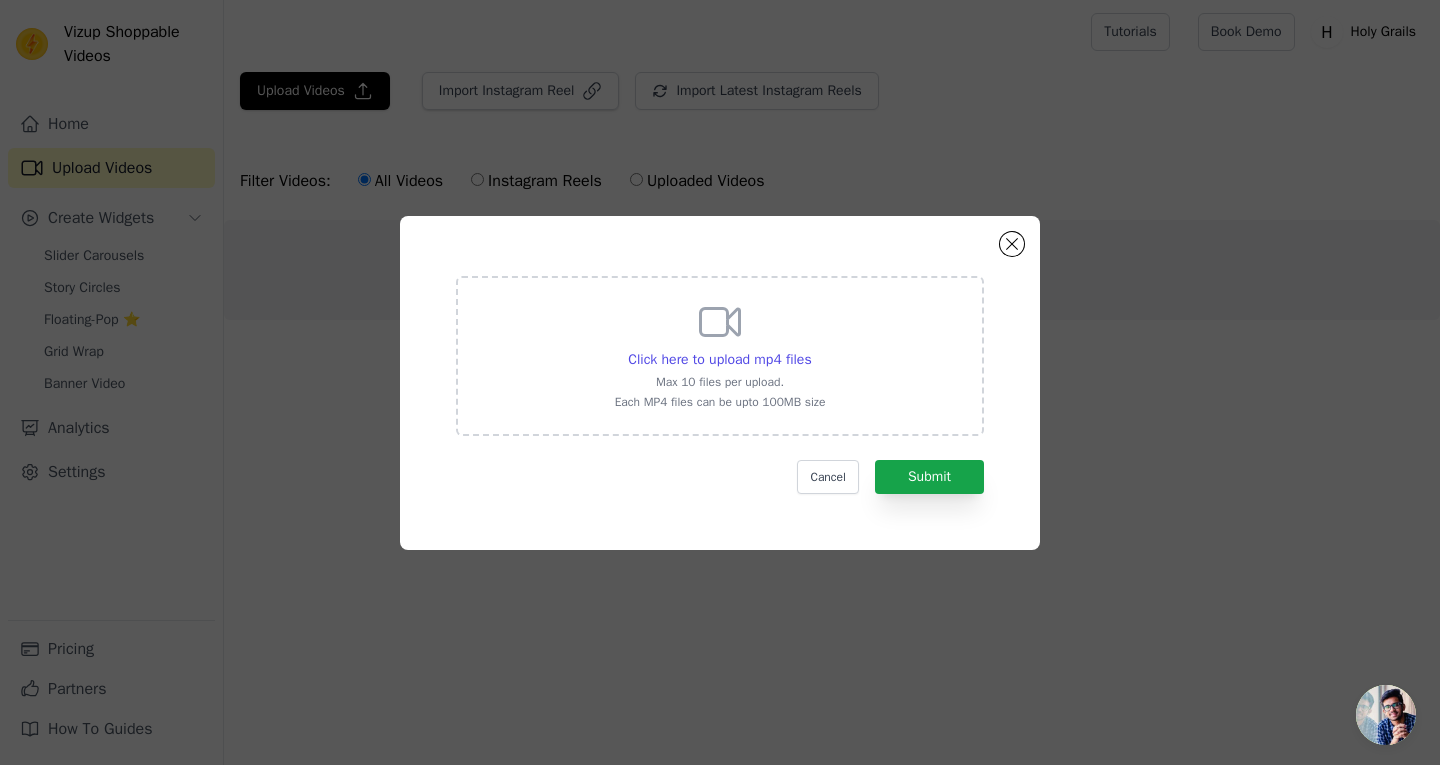 click on "Max 10 files per upload." at bounding box center (720, 382) 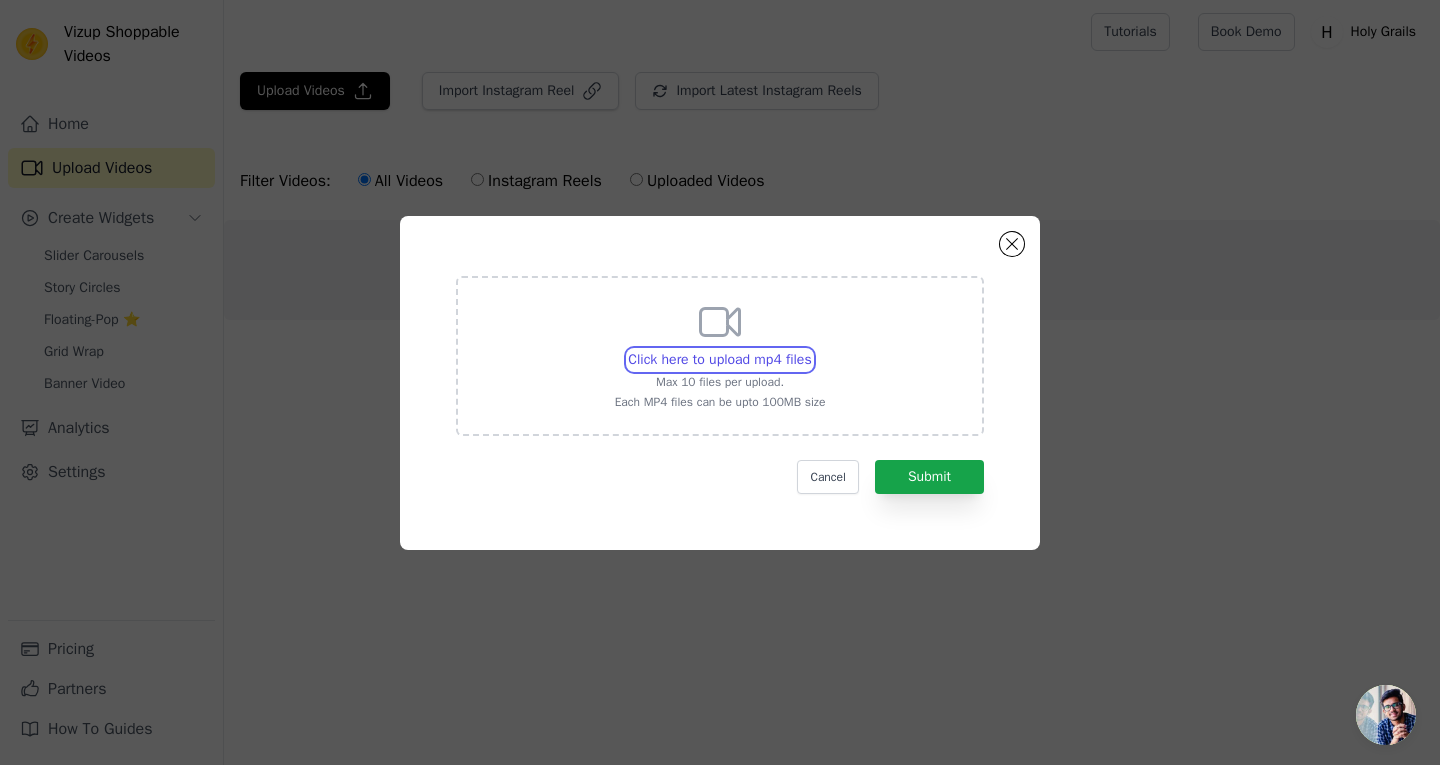 click on "Click here to upload mp4 files     Max 10 files per upload.   Each MP4 files can be upto 100MB size" at bounding box center [811, 349] 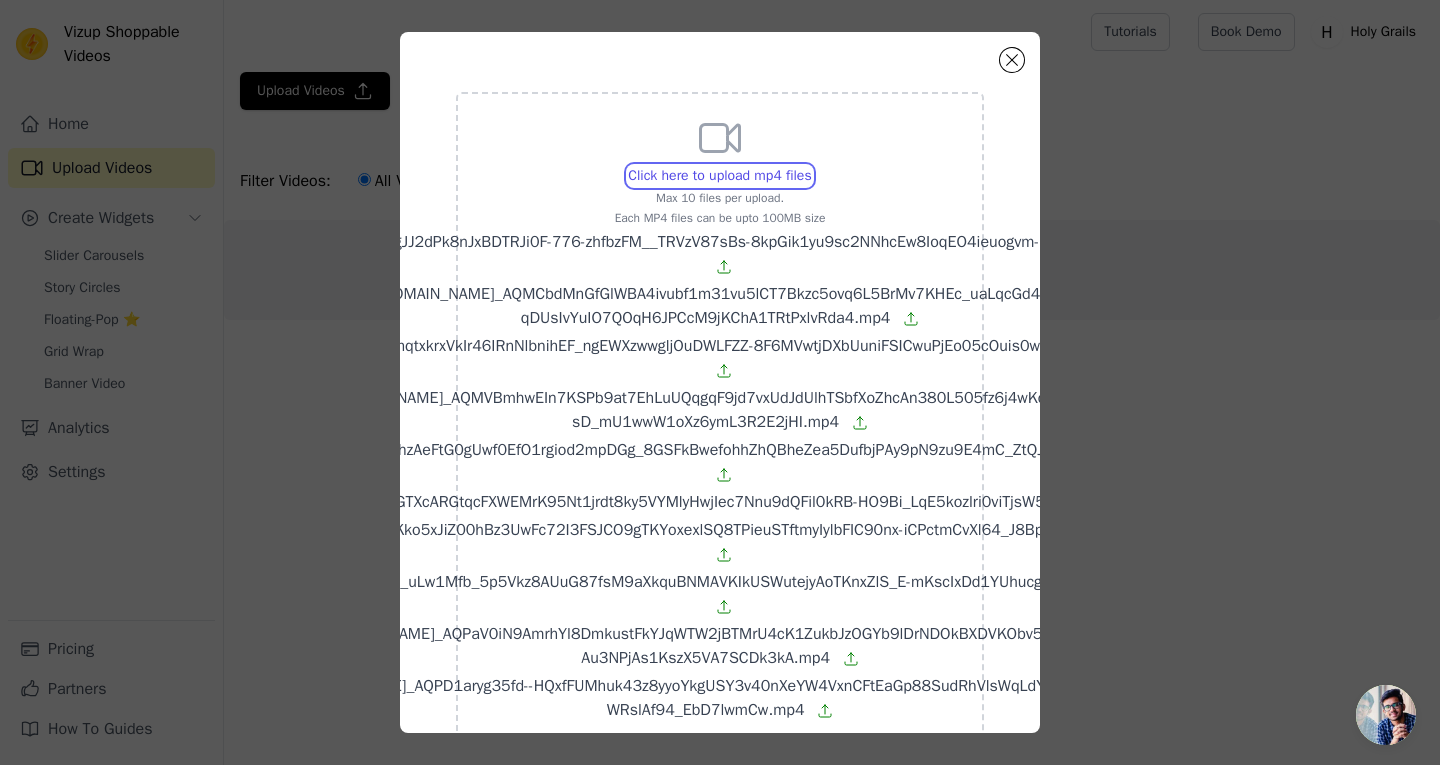scroll, scrollTop: 96, scrollLeft: 0, axis: vertical 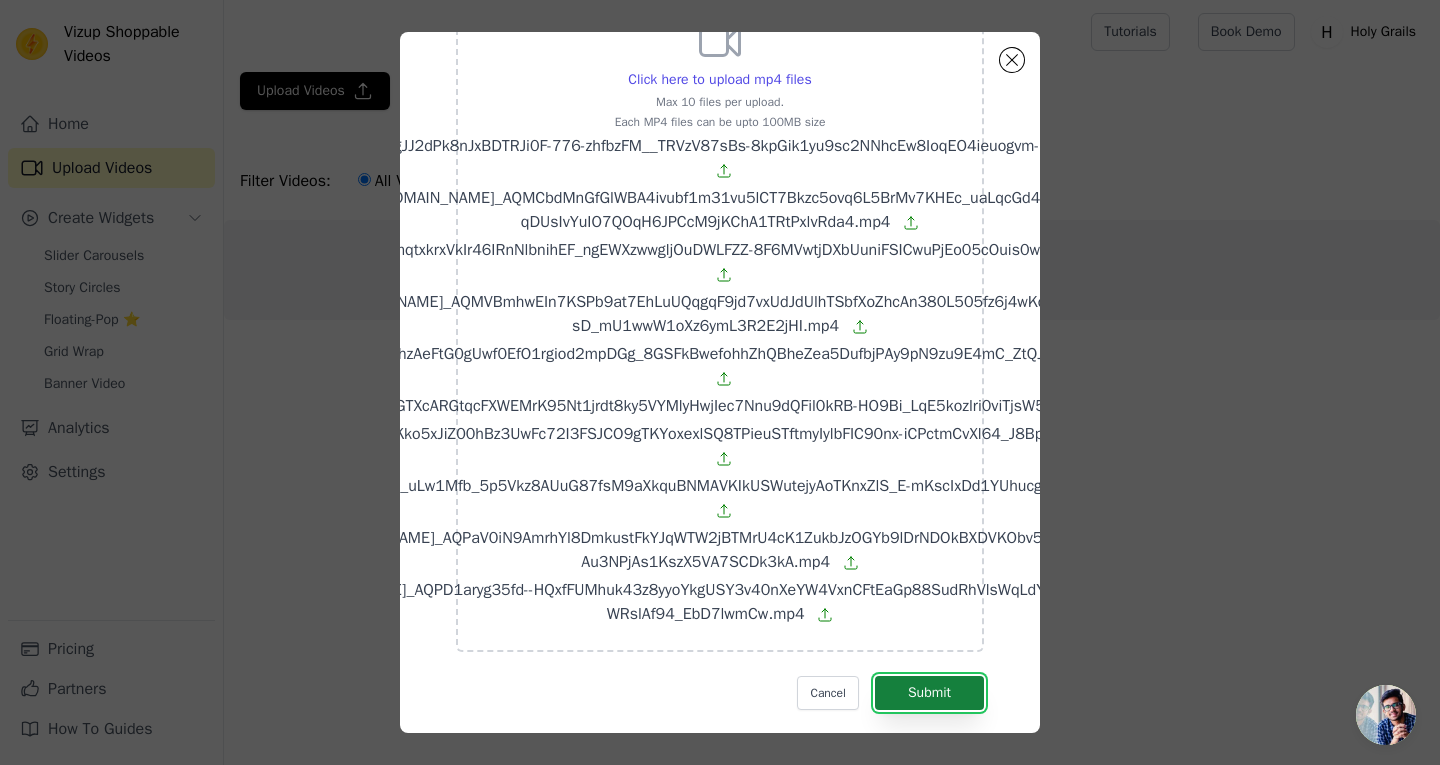 click on "Submit" at bounding box center (929, 693) 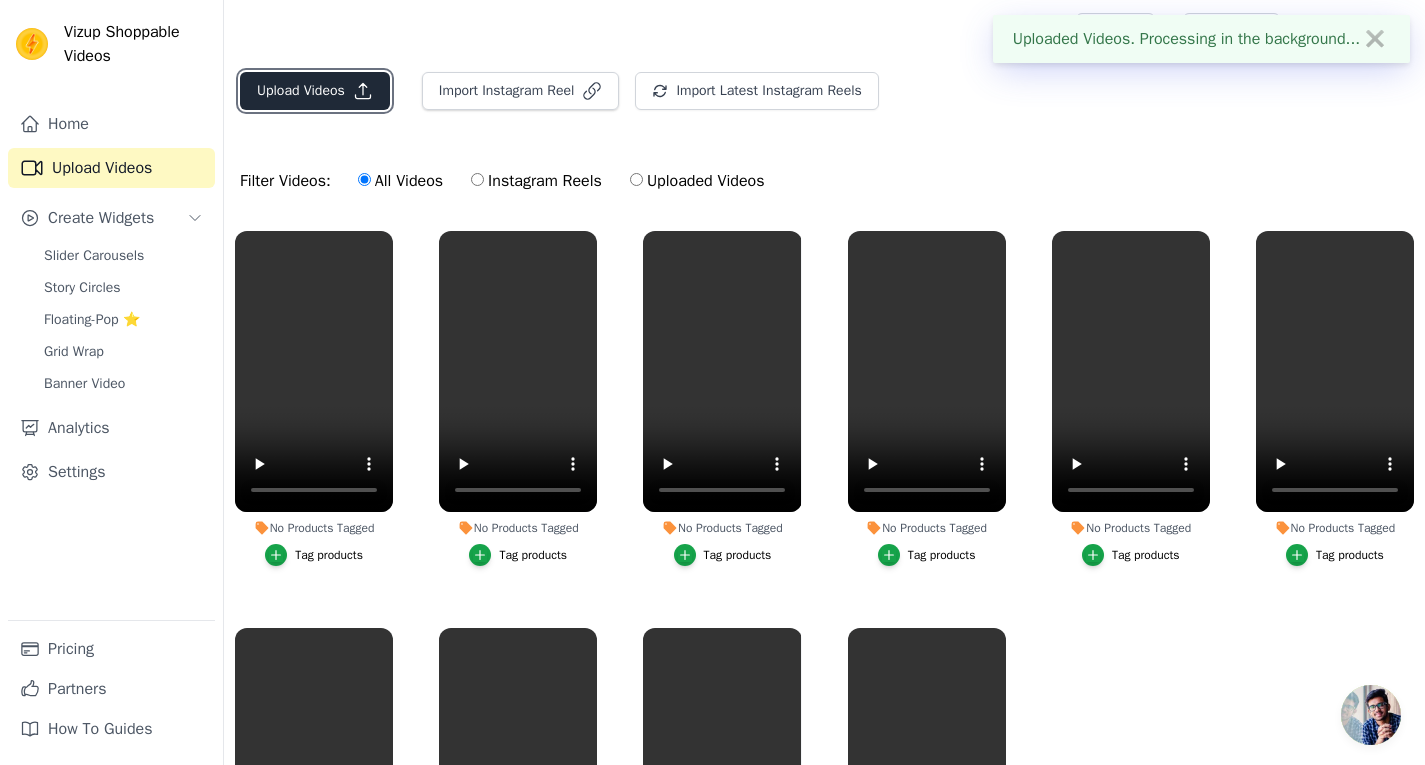 click on "Upload Videos" at bounding box center (315, 91) 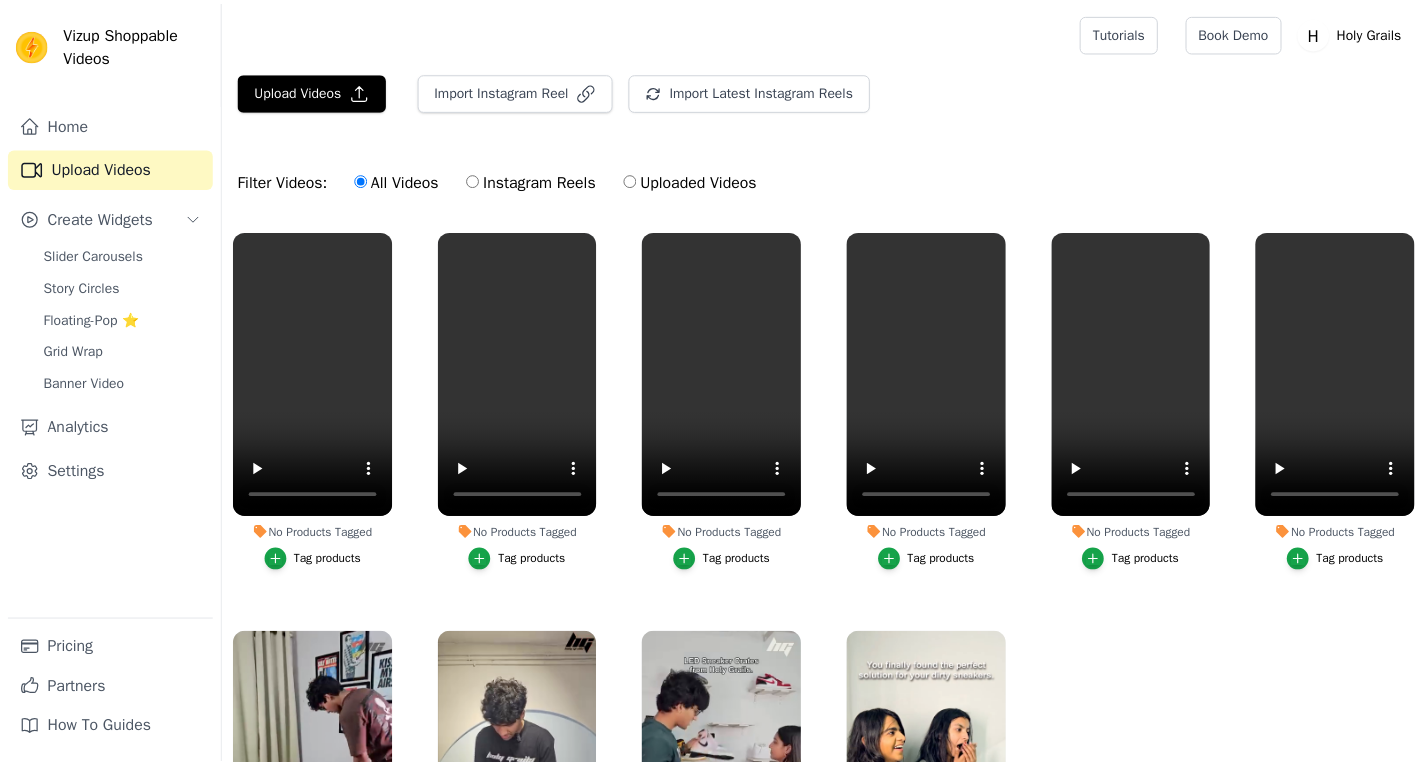scroll, scrollTop: 0, scrollLeft: 0, axis: both 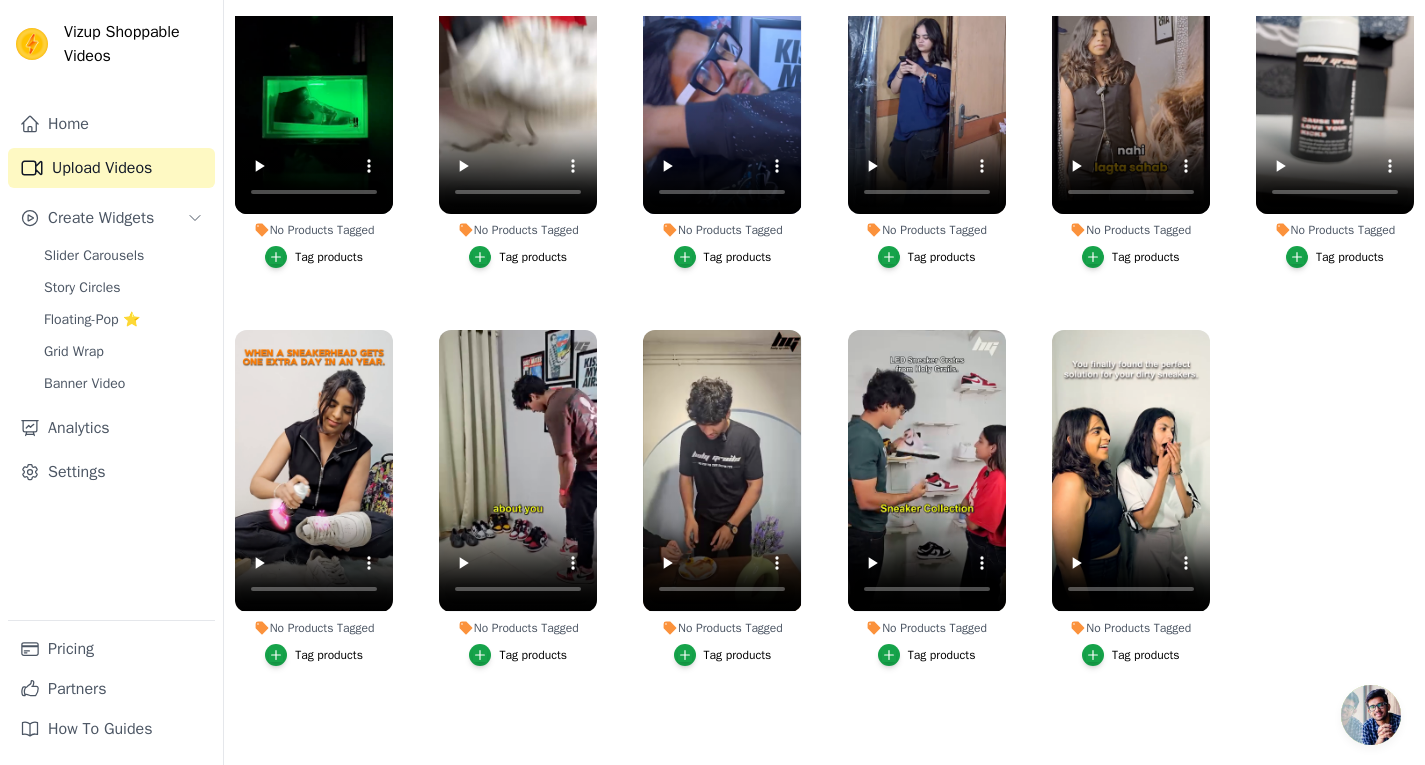 click on "Tag products" at bounding box center [1146, 655] 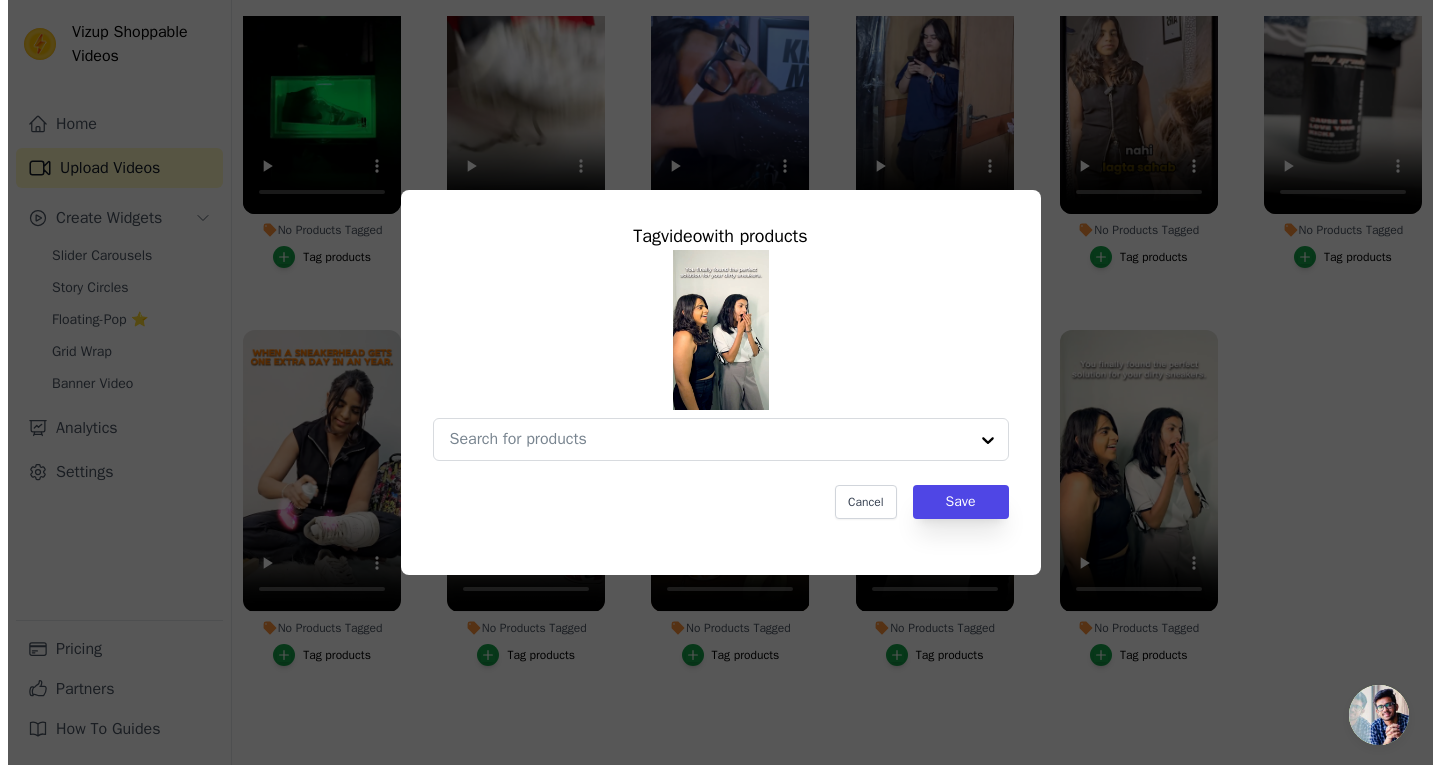scroll, scrollTop: 0, scrollLeft: 0, axis: both 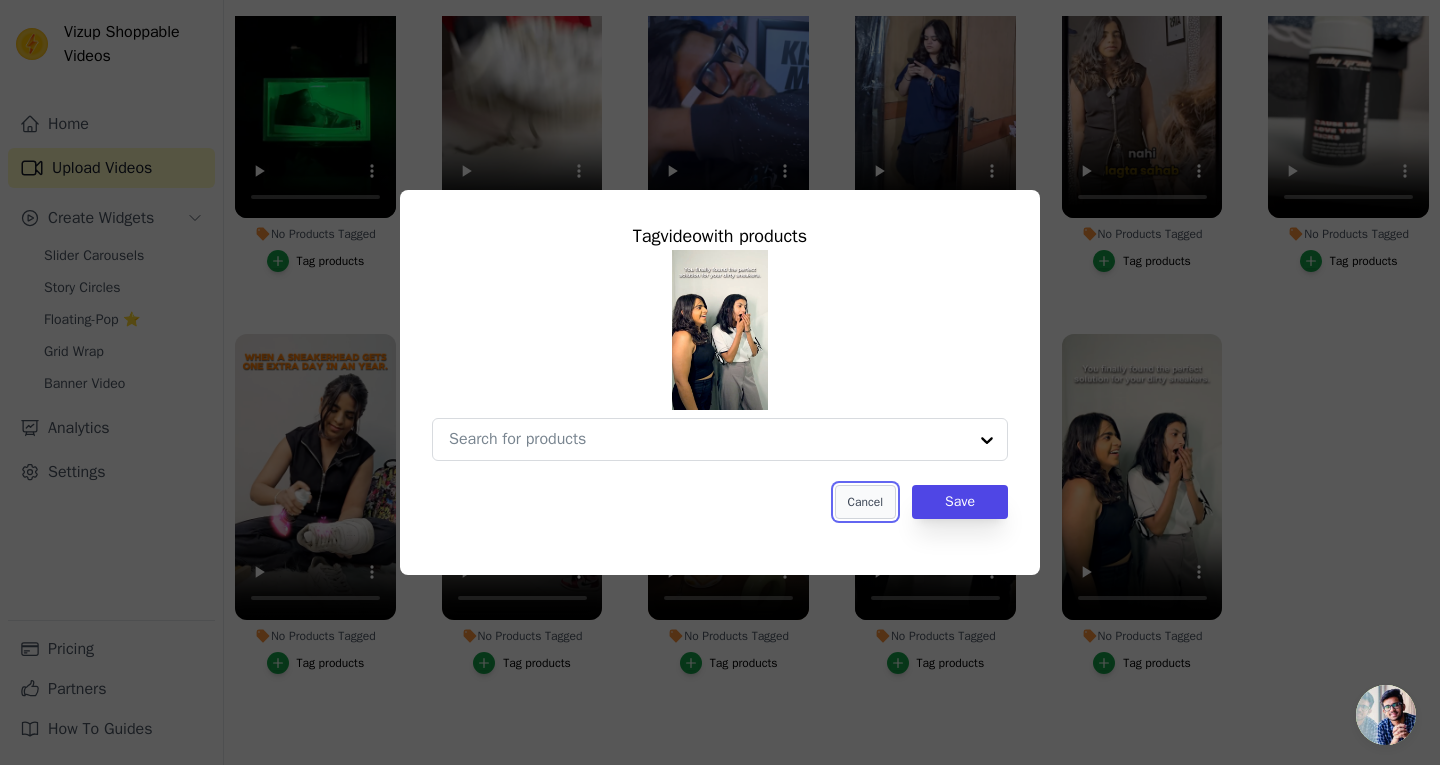 click on "Cancel" at bounding box center (865, 502) 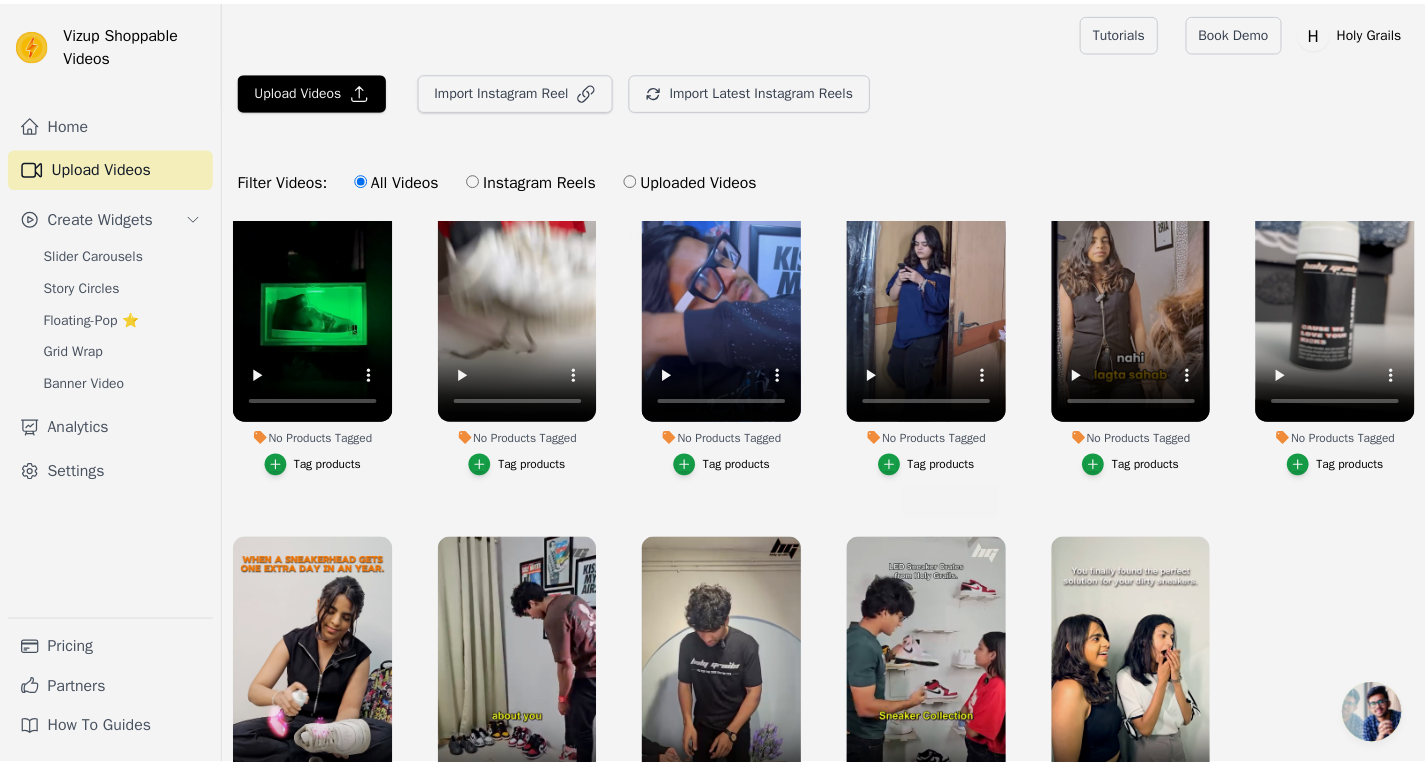 scroll, scrollTop: 204, scrollLeft: 0, axis: vertical 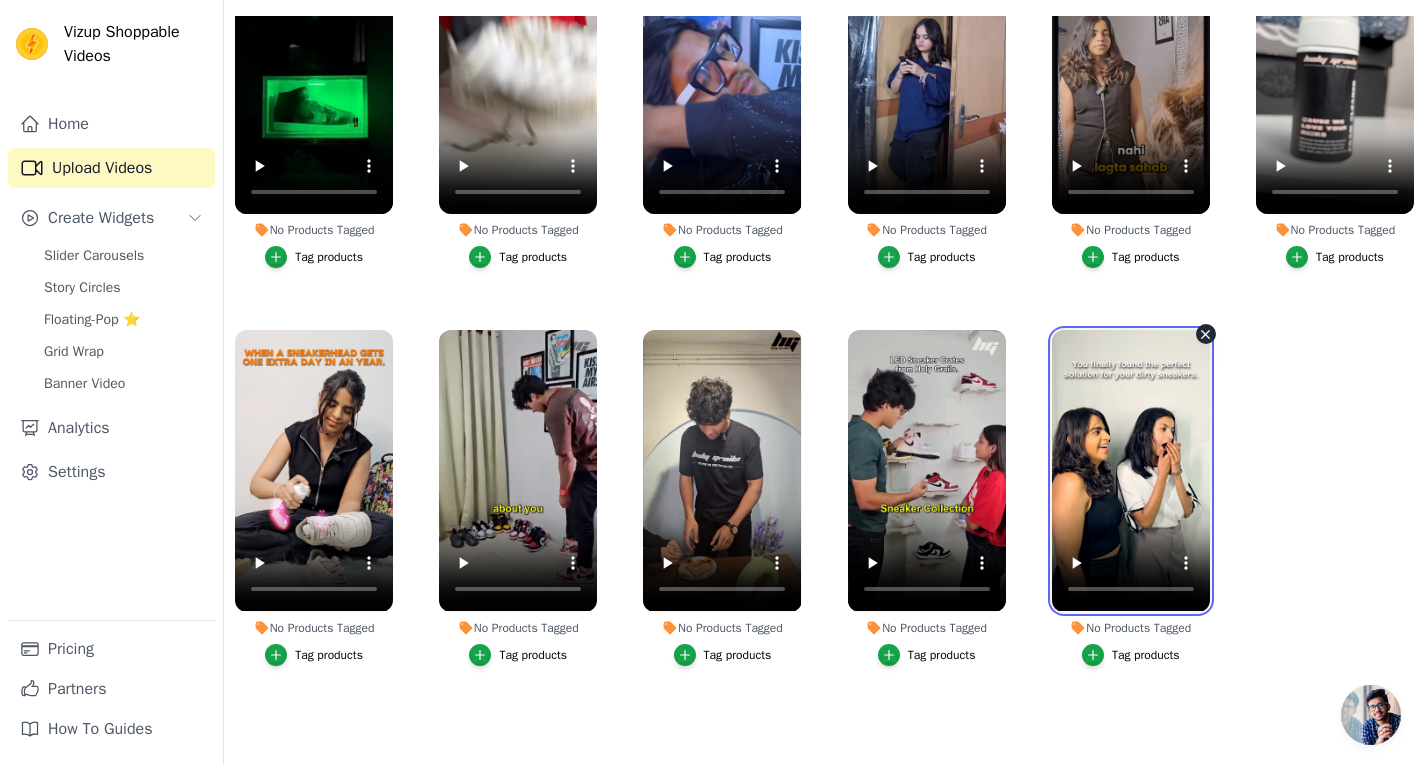 click at bounding box center [1131, 470] 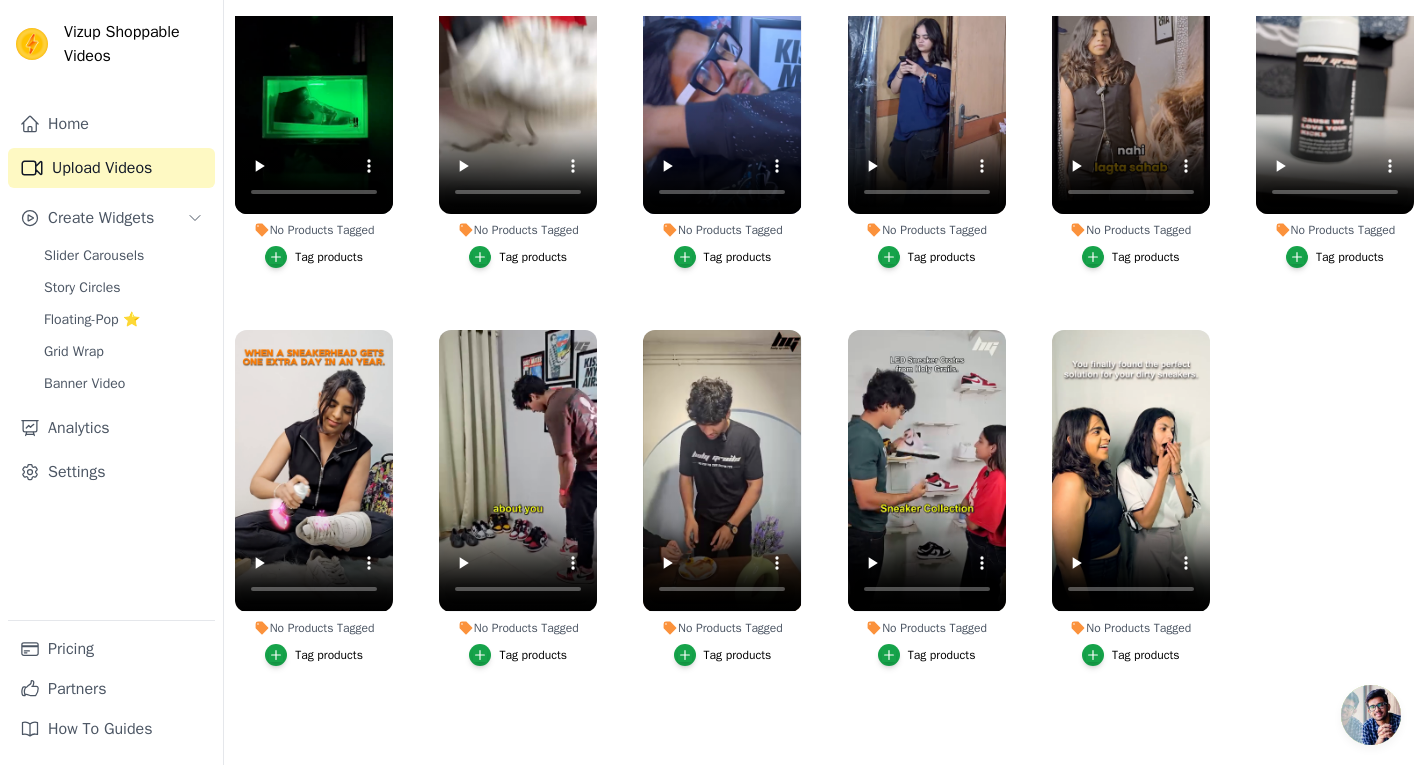 click on "Tag products" at bounding box center [1146, 655] 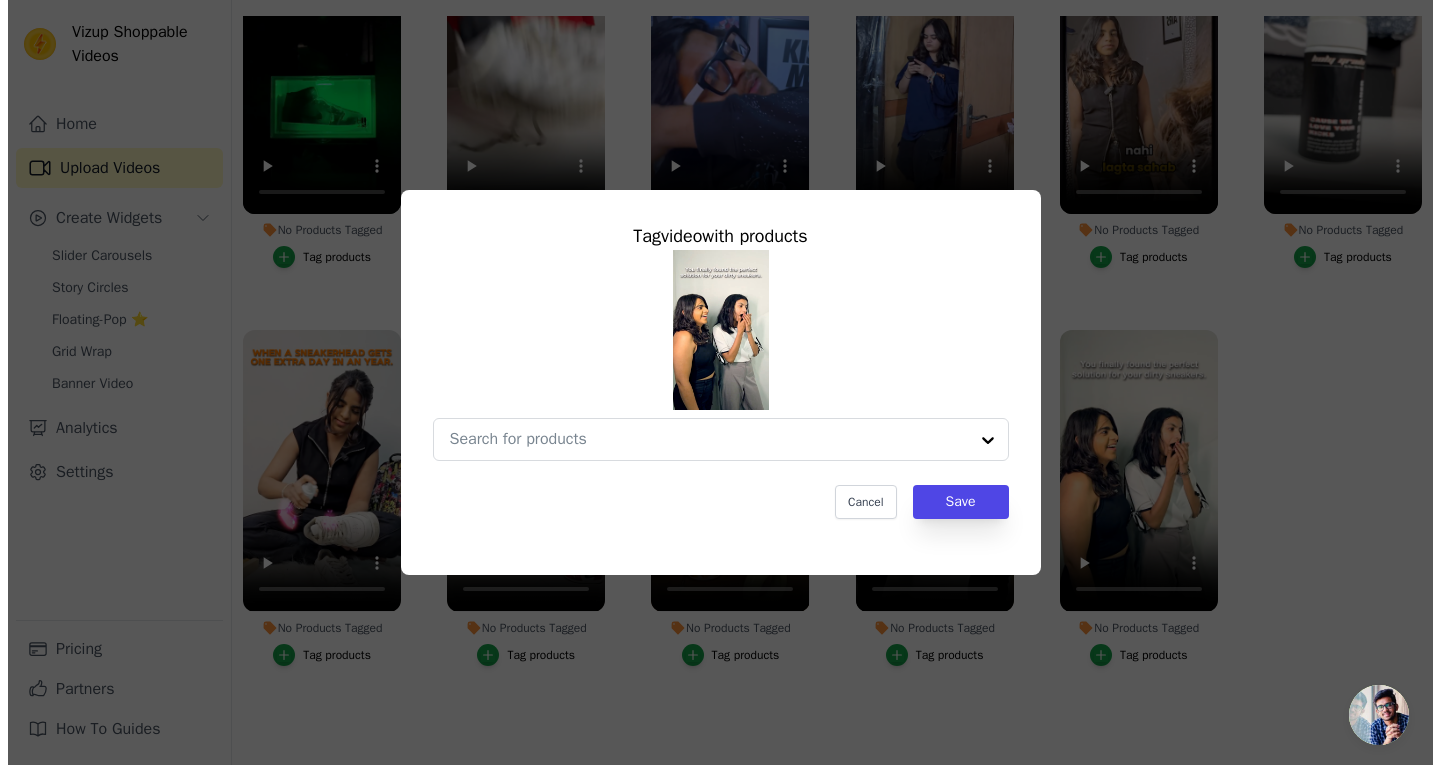 scroll, scrollTop: 0, scrollLeft: 0, axis: both 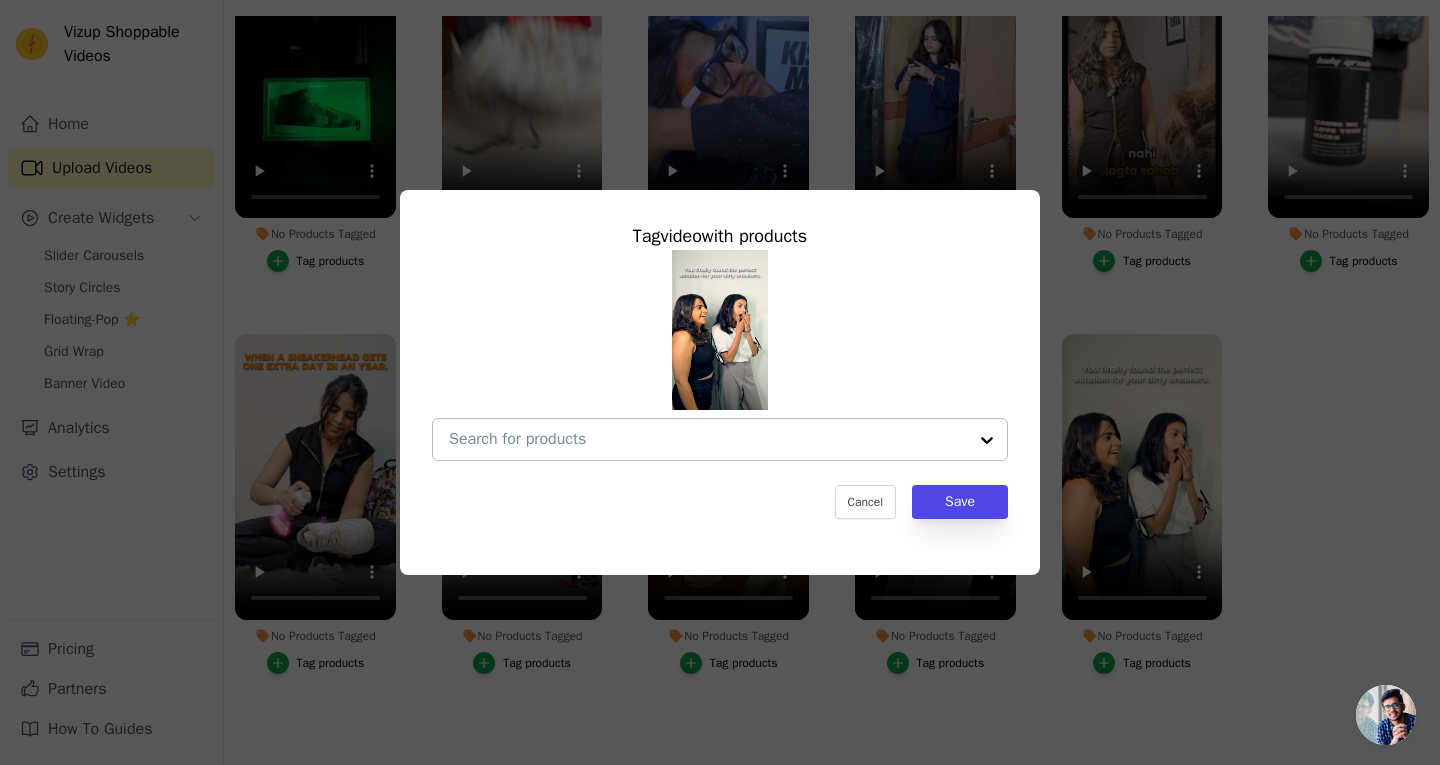 click at bounding box center (708, 439) 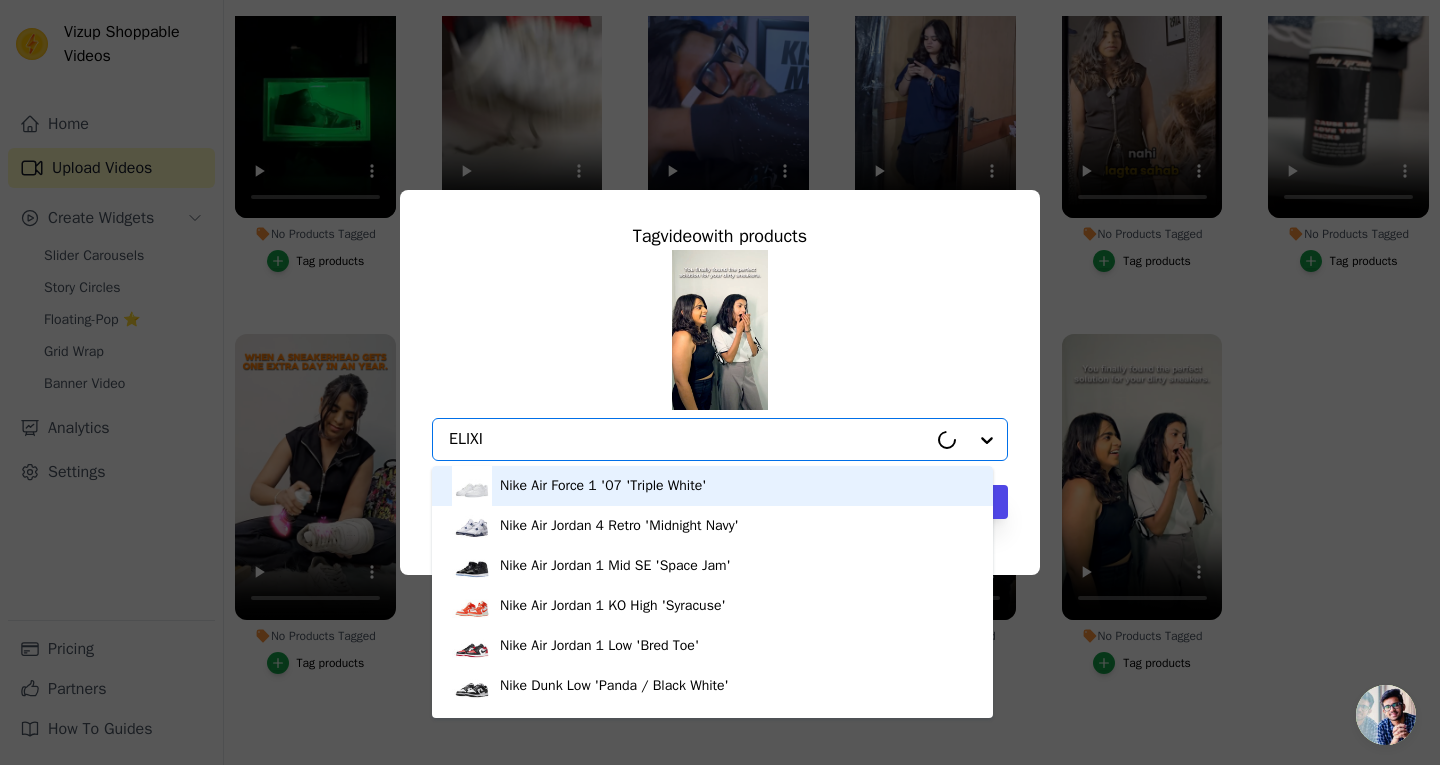 type on "ELIXIR" 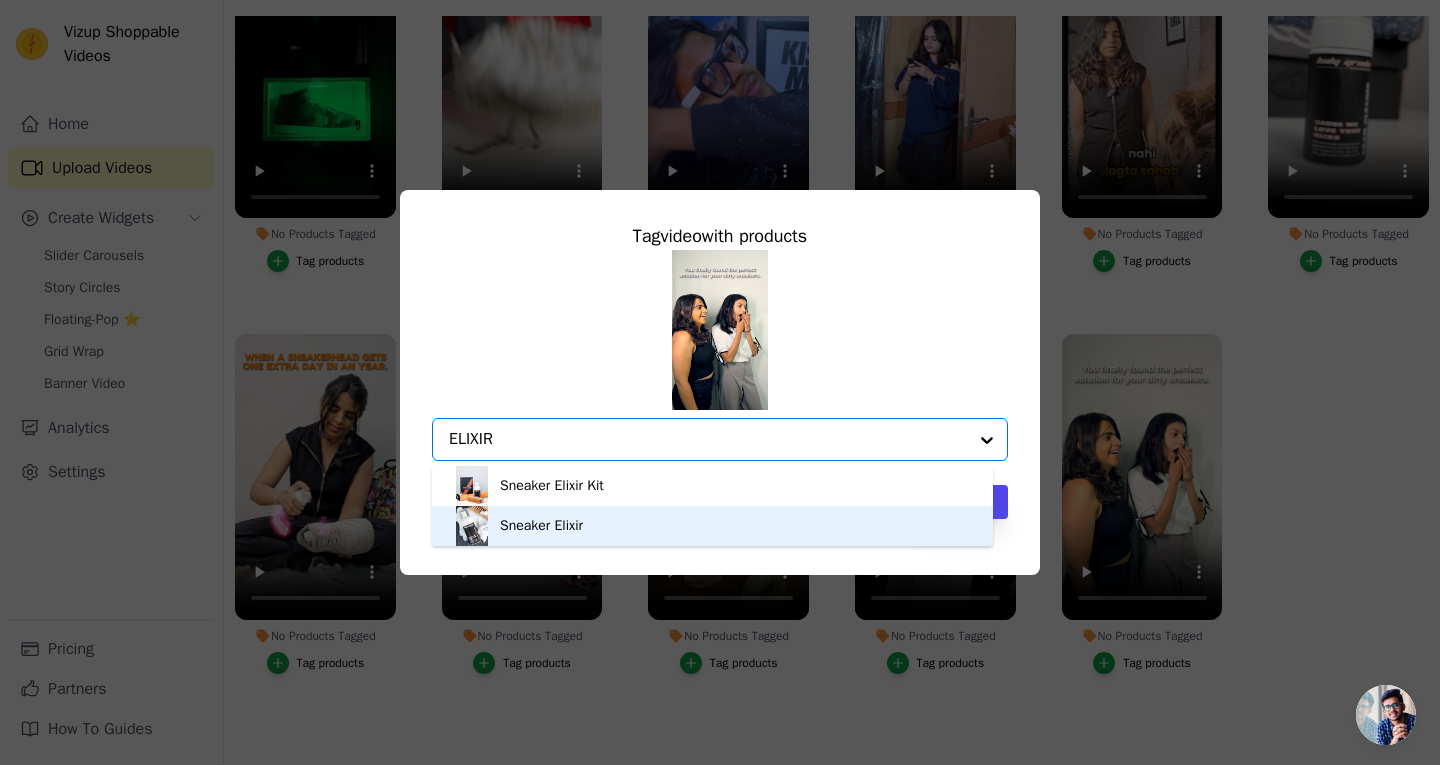click on "Sneaker Elixir" at bounding box center (712, 526) 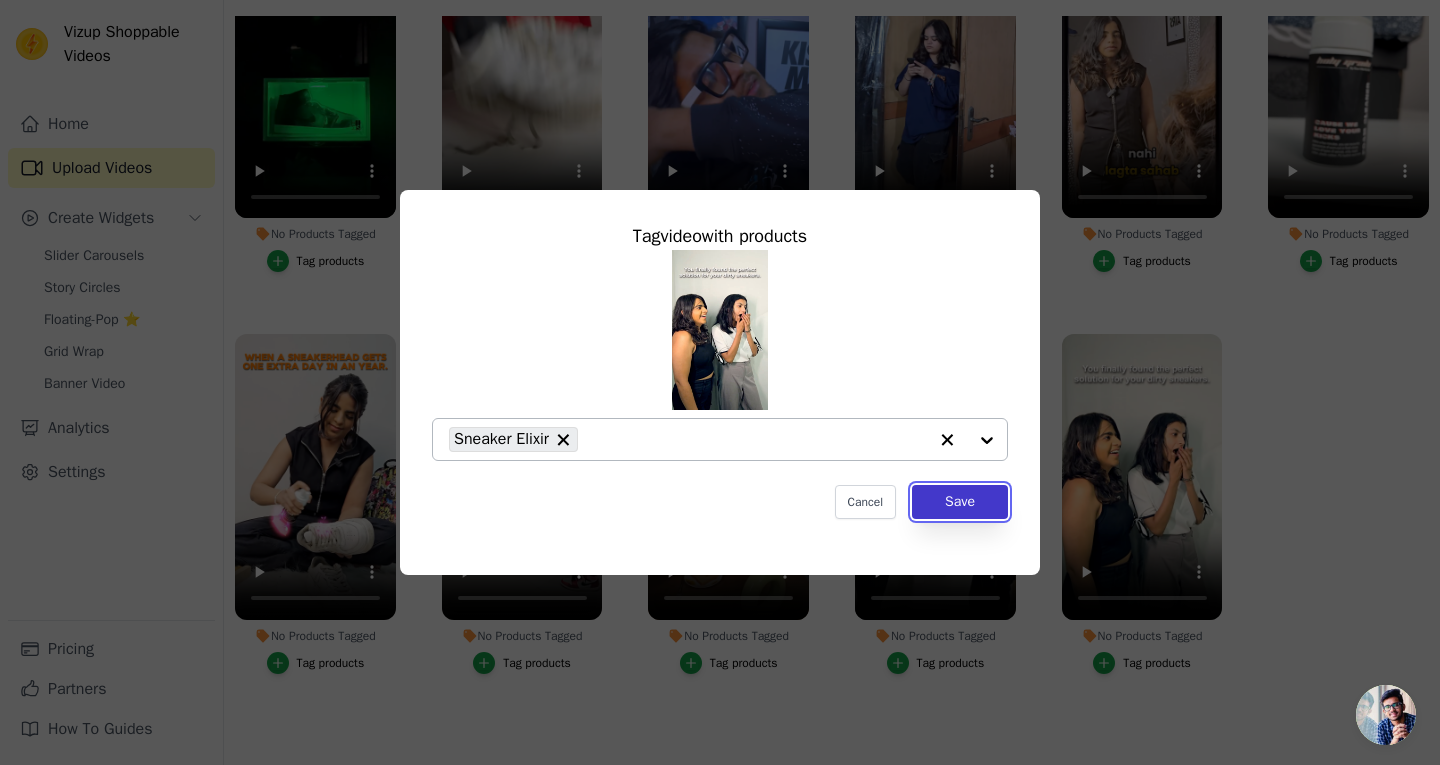 click on "Save" at bounding box center (960, 502) 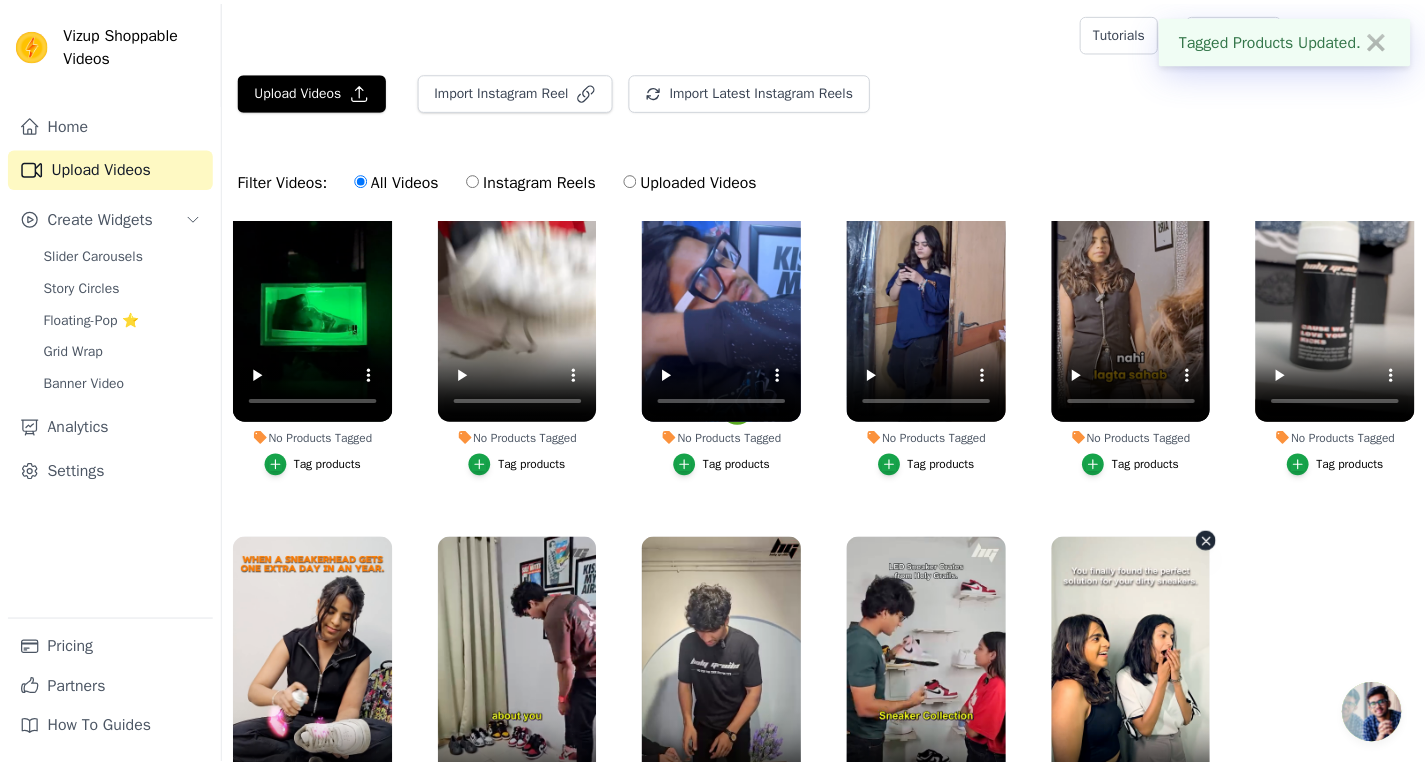 scroll, scrollTop: 204, scrollLeft: 0, axis: vertical 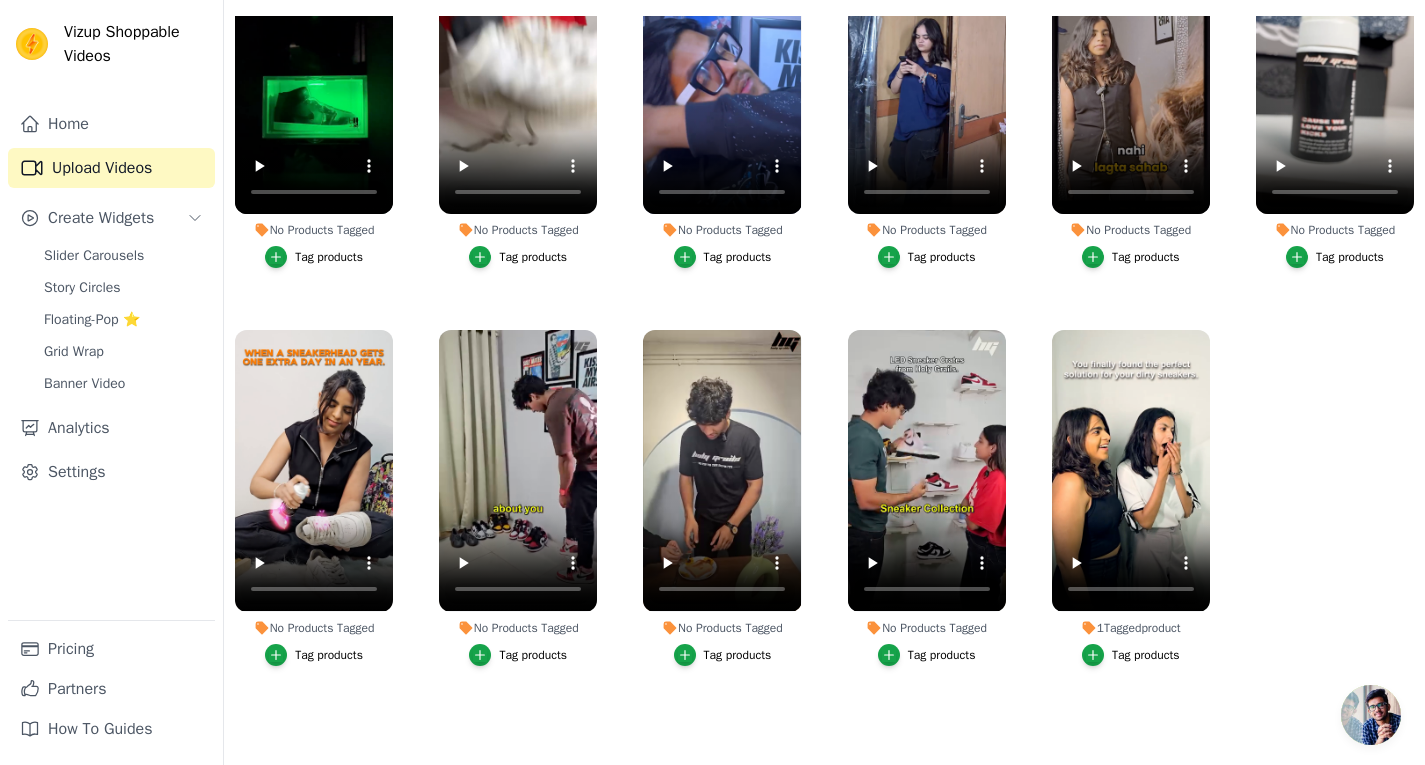 click on "Tag products" at bounding box center (942, 655) 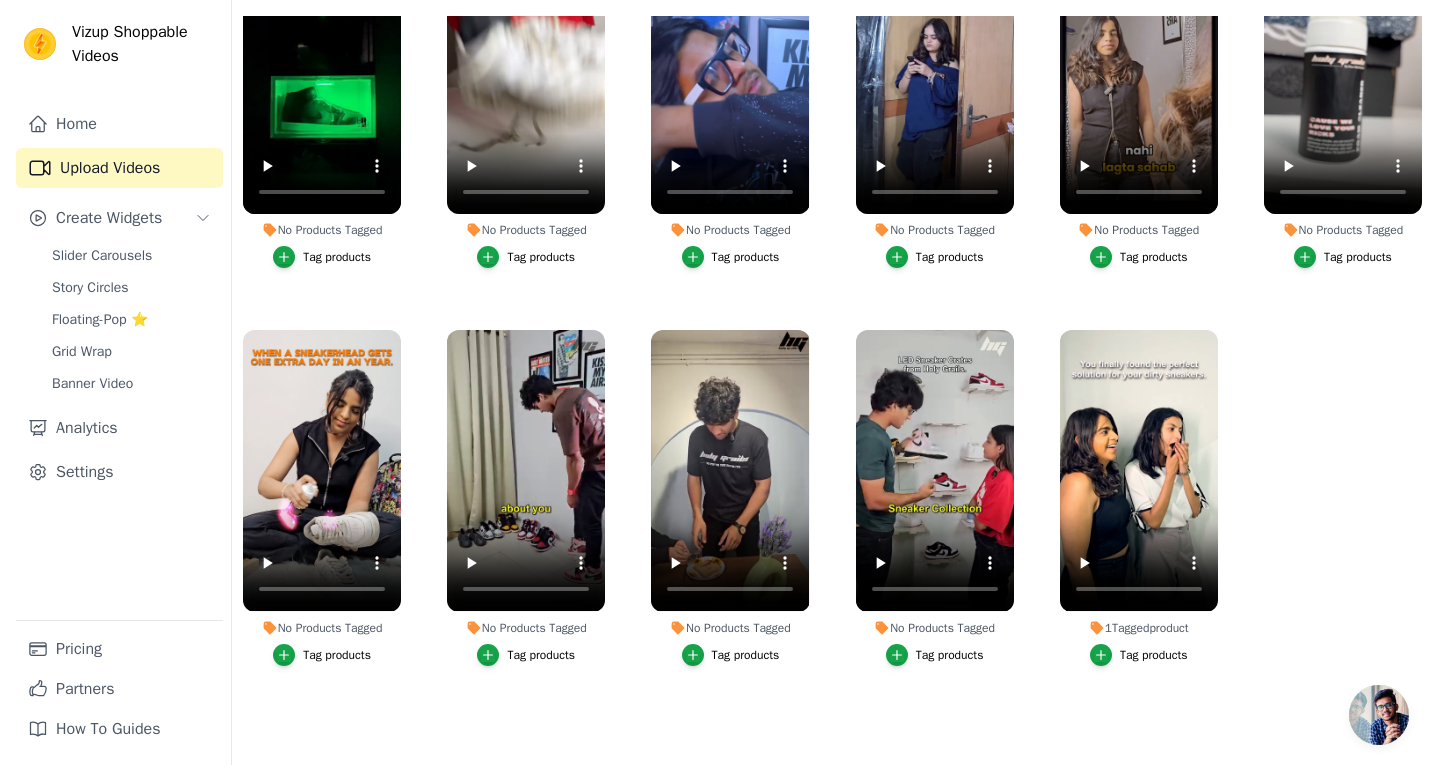 scroll, scrollTop: 0, scrollLeft: 0, axis: both 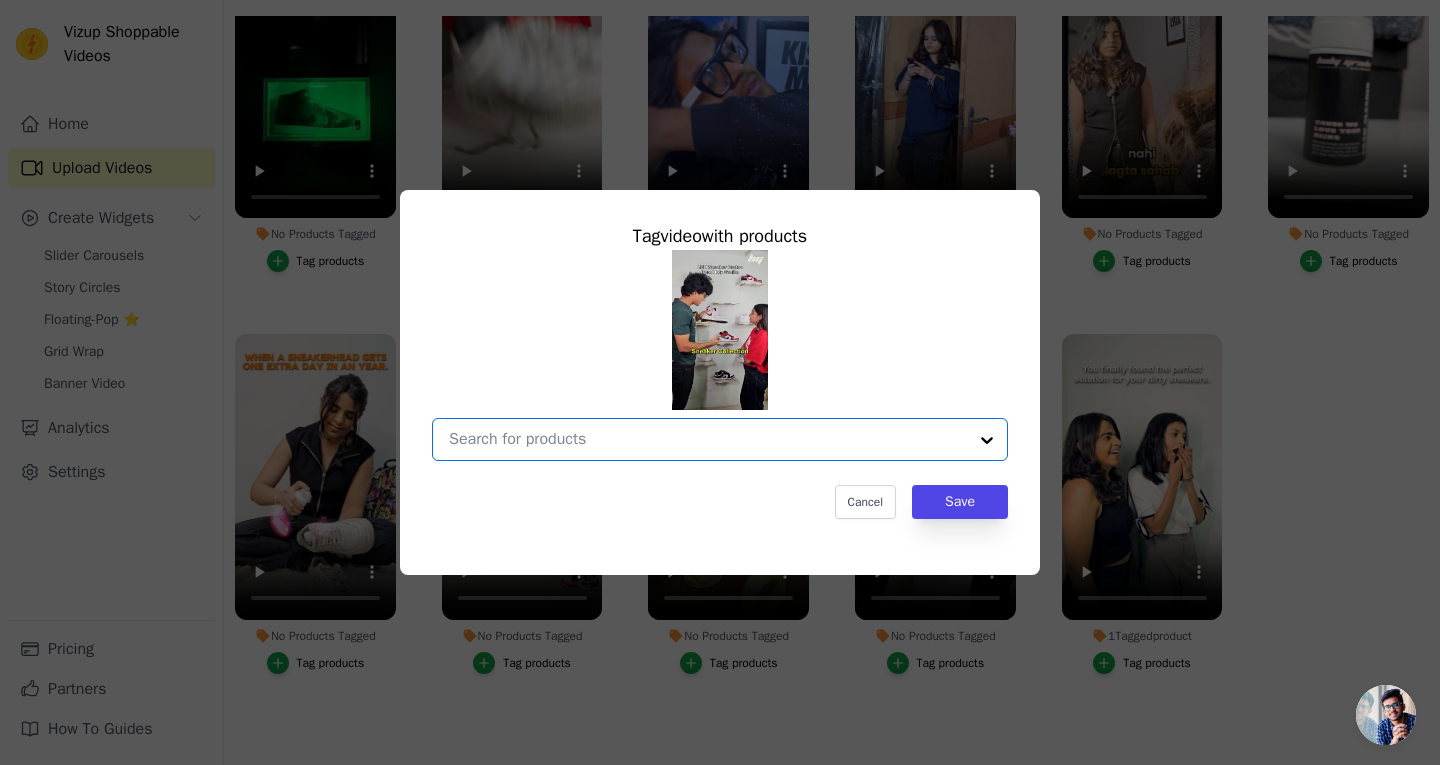 click on "No Products Tagged     Tag  video  with products       Option undefined, selected.   Select is focused, type to refine list, press down to open the menu.                   Cancel   Save     Tag products" at bounding box center [708, 439] 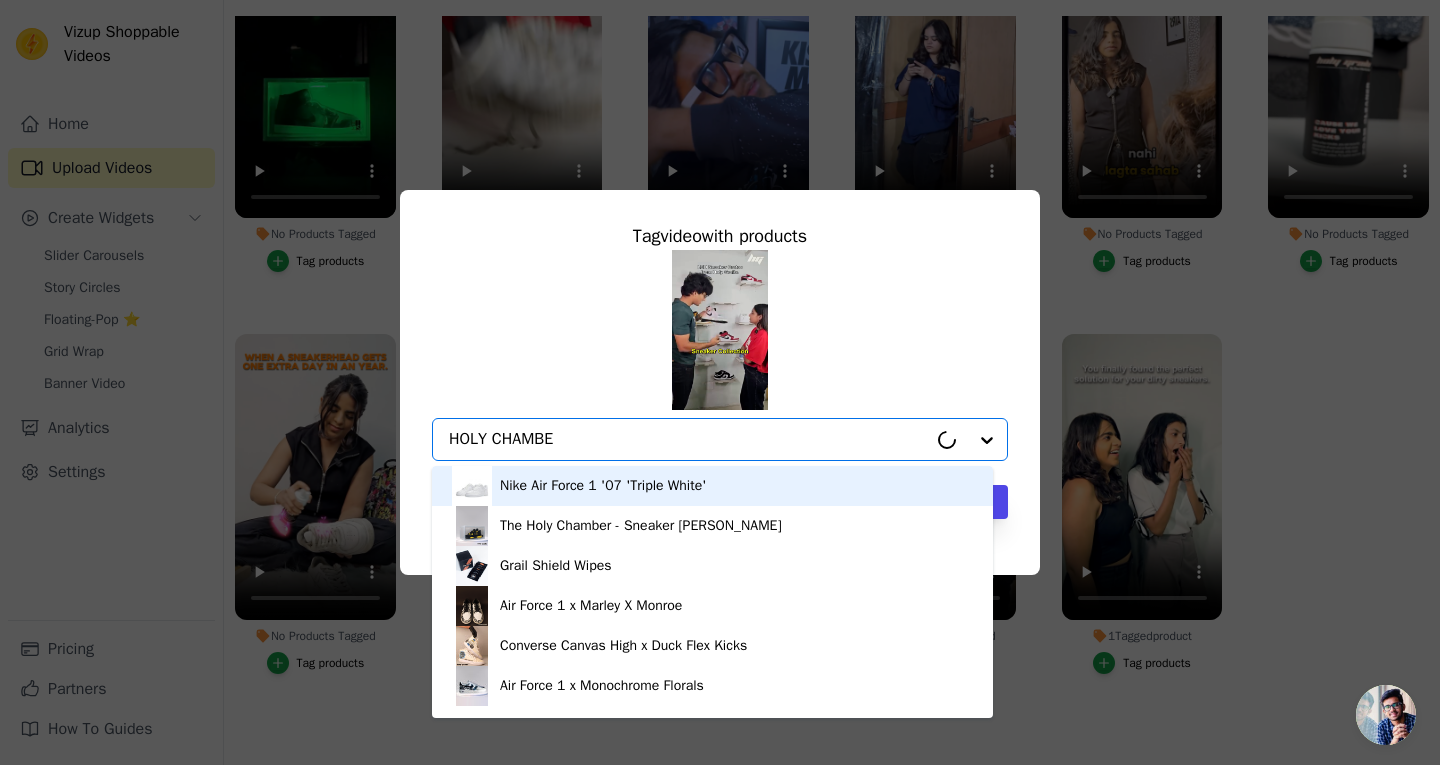 type on "HOLY CHAMBER" 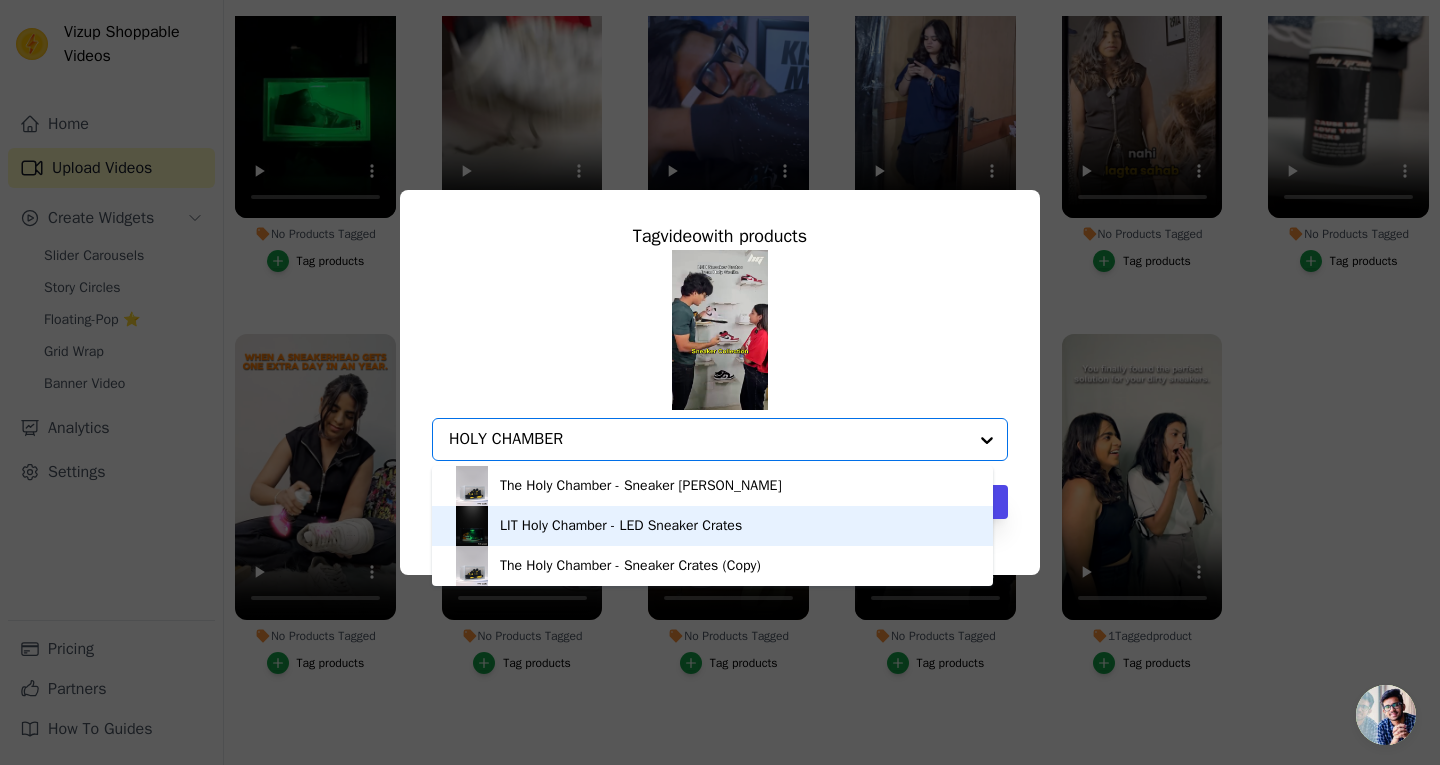 click on "LIT Holy Chamber - LED Sneaker Crates" at bounding box center [621, 526] 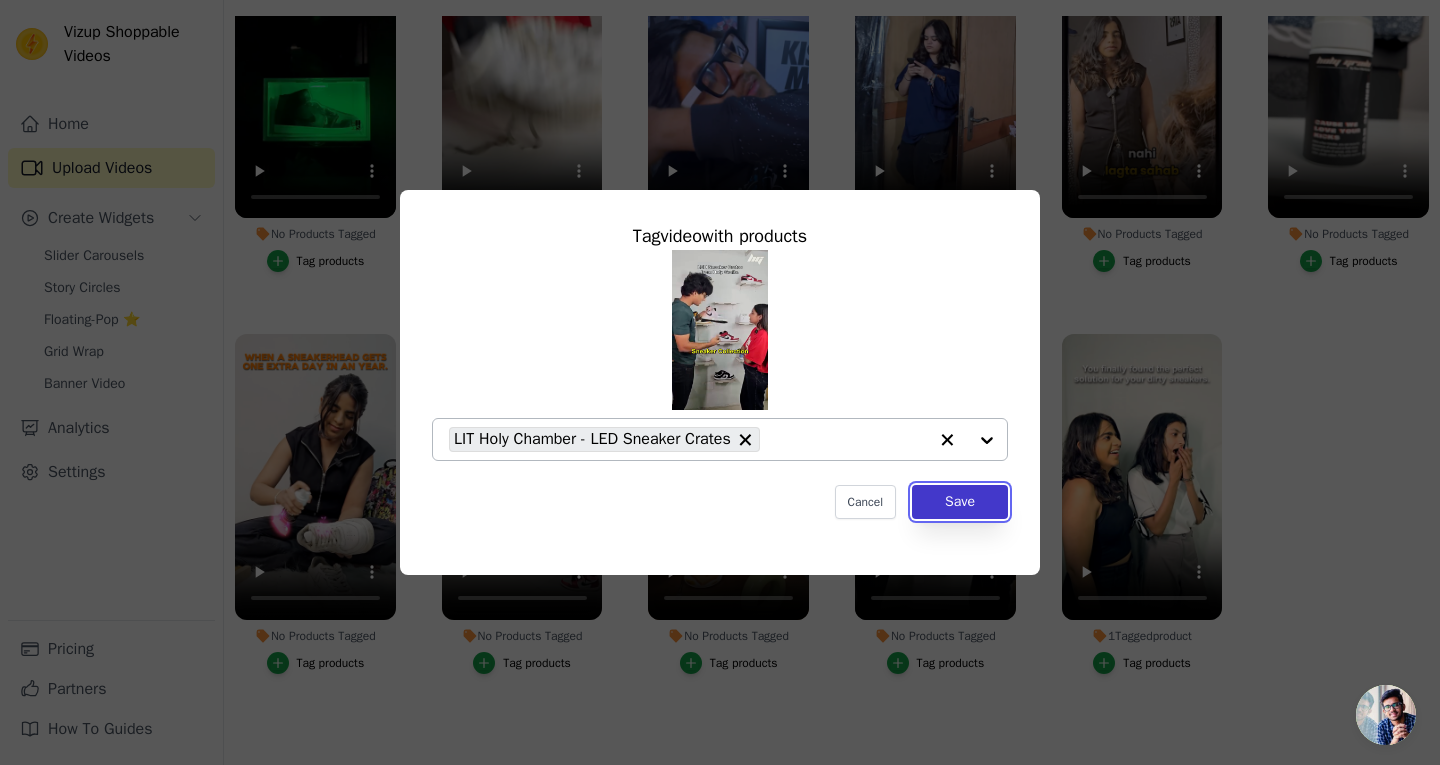 click on "Save" at bounding box center (960, 502) 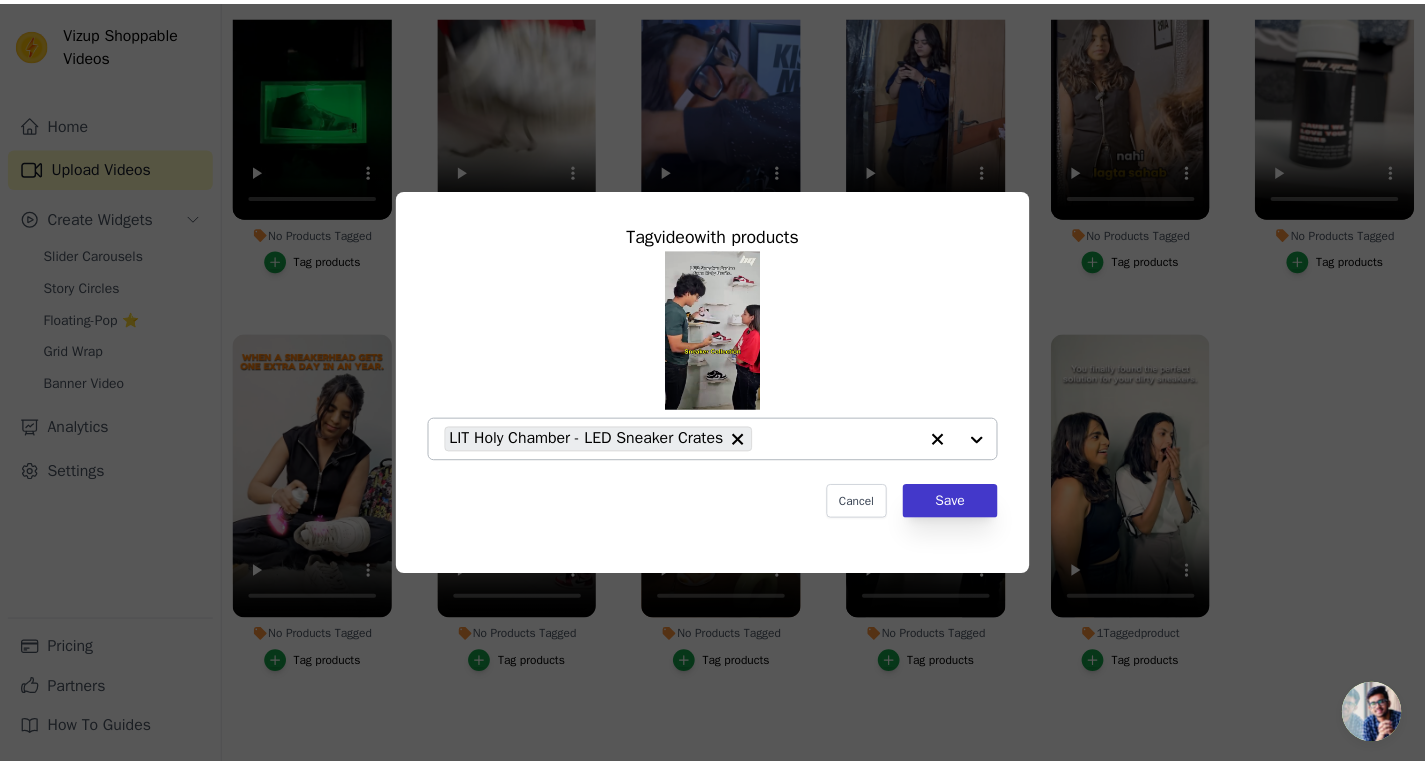 scroll, scrollTop: 204, scrollLeft: 0, axis: vertical 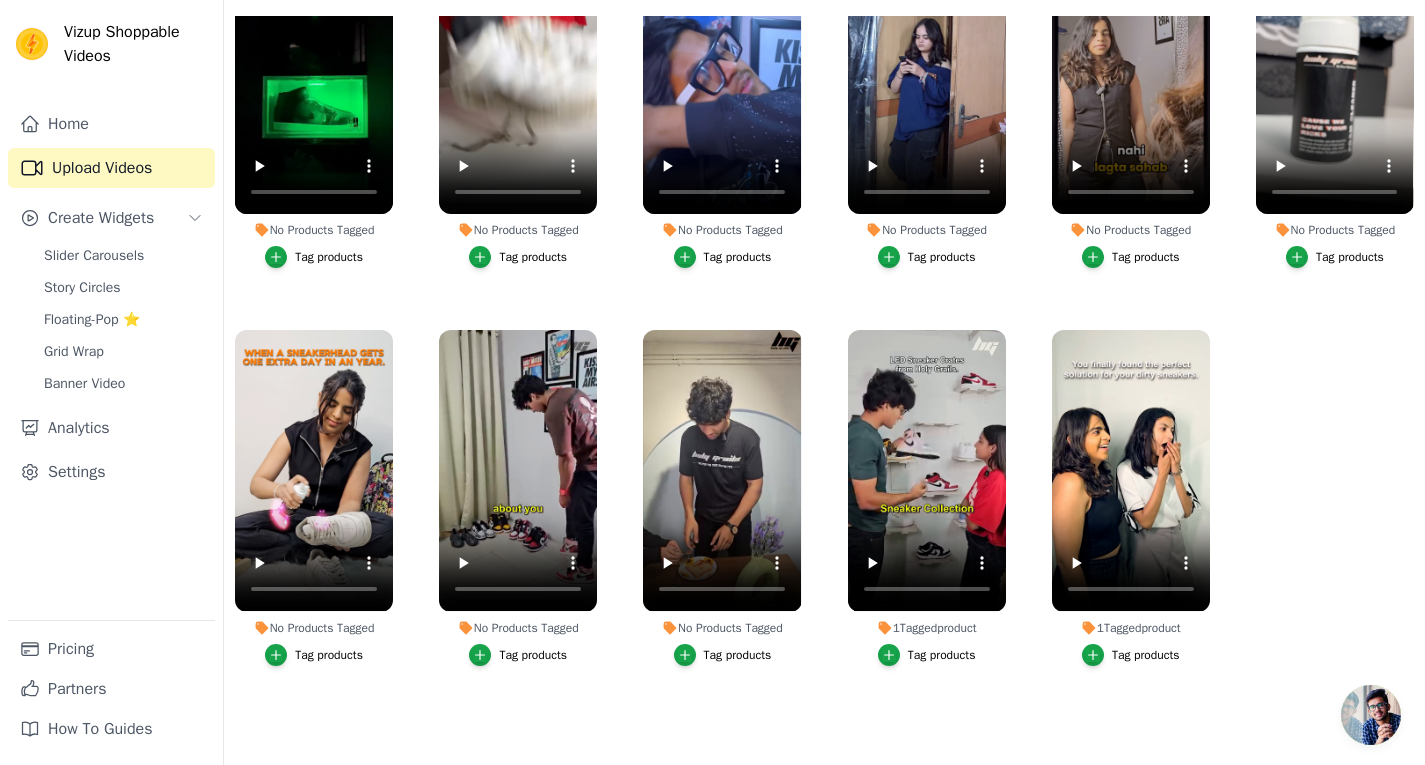 click on "Tag products" at bounding box center (738, 655) 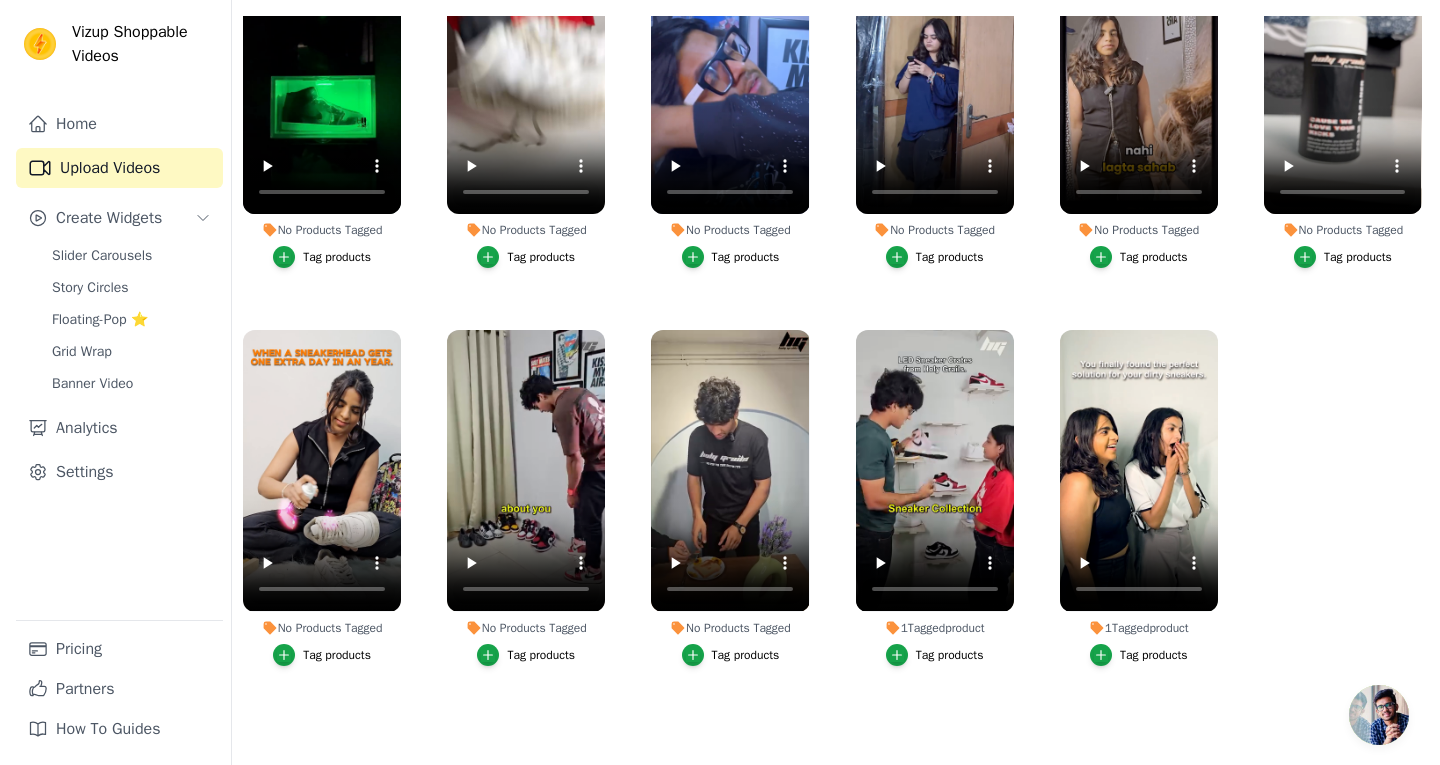 scroll, scrollTop: 0, scrollLeft: 0, axis: both 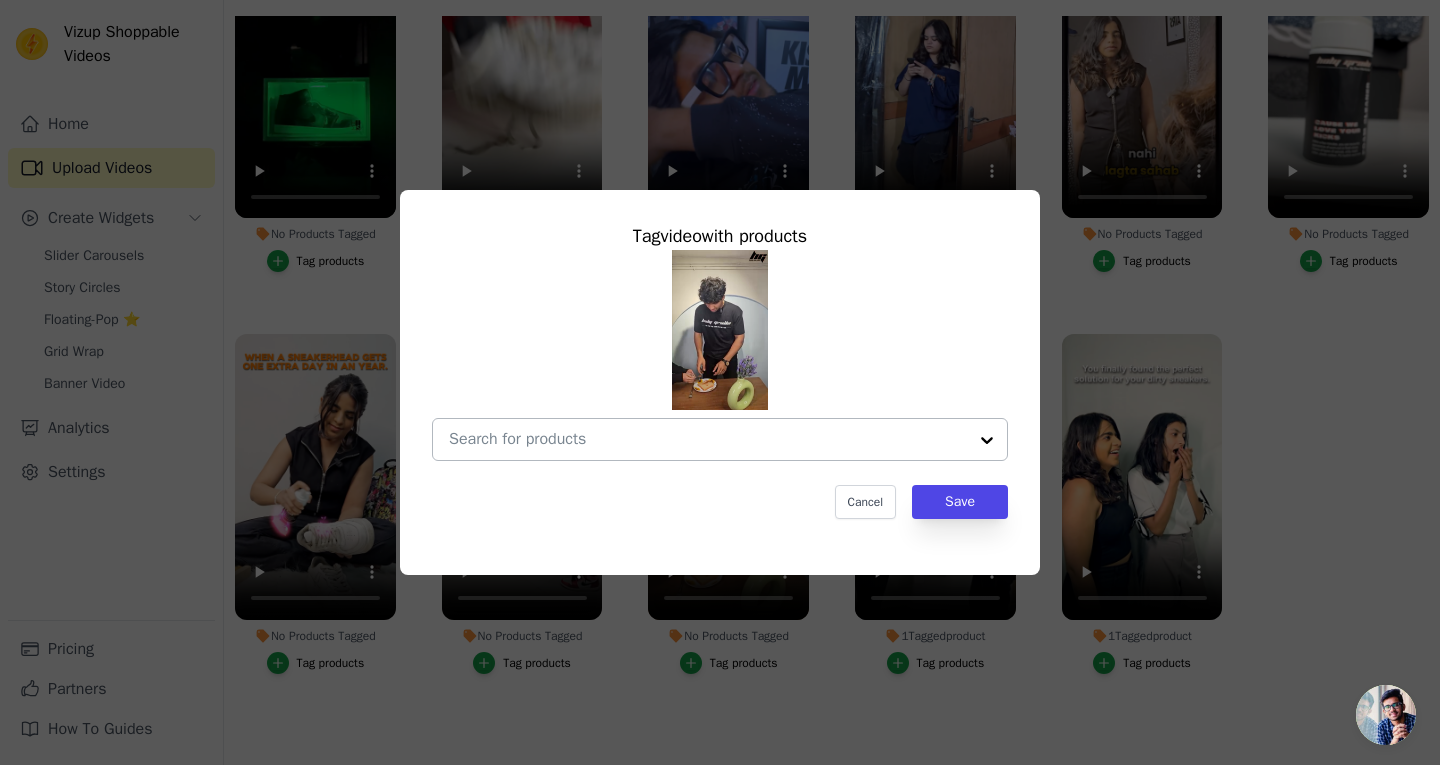 click at bounding box center [708, 439] 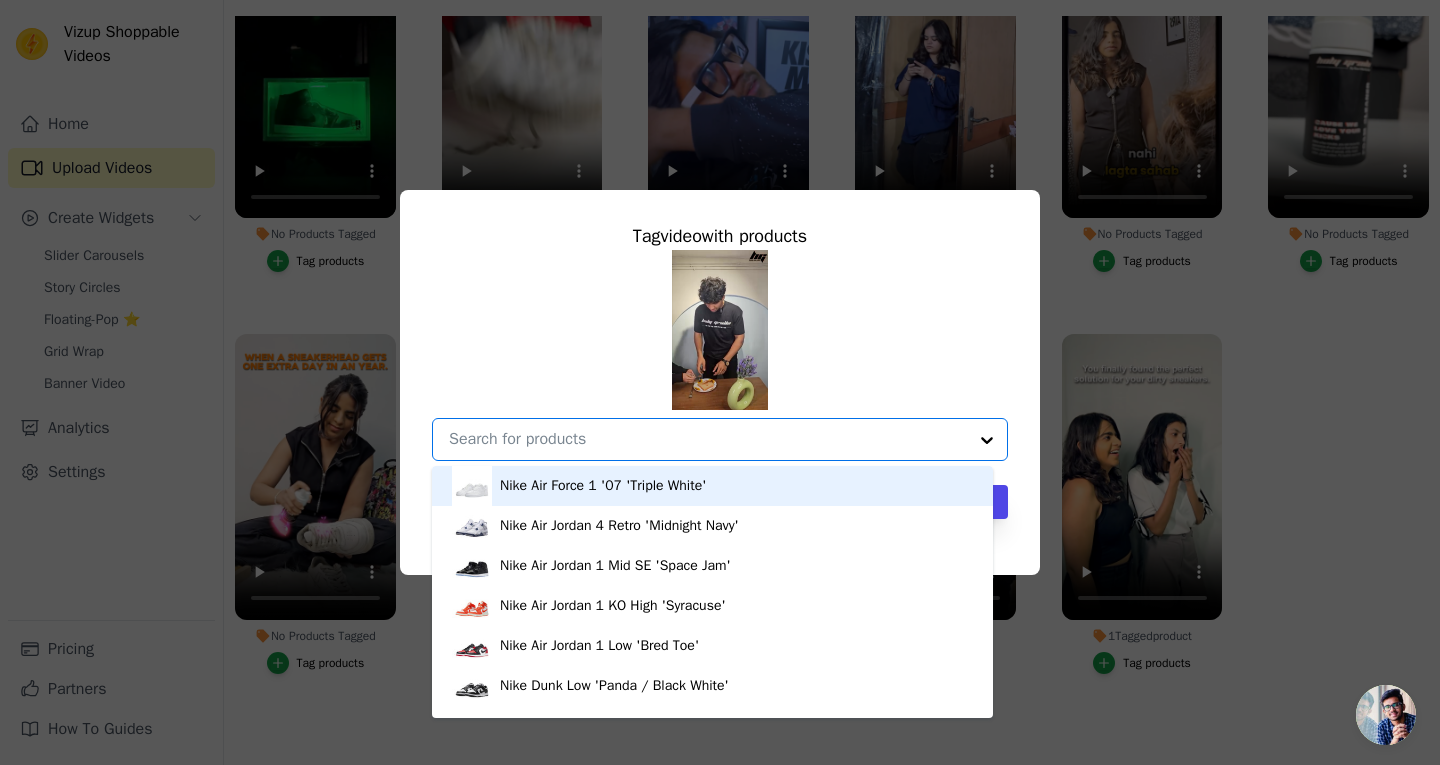 click on "No Products Tagged     Tag  video  with products         Nike Air Force 1 '07 'Triple White'     Nike Air Jordan 4 Retro 'Midnight Navy'     Nike Air Jordan 1 Mid SE 'Space Jam'     Nike Air Jordan 1 KO High 'Syracuse'     Nike Air Jordan 1 Low 'Bred Toe'     Nike Dunk Low 'Panda / Black White'     Nike Air Jordan 1 Retro Low OG 'UNC /Powder Blue'     Nike Air Jordan 1 Retro High OG 'Taxi / Yellow Toe'     Adidas Yeezy Boost 350 V2 'Salt'     Adidas Yeezy Slides 'Resin'     The Holy Chamber - Sneaker Crates     Grail Shield Wipes     Air Force 1 x Marley X Monroe     Converse Canvas High x Duck Flex Kicks     Air Force 1 x Monochrome Florals     Nike Air Jordan 1 Mid 'Dark Teal Green'     Nike Wmns Air Jordan 1 Elevate Low 'University Blue'     Nike Air Jordan 1 Mid SE 'Sanddrift'     Nike Air Jordan 1 Low 'New Emerald'     Nike Air Jordan 1 Low 'Reverse Black Toe'     Nike Air Jordan 1 Low 'Reverse Bred'     Nike Air Jordan 1 Retro High OG 'Heritage'     Nike Air Jordan 1 Mid 'Chicago'" at bounding box center [708, 439] 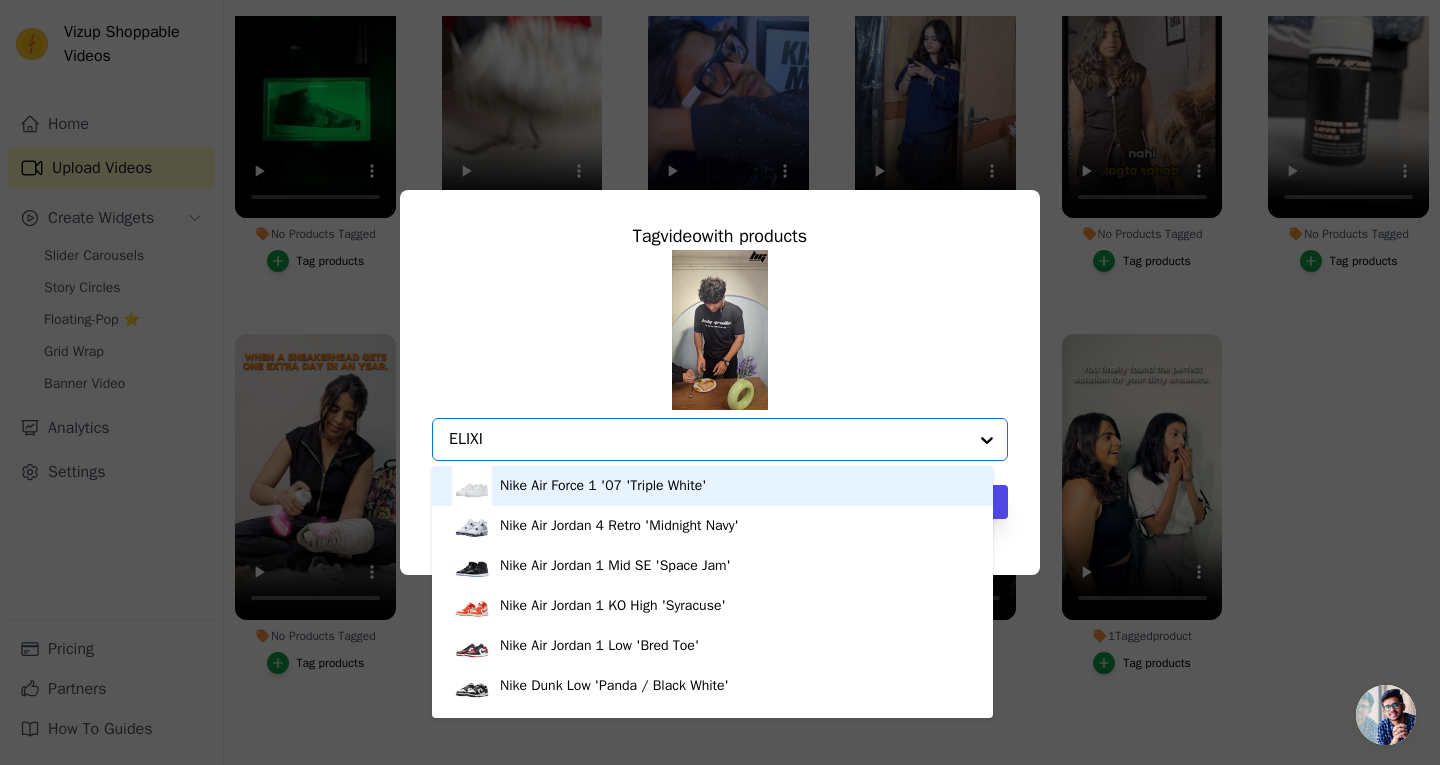 type on "ELIXIR" 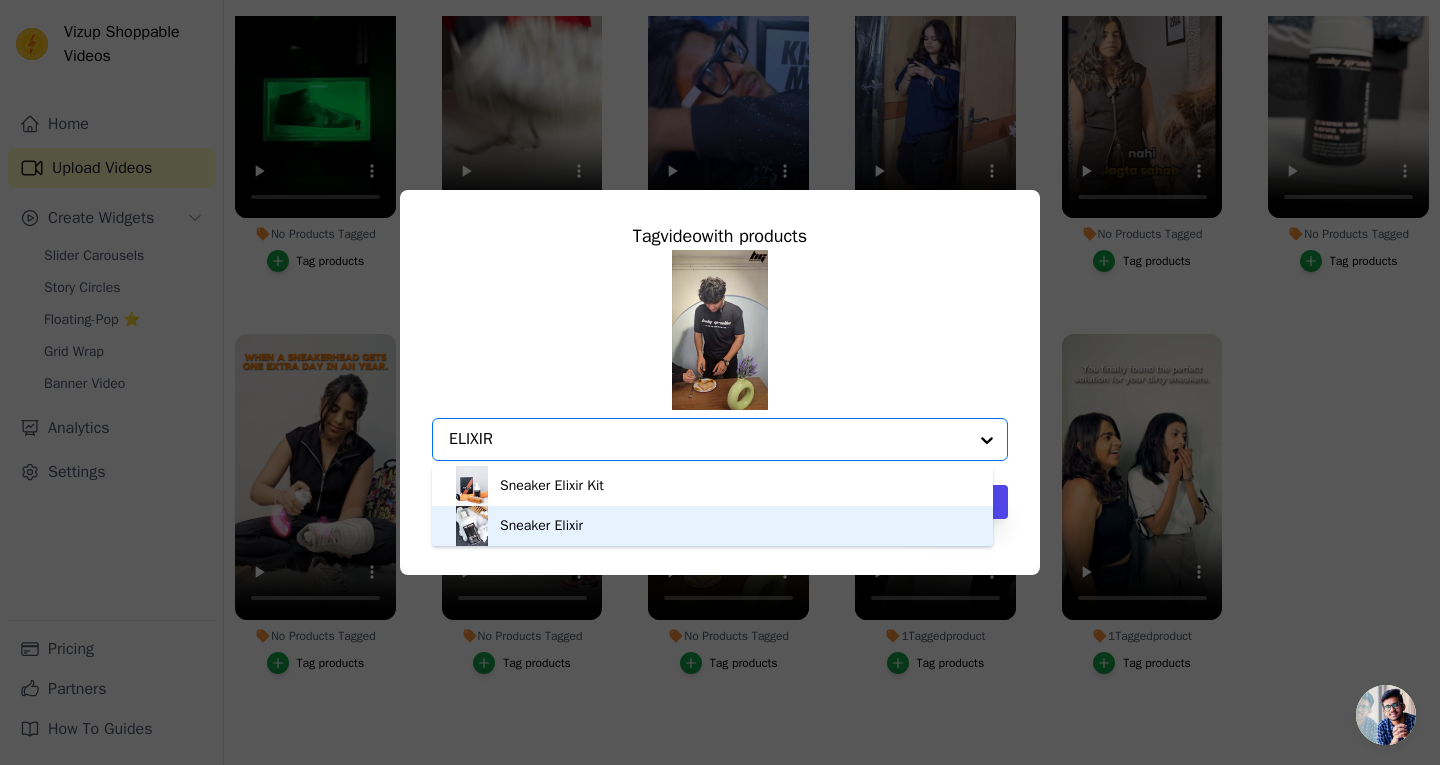 click on "Sneaker Elixir" at bounding box center (712, 526) 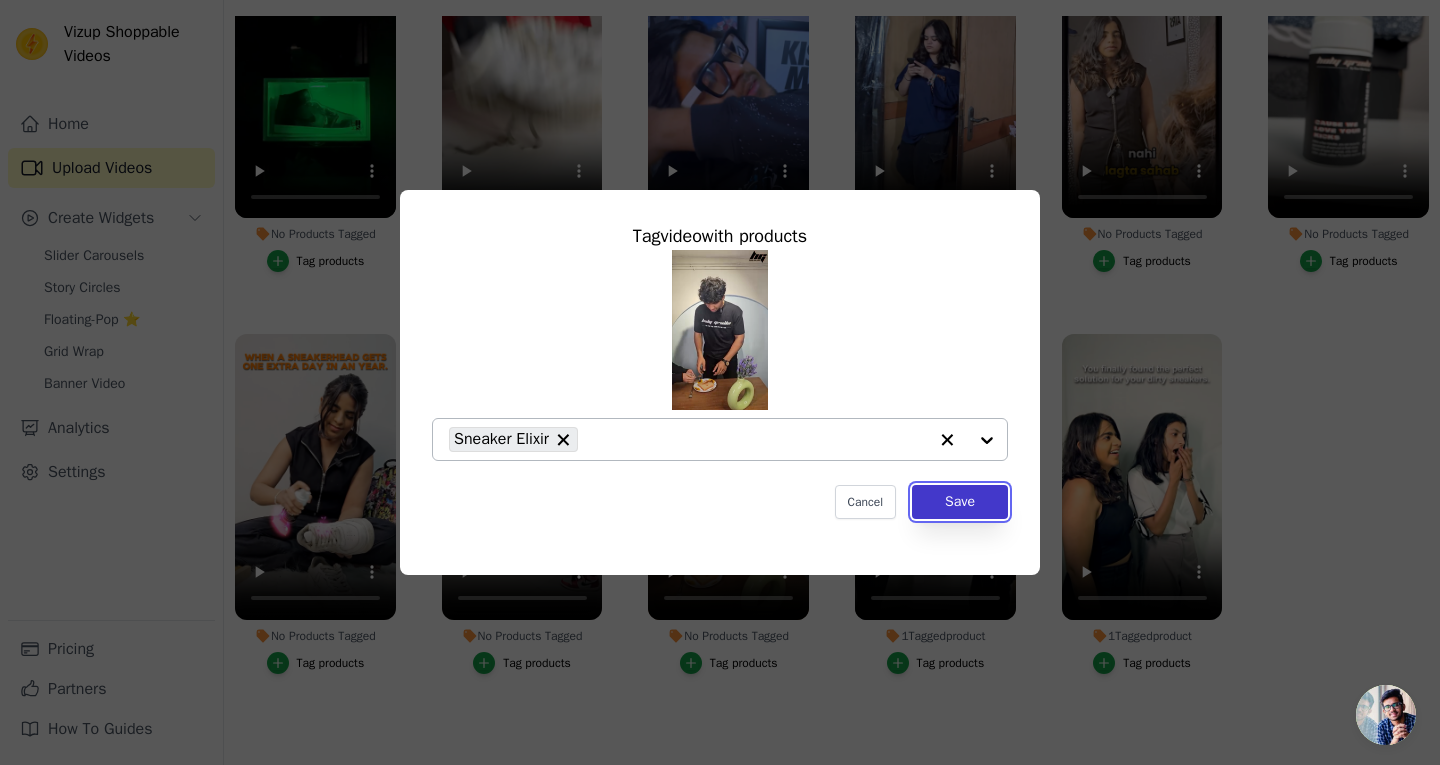 click on "Save" at bounding box center (960, 502) 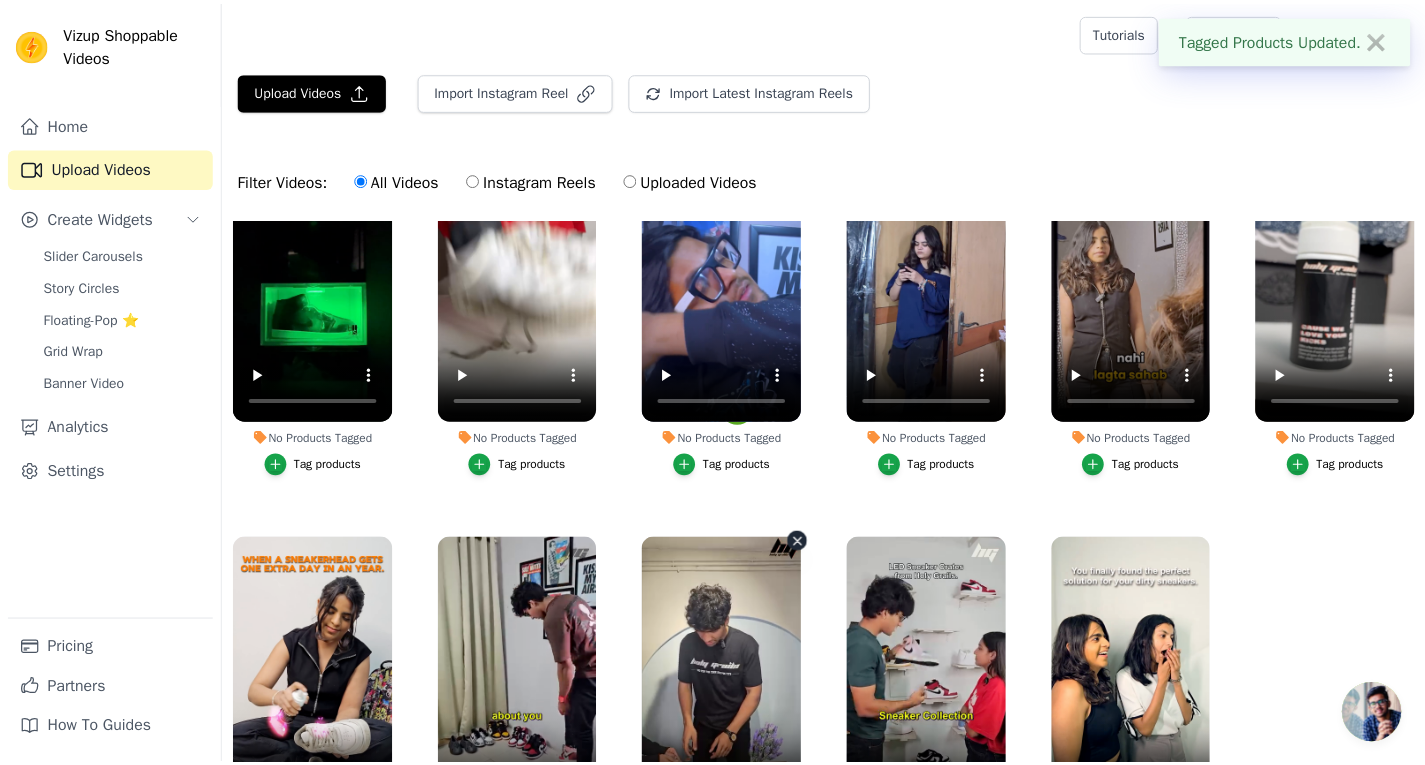 scroll, scrollTop: 204, scrollLeft: 0, axis: vertical 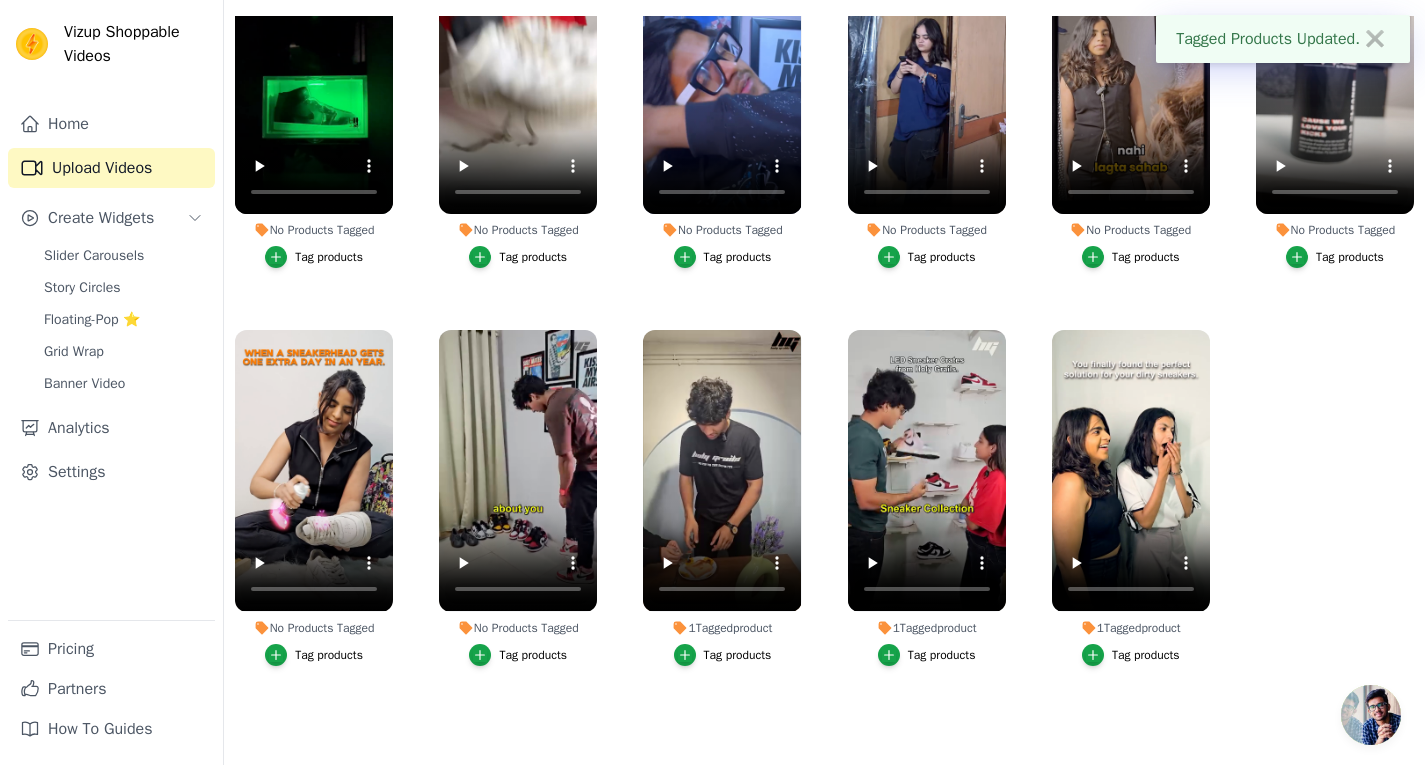 click on "Tag products" at bounding box center [533, 655] 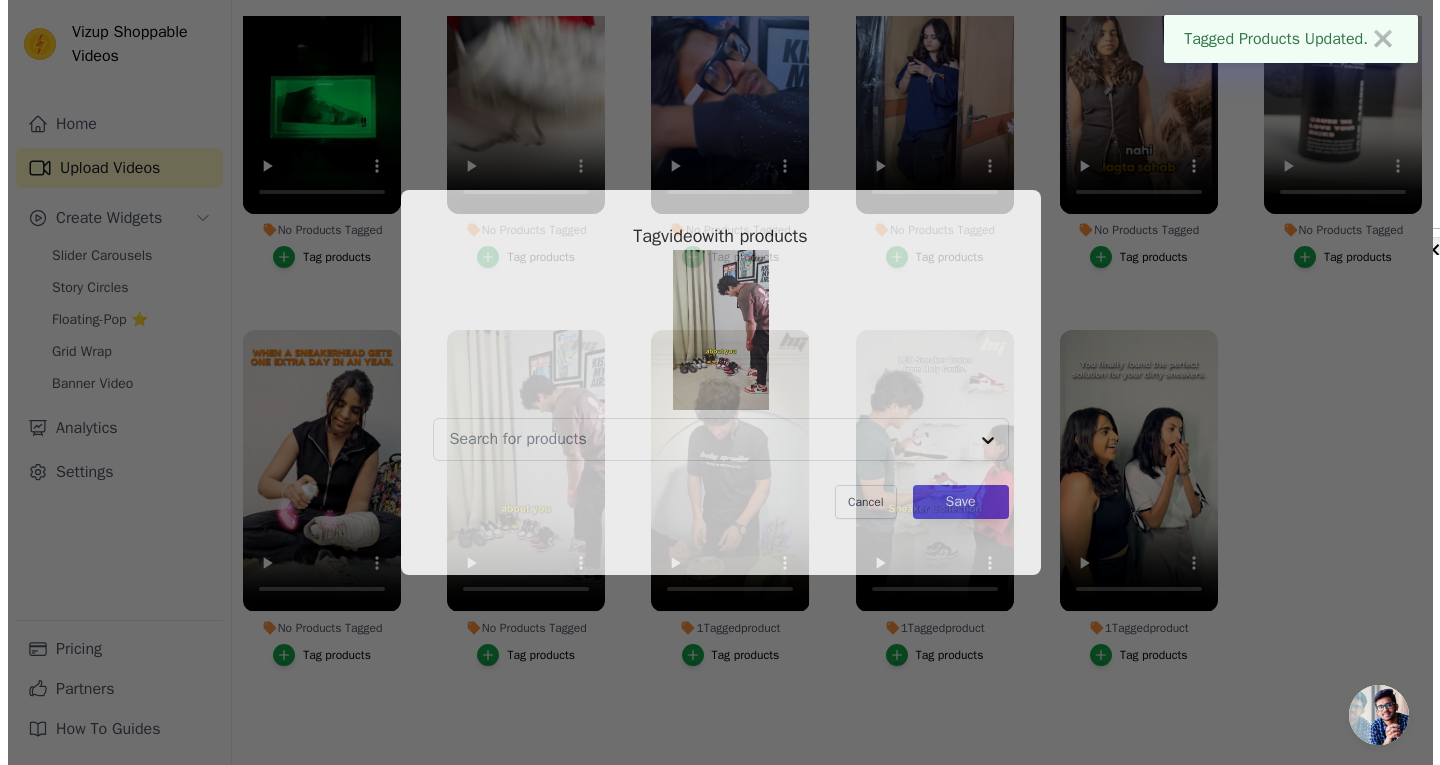 scroll, scrollTop: 0, scrollLeft: 0, axis: both 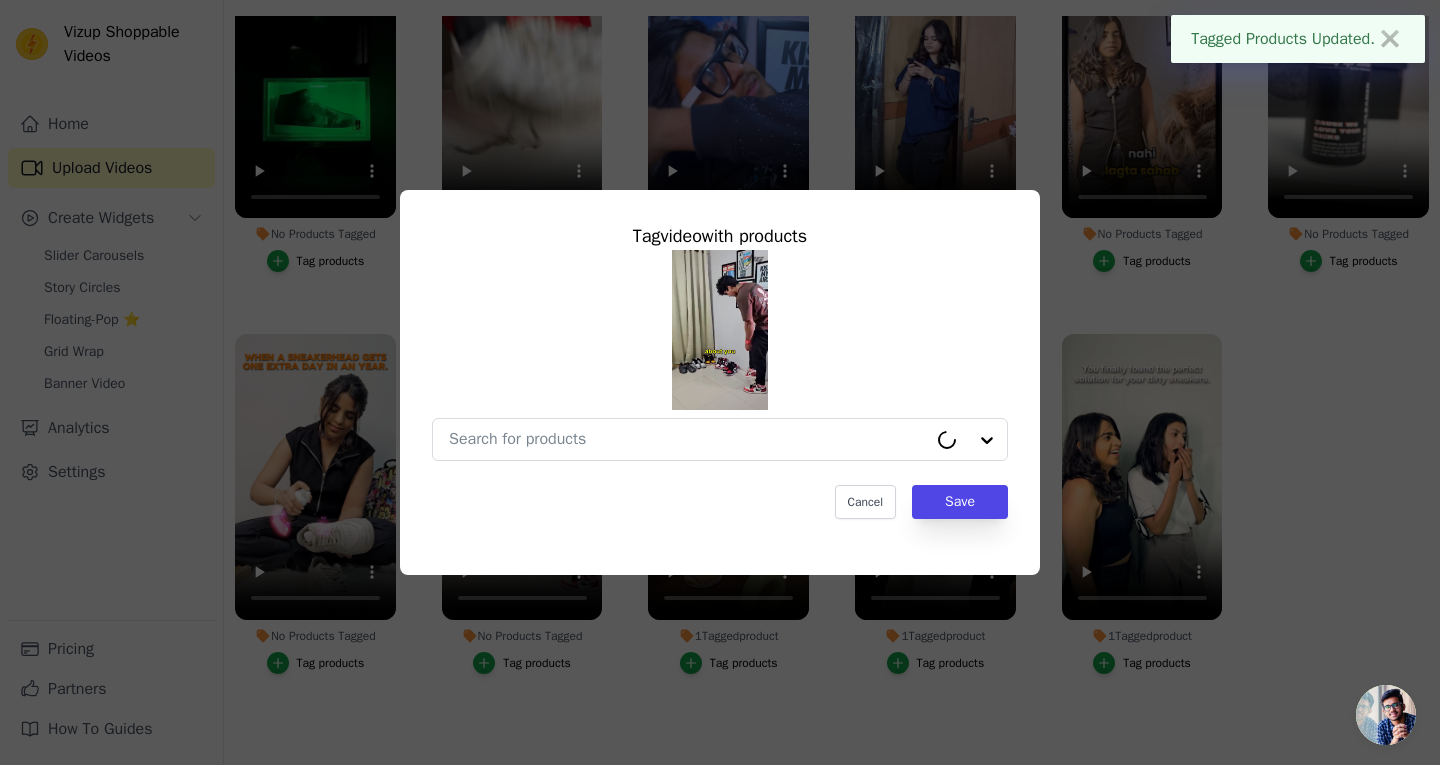 type 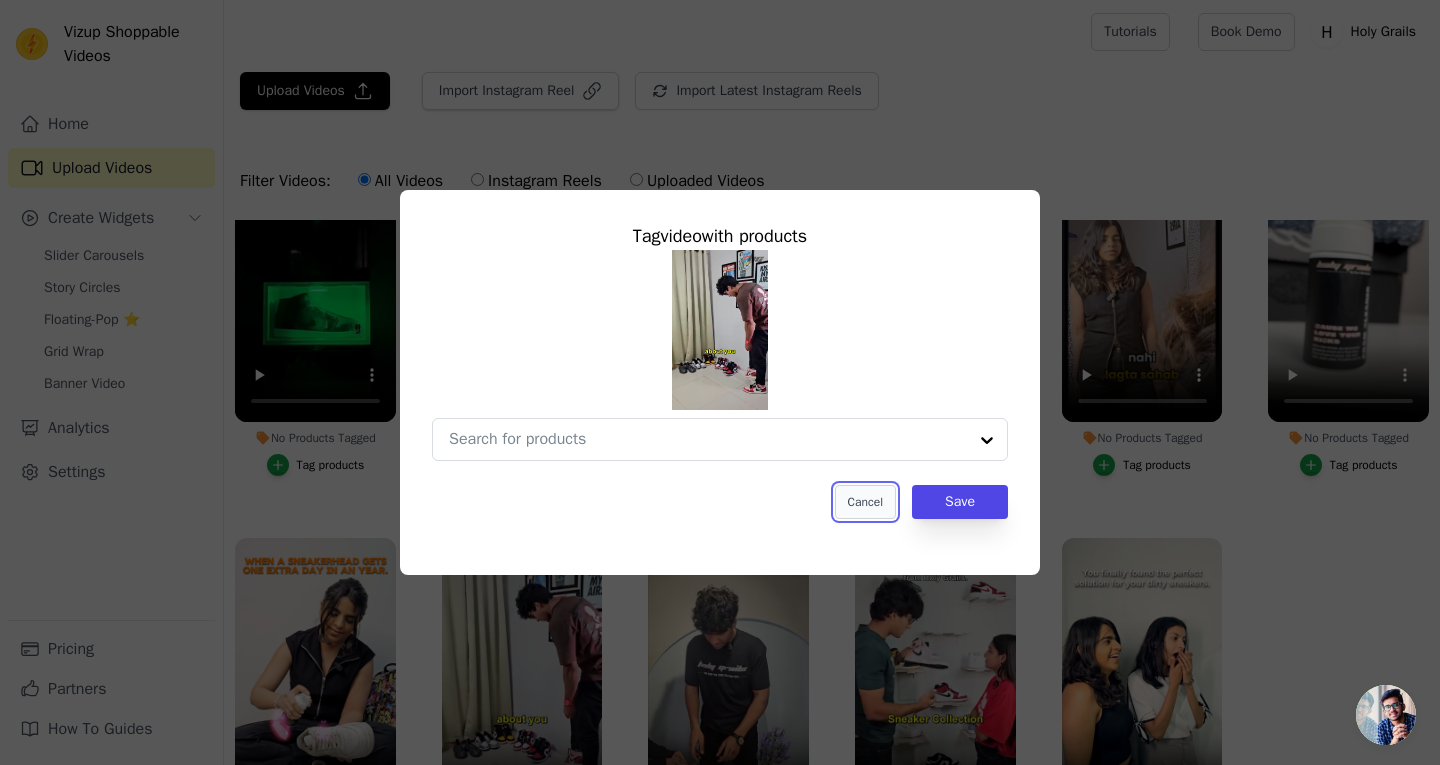 click on "Cancel" at bounding box center (865, 502) 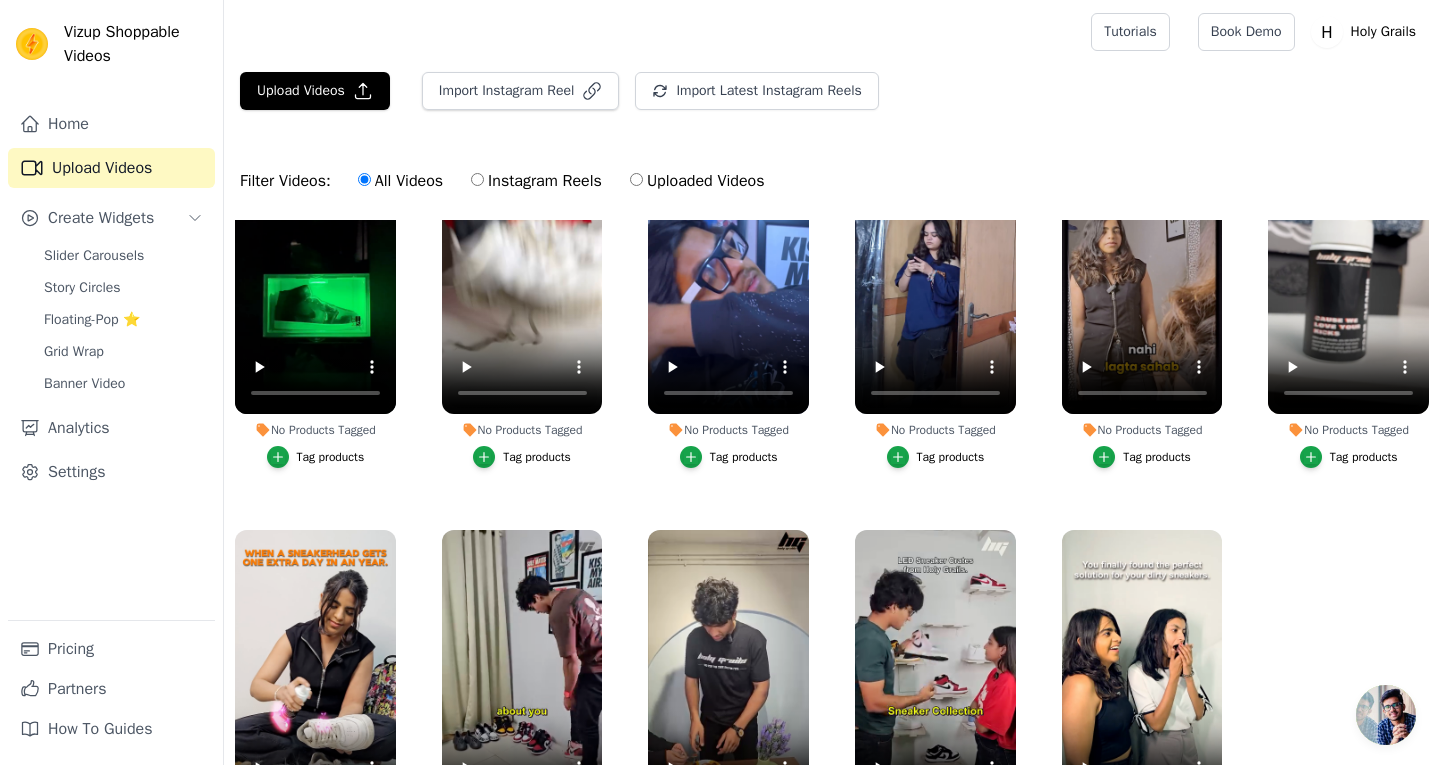 scroll, scrollTop: 0, scrollLeft: 0, axis: both 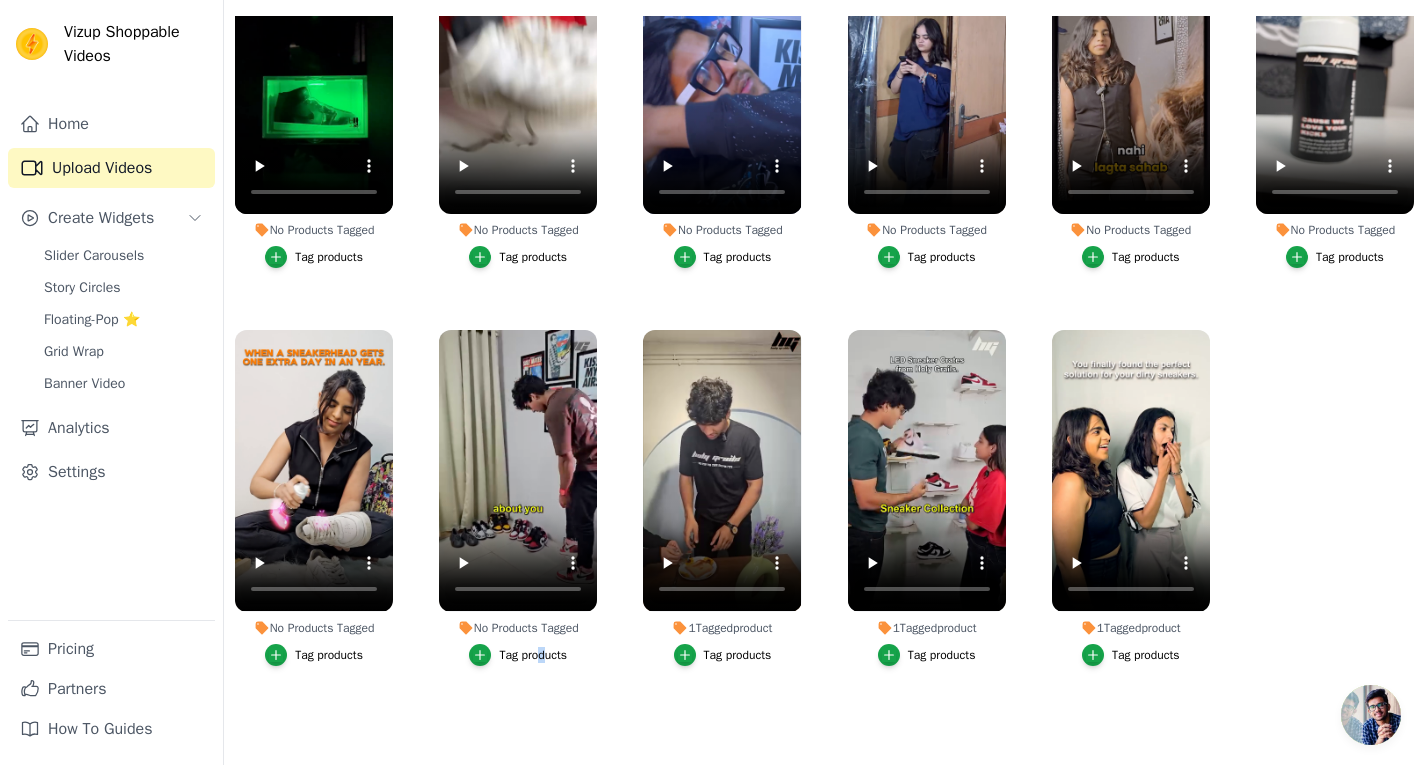 drag, startPoint x: 542, startPoint y: 660, endPoint x: 535, endPoint y: 646, distance: 15.652476 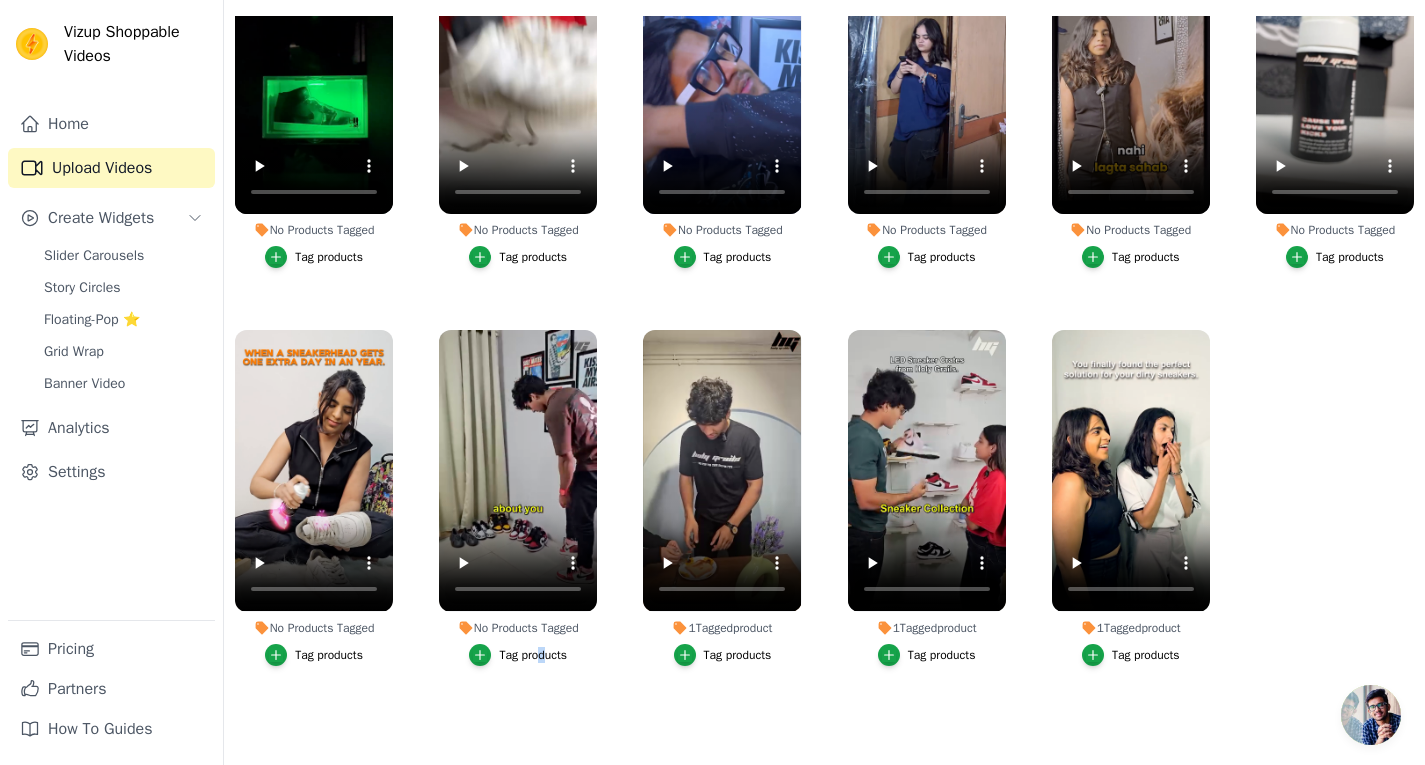 click on "Tag products" at bounding box center (533, 655) 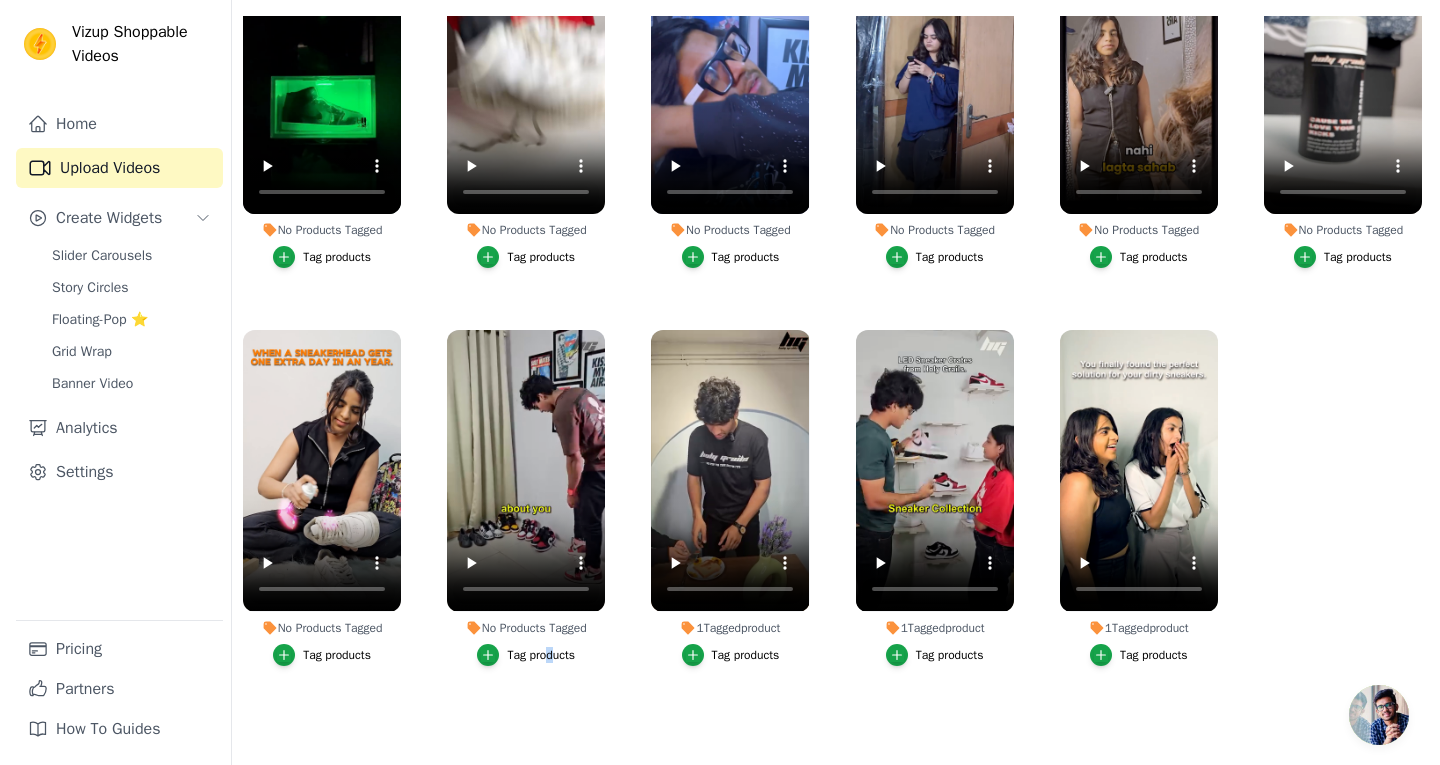scroll, scrollTop: 0, scrollLeft: 0, axis: both 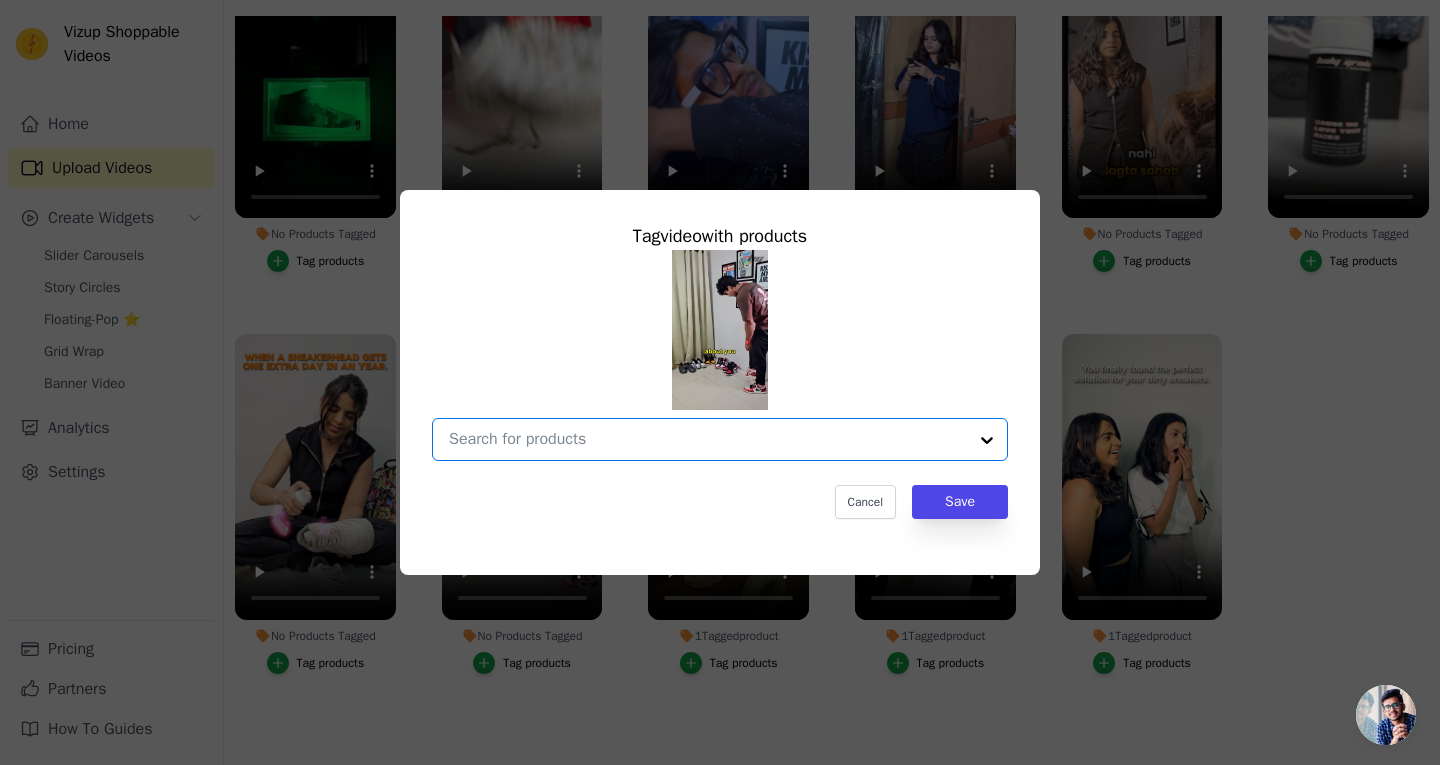 click on "No Products Tagged     Tag  video  with products       Option undefined, selected.   Select is focused, type to refine list, press down to open the menu.                   Cancel   Save     Tag products" at bounding box center (708, 439) 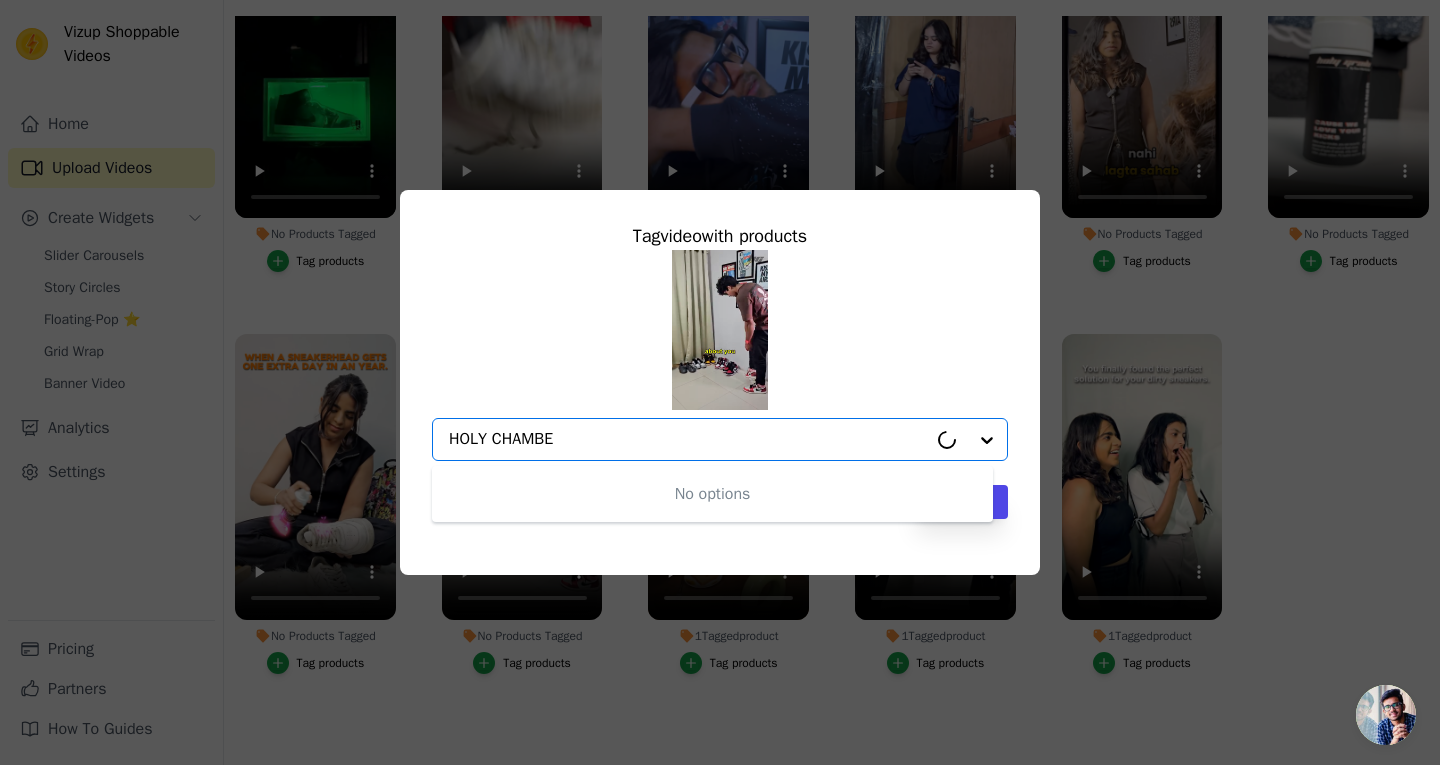 type on "HOLY CHAMBER" 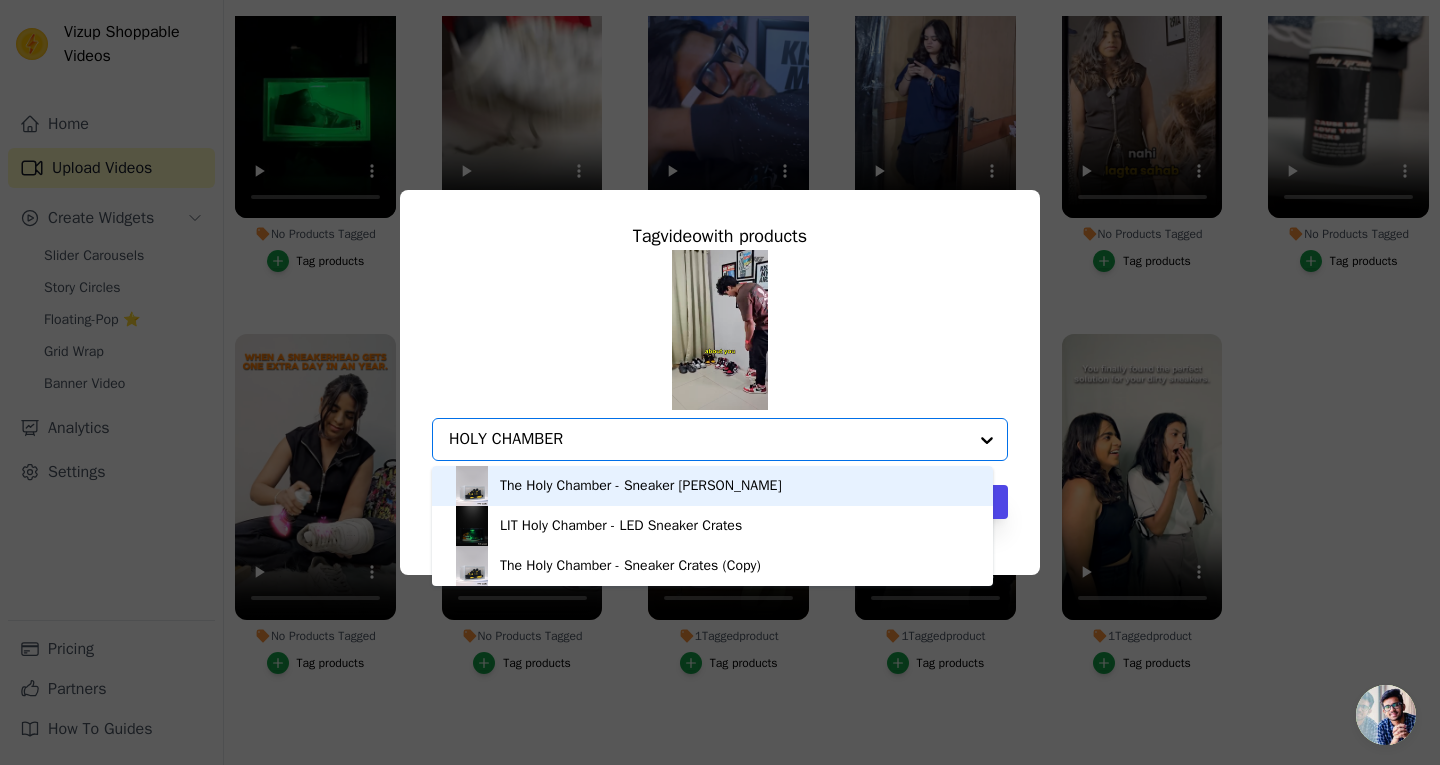 click on "The Holy Chamber - Sneaker Crates" at bounding box center [641, 486] 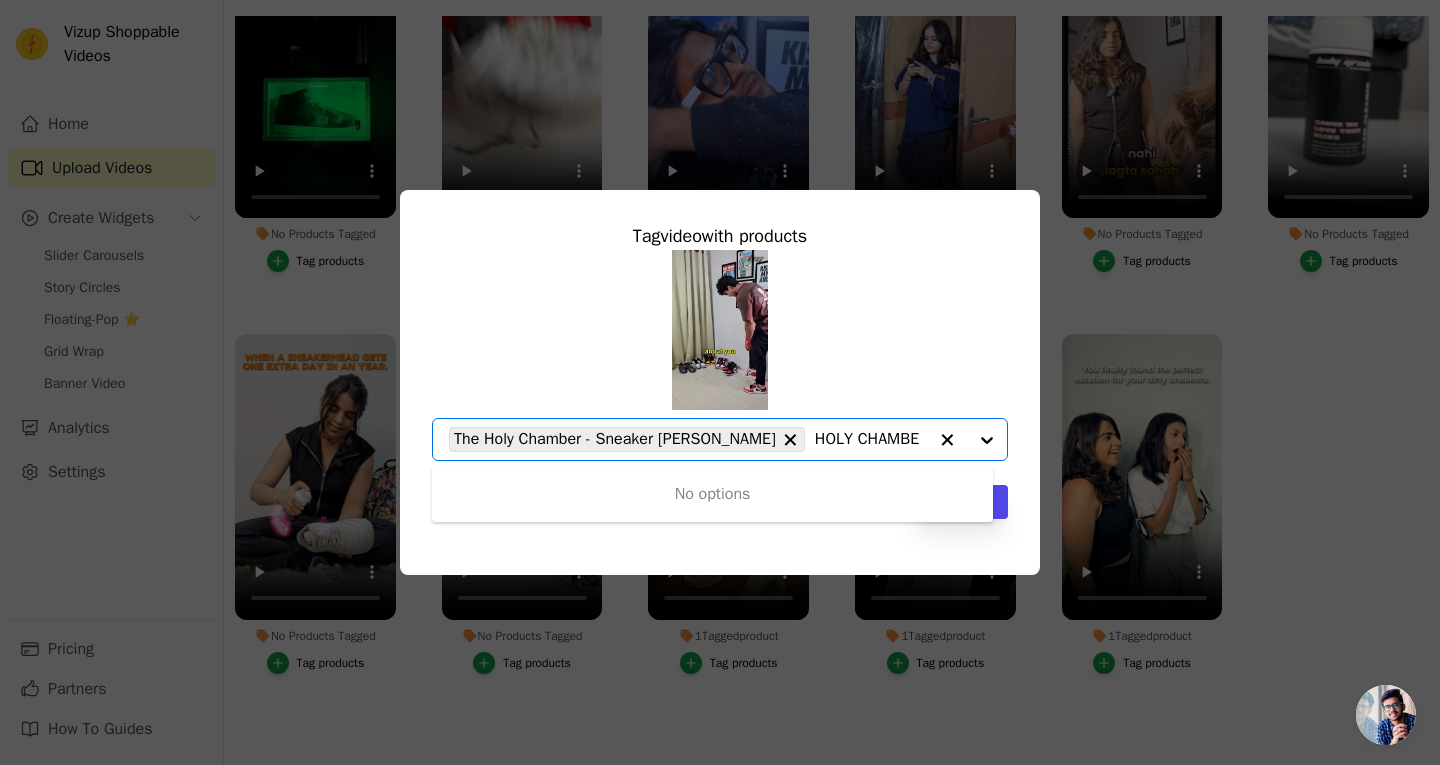 type on "HOLY CHAMBER" 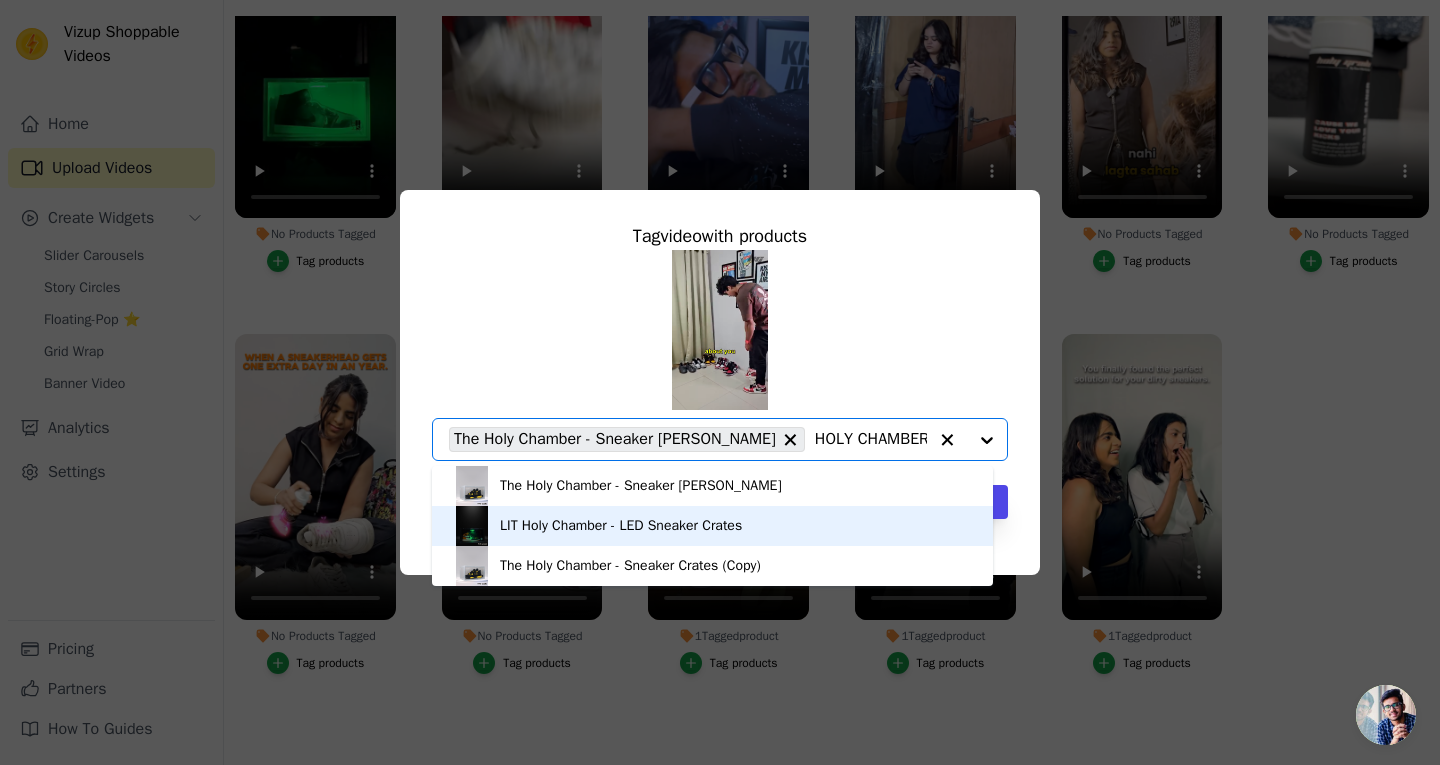 click on "LIT Holy Chamber - LED Sneaker Crates" at bounding box center [621, 526] 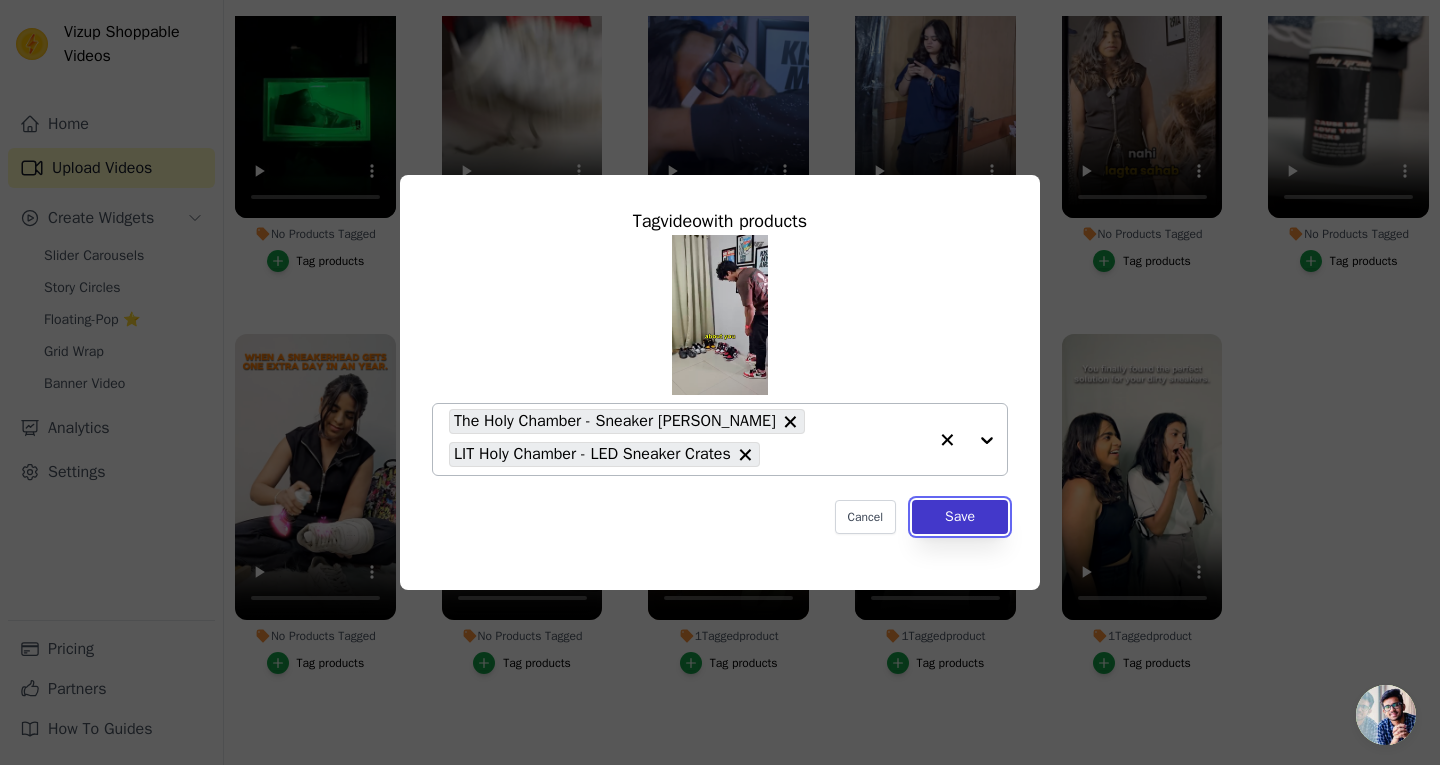 click on "Save" at bounding box center (960, 517) 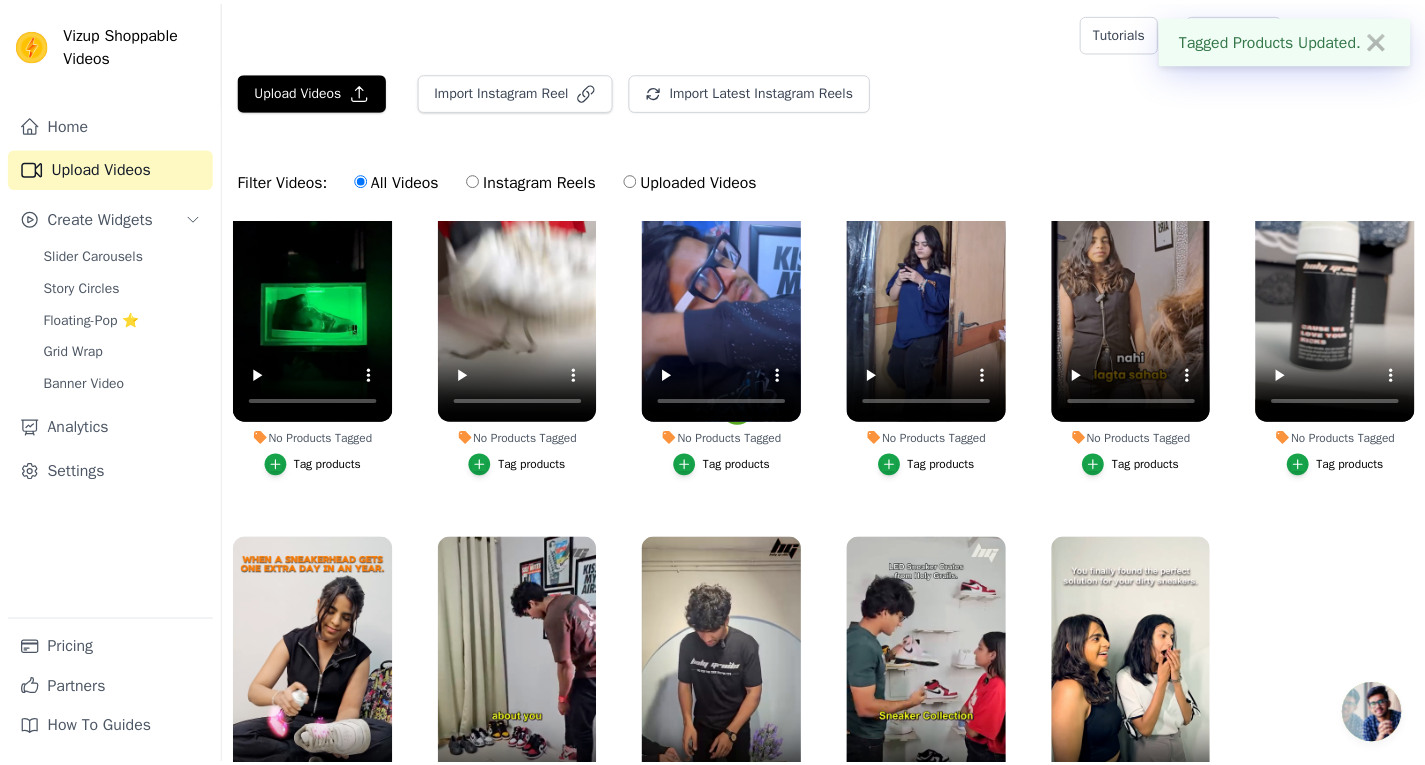 scroll, scrollTop: 204, scrollLeft: 0, axis: vertical 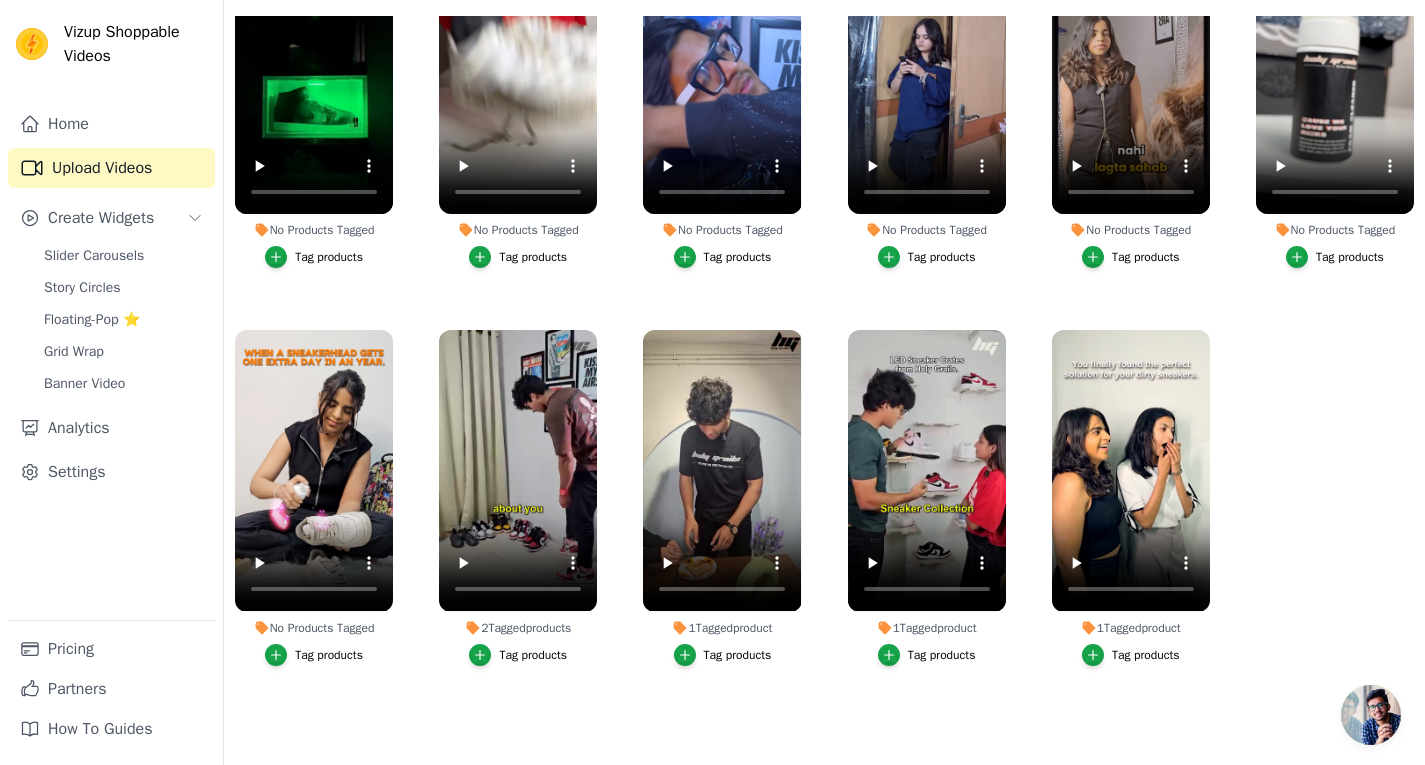 click on "Tag products" at bounding box center [329, 655] 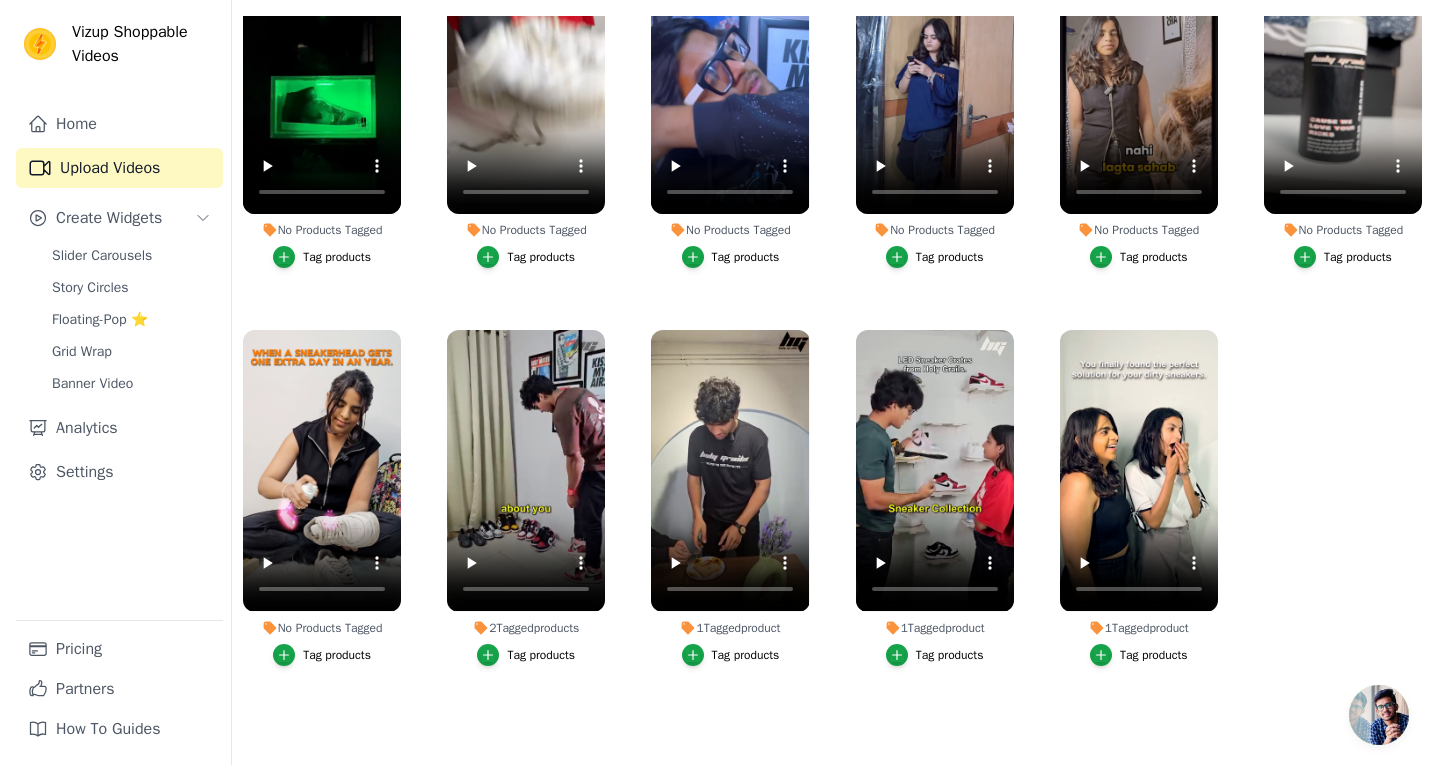 scroll, scrollTop: 0, scrollLeft: 0, axis: both 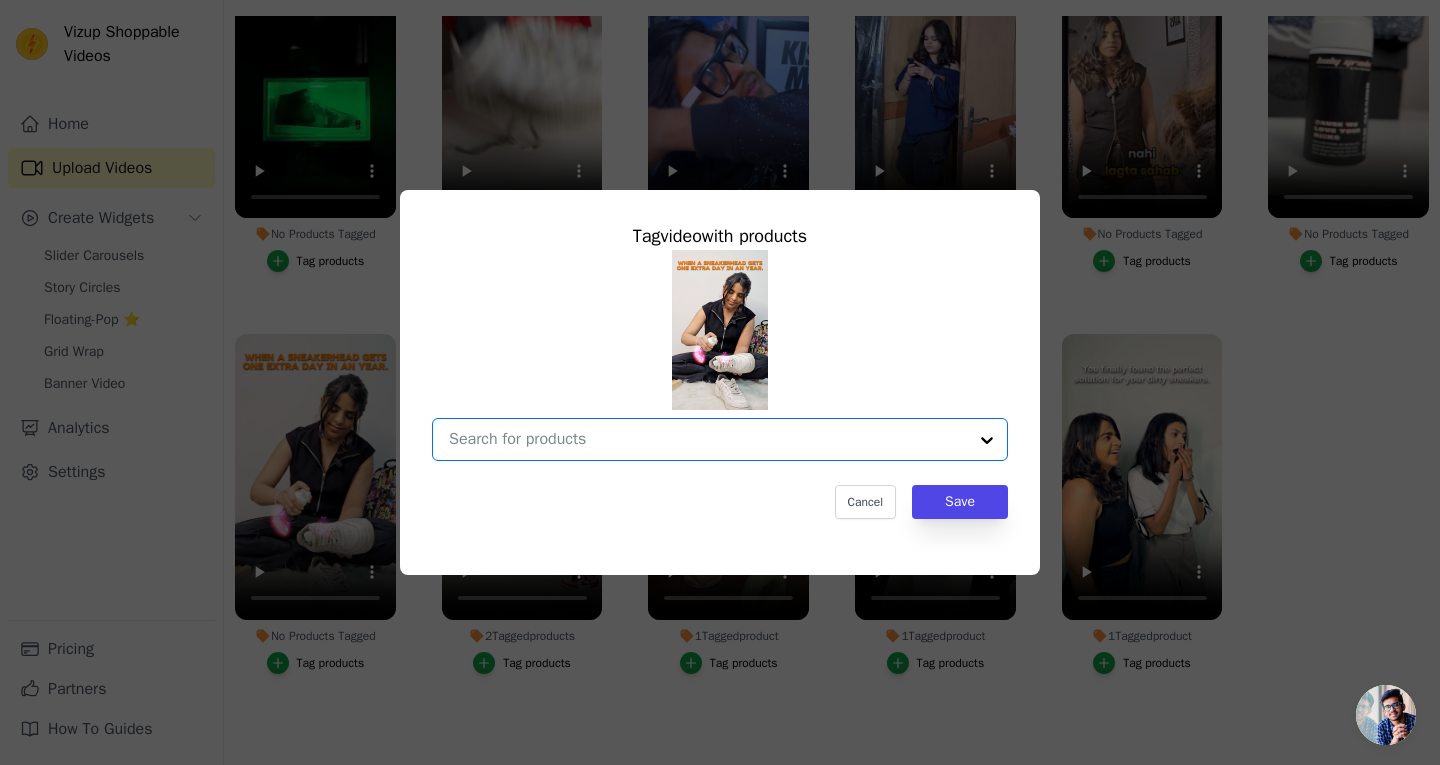 click on "No Products Tagged     Tag  video  with products       Option undefined, selected.   Select is focused, type to refine list, press down to open the menu.                   Cancel   Save     Tag products" at bounding box center (708, 439) 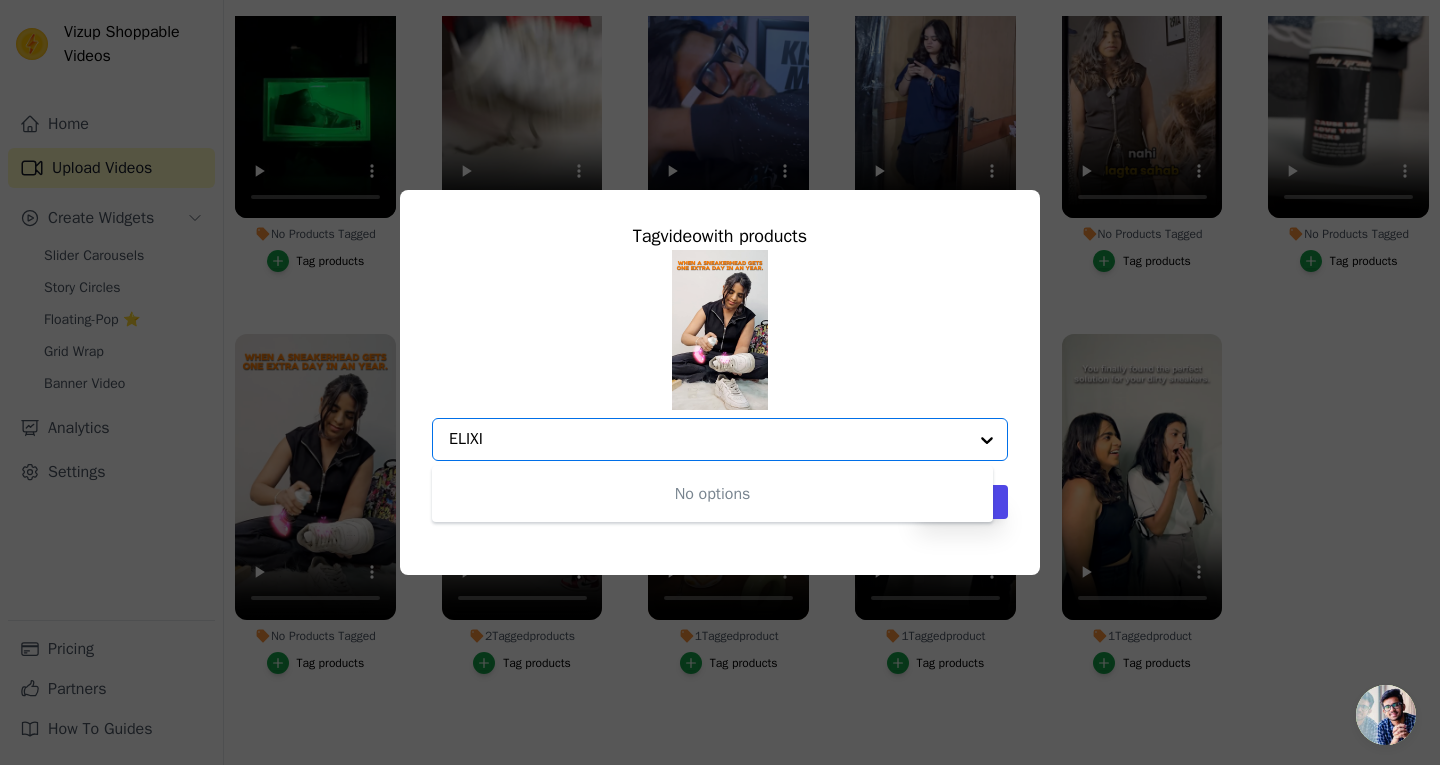 type on "ELIXIR" 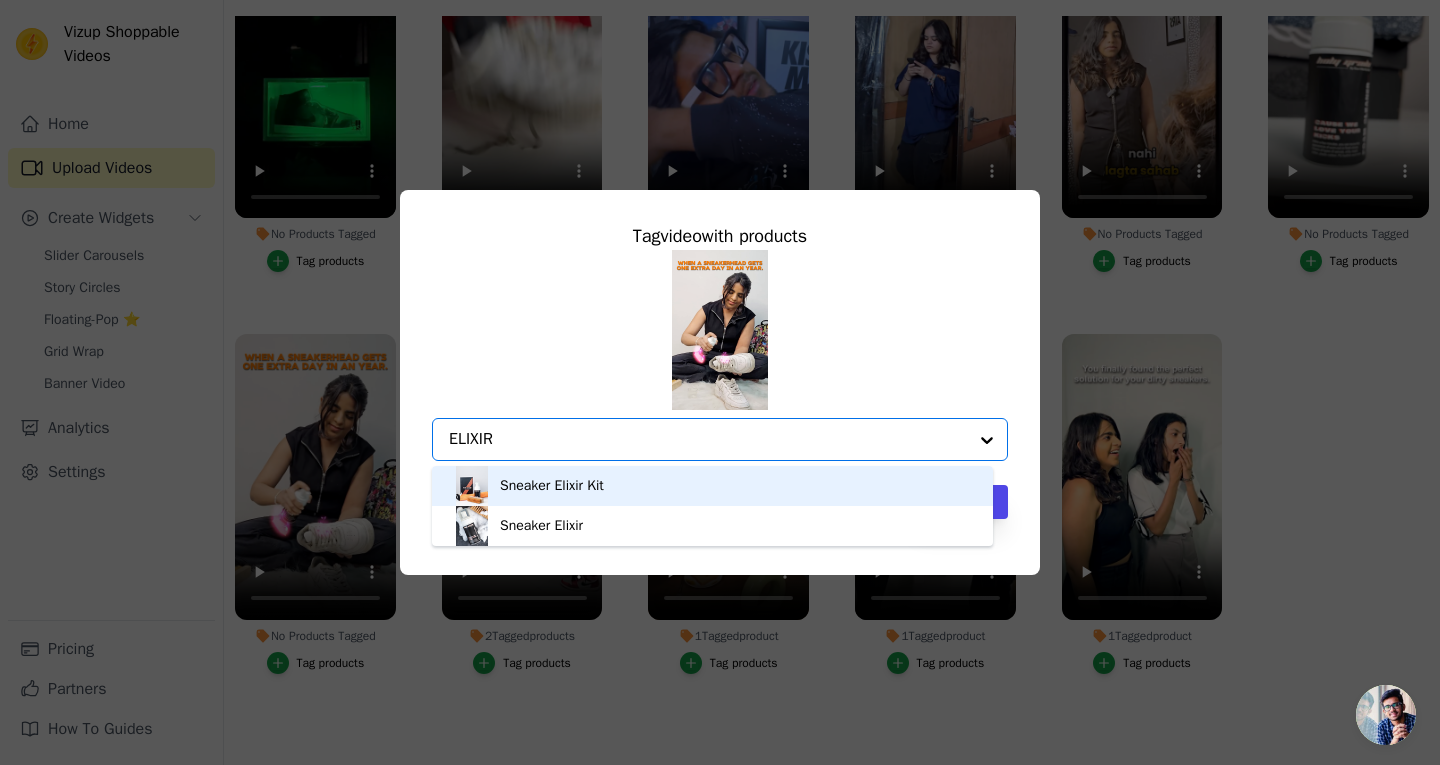 click on "Sneaker Elixir Kit" at bounding box center (712, 486) 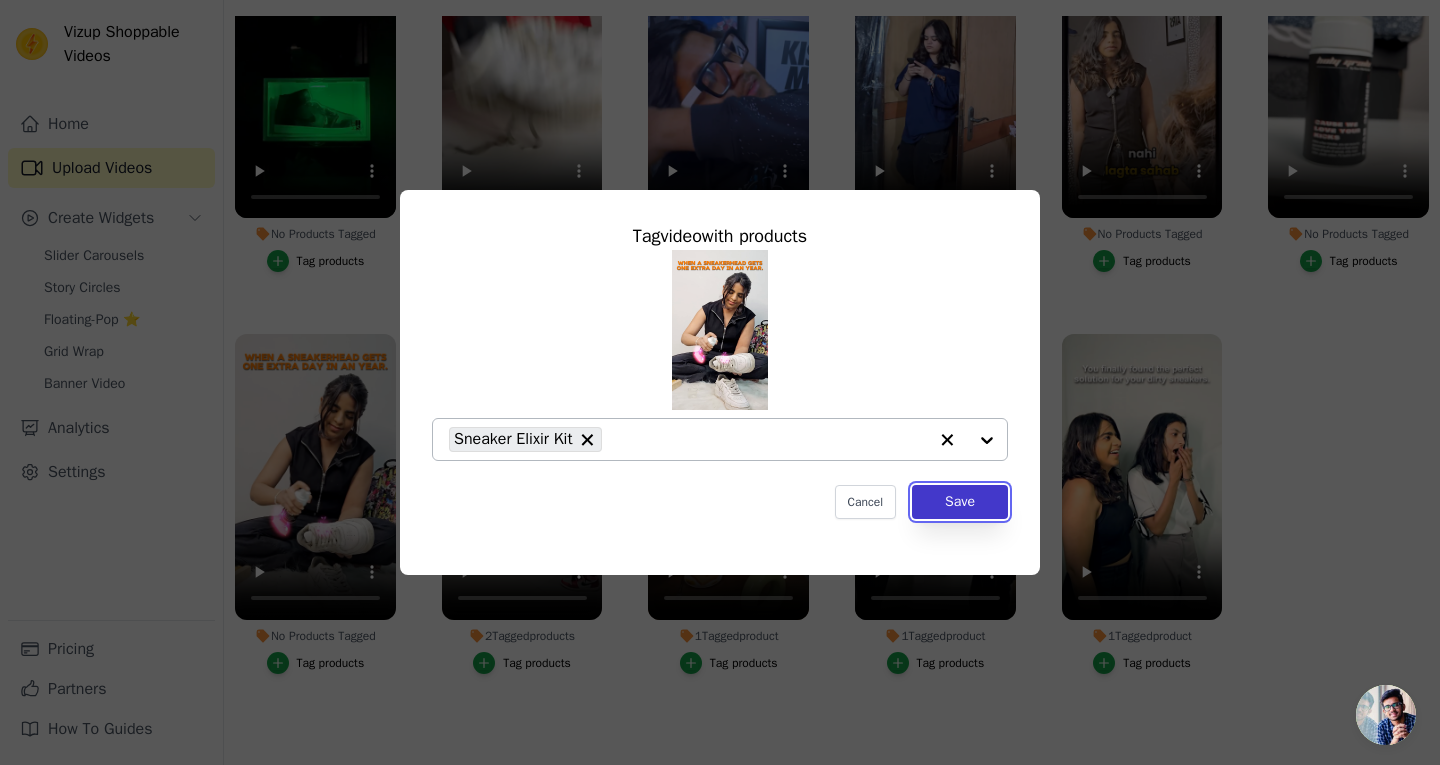 click on "Save" at bounding box center (960, 502) 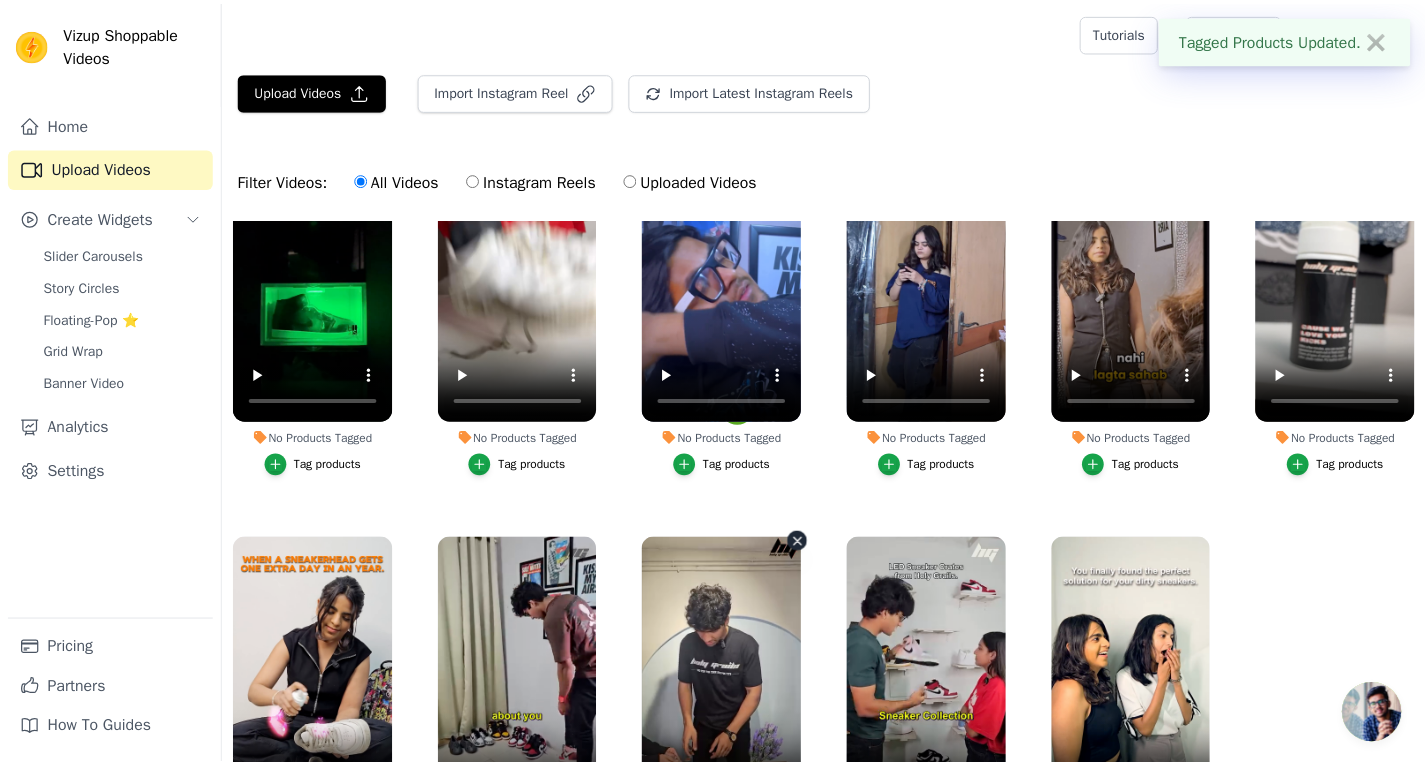 scroll, scrollTop: 204, scrollLeft: 0, axis: vertical 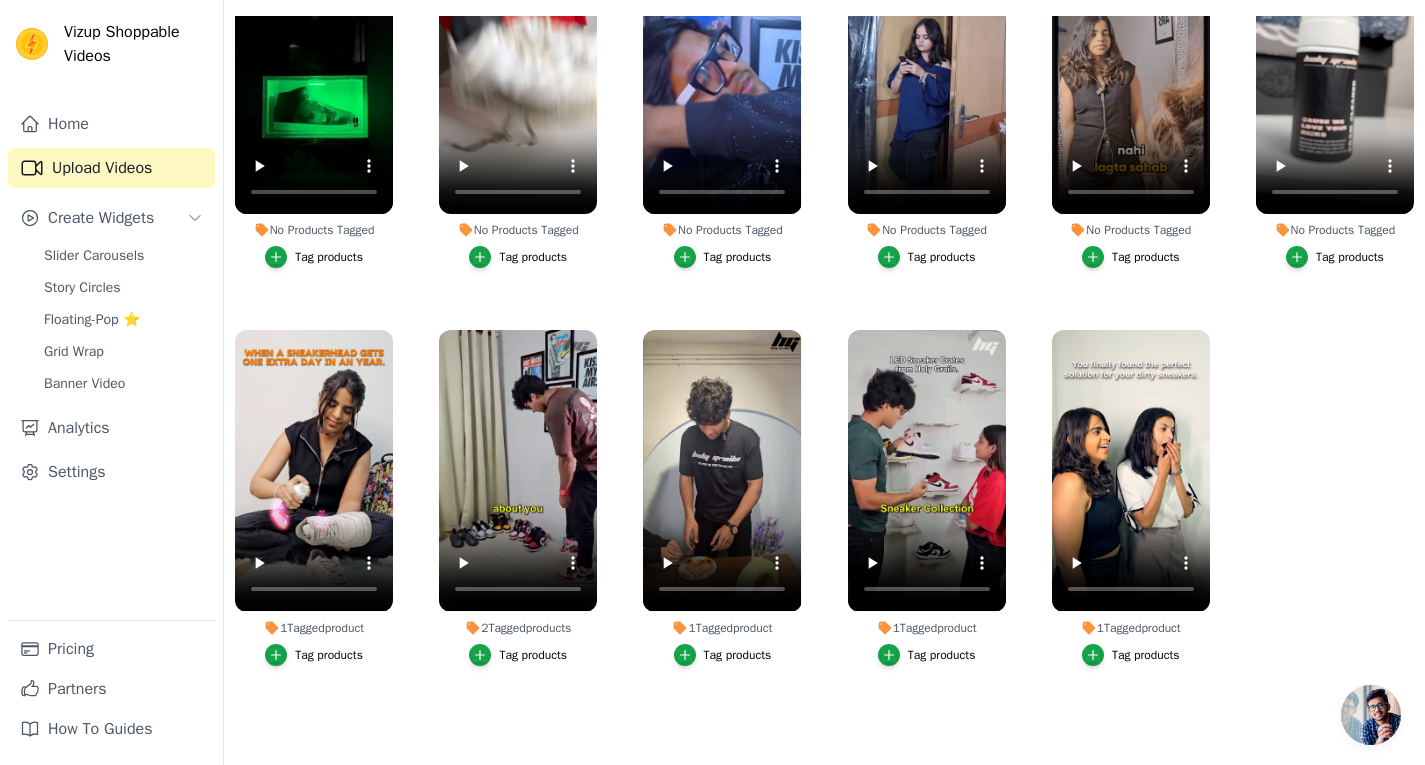 click on "Tag products" at bounding box center (738, 655) 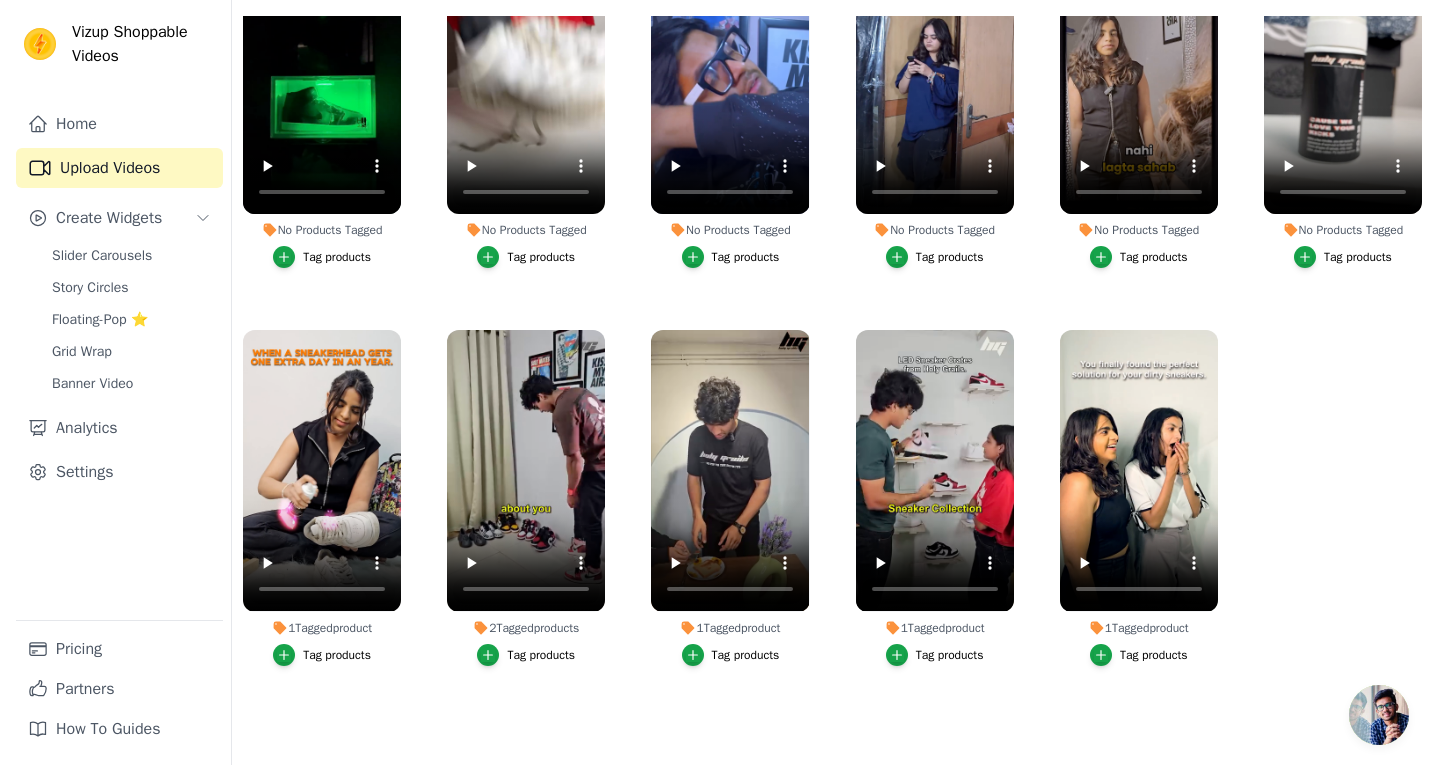 scroll, scrollTop: 0, scrollLeft: 0, axis: both 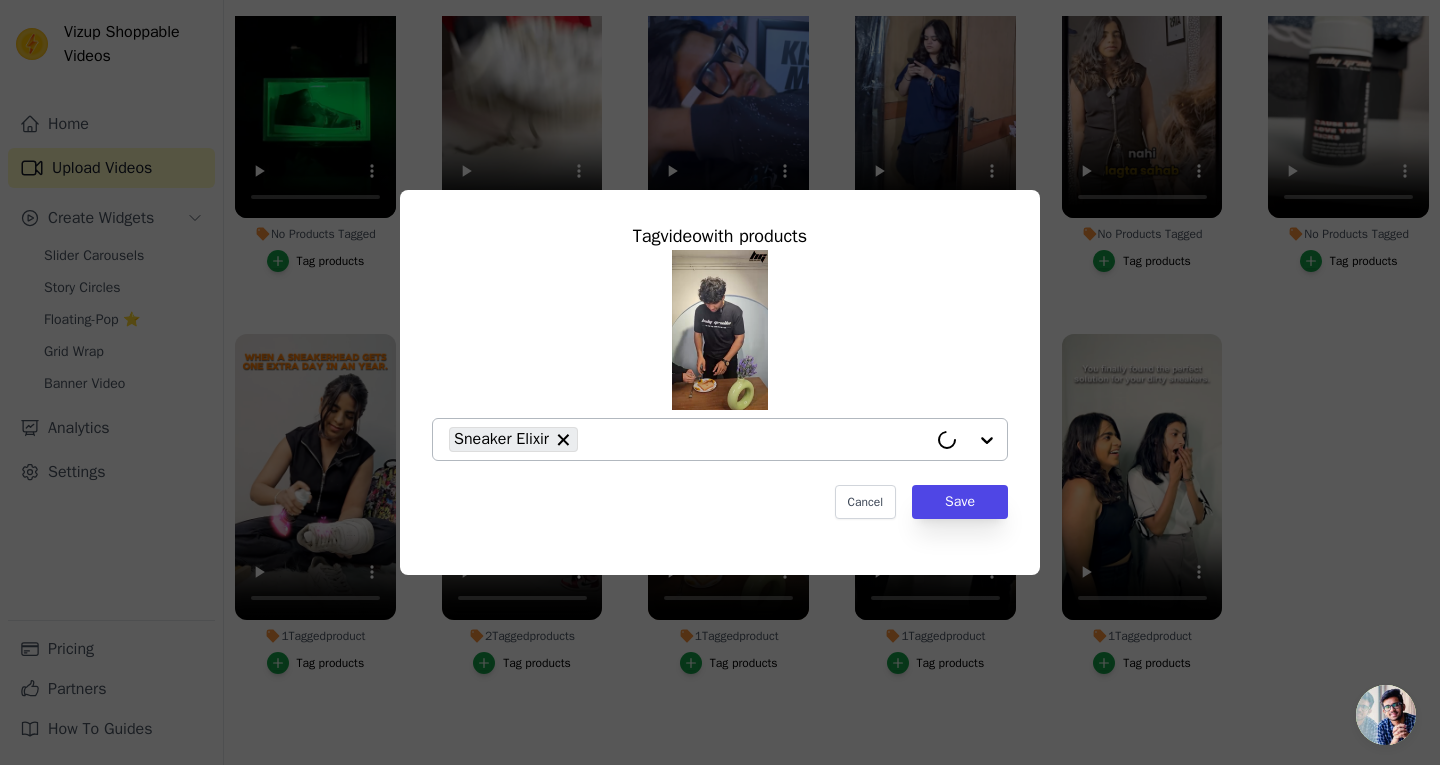 click on "Sneaker Elixir" at bounding box center [688, 439] 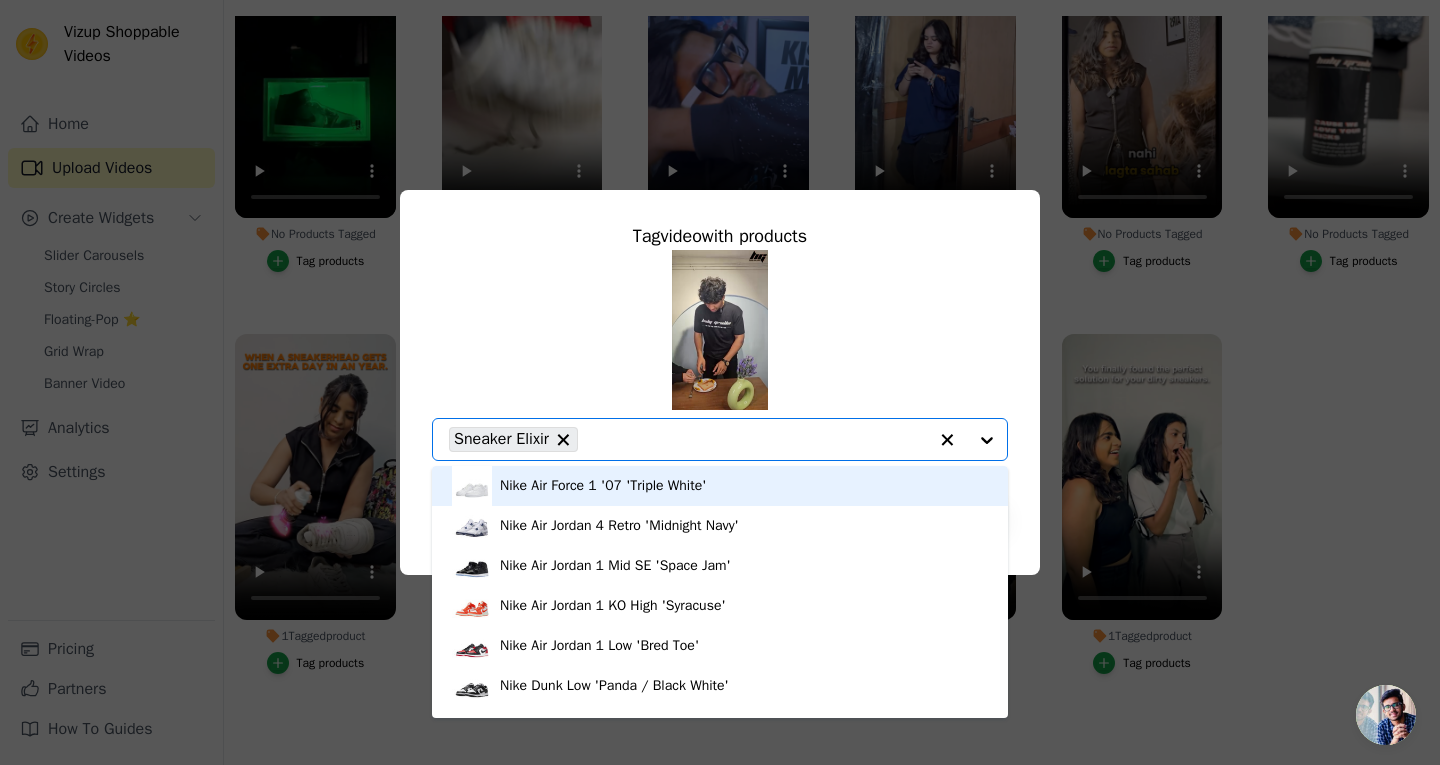 click on "1  Tagged  product     Tag  video  with products         Nike Air Force 1 '07 'Triple White'     Nike Air Jordan 4 Retro 'Midnight Navy'     Nike Air Jordan 1 Mid SE 'Space Jam'     Nike Air Jordan 1 KO High 'Syracuse'     Nike Air Jordan 1 Low 'Bred Toe'     Nike Dunk Low 'Panda / Black White'     Nike Air Jordan 1 Retro Low OG 'UNC /Powder Blue'     Nike Air Jordan 1 Retro High OG 'Taxi / Yellow Toe'     Adidas Yeezy Boost 350 V2 'Salt'     Adidas Yeezy Slides 'Resin'     The Holy Chamber - Sneaker Crates     Grail Shield Wipes     Air Force 1 x Marley X Monroe     Converse Canvas High x Duck Flex Kicks     Air Force 1 x Monochrome Florals     Nike Air Jordan 1 Mid 'Dark Teal Green'     Nike Wmns Air Jordan 1 Elevate Low 'University Blue'     Nike Air Jordan 1 Mid SE 'Sanddrift'     Nike Air Jordan 1 Low 'New Emerald'     Nike Air Jordan 1 Low 'Reverse Black Toe'     Nike Air Jordan 1 Low 'Reverse Bred'     Nike Air Jordan 1 Retro High OG 'Heritage'     Nike Air Jordan 1 Mid 'Chicago'" 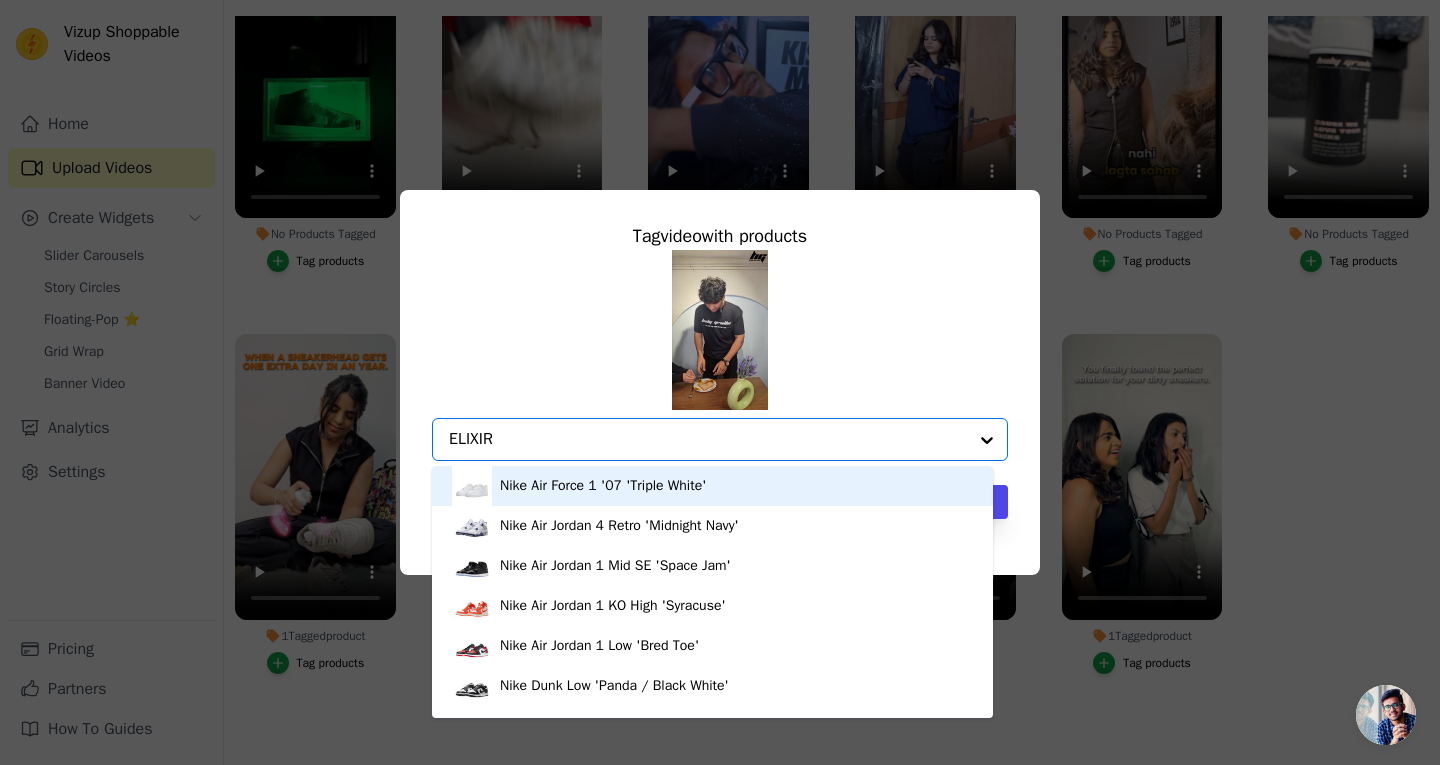 type on "ELIXIR" 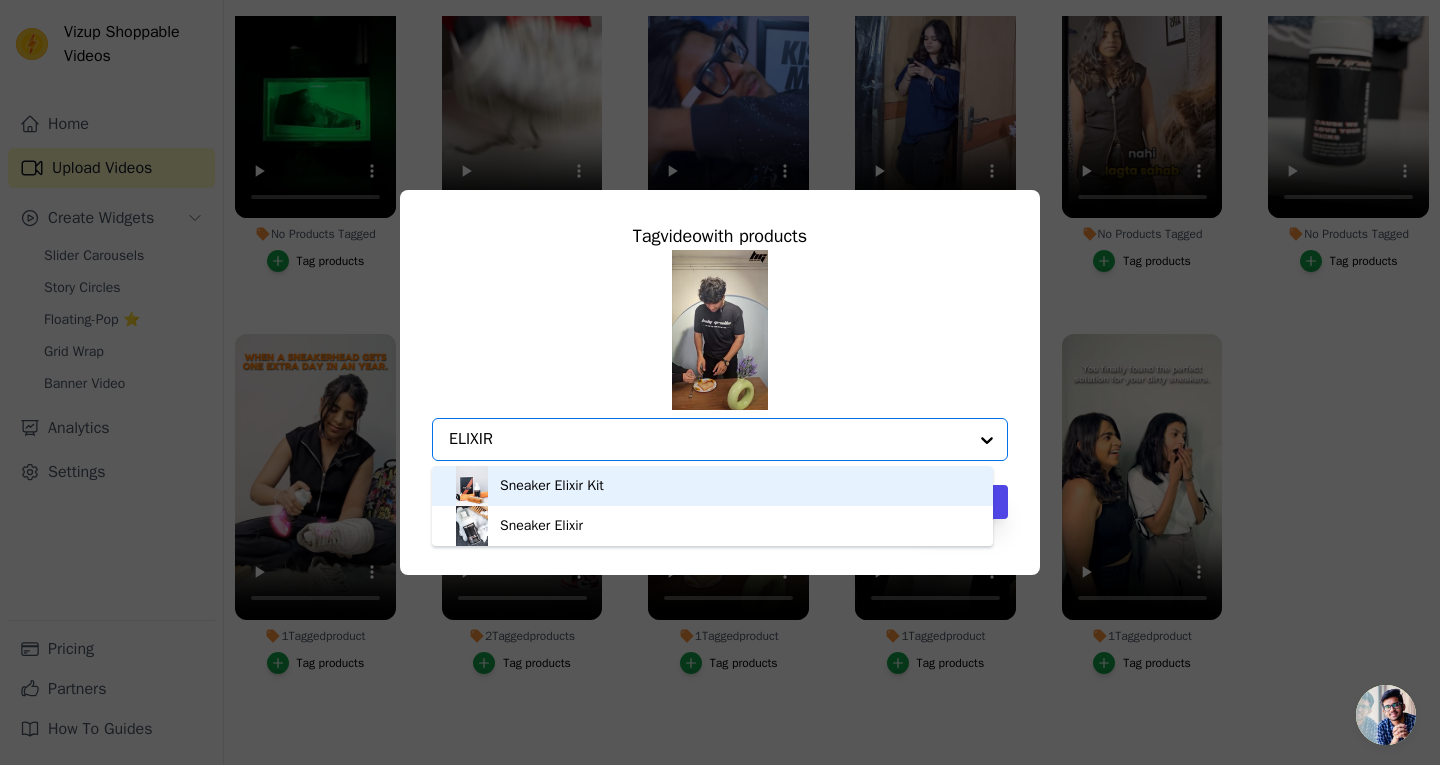 click on "Sneaker Elixir Kit" at bounding box center (552, 486) 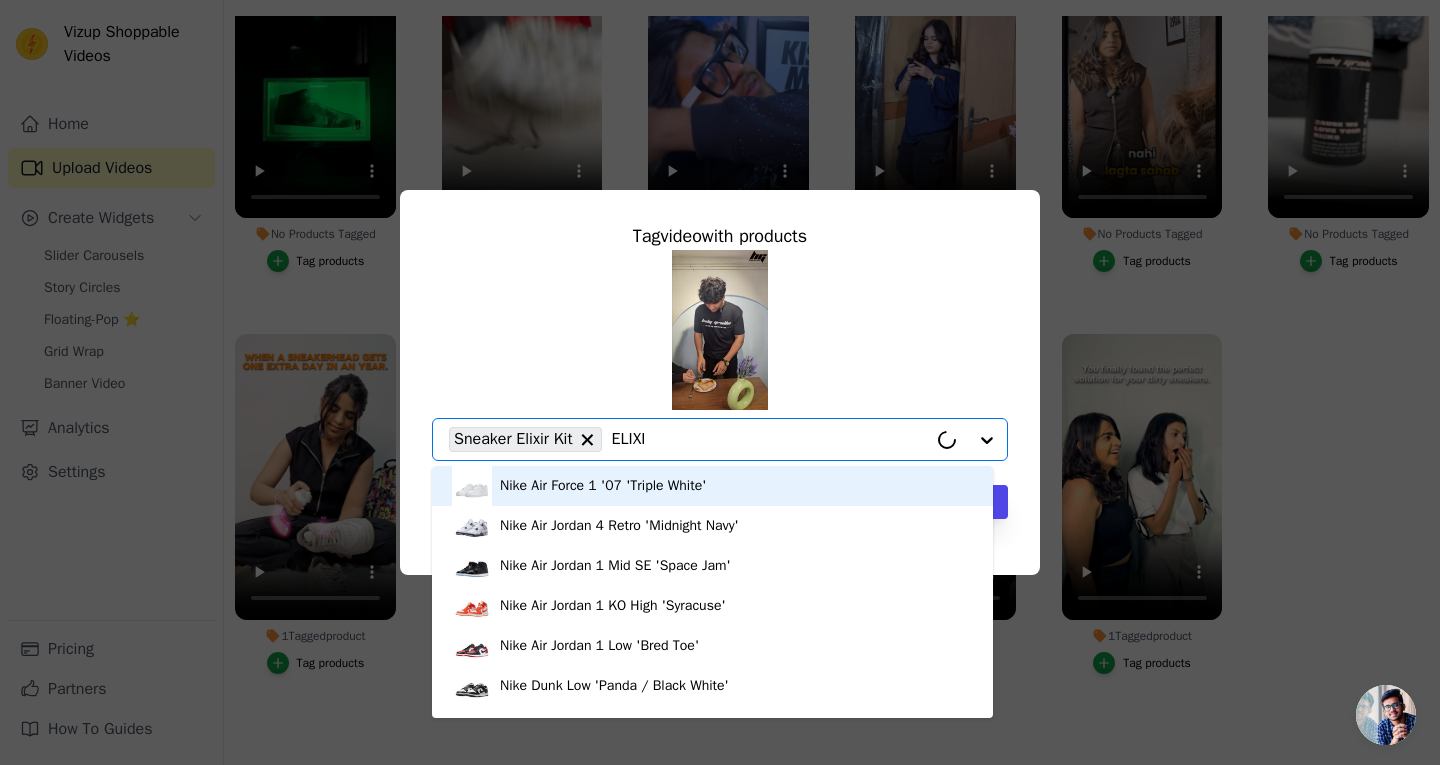 type on "ELIXIR" 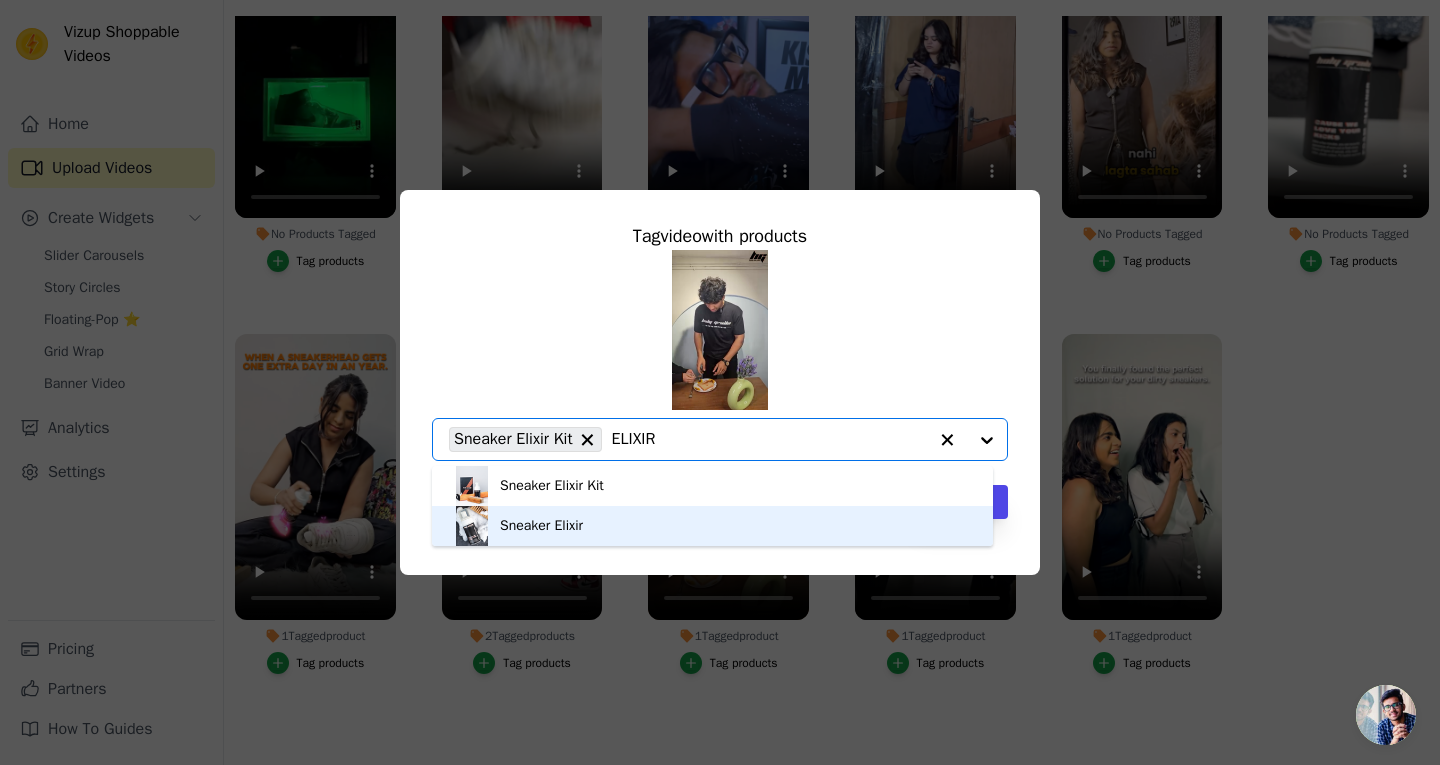 click on "Sneaker Elixir" at bounding box center [541, 526] 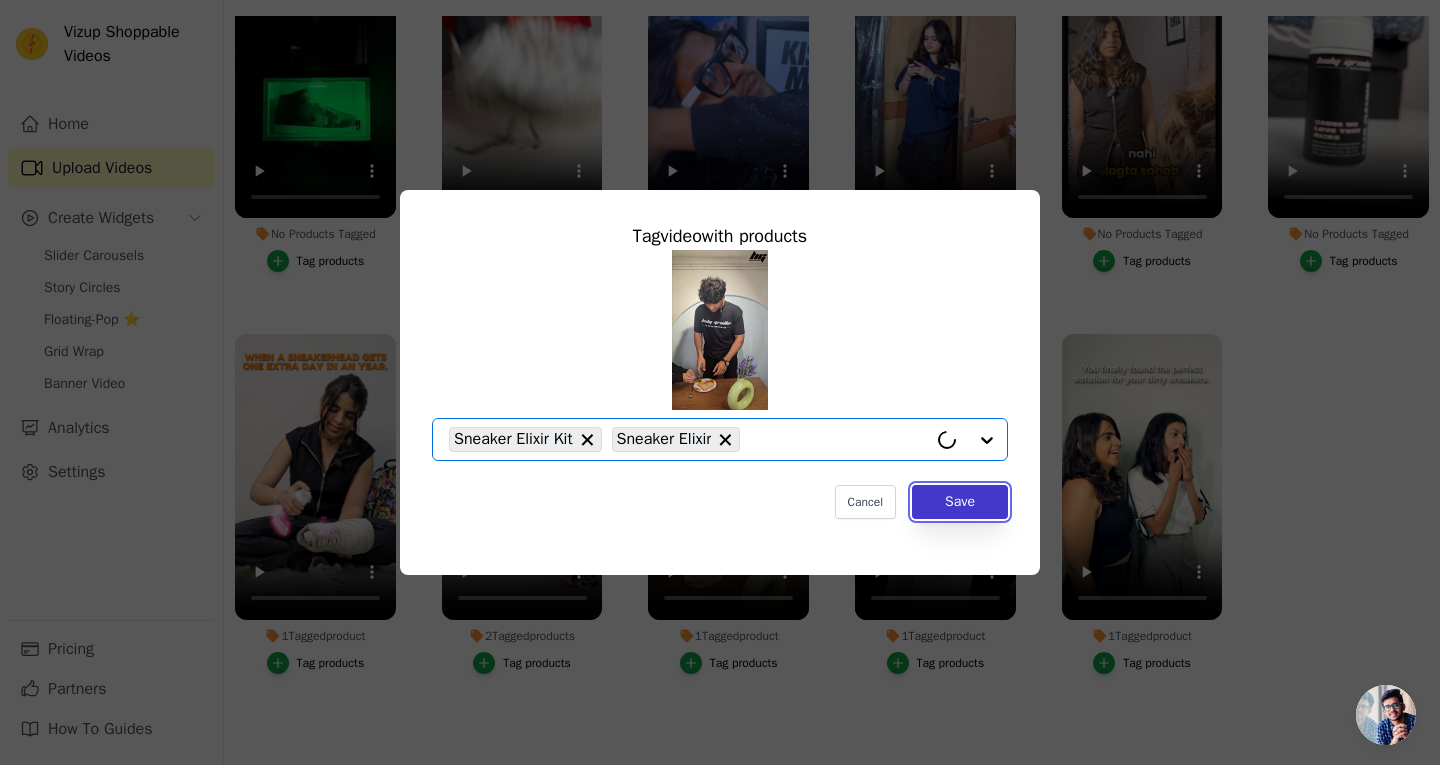 click on "Save" at bounding box center [960, 502] 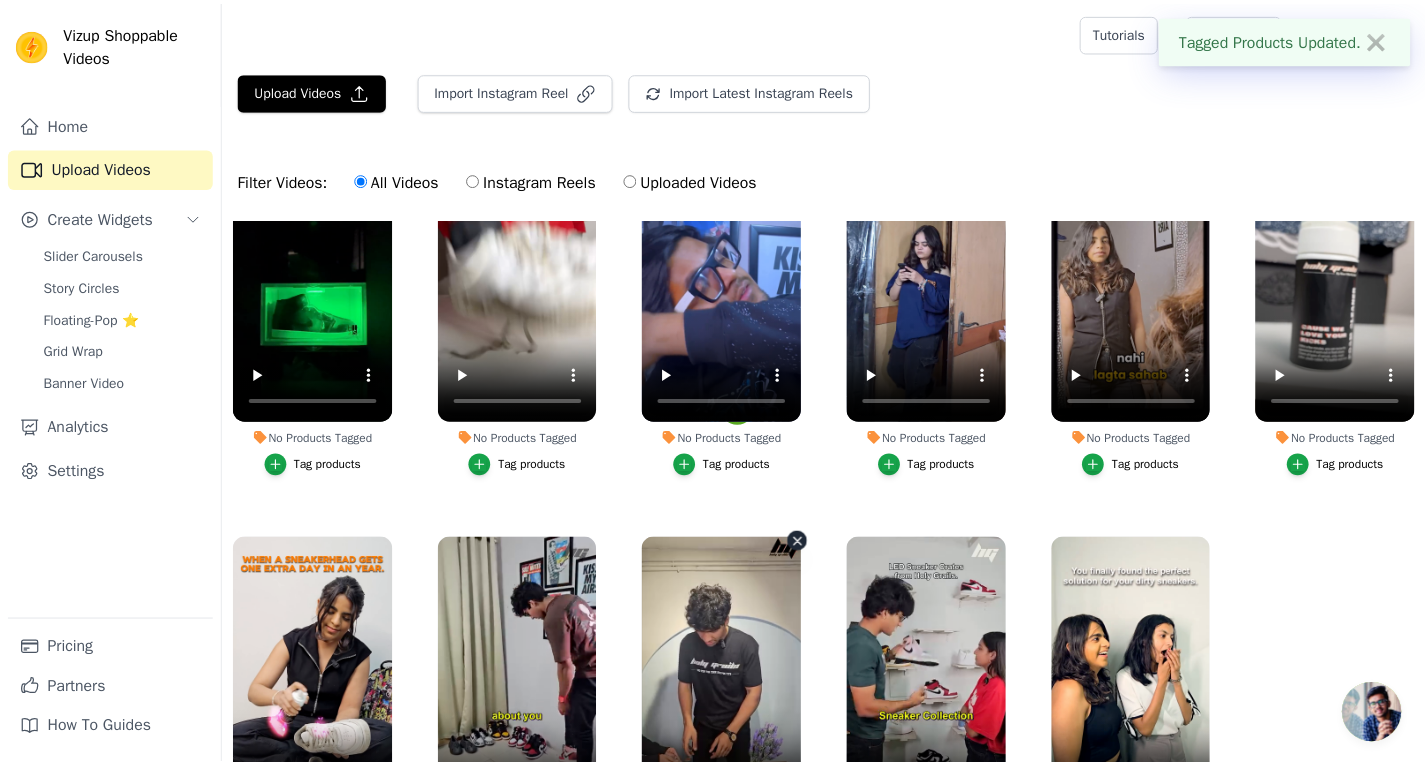 scroll, scrollTop: 204, scrollLeft: 0, axis: vertical 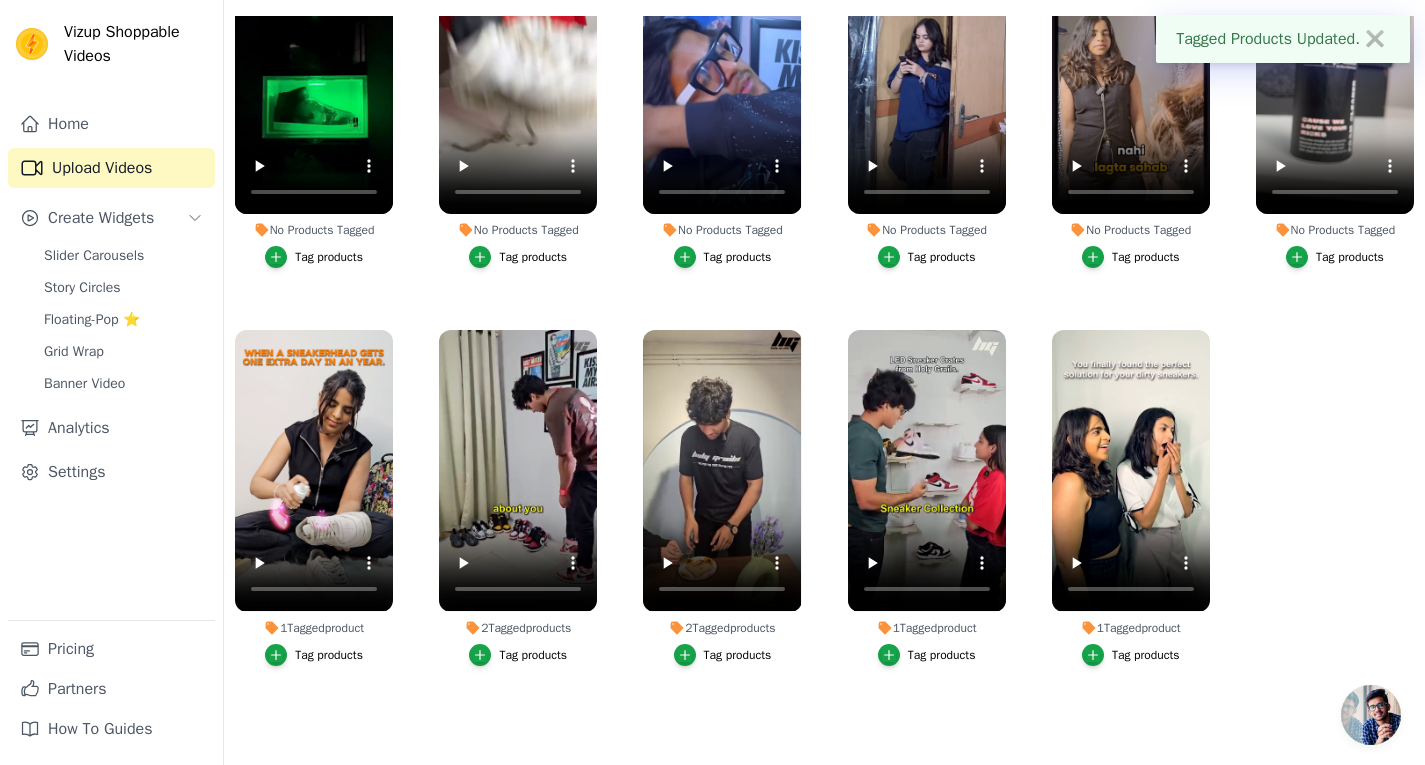 click on "Tag products" at bounding box center [329, 655] 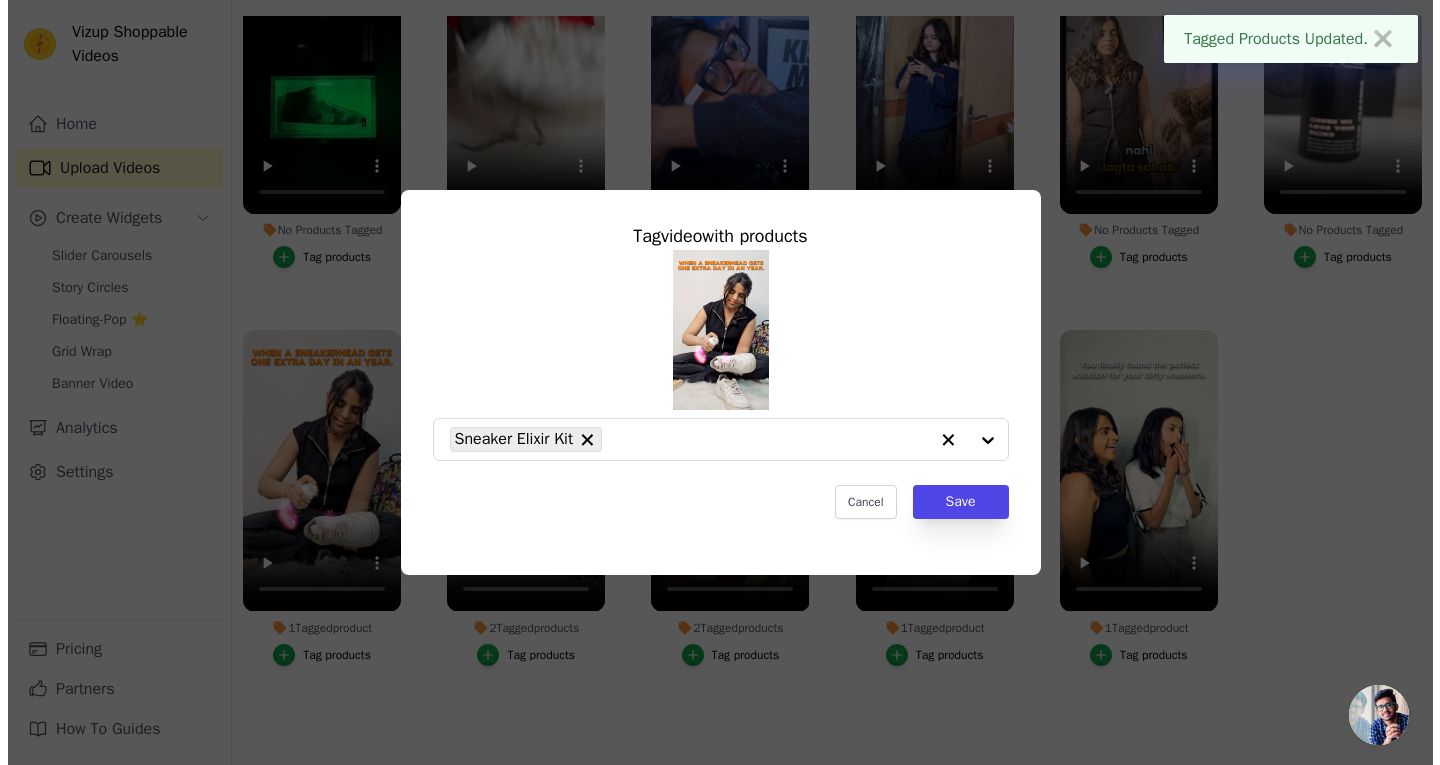 scroll, scrollTop: 0, scrollLeft: 0, axis: both 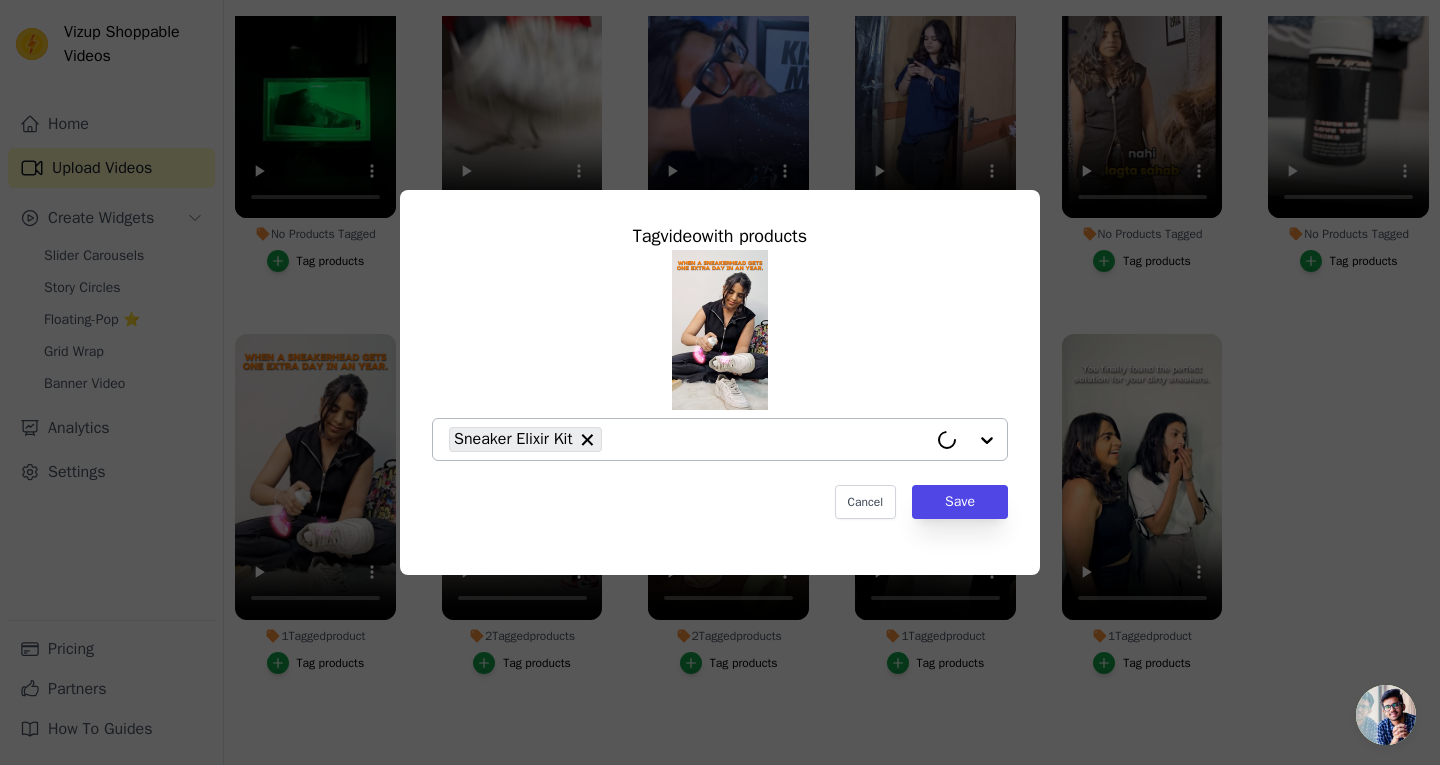 click on "Sneaker Elixir Kit" at bounding box center [688, 439] 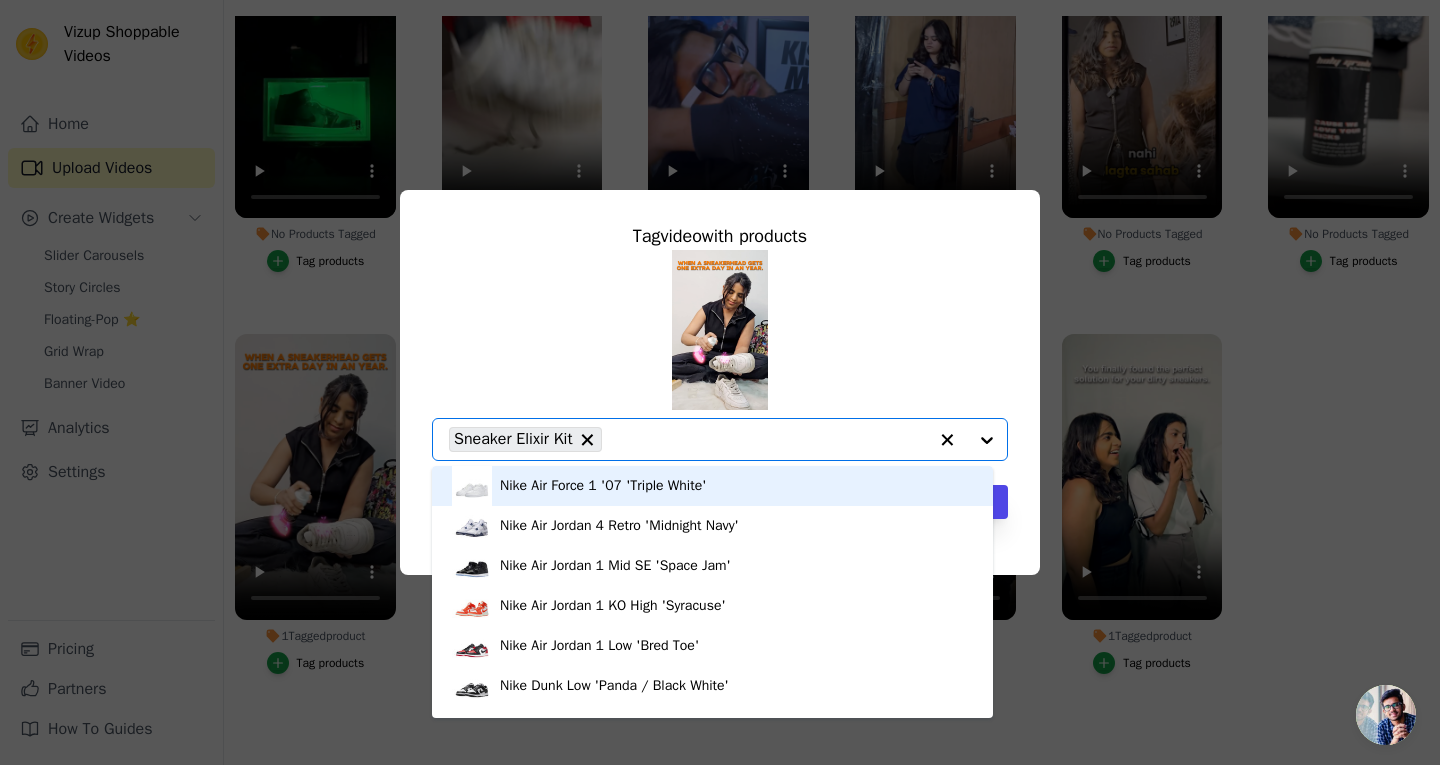 click on "1  Tagged  product     Tag  video  with products         Nike Air Force 1 '07 'Triple White'     Nike Air Jordan 4 Retro 'Midnight Navy'     Nike Air Jordan 1 Mid SE 'Space Jam'     Nike Air Jordan 1 KO High 'Syracuse'     Nike Air Jordan 1 Low 'Bred Toe'     Nike Dunk Low 'Panda / Black White'     Nike Air Jordan 1 Retro Low OG 'UNC /Powder Blue'     Nike Air Jordan 1 Retro High OG 'Taxi / Yellow Toe'     Adidas Yeezy Boost 350 V2 'Salt'     Adidas Yeezy Slides 'Resin'     The Holy Chamber - Sneaker Crates     Grail Shield Wipes     Air Force 1 x Marley X Monroe     Converse Canvas High x Duck Flex Kicks     Air Force 1 x Monochrome Florals     Nike Air Jordan 1 Mid 'Dark Teal Green'     Nike Wmns Air Jordan 1 Elevate Low 'University Blue'     Nike Air Jordan 1 Mid SE 'Sanddrift'     Nike Air Jordan 1 Low 'New Emerald'     Nike Air Jordan 1 Low 'Reverse Black Toe'     Nike Air Jordan 1 Low 'Reverse Bred'     Nike Air Jordan 1 Retro High OG 'Heritage'     Nike Air Jordan 1 Mid 'Chicago'" 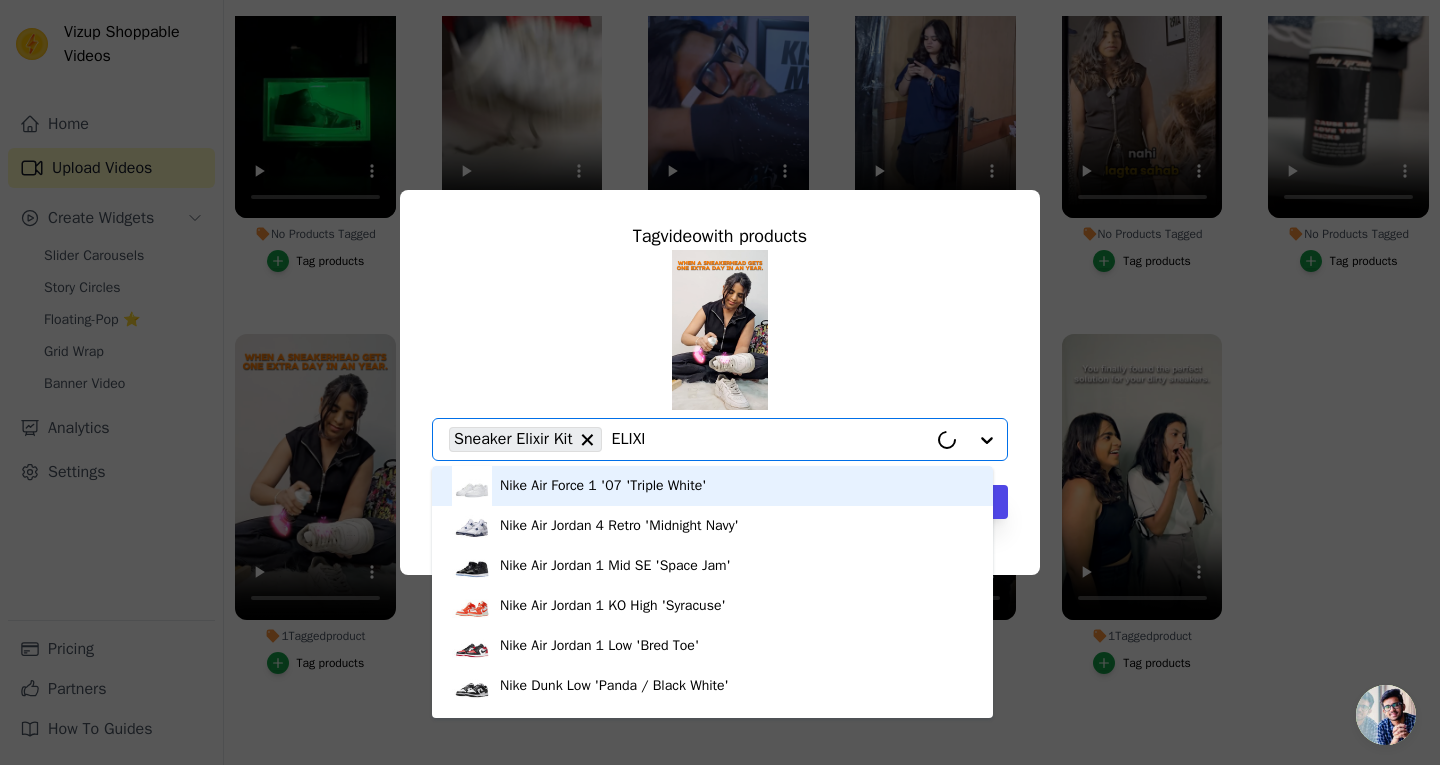 type on "ELIXIR" 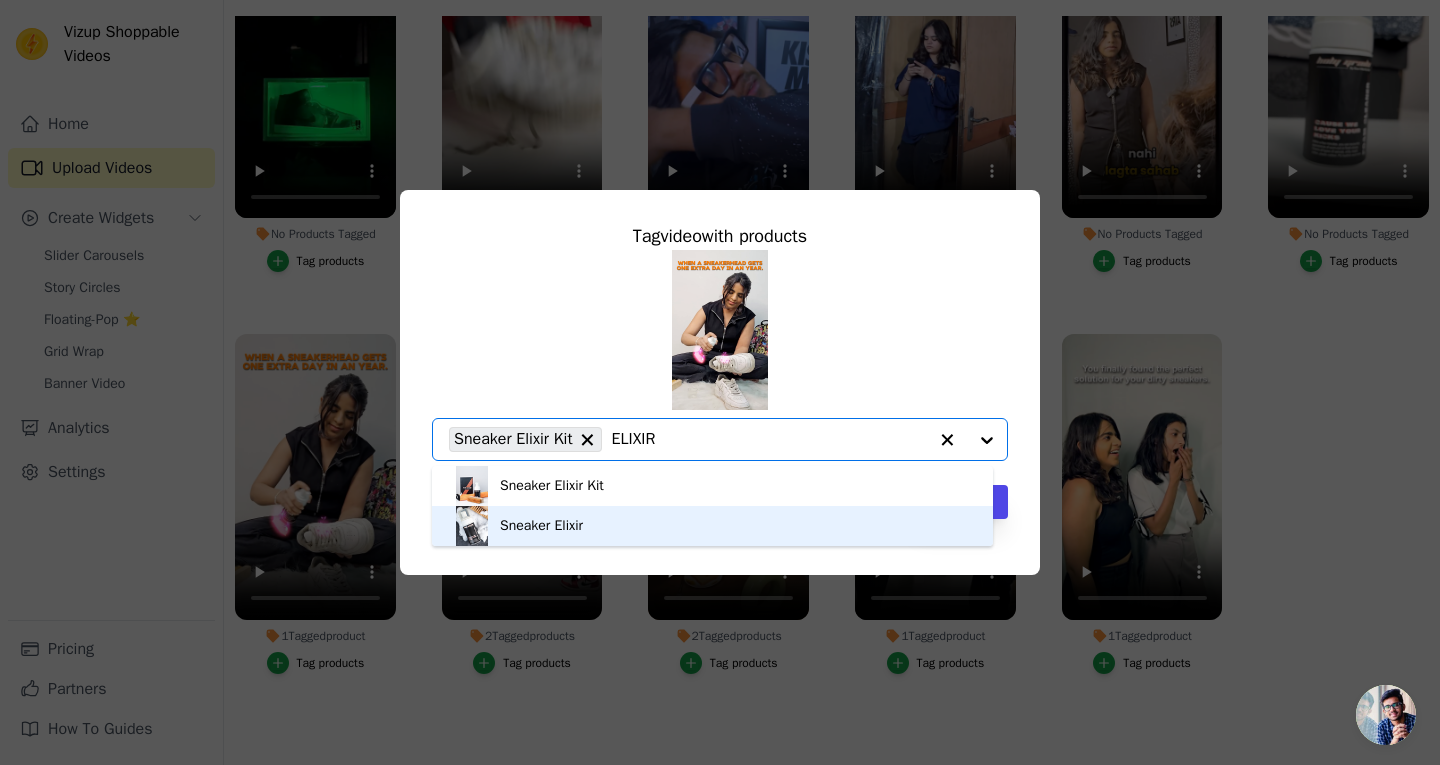 click on "Sneaker Elixir" at bounding box center (712, 526) 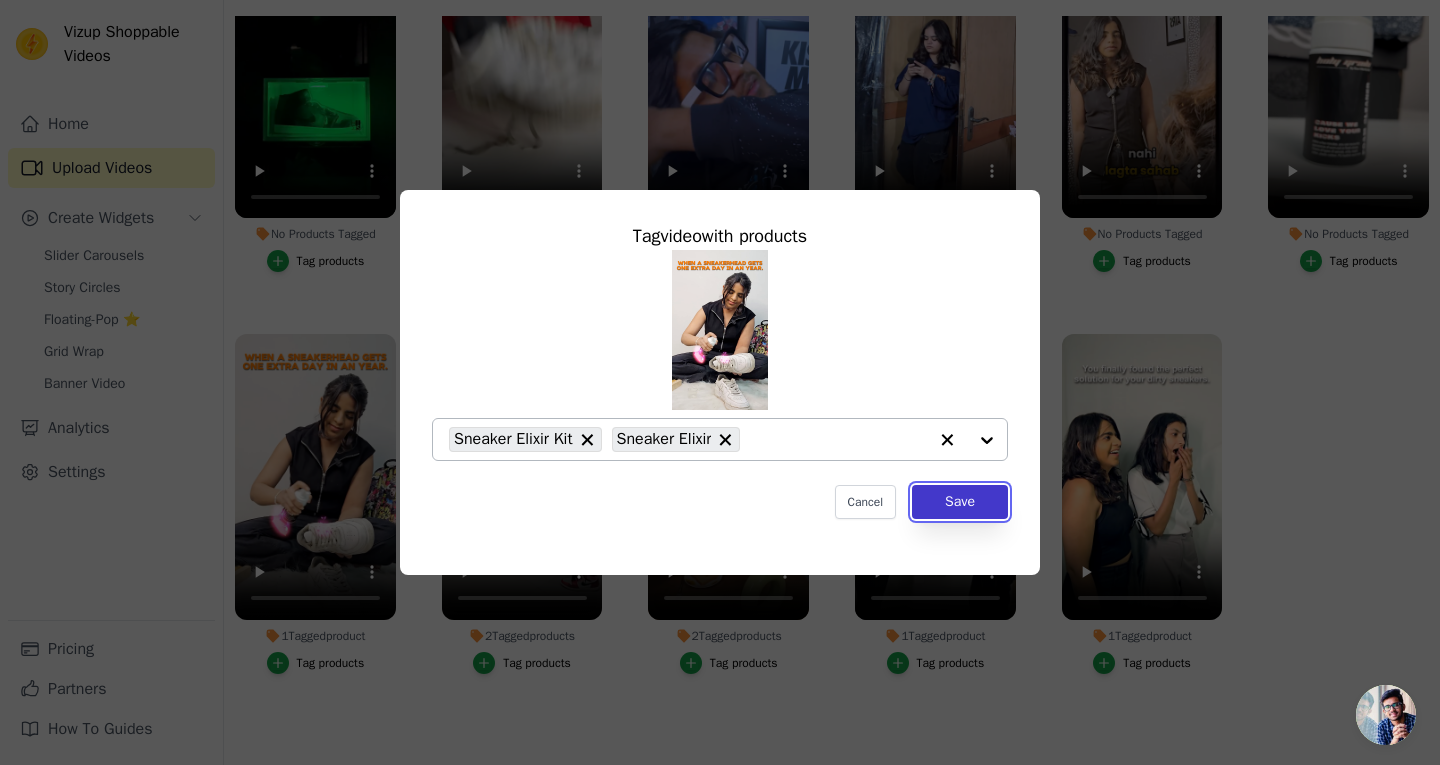 click on "Save" at bounding box center (960, 502) 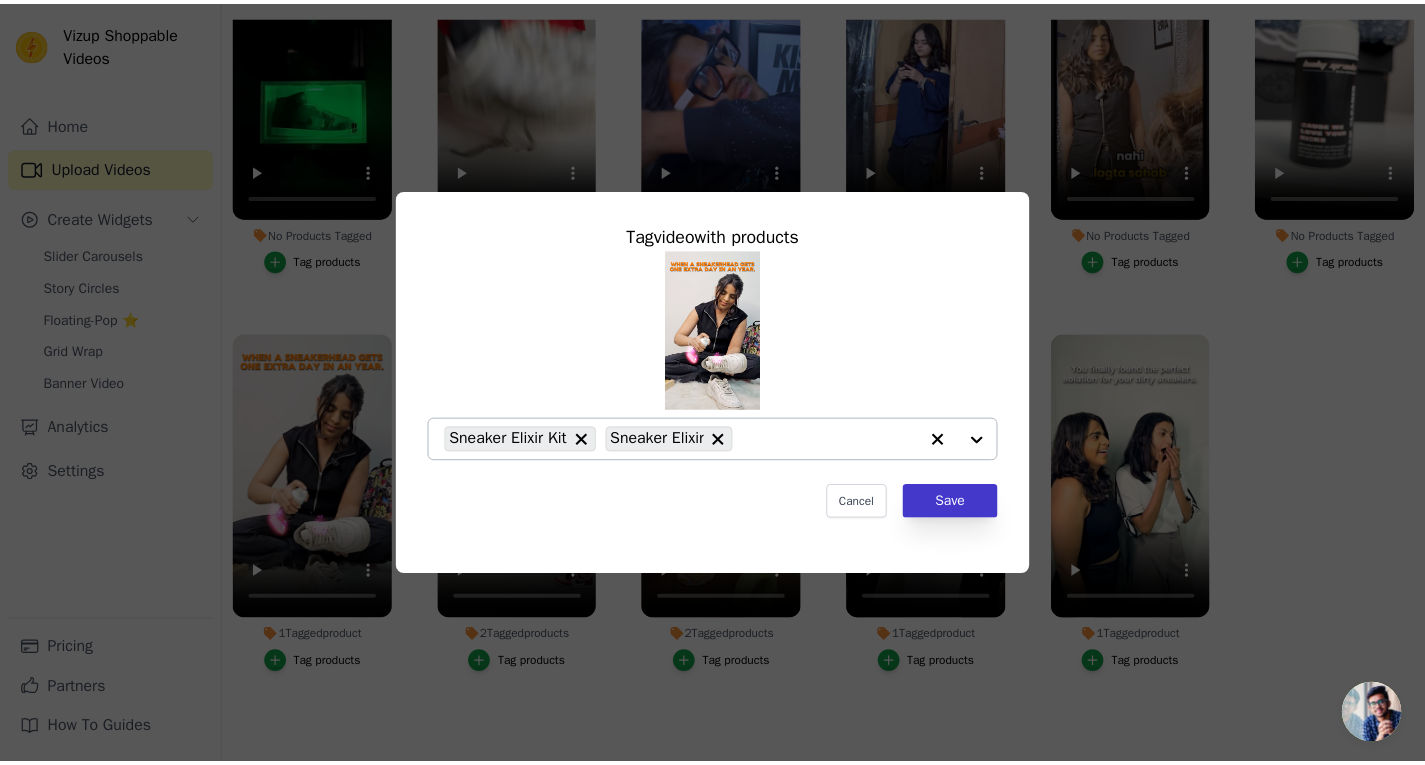 scroll, scrollTop: 204, scrollLeft: 0, axis: vertical 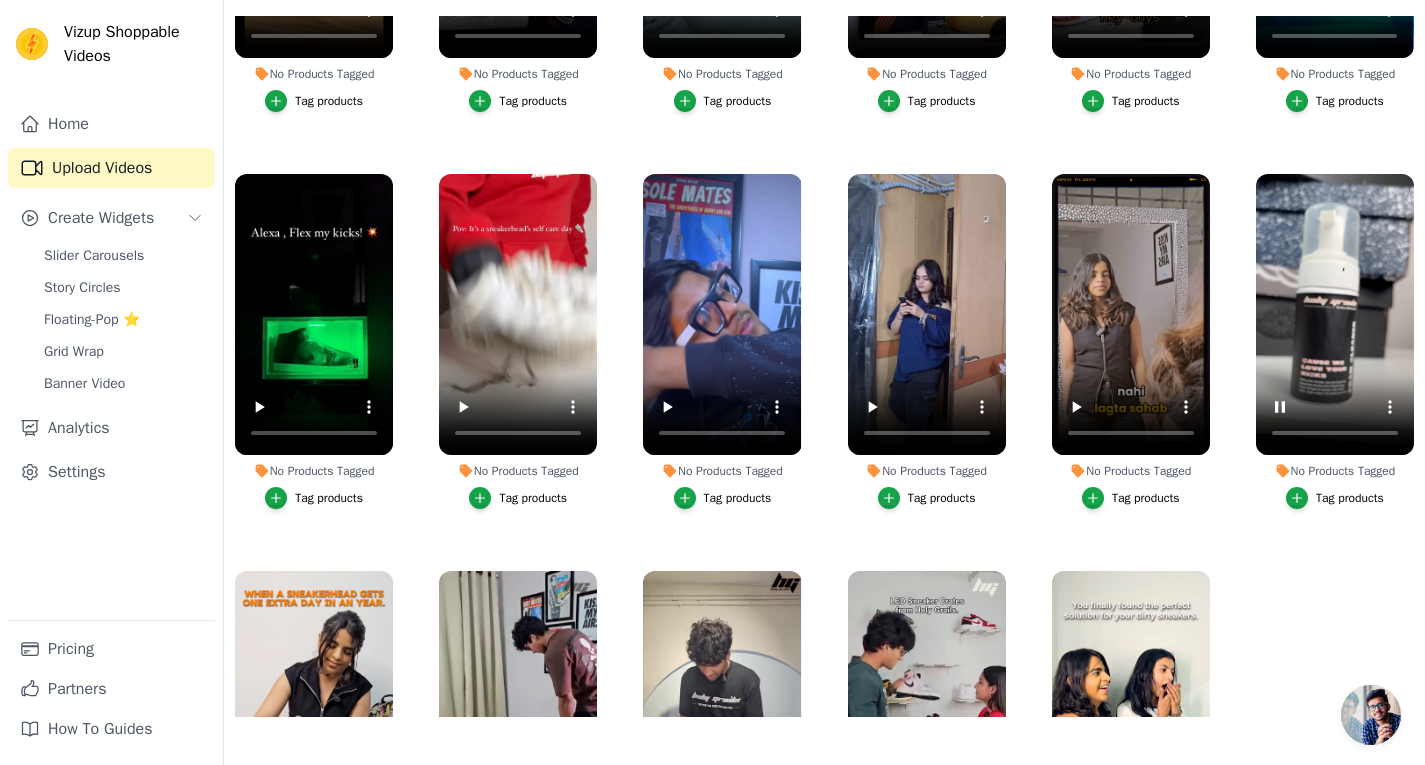 click on "No Products Tagged       Tag products" at bounding box center (1335, 341) 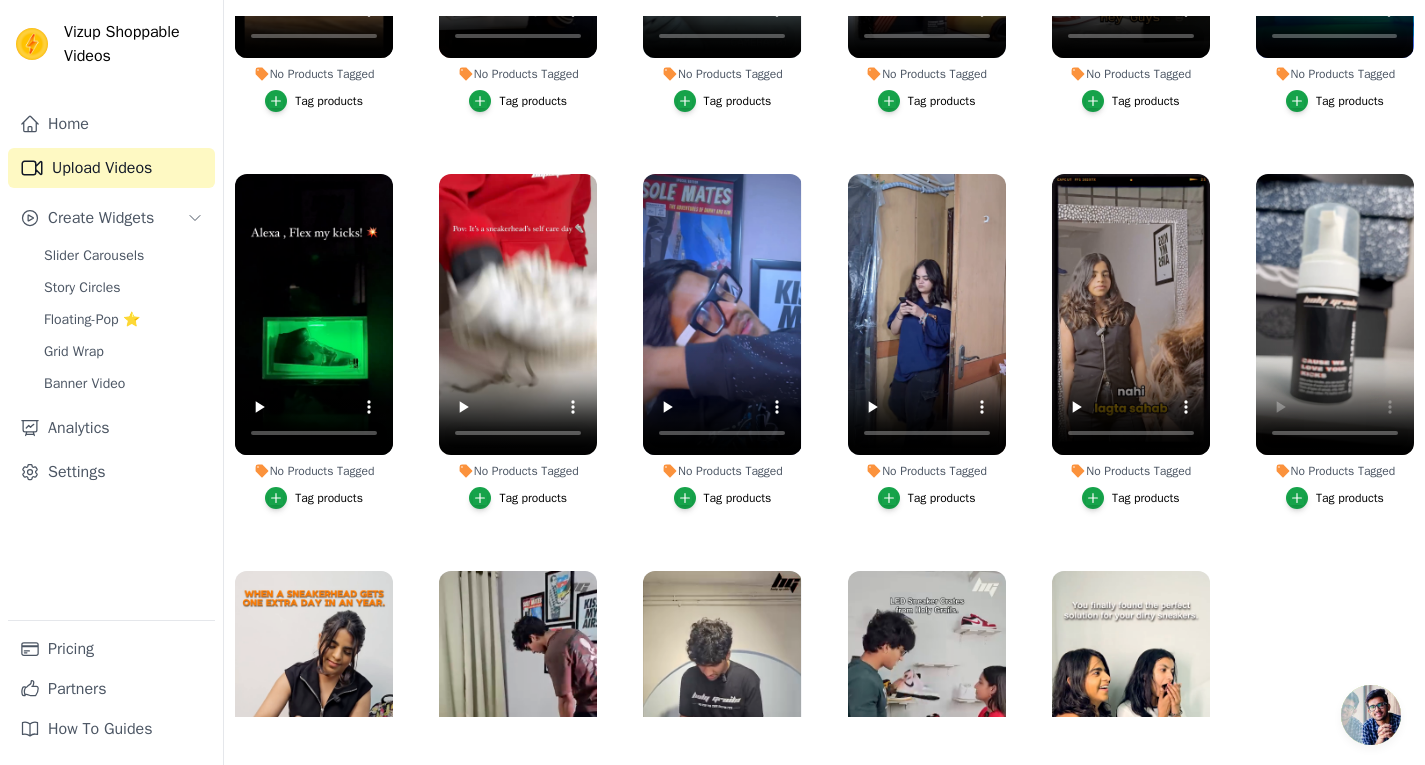click on "Tag products" at bounding box center (1350, 498) 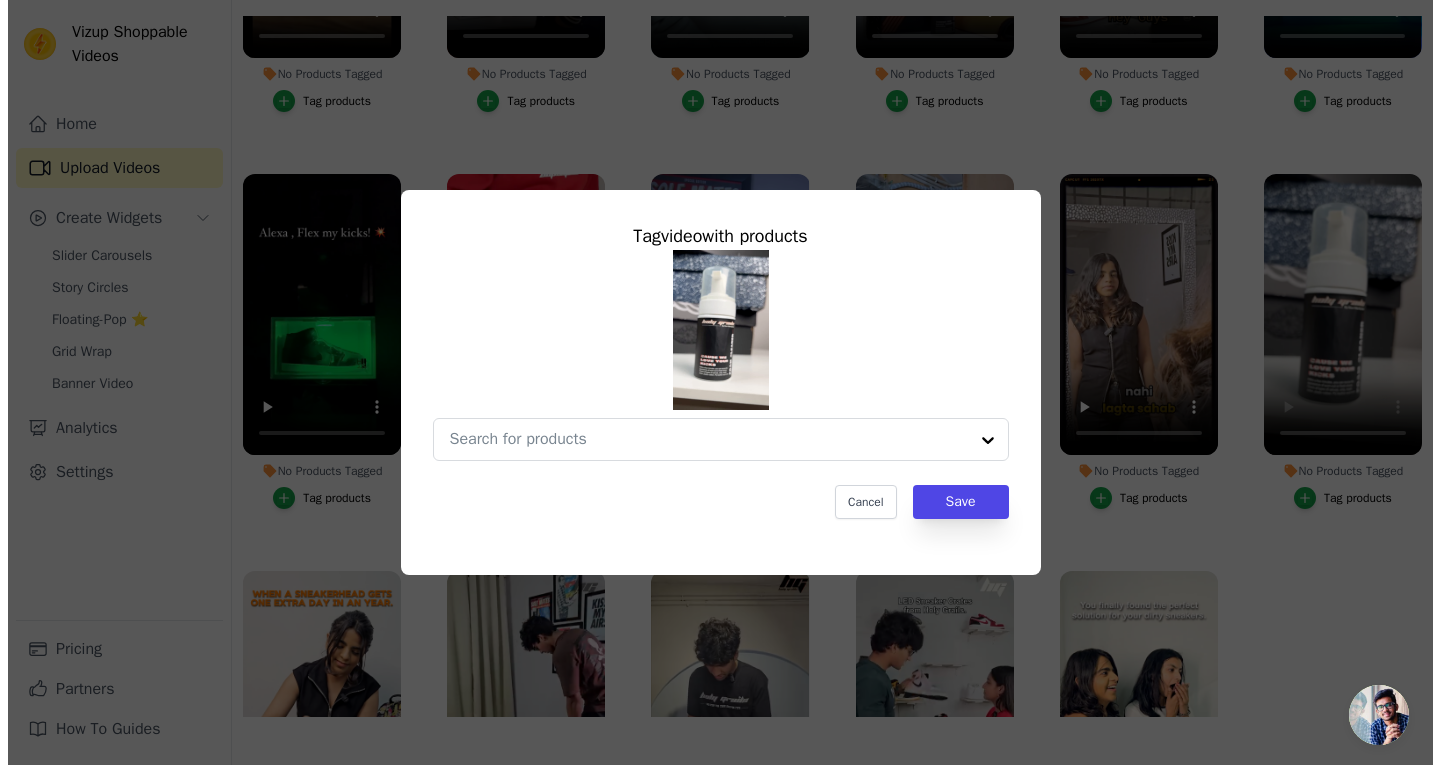 scroll, scrollTop: 0, scrollLeft: 0, axis: both 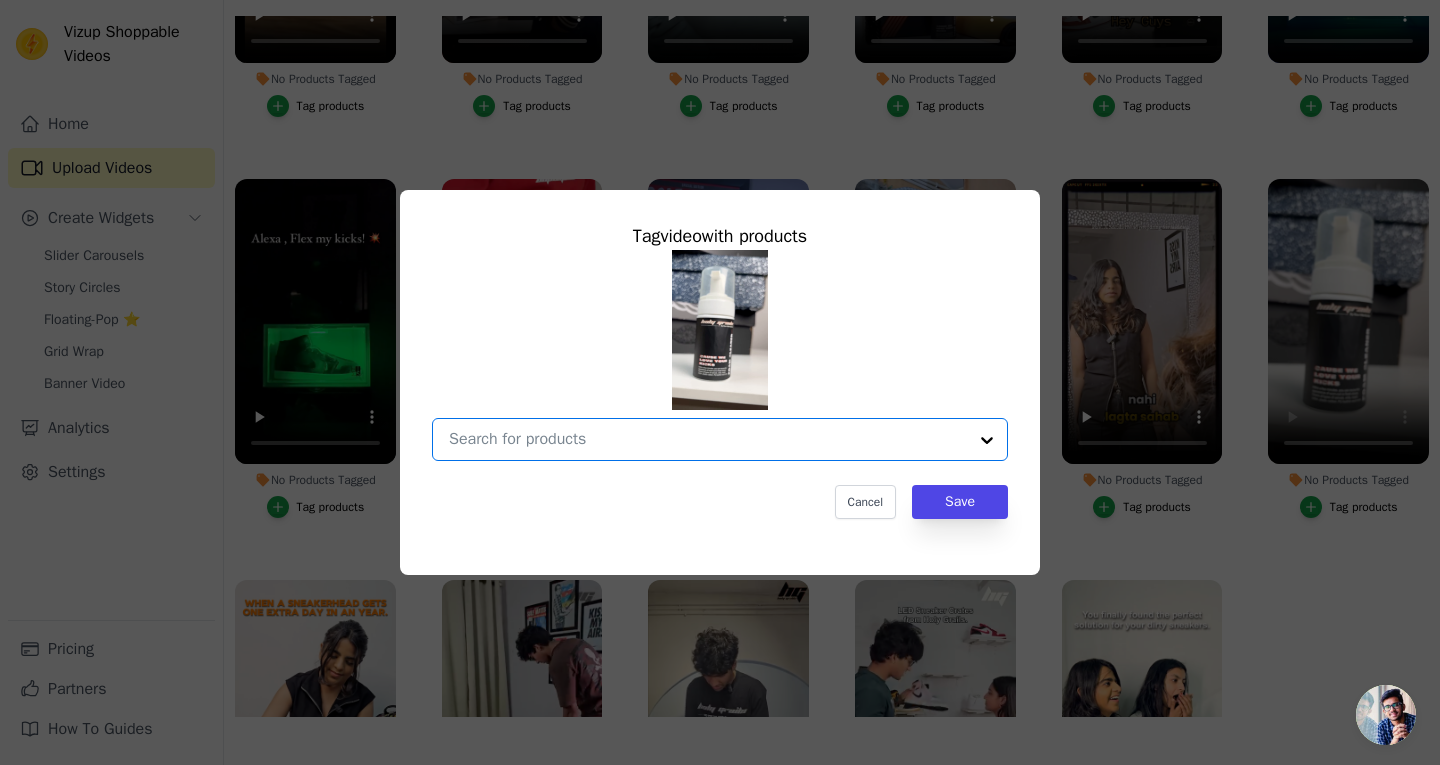 click on "No Products Tagged     Tag  video  with products       Option undefined, selected.   Select is focused, type to refine list, press down to open the menu.                   Cancel   Save     Tag products" at bounding box center [708, 439] 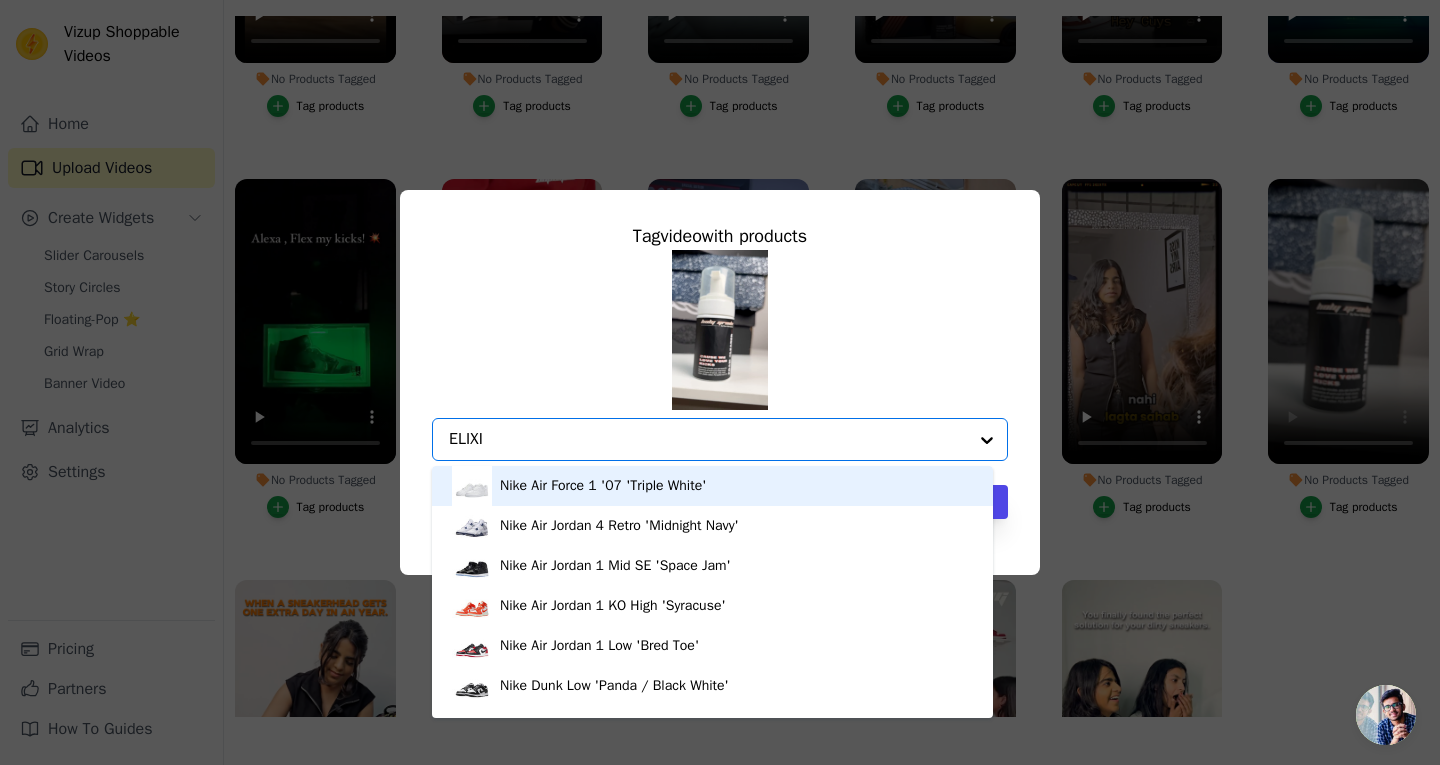 type on "ELIXIR" 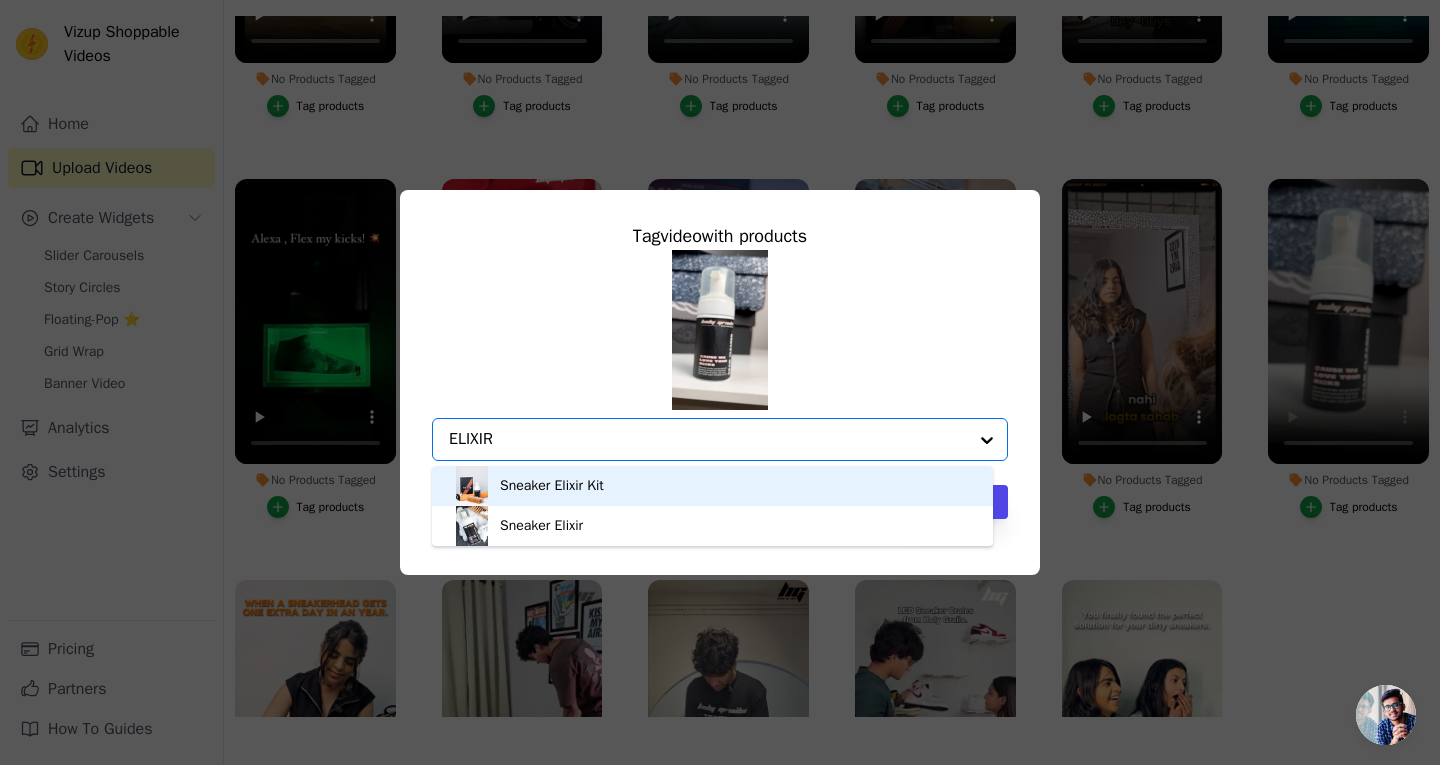 click on "Sneaker Elixir Kit" at bounding box center (552, 486) 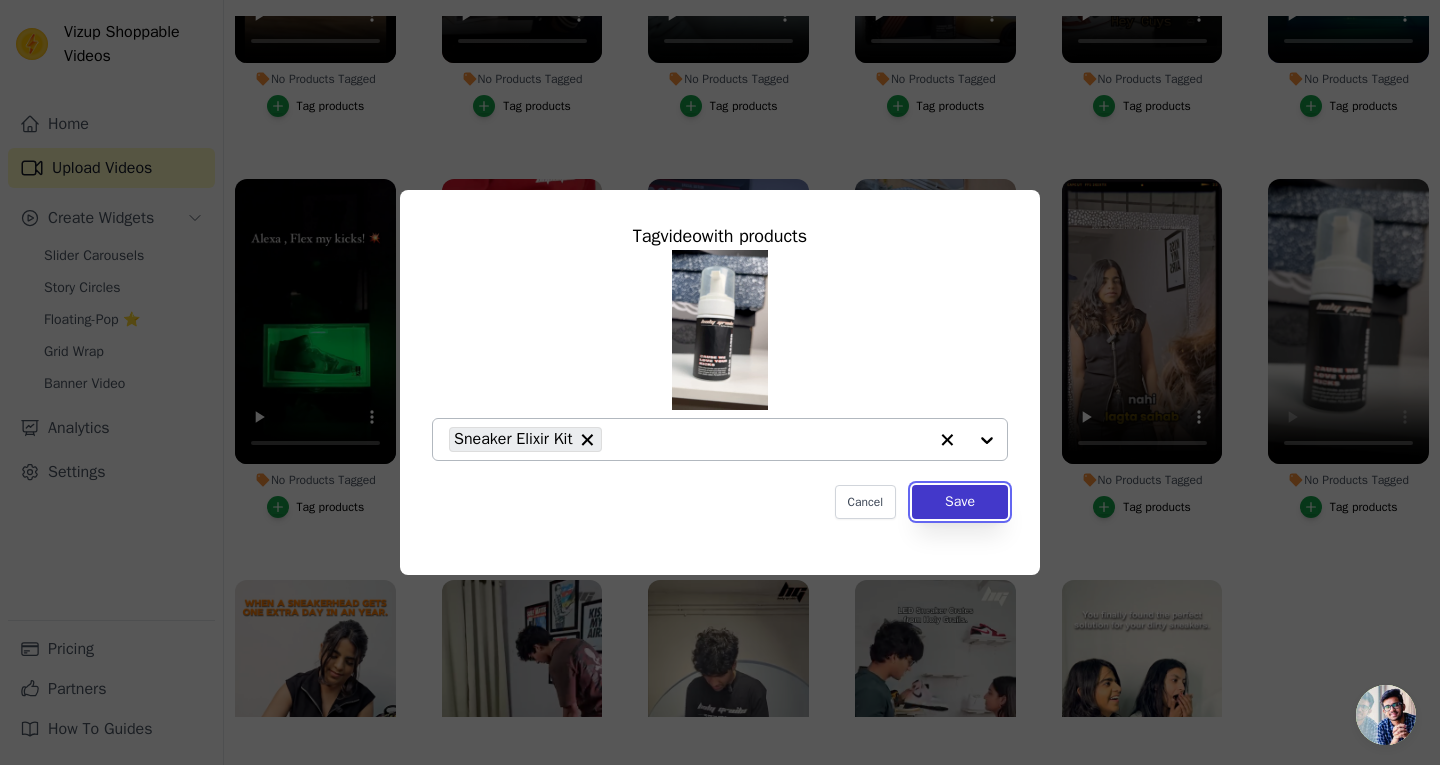click on "Save" at bounding box center (960, 502) 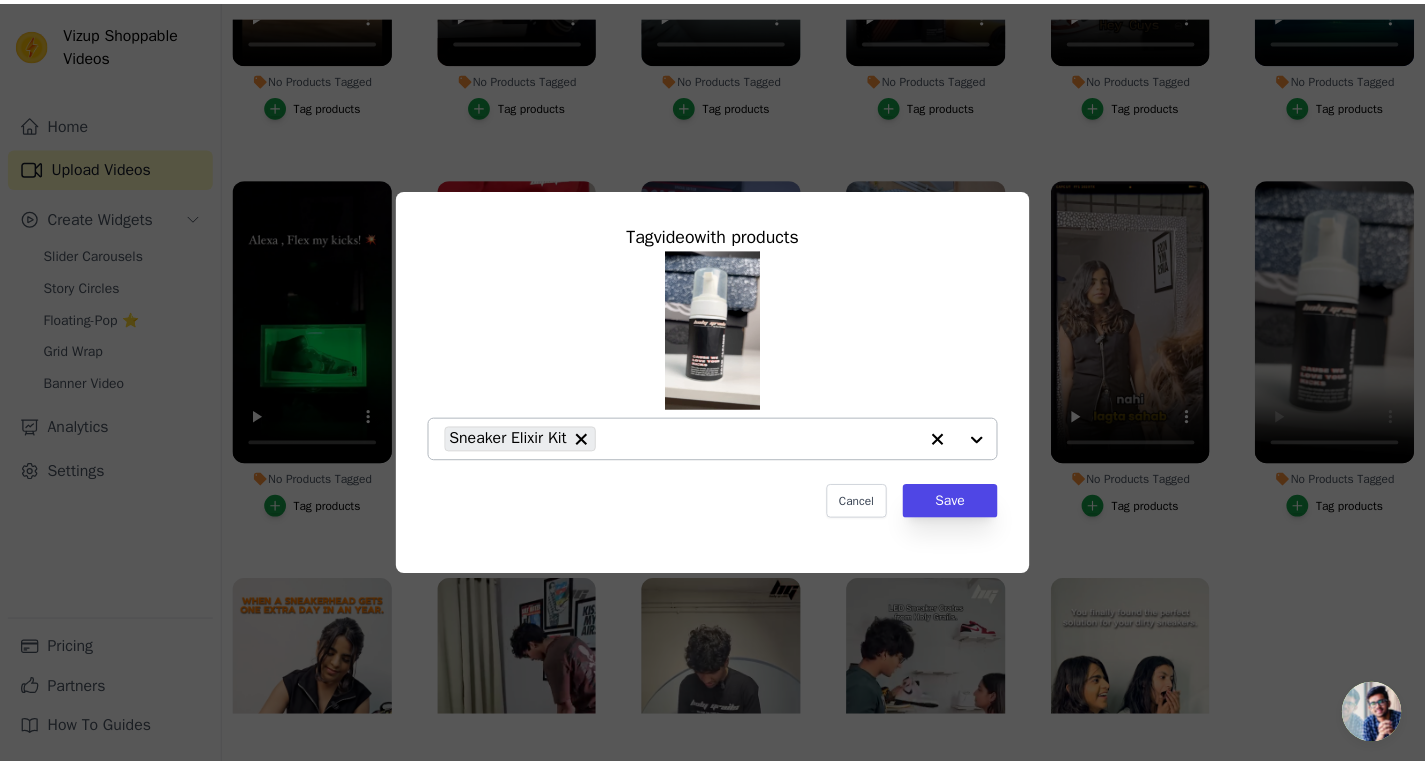 scroll, scrollTop: 204, scrollLeft: 0, axis: vertical 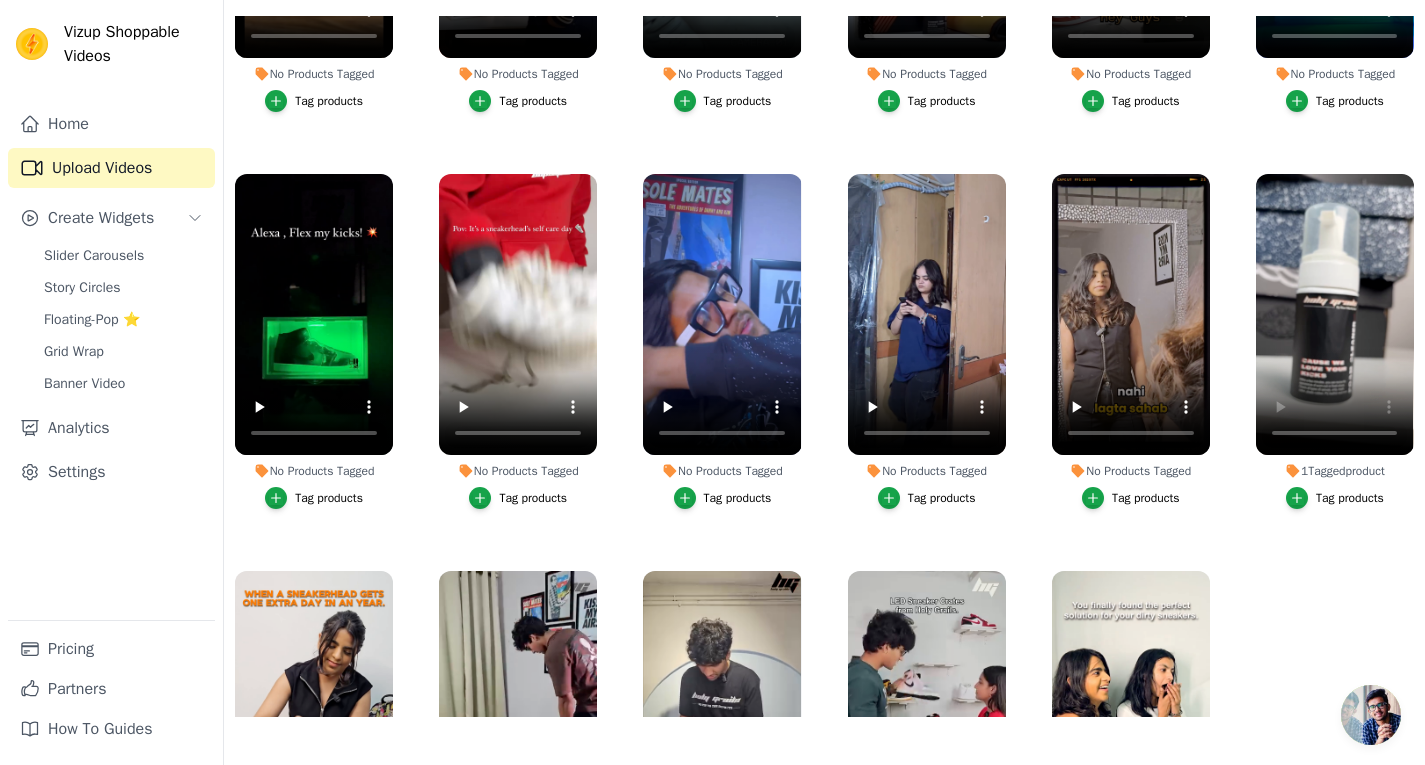 click on "Tag products" at bounding box center (1146, 498) 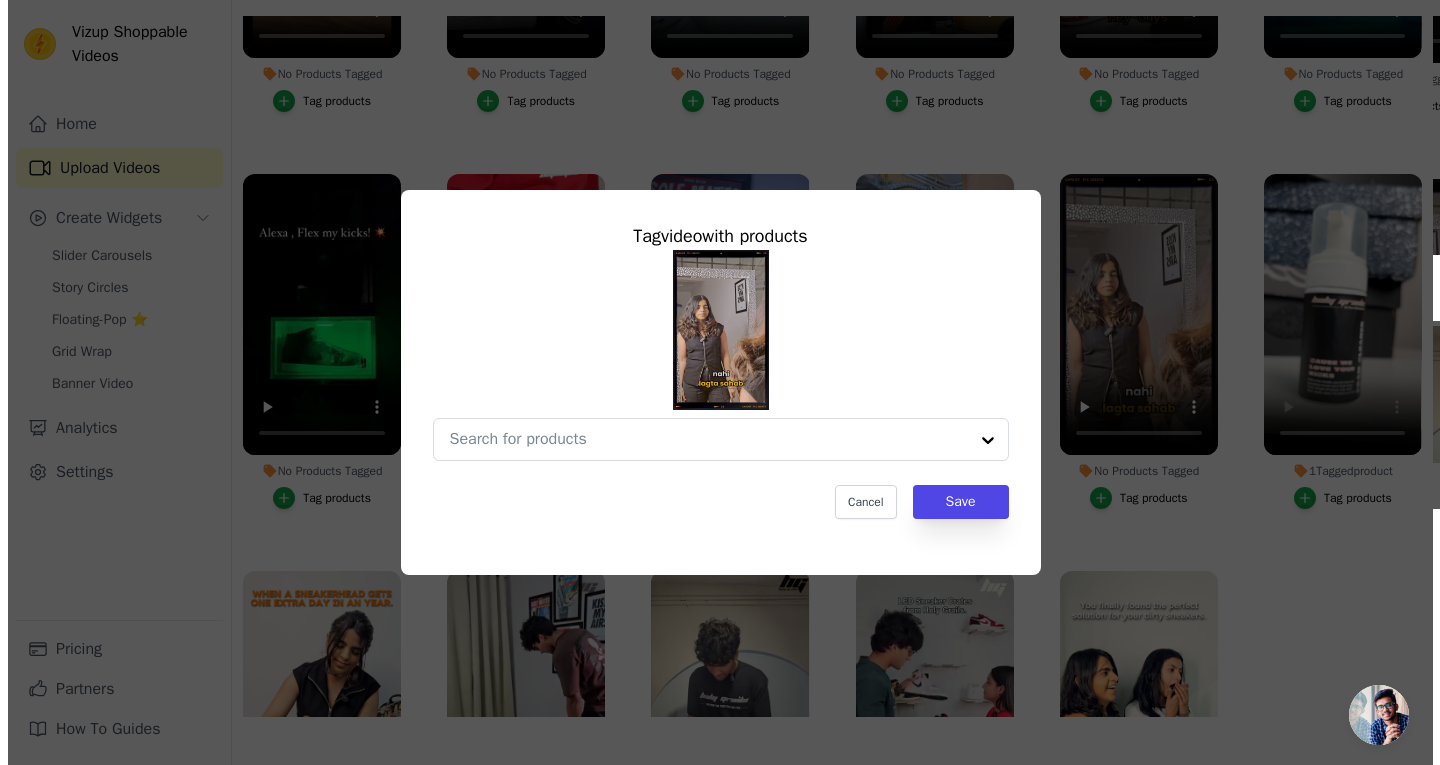 scroll, scrollTop: 0, scrollLeft: 0, axis: both 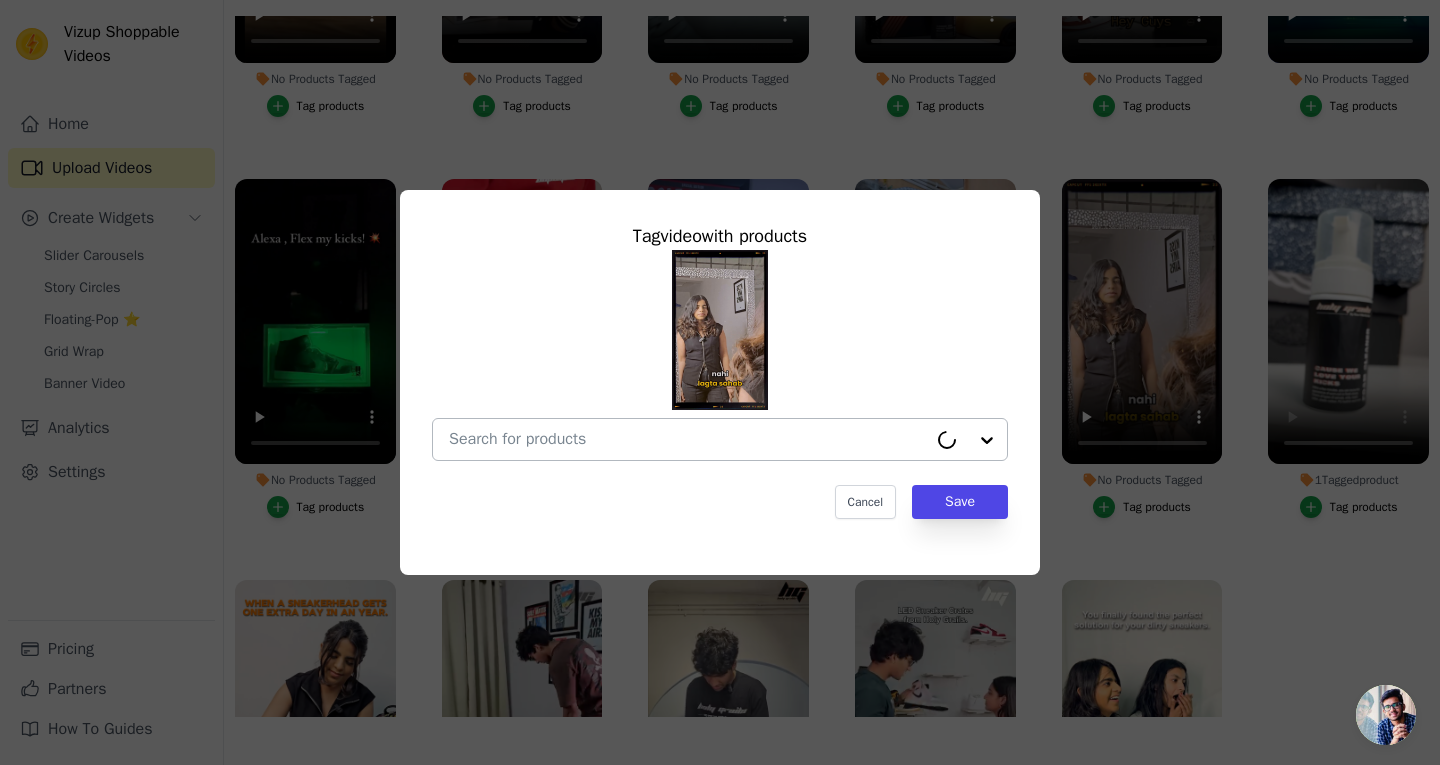click on "No Products Tagged     Tag  video  with products                         Cancel   Save     Tag products" at bounding box center (688, 439) 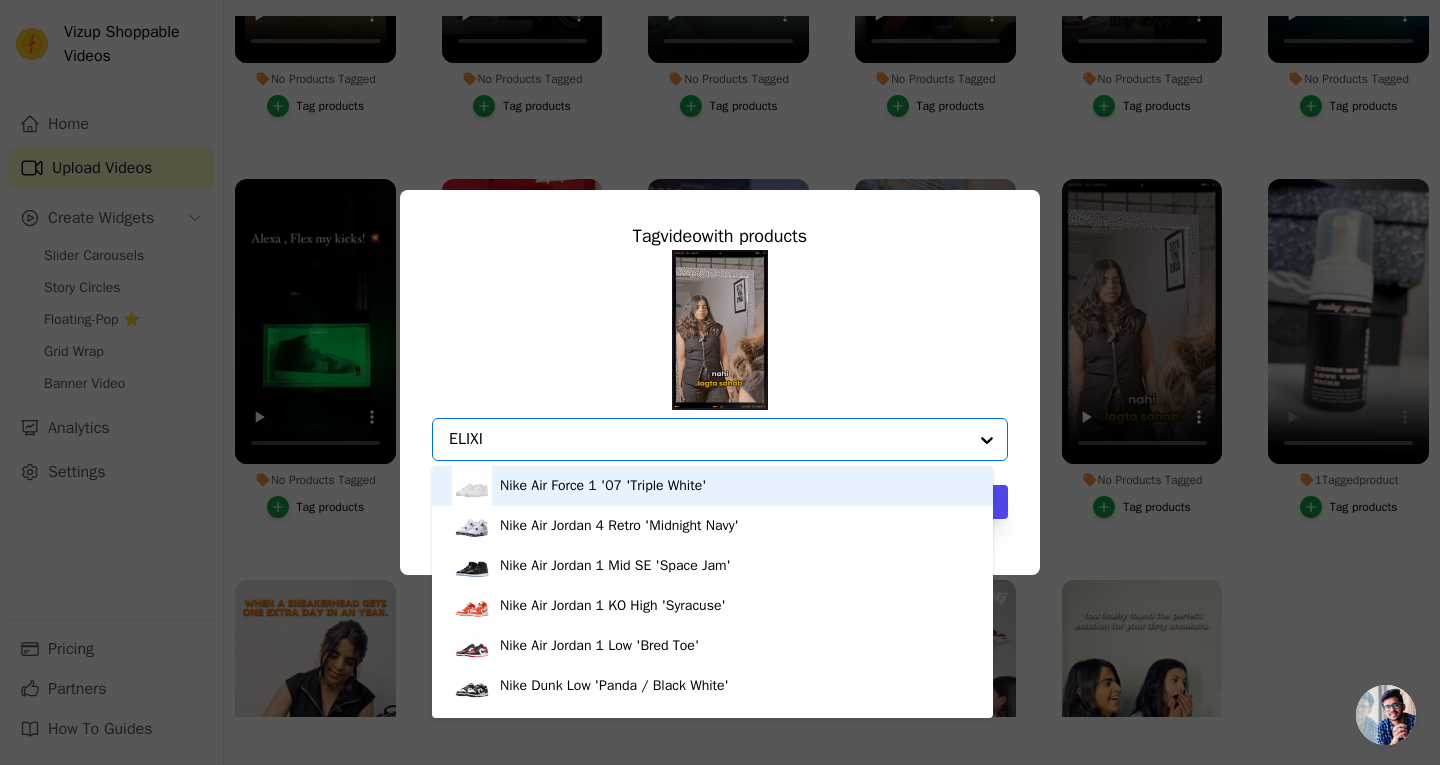 type on "ELIXIR" 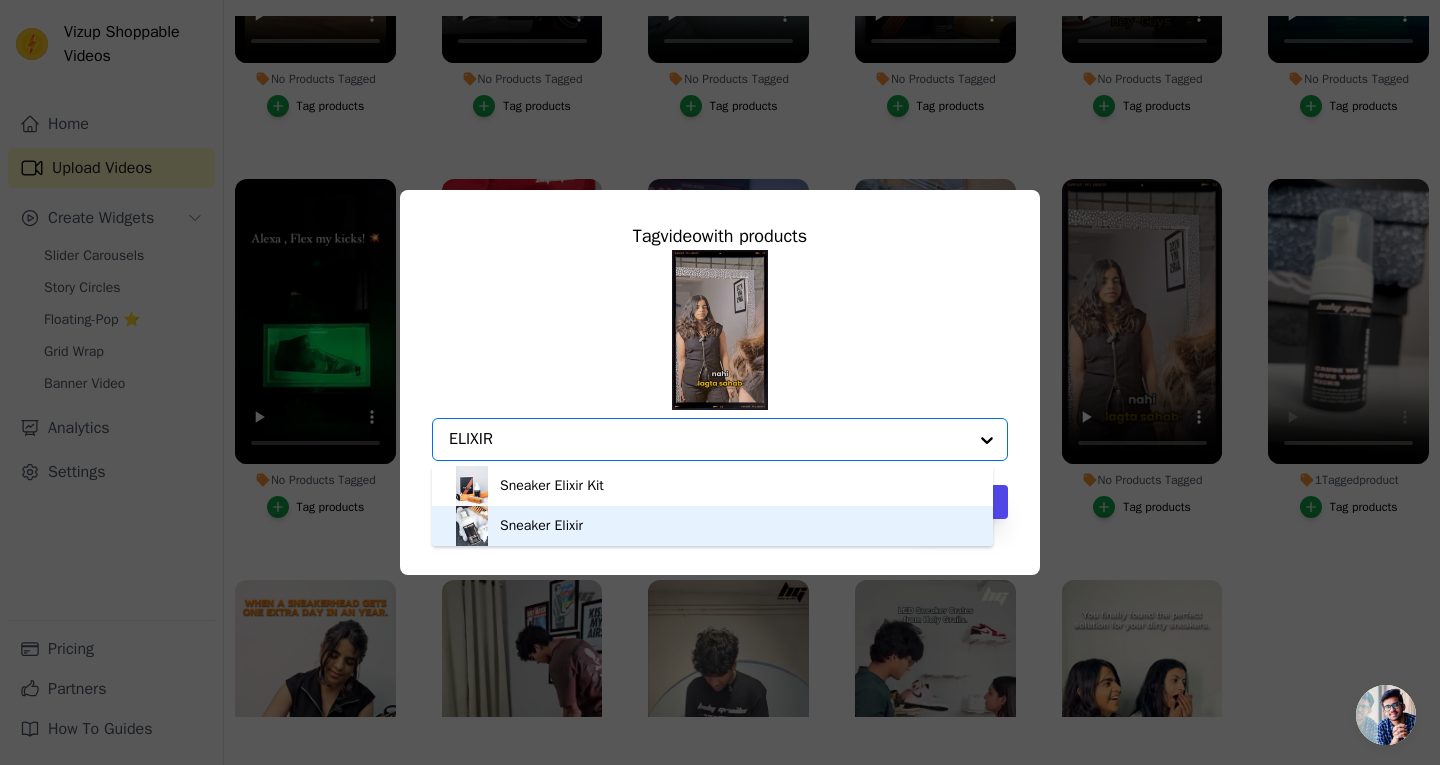 click on "Sneaker Elixir" at bounding box center (541, 526) 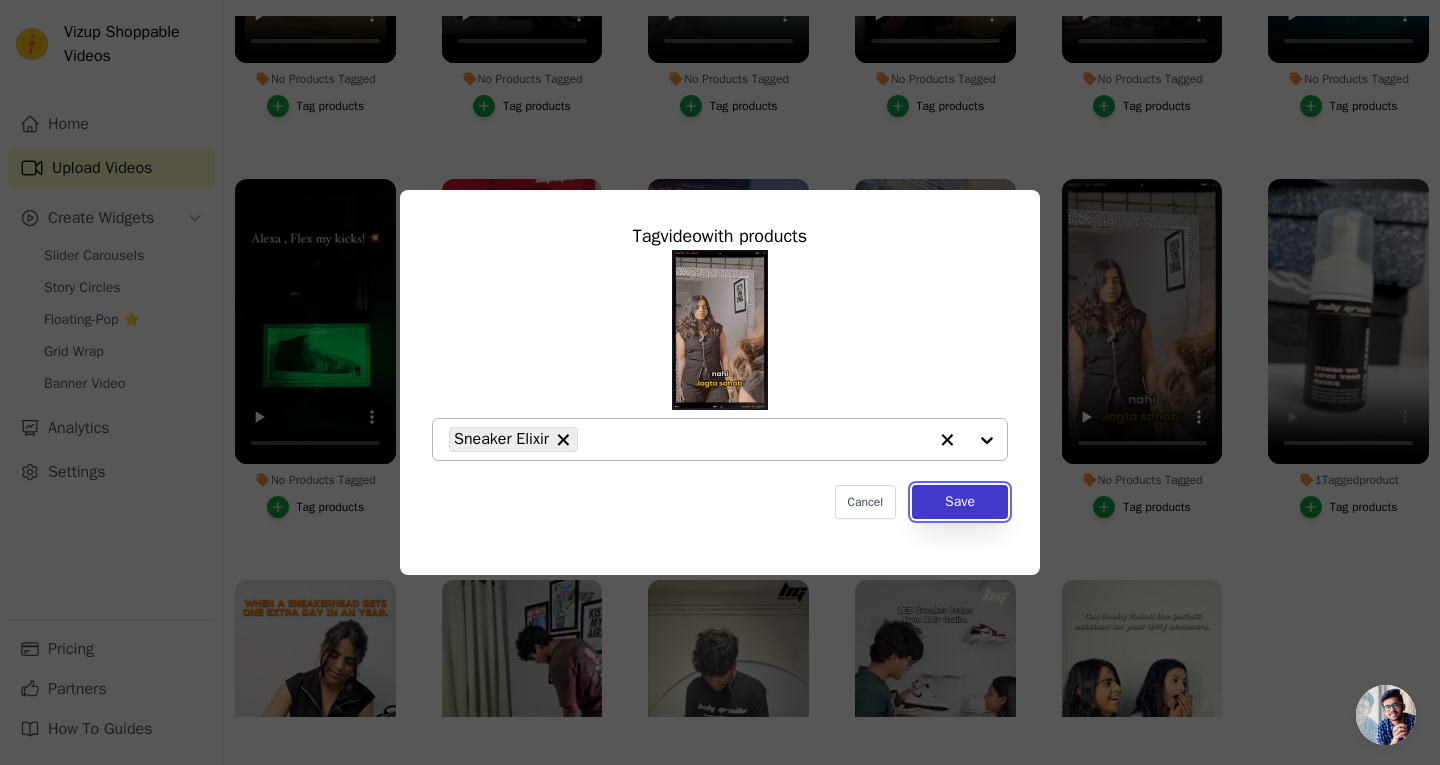 click on "Save" at bounding box center [960, 502] 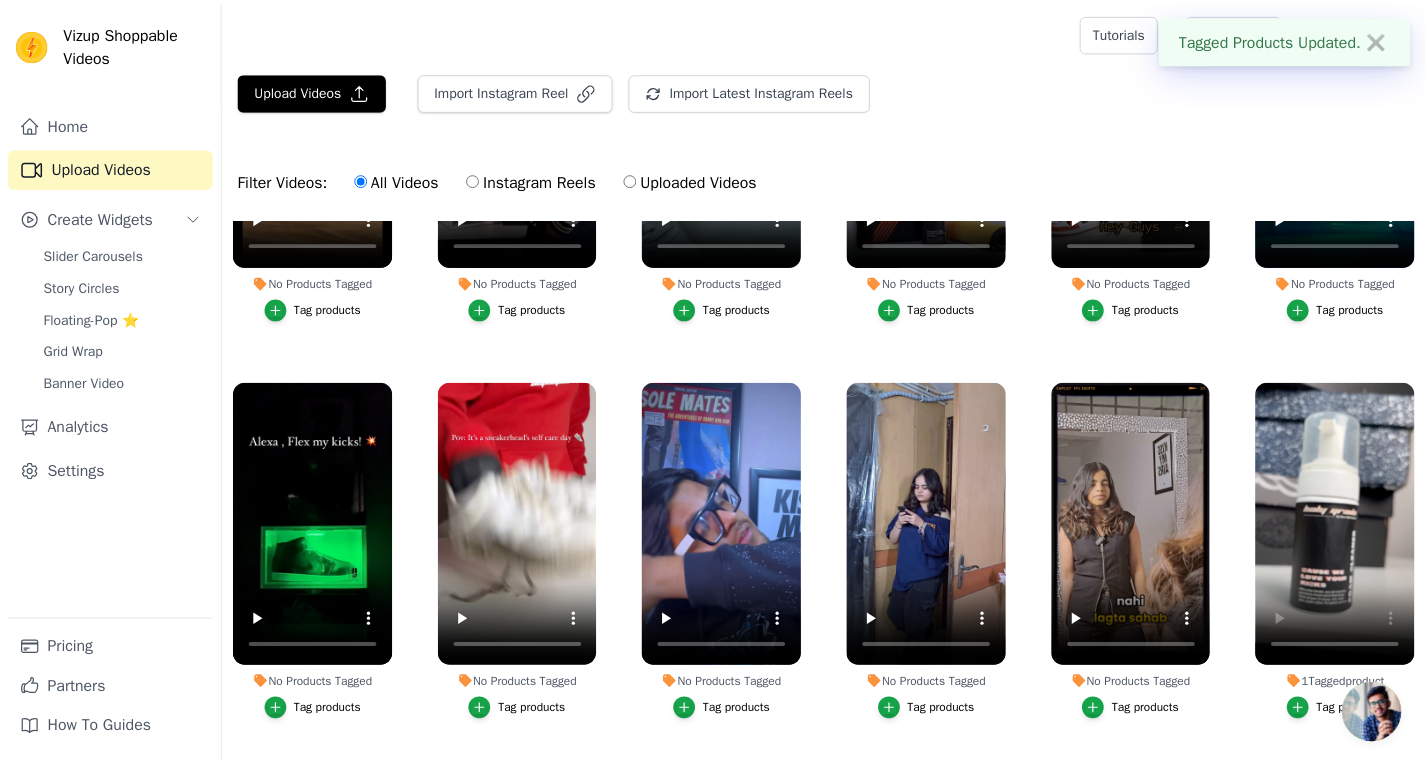 scroll, scrollTop: 204, scrollLeft: 0, axis: vertical 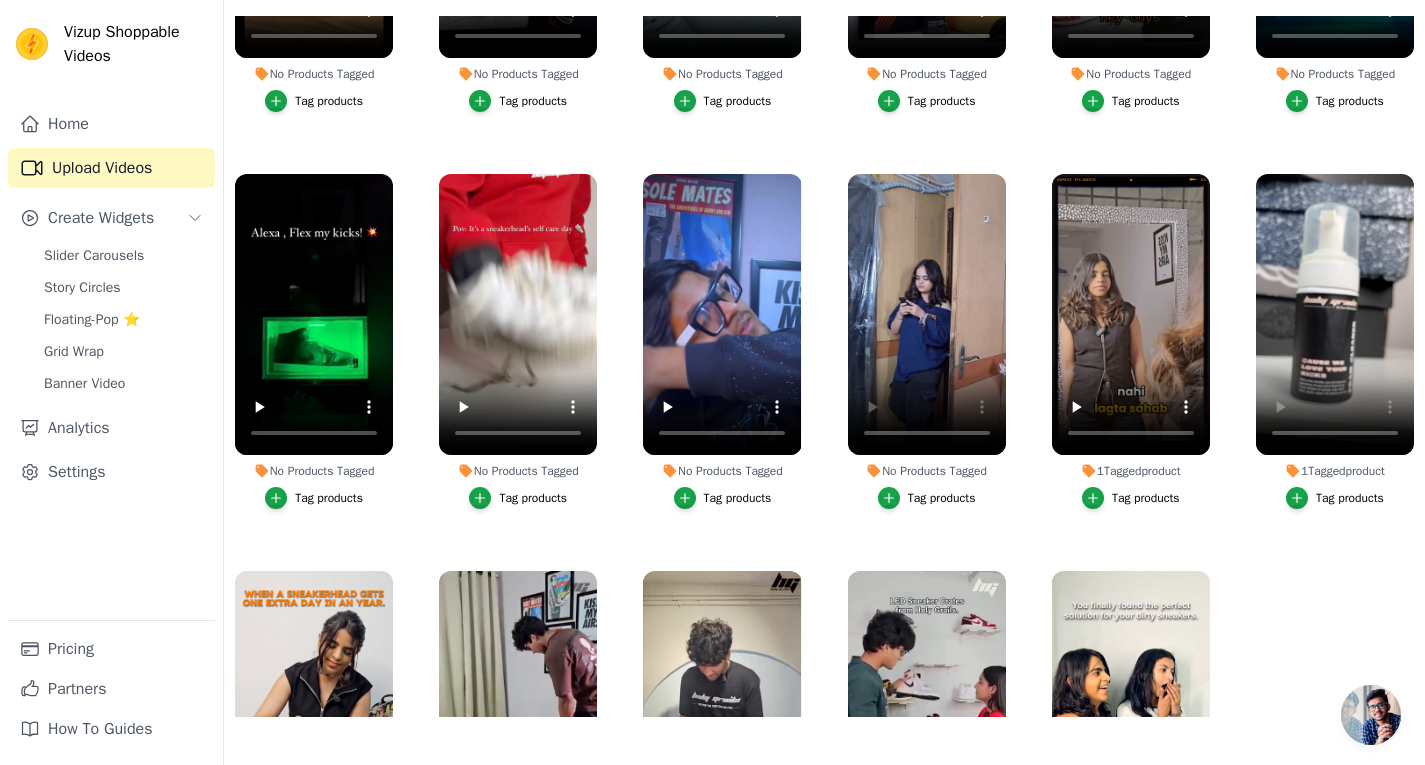 click on "Tag products" at bounding box center [942, 498] 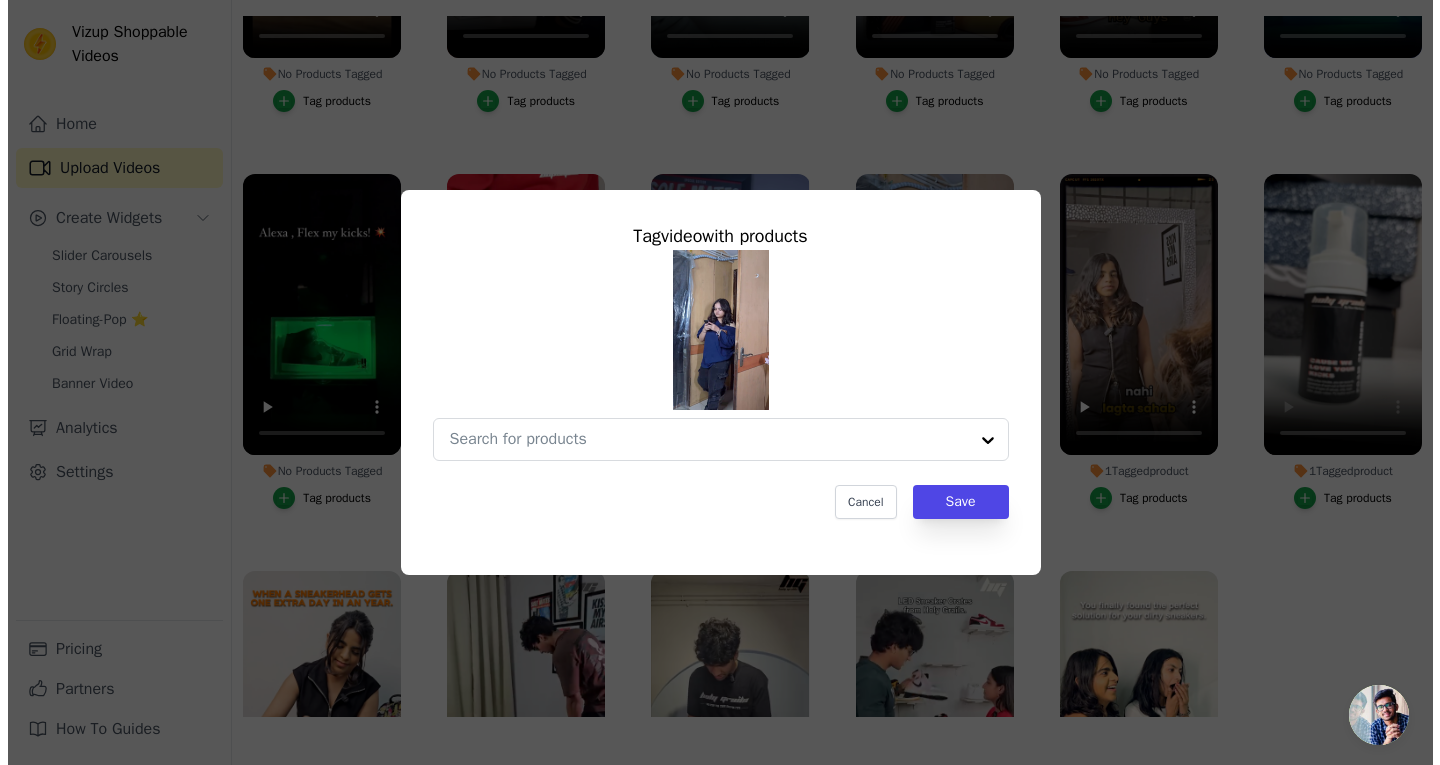 scroll, scrollTop: 0, scrollLeft: 0, axis: both 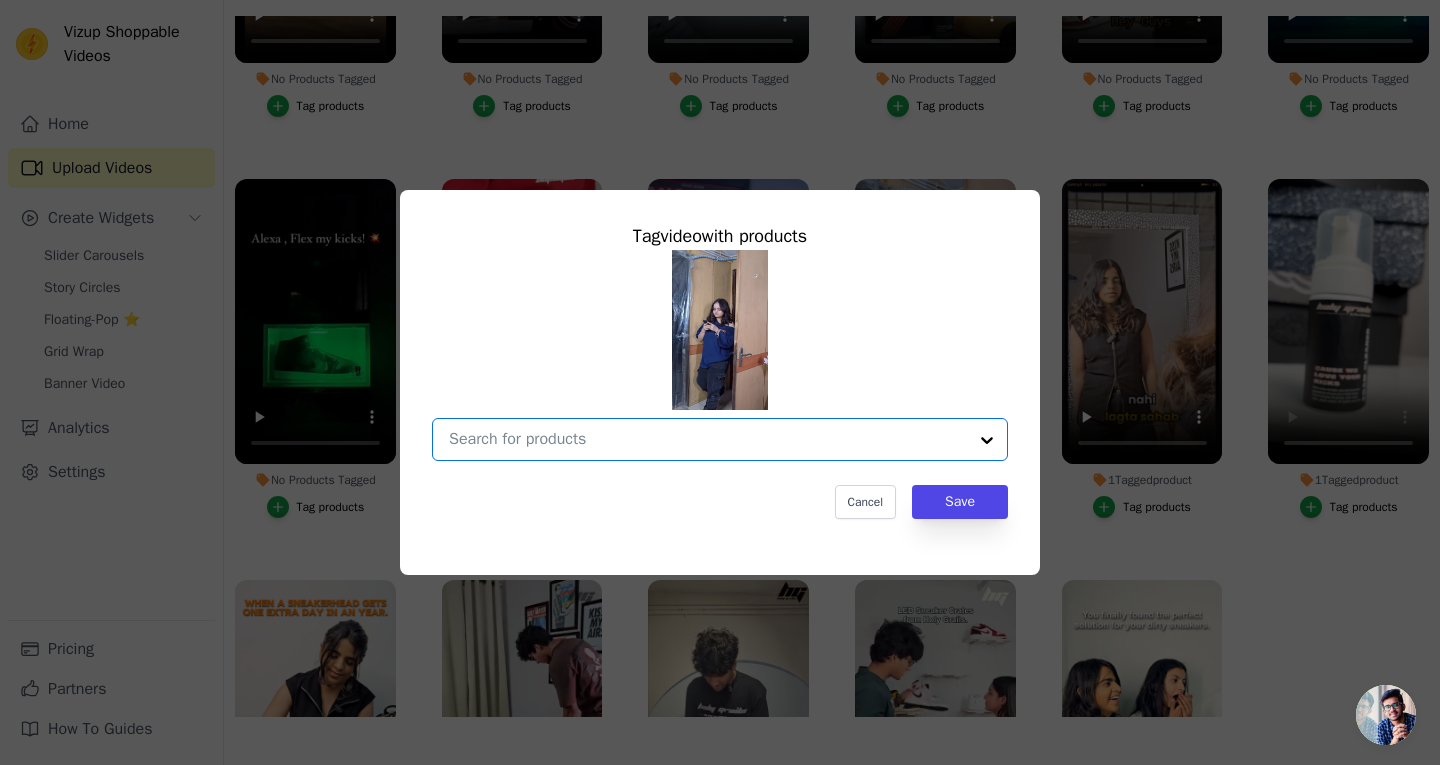 click on "No Products Tagged     Tag  video  with products       Option undefined, selected.   Select is focused, type to refine list, press down to open the menu.                   Cancel   Save     Tag products" at bounding box center [708, 439] 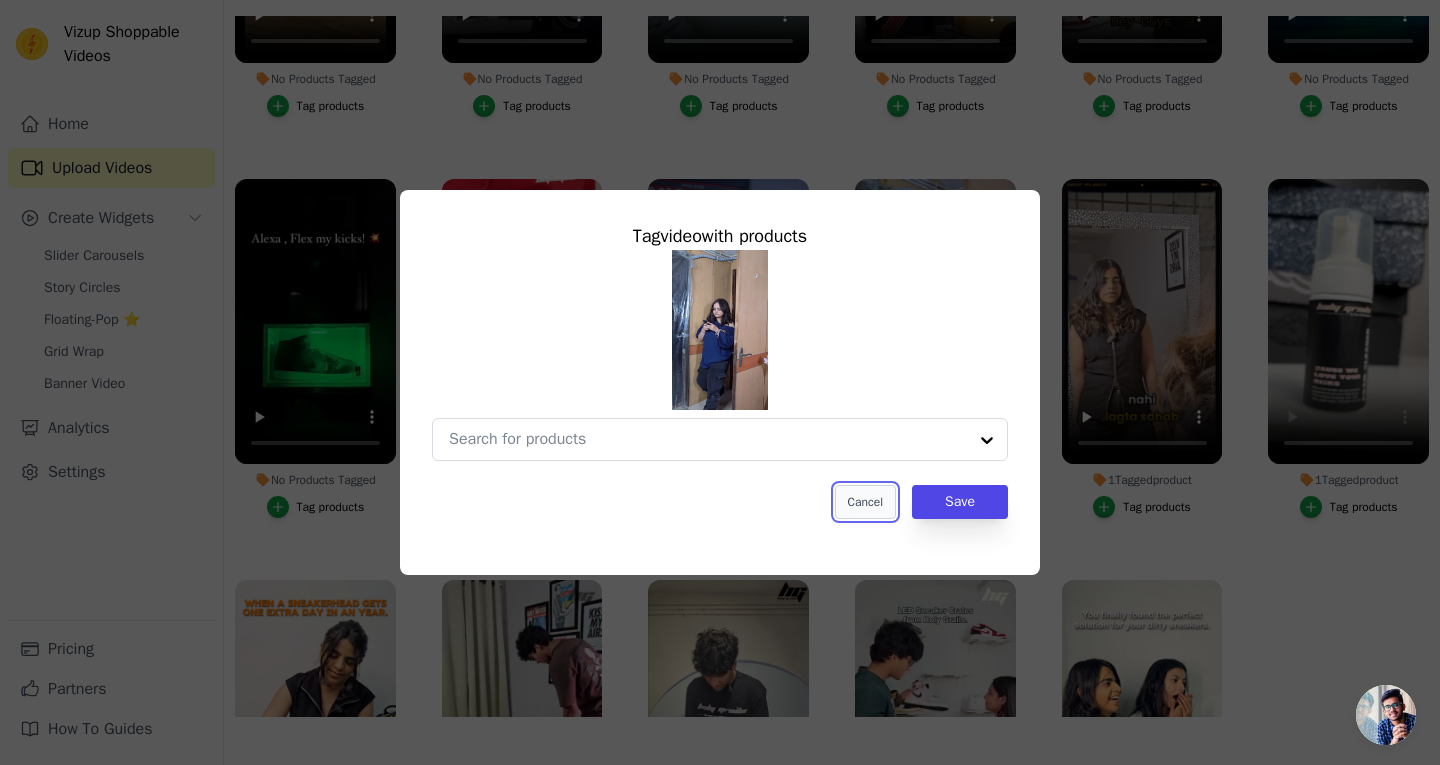 click on "Cancel" at bounding box center (865, 502) 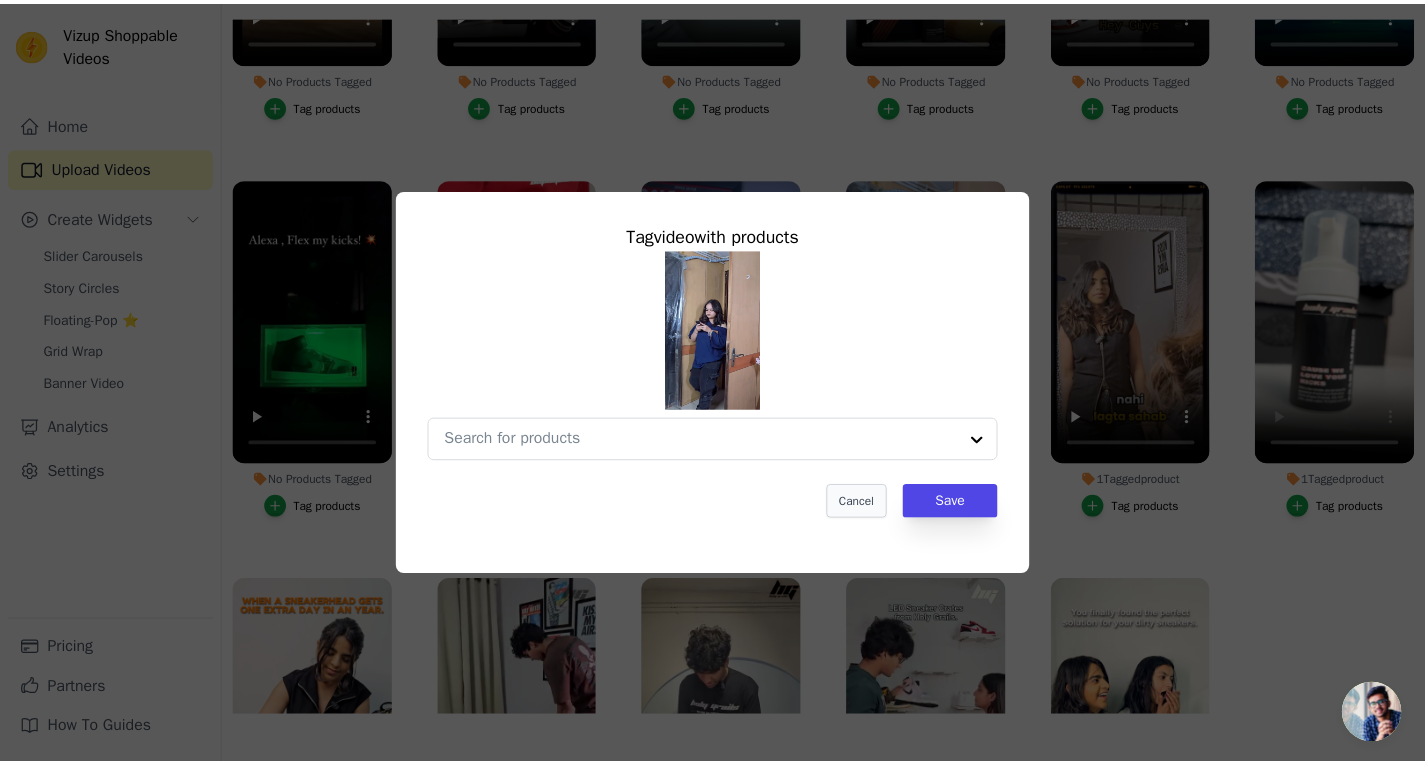 scroll, scrollTop: 204, scrollLeft: 0, axis: vertical 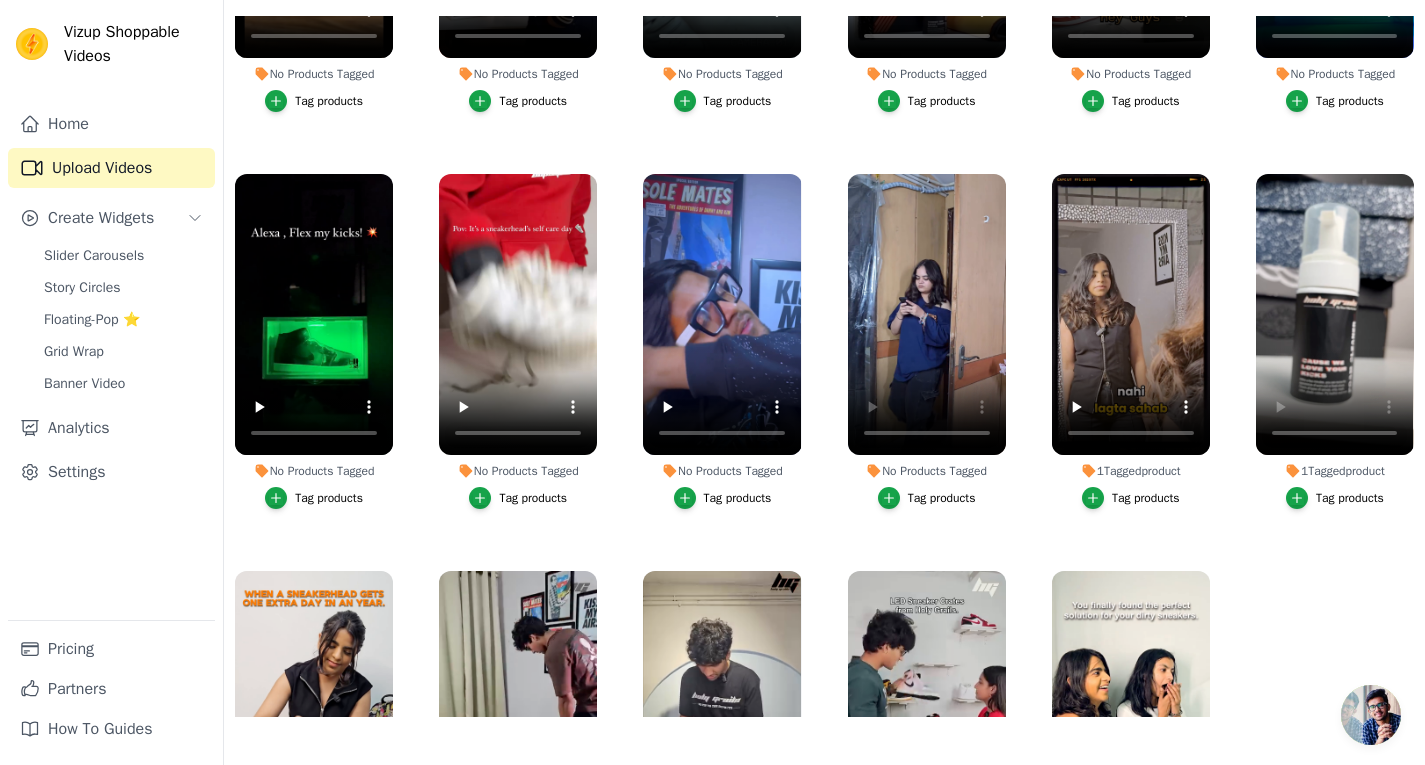 click on "Tag products" at bounding box center [942, 498] 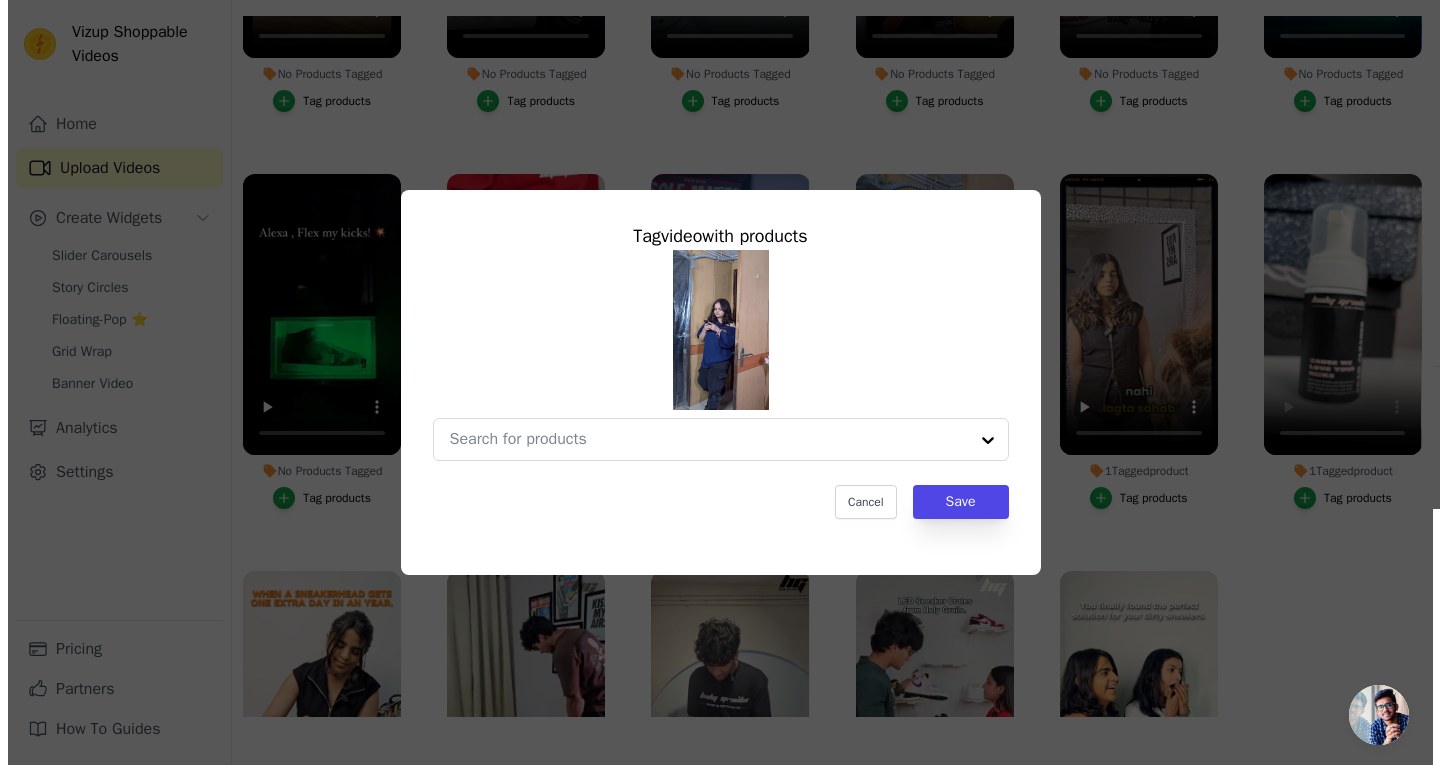 scroll, scrollTop: 0, scrollLeft: 0, axis: both 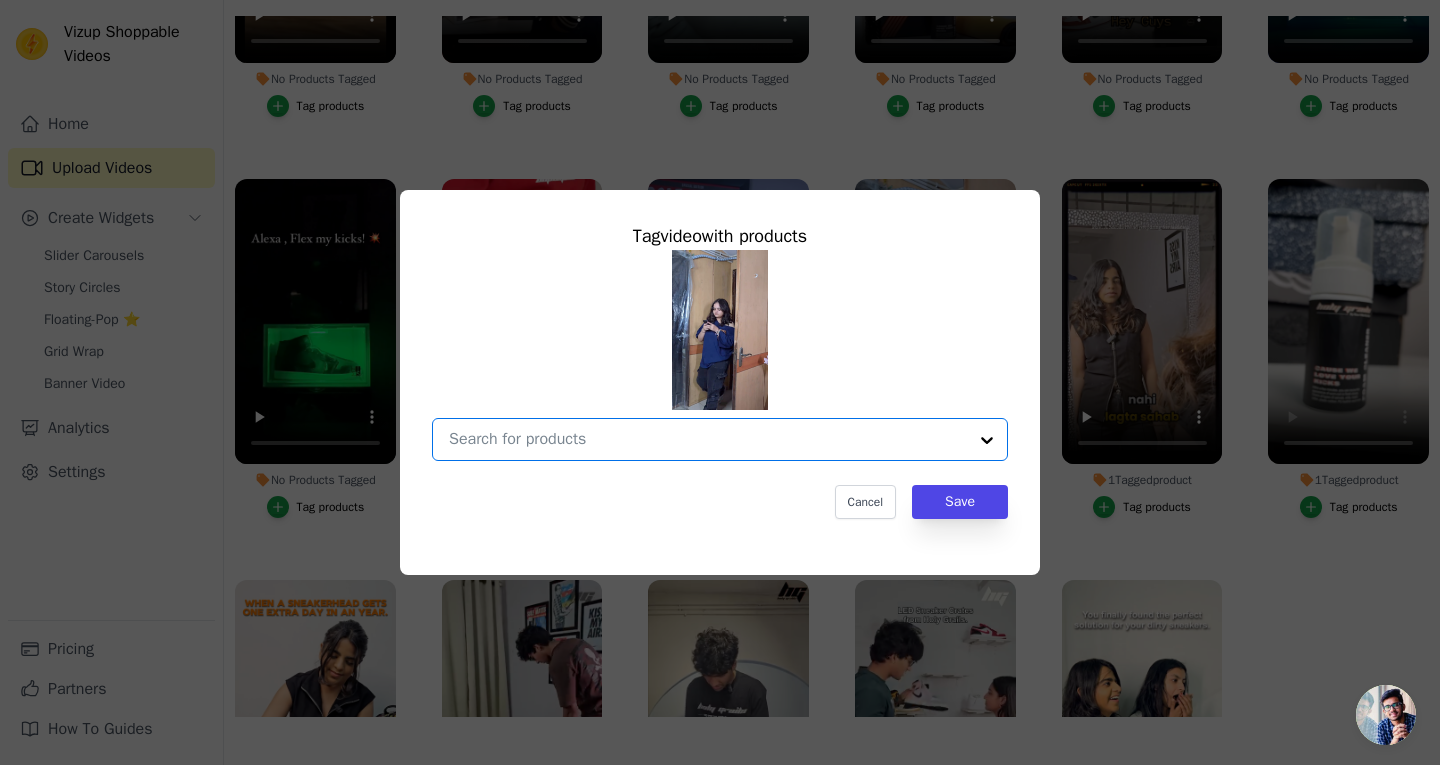 click on "No Products Tagged     Tag  video  with products       Option undefined, selected.   Select is focused, type to refine list, press down to open the menu.                   Cancel   Save     Tag products" at bounding box center [708, 439] 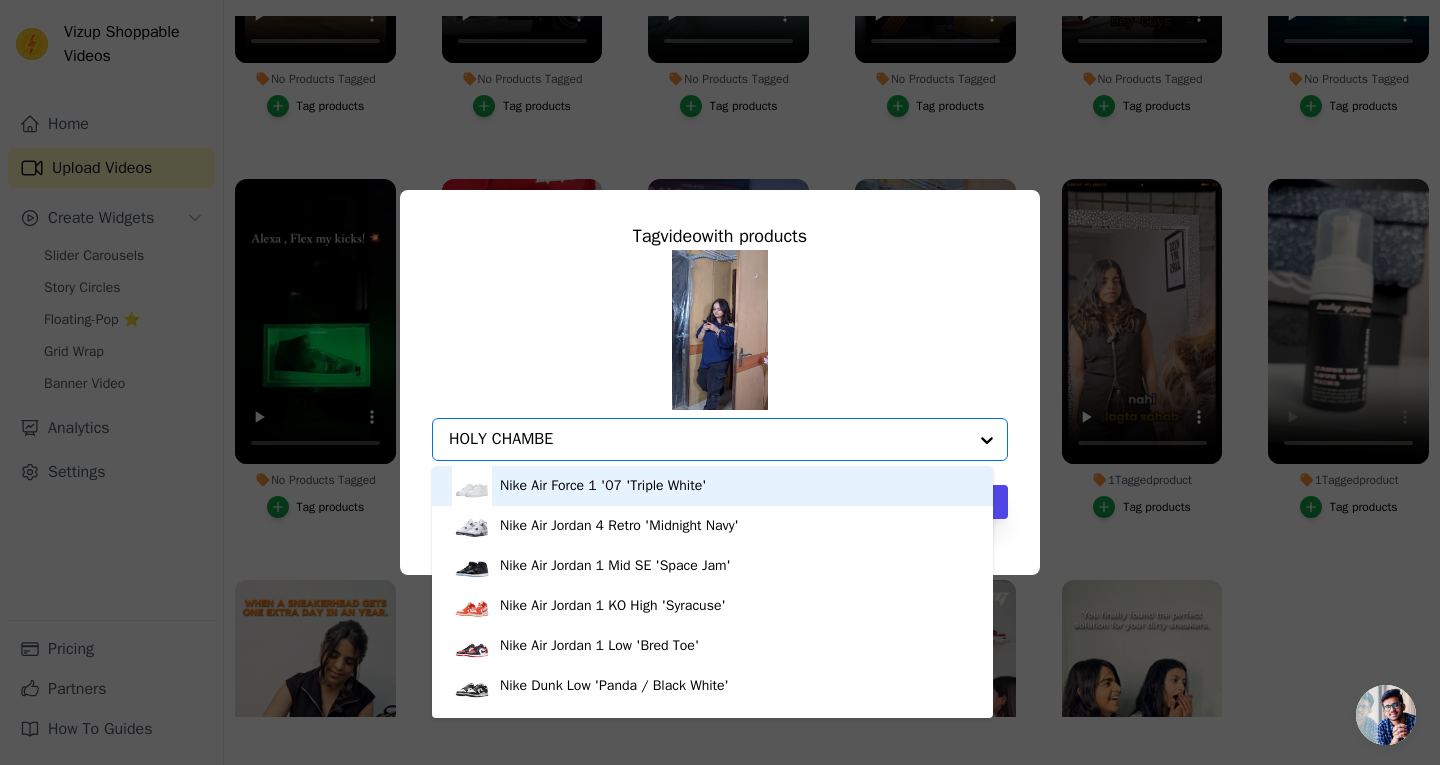 type on "HOLY CHAMBER" 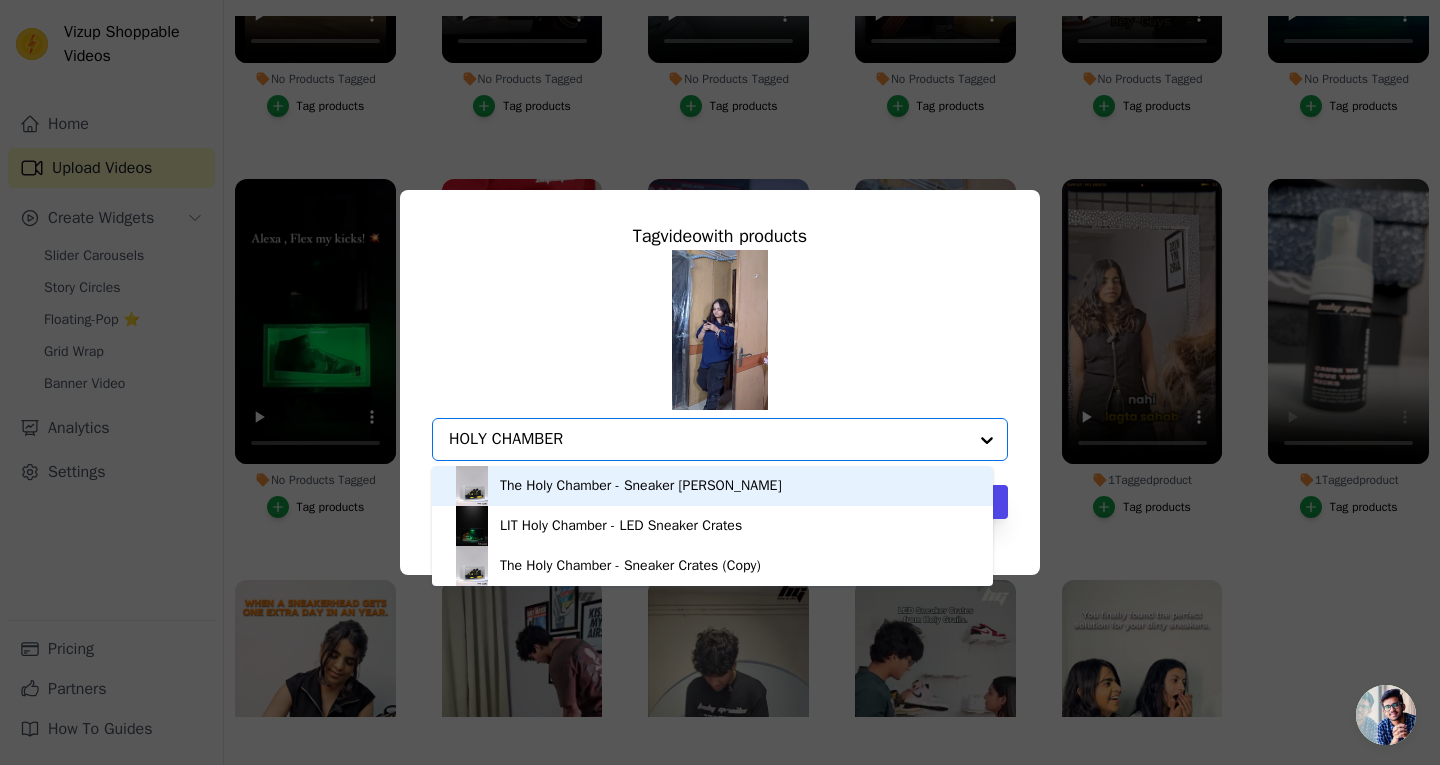 click on "The Holy Chamber - Sneaker Crates" at bounding box center [712, 486] 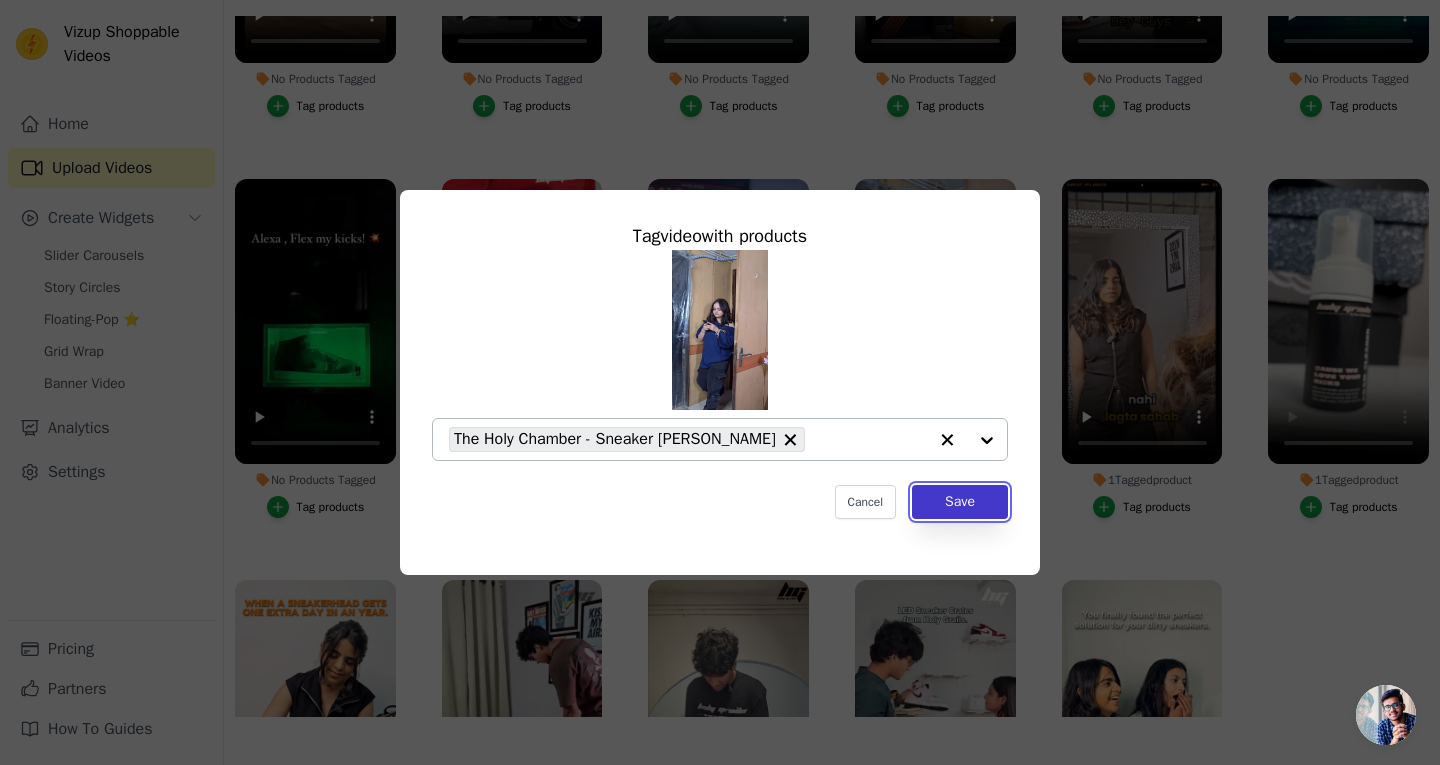 click on "Save" at bounding box center (960, 502) 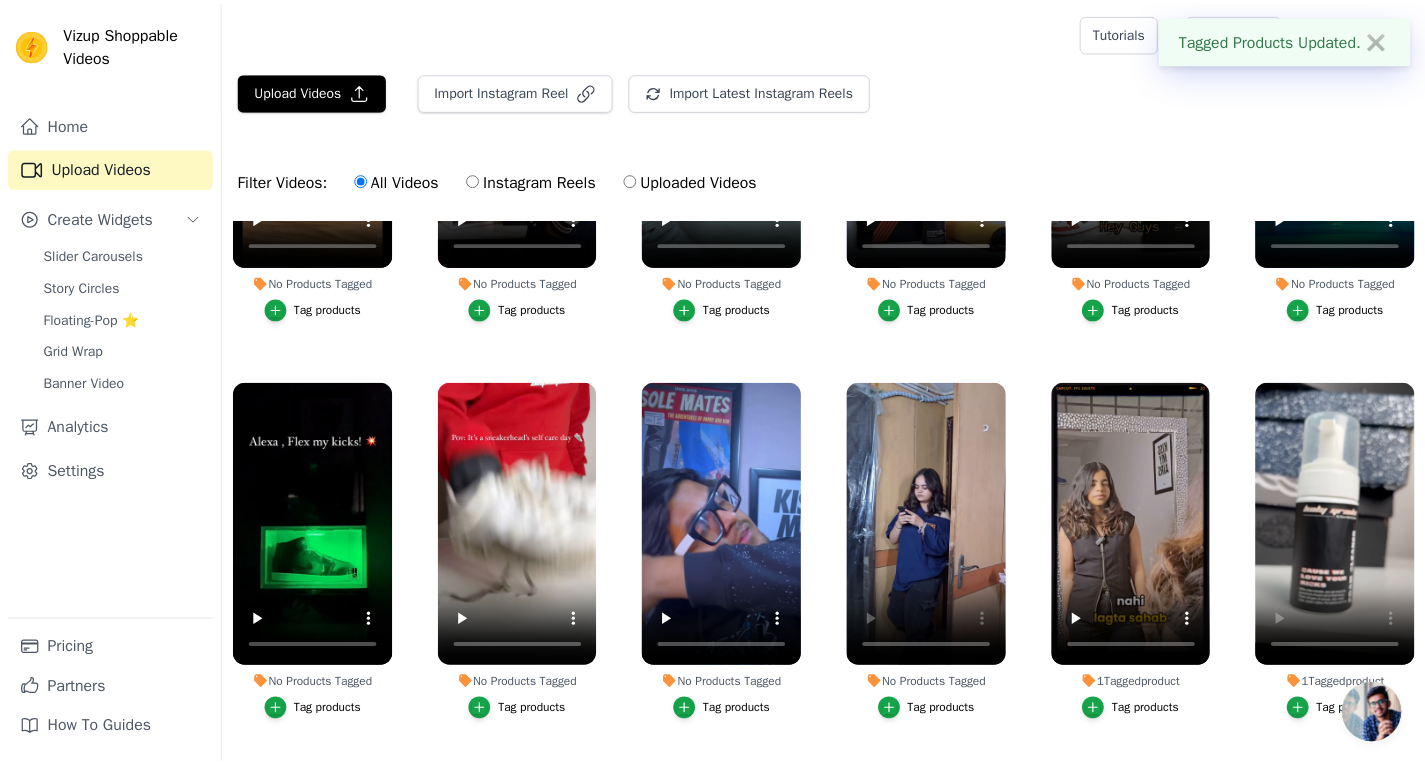 scroll, scrollTop: 204, scrollLeft: 0, axis: vertical 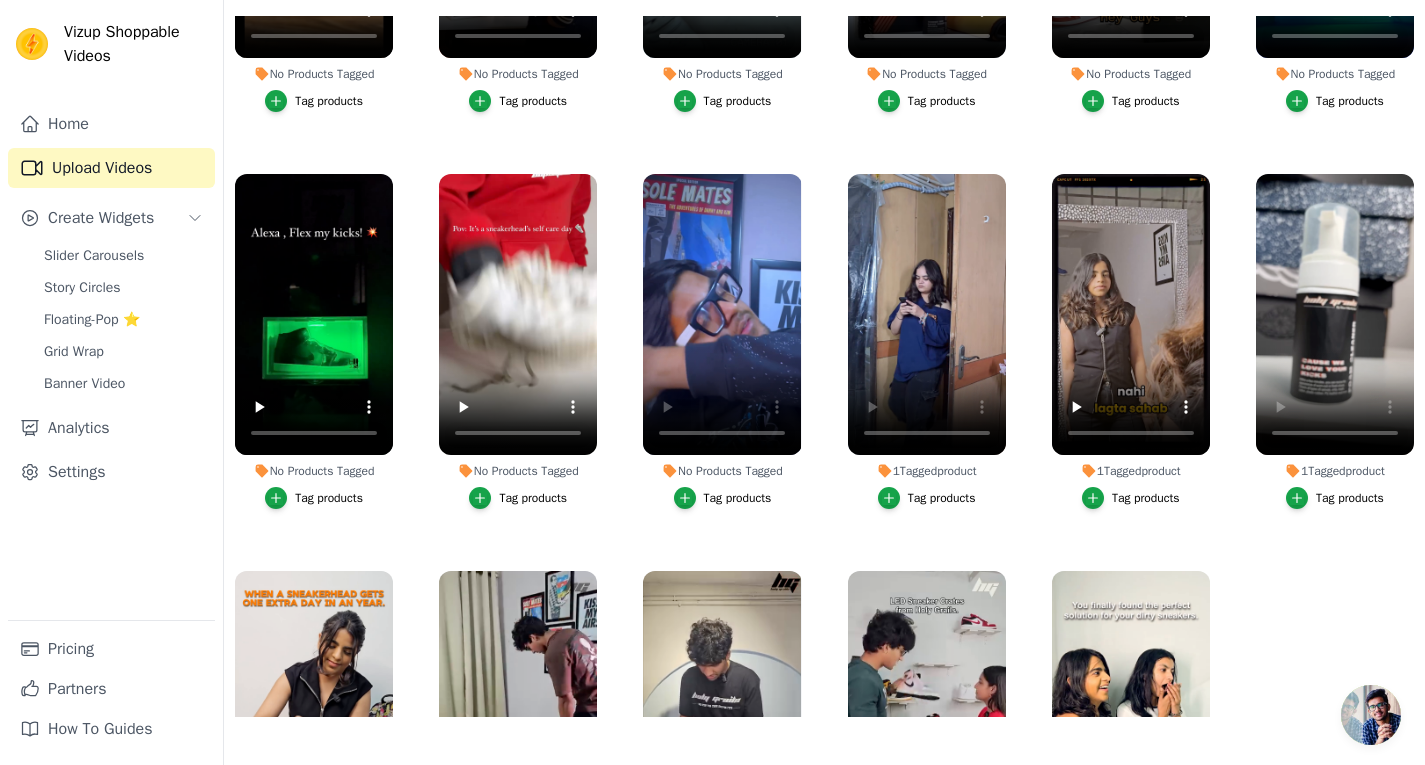 click on "Tag products" at bounding box center (738, 498) 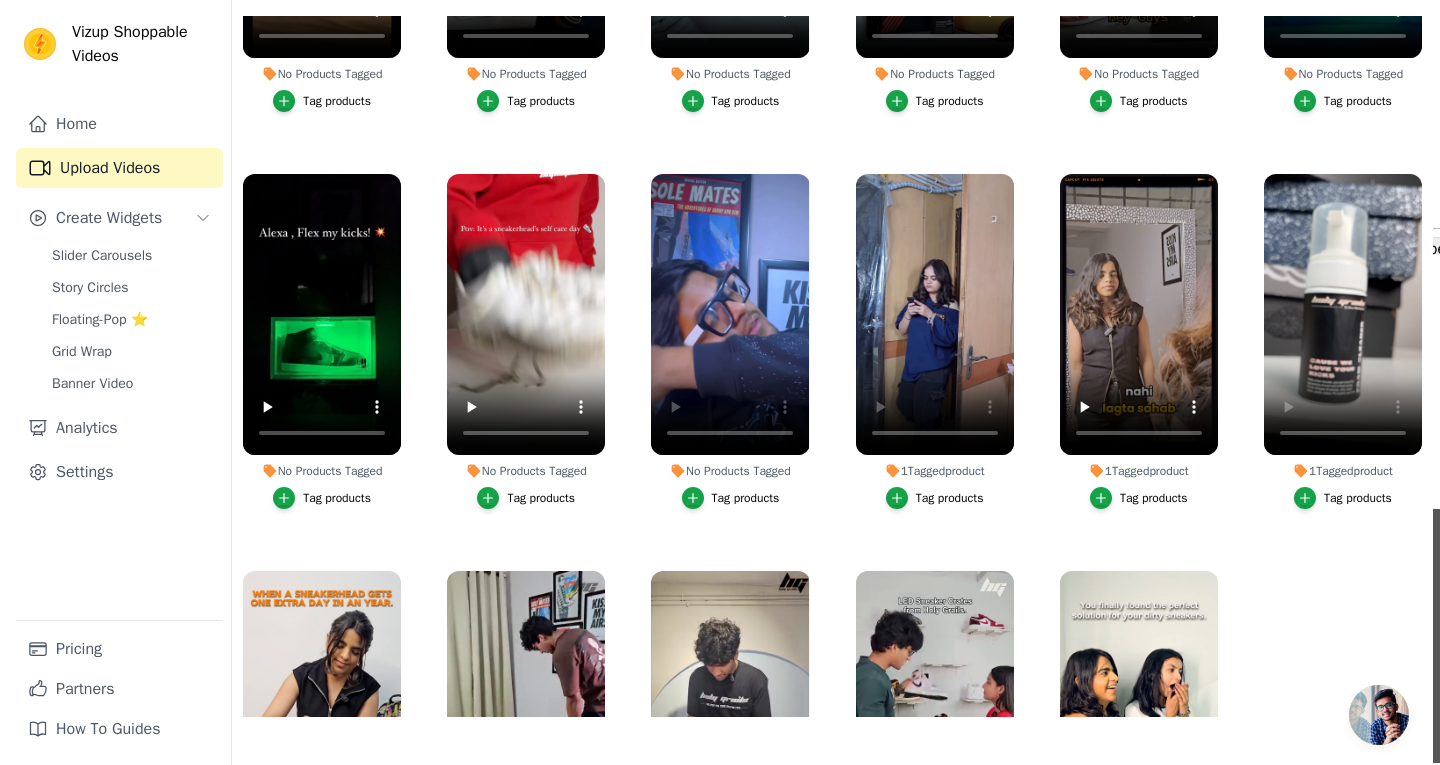 scroll, scrollTop: 0, scrollLeft: 0, axis: both 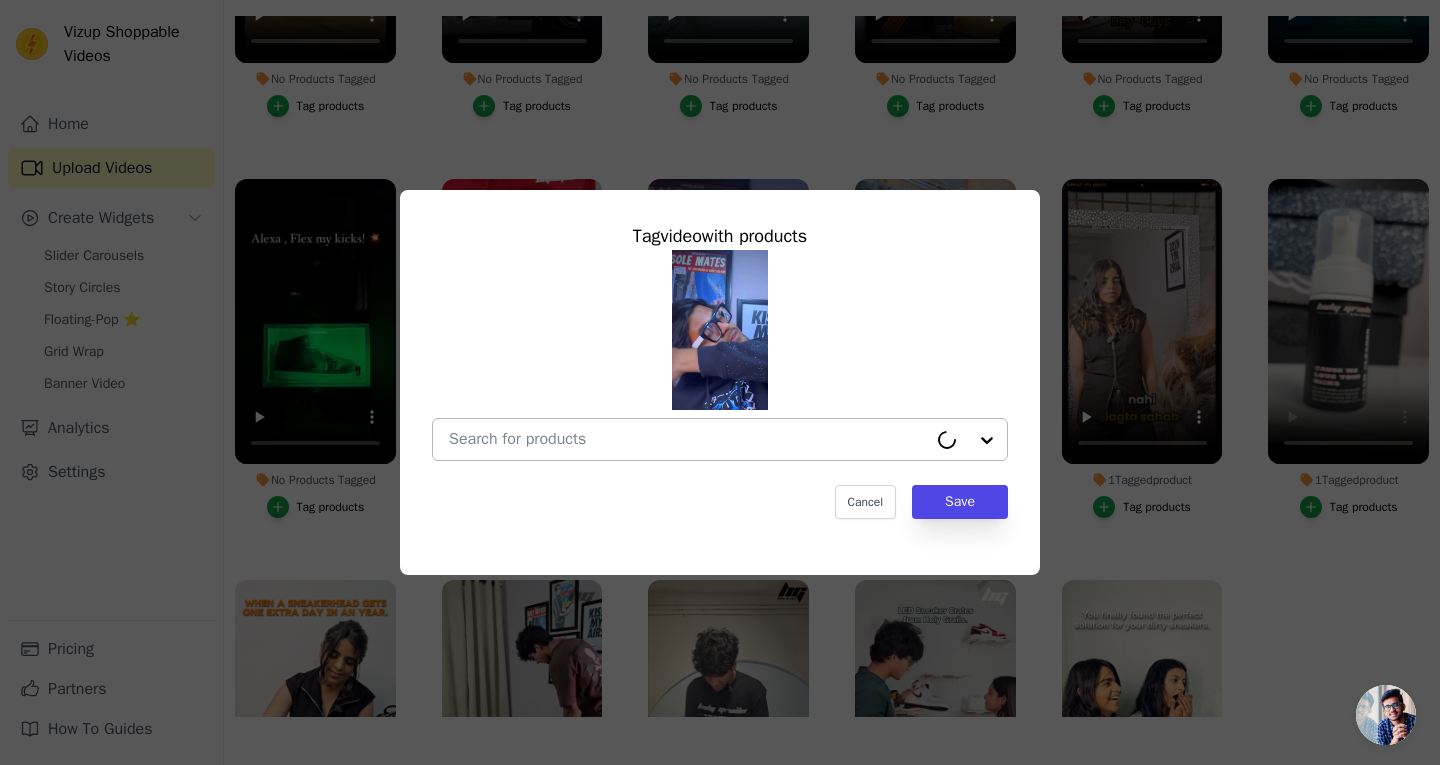 click at bounding box center [688, 439] 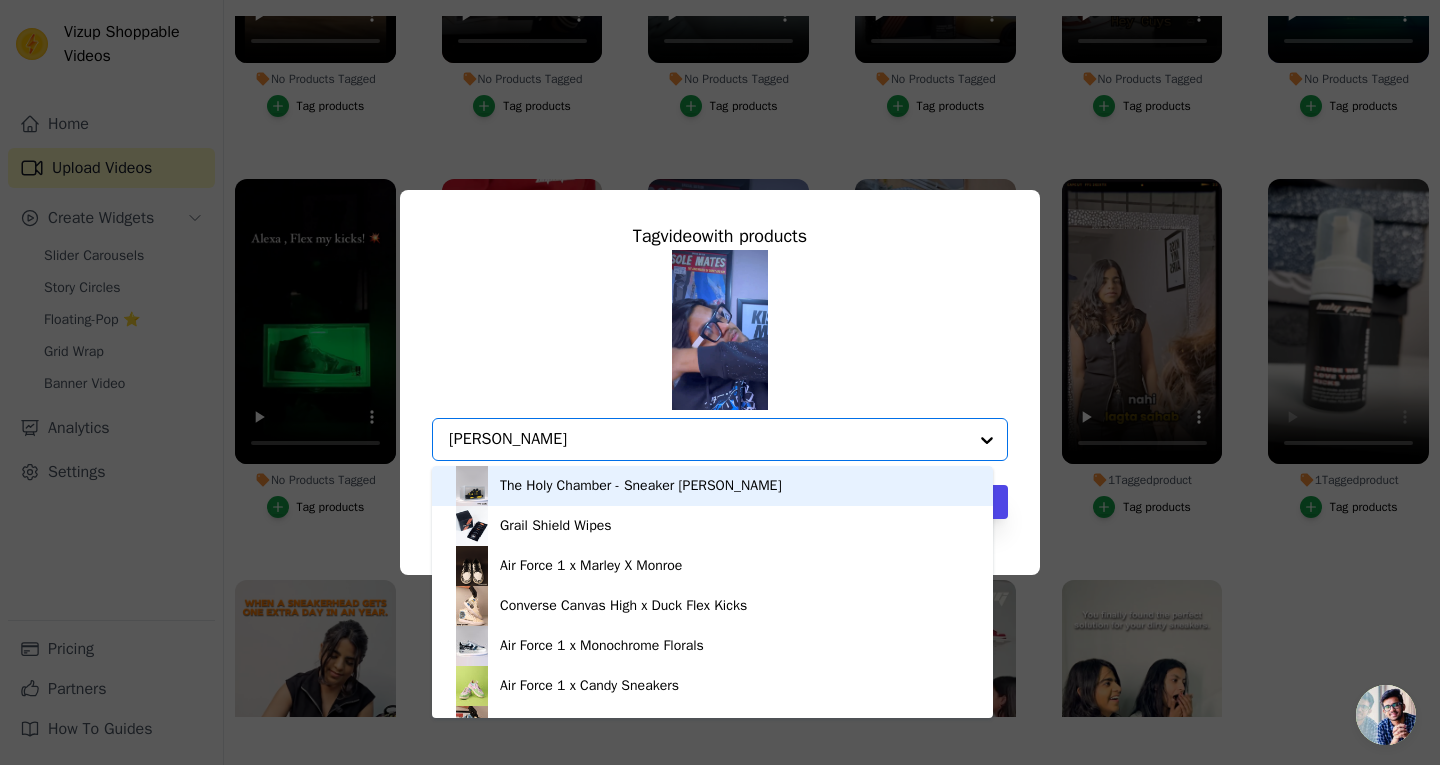 type on "GRAIL SHIELD" 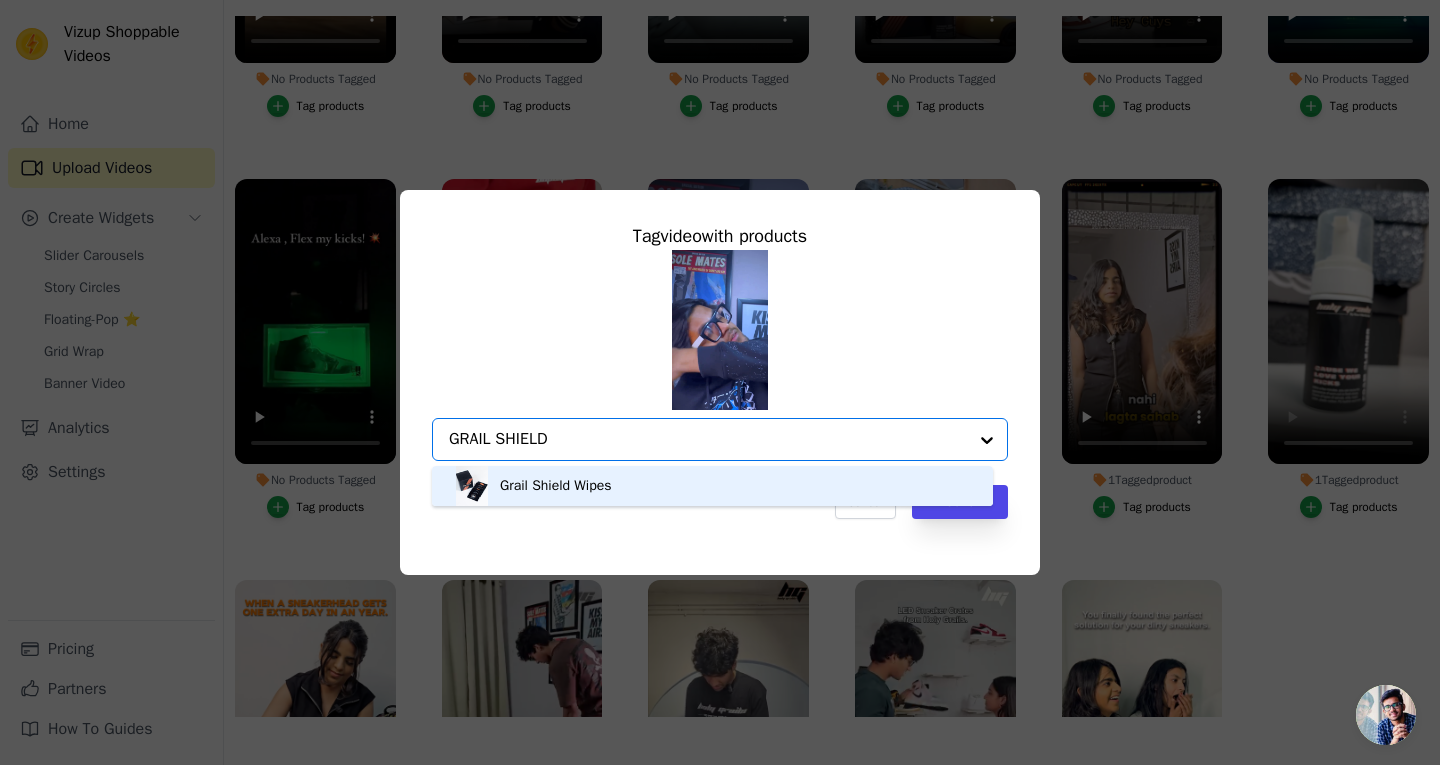 click on "Grail Shield Wipes" at bounding box center [556, 486] 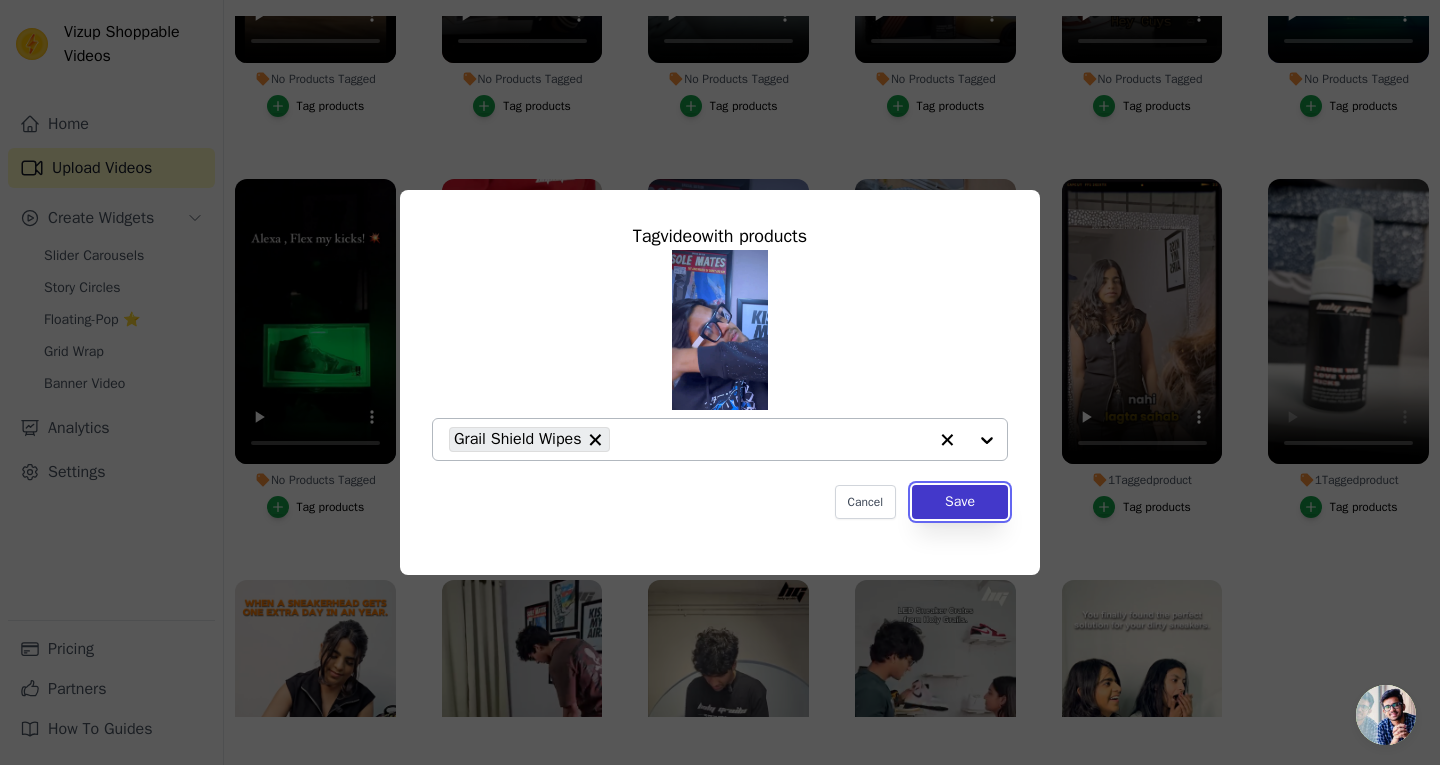 click on "Save" at bounding box center (960, 502) 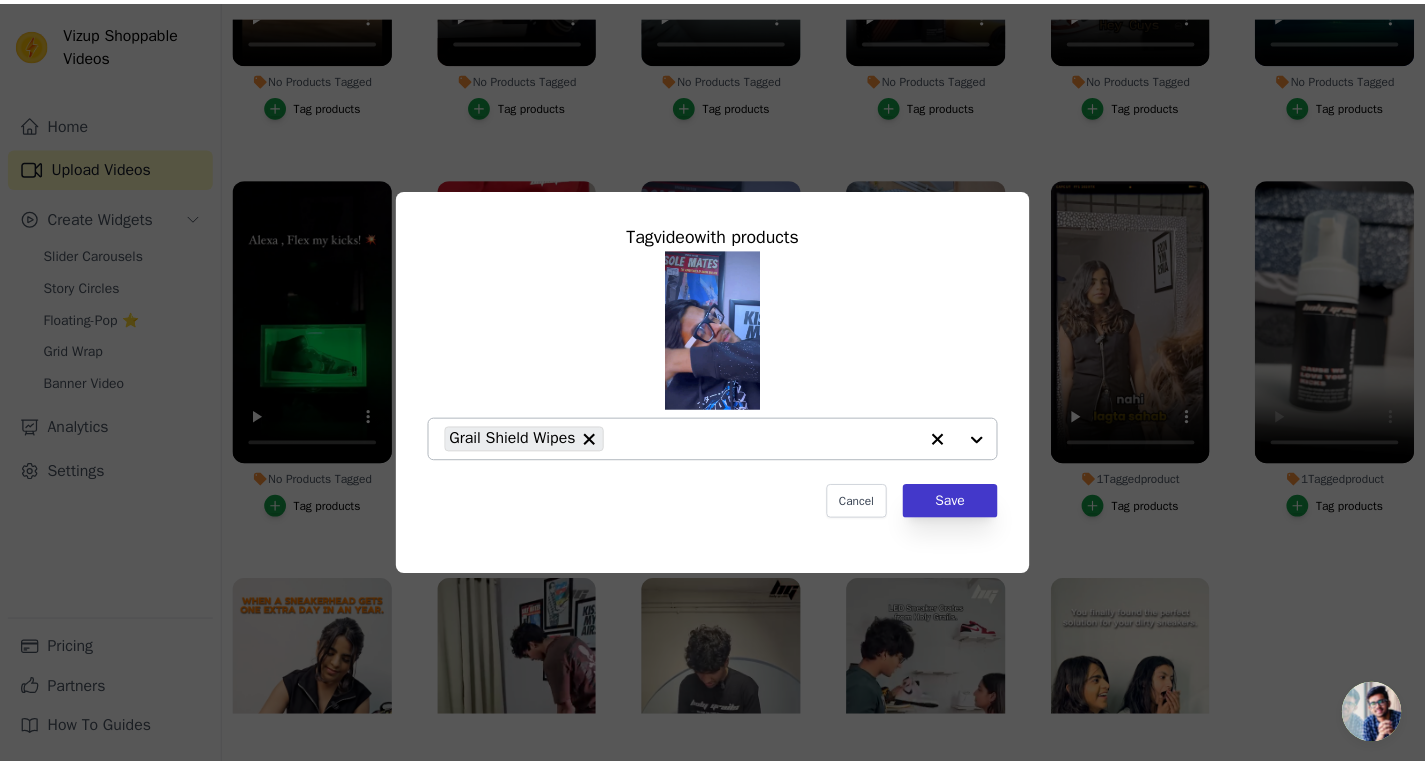 scroll, scrollTop: 204, scrollLeft: 0, axis: vertical 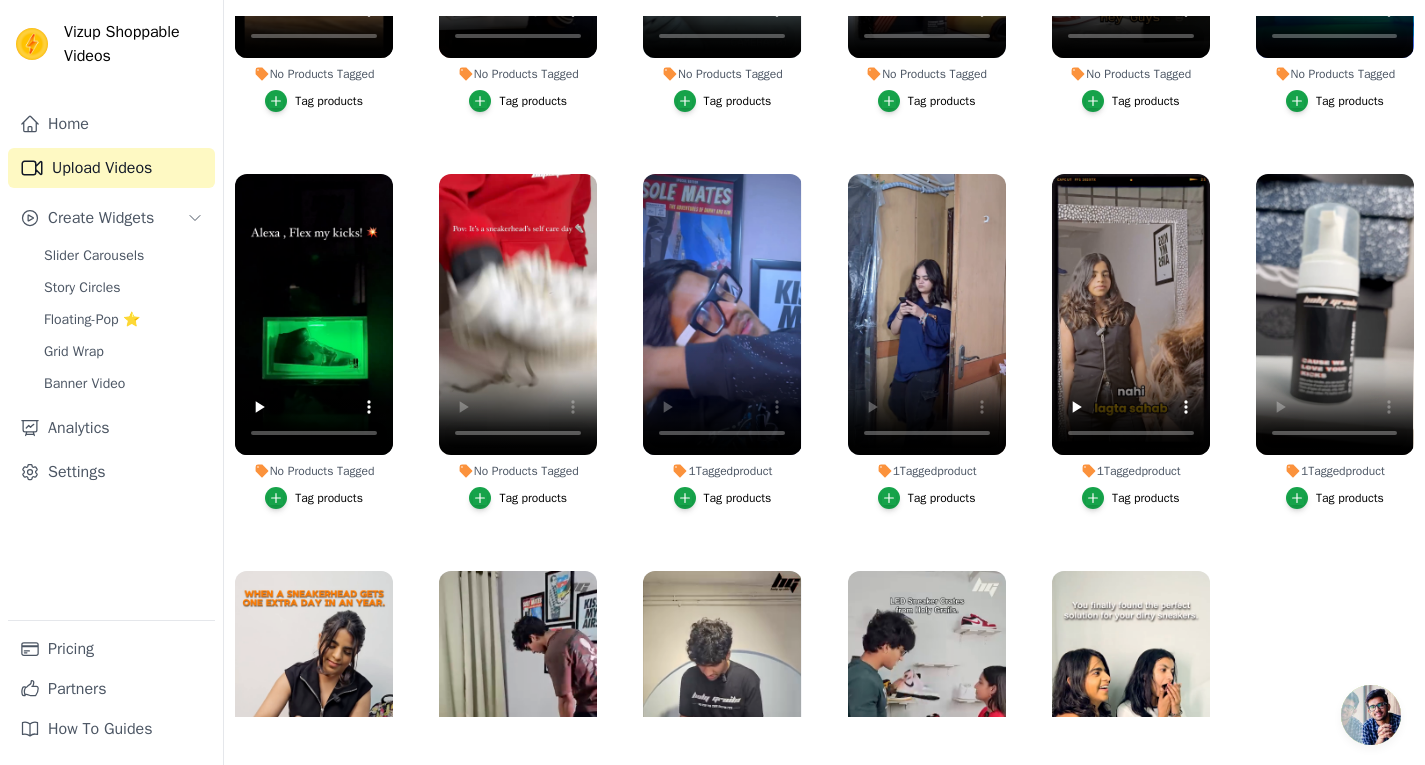 click on "Tag products" at bounding box center [518, 498] 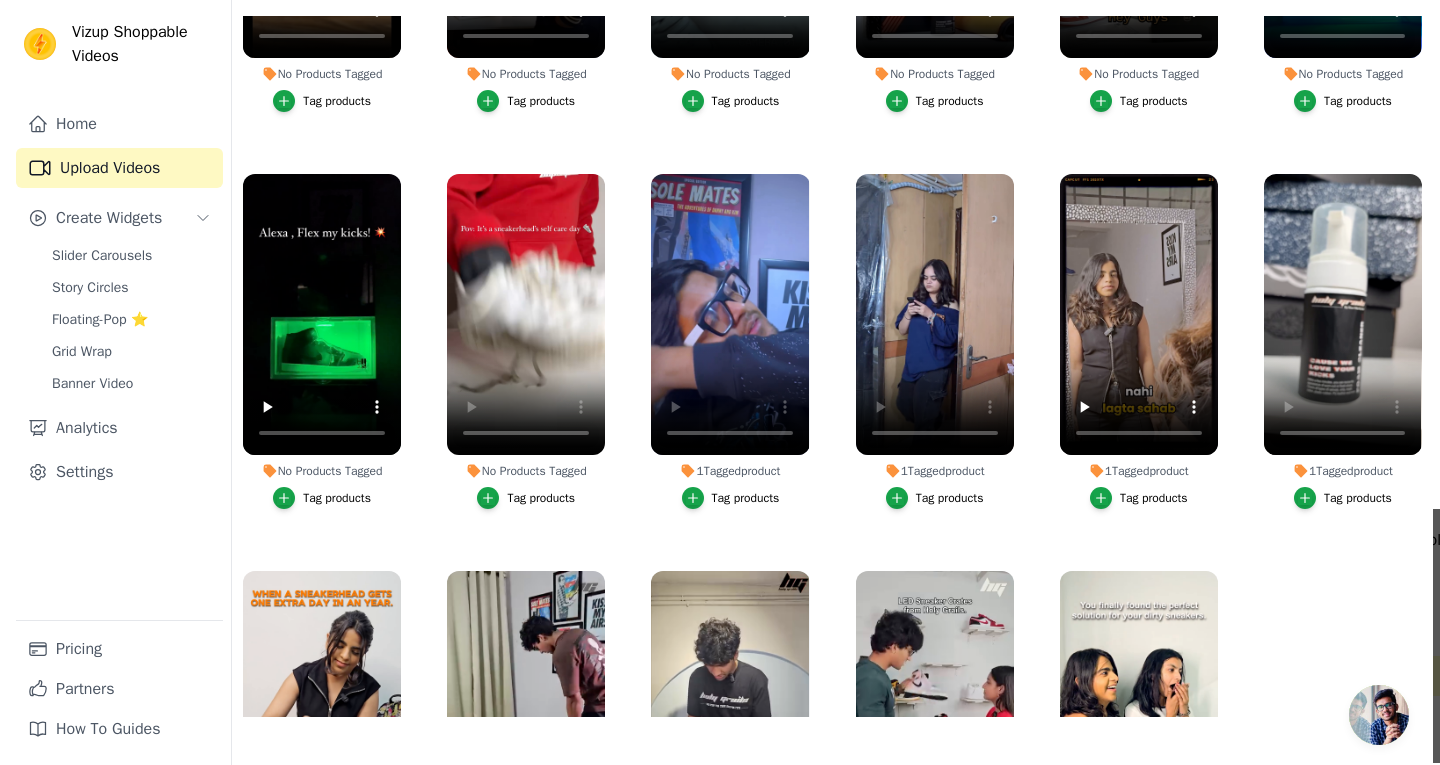 scroll, scrollTop: 0, scrollLeft: 0, axis: both 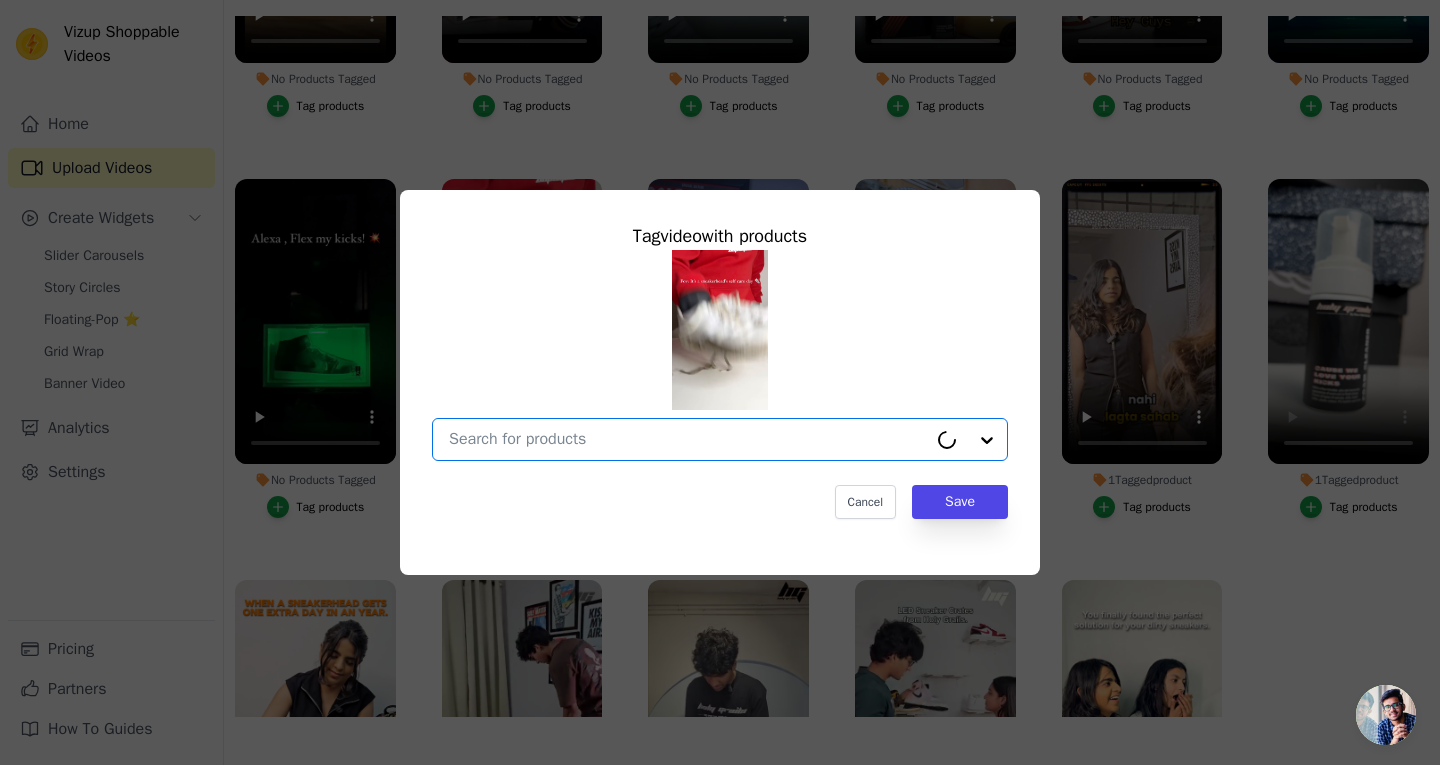 click on "No Products Tagged     Tag  video  with products       Option undefined, selected.                     Cancel   Save     Tag products" at bounding box center [688, 439] 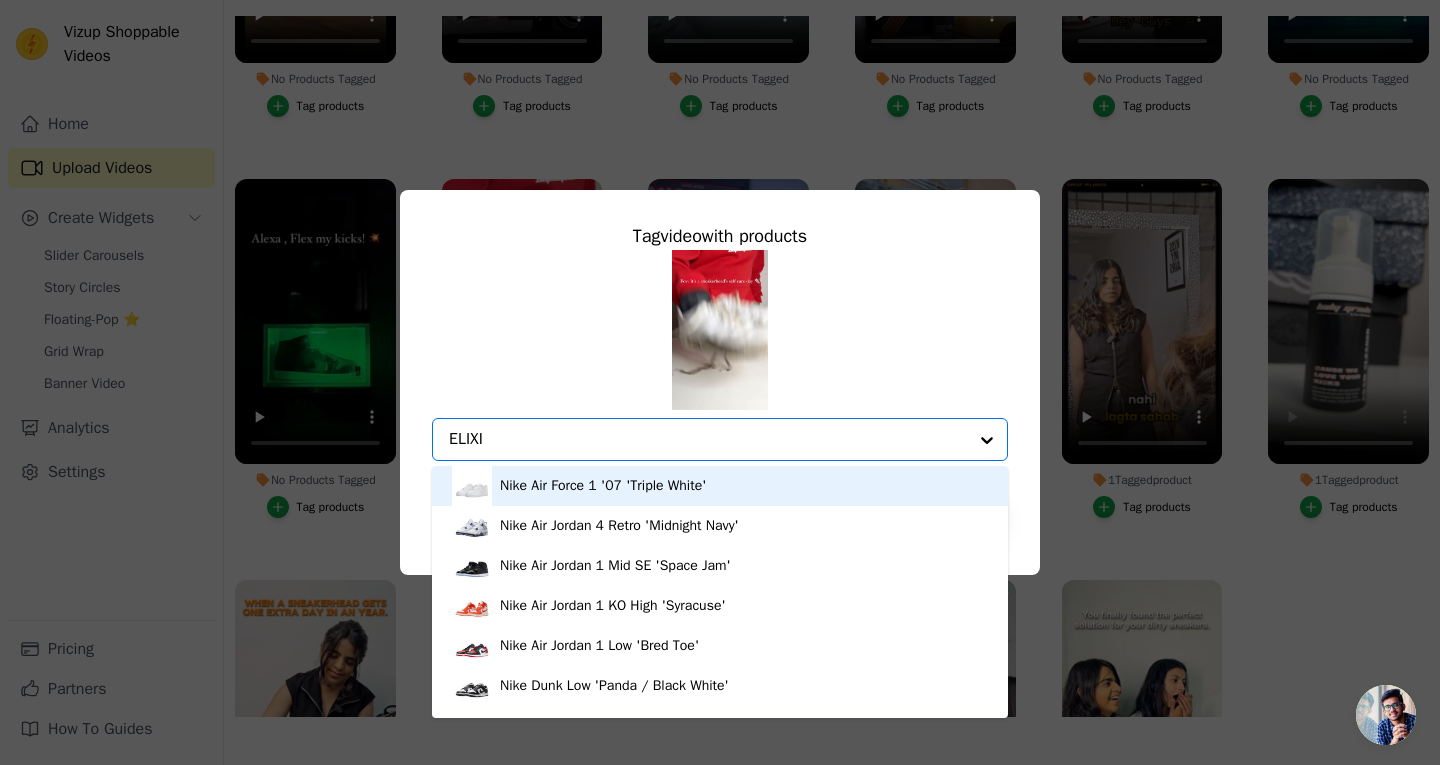 type on "ELIXIR" 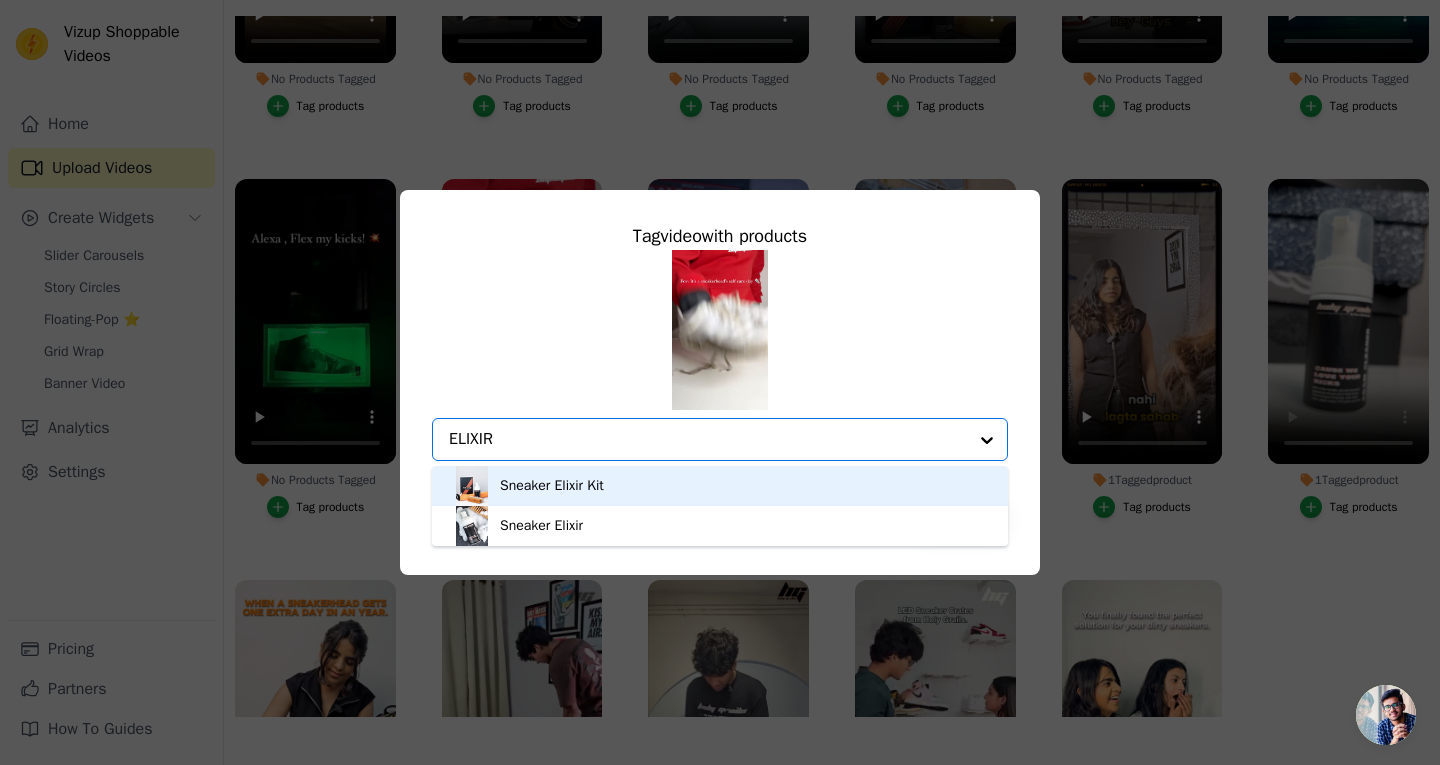 click on "Sneaker Elixir Kit" at bounding box center (720, 486) 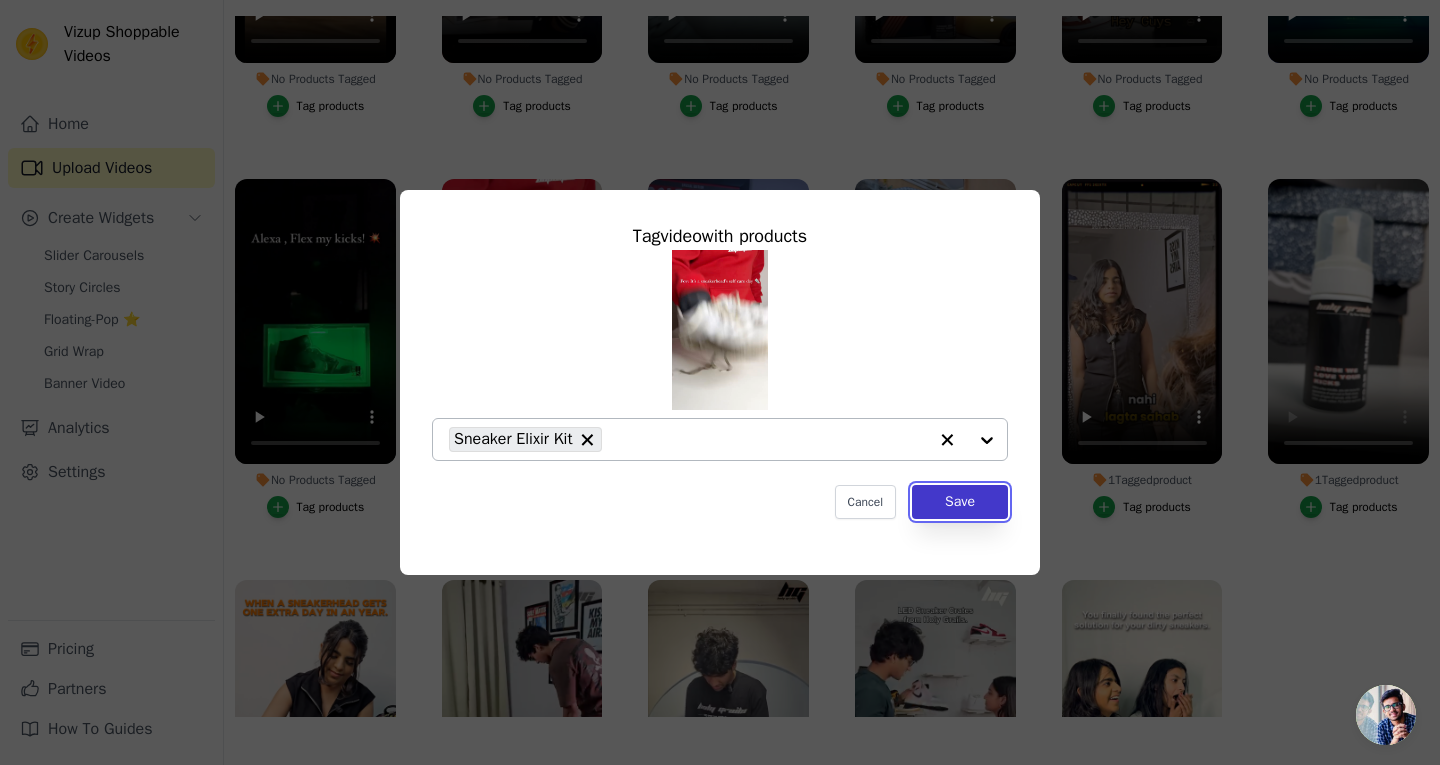 click on "Save" at bounding box center (960, 502) 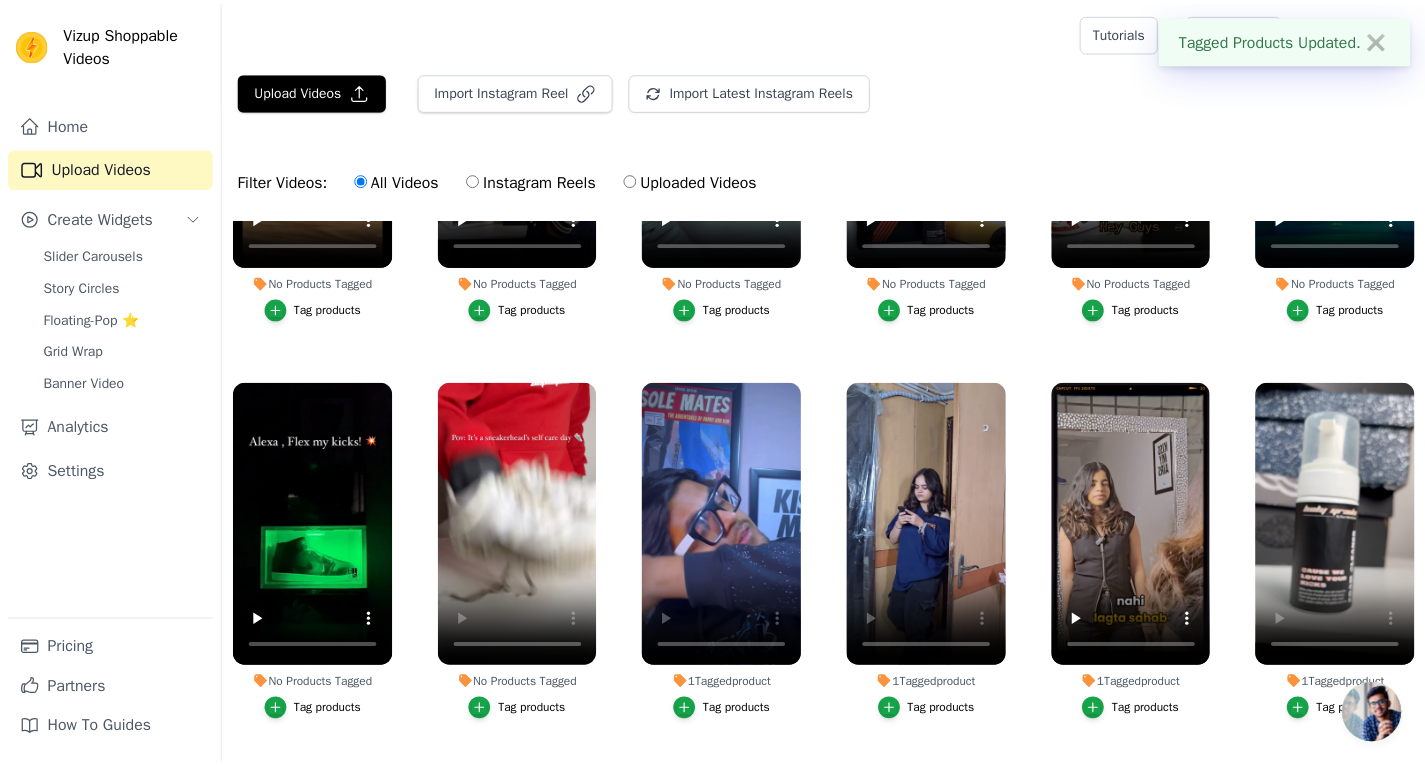 scroll, scrollTop: 204, scrollLeft: 0, axis: vertical 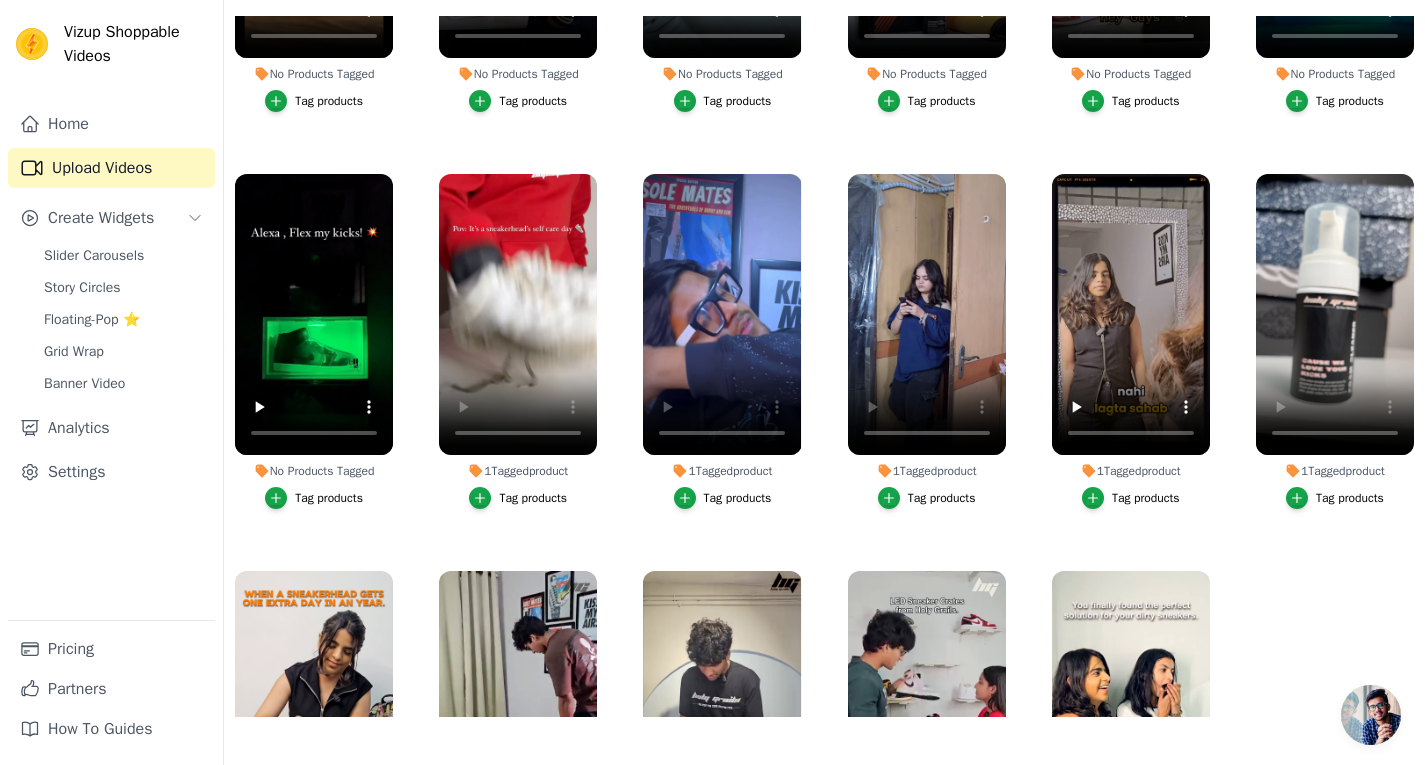 click on "Tag products" at bounding box center (329, 498) 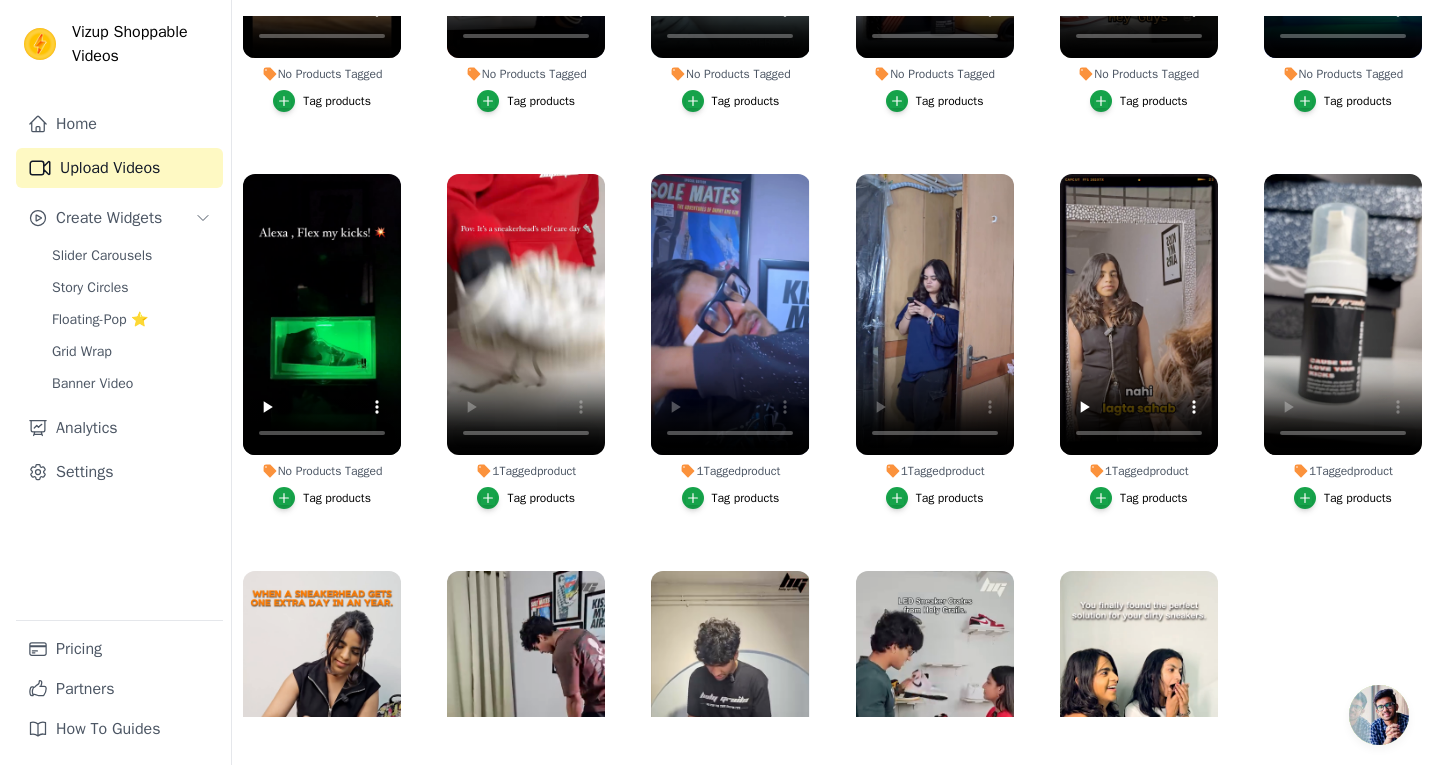 scroll, scrollTop: 0, scrollLeft: 0, axis: both 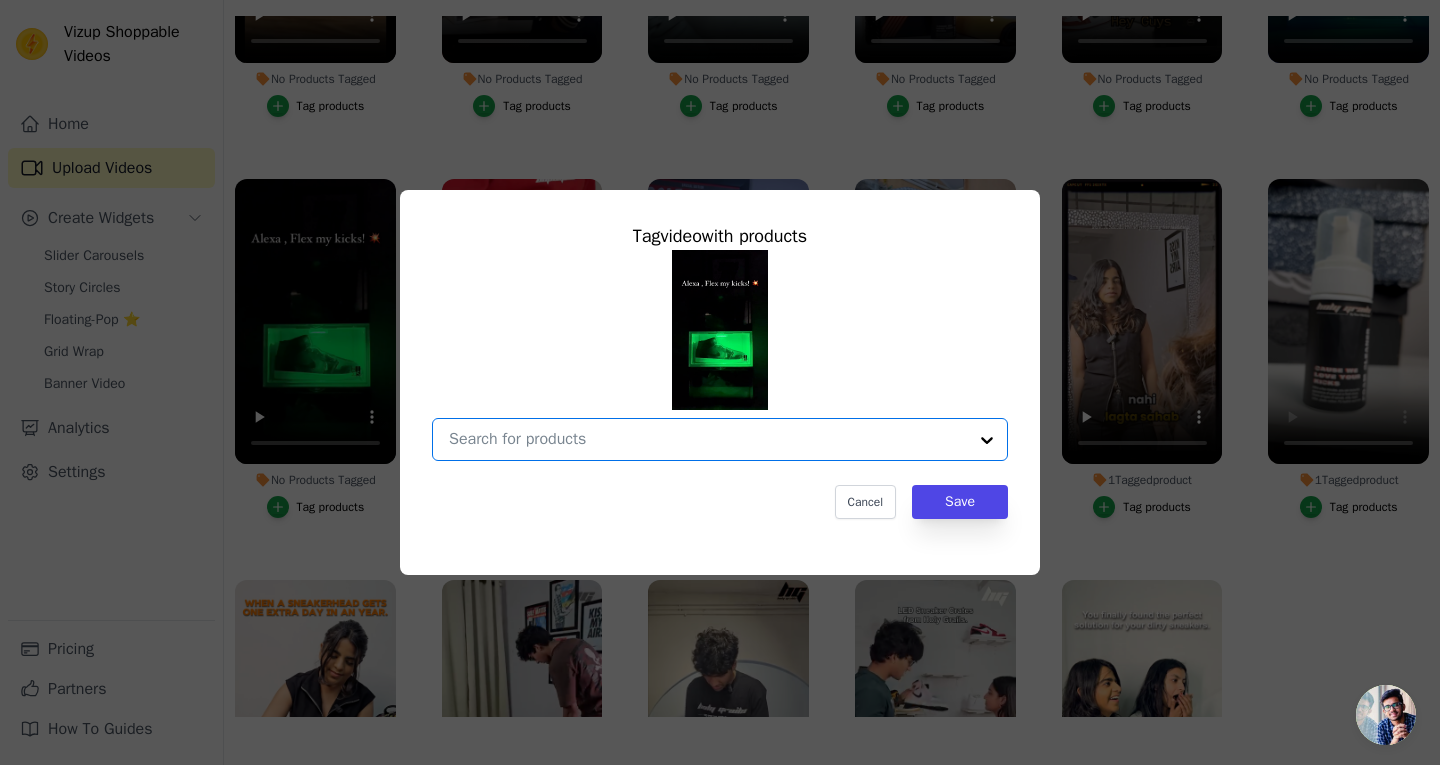 click on "No Products Tagged     Tag  video  with products       Option undefined, selected.   Select is focused, type to refine list, press down to open the menu.                   Cancel   Save     Tag products" at bounding box center (708, 439) 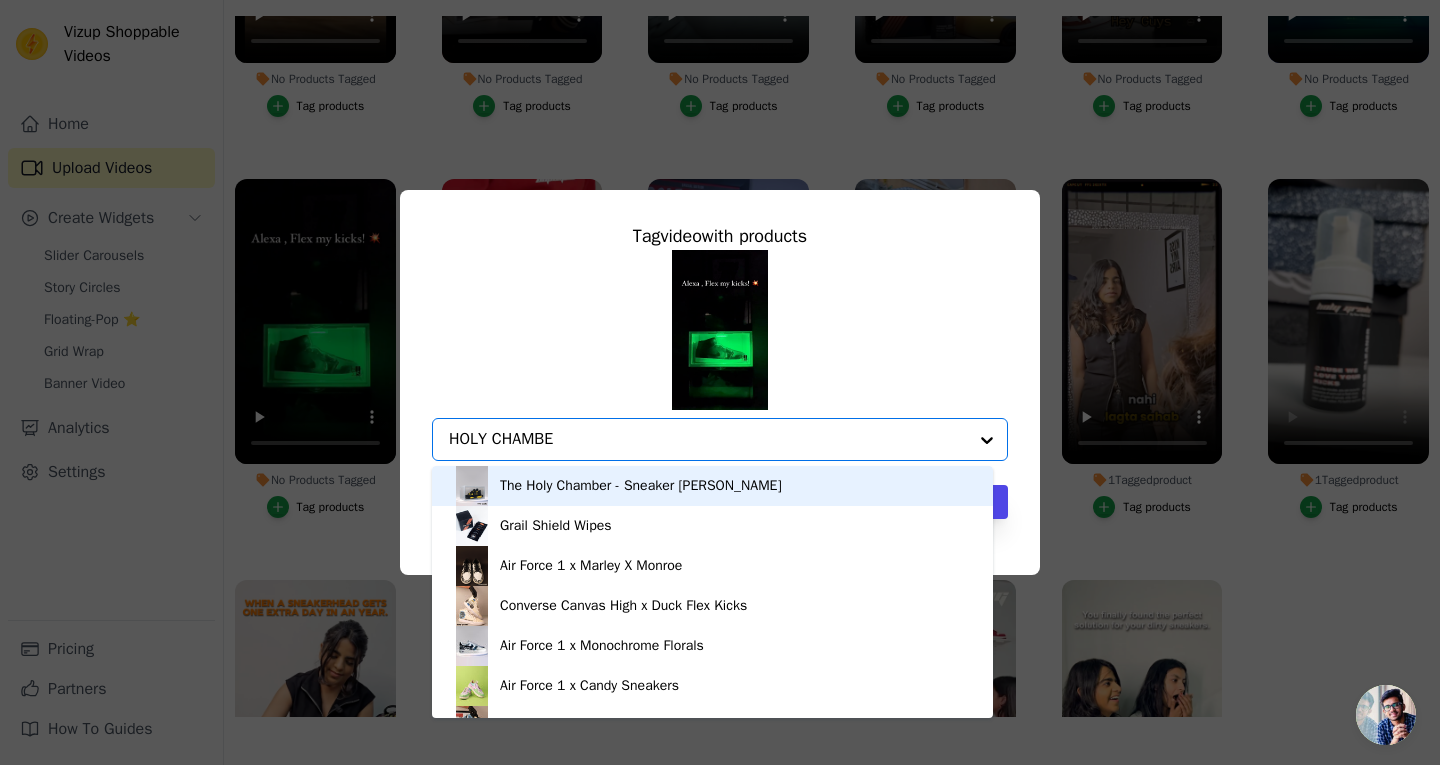 type on "HOLY CHAMBER" 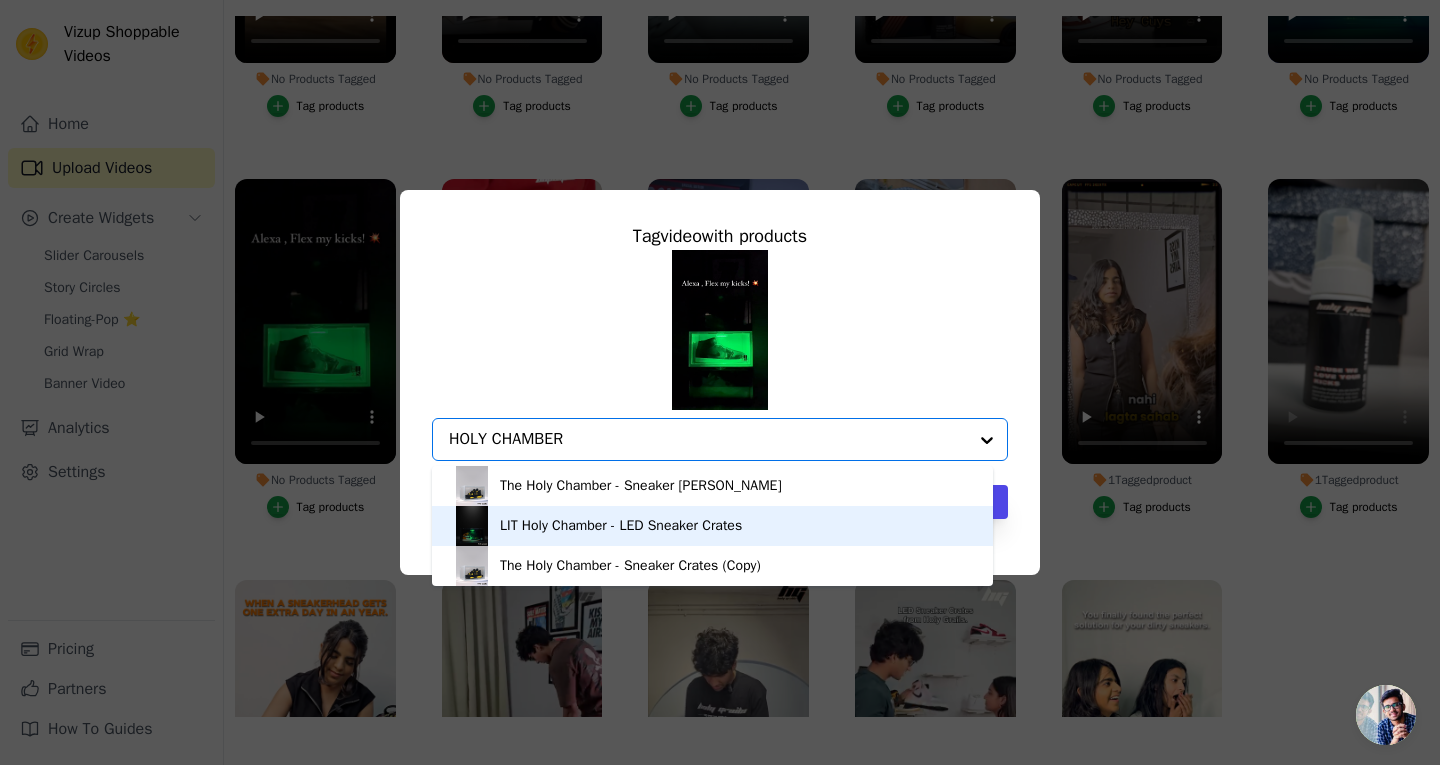 click on "LIT Holy Chamber - LED Sneaker Crates" at bounding box center [621, 526] 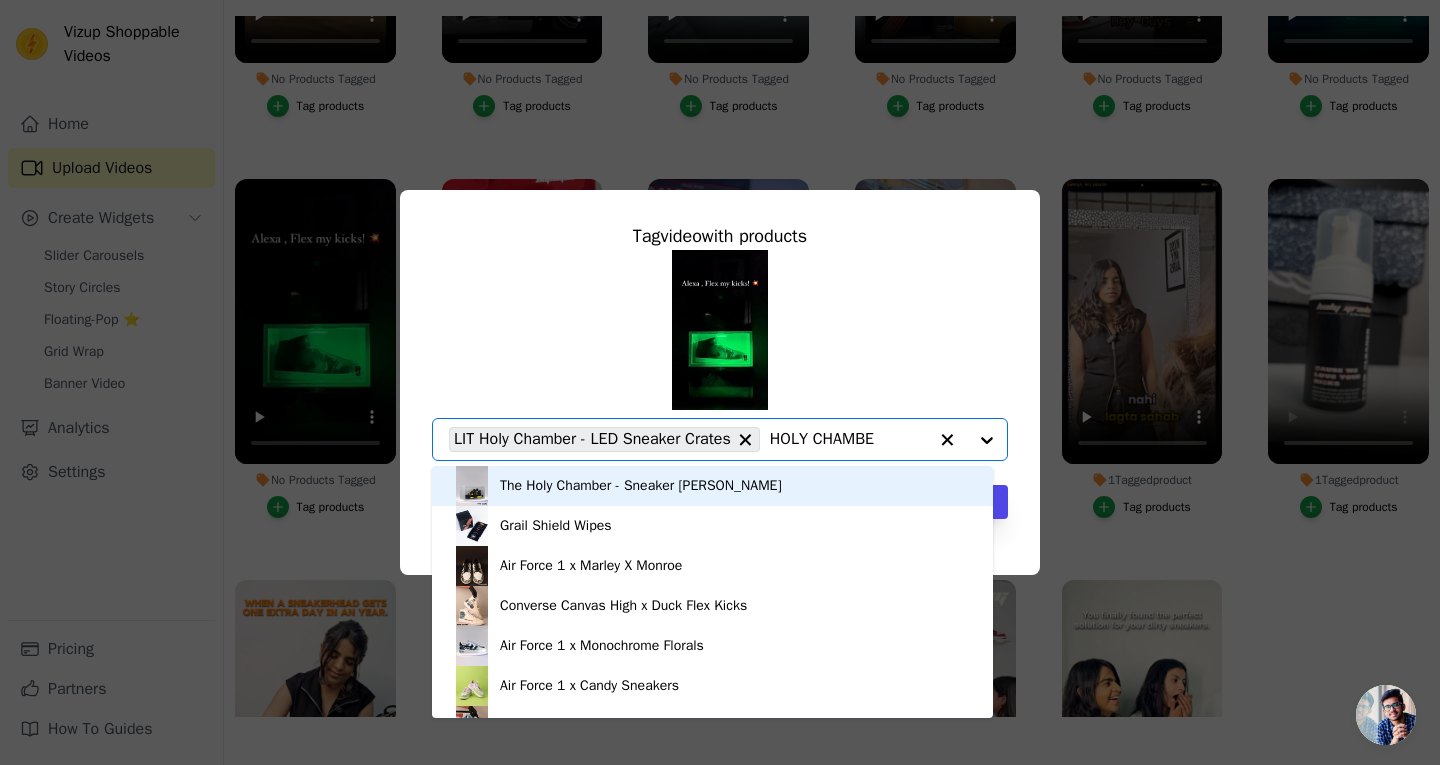 type on "HOLY CHAMBER" 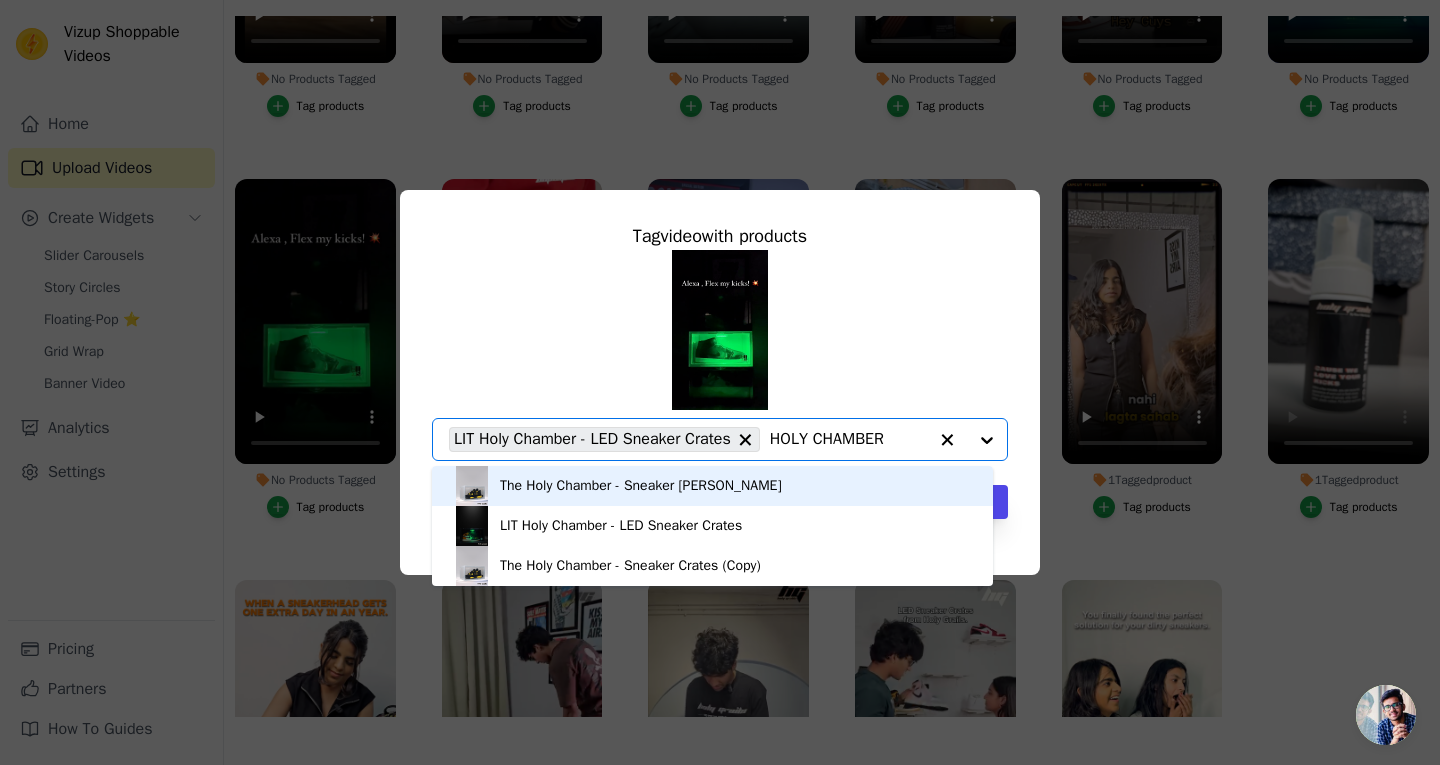 click on "The Holy Chamber - Sneaker Crates" at bounding box center (641, 486) 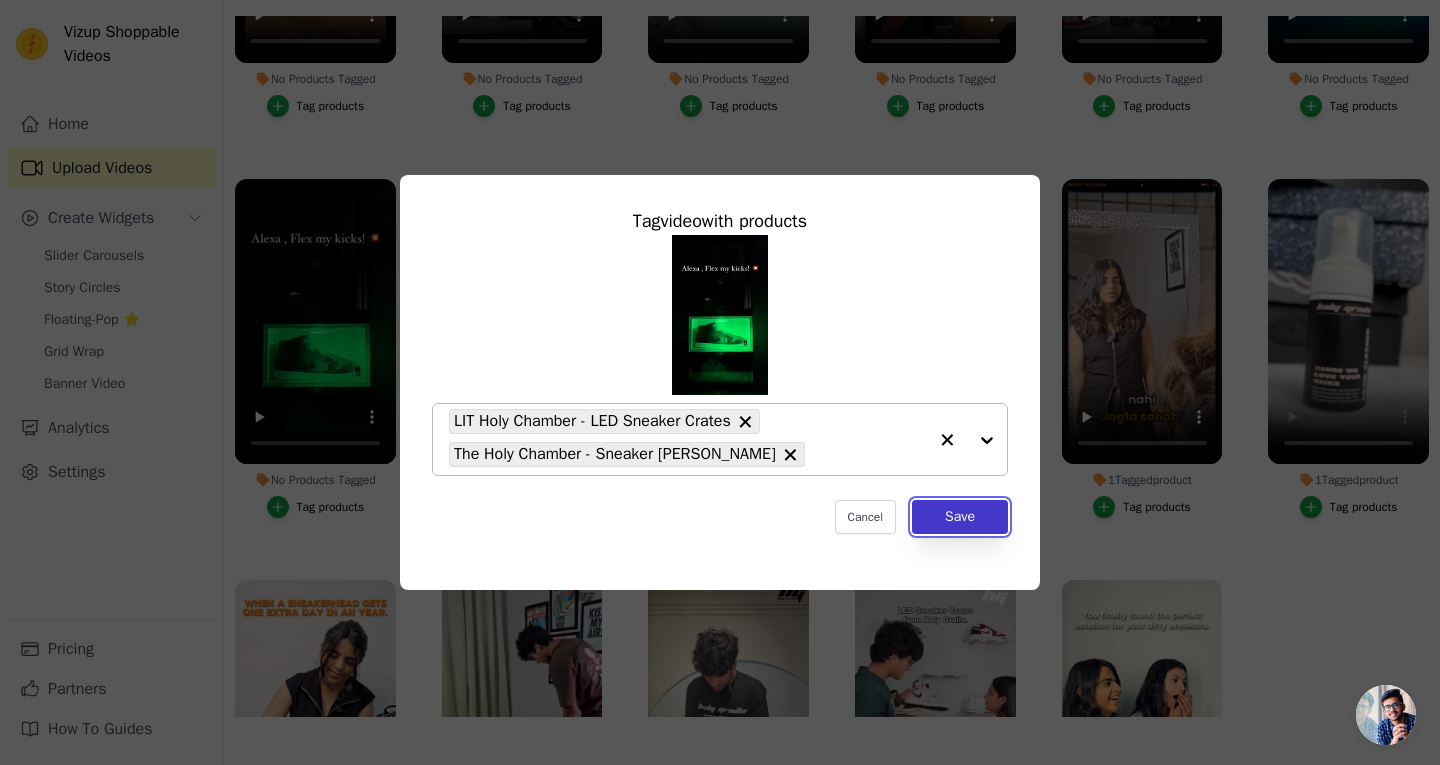 click on "Save" at bounding box center [960, 517] 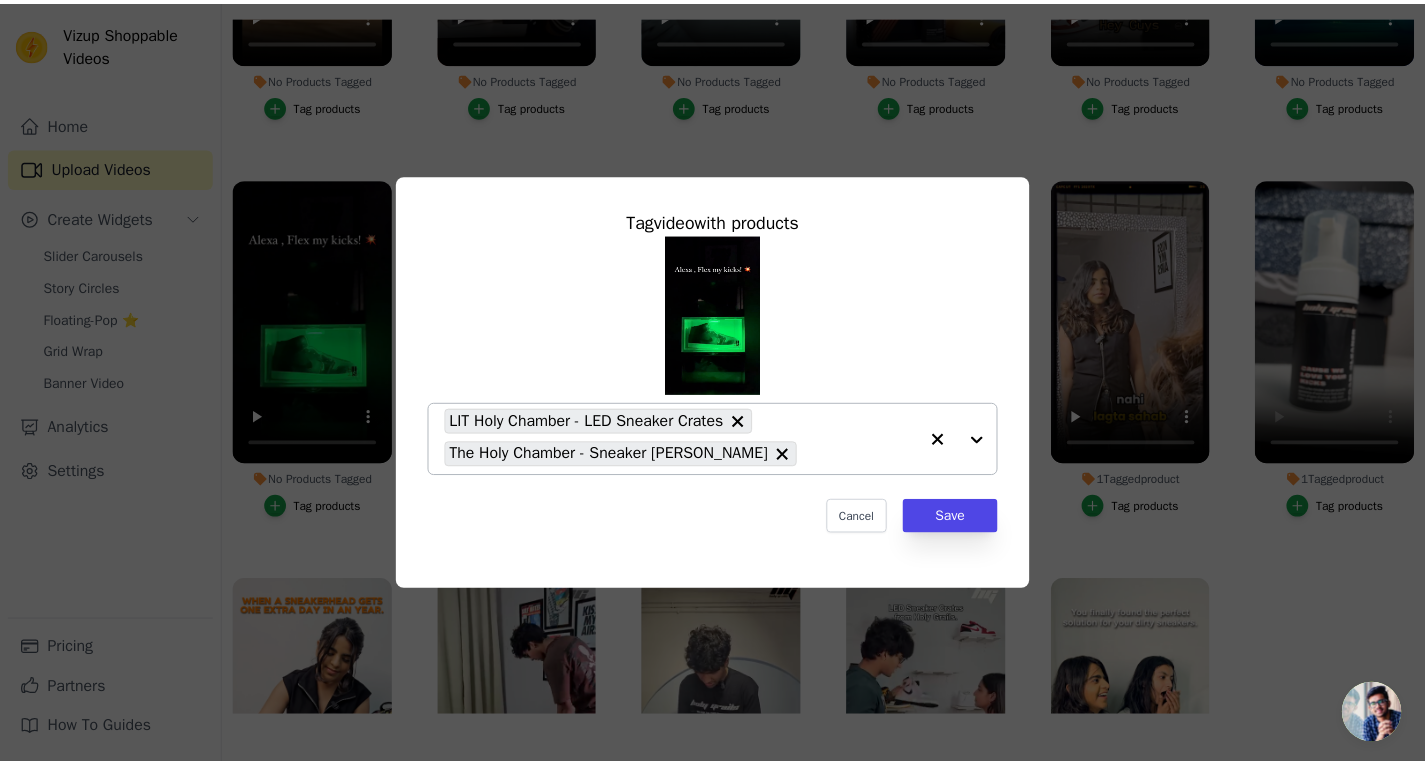 scroll, scrollTop: 204, scrollLeft: 0, axis: vertical 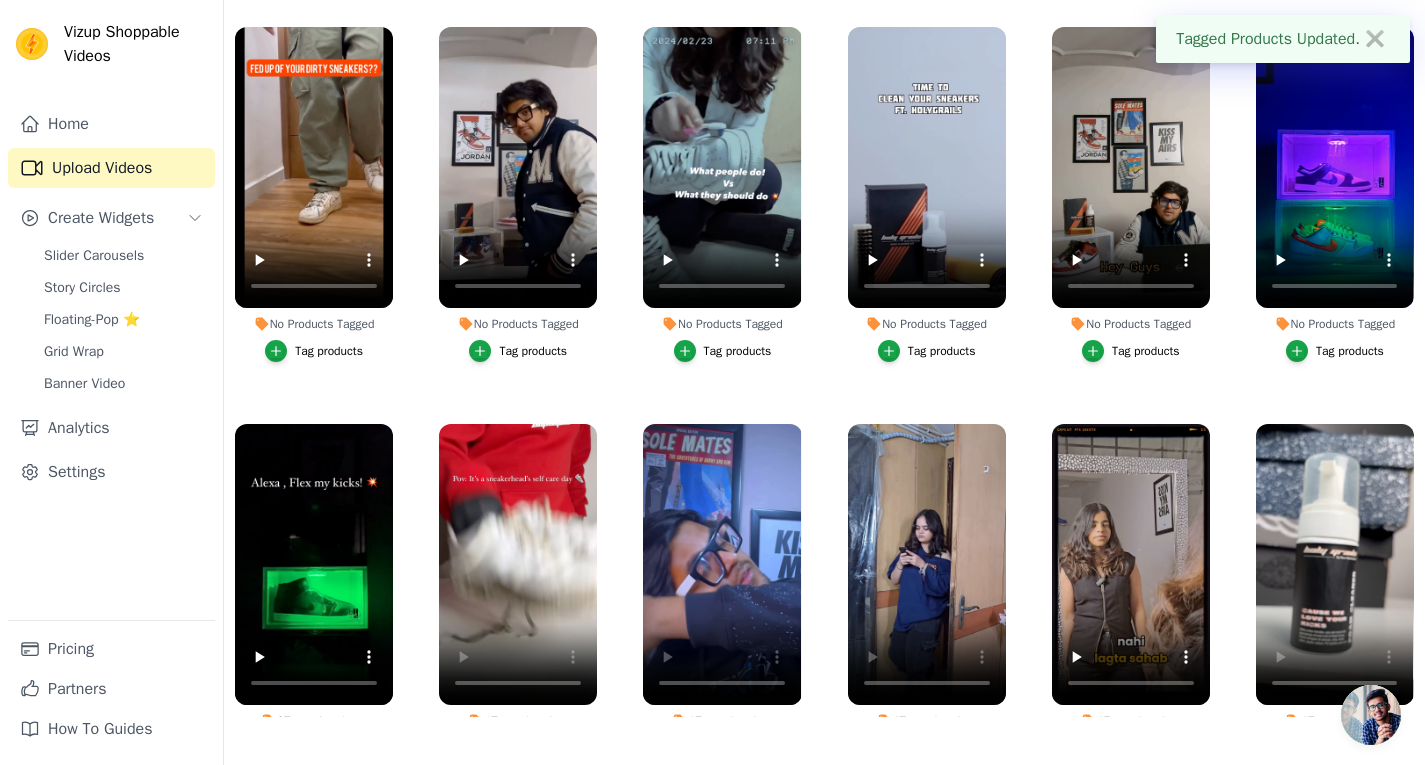 click on "Tag products" at bounding box center [1350, 351] 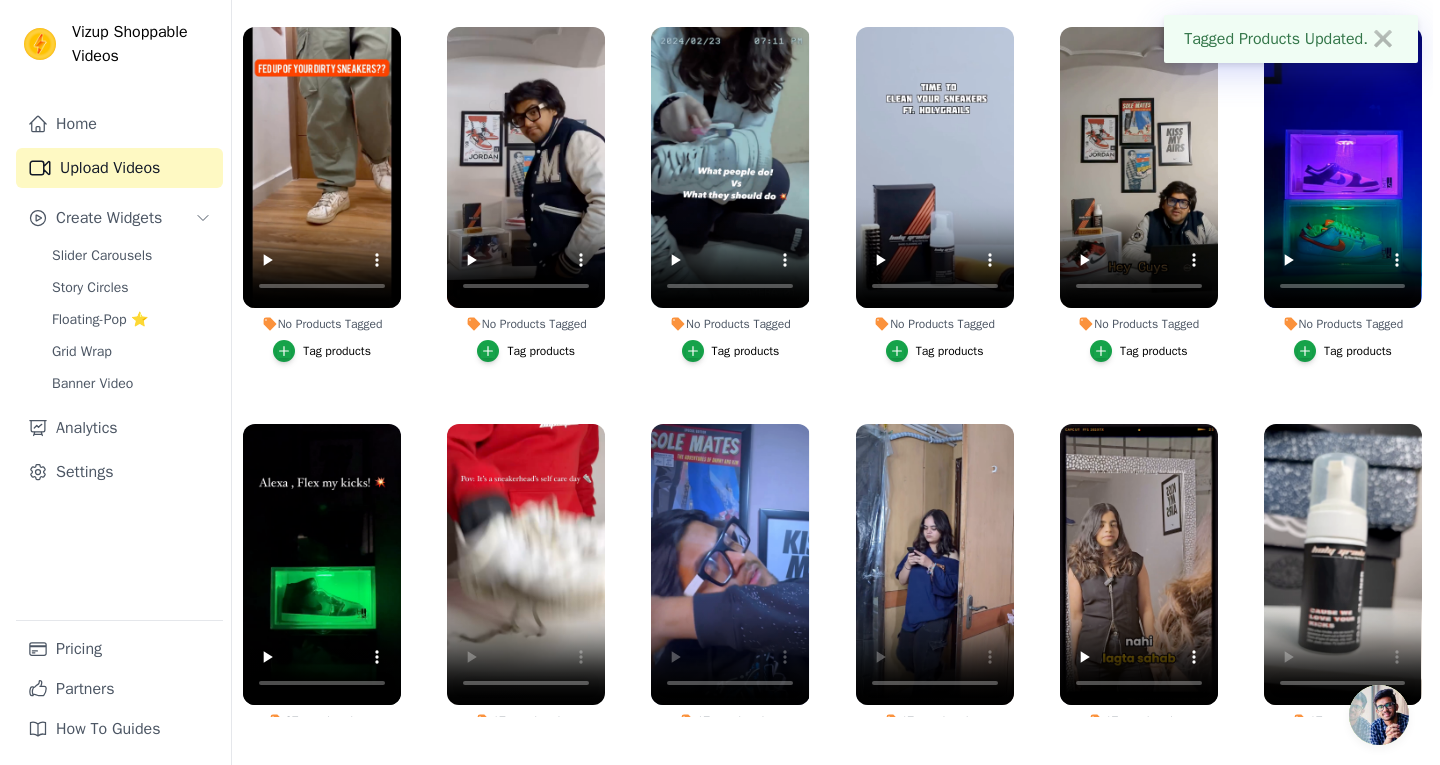 scroll, scrollTop: 0, scrollLeft: 0, axis: both 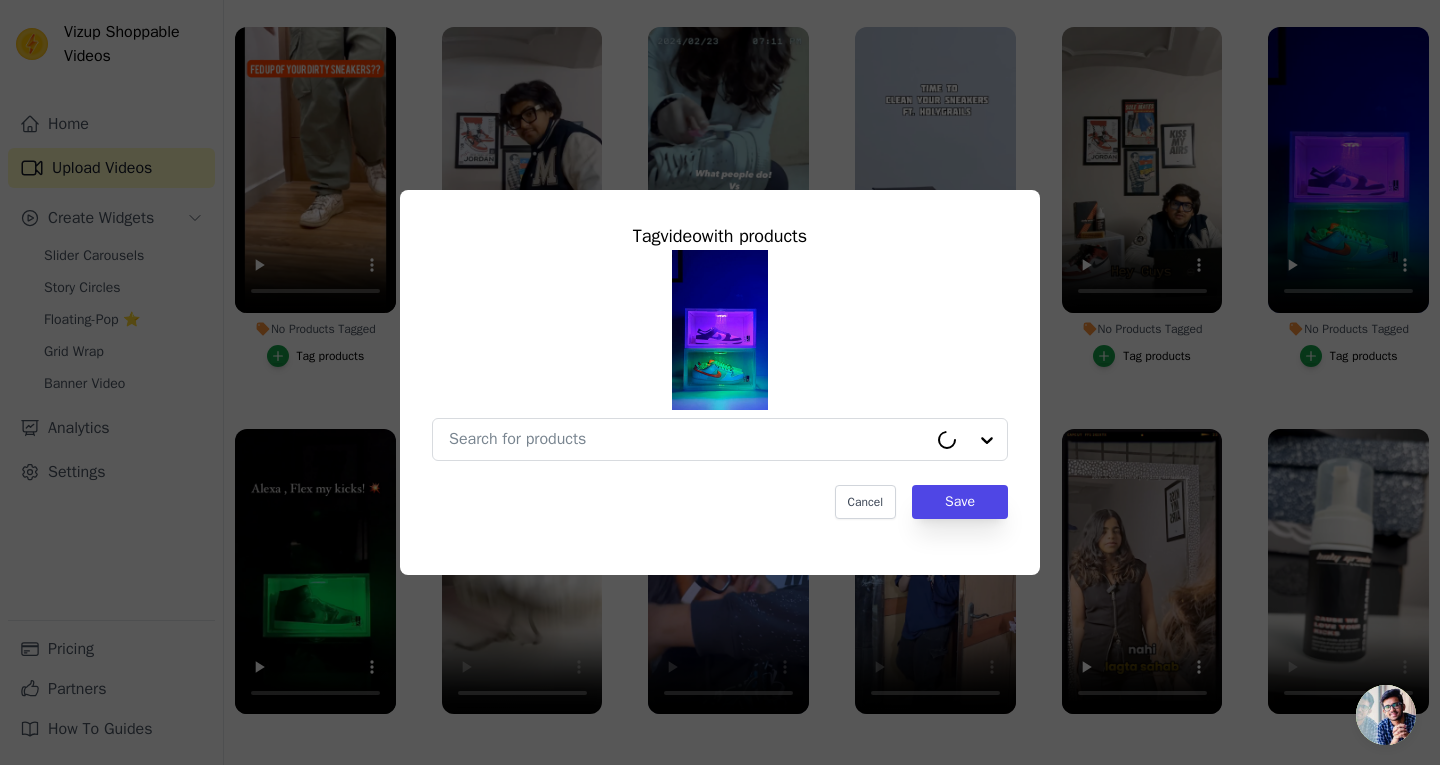 type 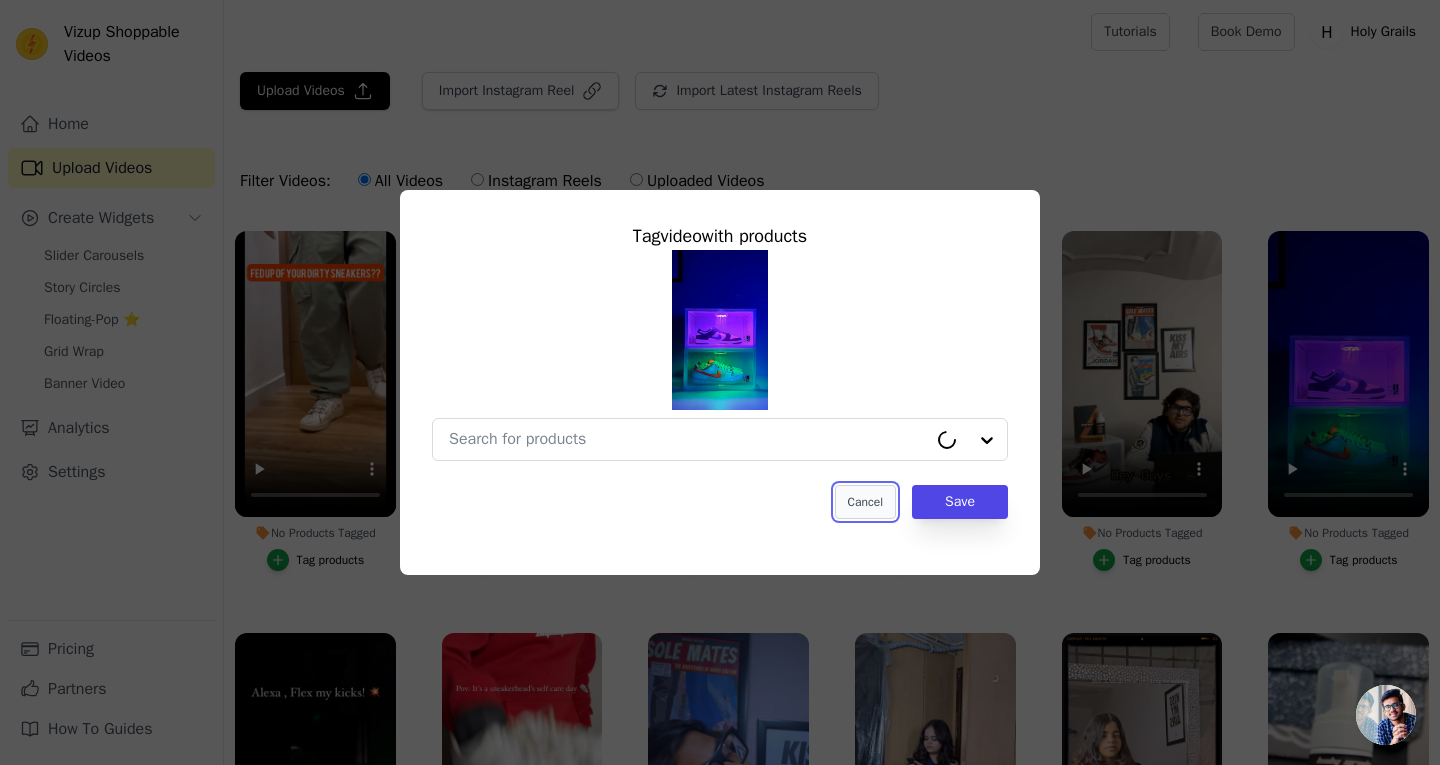 click on "Cancel" at bounding box center (865, 502) 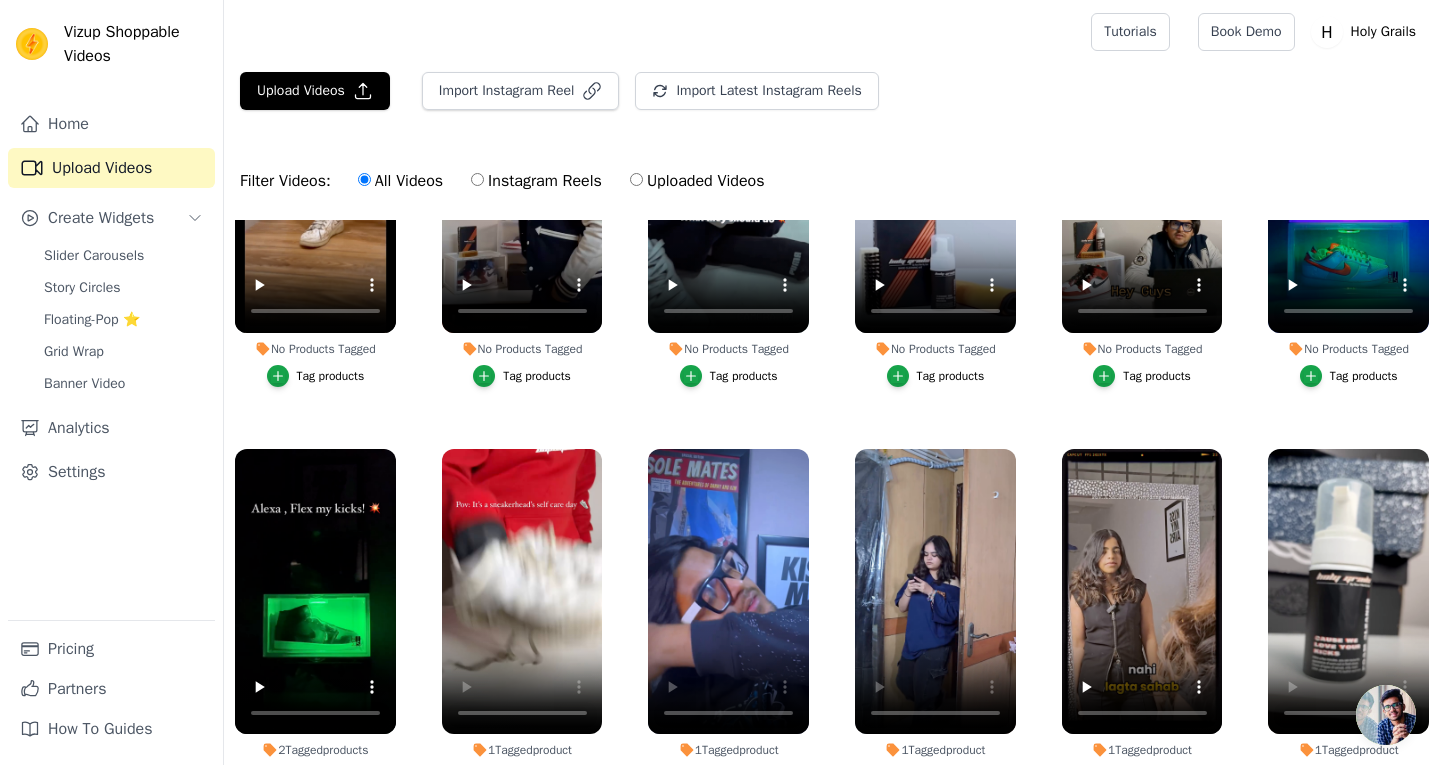 scroll, scrollTop: 0, scrollLeft: 0, axis: both 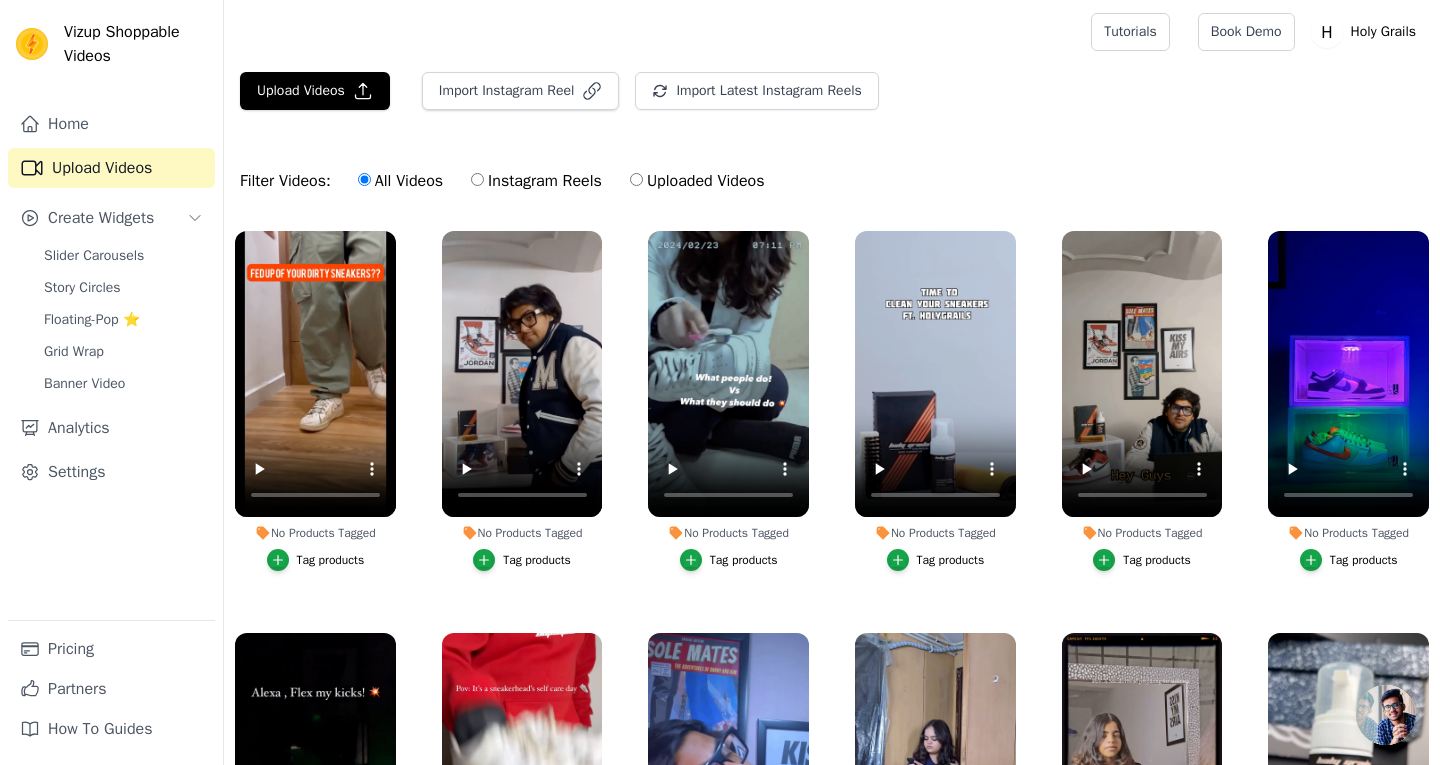 click on "No Products Tagged       Tag products" at bounding box center [1348, 405] 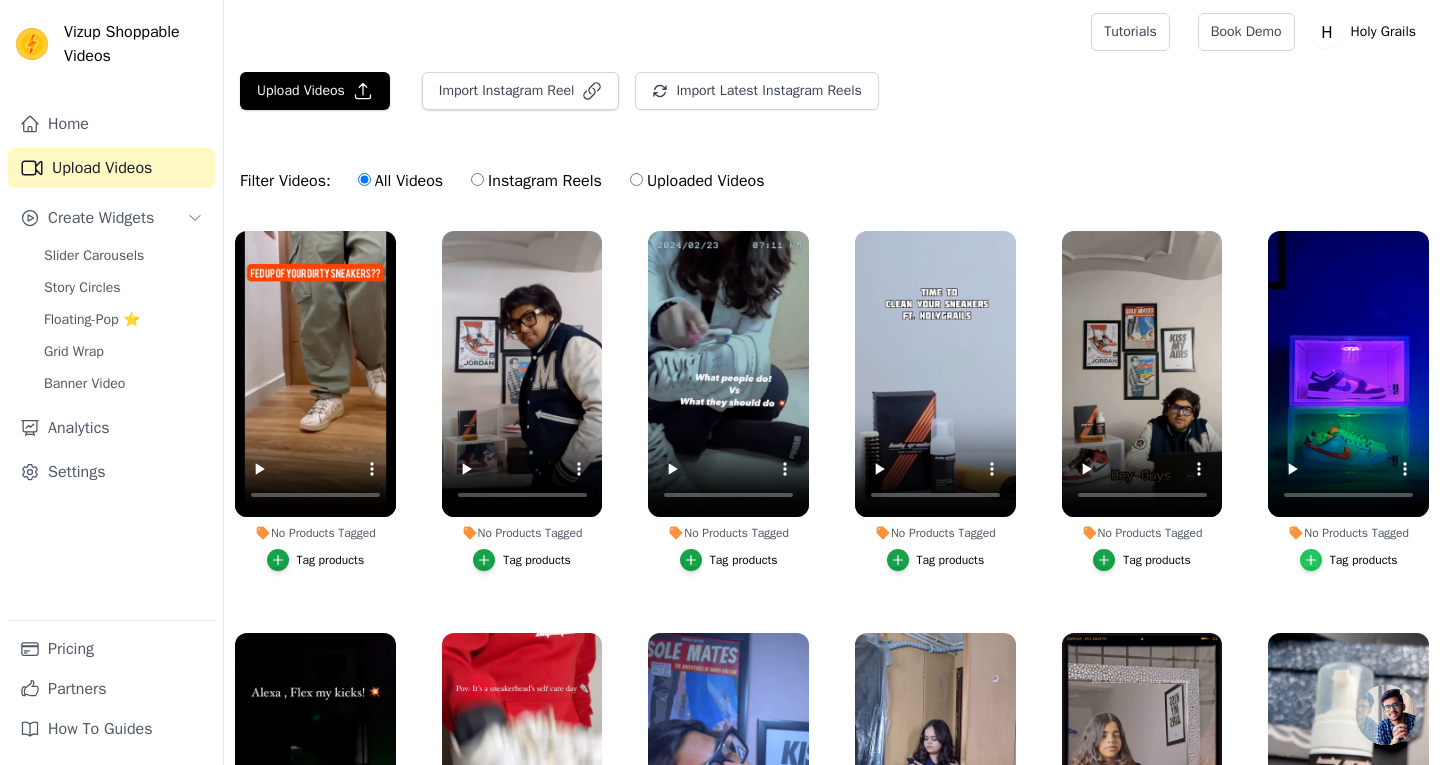 click at bounding box center (1311, 560) 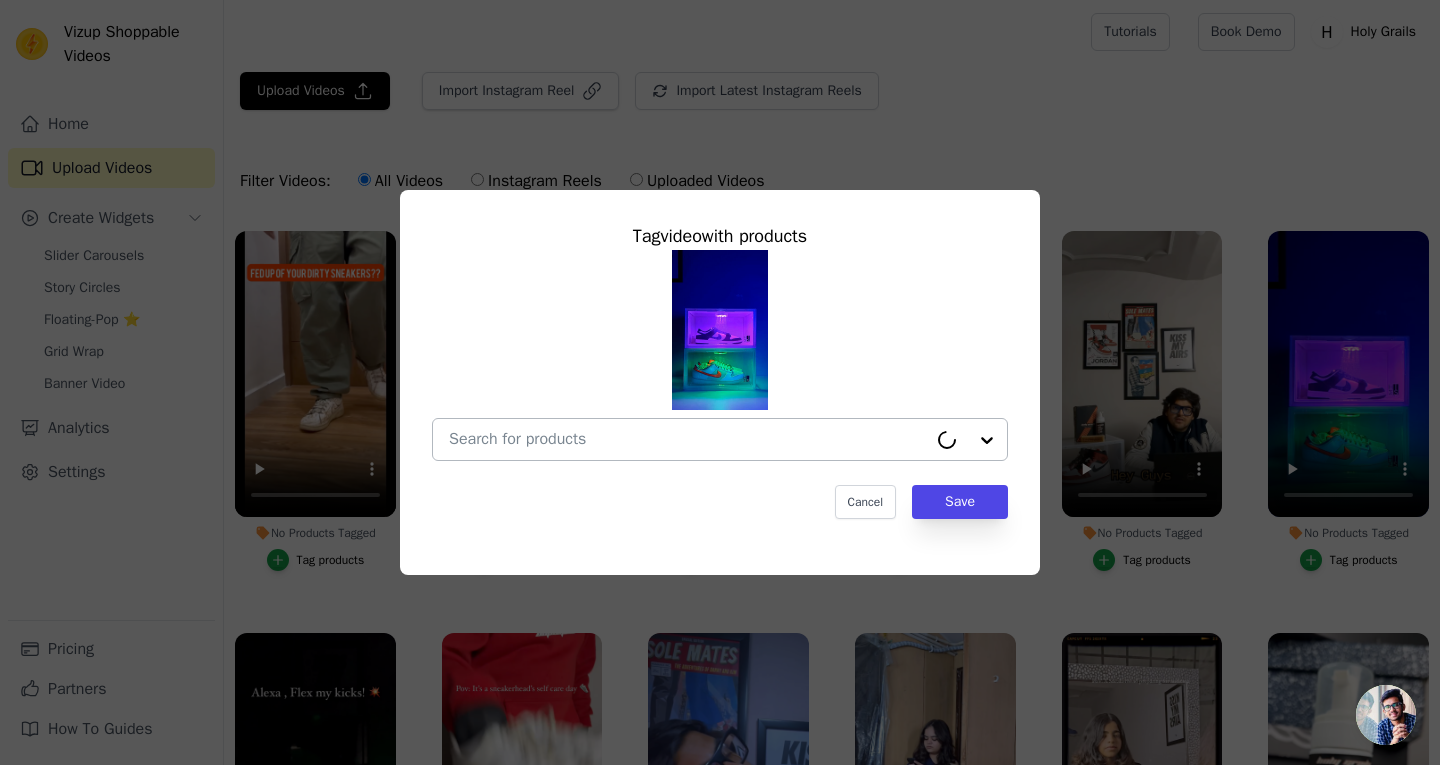 click at bounding box center (688, 439) 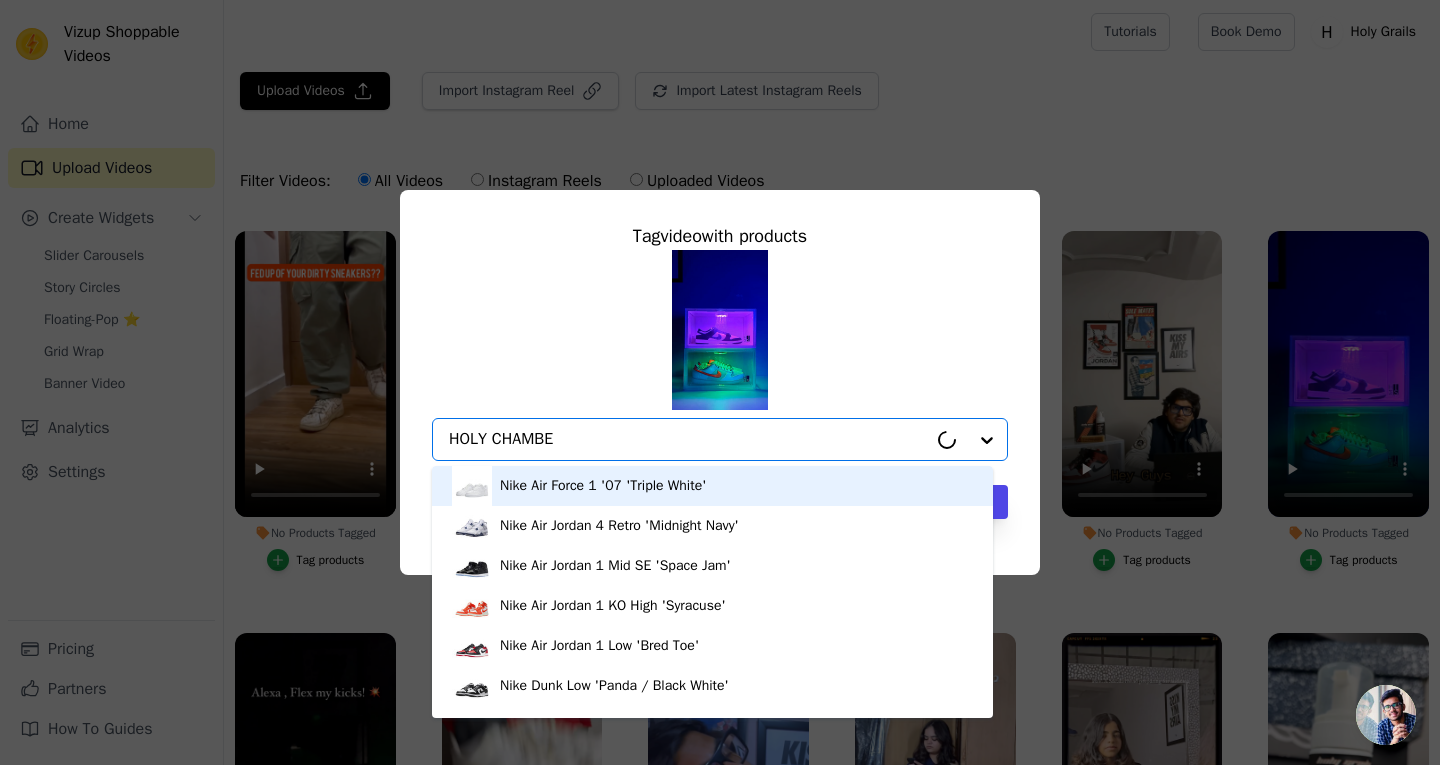 type on "HOLY CHAMBER" 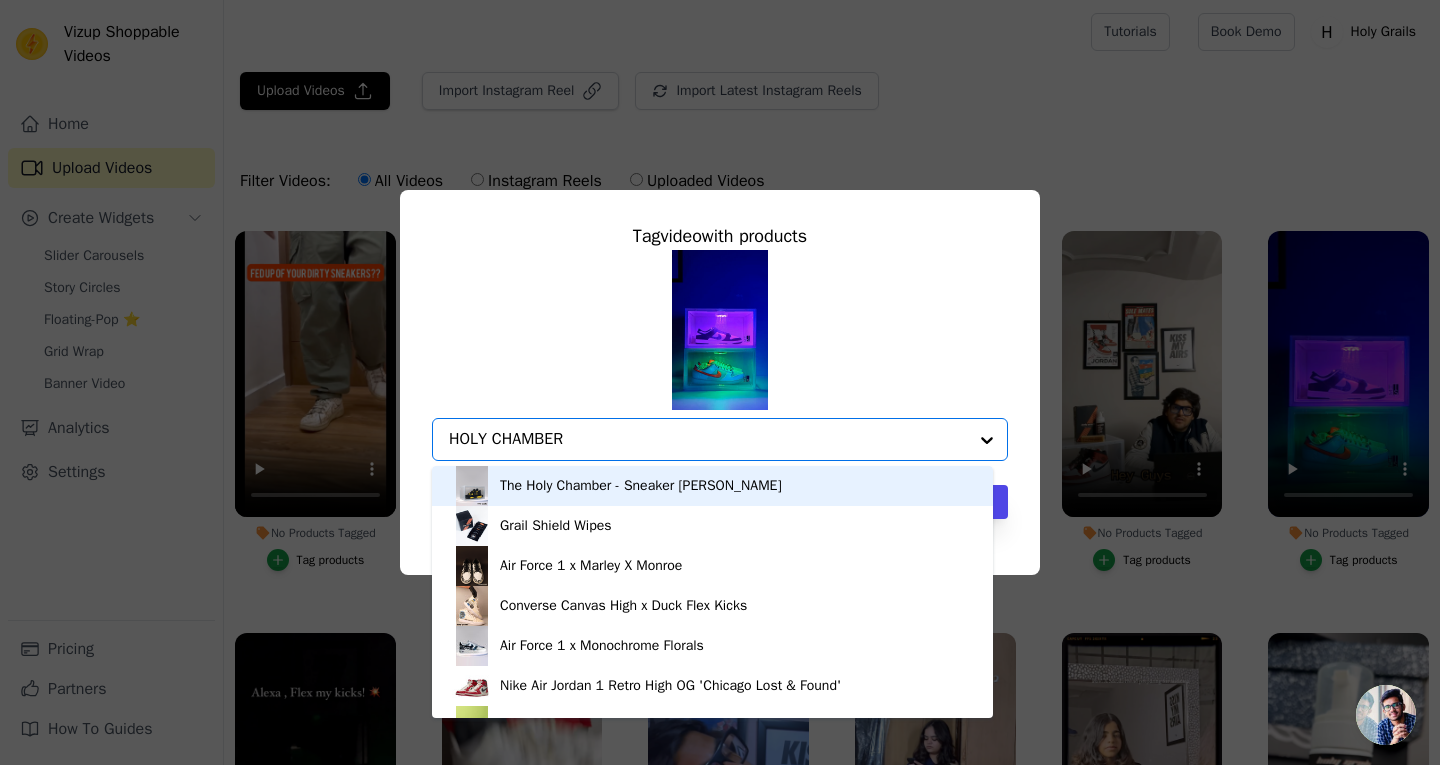 click on "The Holy Chamber - Sneaker Crates" at bounding box center [641, 486] 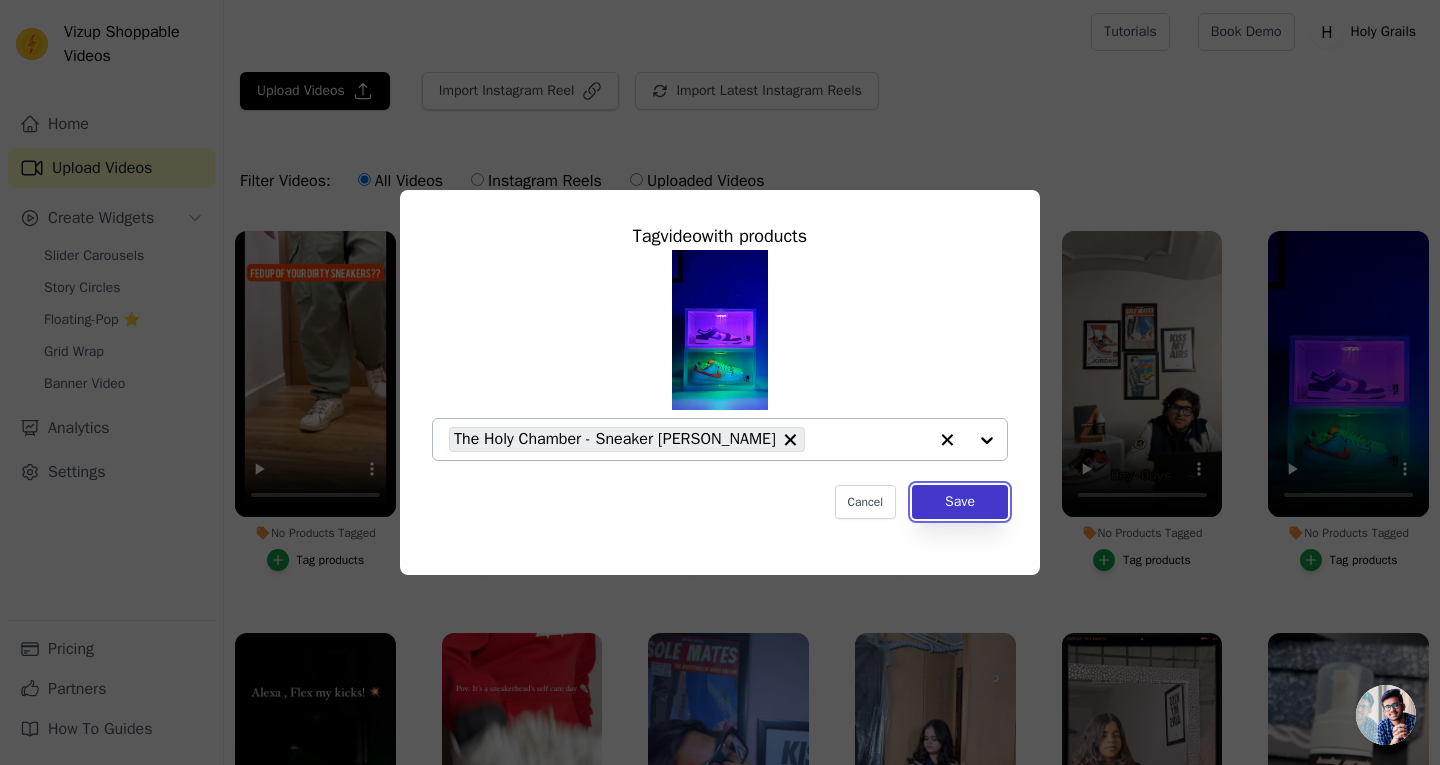 click on "Save" at bounding box center (960, 502) 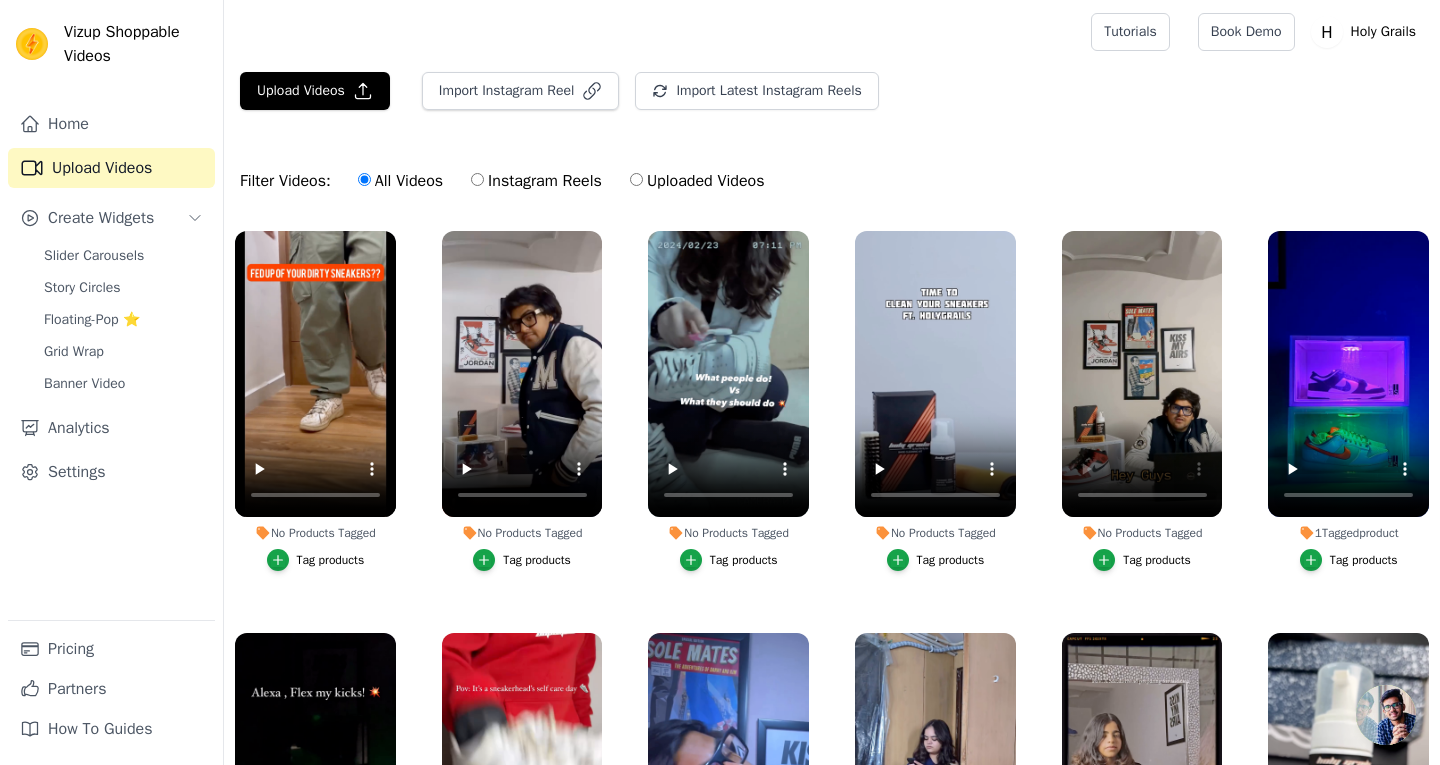 click on "Tag products" at bounding box center (1142, 560) 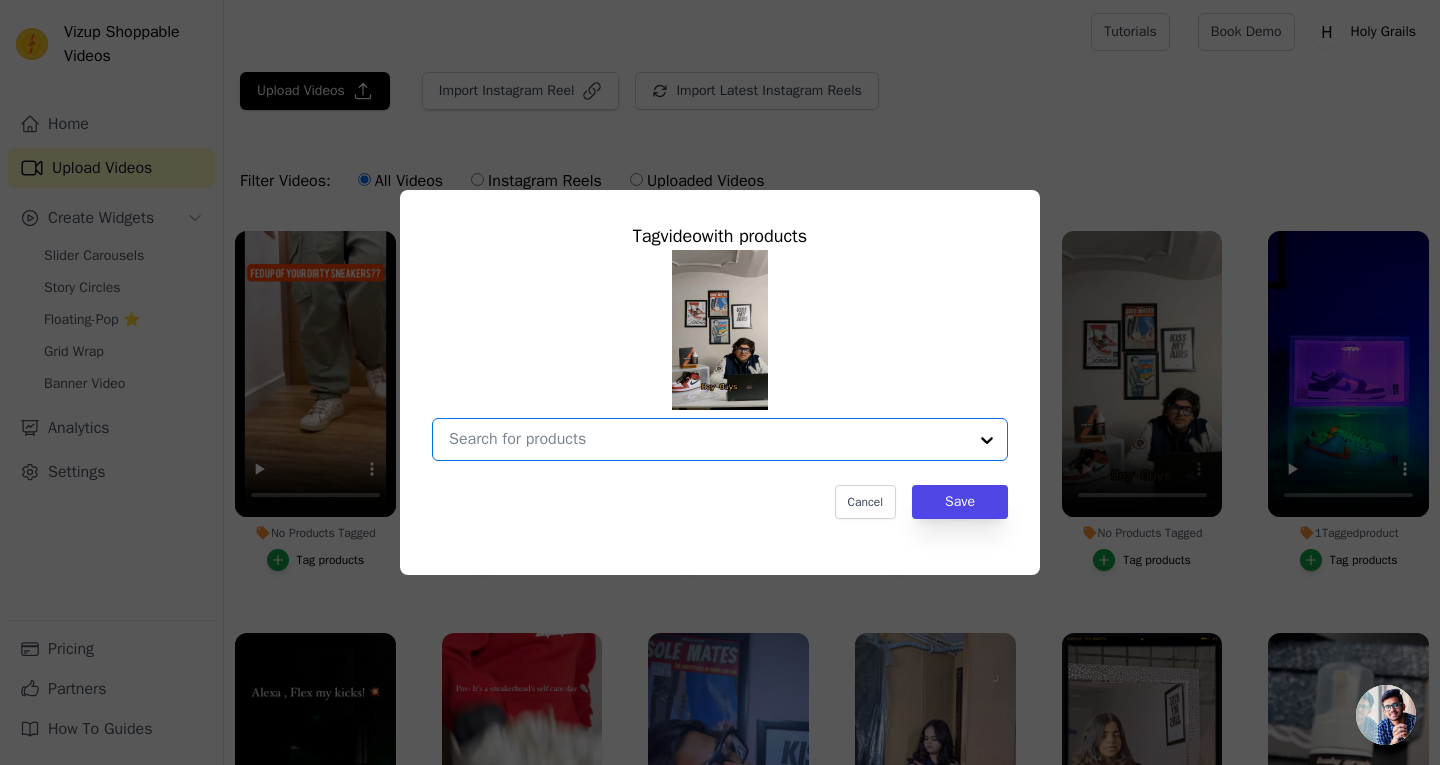 click on "No Products Tagged     Tag  video  with products       Option undefined, selected.   Select is focused, type to refine list, press down to open the menu.                   Cancel   Save     Tag products" at bounding box center [708, 439] 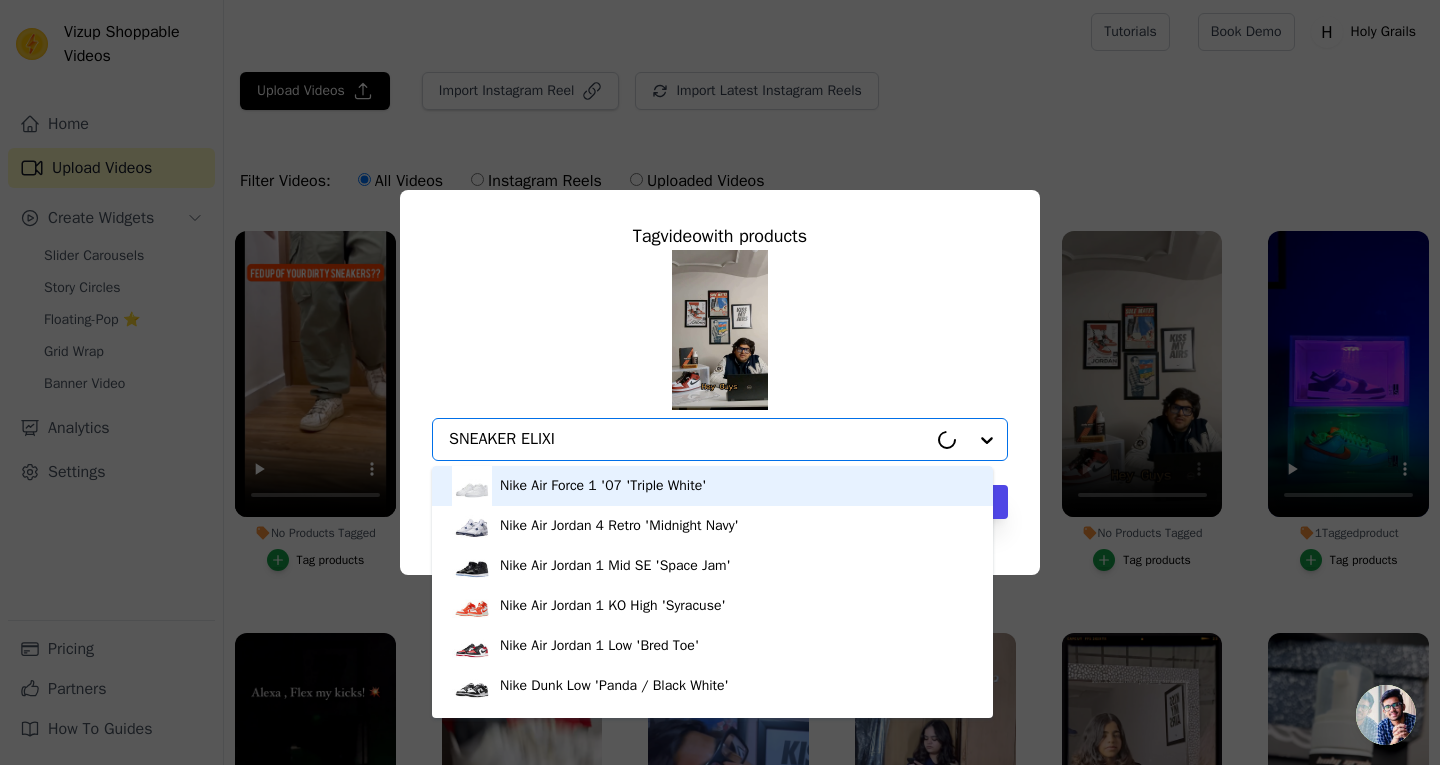 type on "SNEAKER ELIXIR" 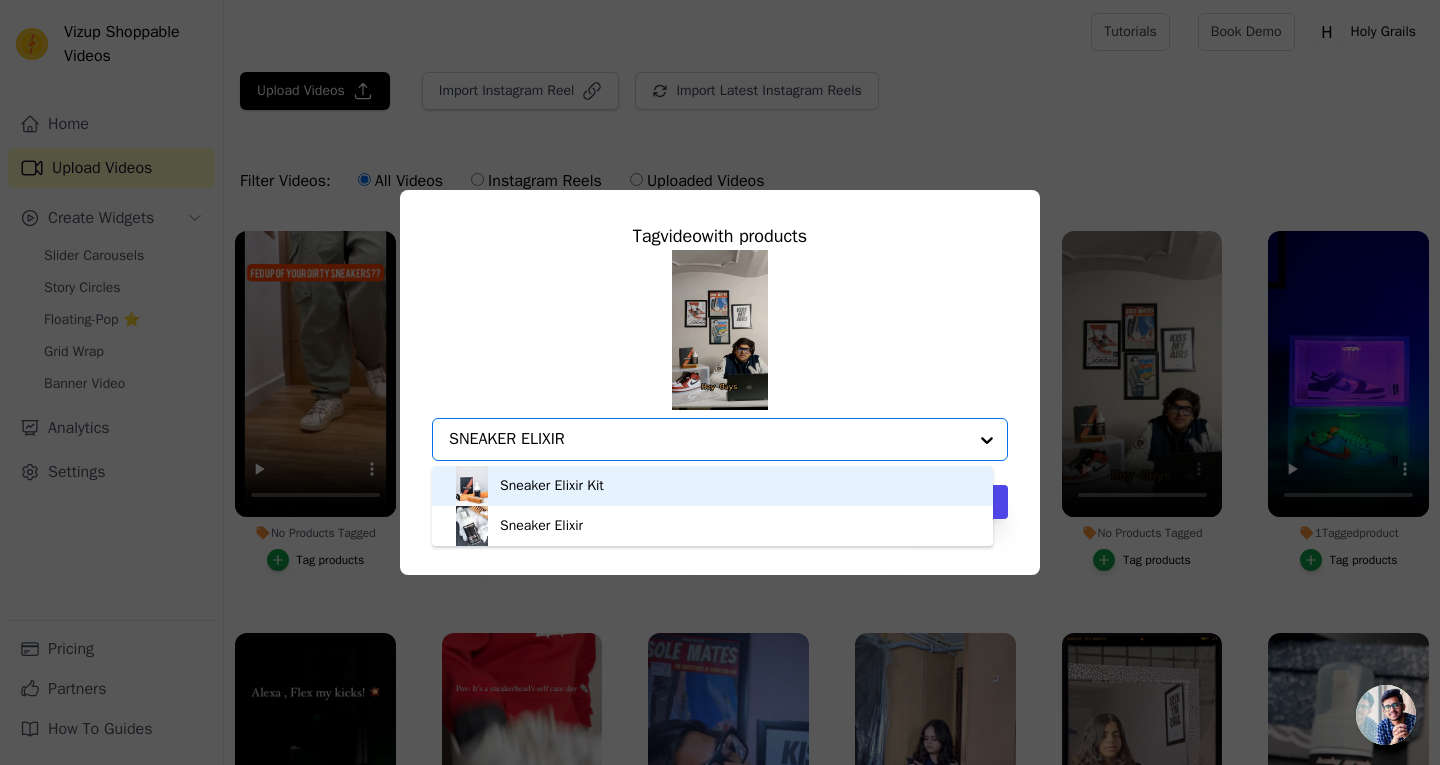 click on "Sneaker Elixir Kit" at bounding box center (712, 486) 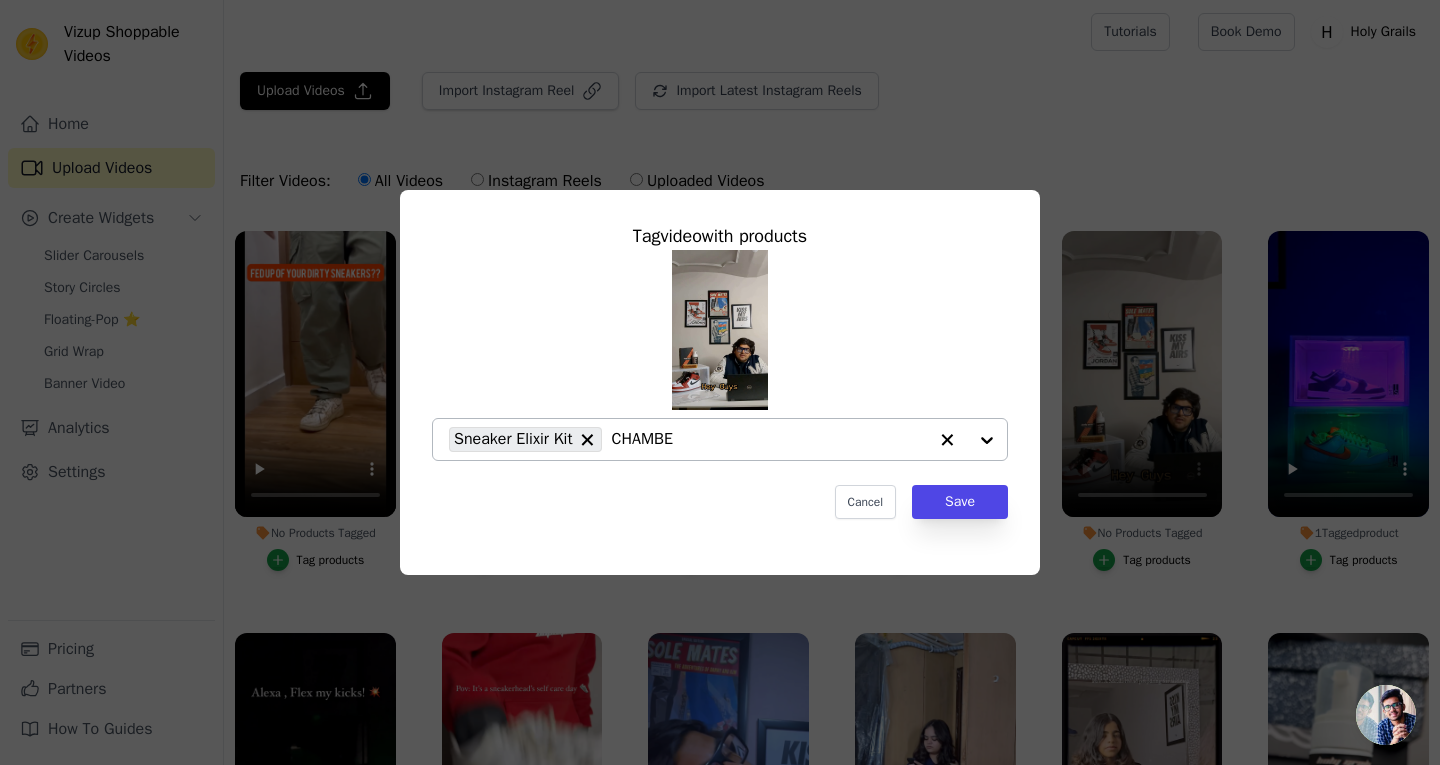 type on "CHAMBER" 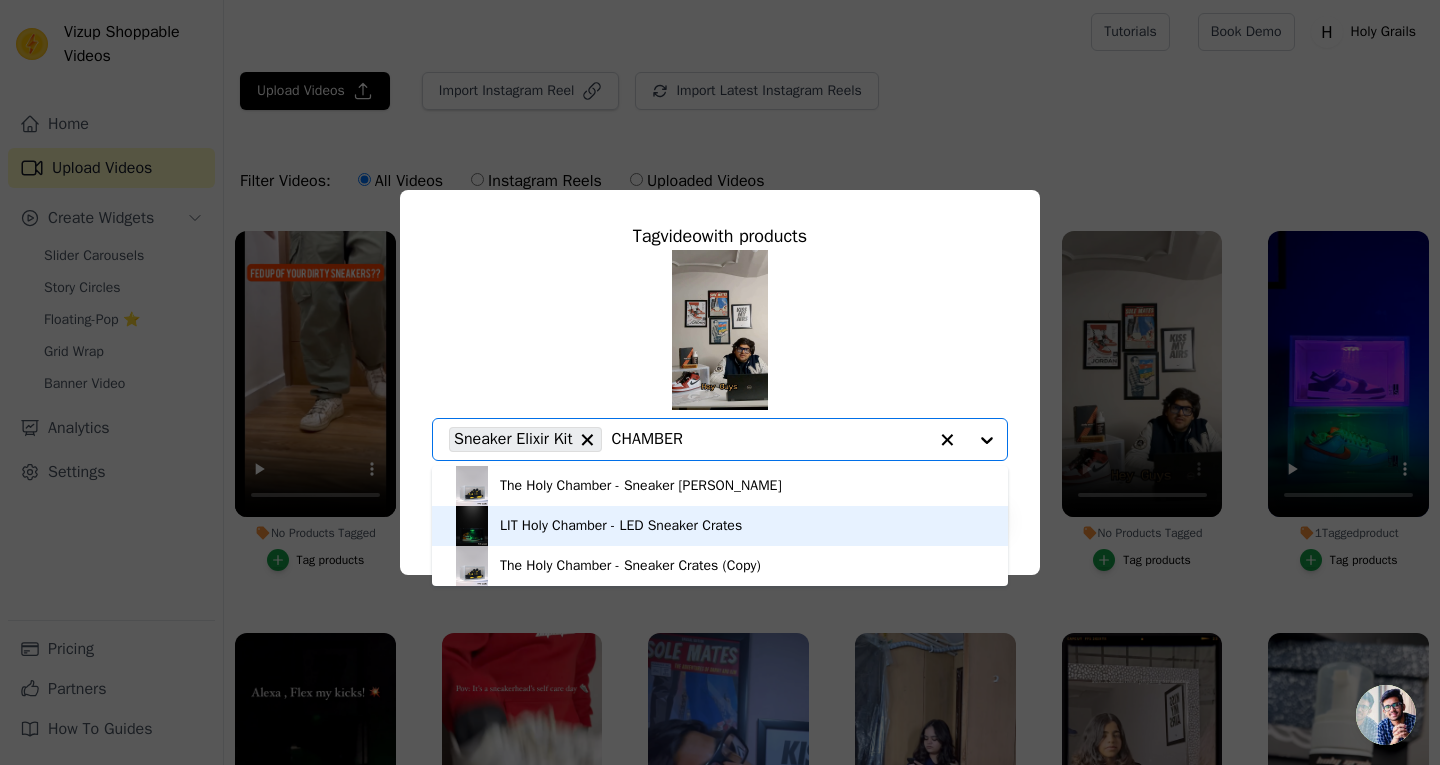 click on "LIT Holy Chamber - LED Sneaker Crates" at bounding box center [621, 526] 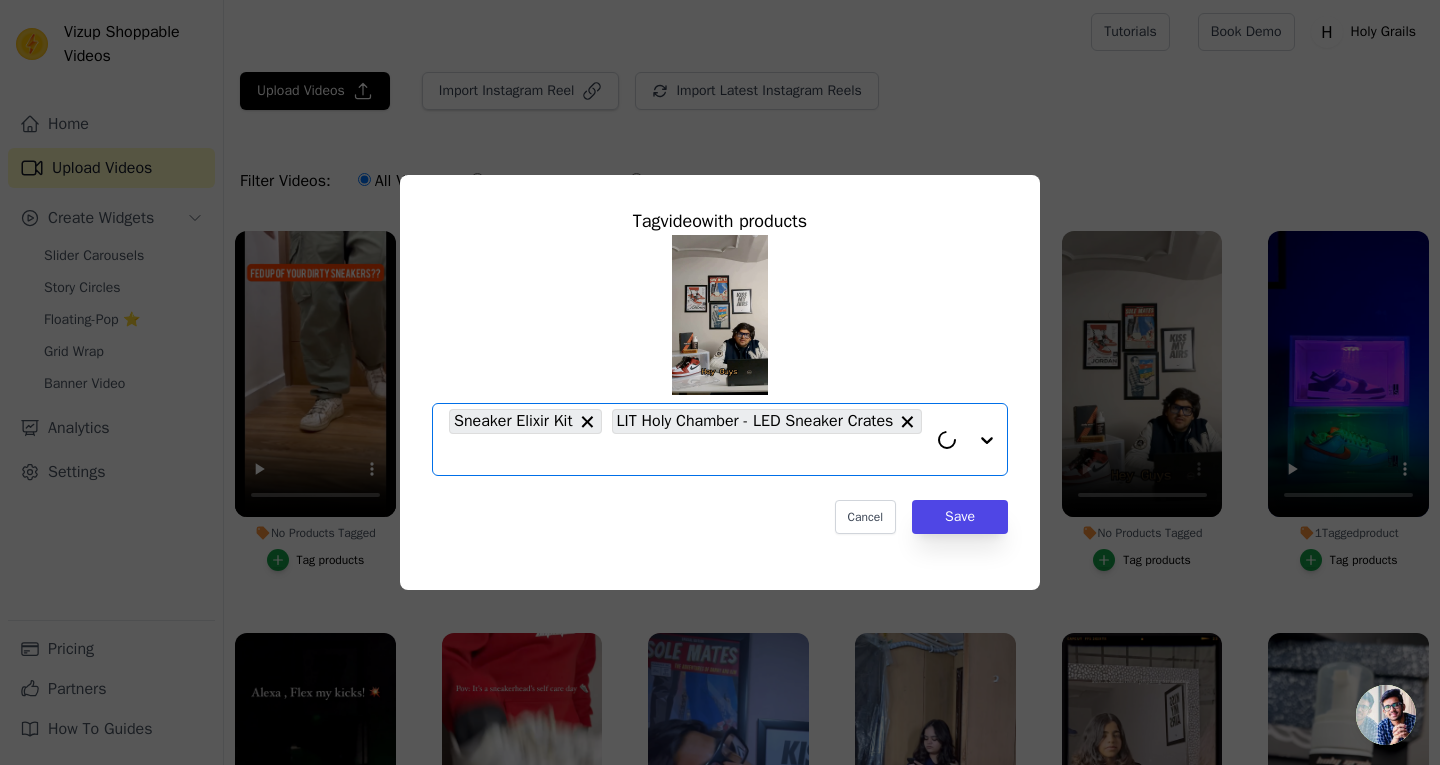 click on "No Products Tagged     Tag  video  with products       Option Sneaker Elixir Kit, LIT Holy Chamber - LED Sneaker Crates, selected.   Select is focused, type to refine list, press down to open the menu.     Sneaker Elixir Kit     LIT Holy Chamber - LED Sneaker Crates                   Cancel   Save     Tag products" 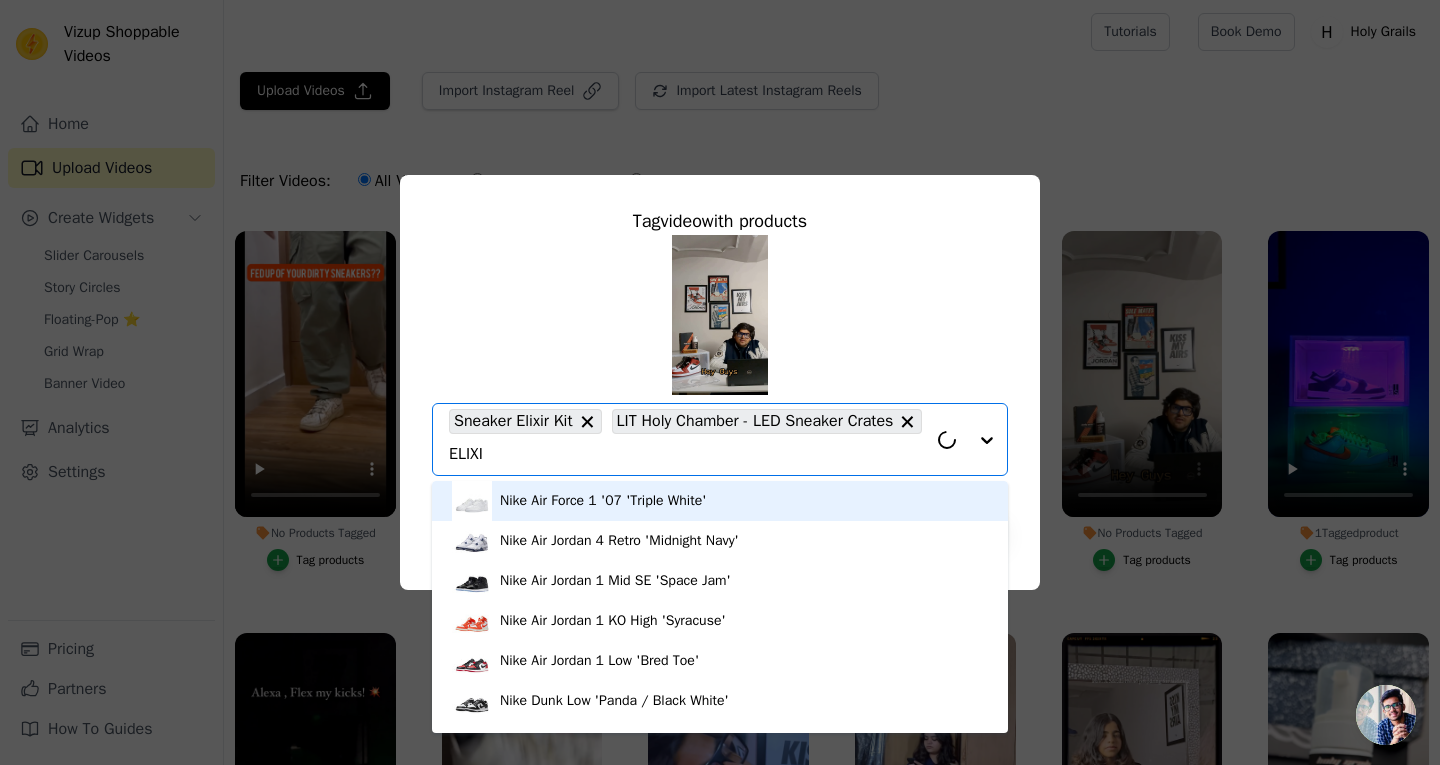 type on "ELIXIR" 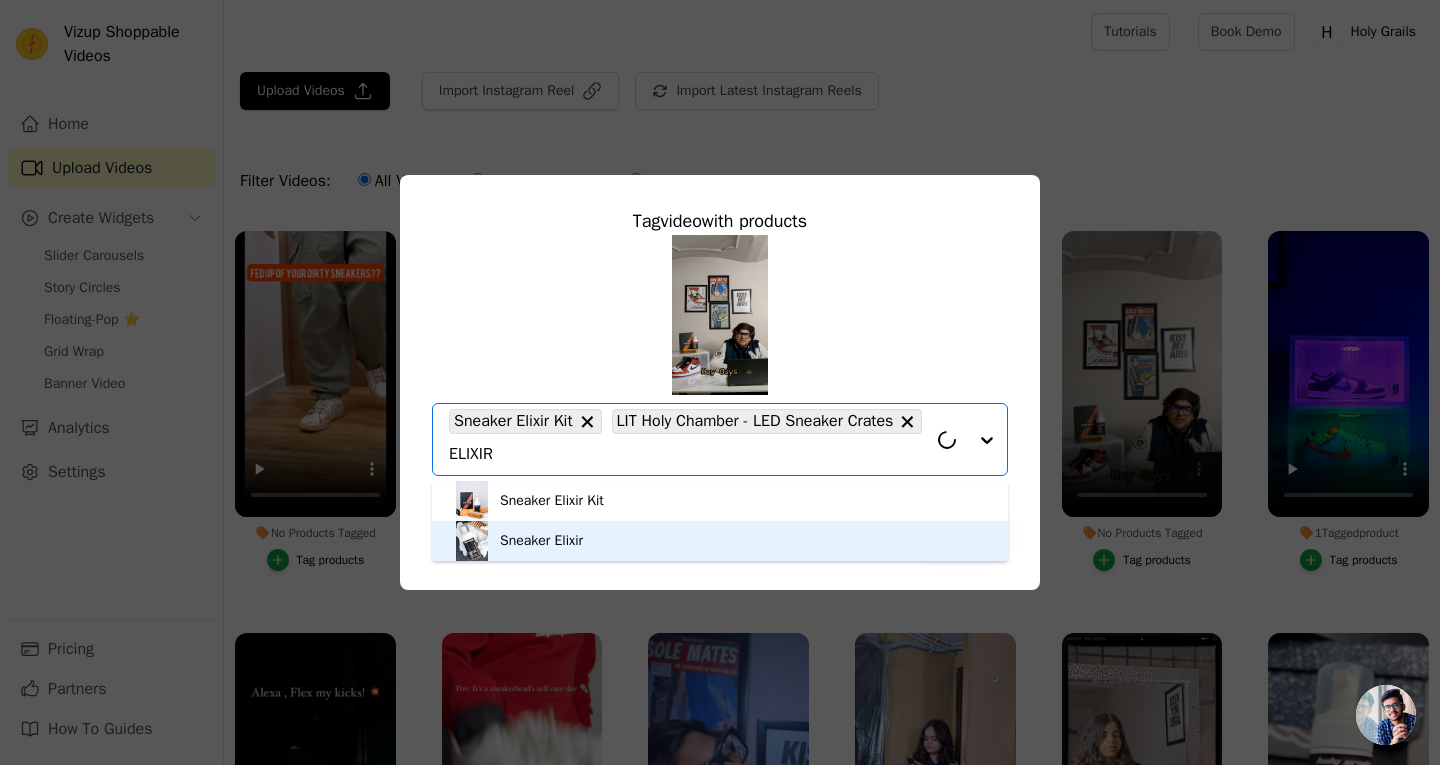 click on "Sneaker Elixir" at bounding box center [720, 541] 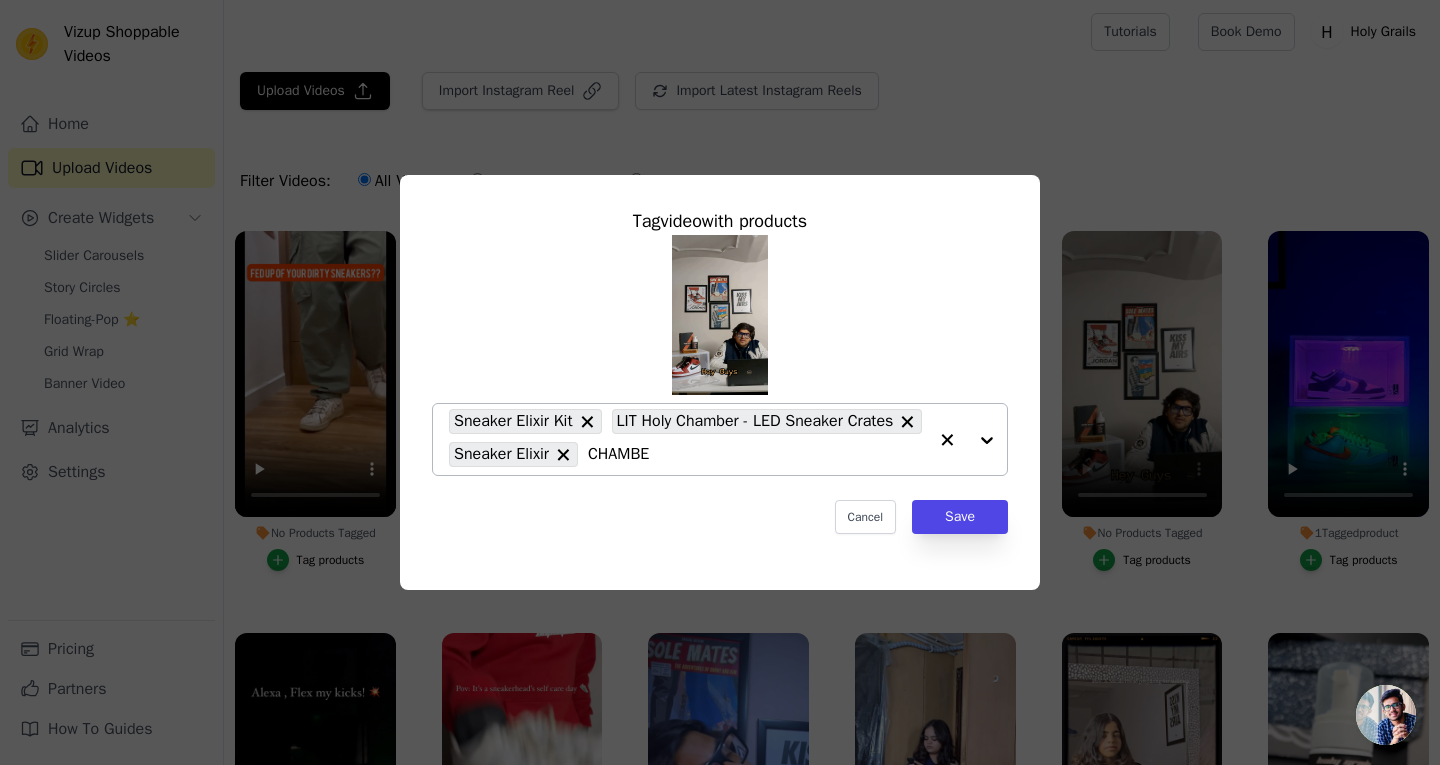 type on "CHAMBER" 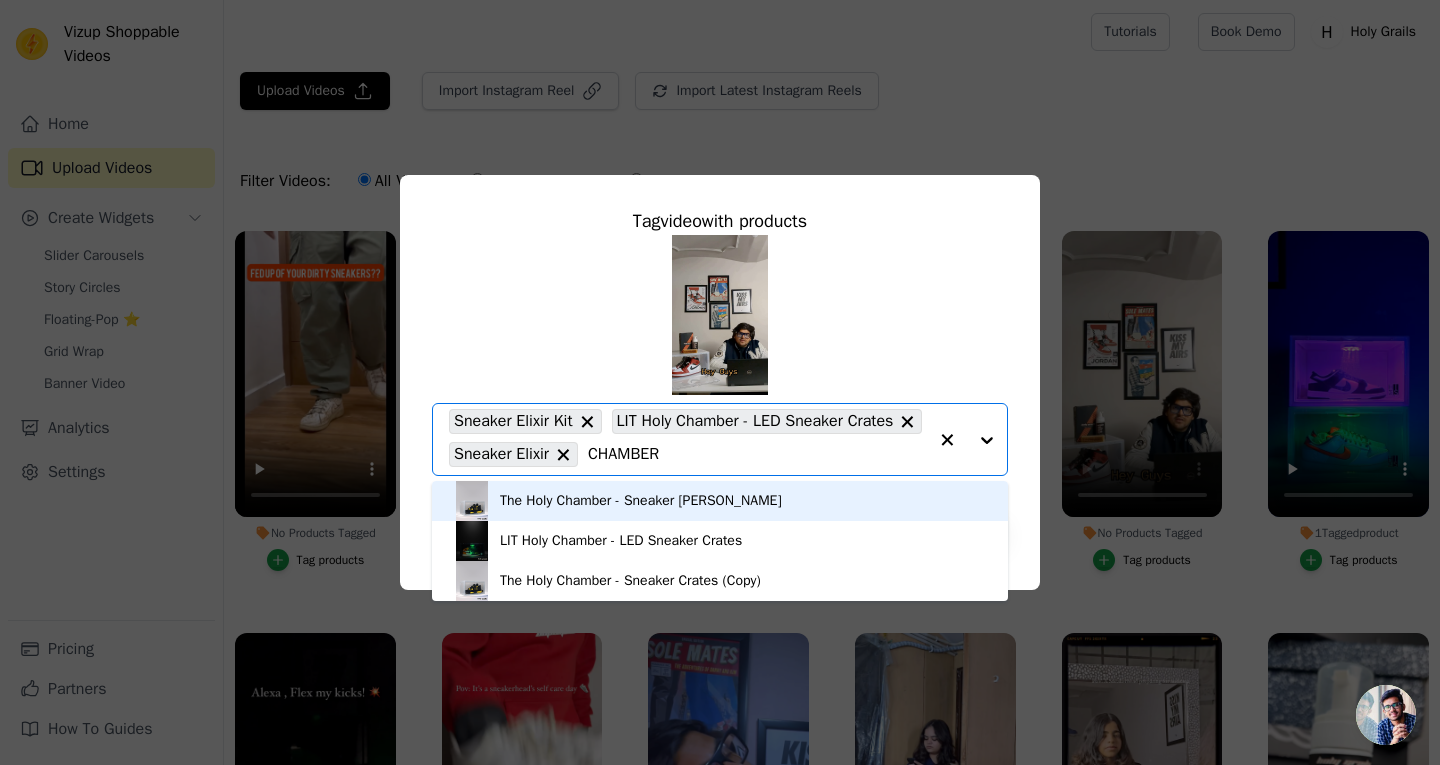 click on "The Holy Chamber - Sneaker Crates" at bounding box center [641, 501] 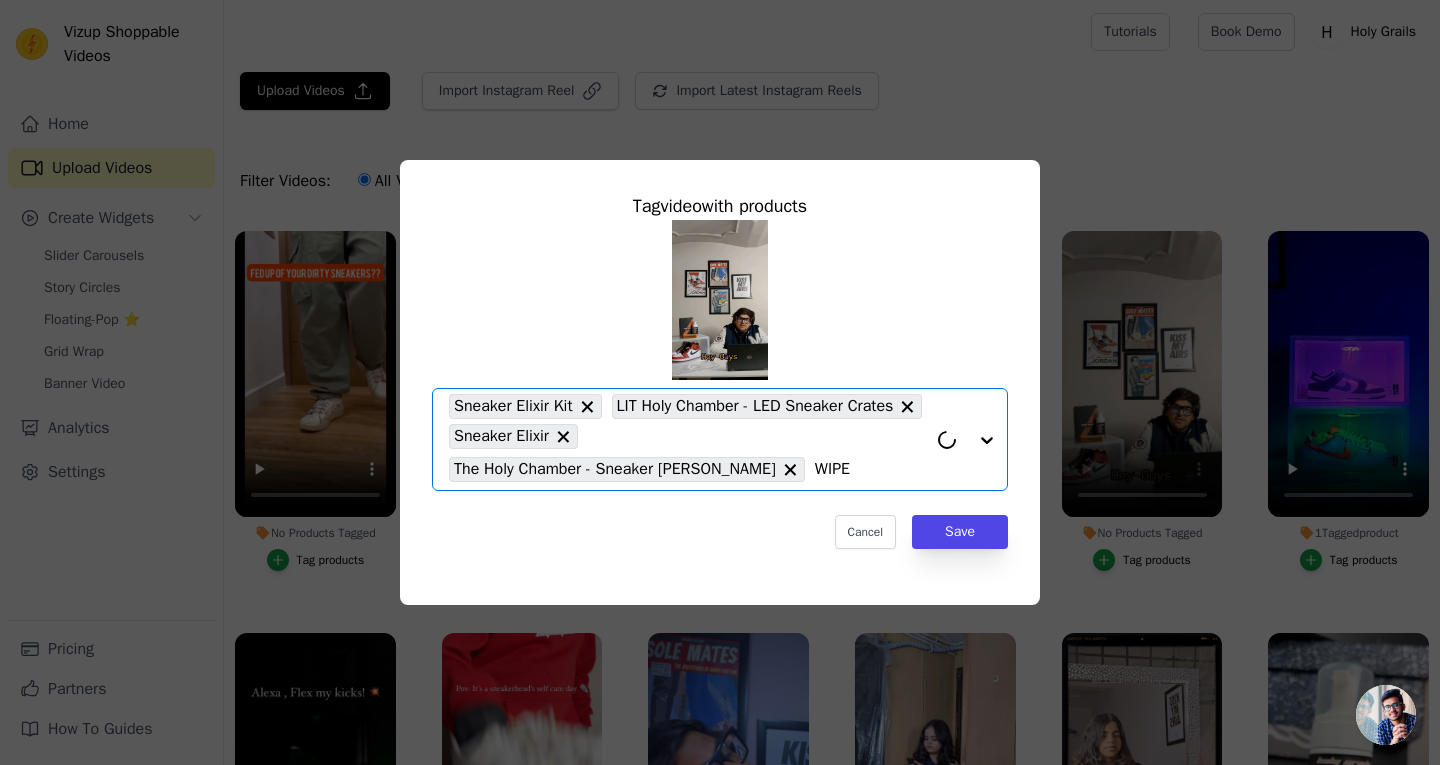 type on "WIPES" 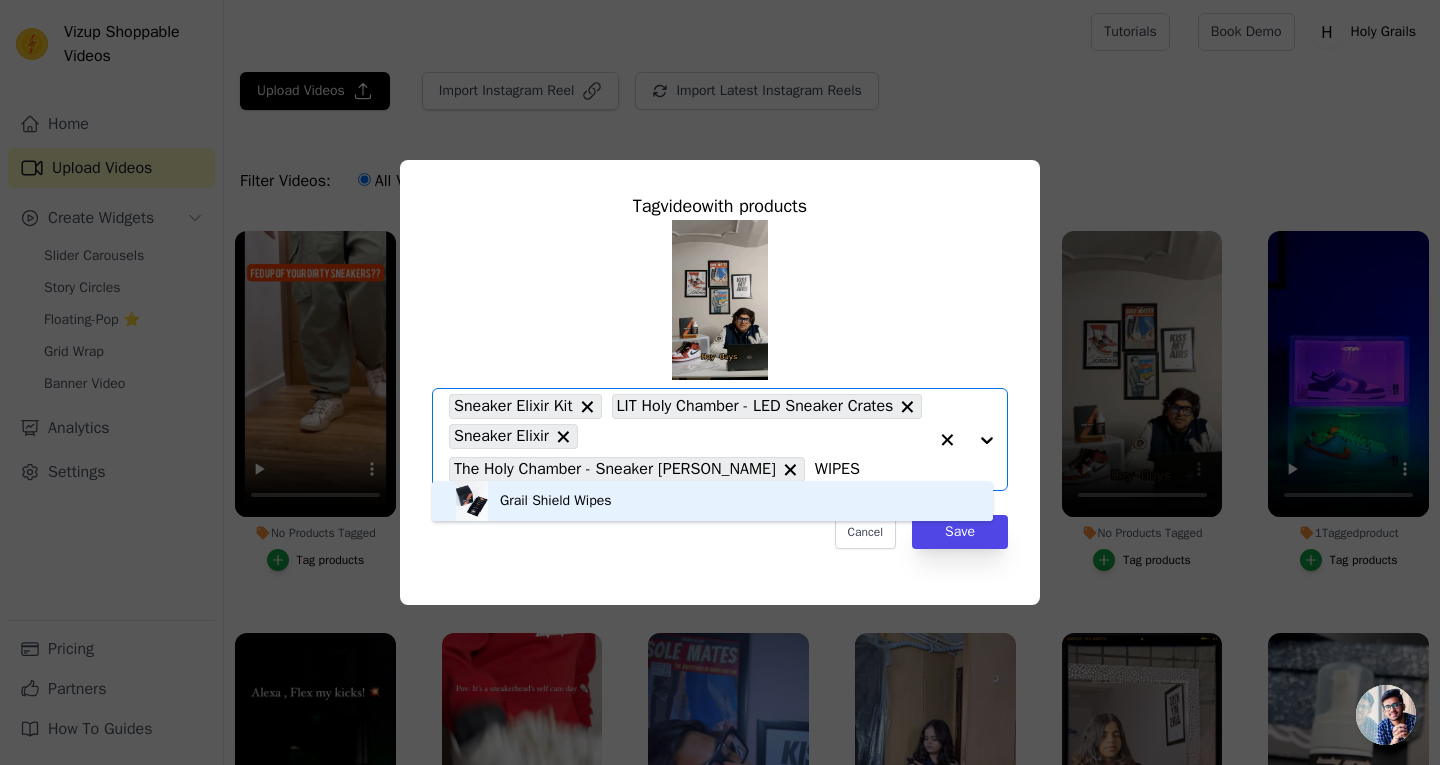 click on "Grail Shield Wipes" at bounding box center (712, 501) 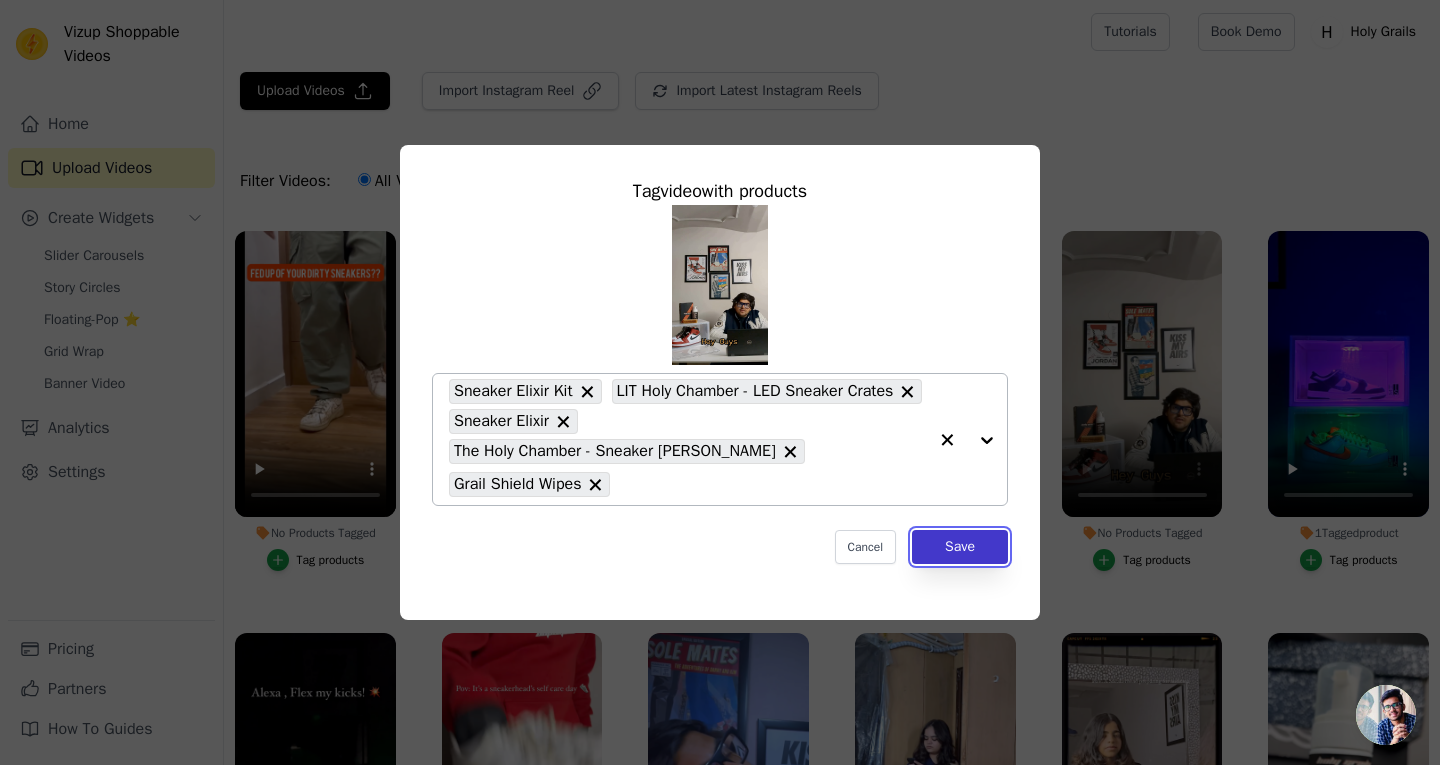 click on "Save" at bounding box center [960, 547] 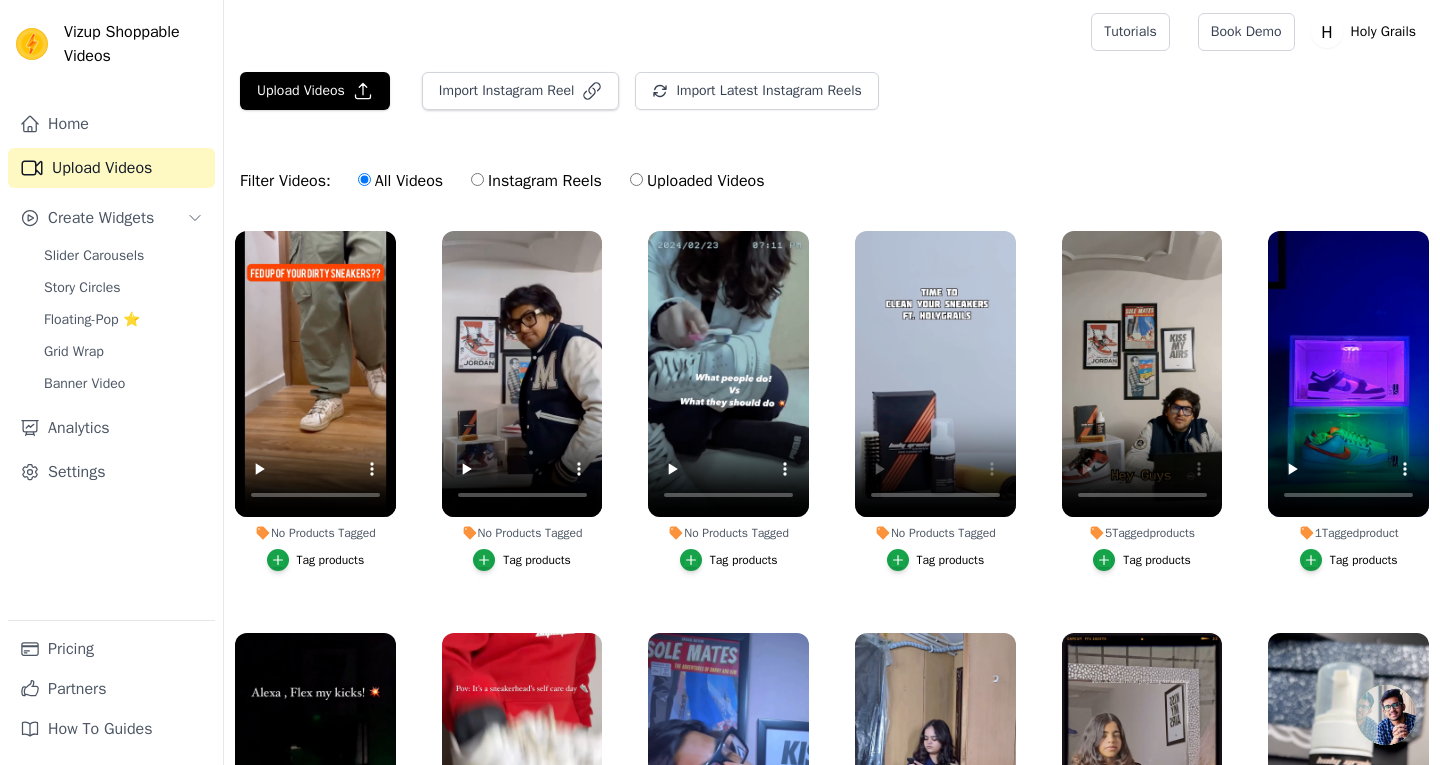 click on "Tag products" at bounding box center (951, 560) 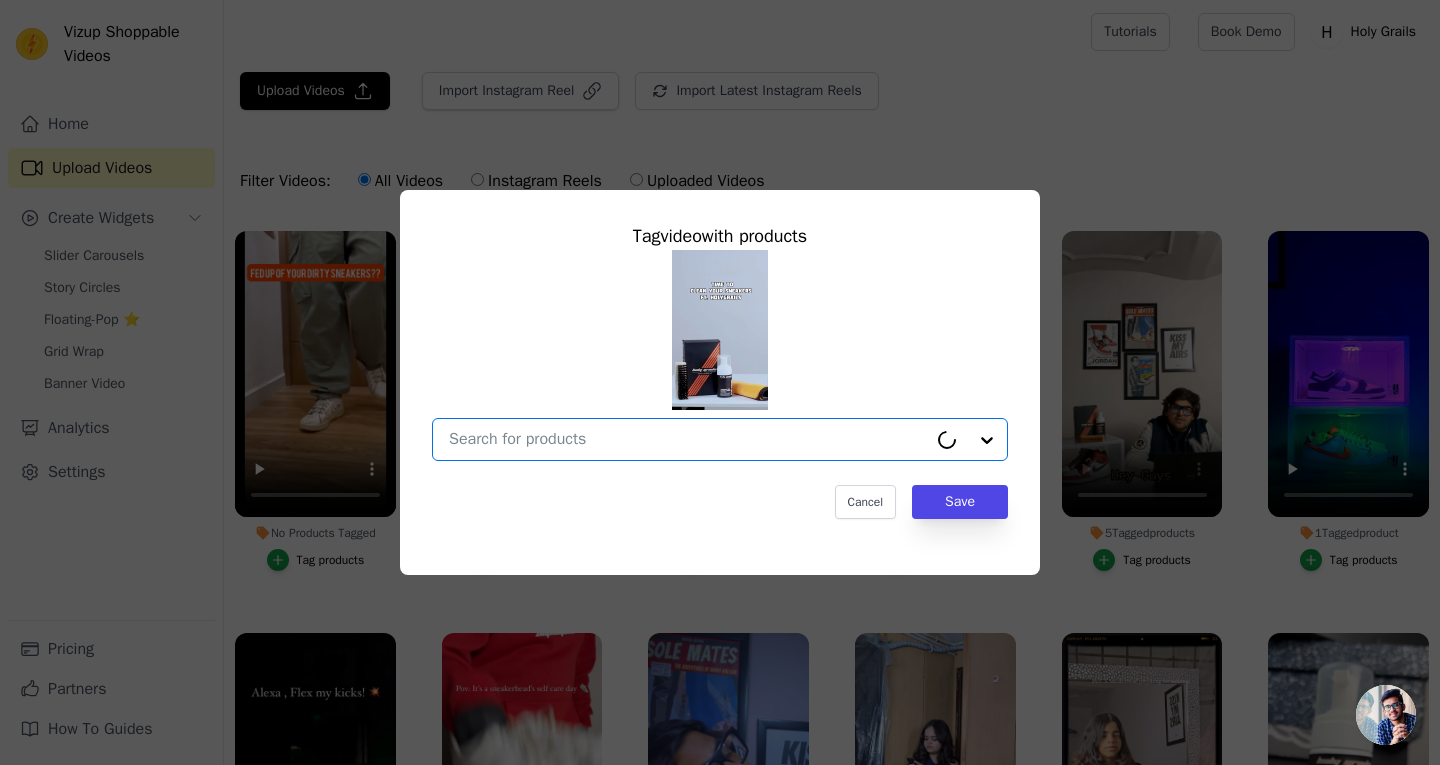 click on "No Products Tagged     Tag  video  with products       Option undefined, selected.   Select is focused, type to refine list, press down to open the menu.                   Cancel   Save     Tag products" at bounding box center (688, 439) 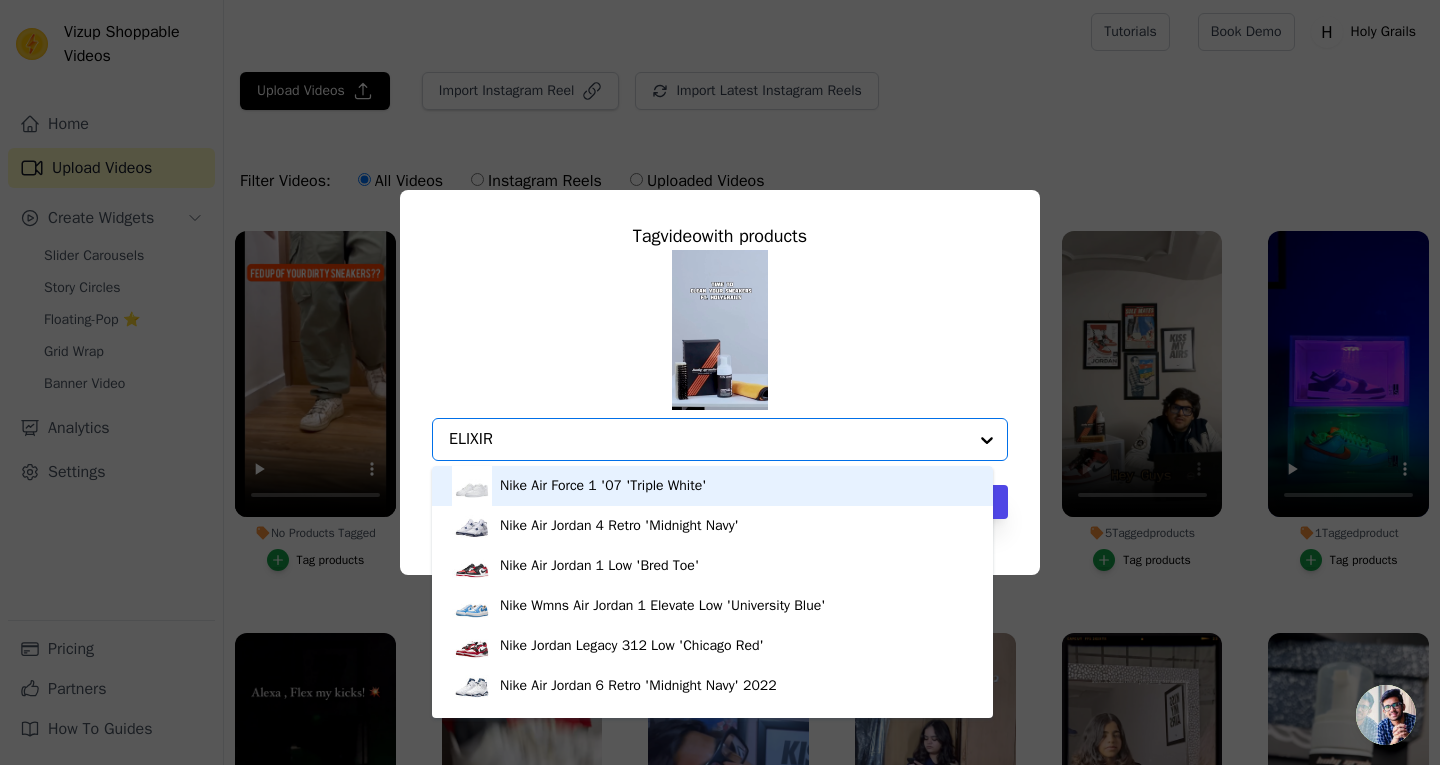 type on "ELIXIR" 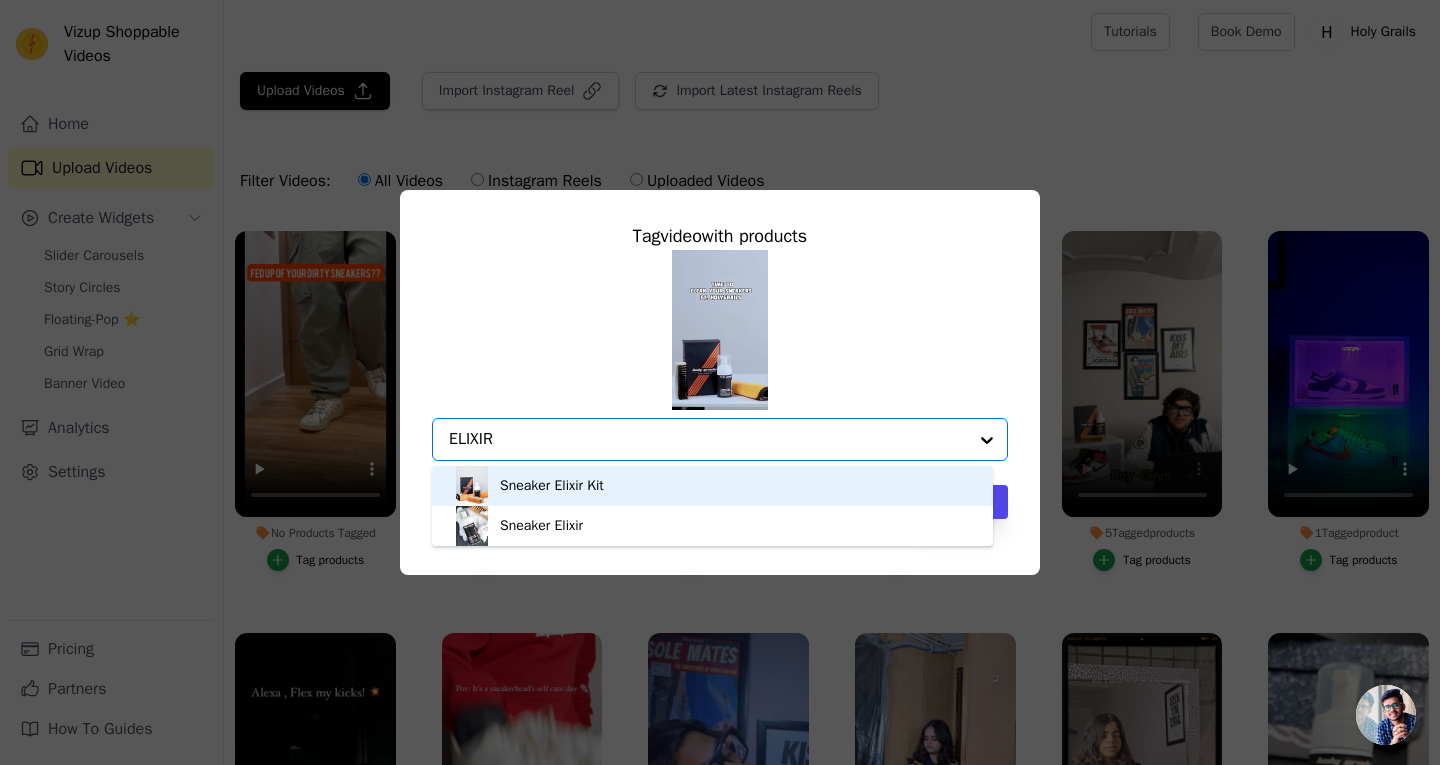 click on "Sneaker Elixir Kit" at bounding box center (712, 486) 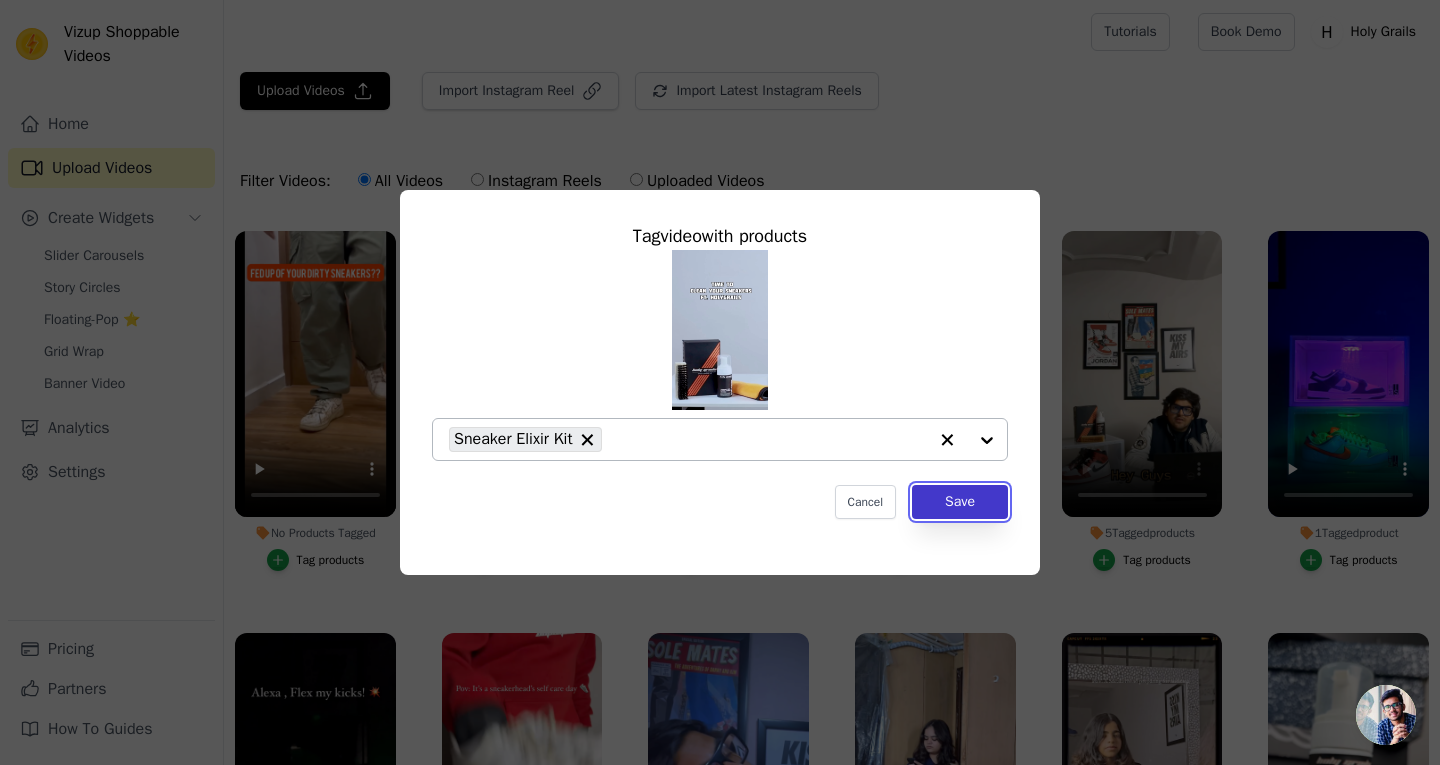 click on "Save" at bounding box center [960, 502] 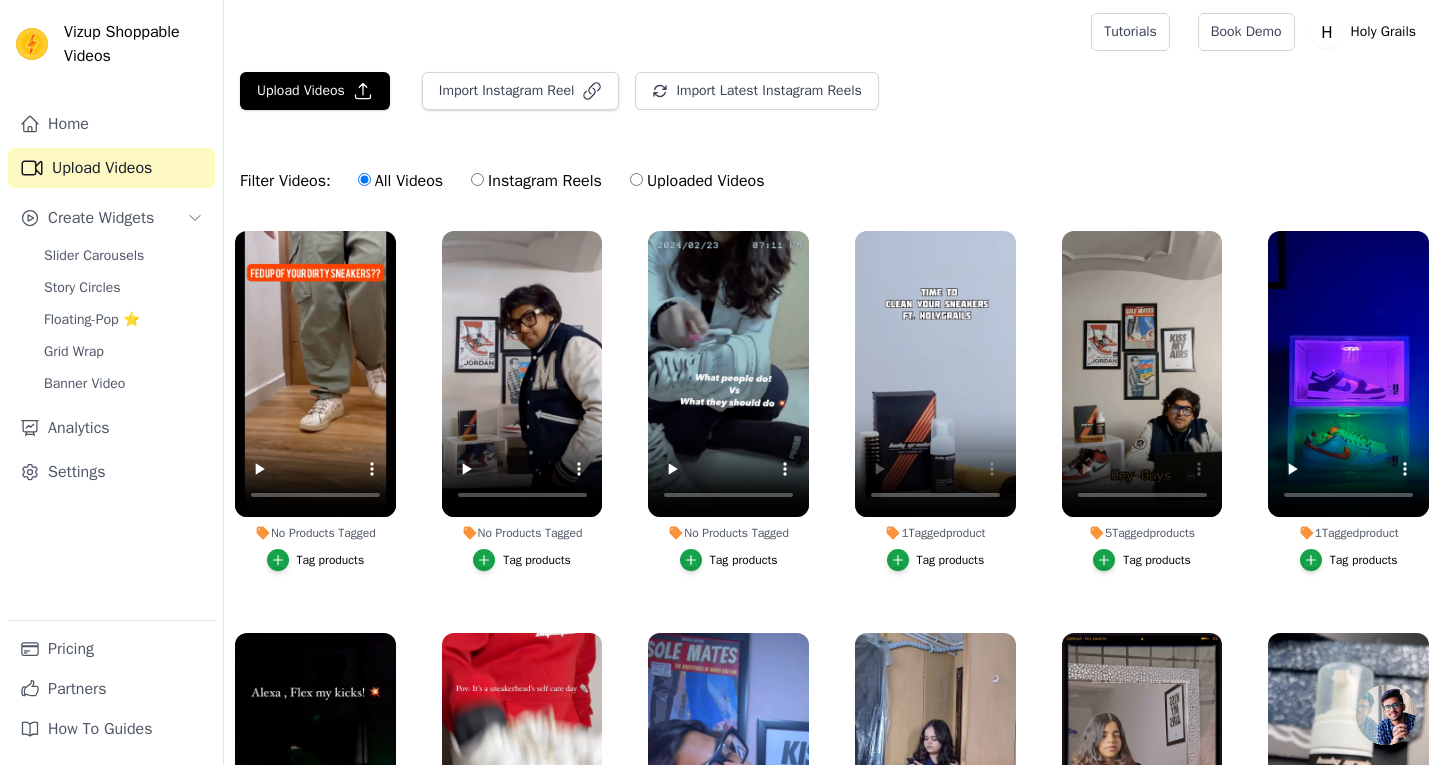 click on "Tag products" at bounding box center (729, 560) 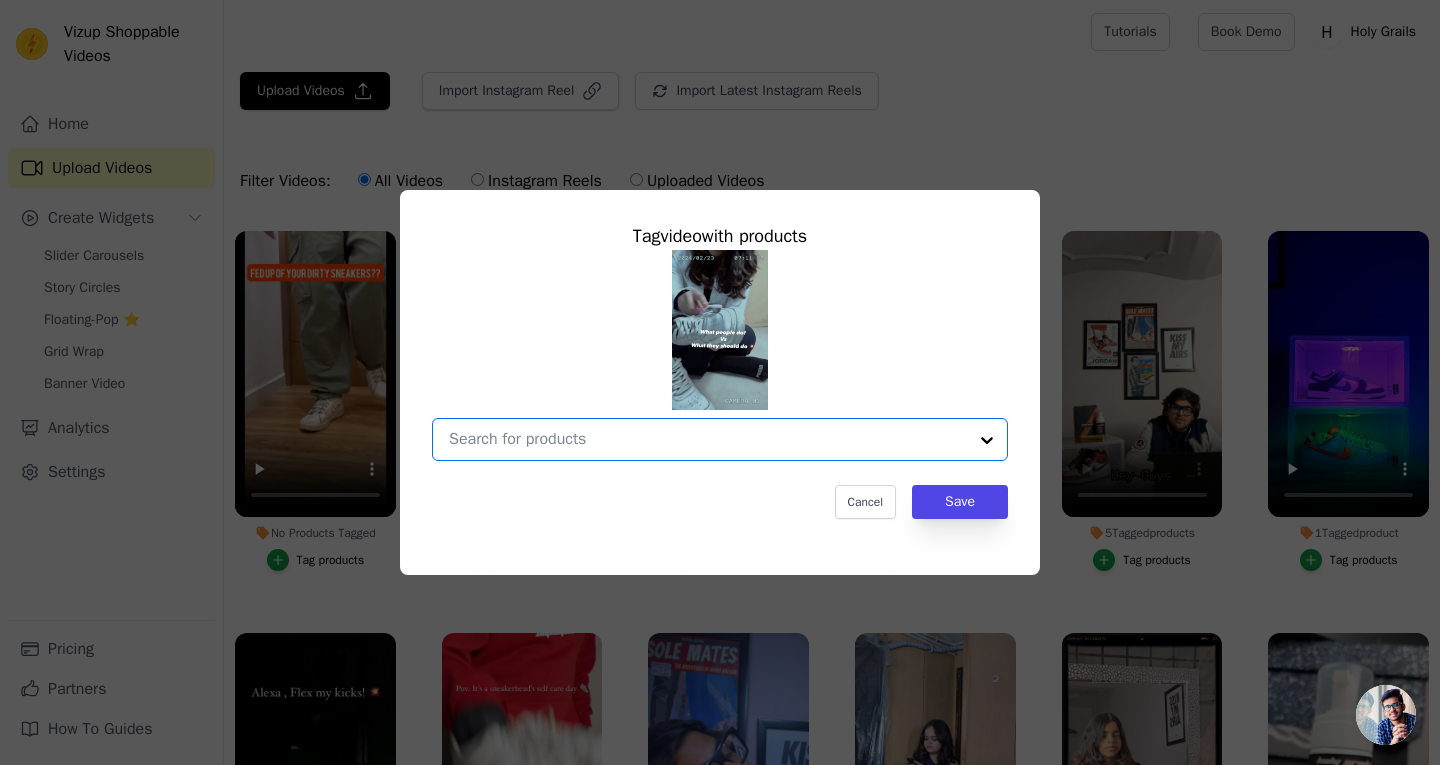 click on "No Products Tagged     Tag  video  with products       Option undefined, selected.   Select is focused, type to refine list, press down to open the menu.                   Cancel   Save     Tag products" at bounding box center (708, 439) 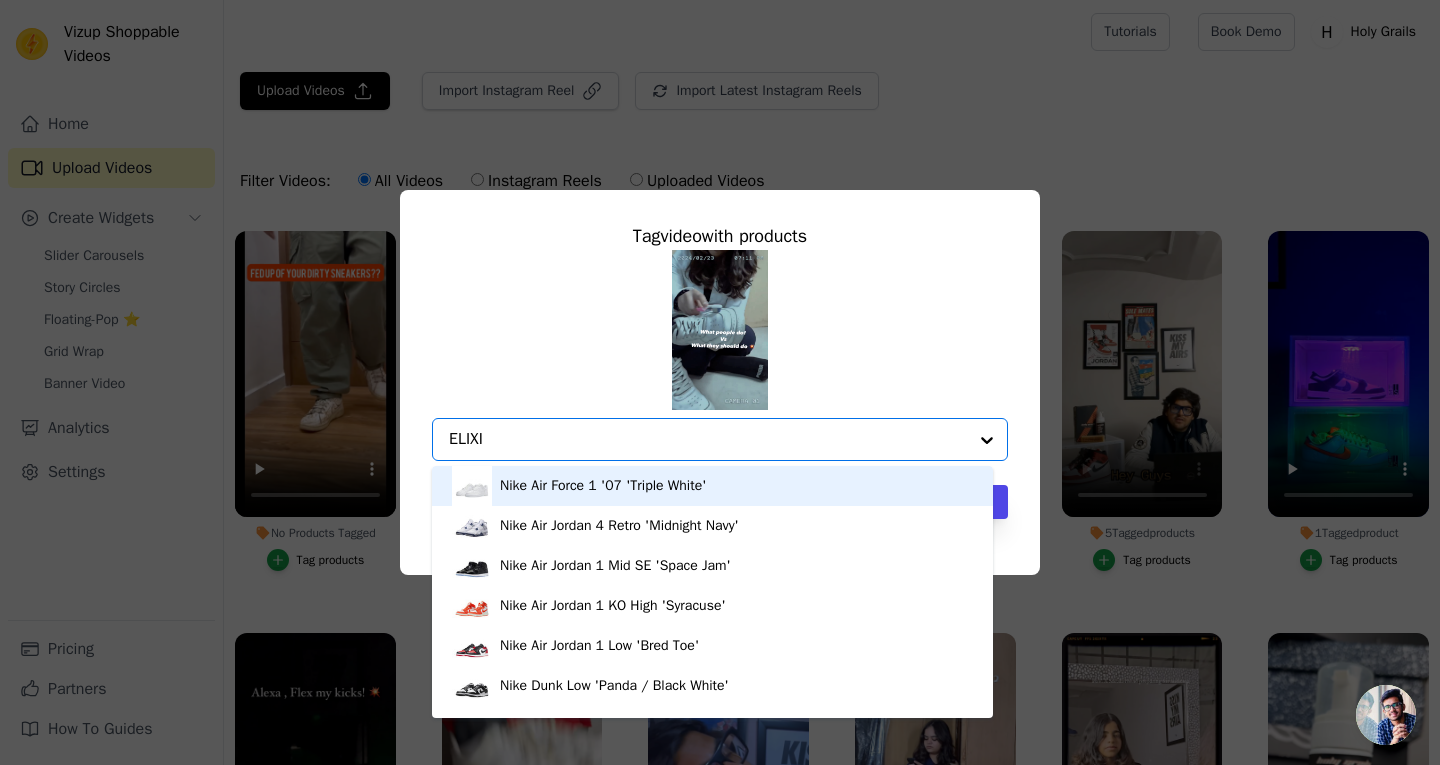 type on "ELIXIR" 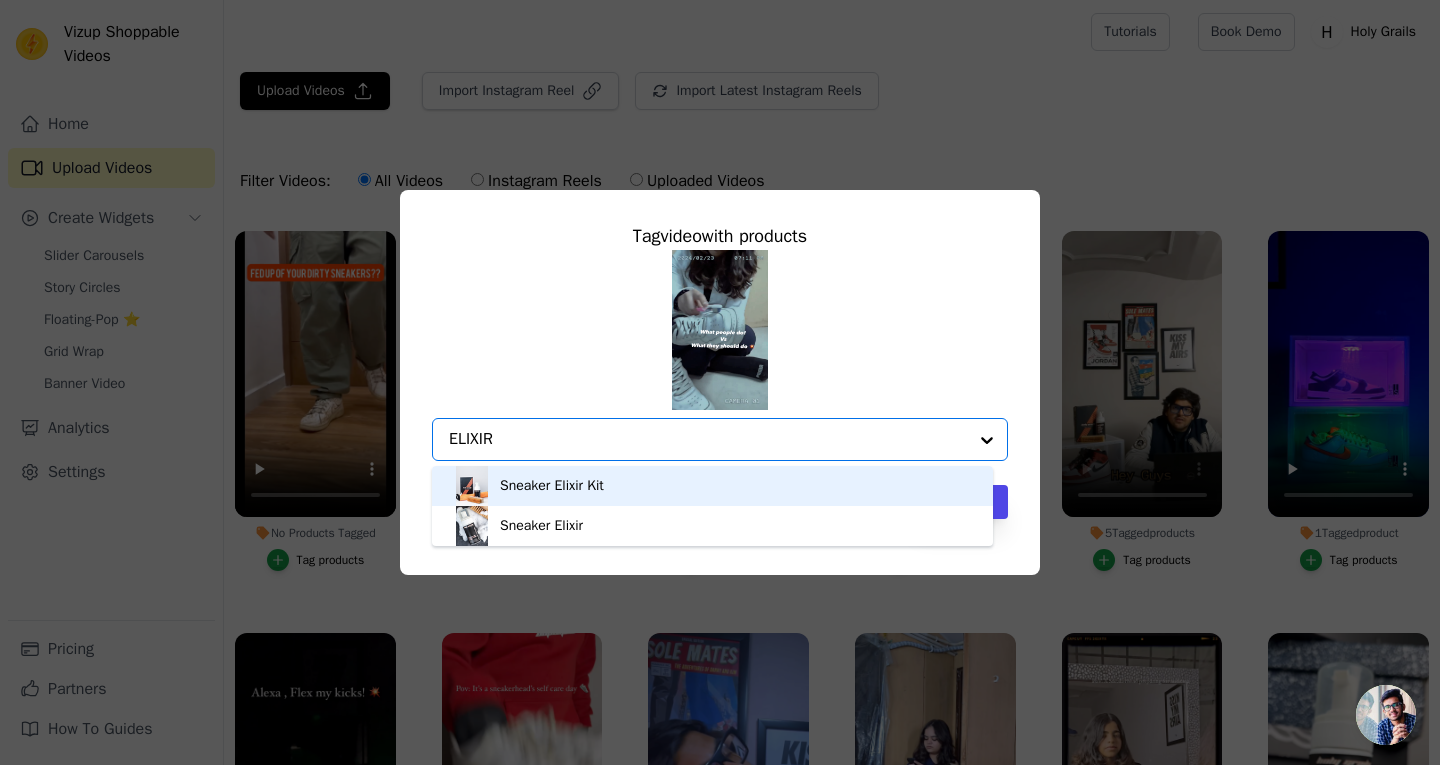 click on "Sneaker Elixir Kit" at bounding box center [552, 486] 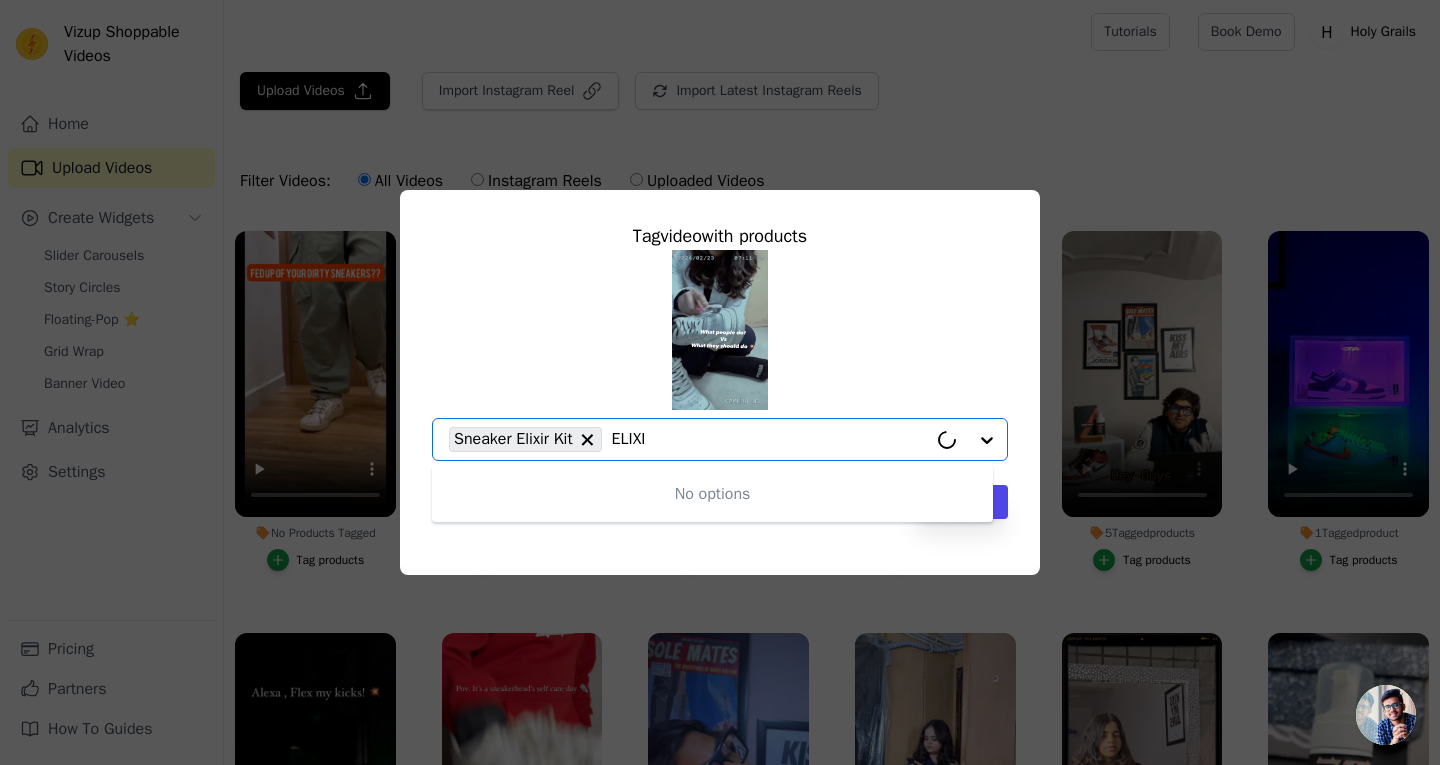 type on "ELIXIR" 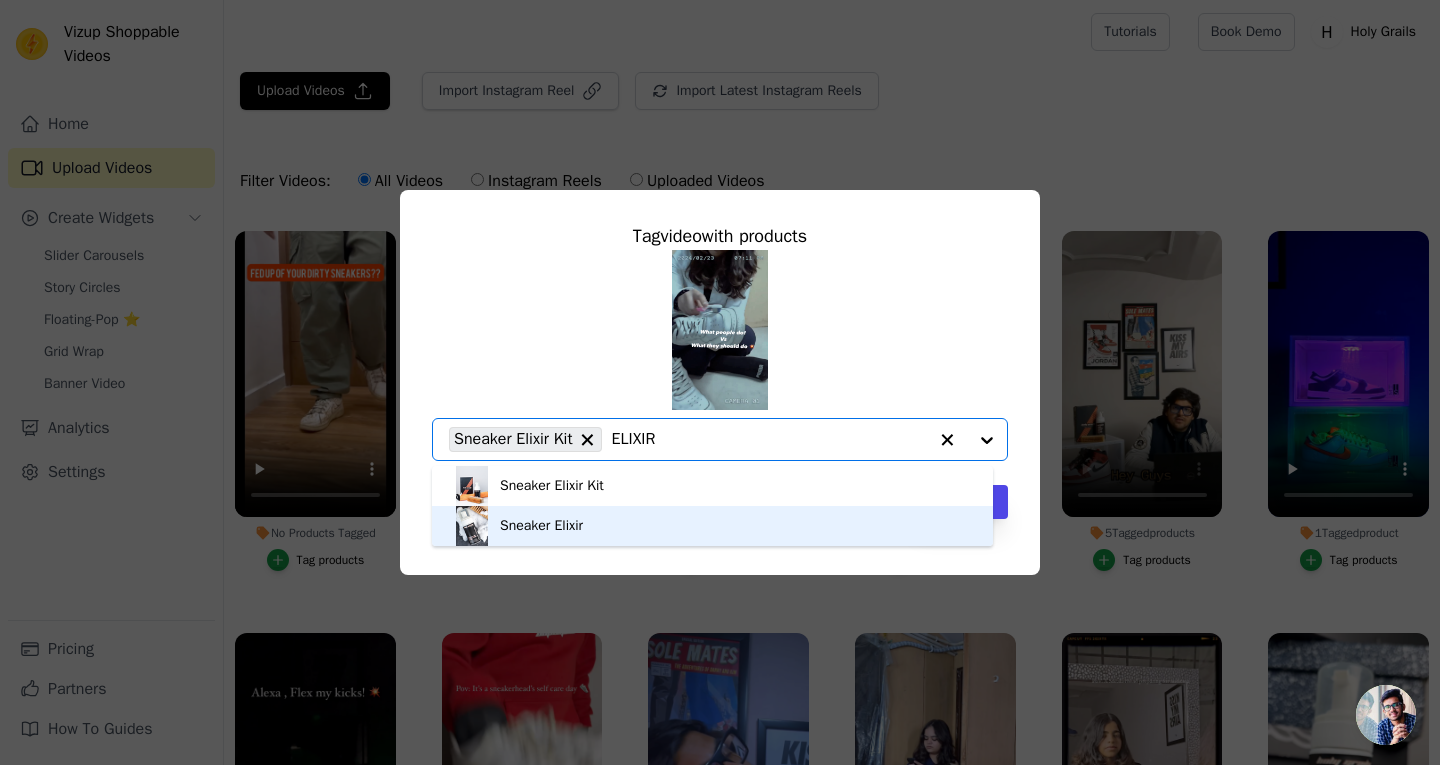 click on "Sneaker Elixir" at bounding box center (541, 526) 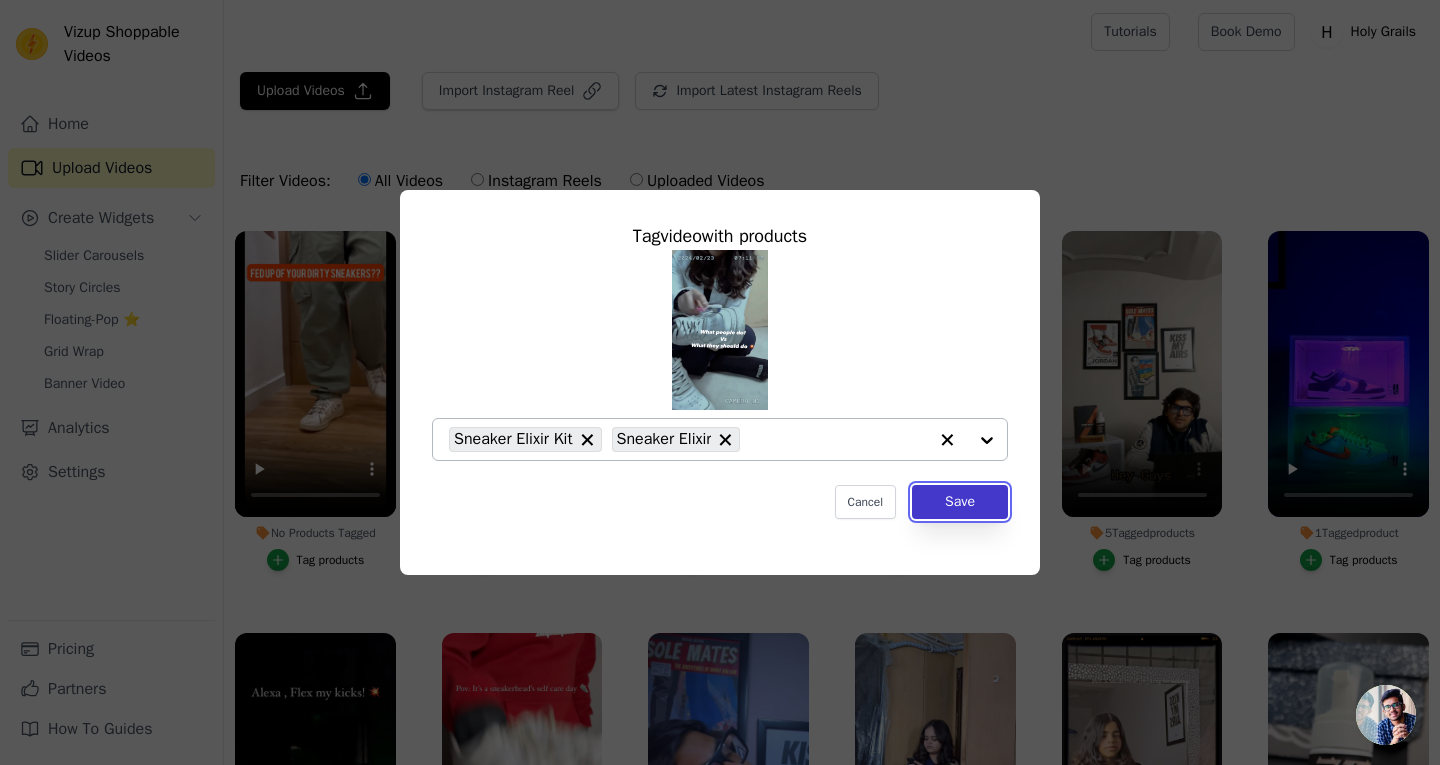 click on "Save" at bounding box center (960, 502) 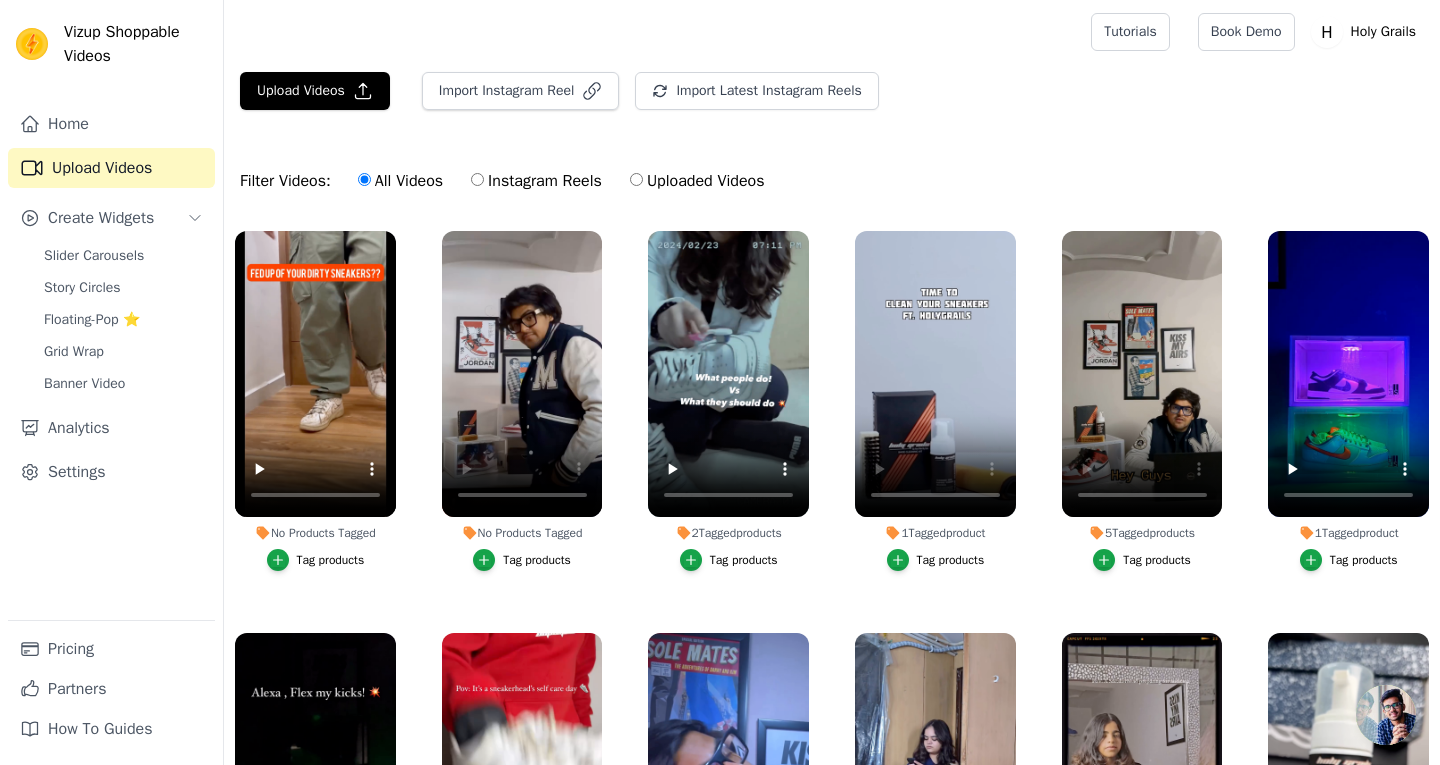 click on "Tag products" at bounding box center (522, 560) 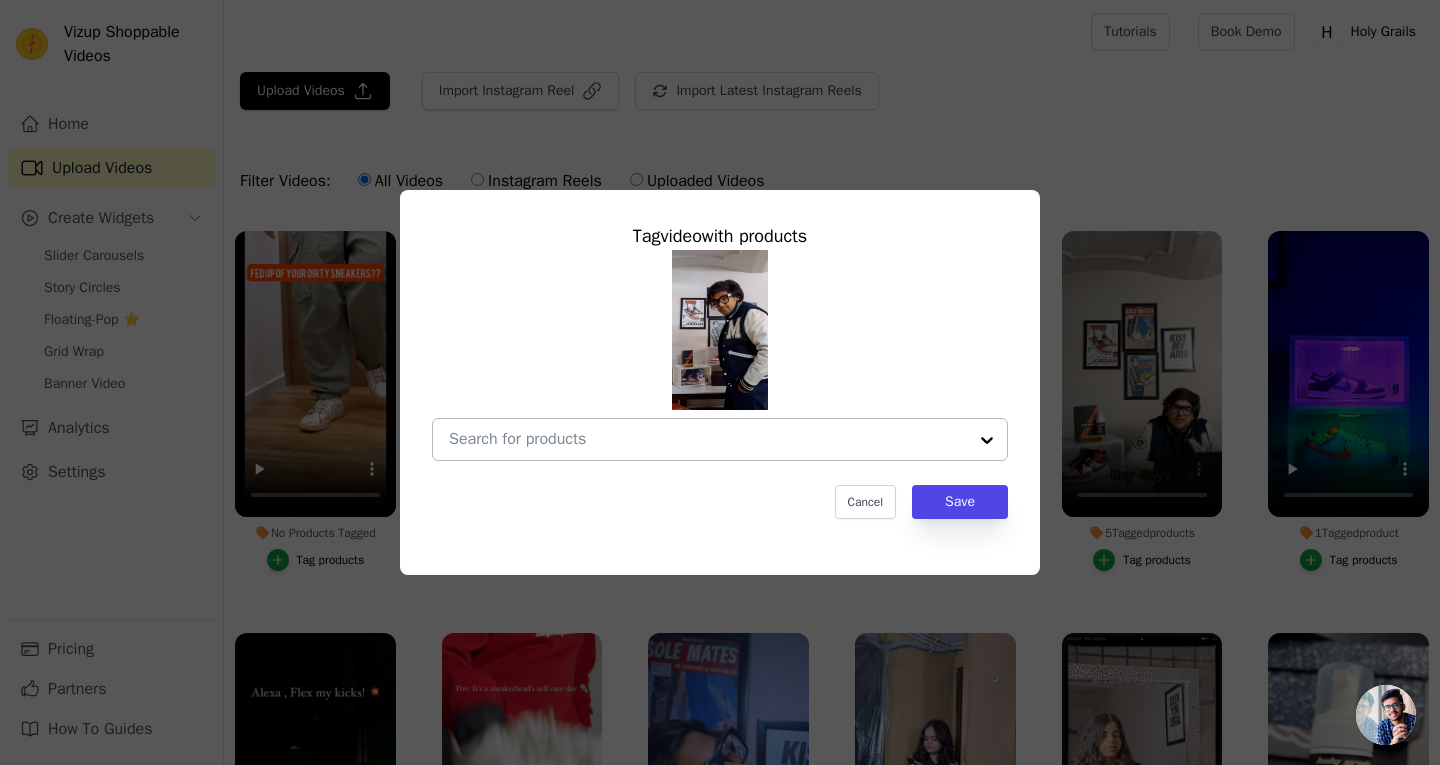 click on "No Products Tagged     Tag  video  with products                         Cancel   Save     Tag products" at bounding box center [708, 439] 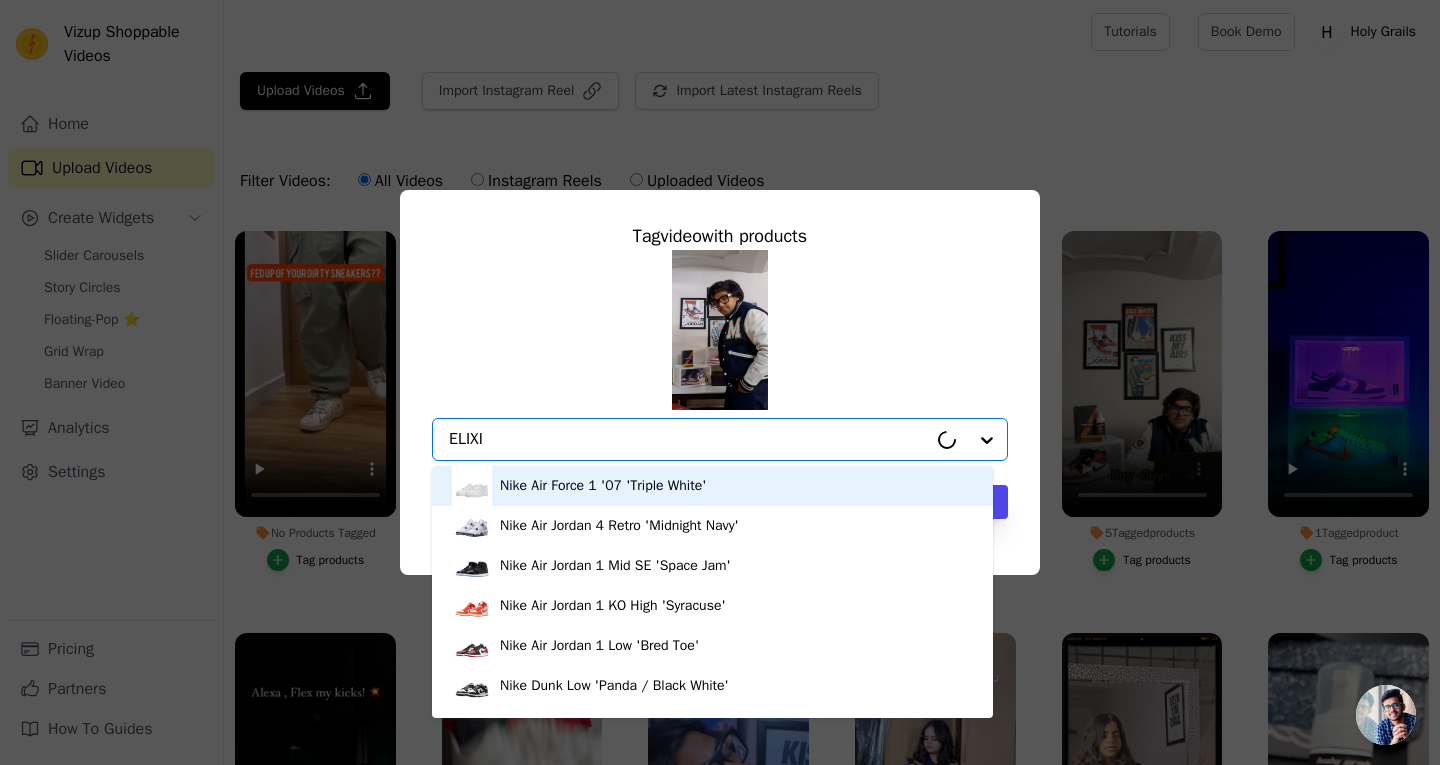 type on "ELIXIR" 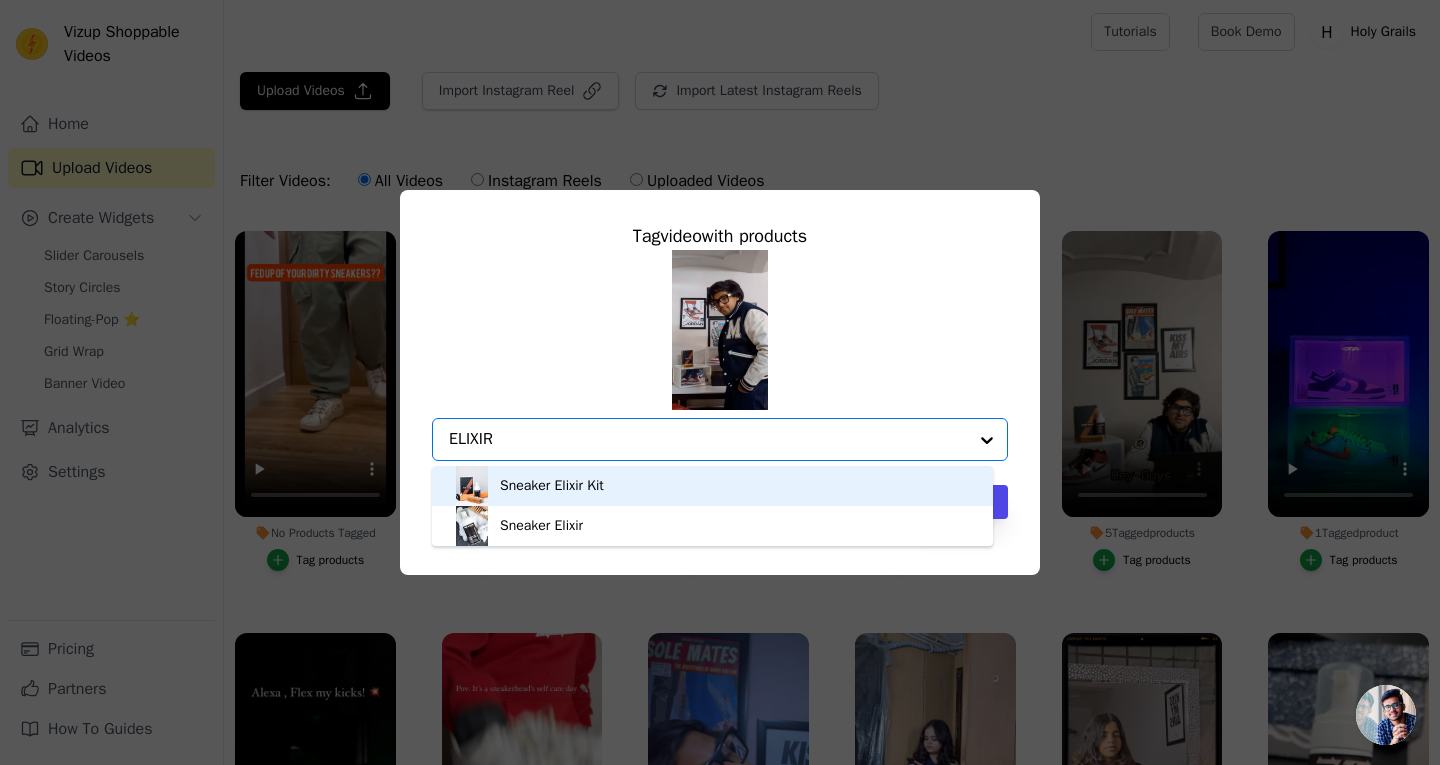 click on "Sneaker Elixir Kit" at bounding box center (552, 486) 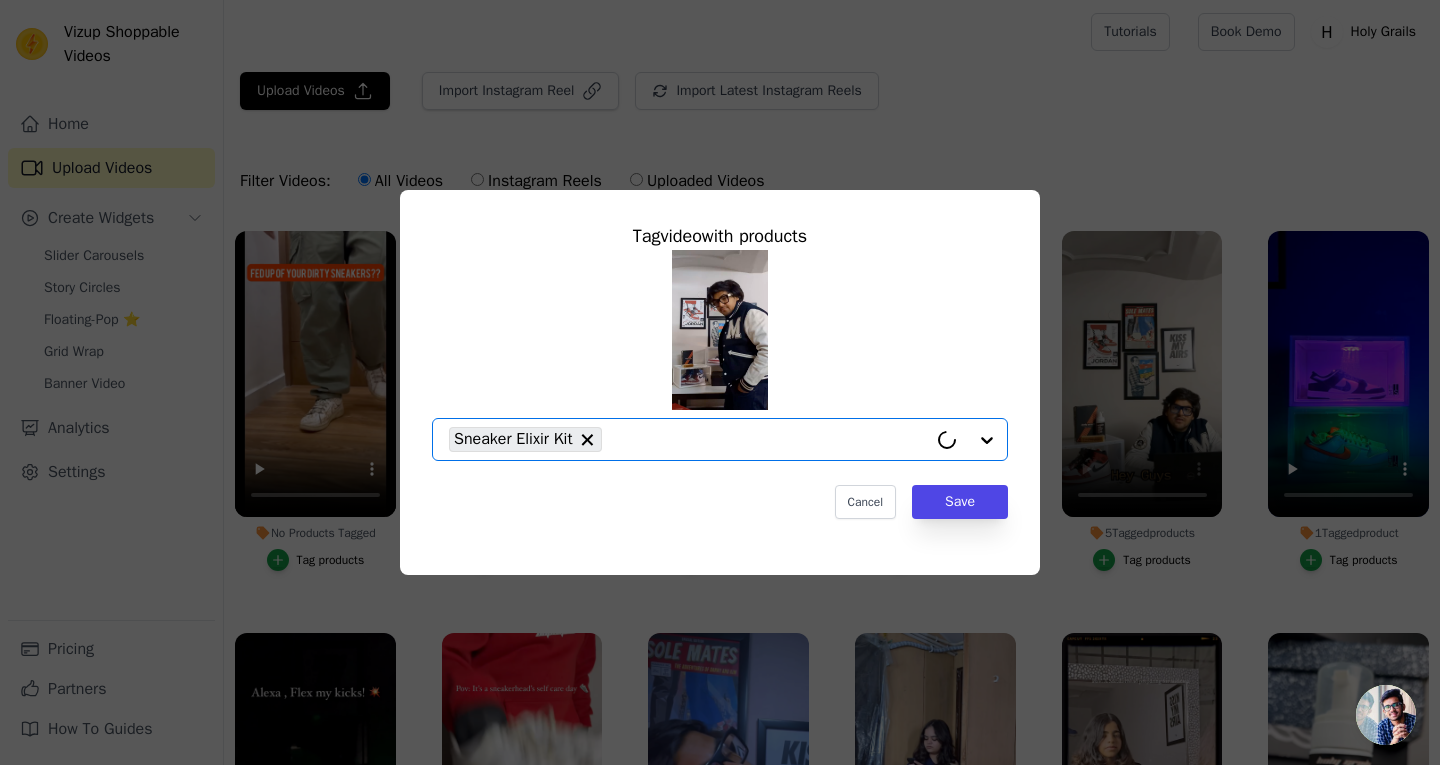 click on "No Products Tagged     Tag  video  with products       Option Sneaker Elixir Kit, selected.   Select is focused, type to refine list, press down to open the menu.     Sneaker Elixir Kit                   Cancel   Save     Tag products" 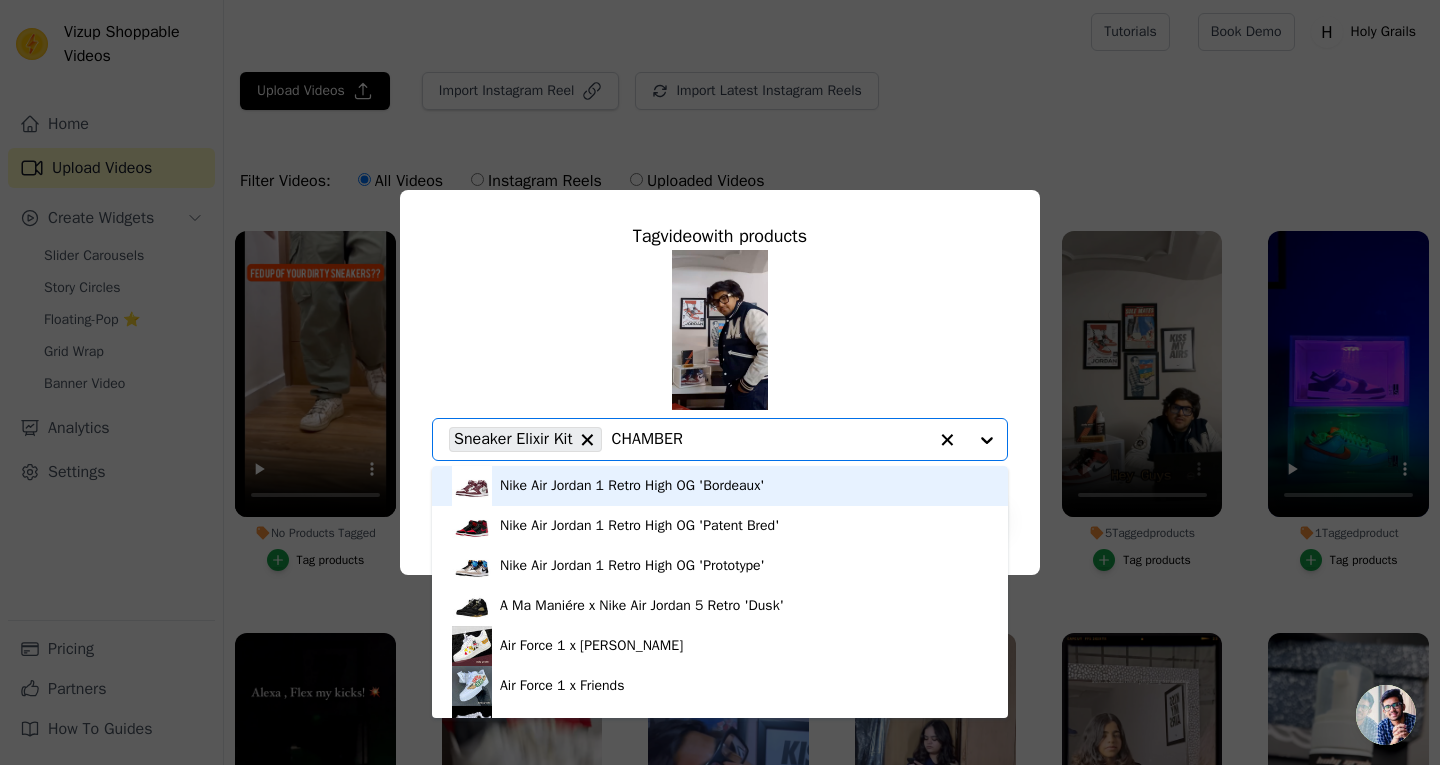 type on "CHAMBER" 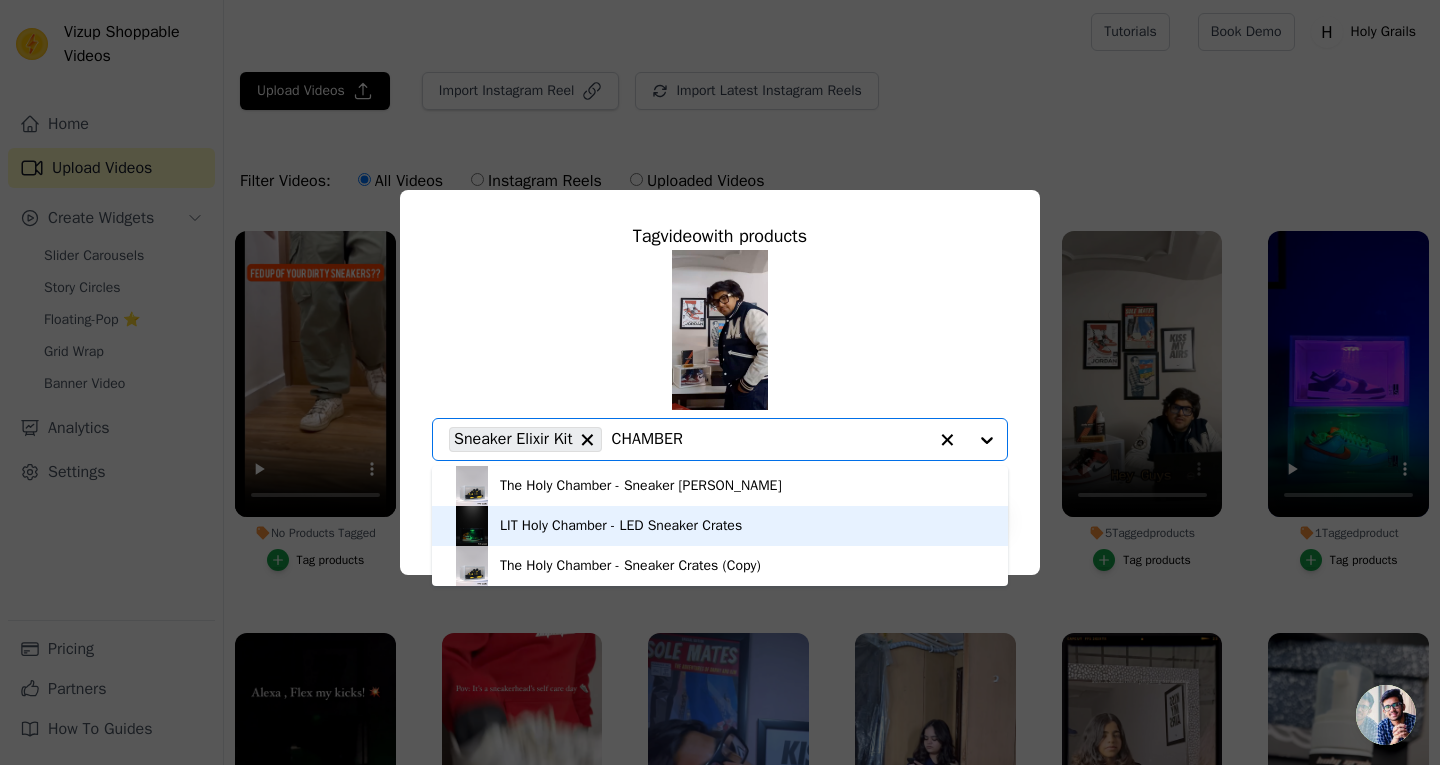 click on "LIT Holy Chamber - LED Sneaker Crates" at bounding box center (720, 526) 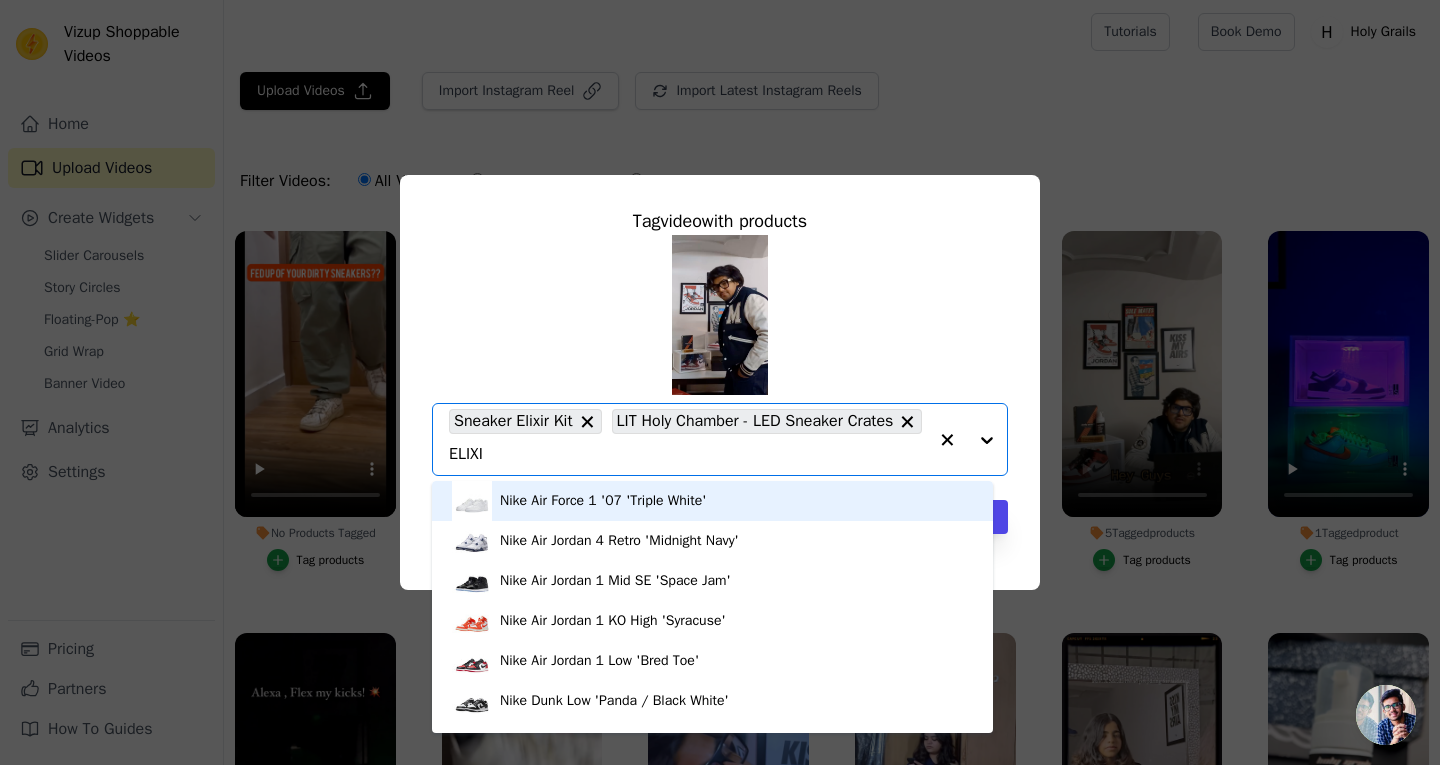 type on "ELIXIR" 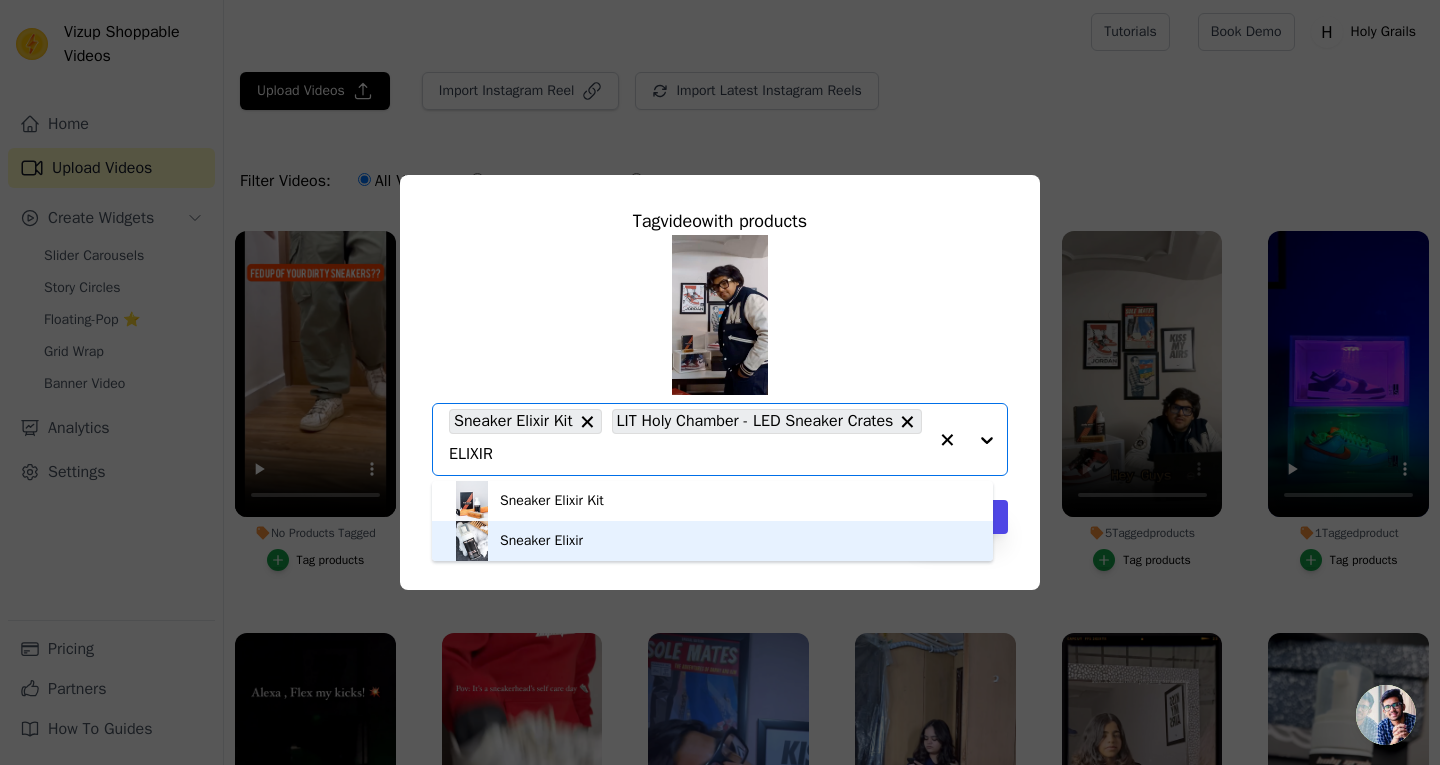 click on "Sneaker Elixir" at bounding box center [712, 541] 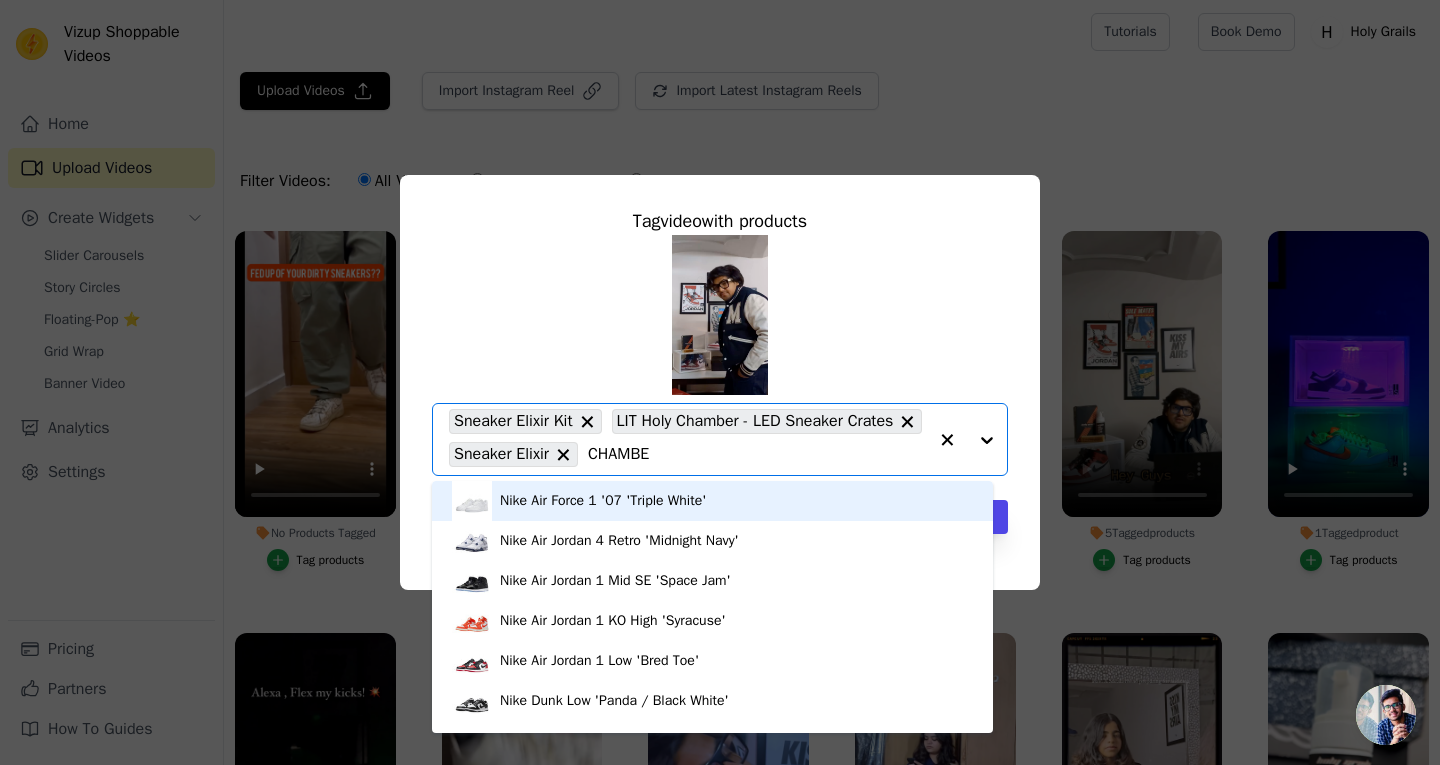 type on "CHAMBER" 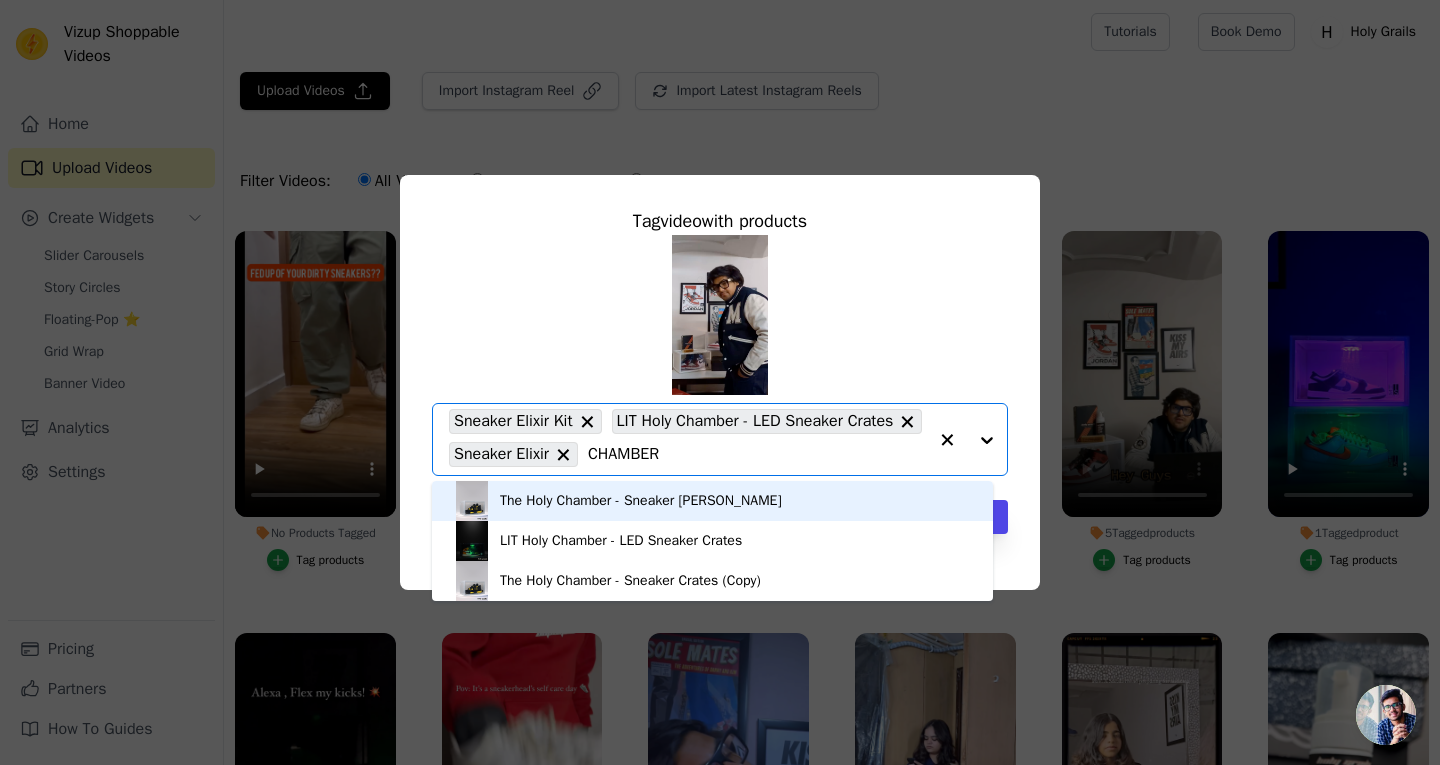 click on "The Holy Chamber - Sneaker Crates" at bounding box center (641, 501) 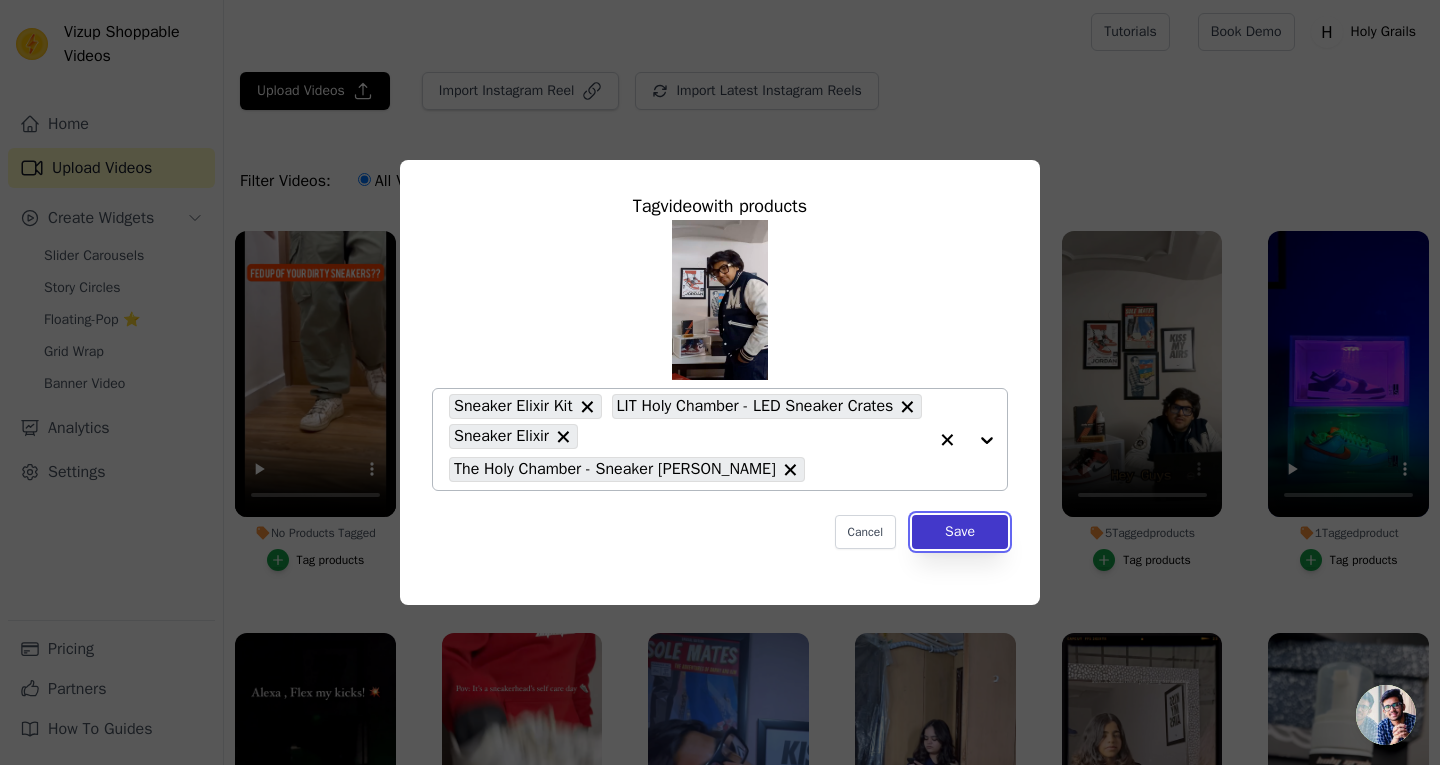 click on "Save" at bounding box center (960, 532) 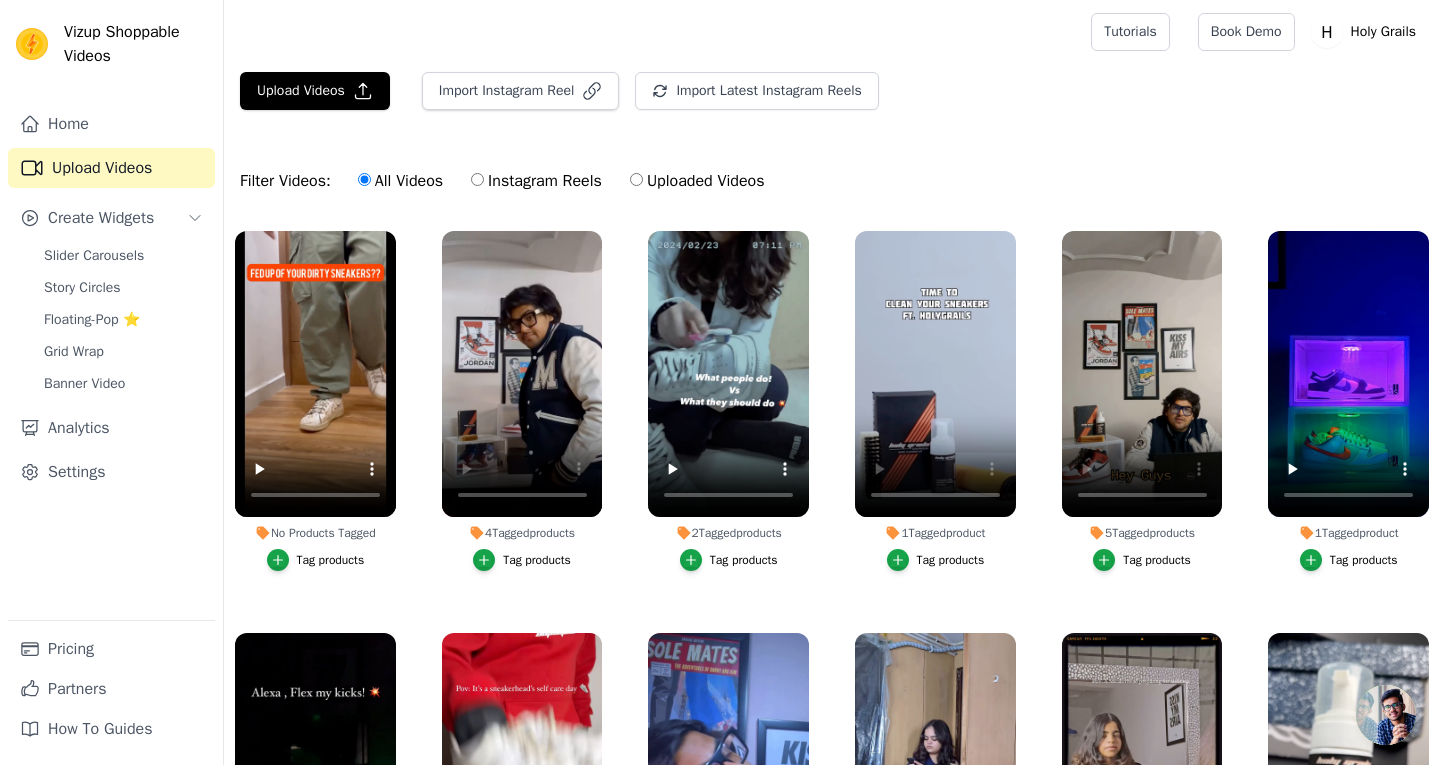 click on "Tag products" at bounding box center (331, 560) 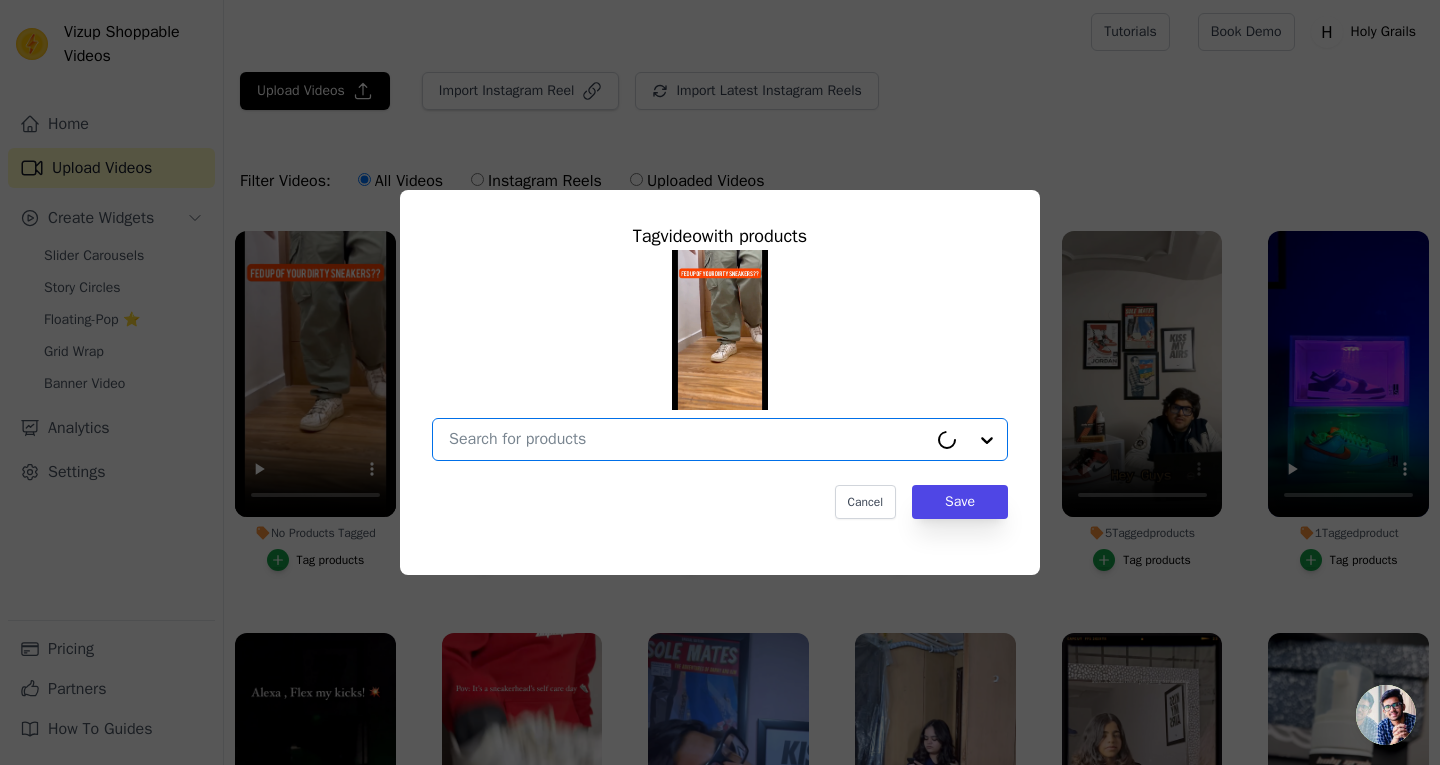 click on "No Products Tagged     Tag  video  with products       Option undefined, selected.   Select is focused, type to refine list, press down to open the menu.                   Cancel   Save     Tag products" at bounding box center [688, 439] 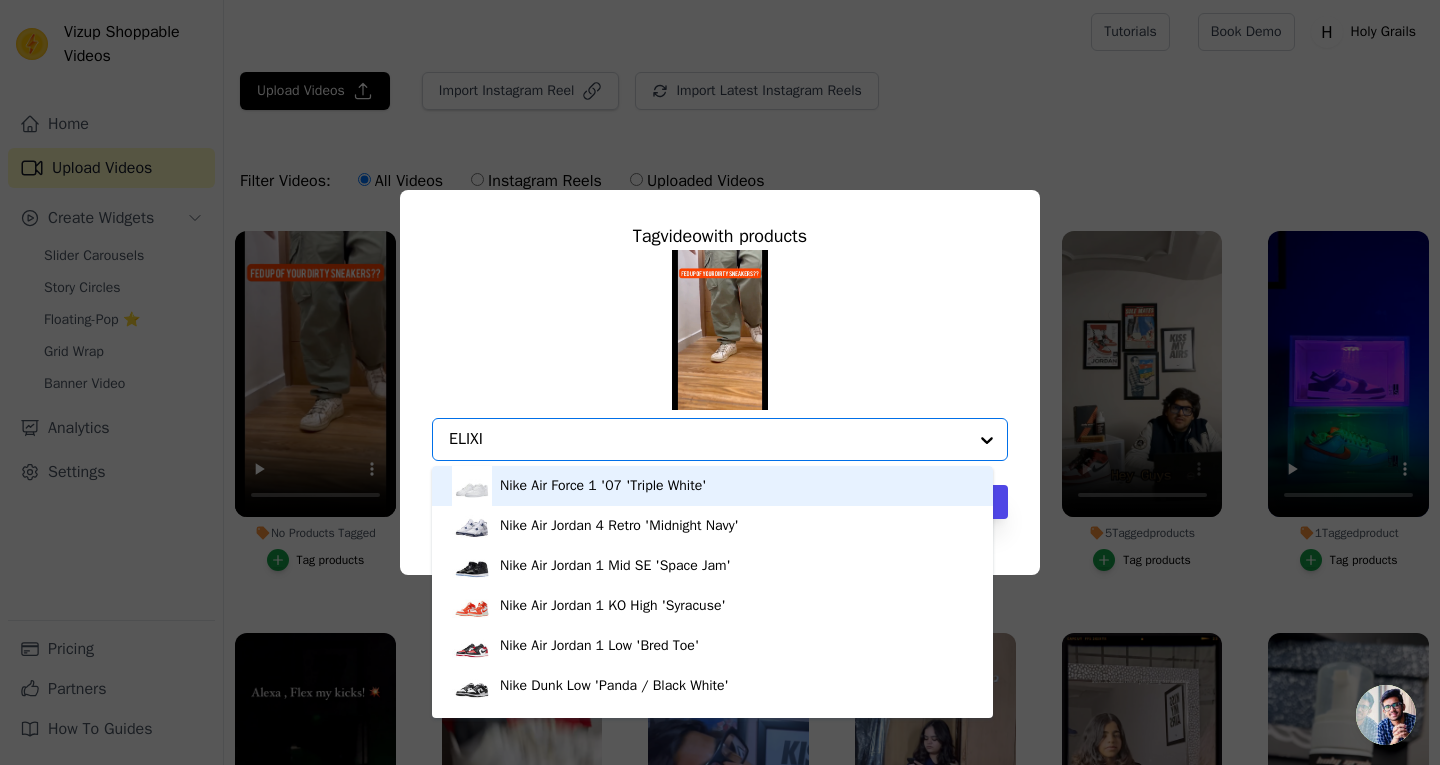 type on "ELIXIR" 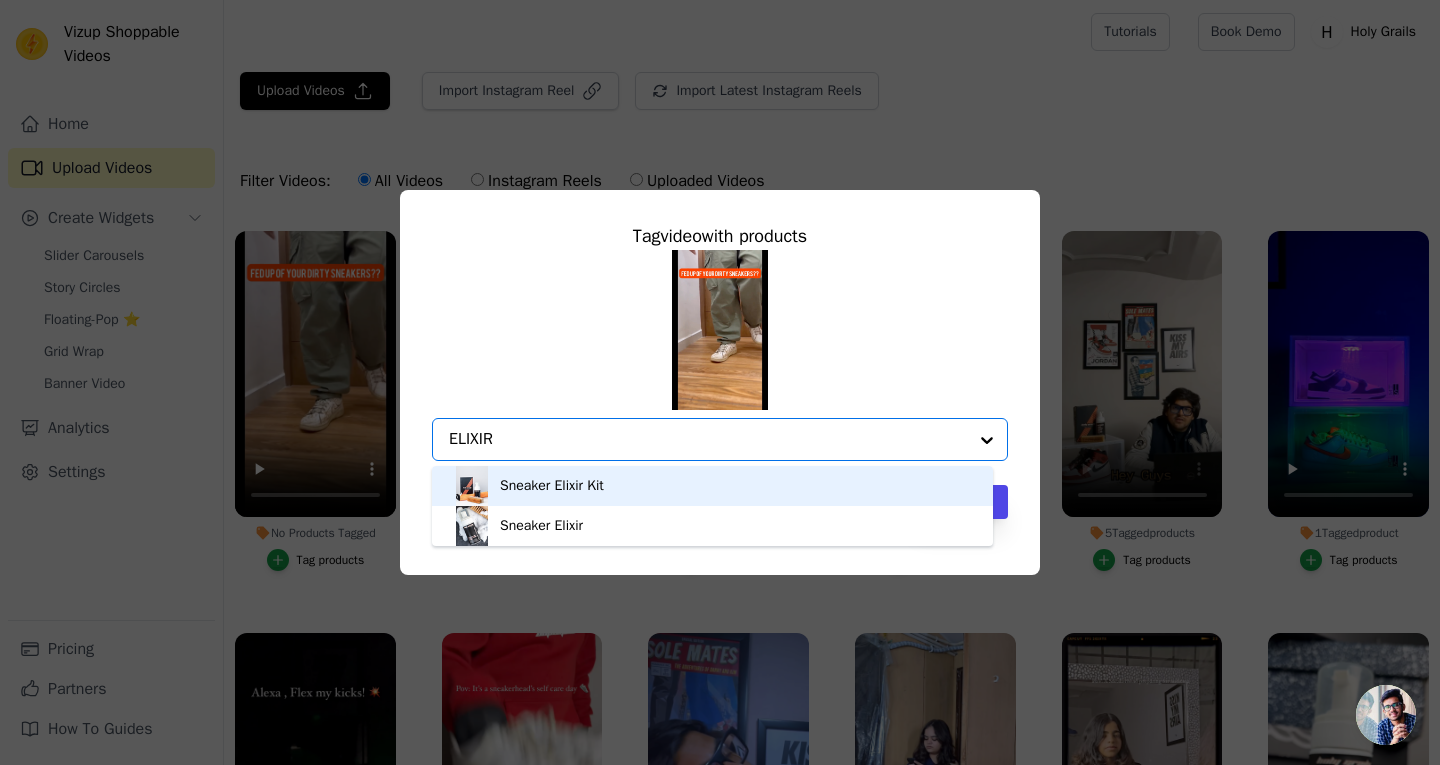 click on "Sneaker Elixir Kit" at bounding box center [552, 486] 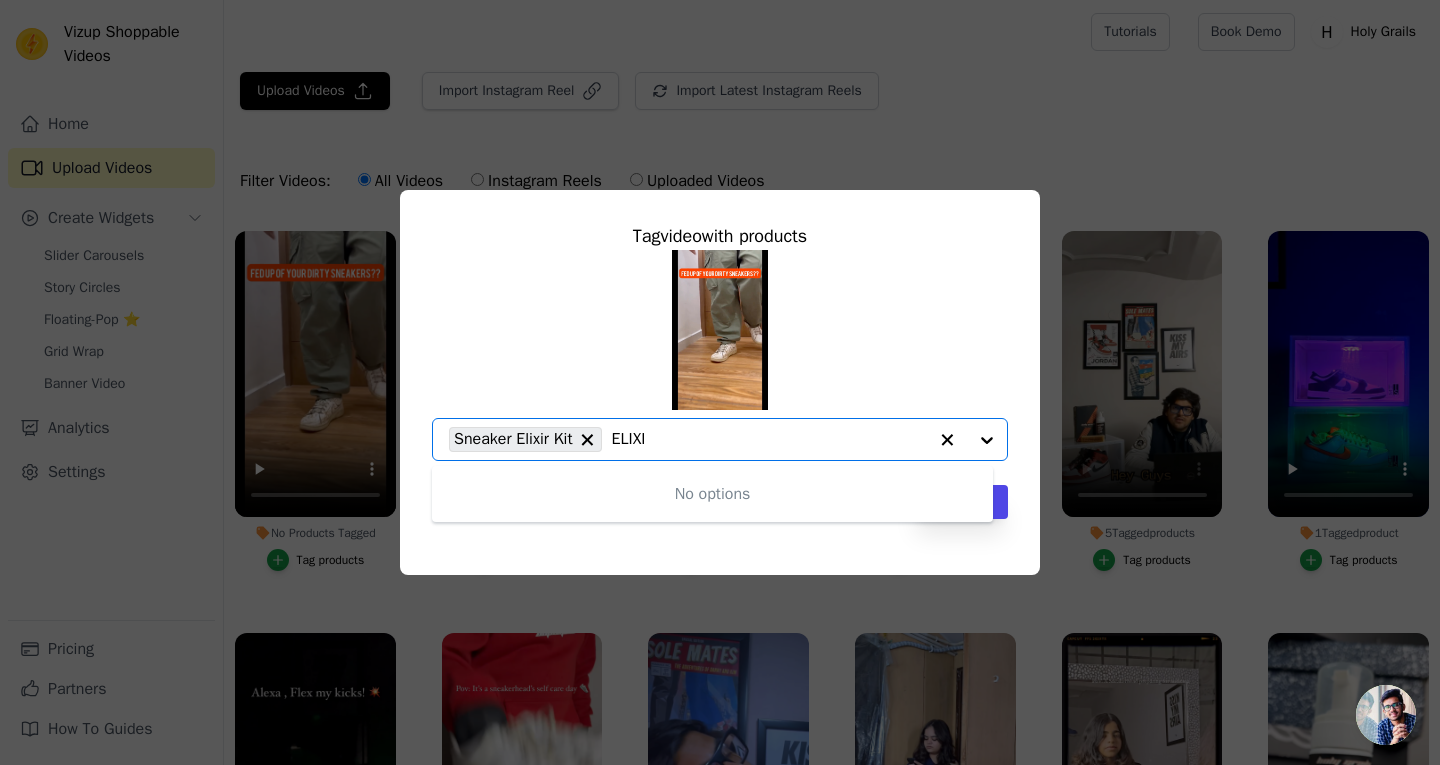 type on "ELIXIR" 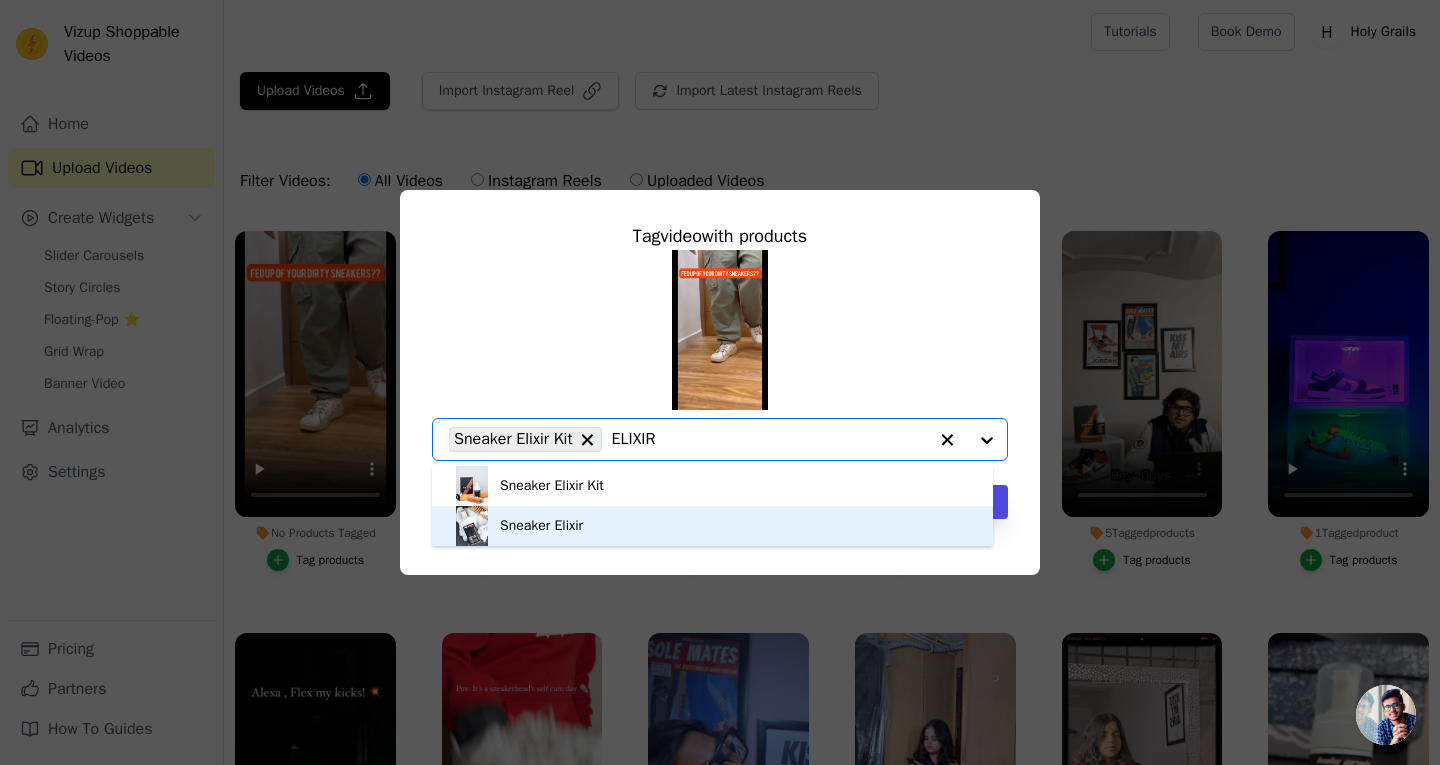 click on "Sneaker Elixir" at bounding box center (712, 526) 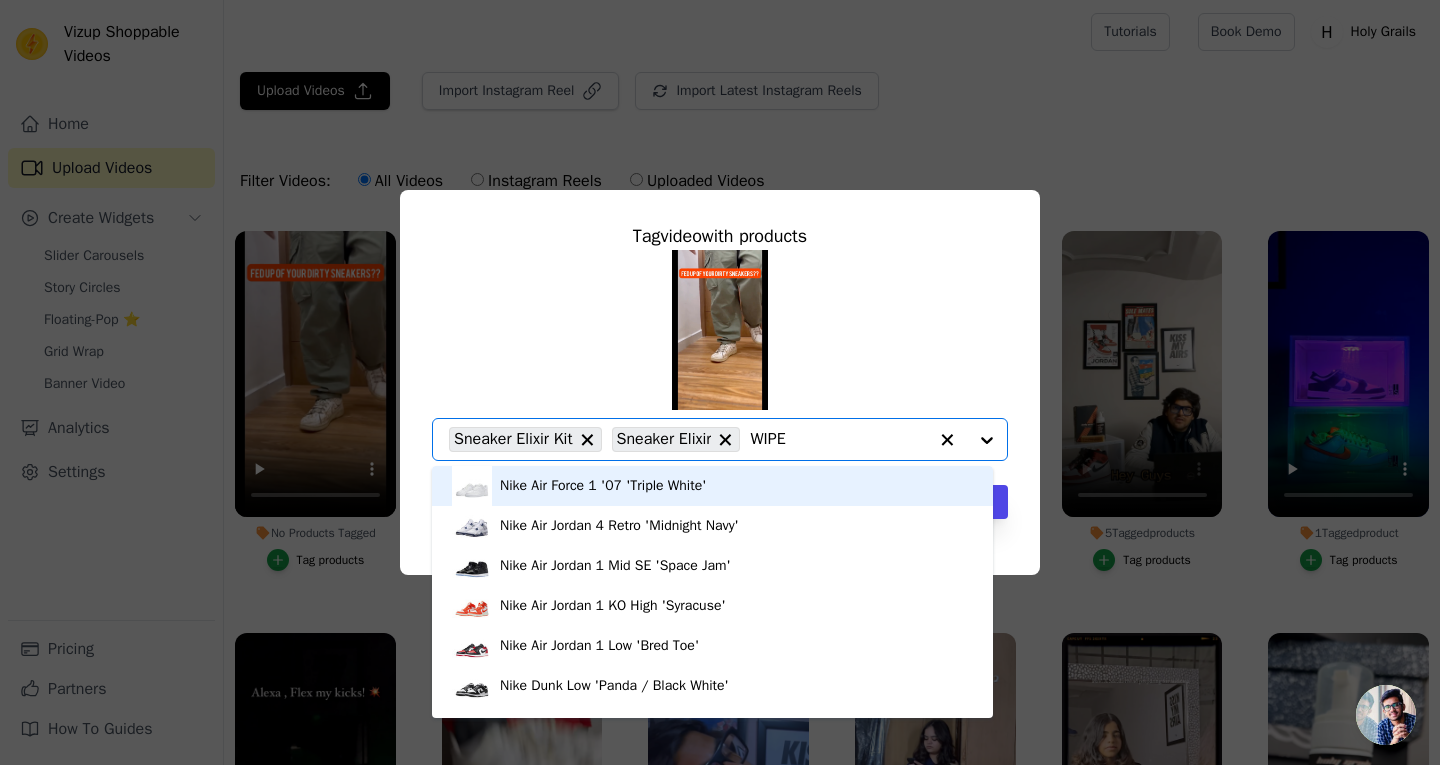 type on "WIPES" 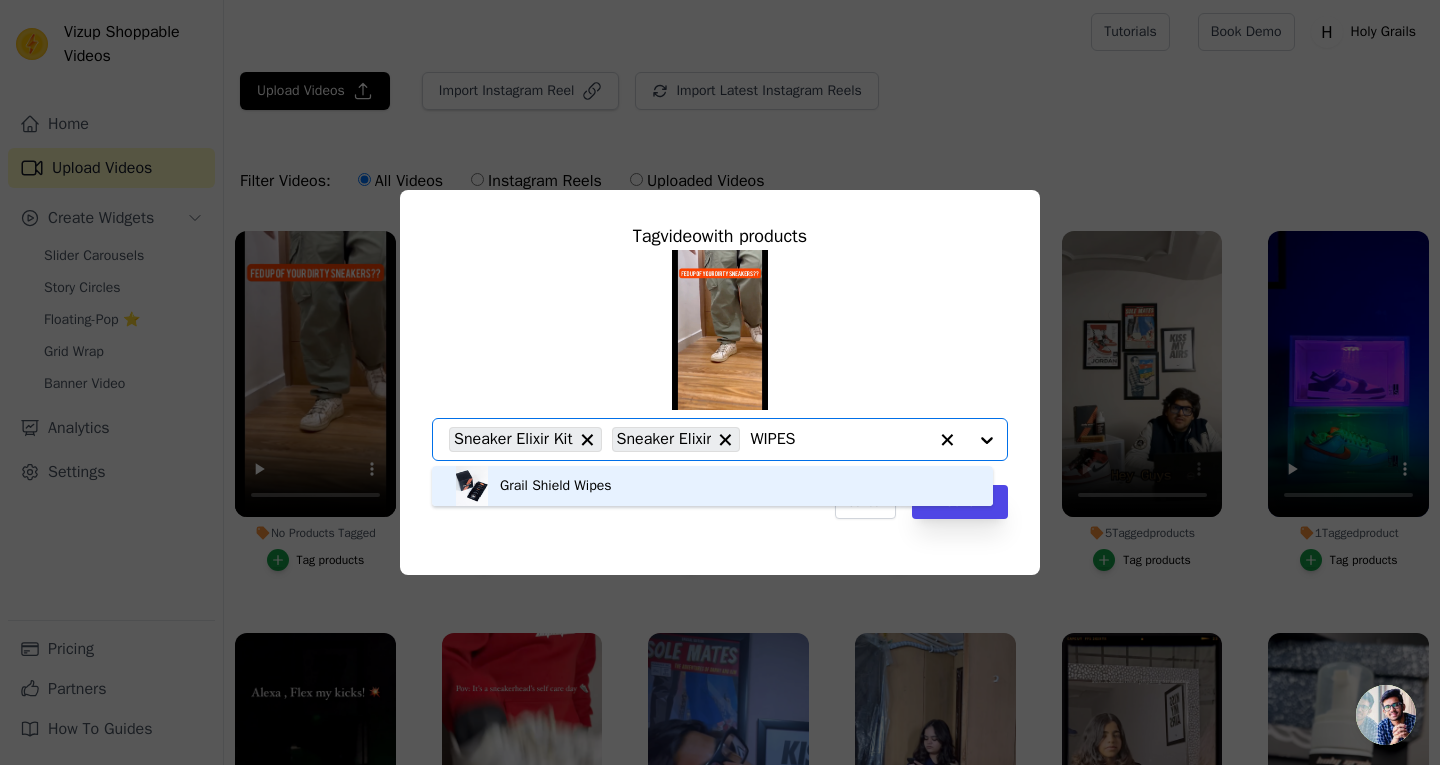 click on "Grail Shield Wipes" at bounding box center (712, 486) 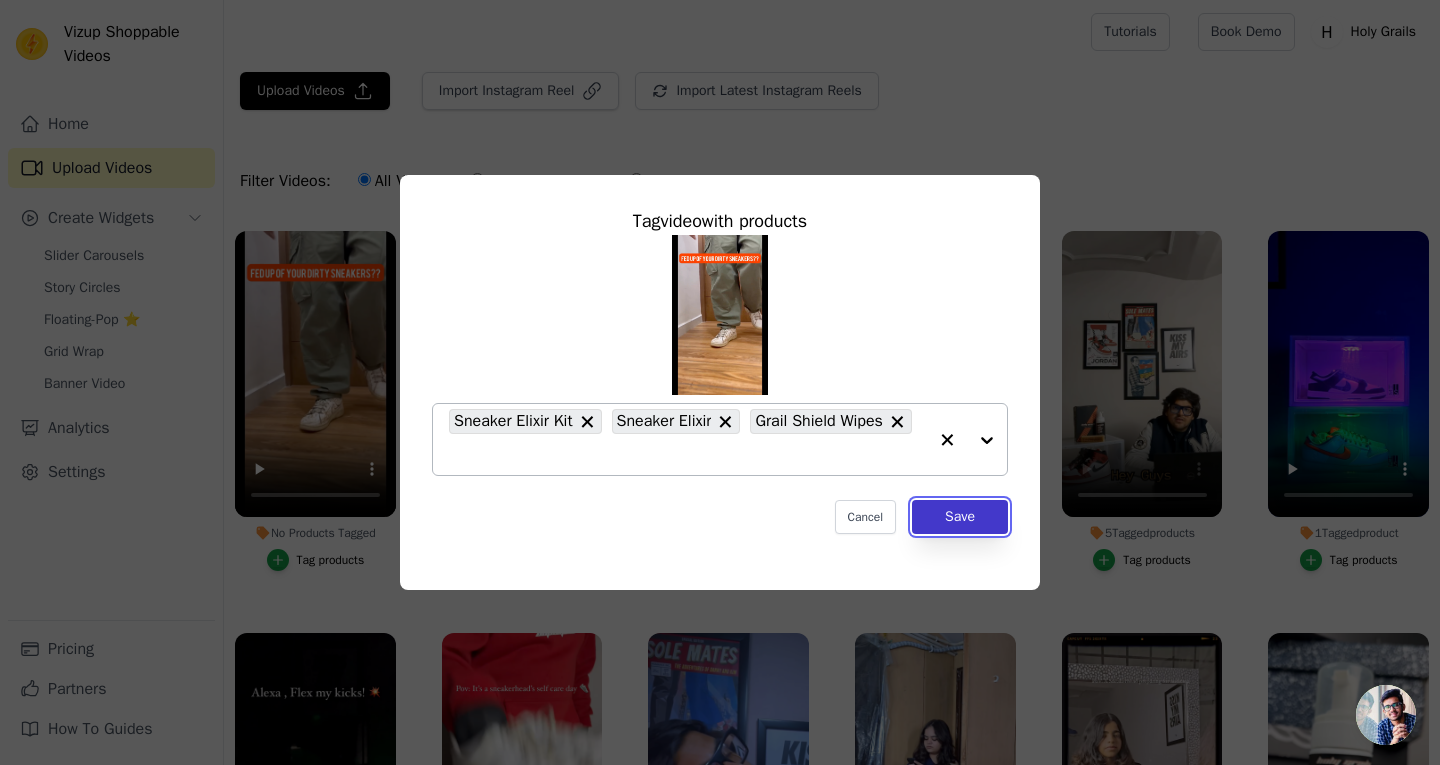 click on "Save" at bounding box center [960, 517] 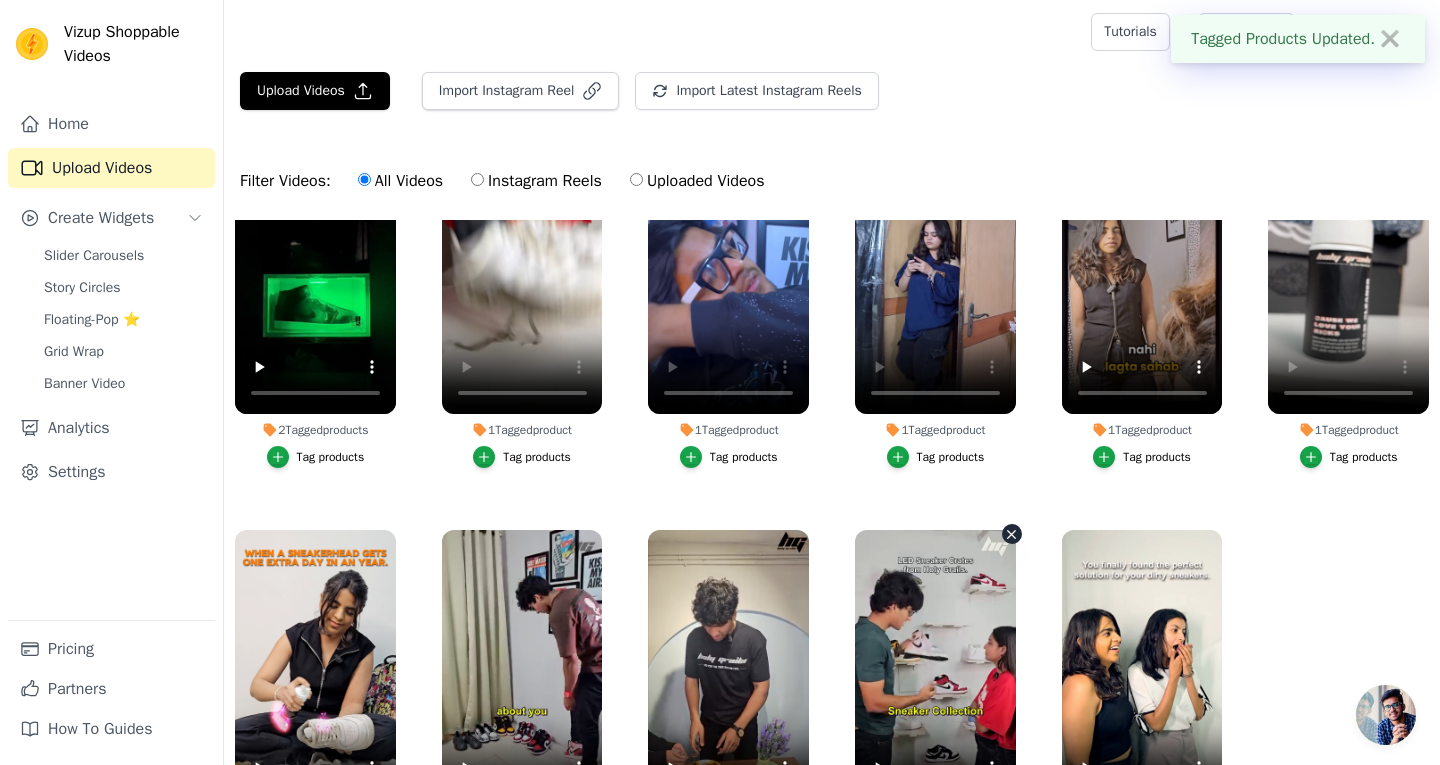 scroll, scrollTop: 0, scrollLeft: 0, axis: both 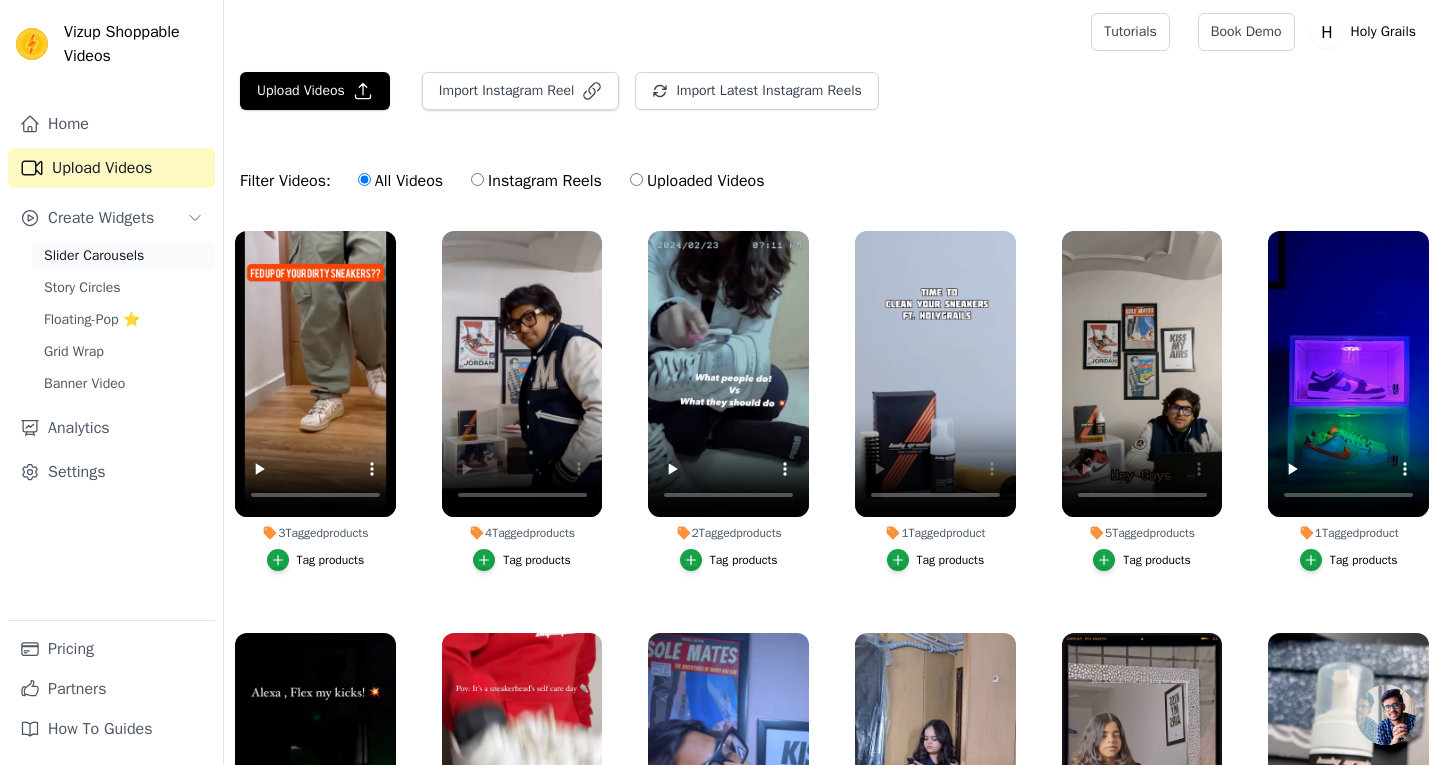 click on "Slider Carousels" at bounding box center (94, 256) 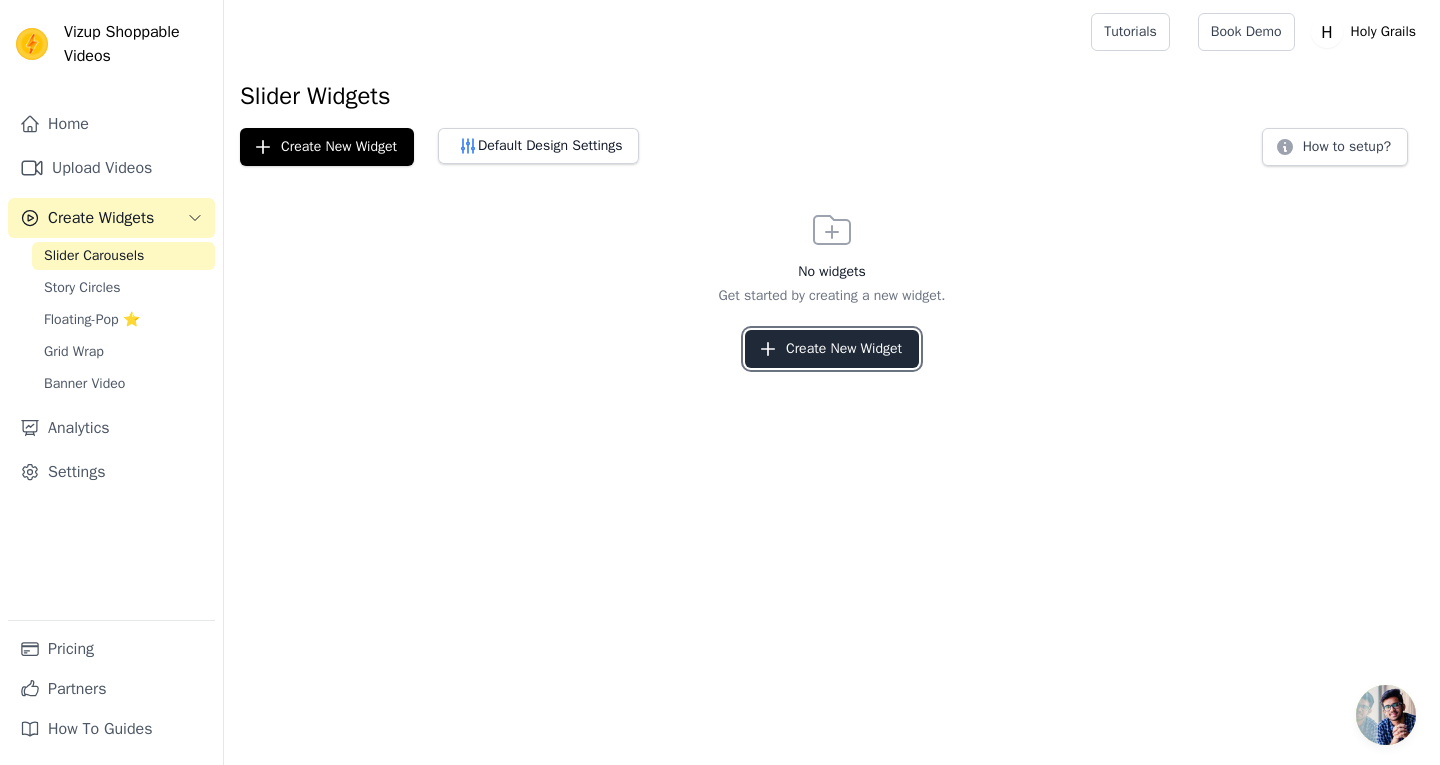 click on "Create New Widget" at bounding box center [832, 349] 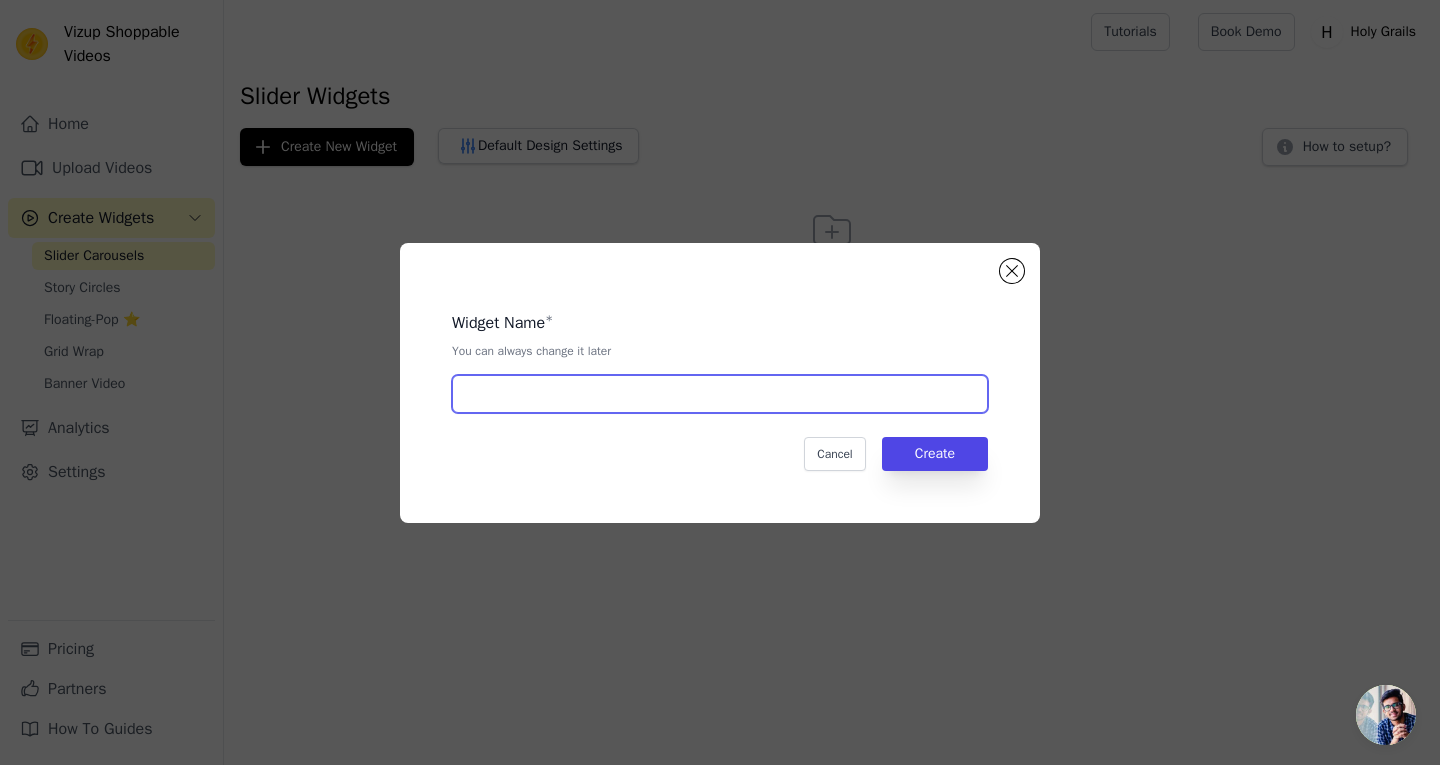 click at bounding box center (720, 394) 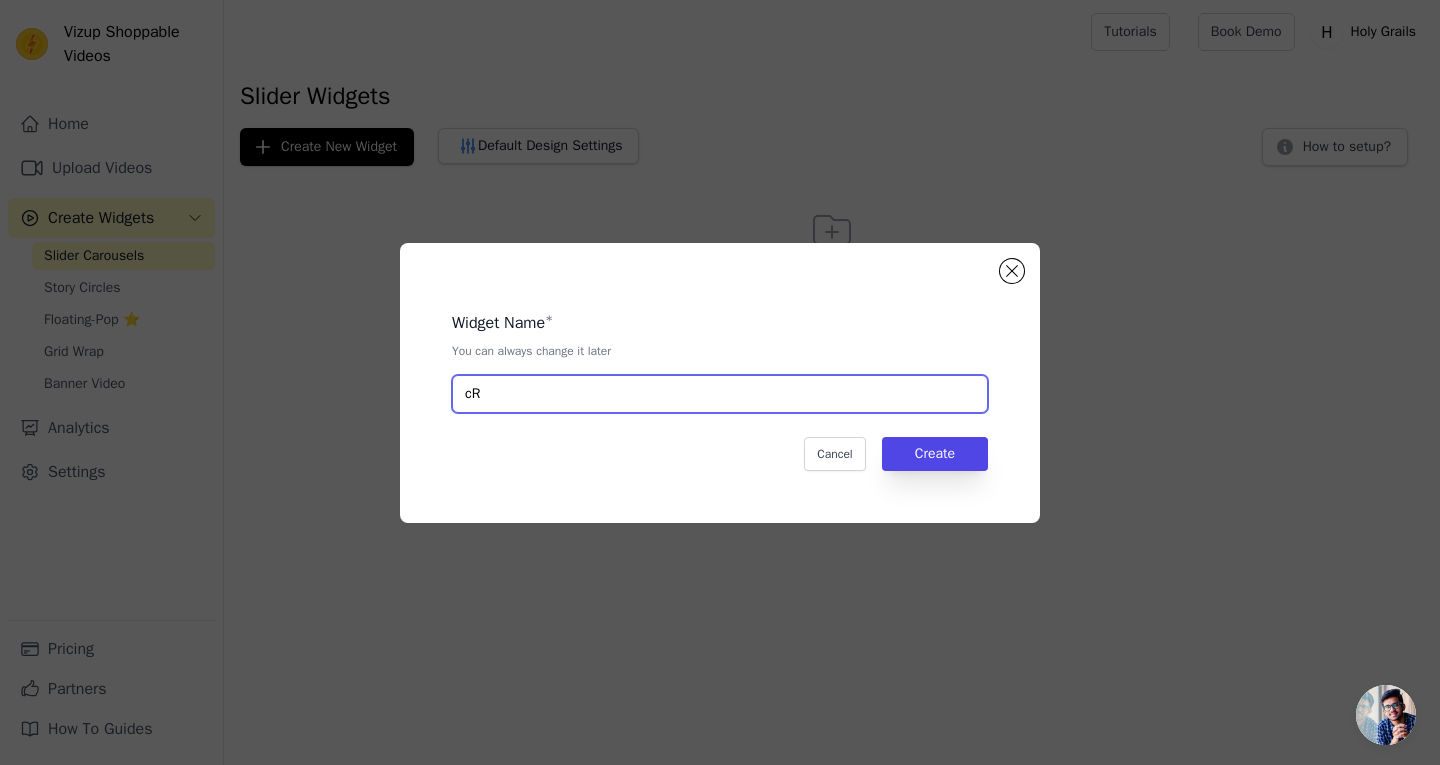 type on "c" 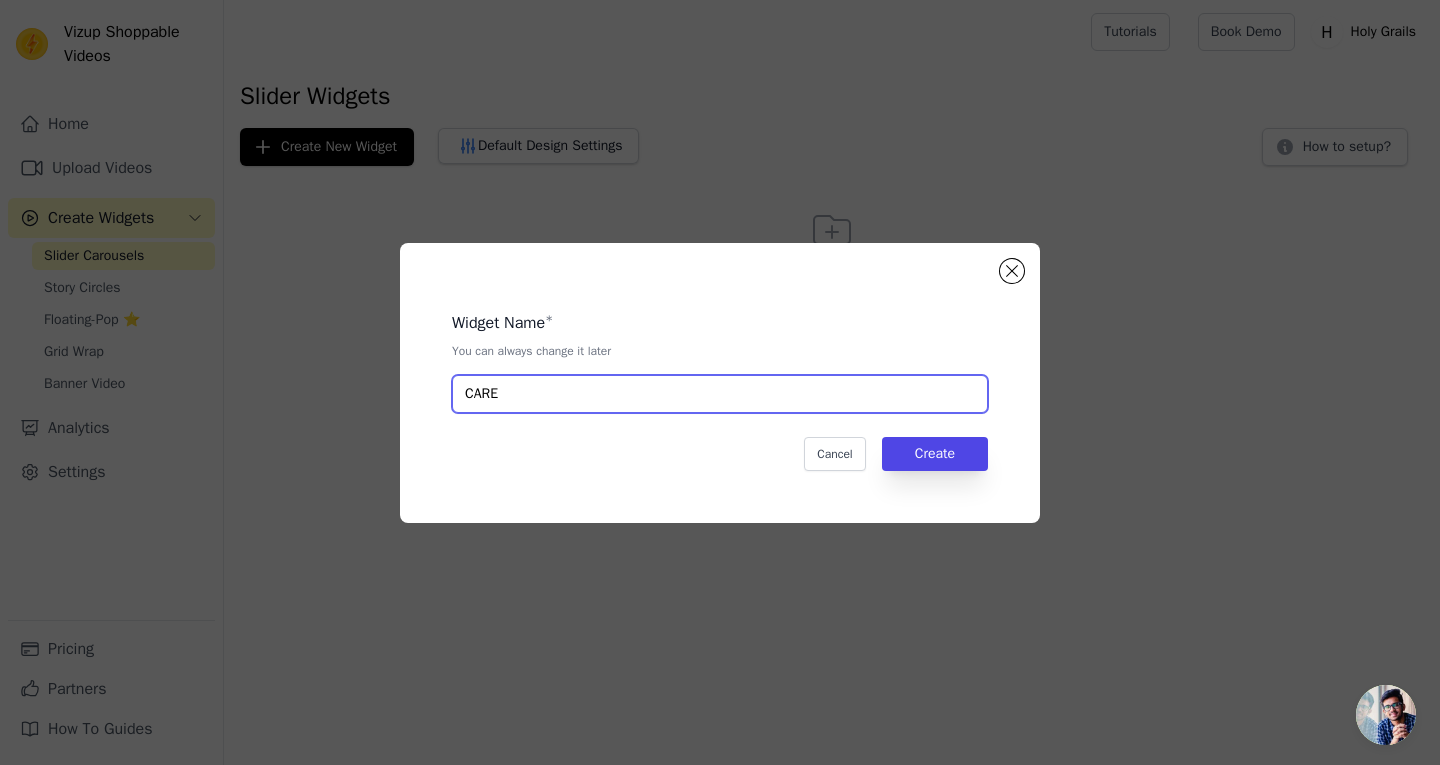 type on "CARE" 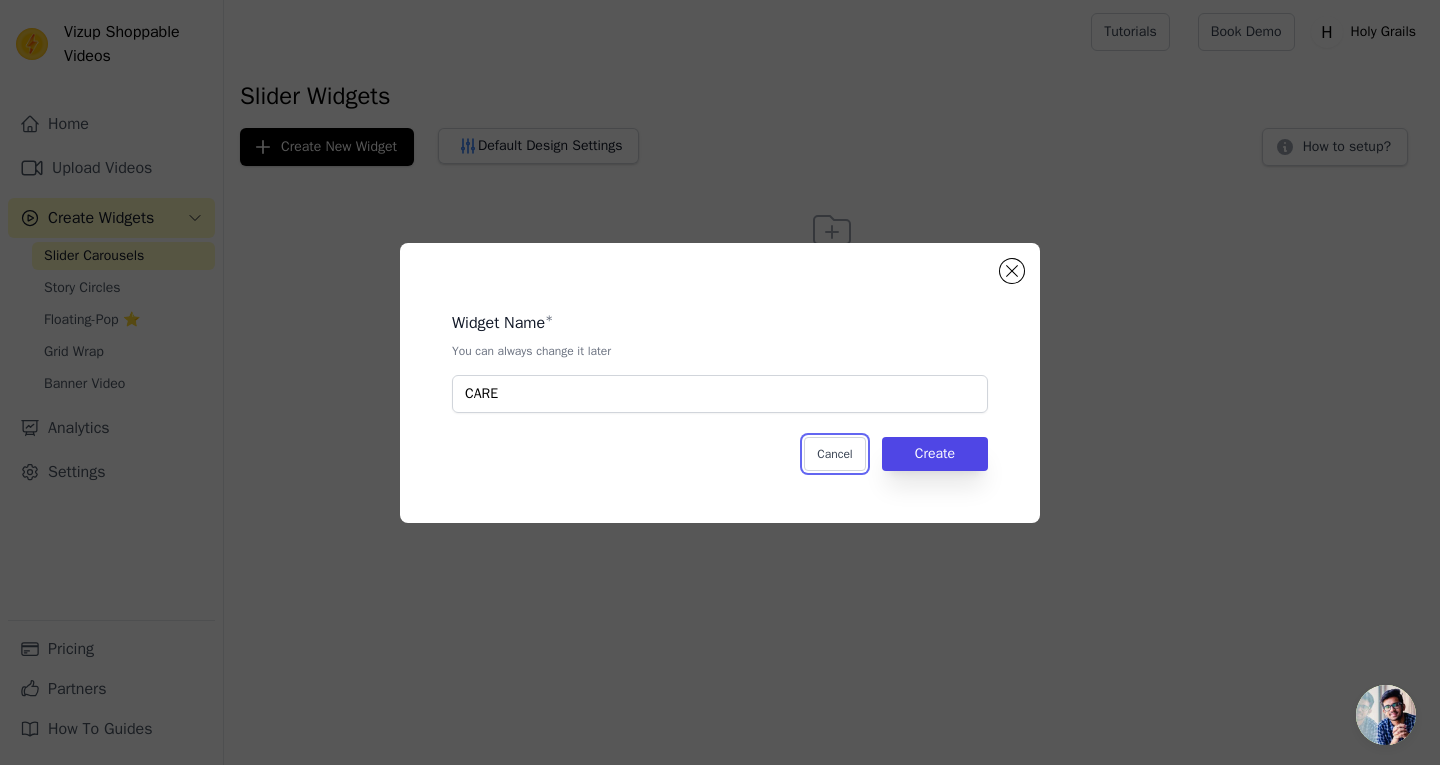 type 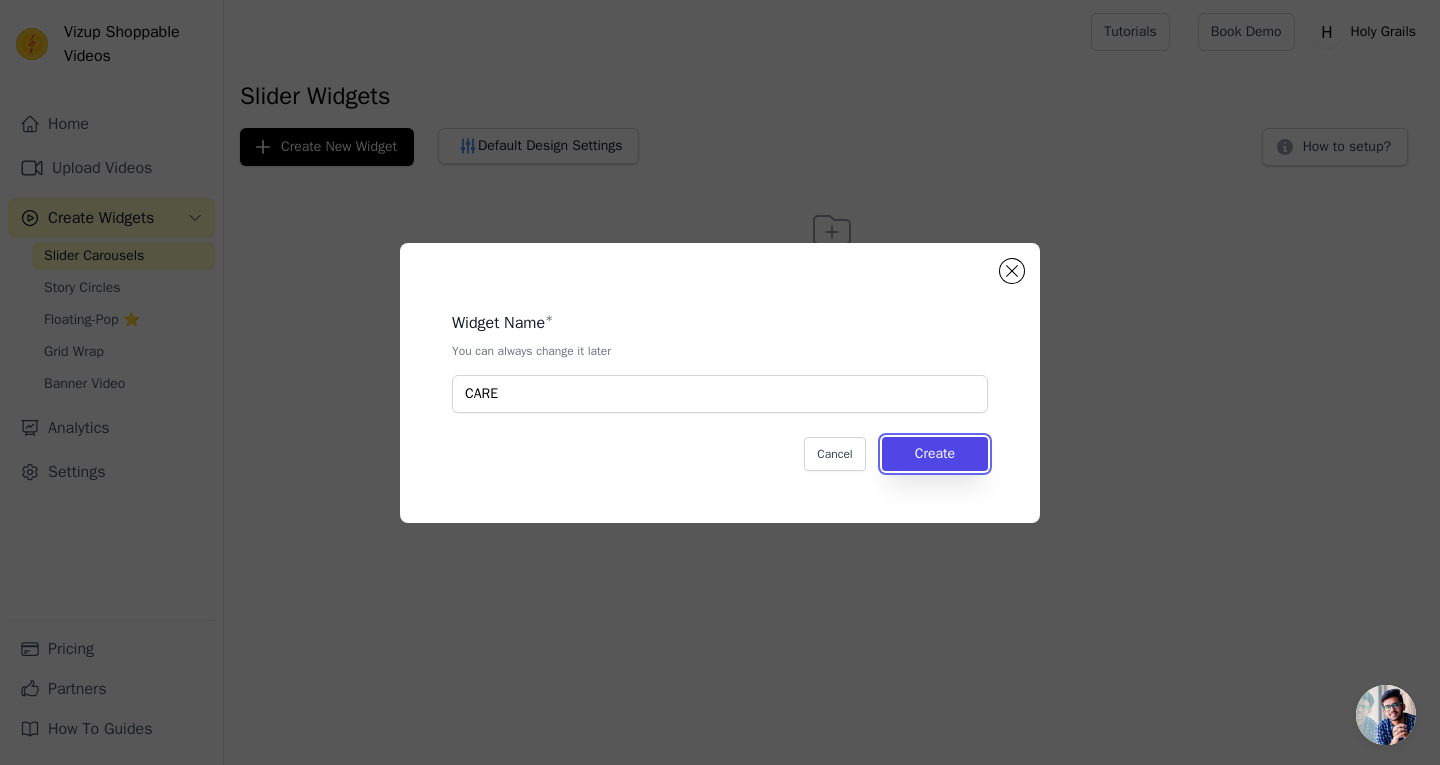 type 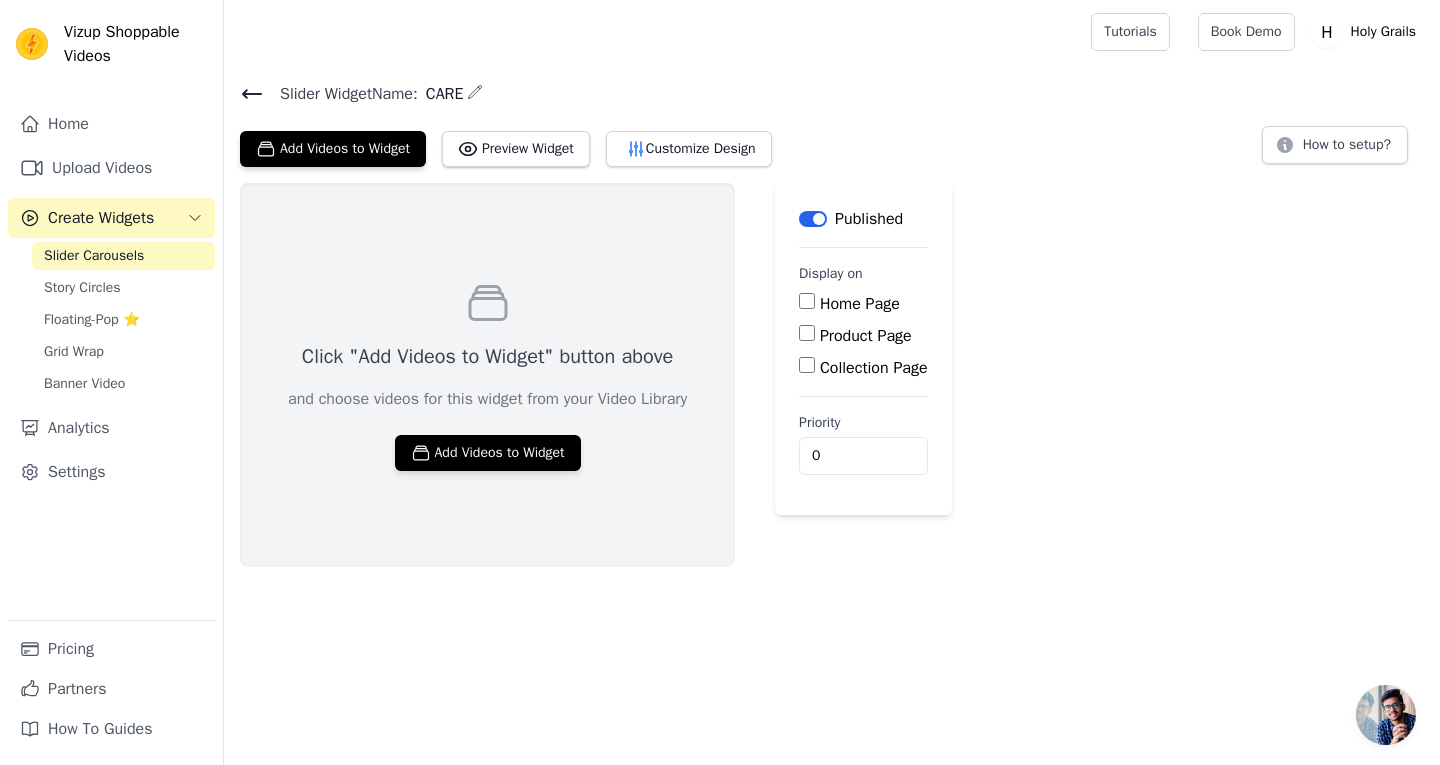 click on "Collection Page" at bounding box center [874, 368] 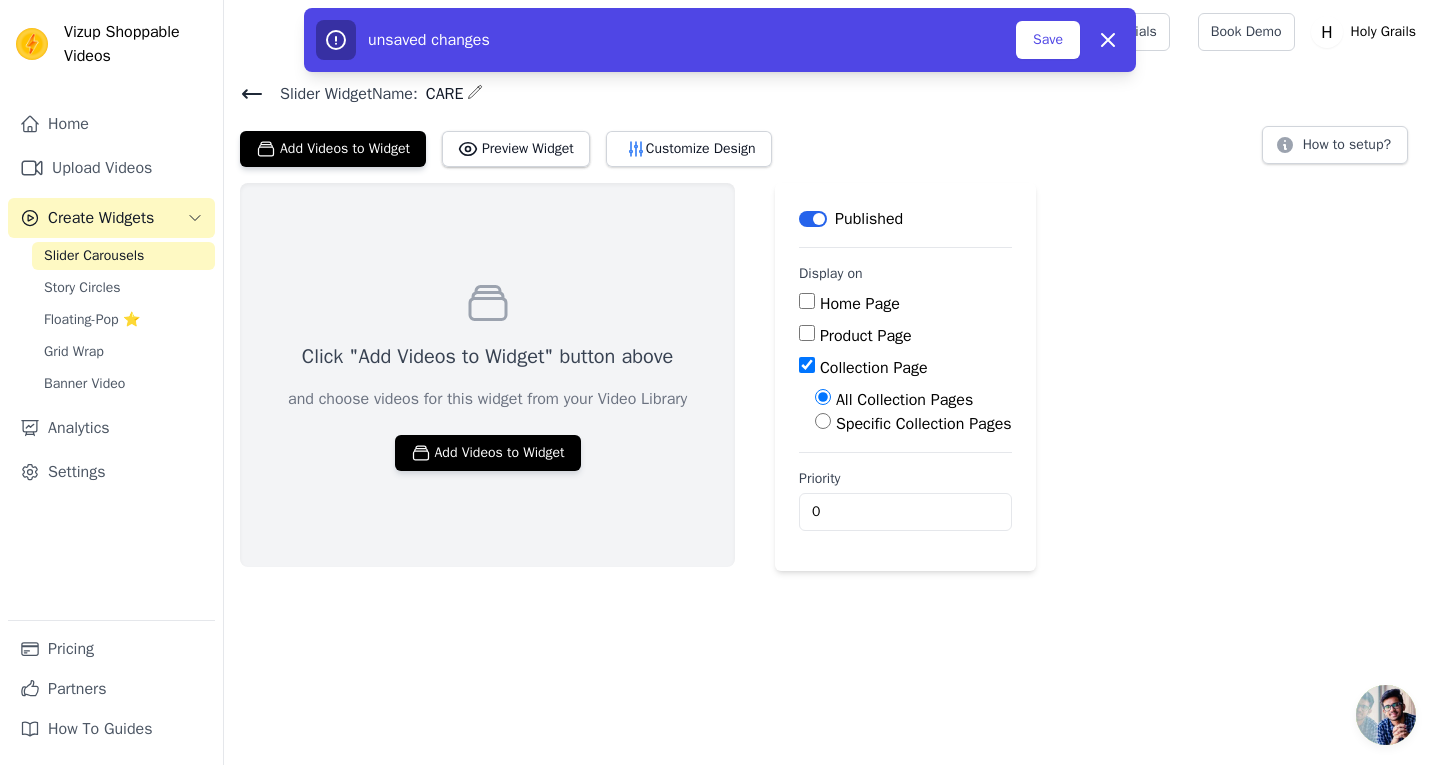 click on "Specific Collection Pages" at bounding box center (924, 424) 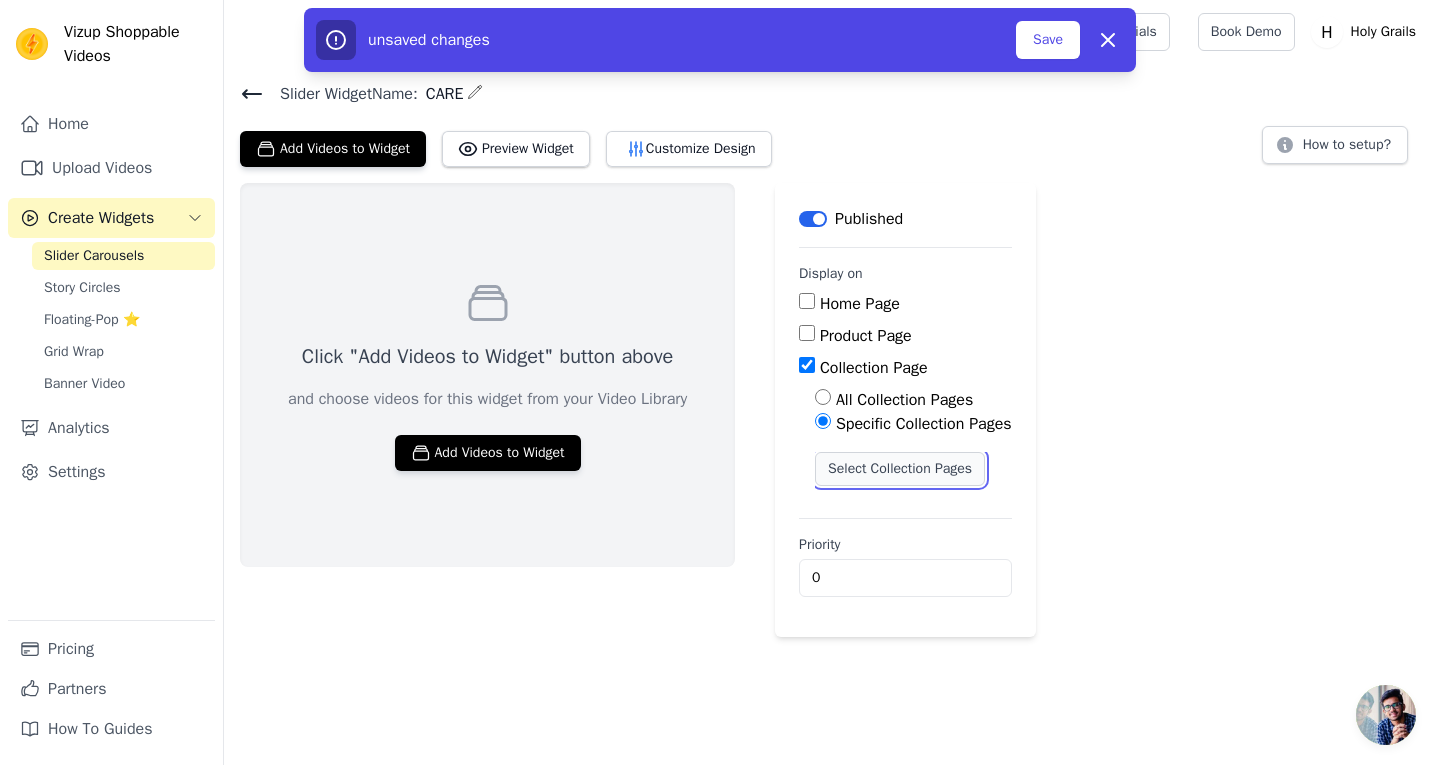 click on "Select Collection Pages" at bounding box center [900, 469] 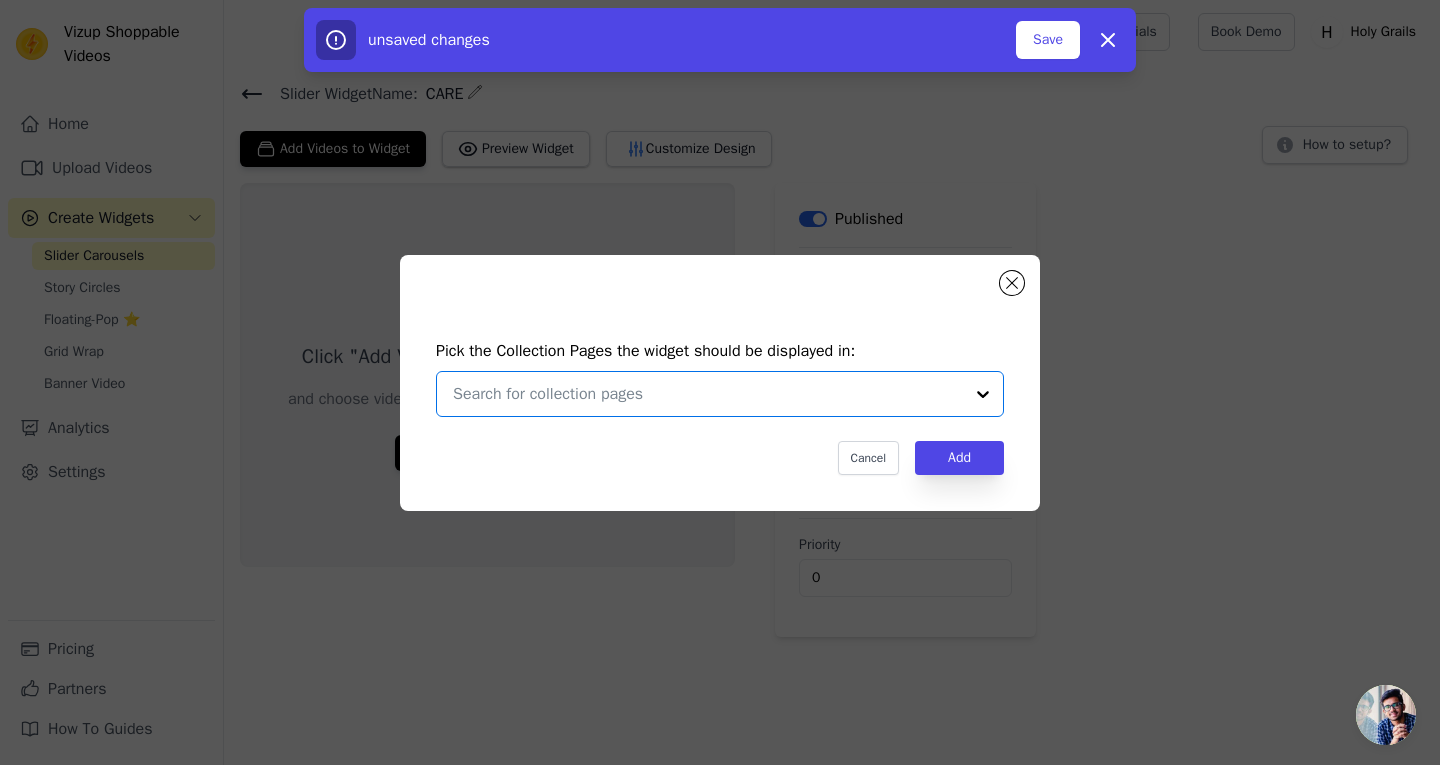 click at bounding box center (708, 394) 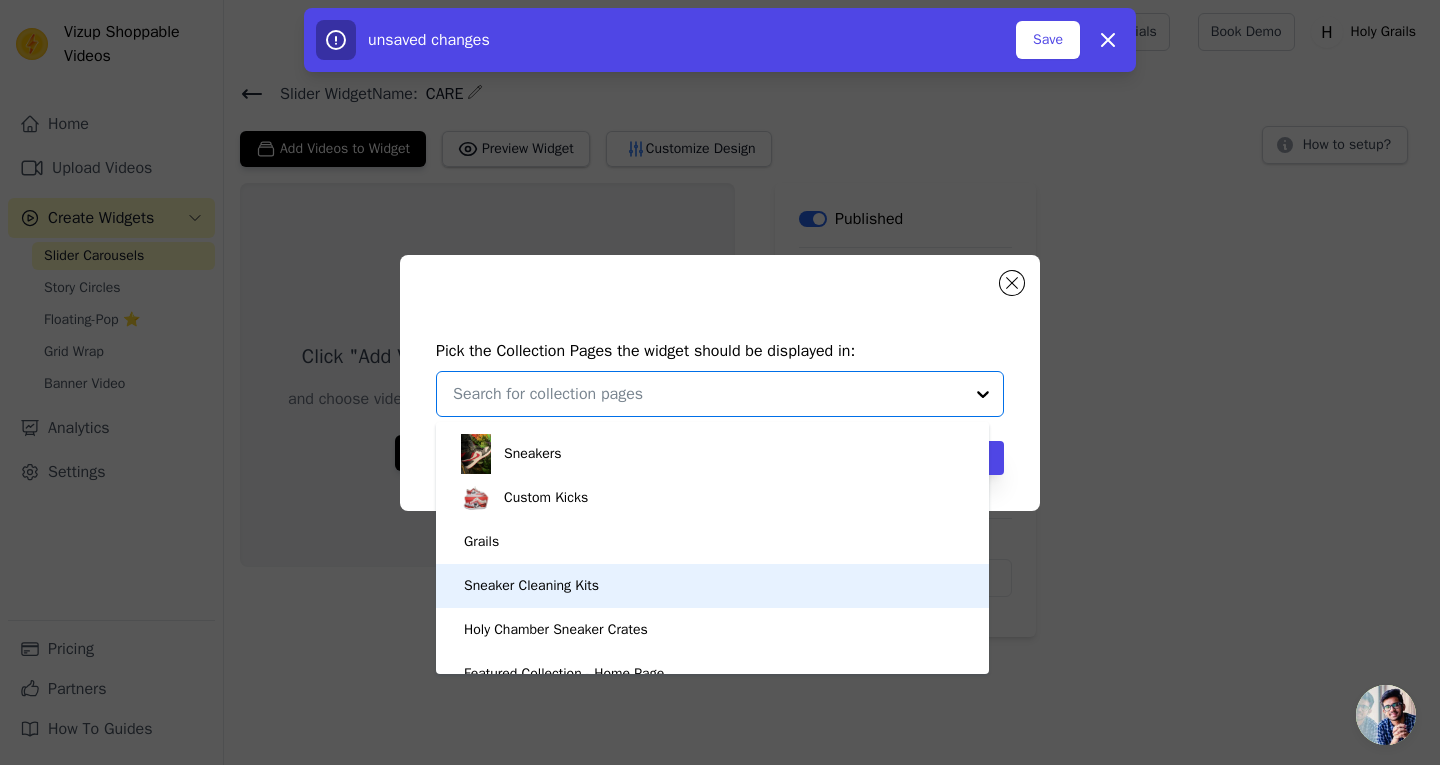 scroll, scrollTop: 130, scrollLeft: 0, axis: vertical 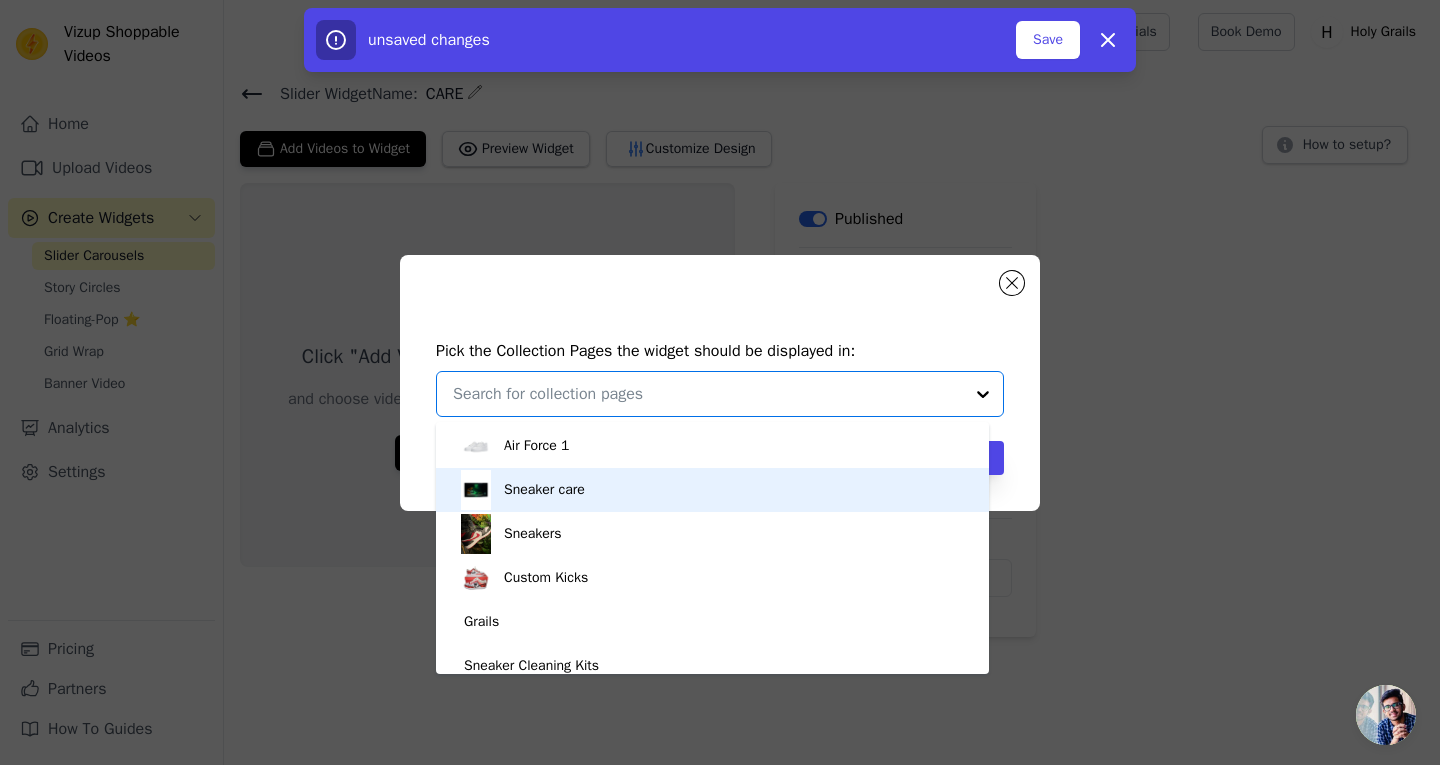 click on "Sneaker care" at bounding box center [712, 490] 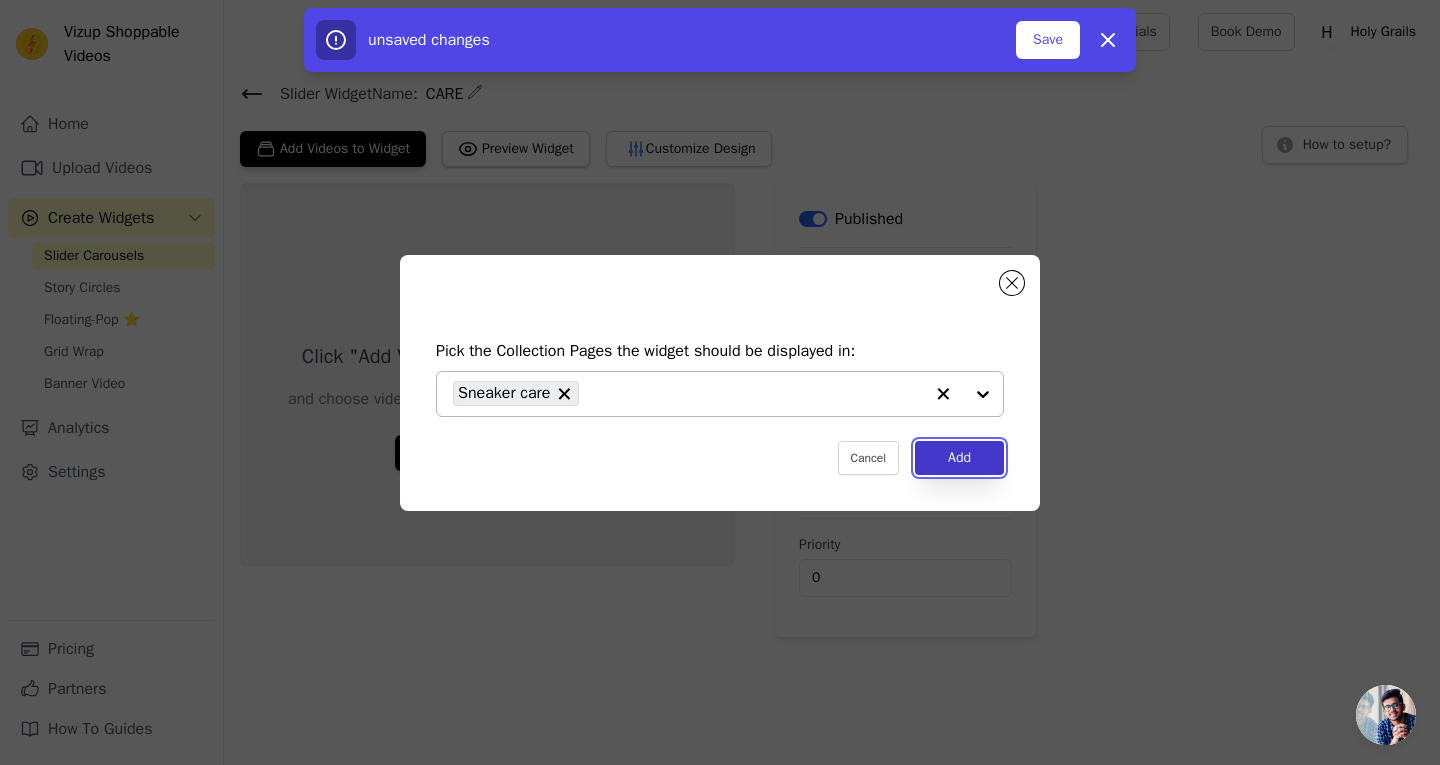 click on "Add" at bounding box center (959, 458) 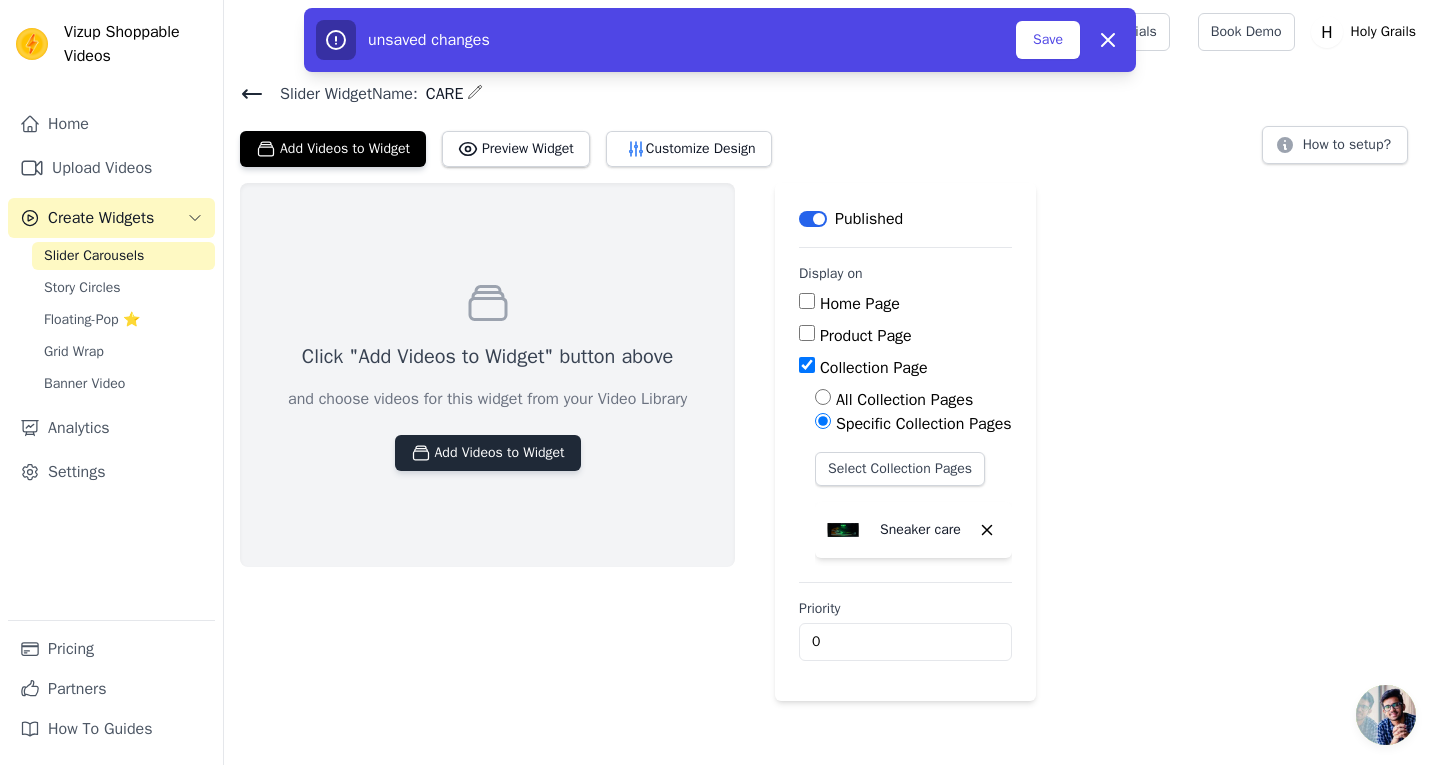 click on "Add Videos to Widget" at bounding box center (488, 453) 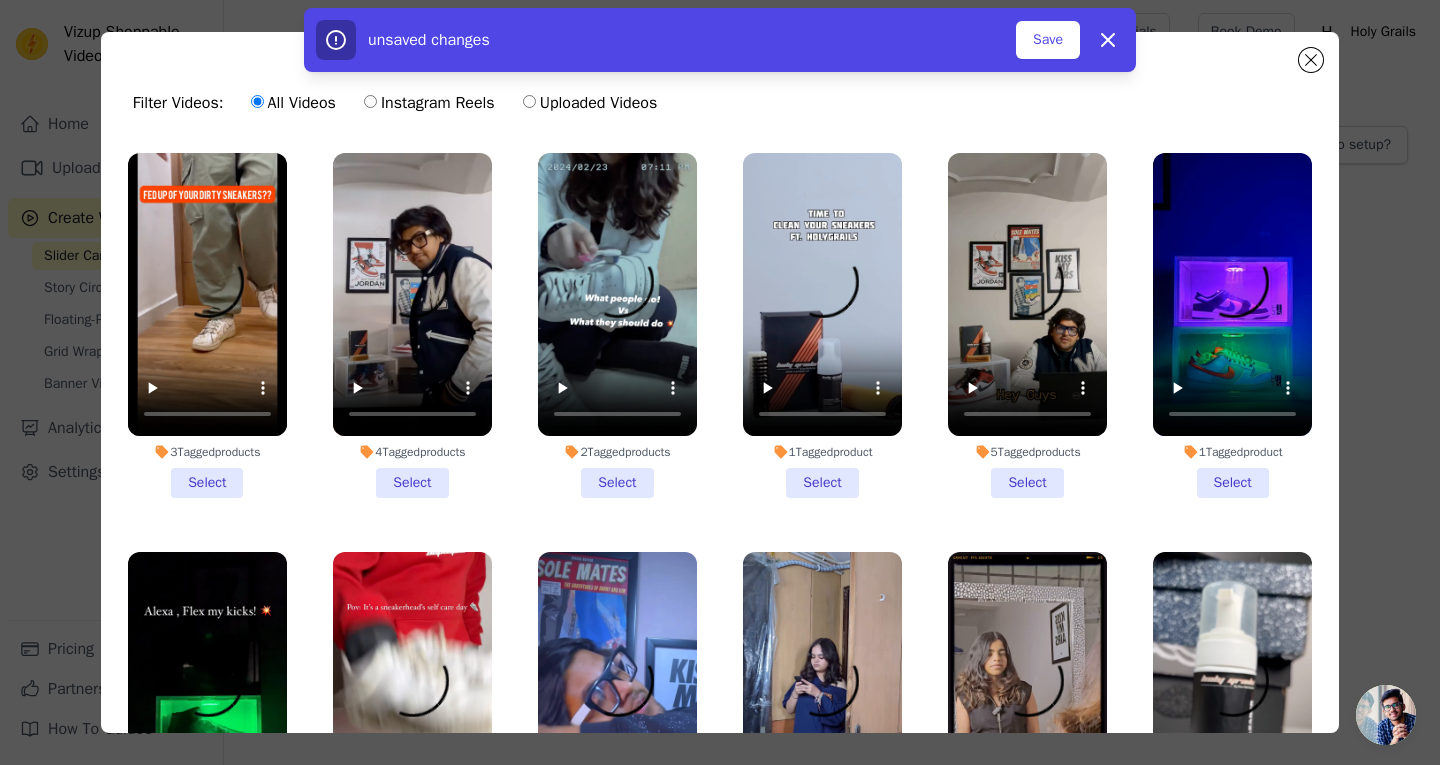 click on "3  Tagged  products     Select" at bounding box center [207, 325] 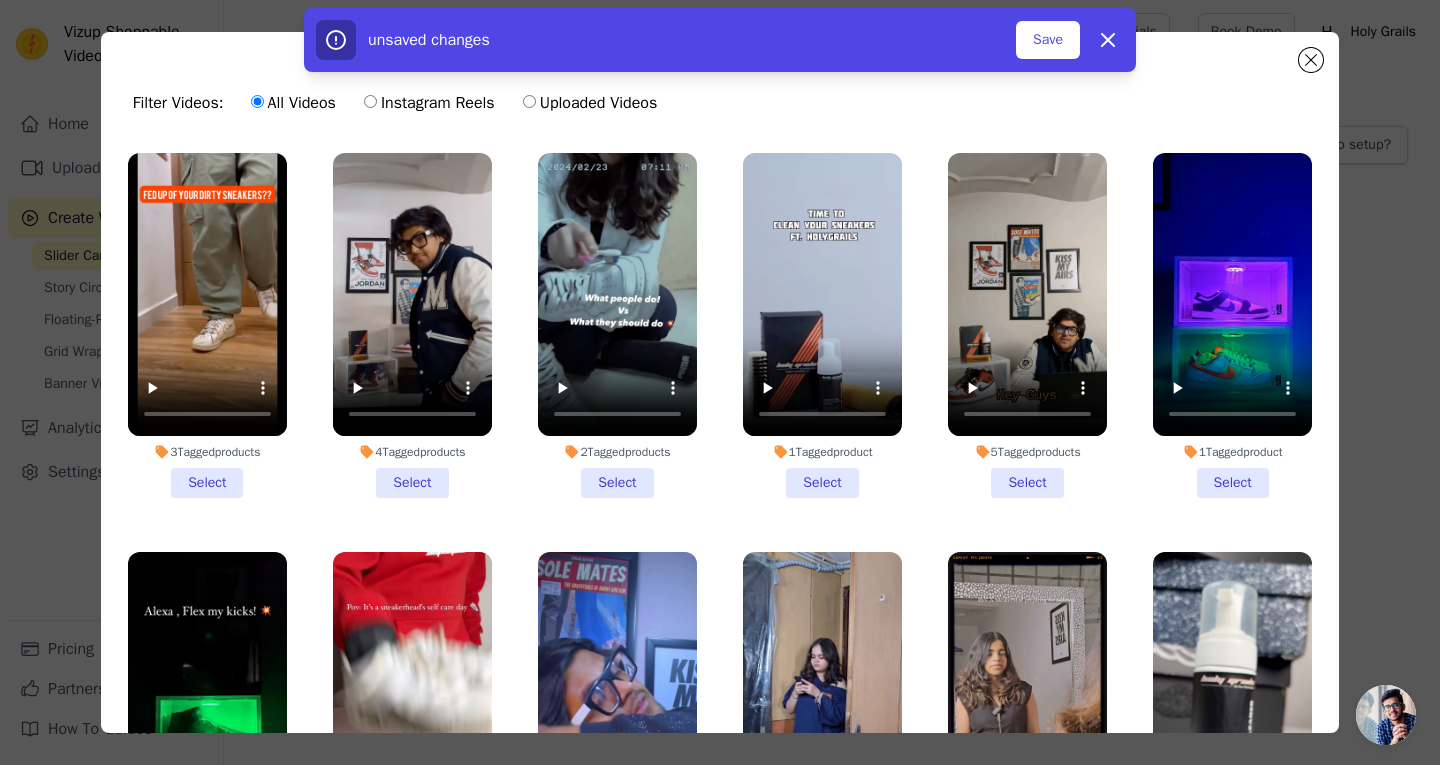 click on "3  Tagged  products     Select" at bounding box center [0, 0] 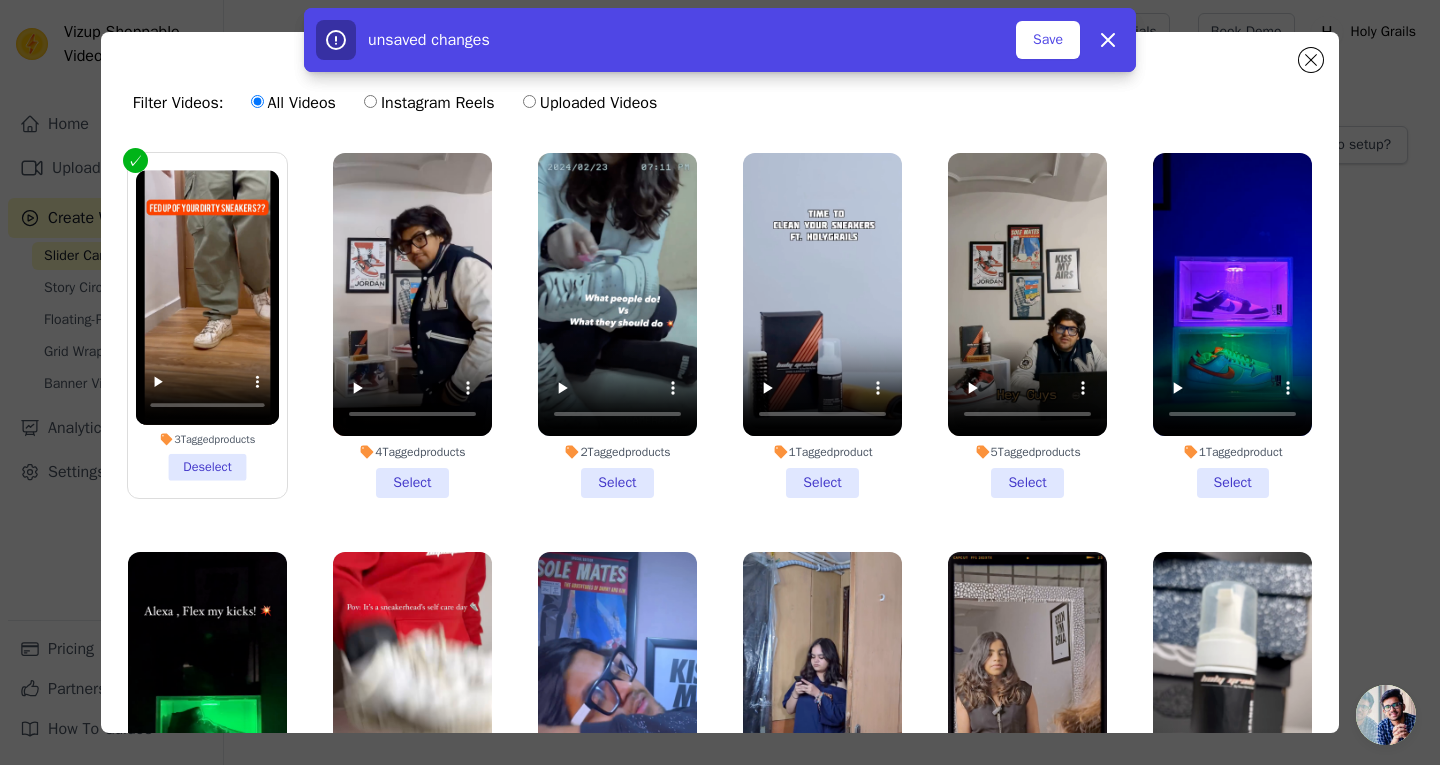 click on "4  Tagged  products     Select" at bounding box center (412, 325) 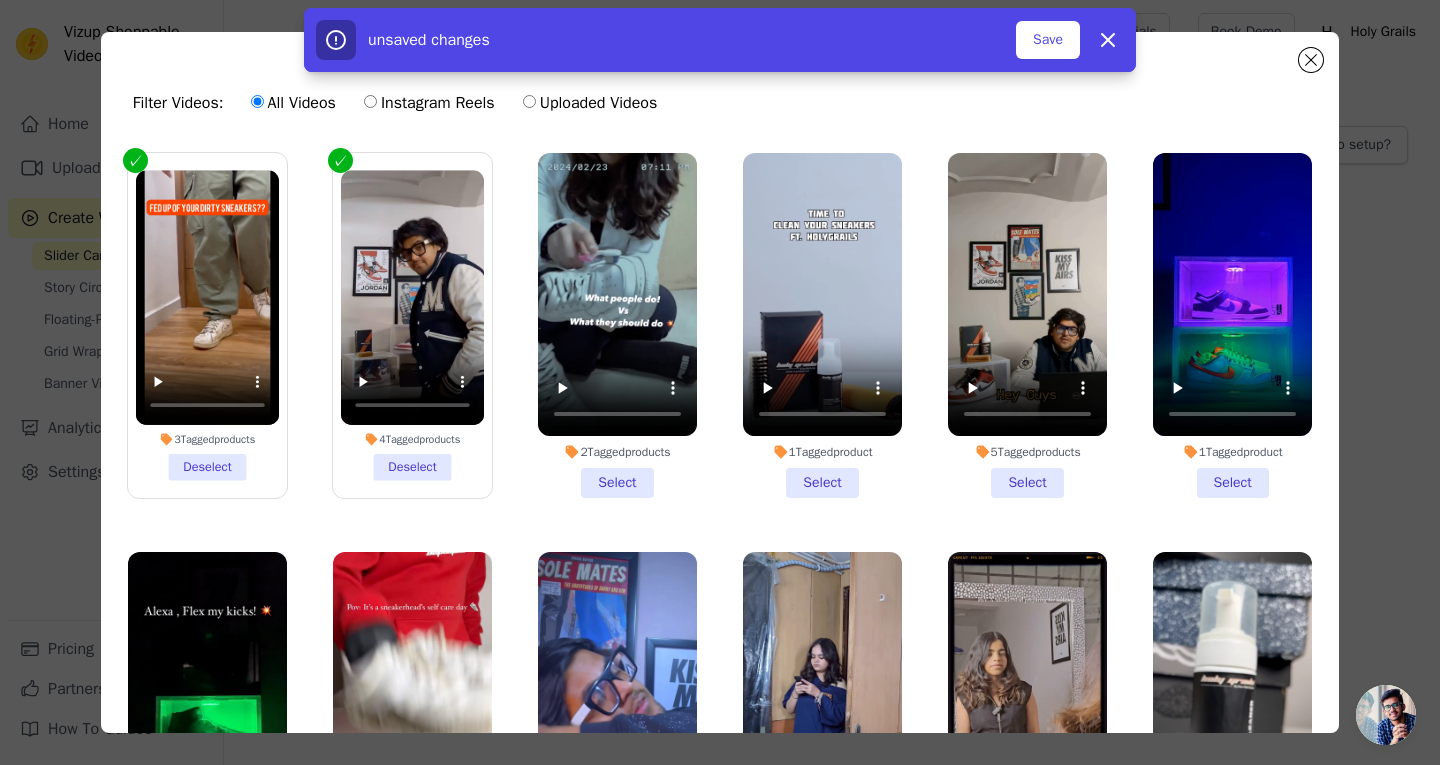 click on "2  Tagged  products     Select" at bounding box center [617, 325] 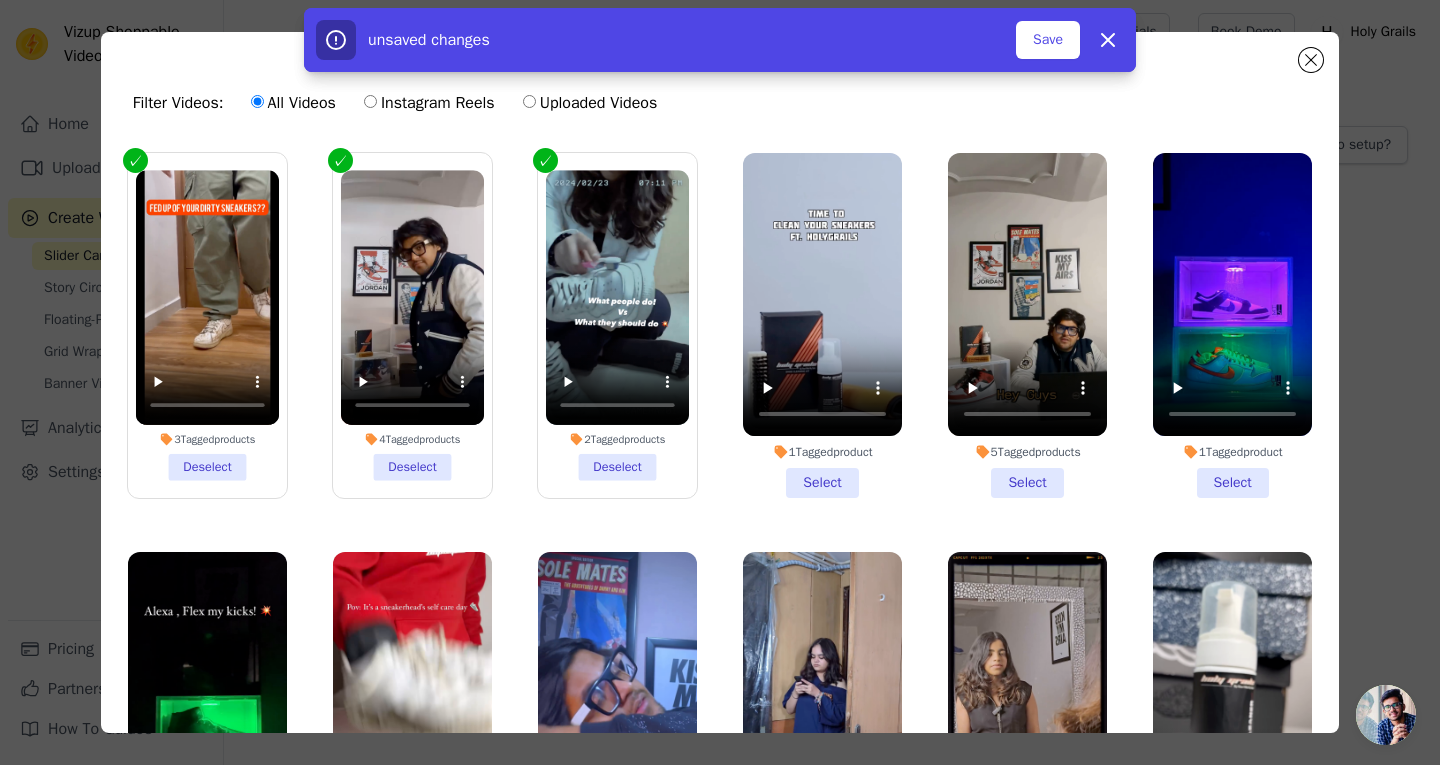 click on "1  Tagged  product     Select" at bounding box center [822, 325] 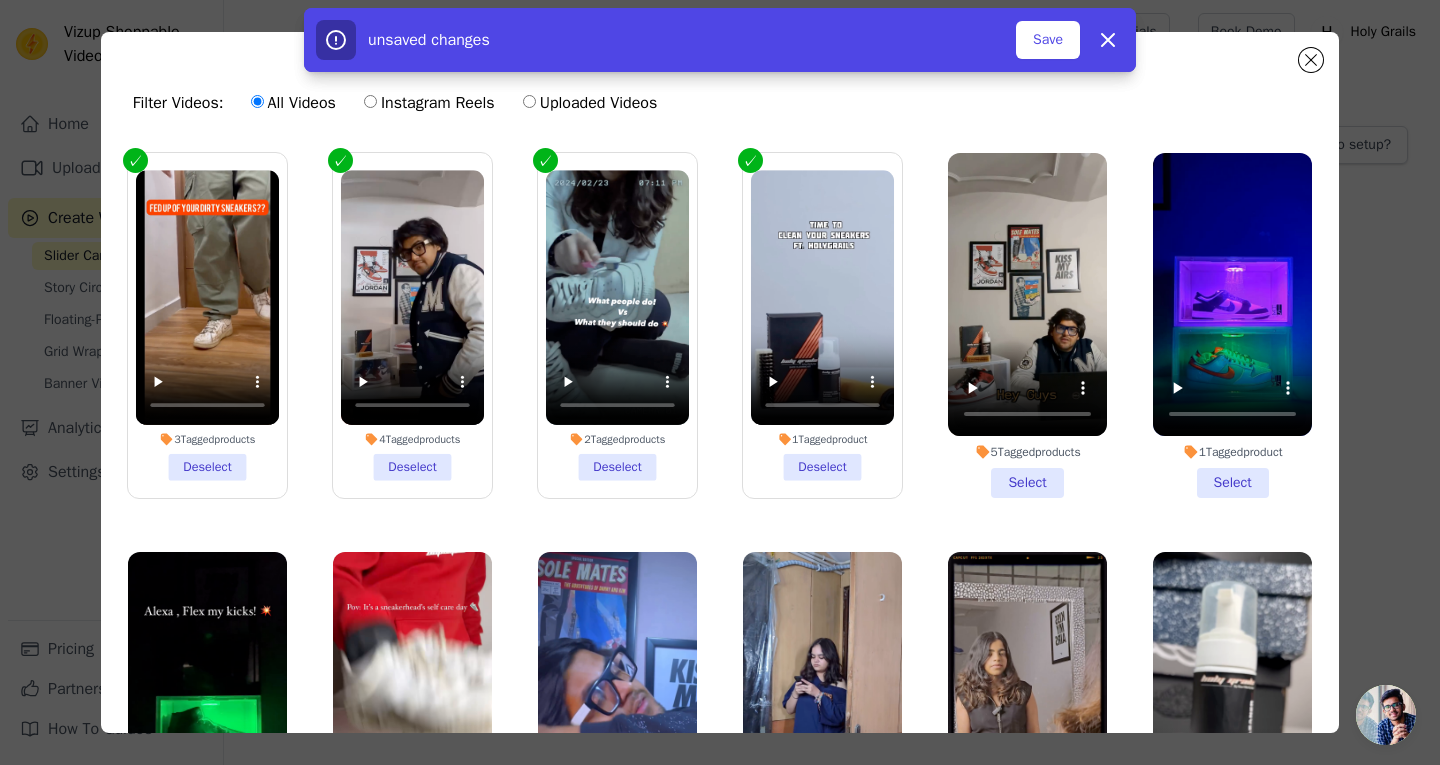 click on "5  Tagged  products     Select" at bounding box center [1027, 325] 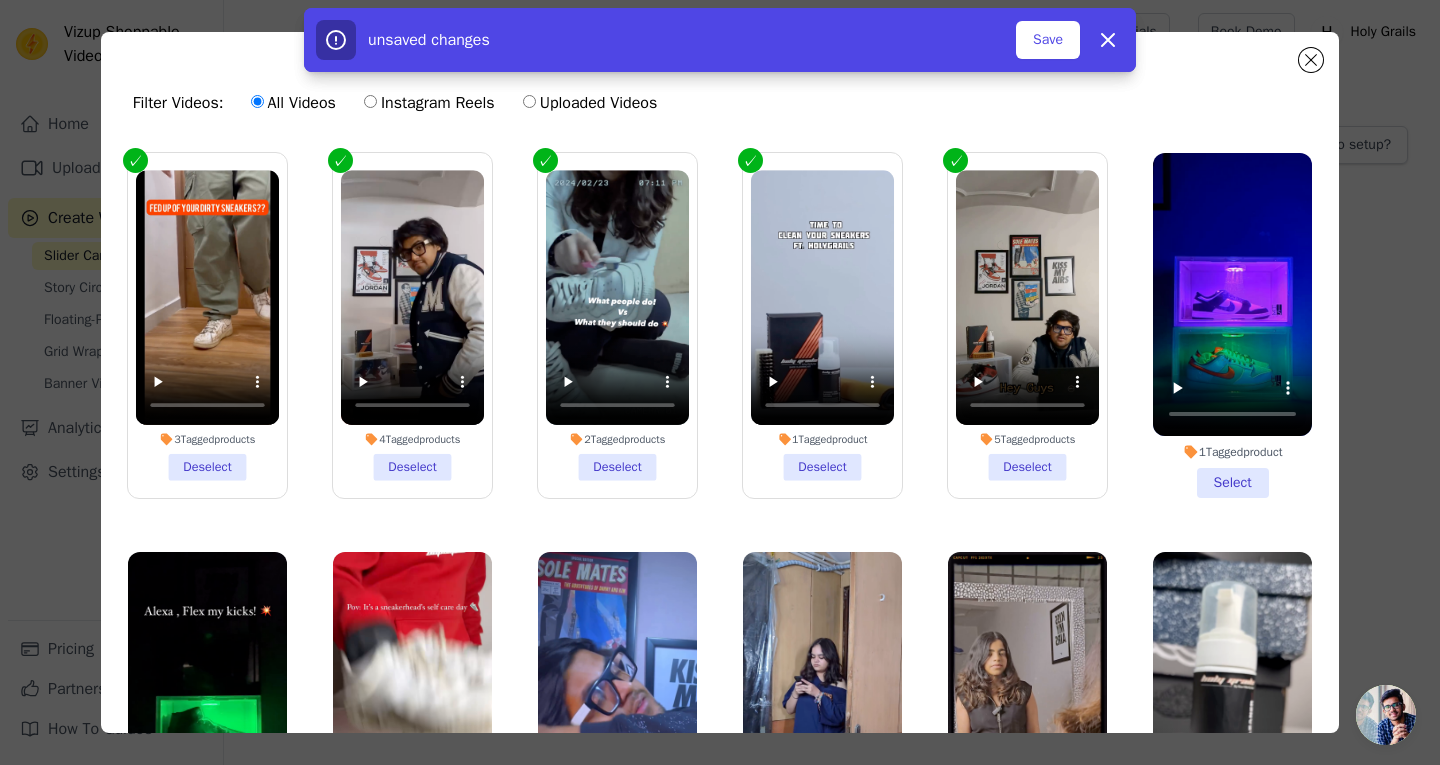 click on "1  Tagged  product     Select" at bounding box center (1232, 325) 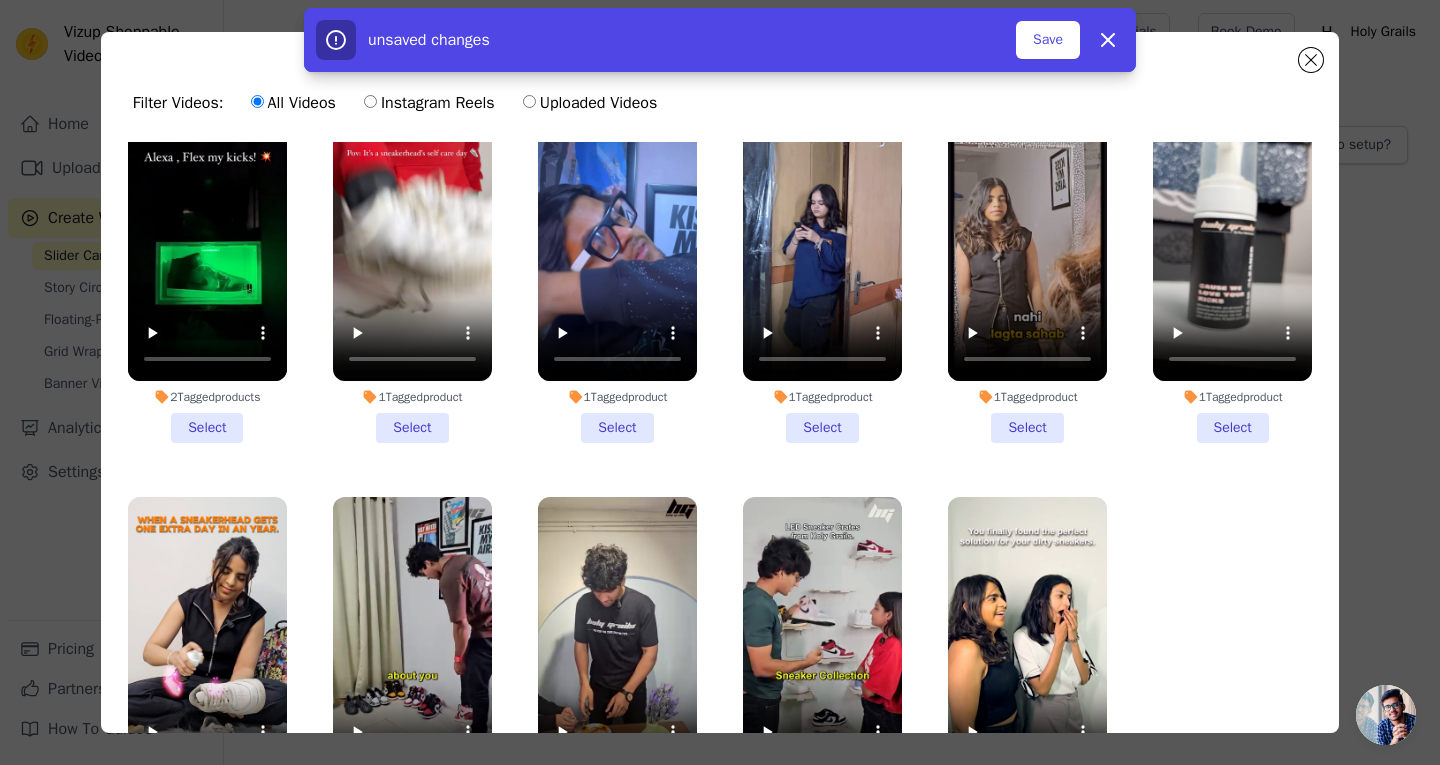 scroll, scrollTop: 455, scrollLeft: 0, axis: vertical 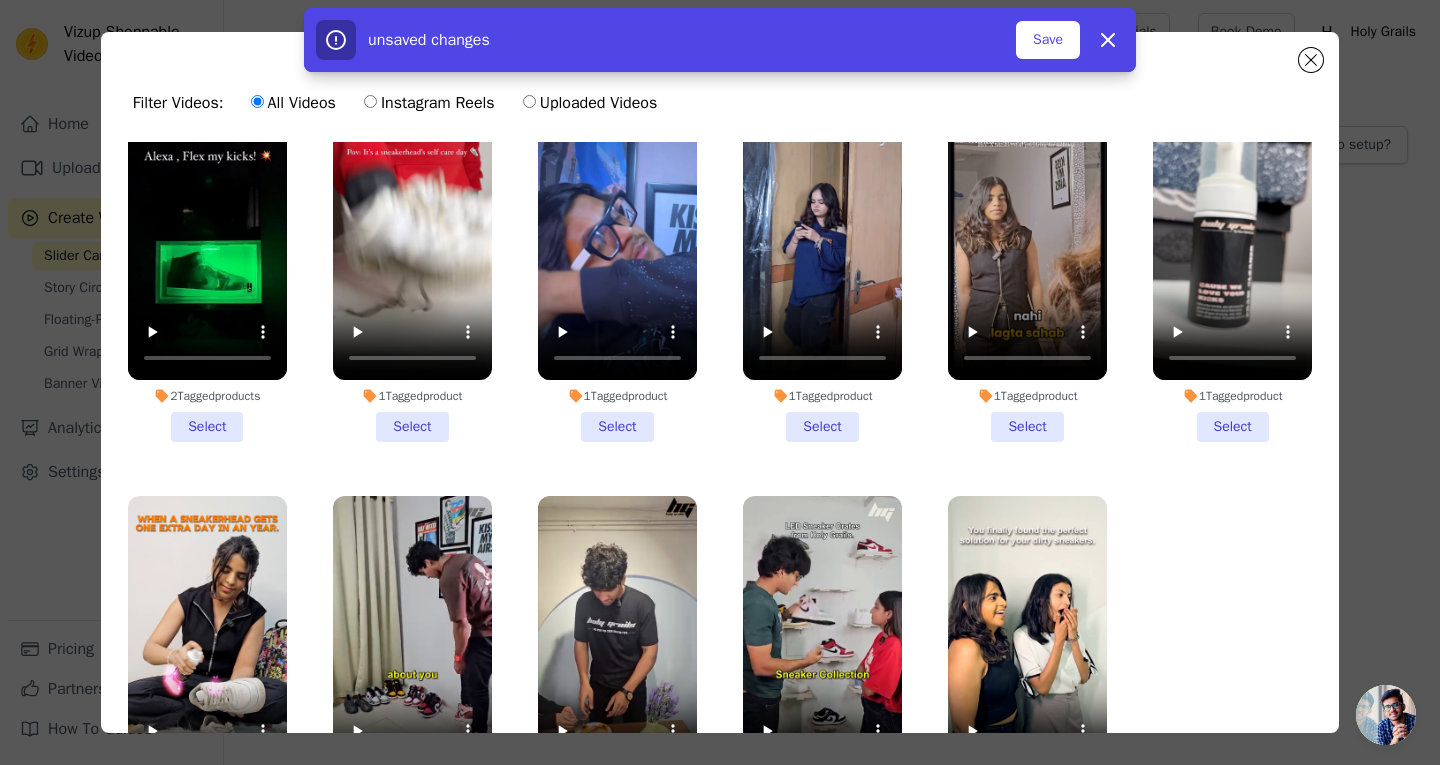 click on "2  Tagged  products     Select" at bounding box center (207, 269) 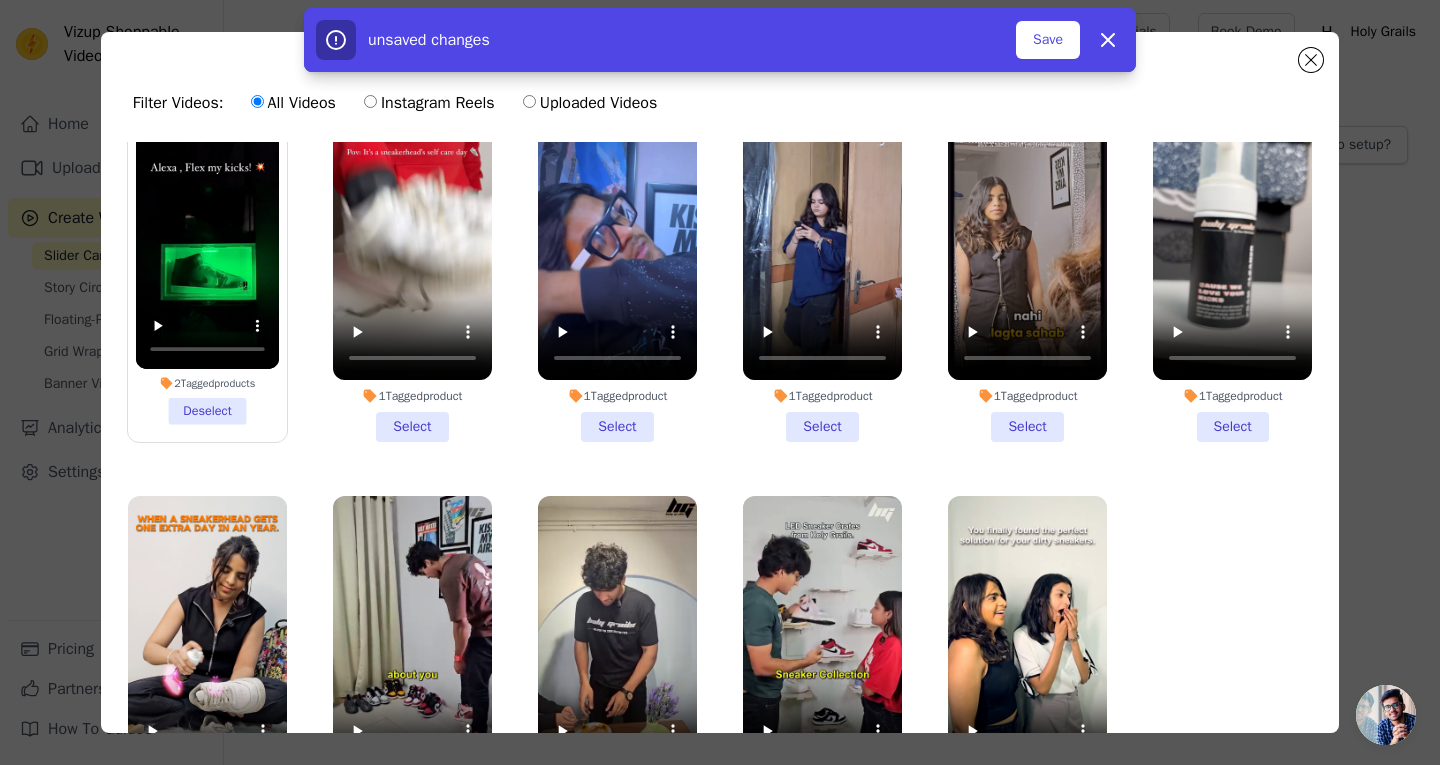 click on "1  Tagged  product     Select" at bounding box center [412, 269] 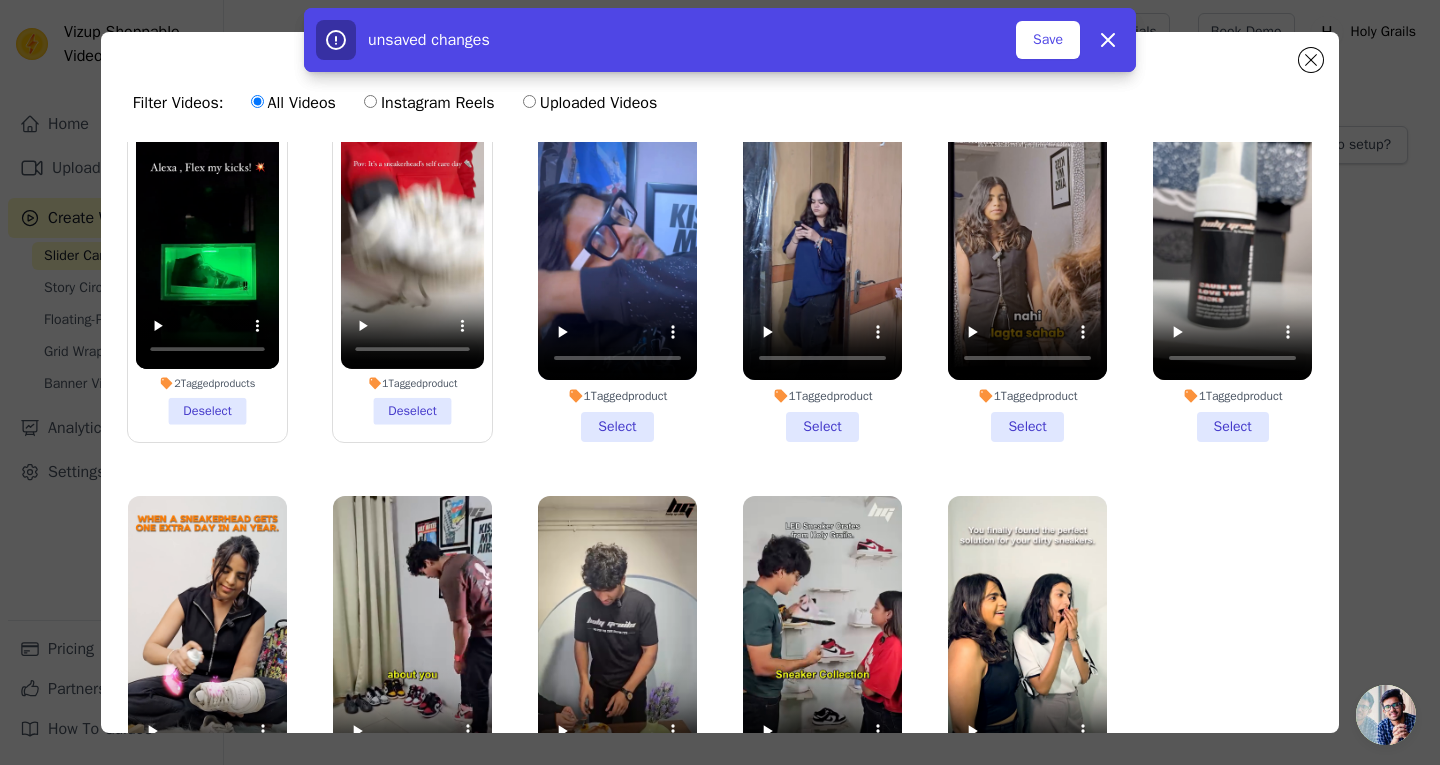 click on "1  Tagged  product     Select" at bounding box center (617, 269) 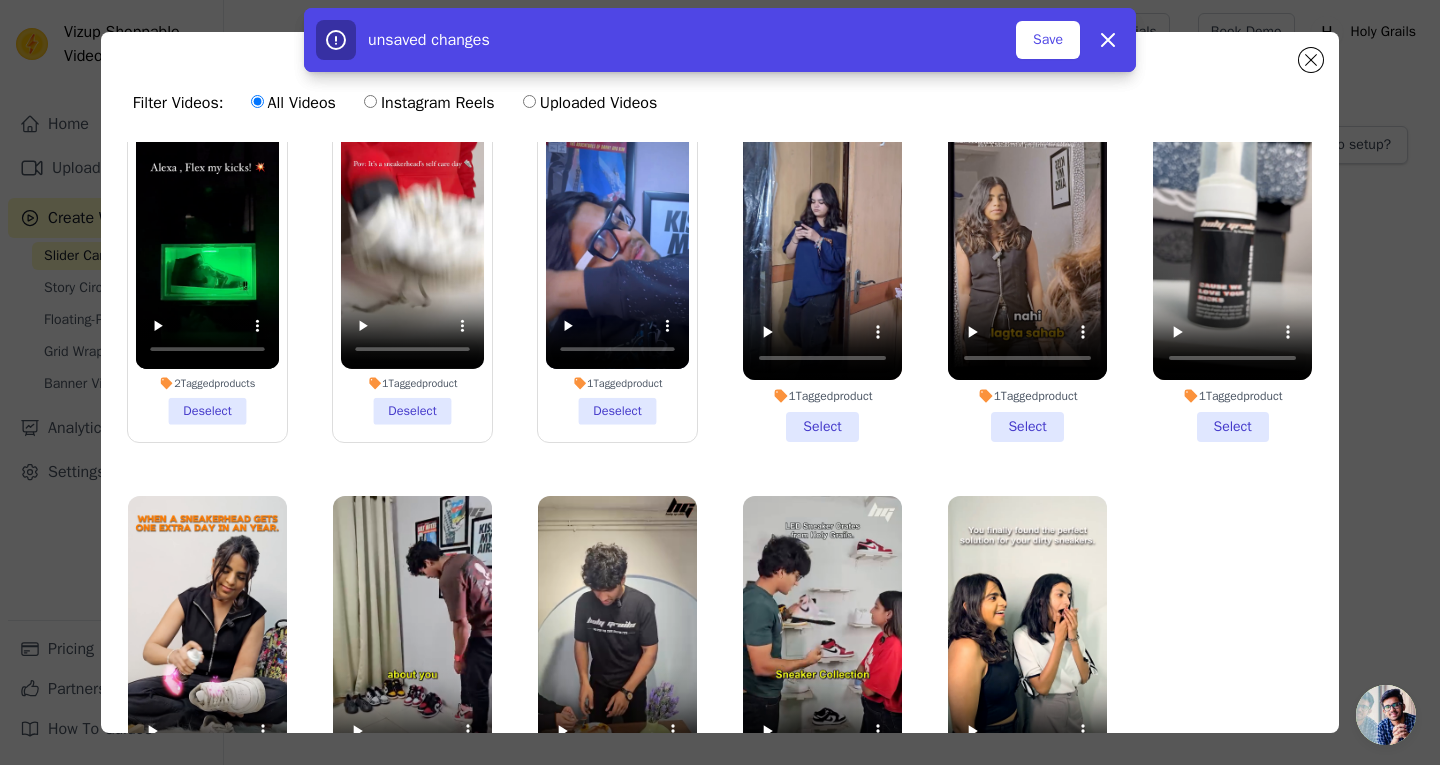 click on "1  Tagged  product     Select" at bounding box center [822, 269] 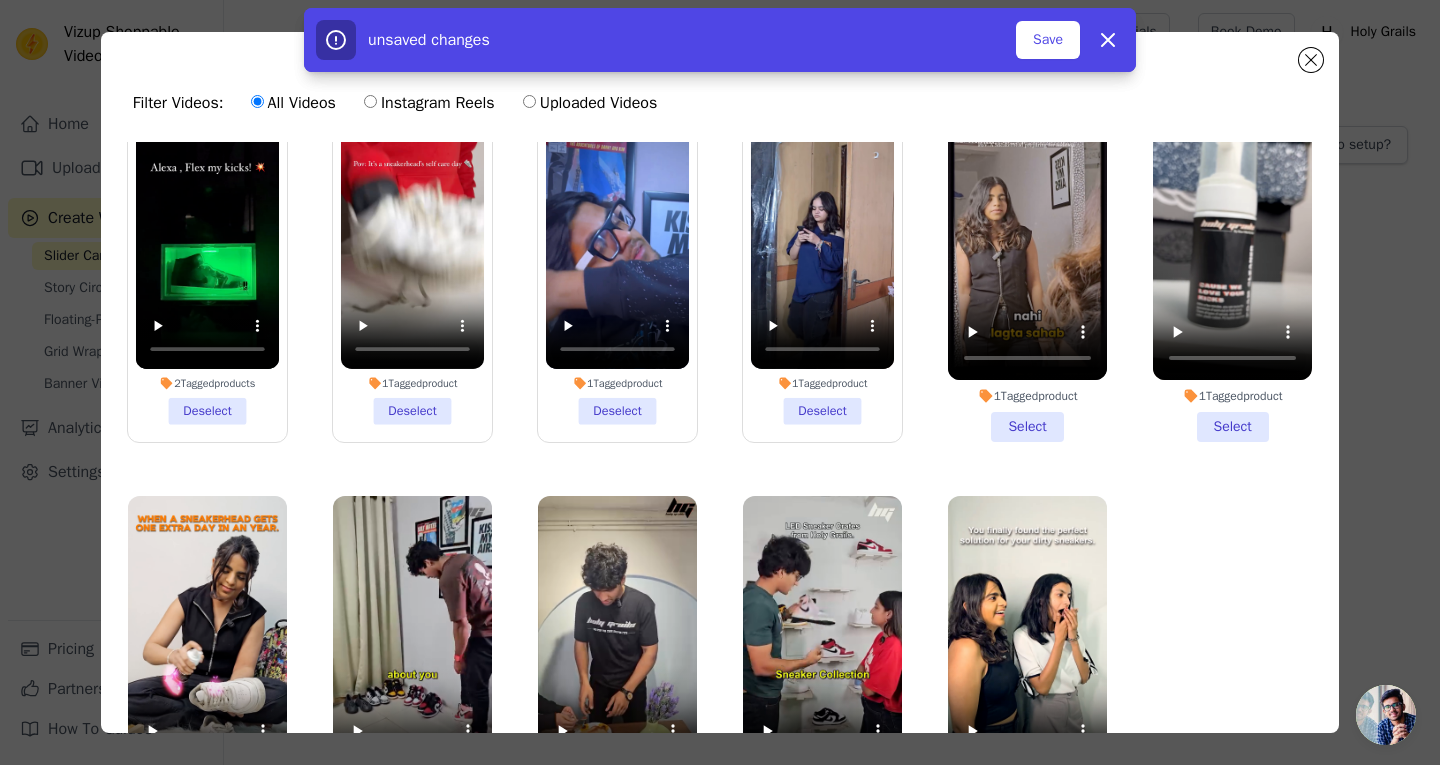 click on "1  Tagged  product     Select" at bounding box center (1027, 269) 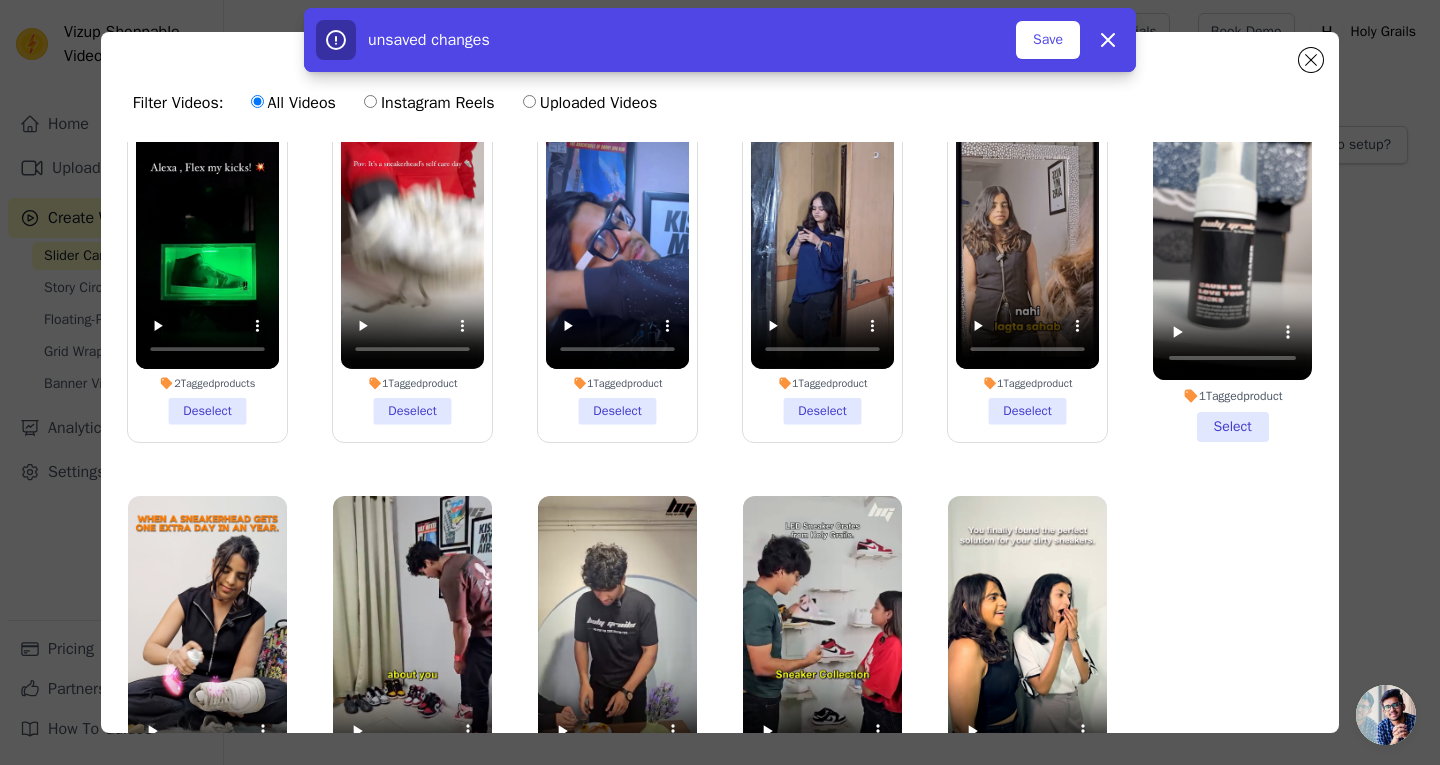 click on "1  Tagged  product     Select" at bounding box center [1232, 269] 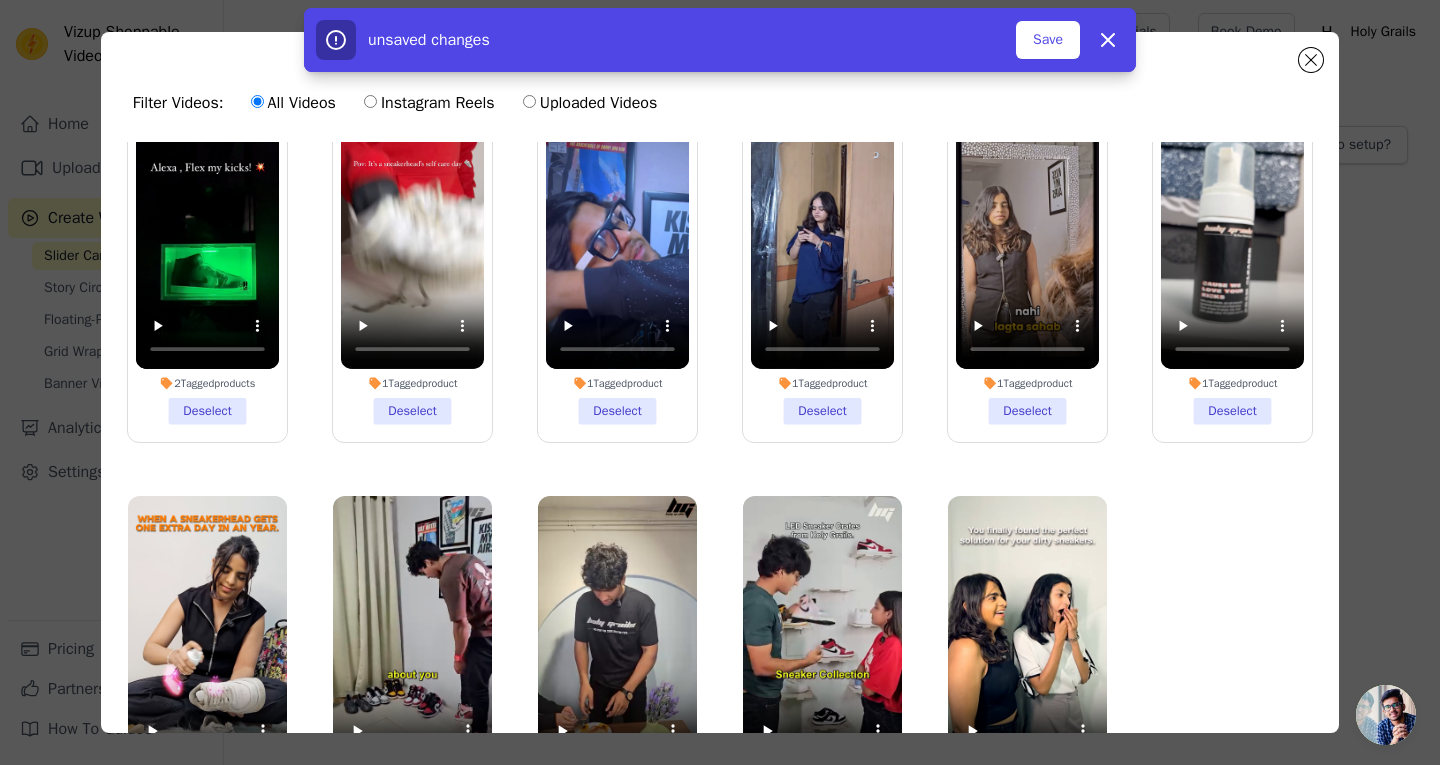 scroll, scrollTop: 483, scrollLeft: 0, axis: vertical 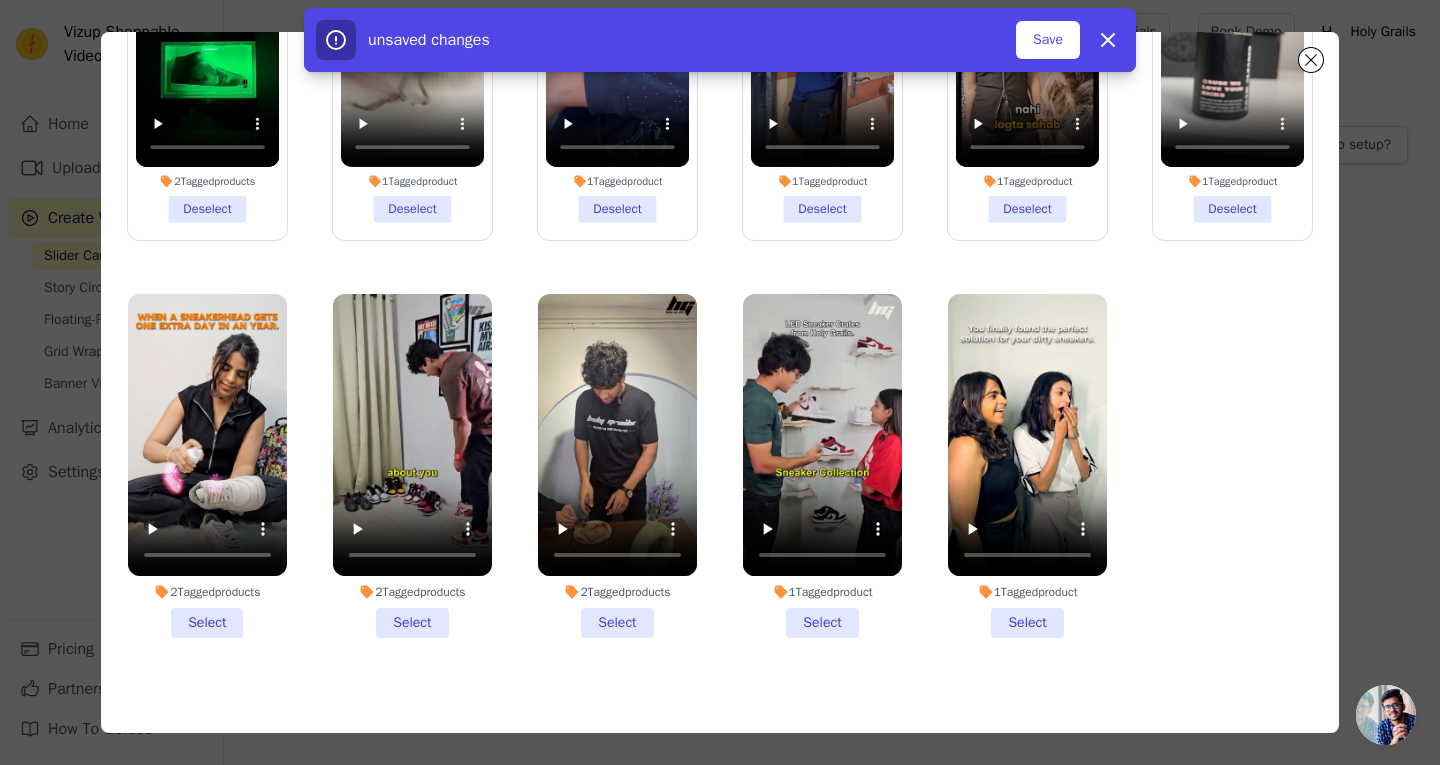 click on "2  Tagged  products     Select" at bounding box center [207, 466] 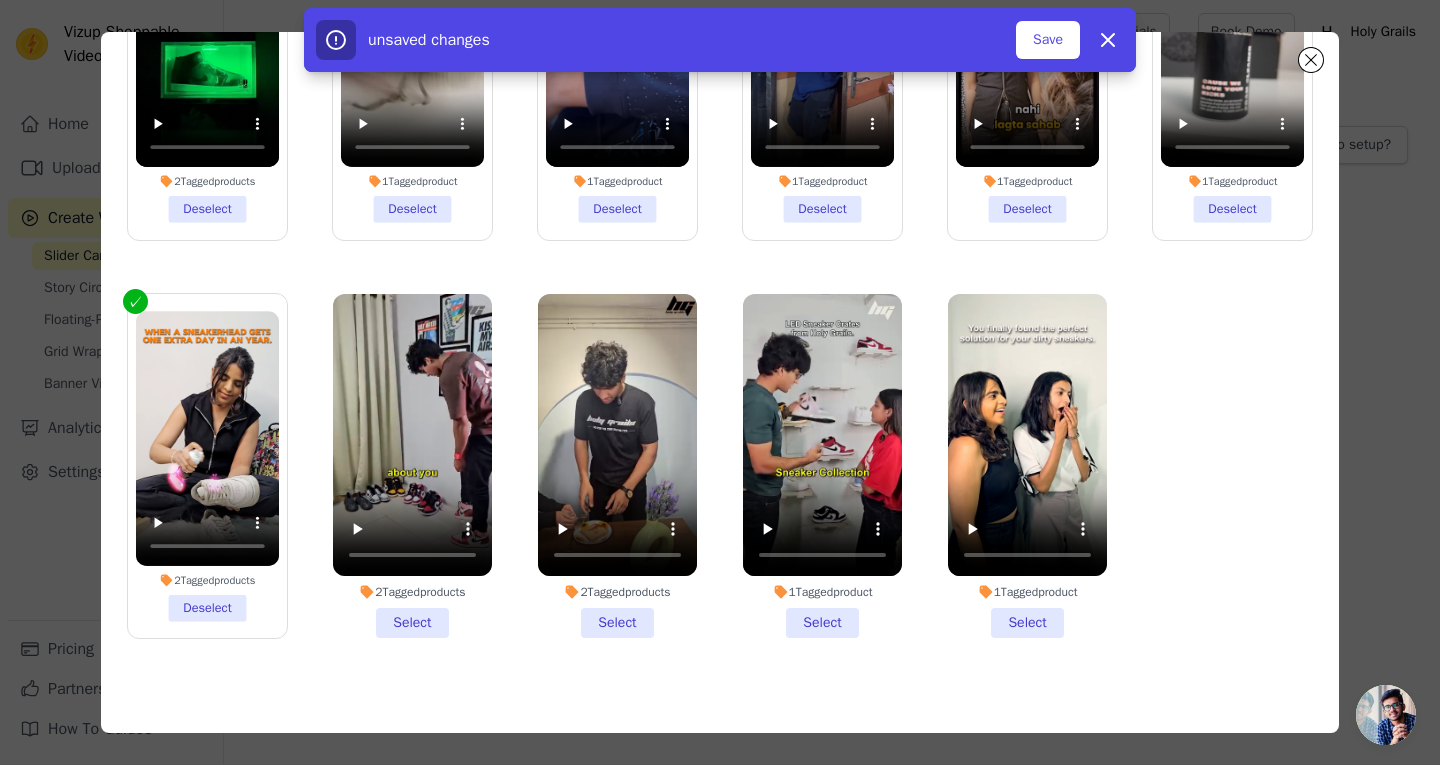 click on "2  Tagged  products     Select" at bounding box center [412, 466] 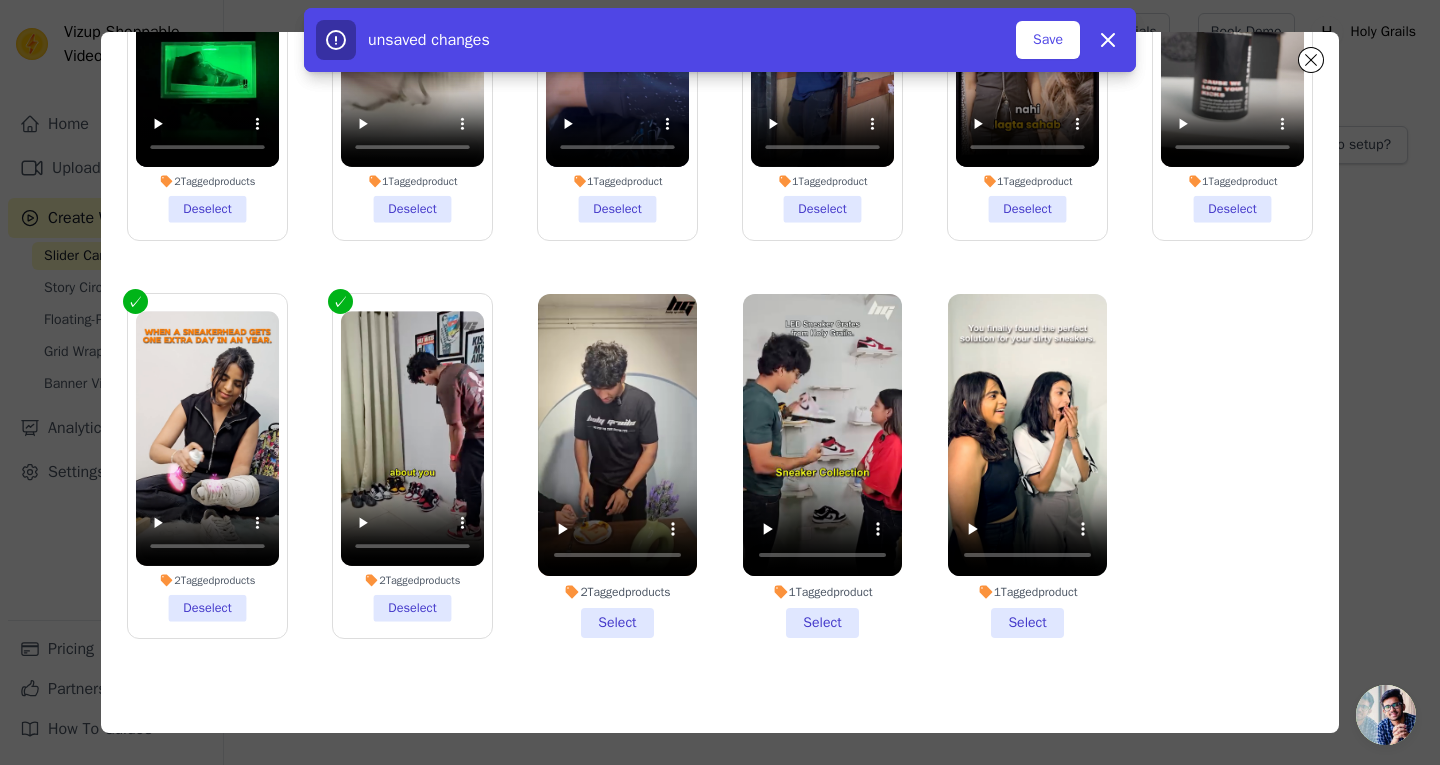 click on "2  Tagged  products     Select" at bounding box center (617, 466) 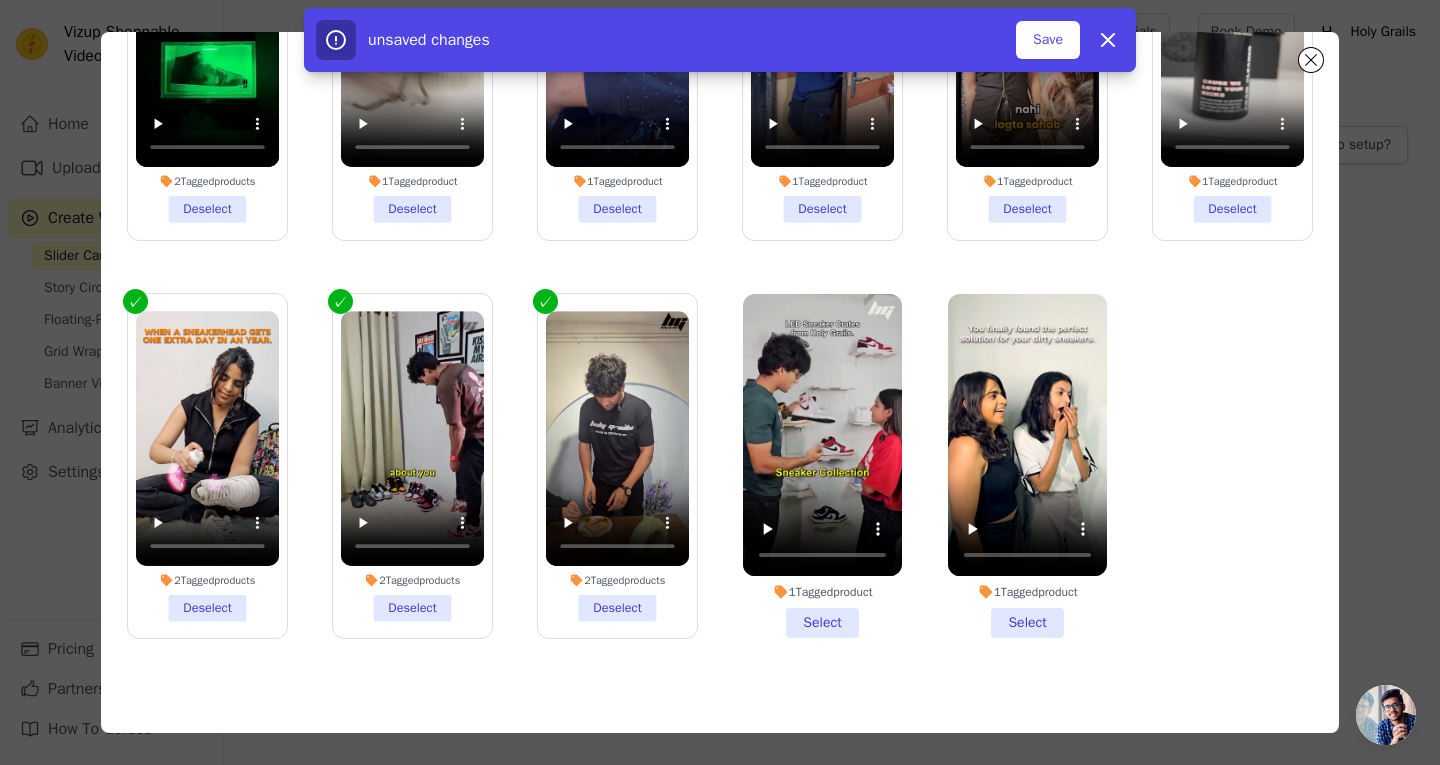 click on "1  Tagged  product     Select" at bounding box center [822, 466] 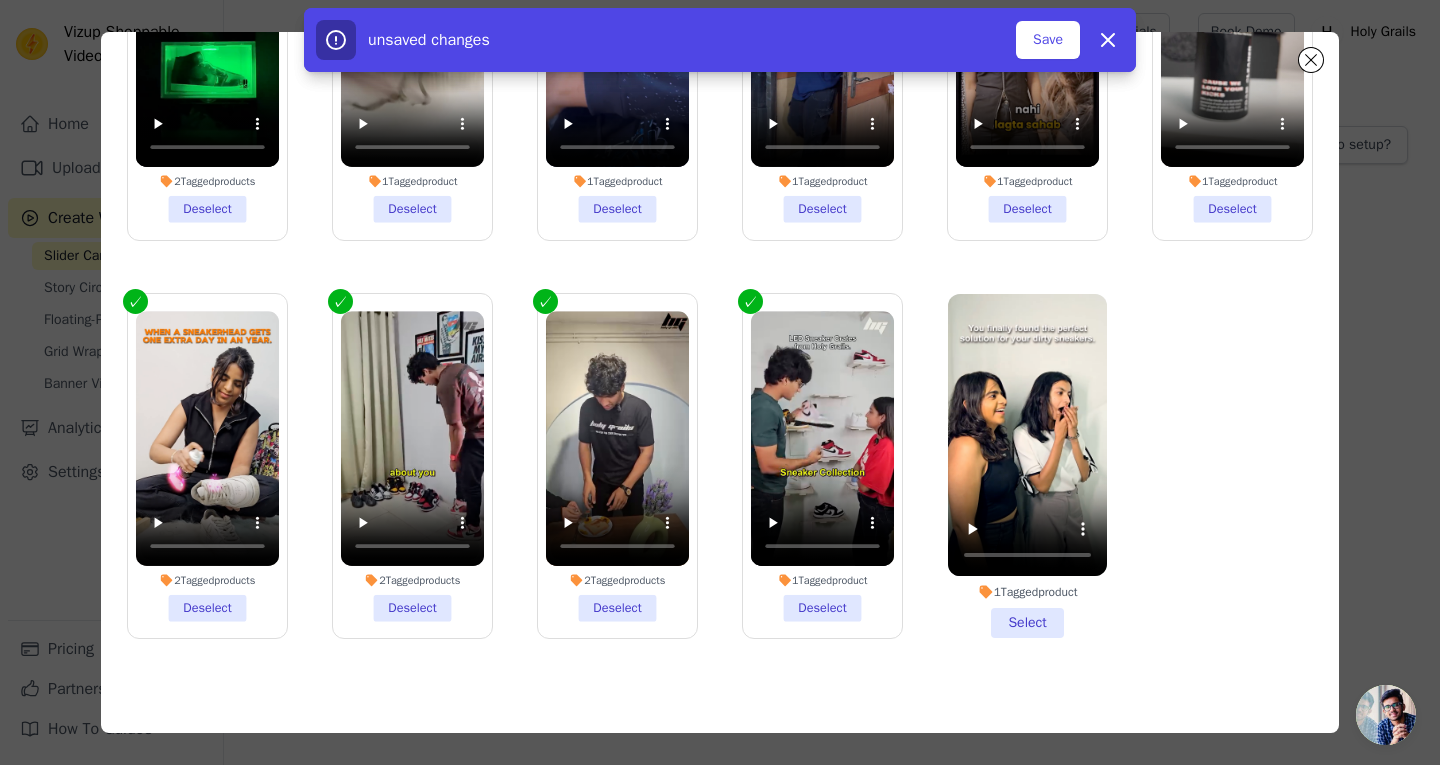 click on "1  Tagged  product     Select" at bounding box center [1027, 466] 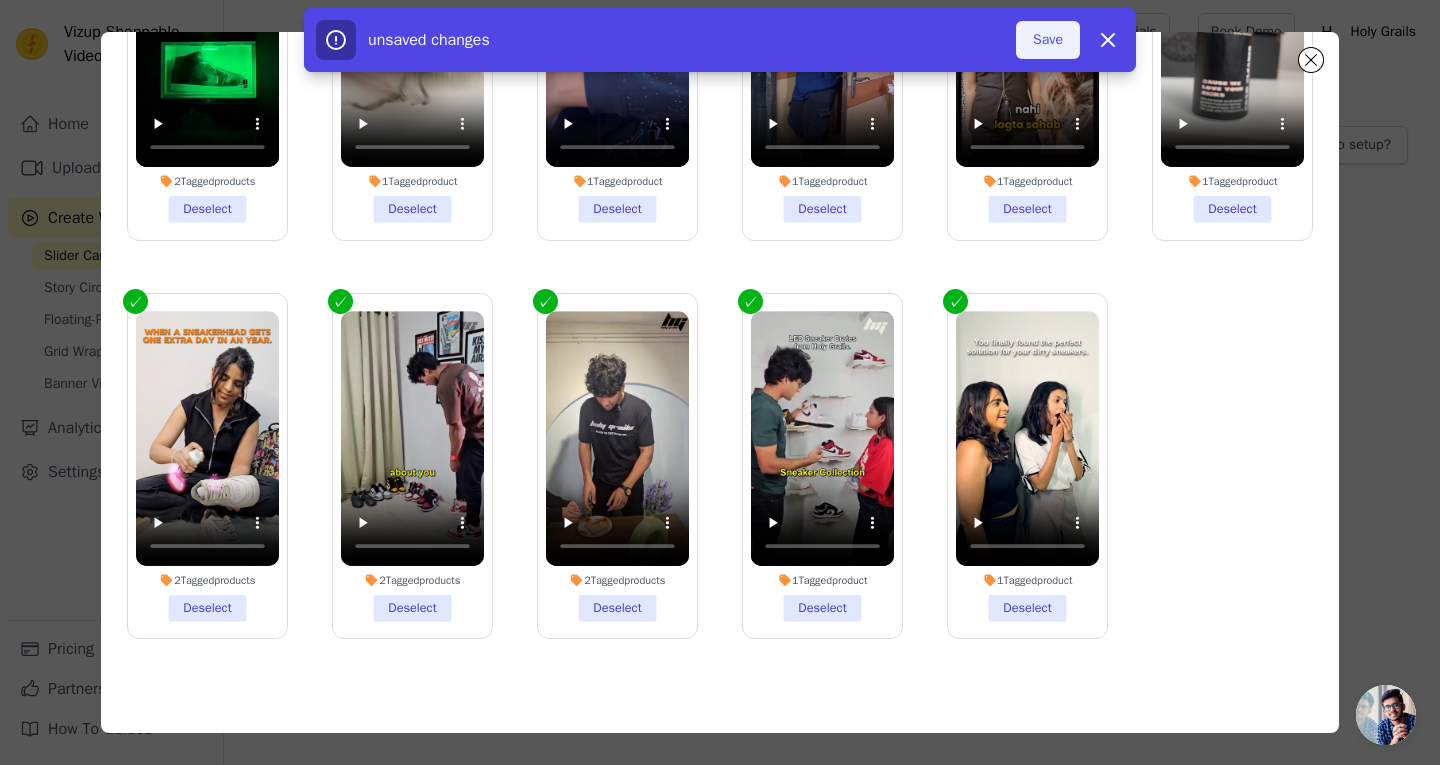 click on "Save" at bounding box center [1048, 40] 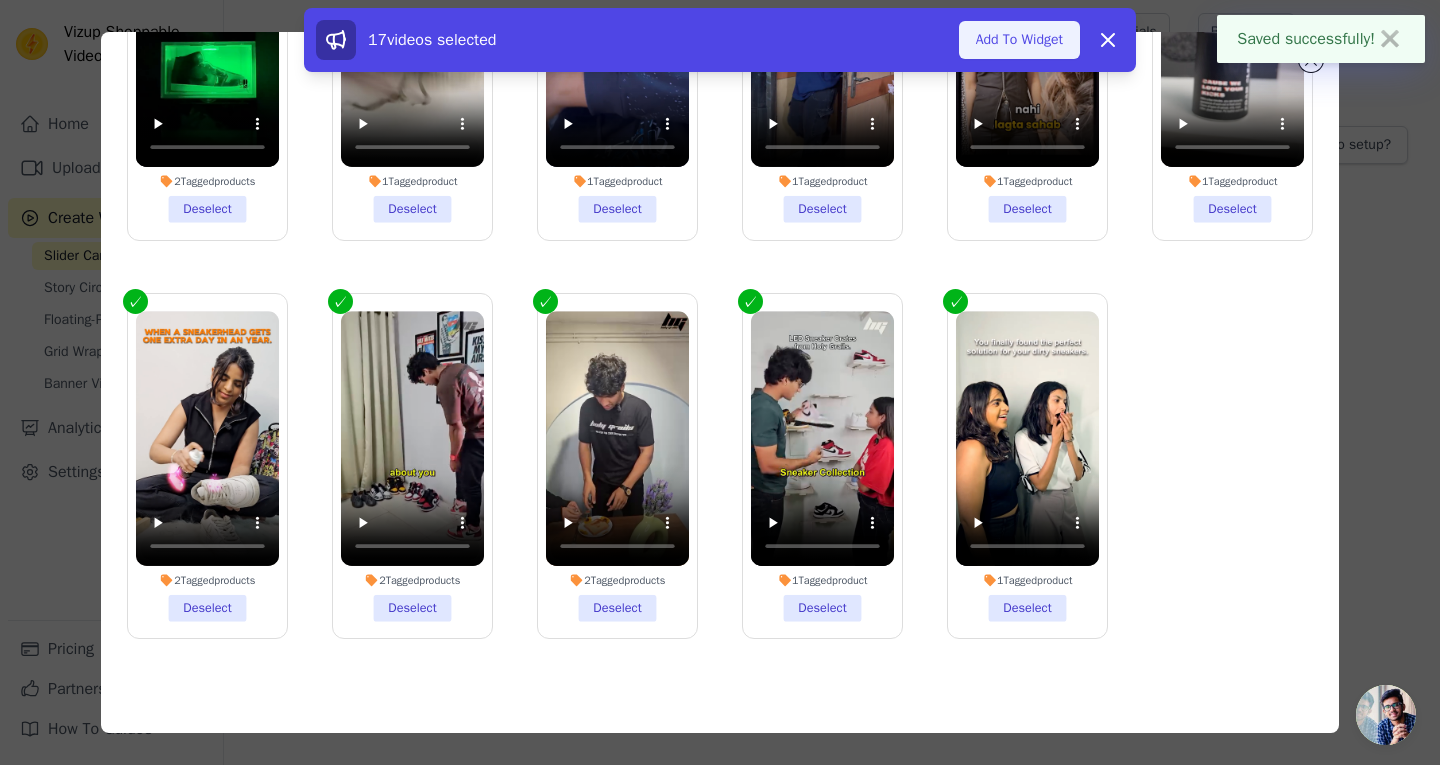 click on "Add To Widget" at bounding box center (1019, 40) 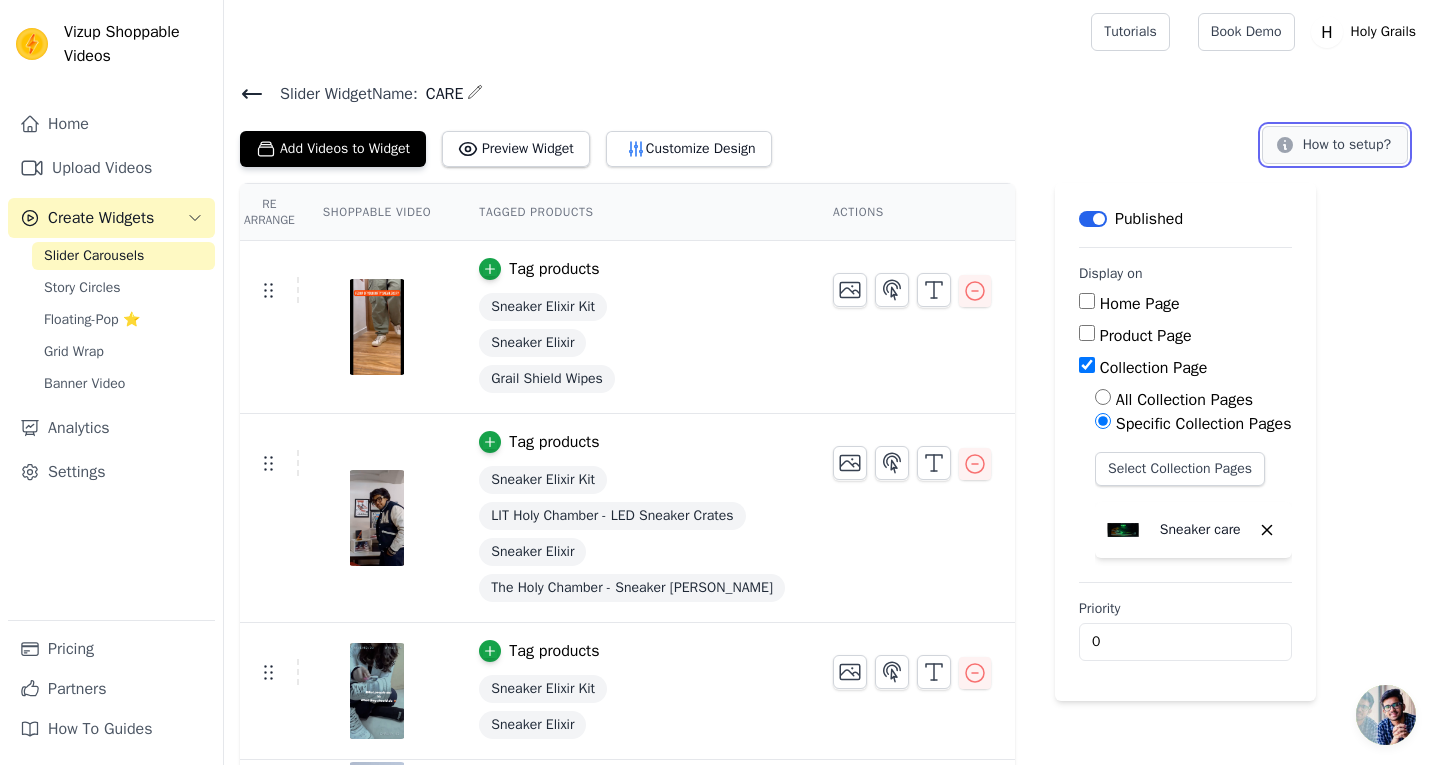 click on "How to setup?" at bounding box center (1335, 145) 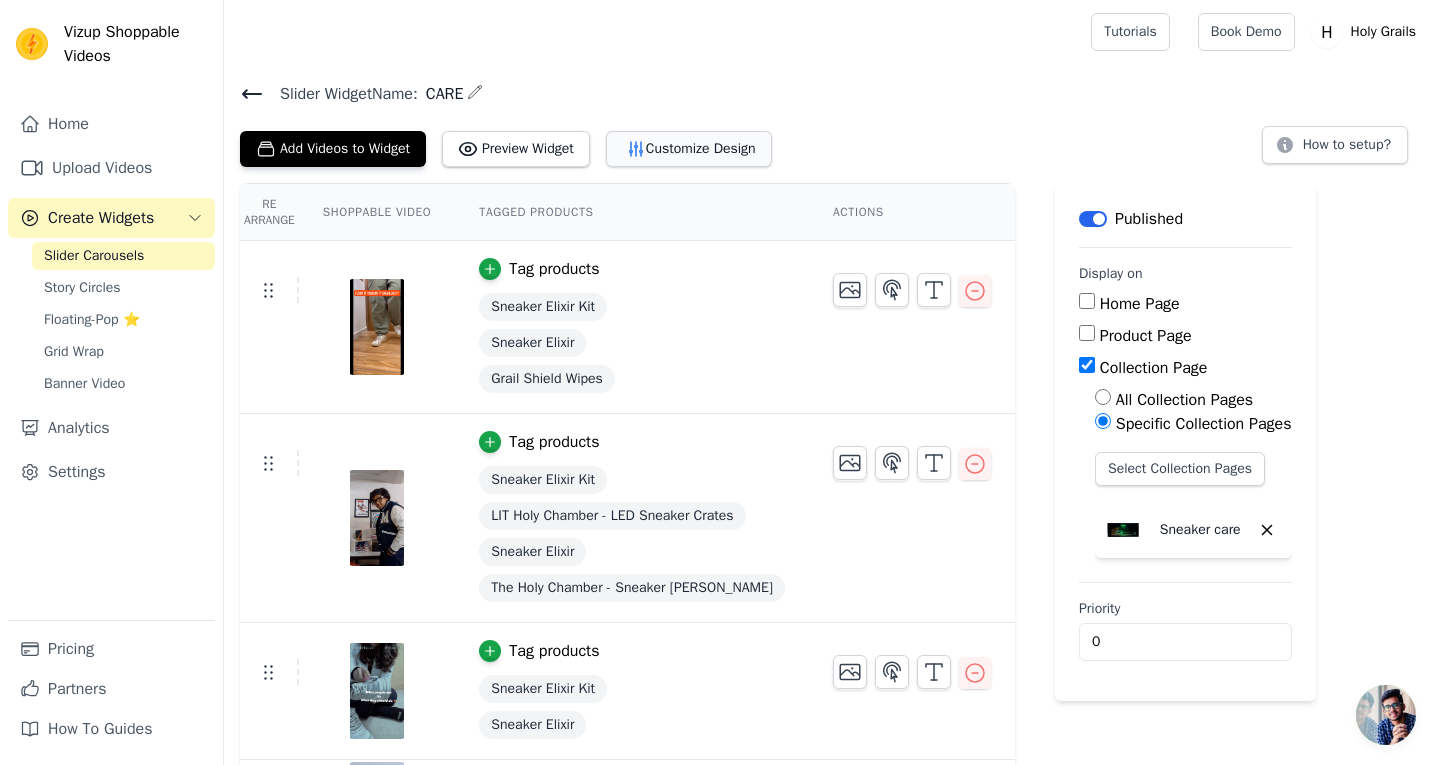 click on "Customize Design" at bounding box center (689, 149) 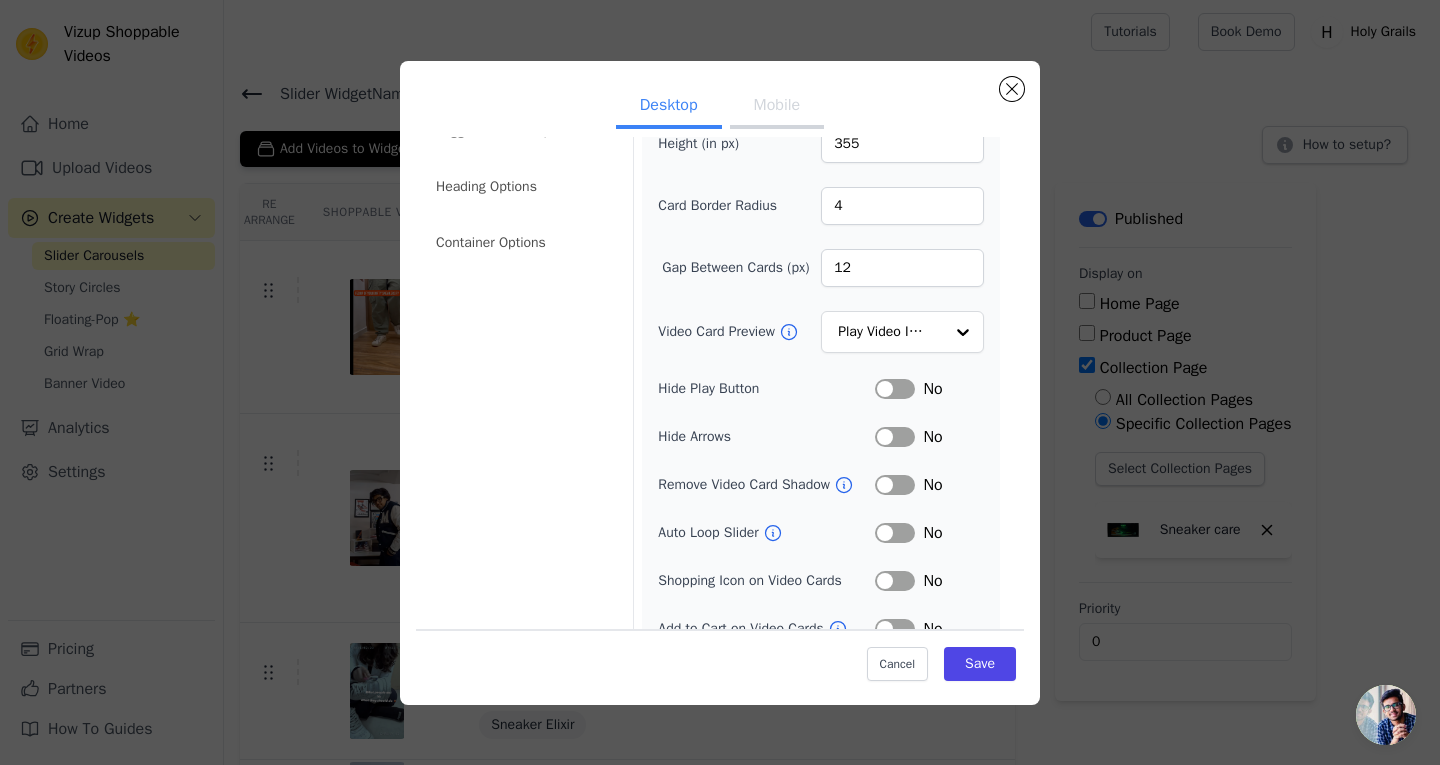 scroll, scrollTop: 110, scrollLeft: 0, axis: vertical 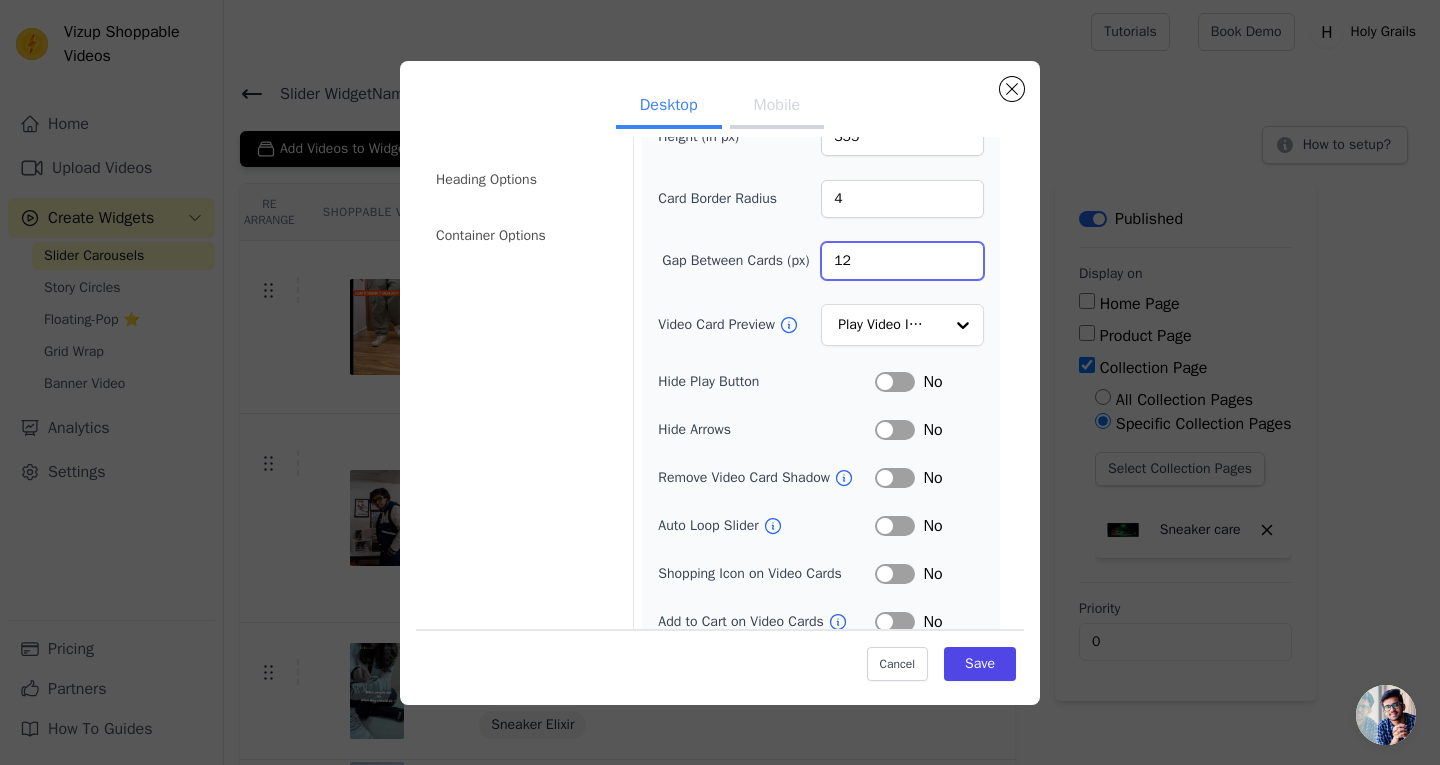 click on "12" at bounding box center (902, 261) 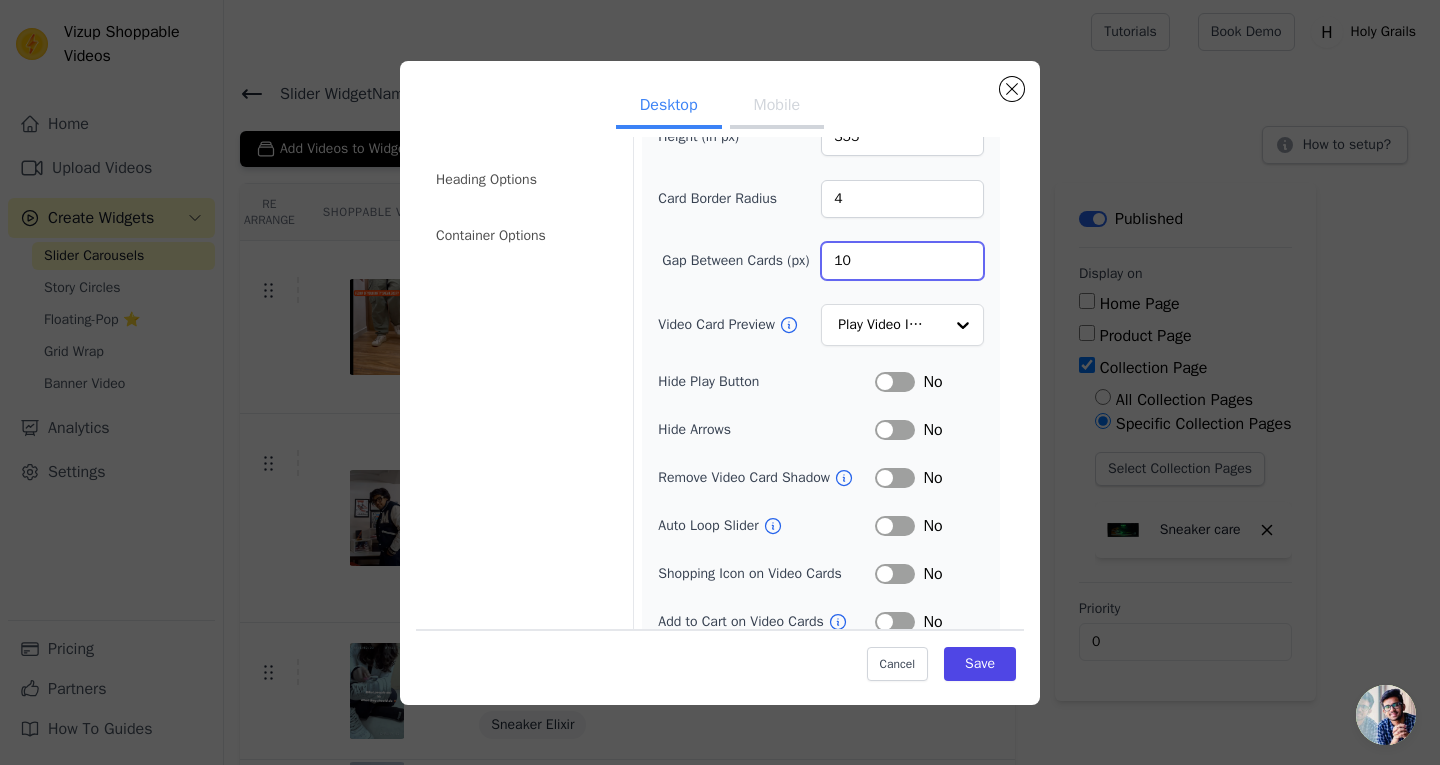type on "10" 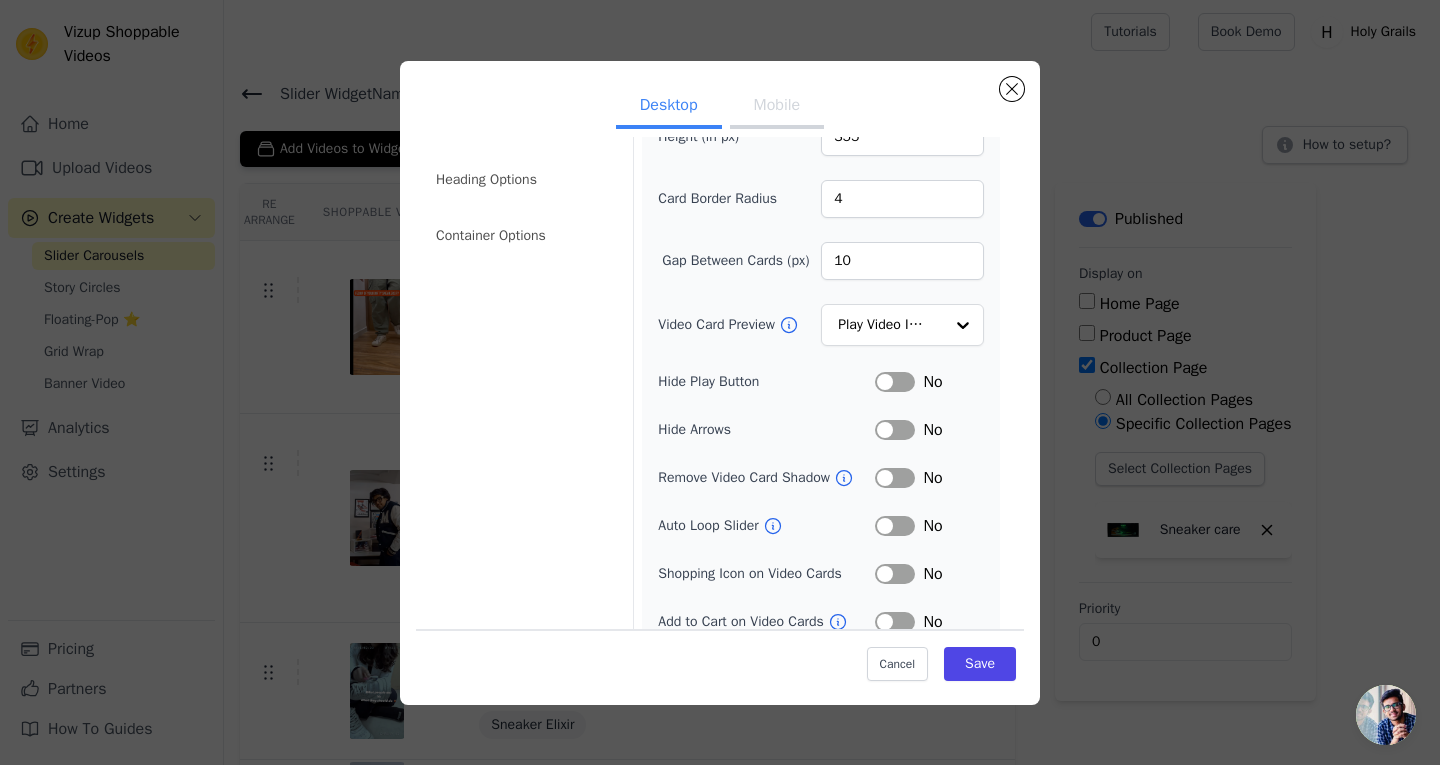 click on "Video Card Preview           Play Video In Loop" at bounding box center (821, 325) 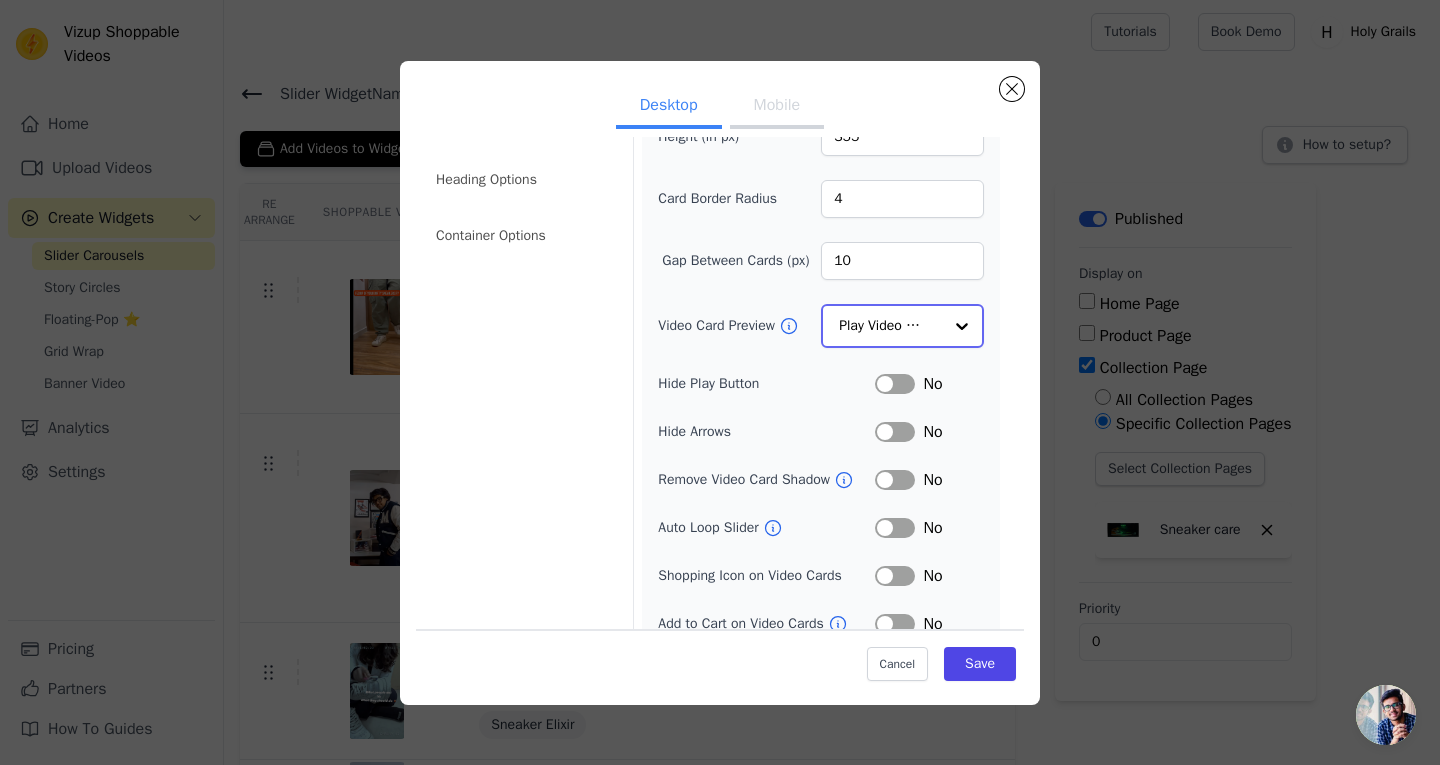 click on "Video Card Preview" 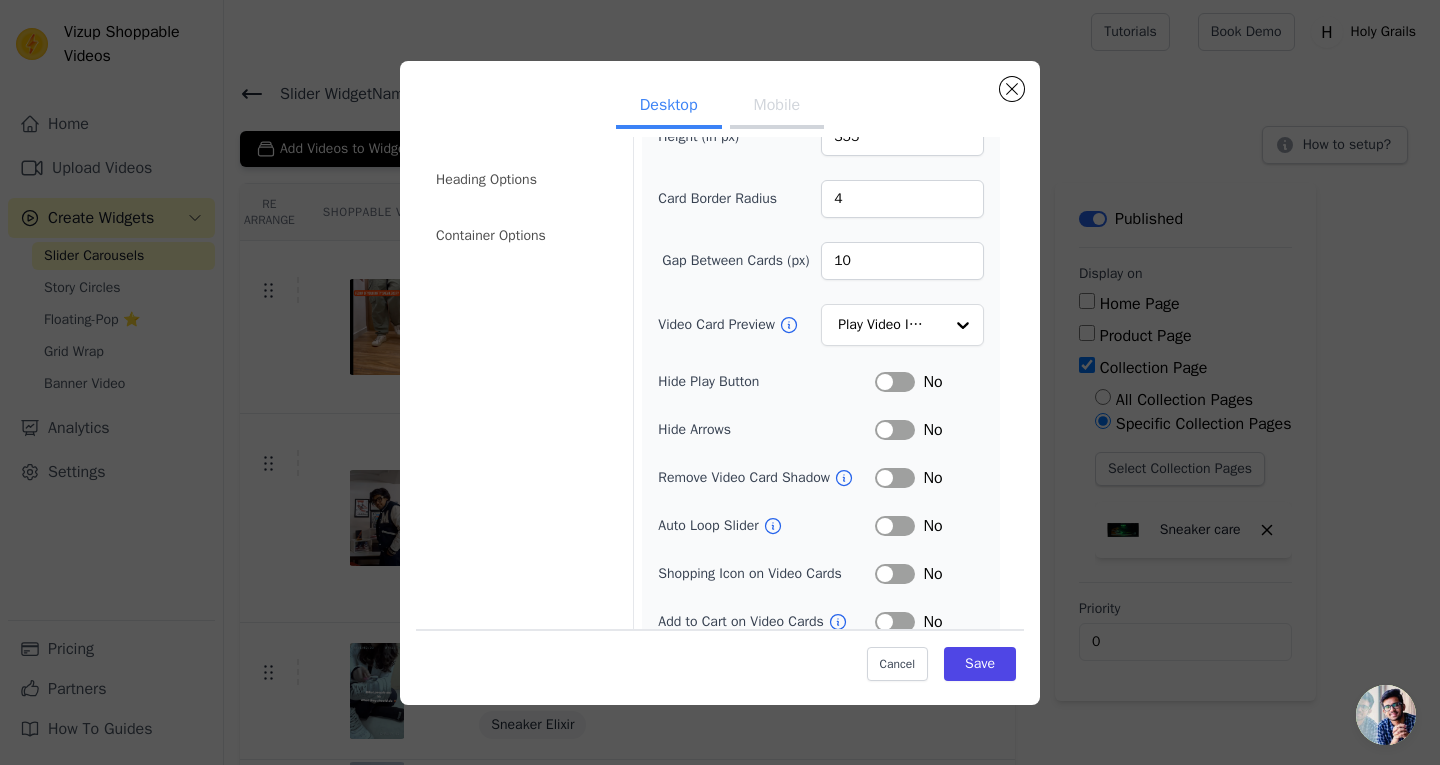 click on "Width (in px)   200   Height (in px)   355   Card Border Radius   4   Gap Between Cards (px)   10   Video Card Preview           Play Video In Loop               Hide Play Button   Label     No   Hide Arrows   Label     No   Remove Video Card Shadow     Label     No   Auto Loop Slider     Label     No   Shopping Icon on Video Cards   Label     No   Add to Cart on Video Cards     Label     No" at bounding box center [820, 341] 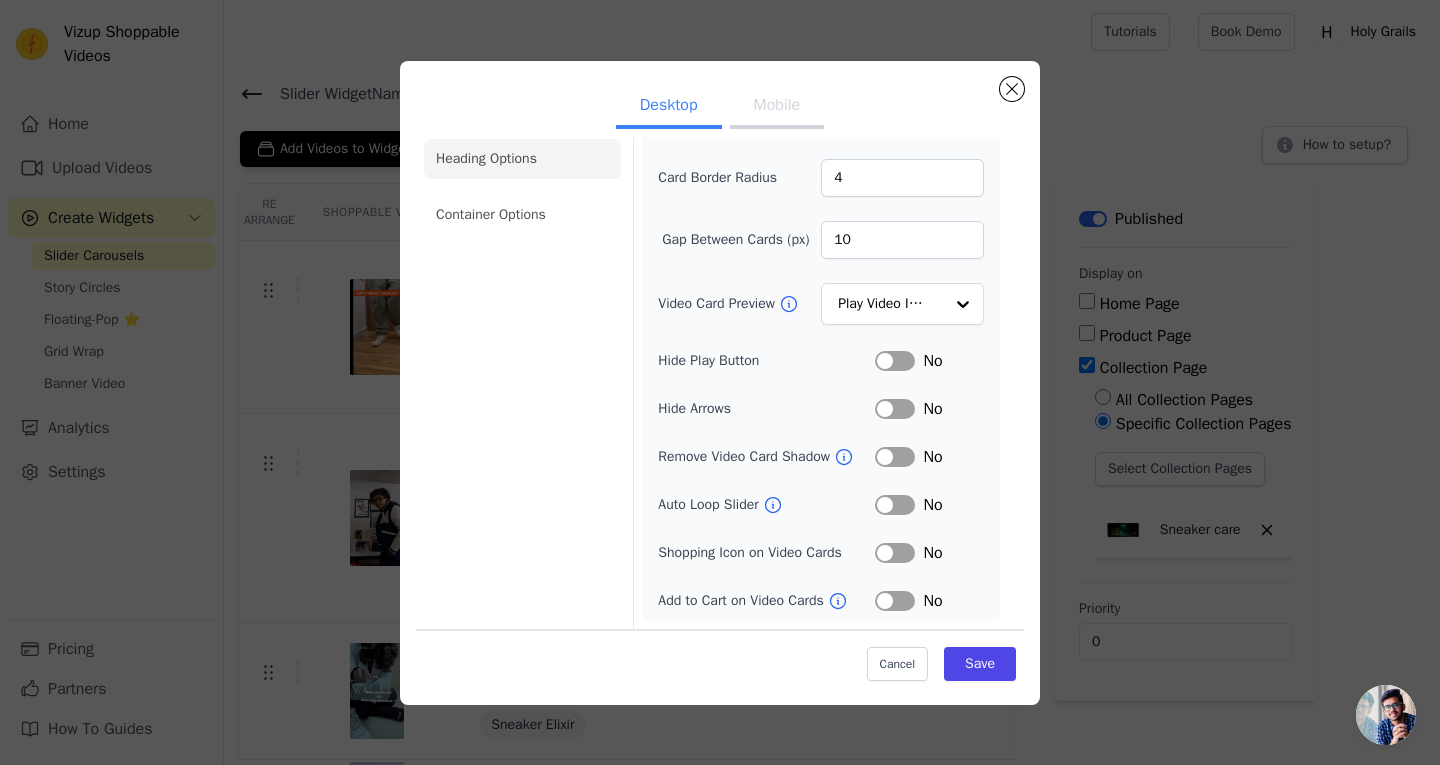click on "Heading Options" 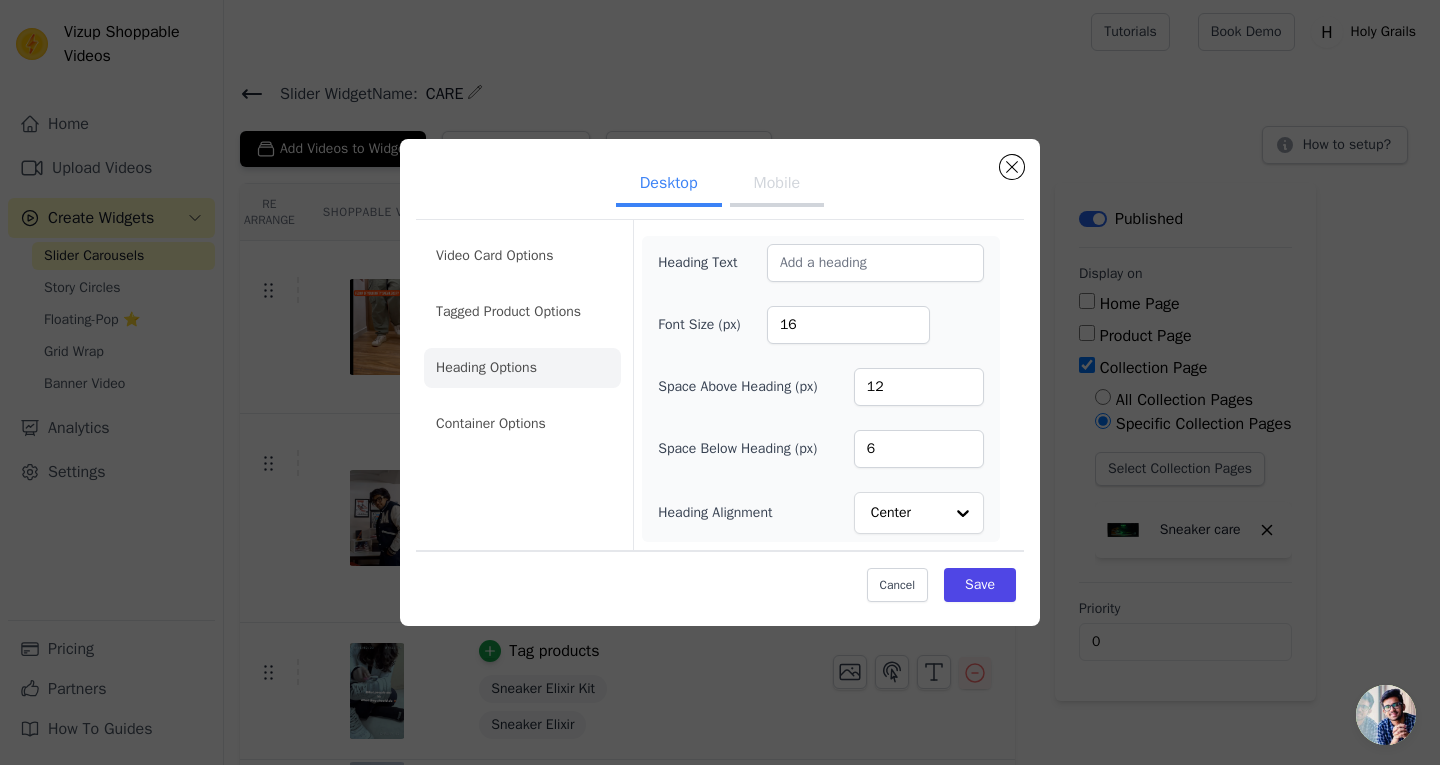scroll, scrollTop: 0, scrollLeft: 0, axis: both 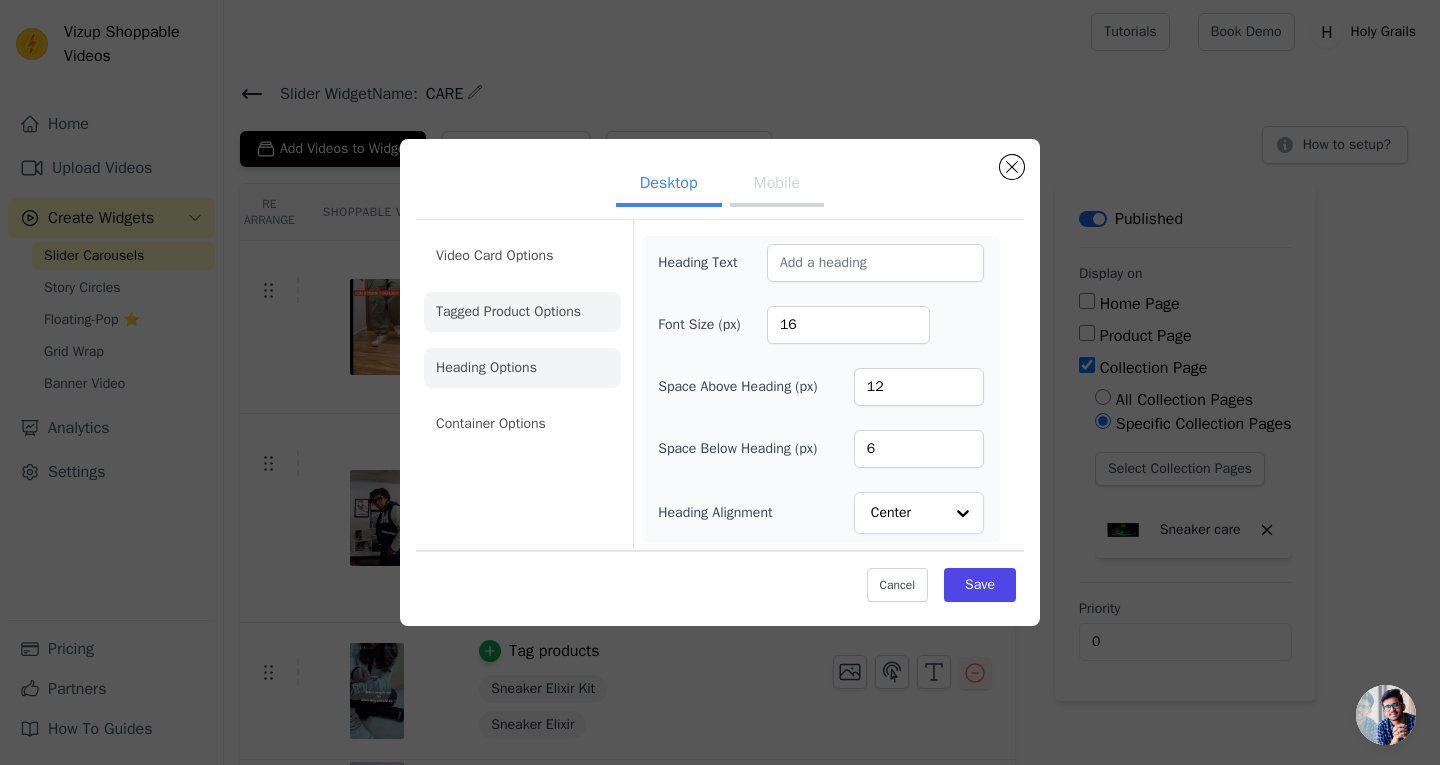 click on "Tagged Product Options" 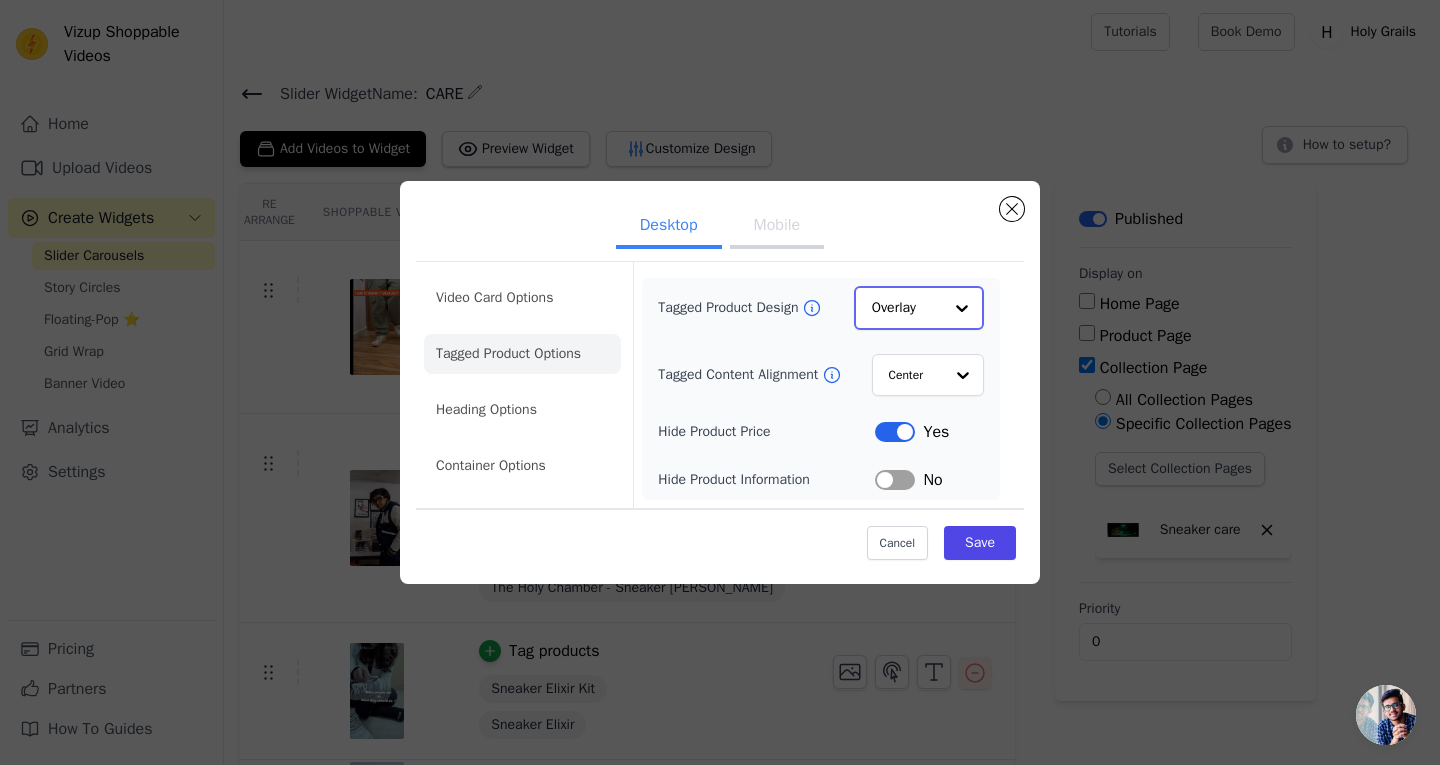 click on "Tagged Product Design" 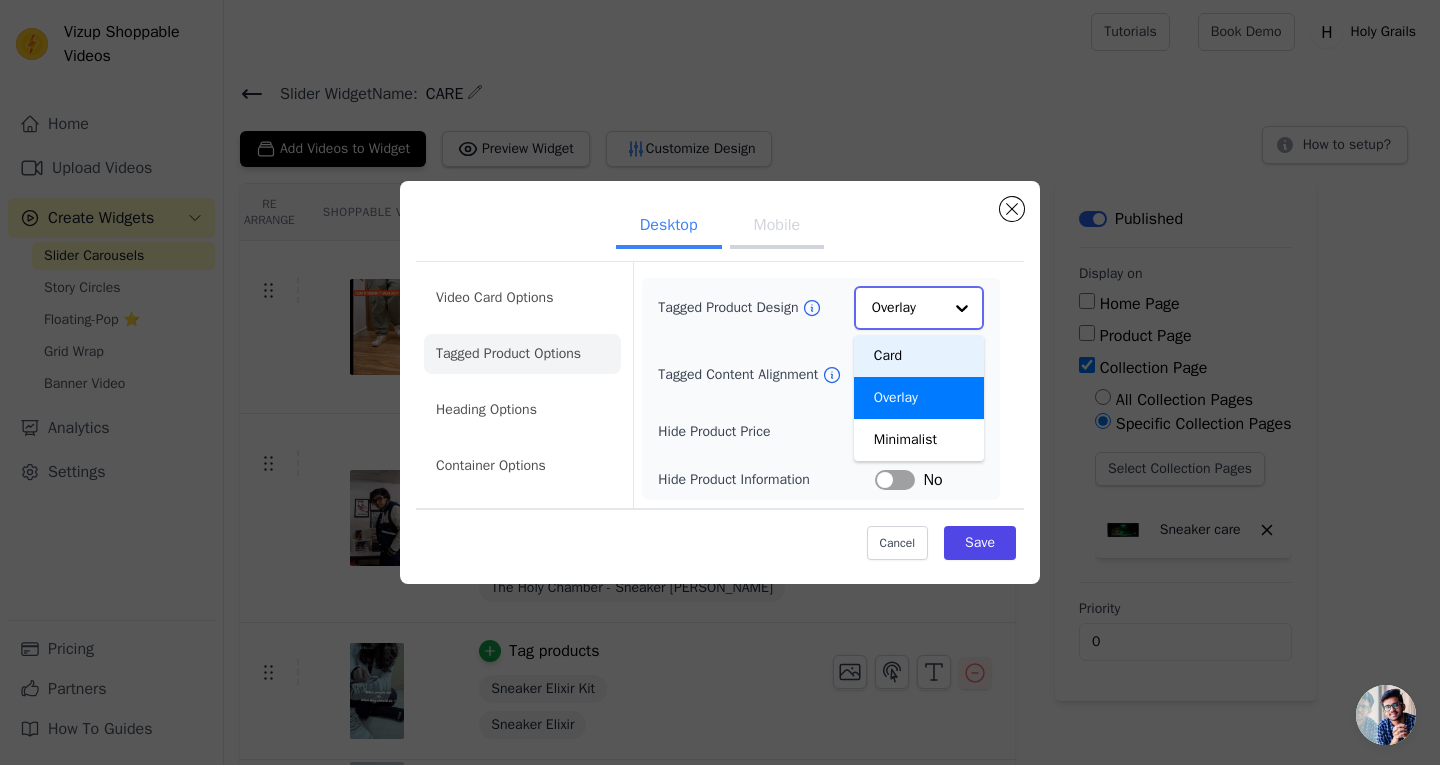 click on "Card" at bounding box center (919, 356) 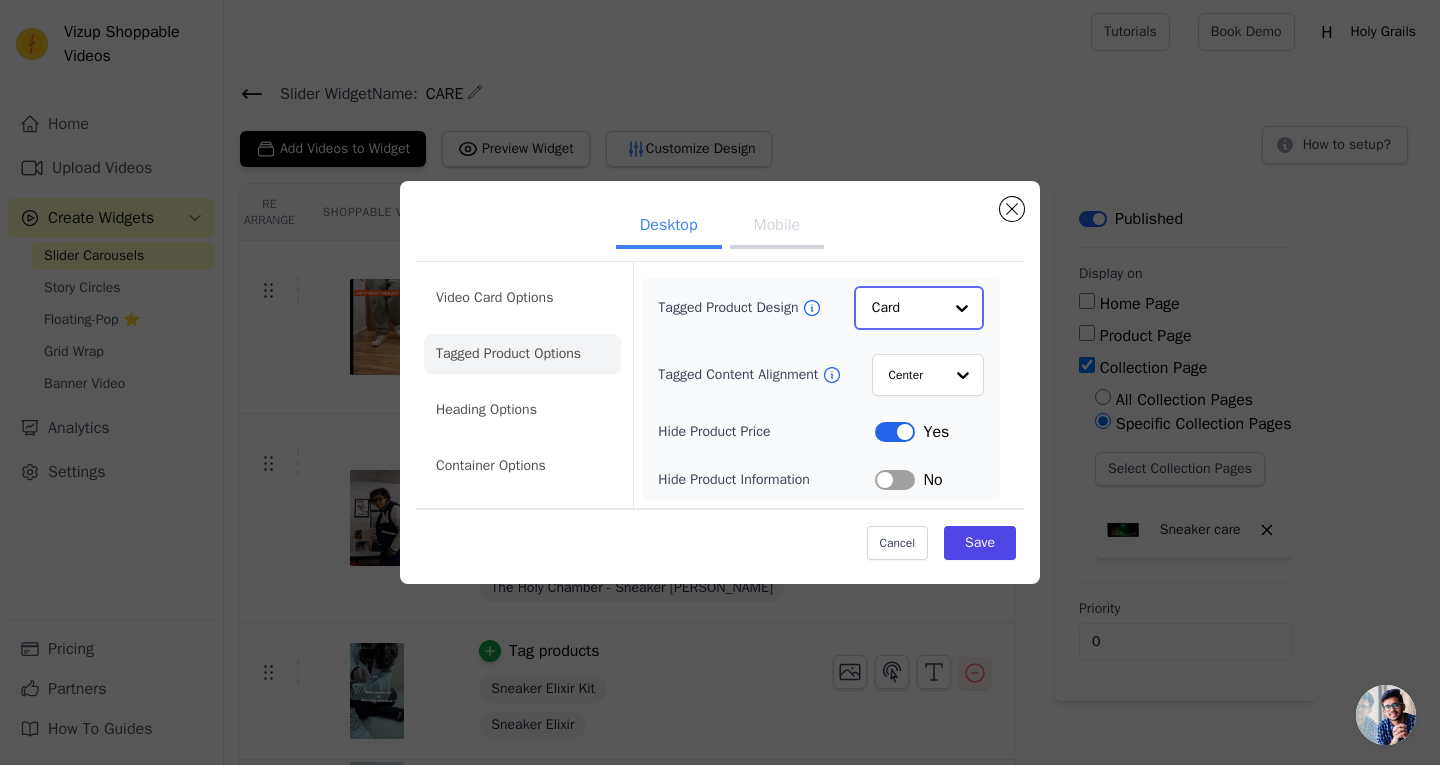 click on "Tagged Product Design" 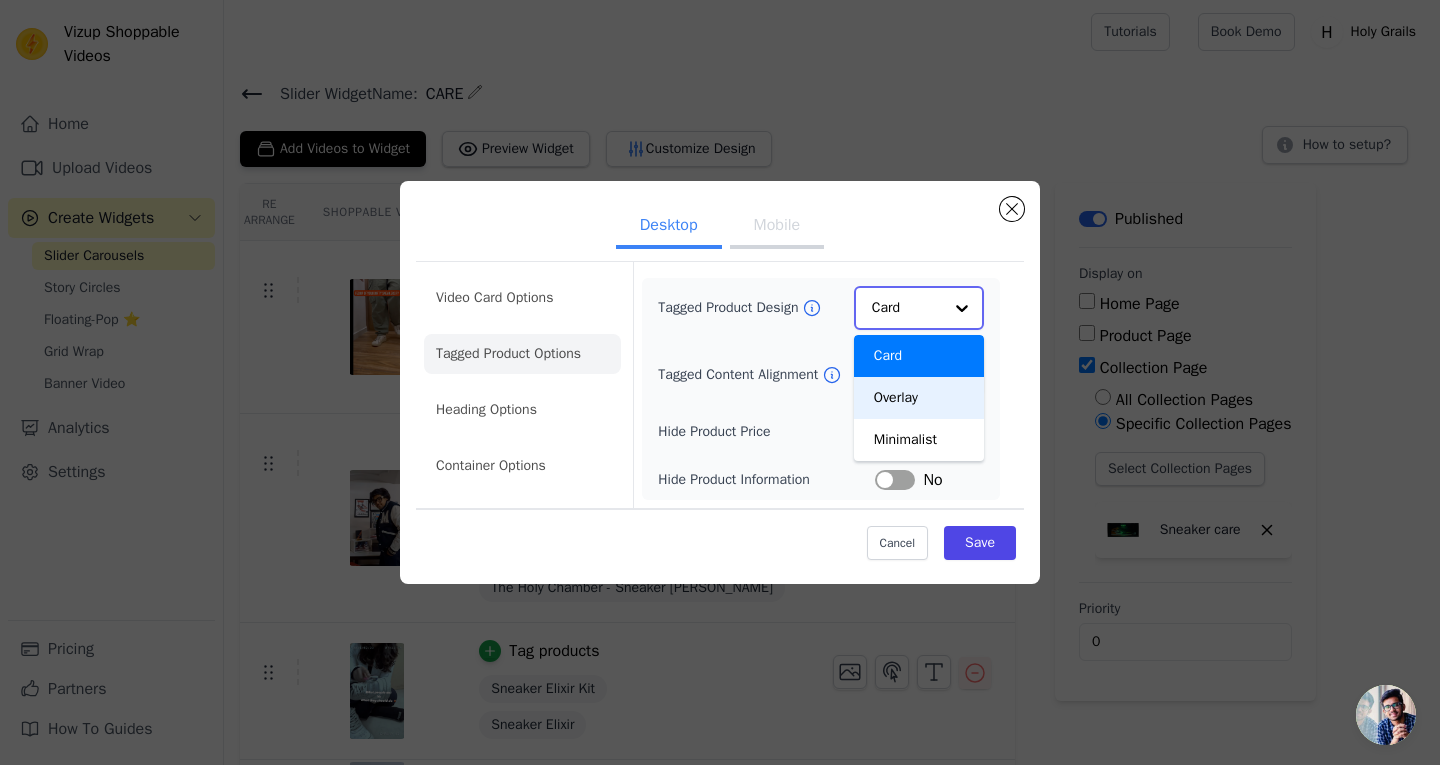 click on "Overlay" at bounding box center [919, 398] 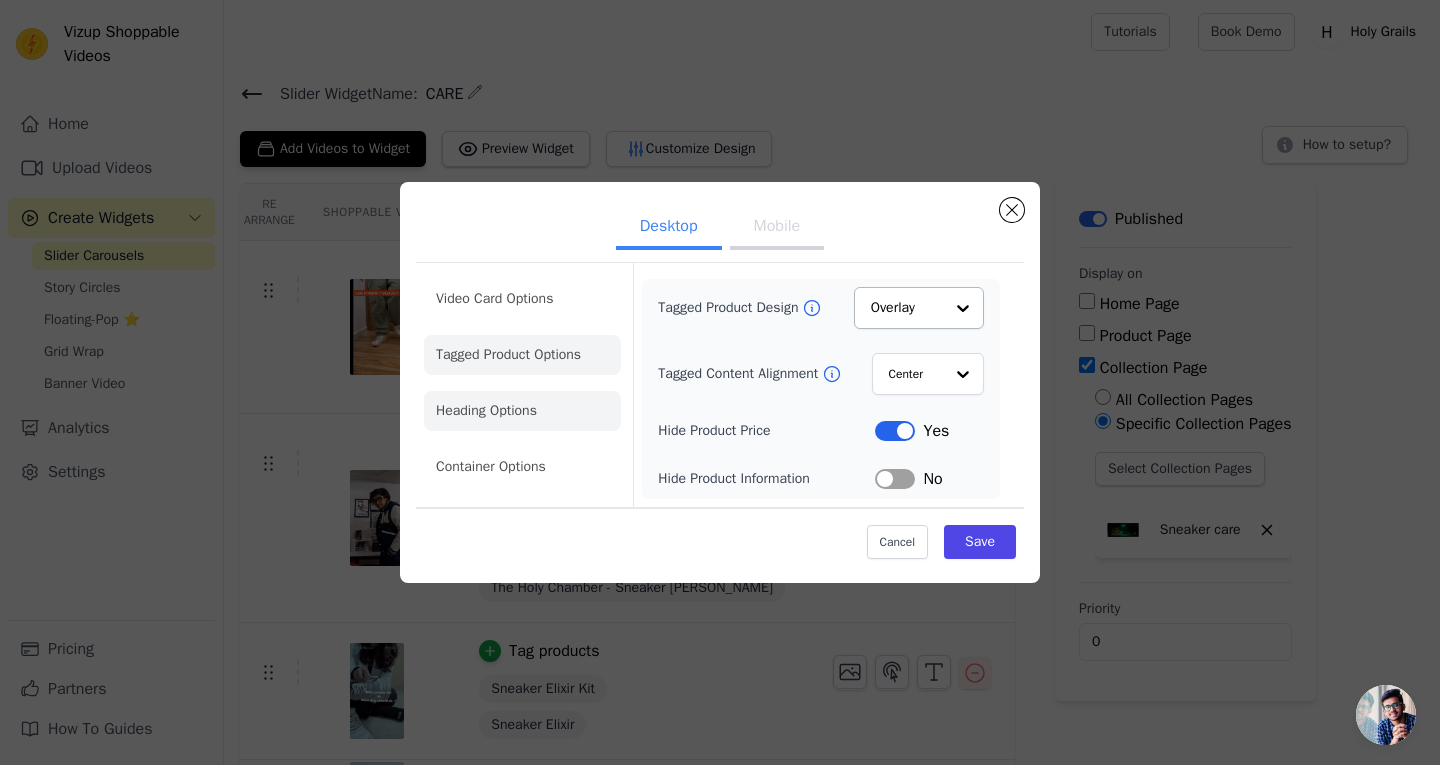 click on "Heading Options" 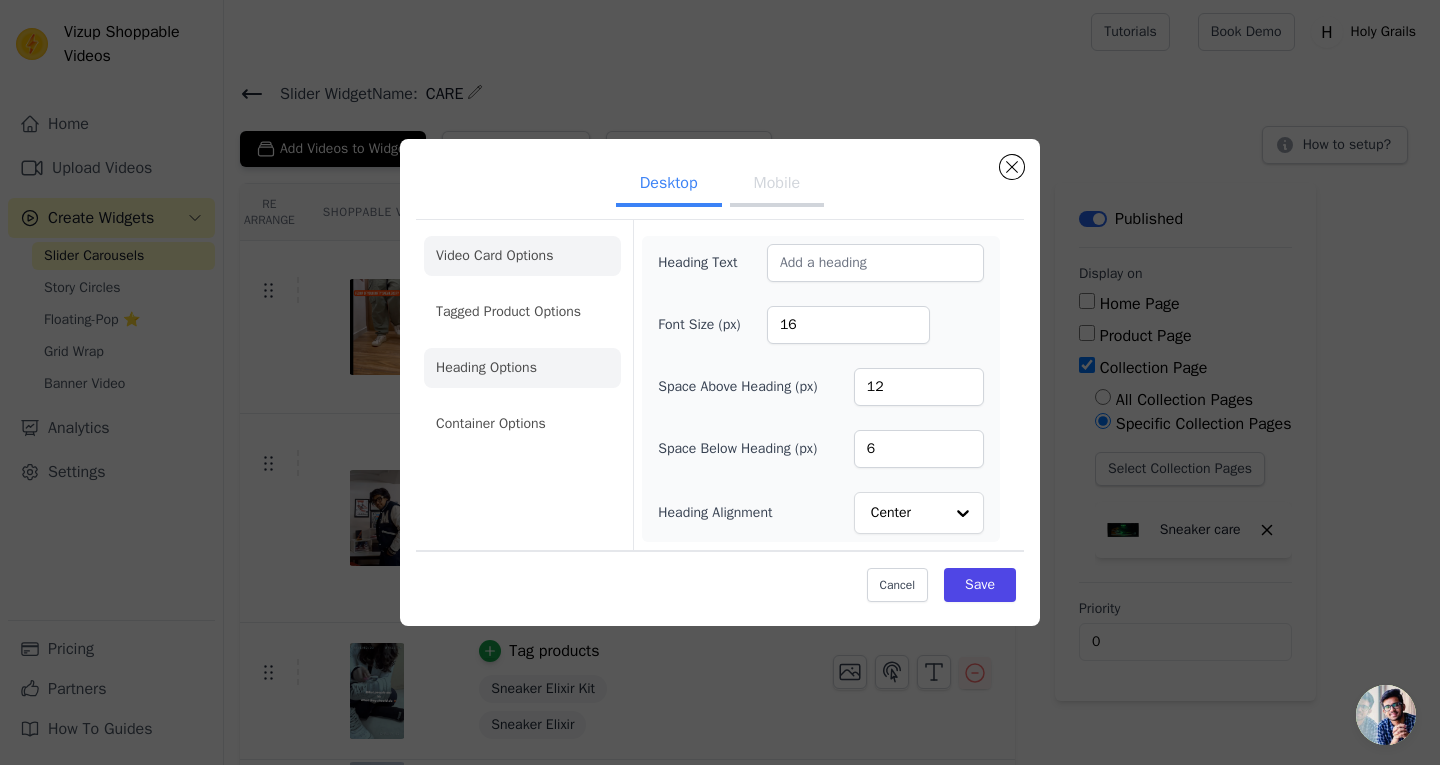click on "Video Card Options" 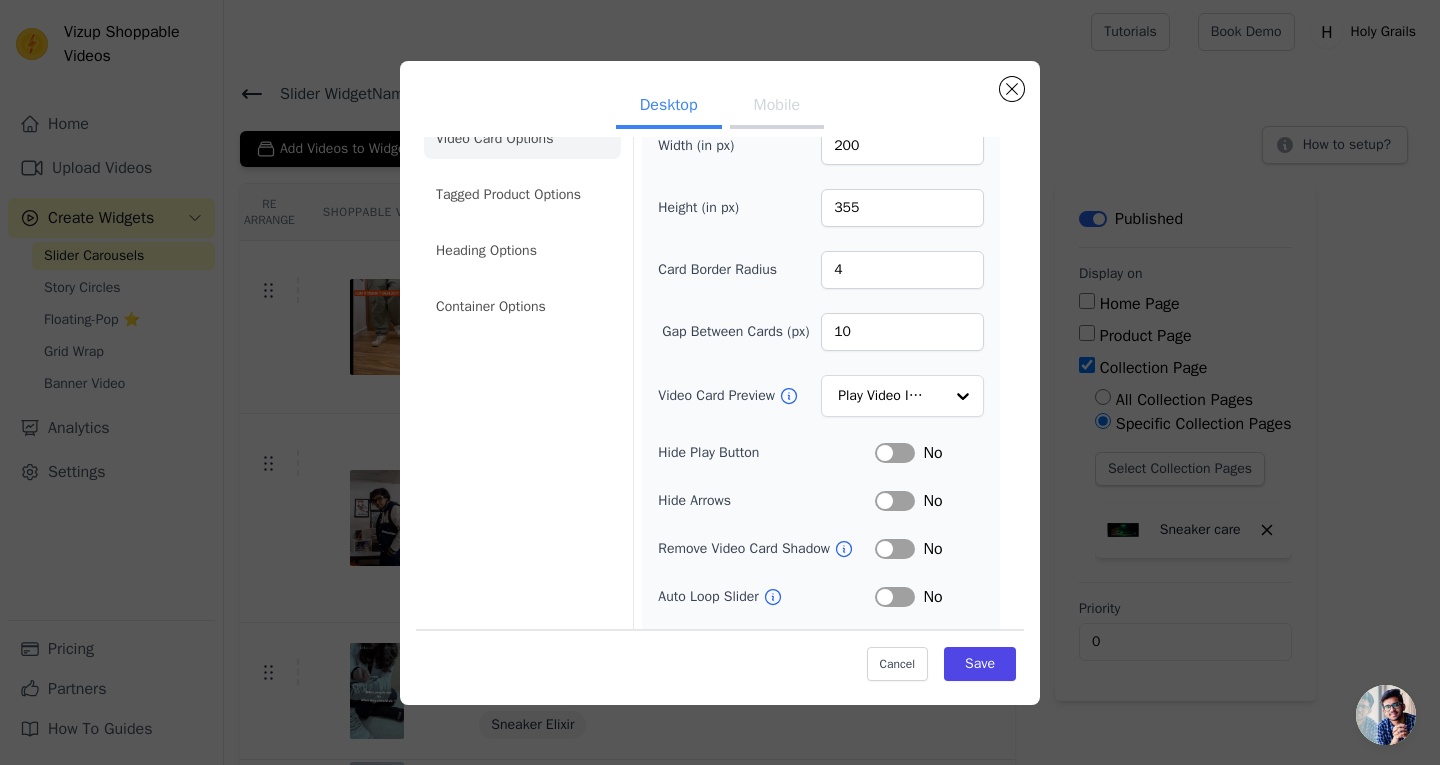 scroll, scrollTop: 40, scrollLeft: 0, axis: vertical 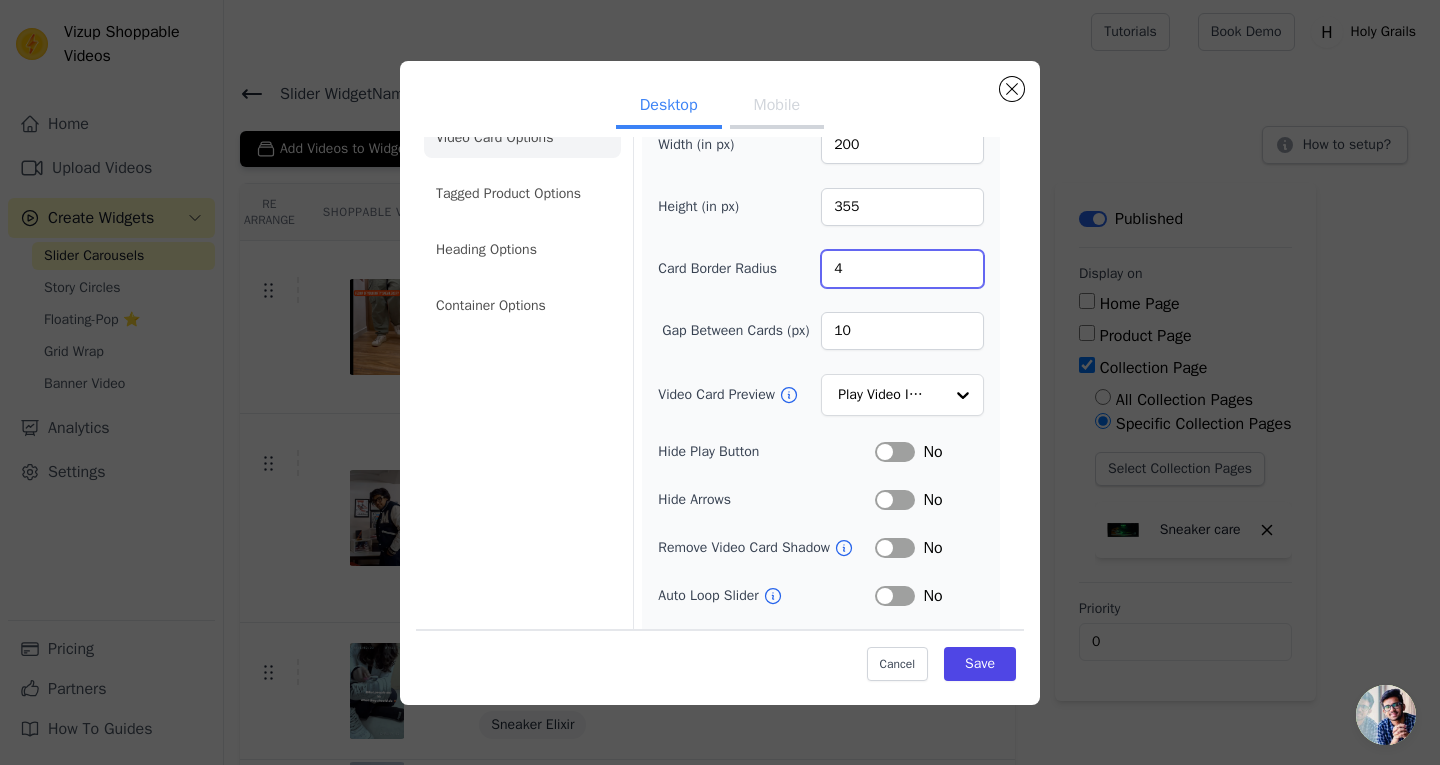 click on "4" at bounding box center (902, 269) 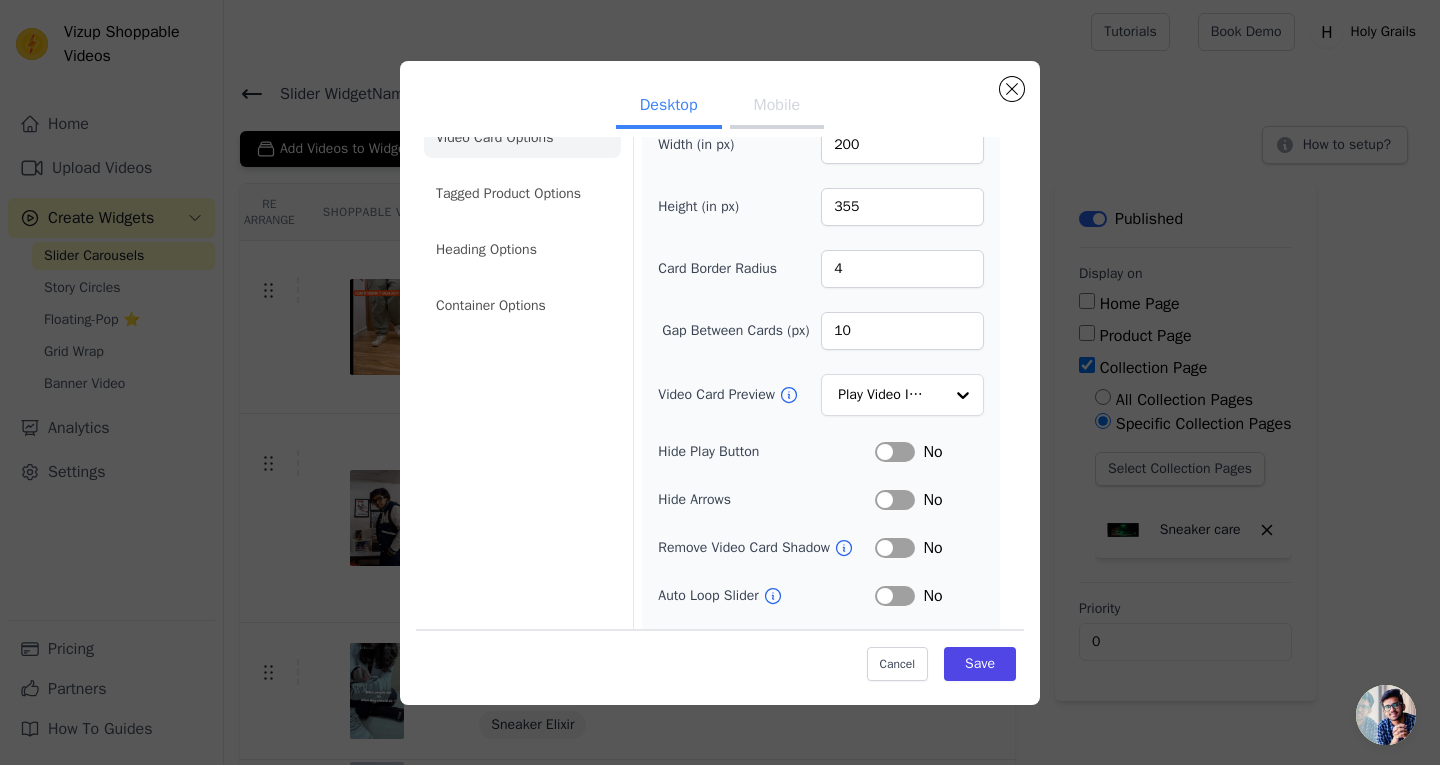 click on "Width (in px)   200   Height (in px)   355   Card Border Radius   4   Gap Between Cards (px)   10   Video Card Preview           Play Video In Loop               Hide Play Button   Label     No   Hide Arrows   Label     No   Remove Video Card Shadow     Label     No   Auto Loop Slider     Label     No   Shopping Icon on Video Cards   Label     No   Add to Cart on Video Cards     Label     No" at bounding box center [821, 415] 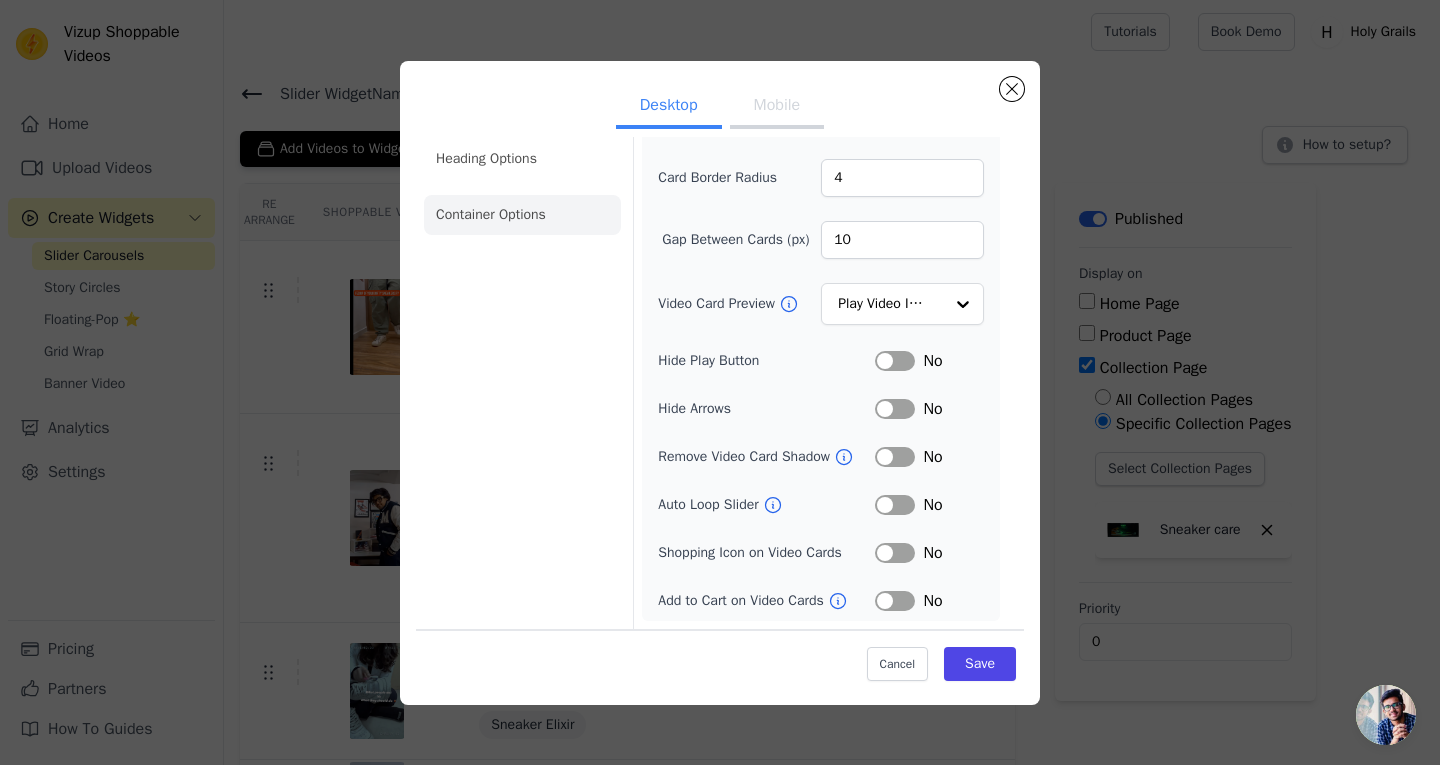 click on "Container Options" 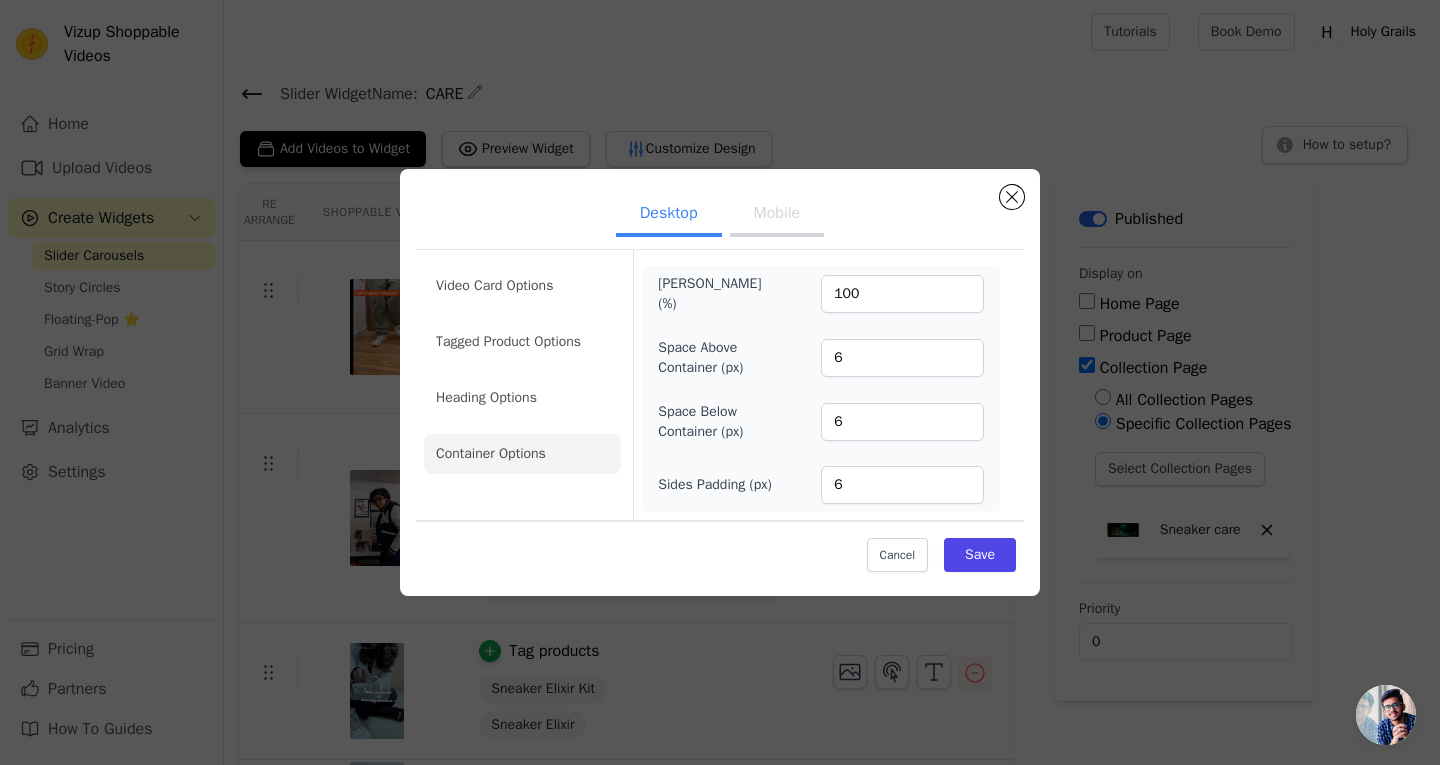 click on "Mobile" at bounding box center [777, 215] 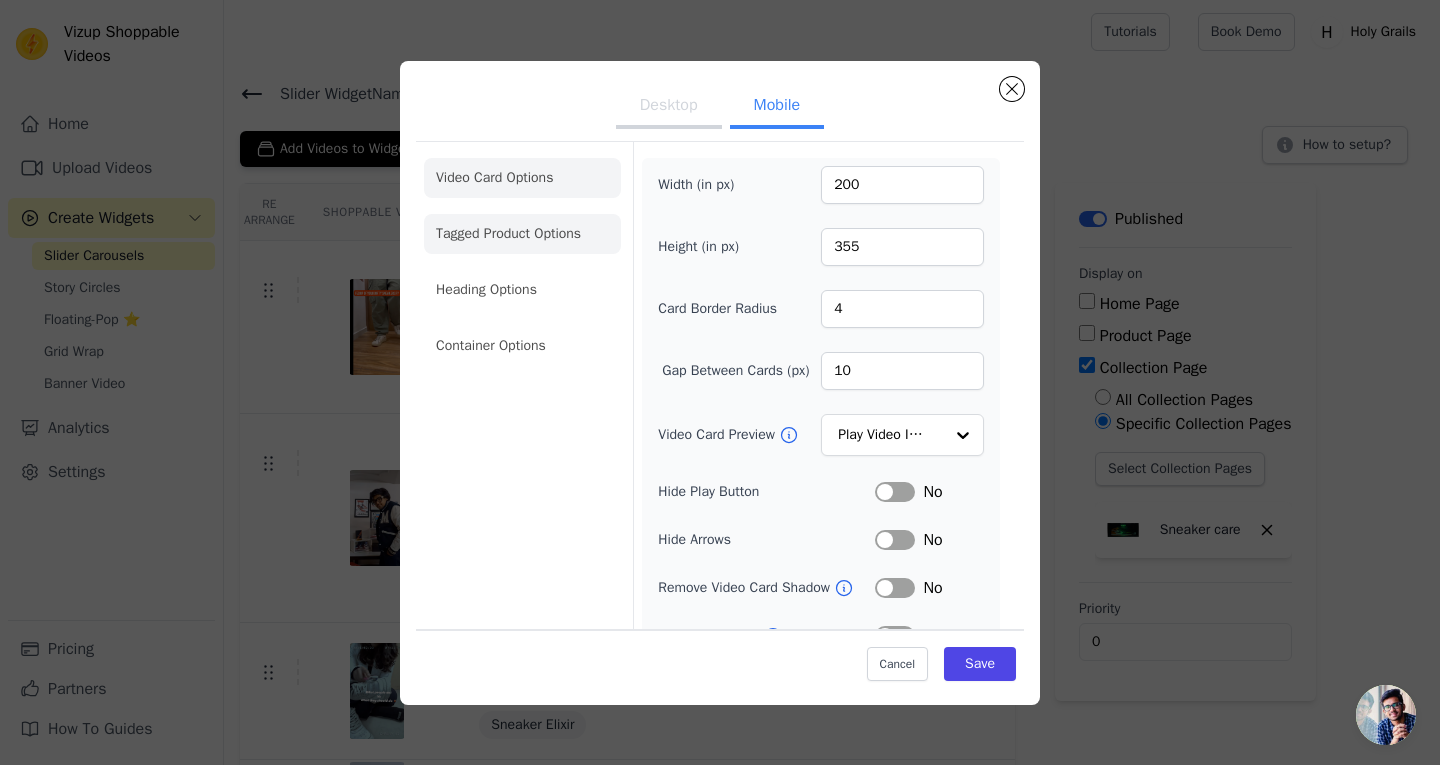 click on "Tagged Product Options" 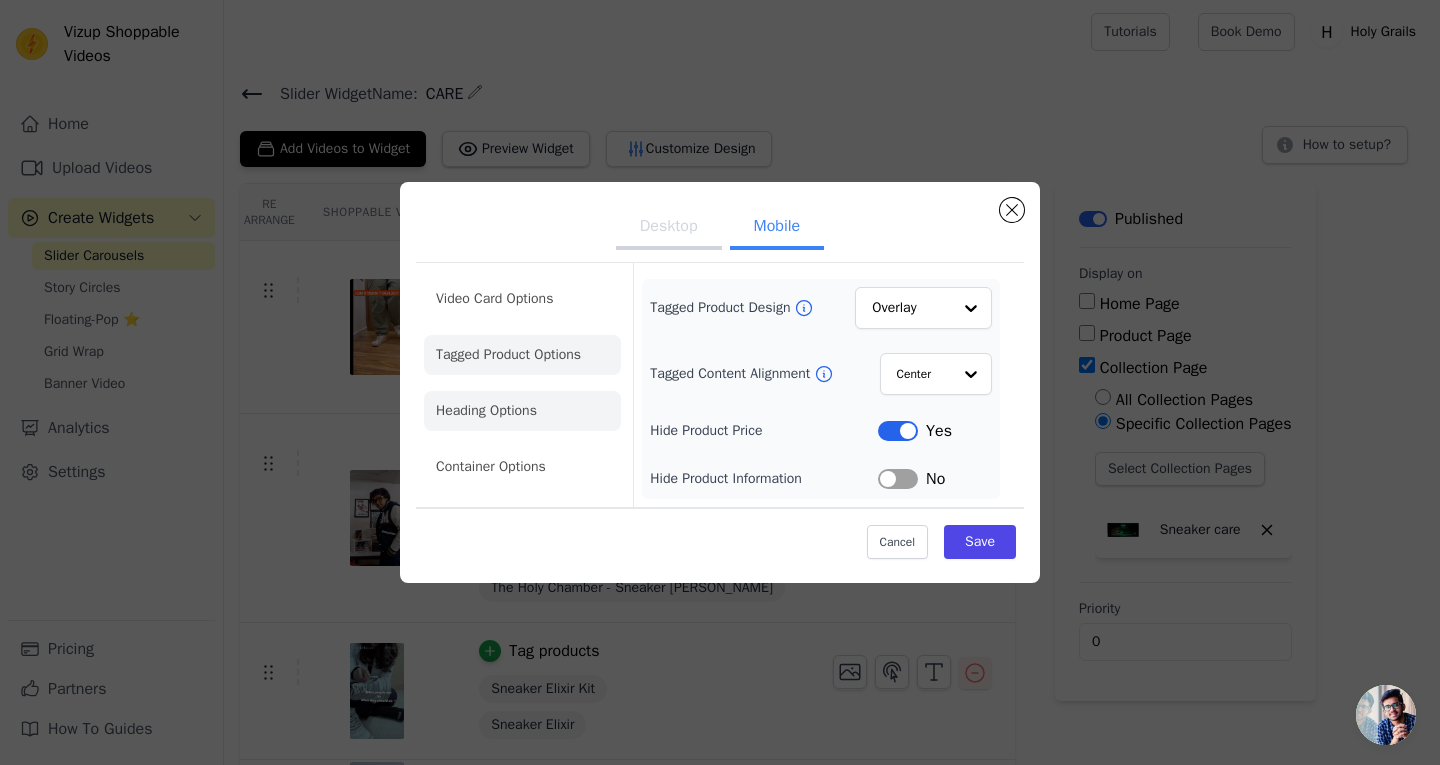 click on "Heading Options" 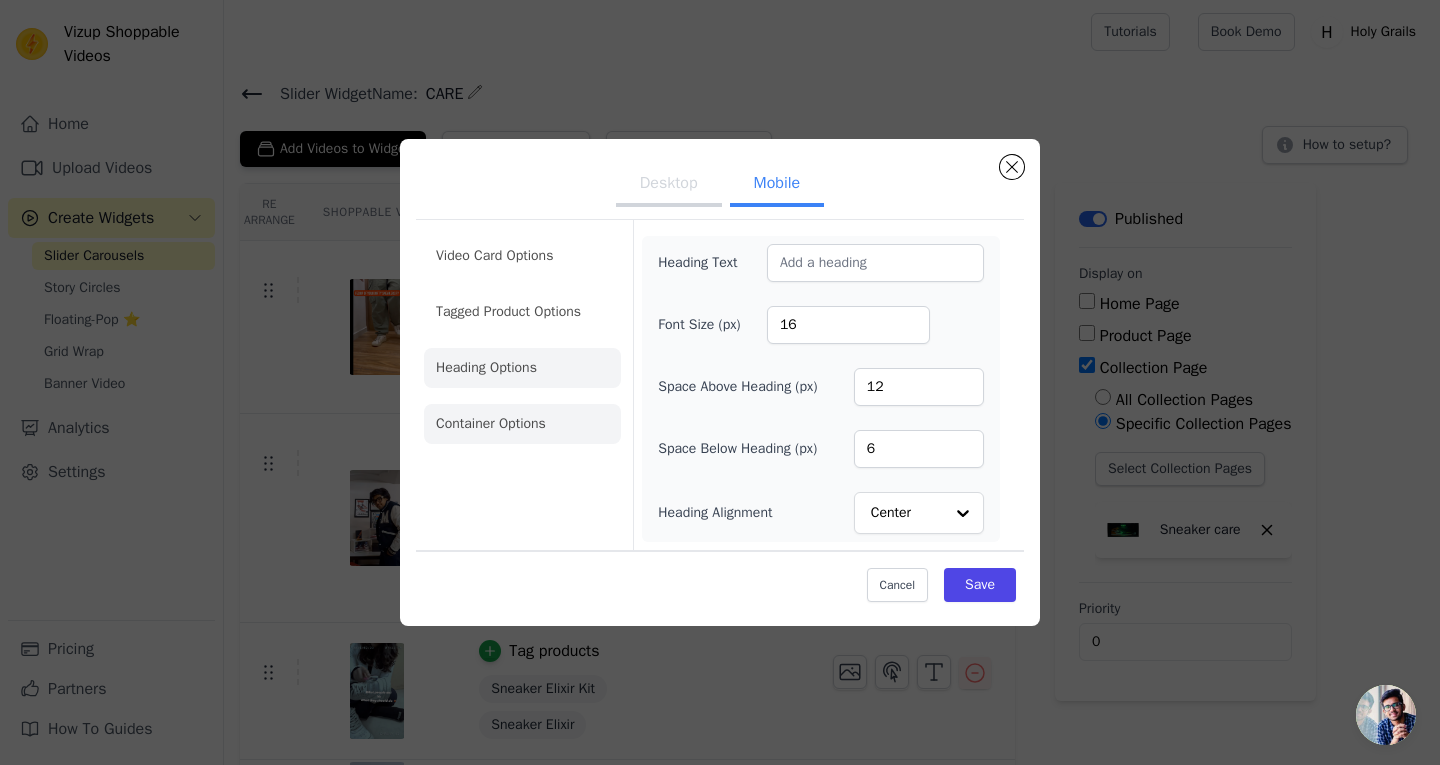click on "Container Options" 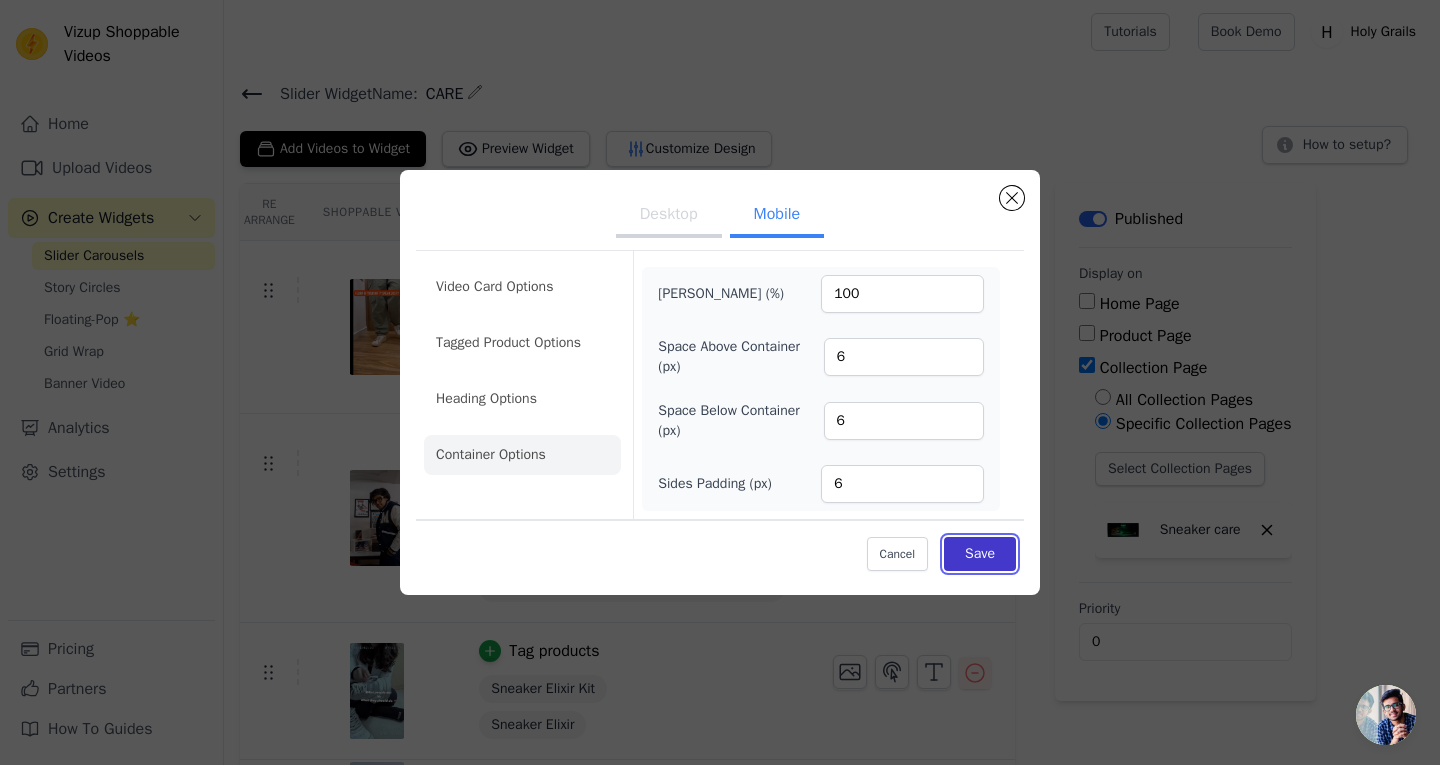 click on "Save" at bounding box center (980, 554) 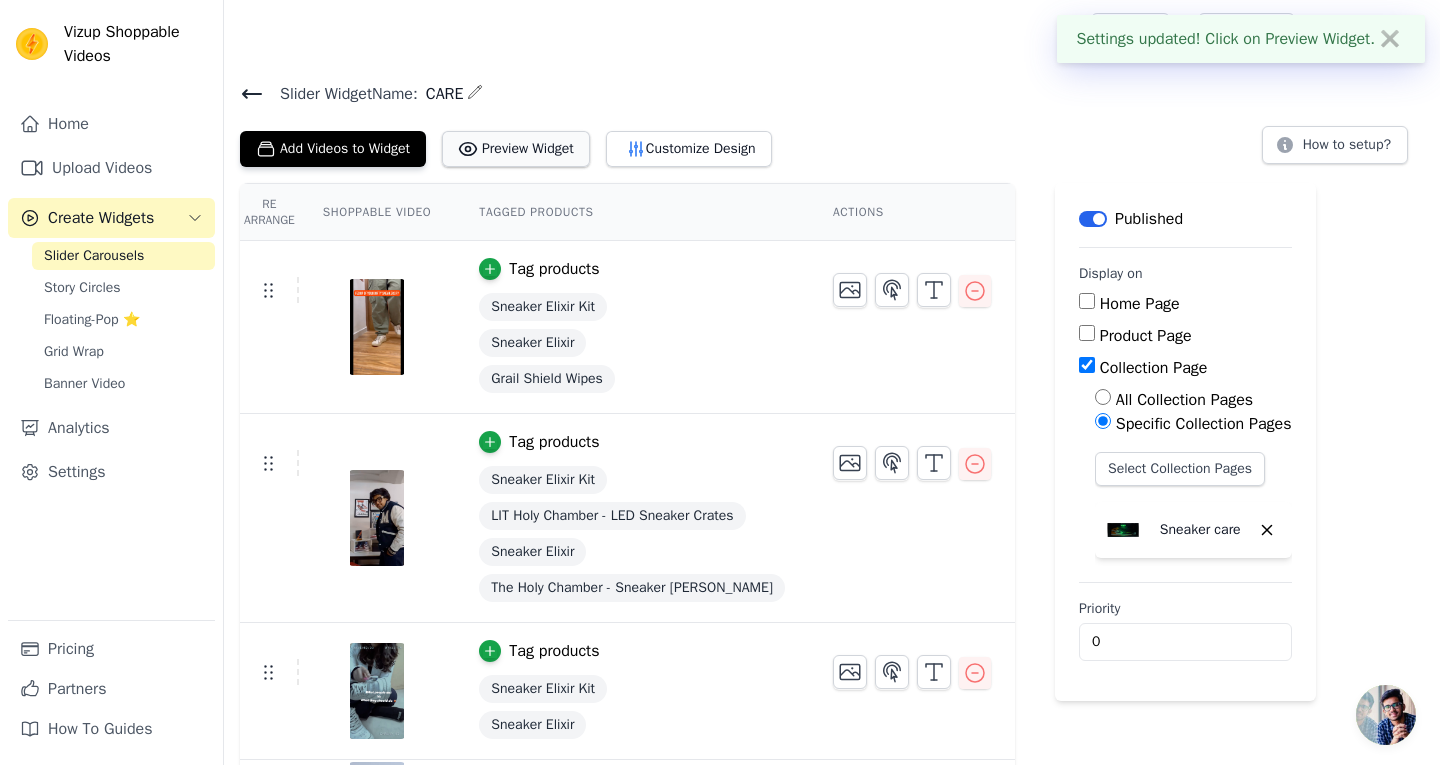 click on "Preview Widget" at bounding box center [516, 149] 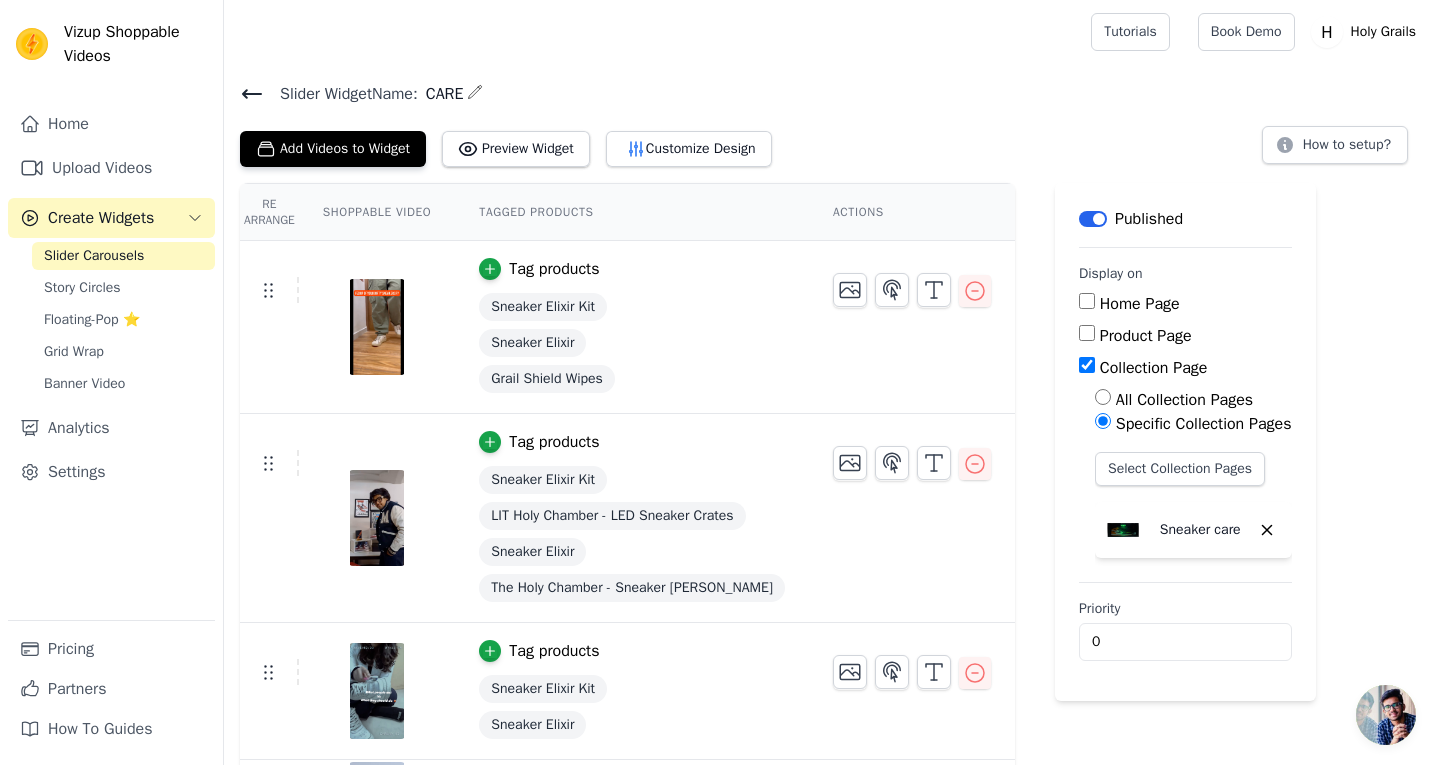 click 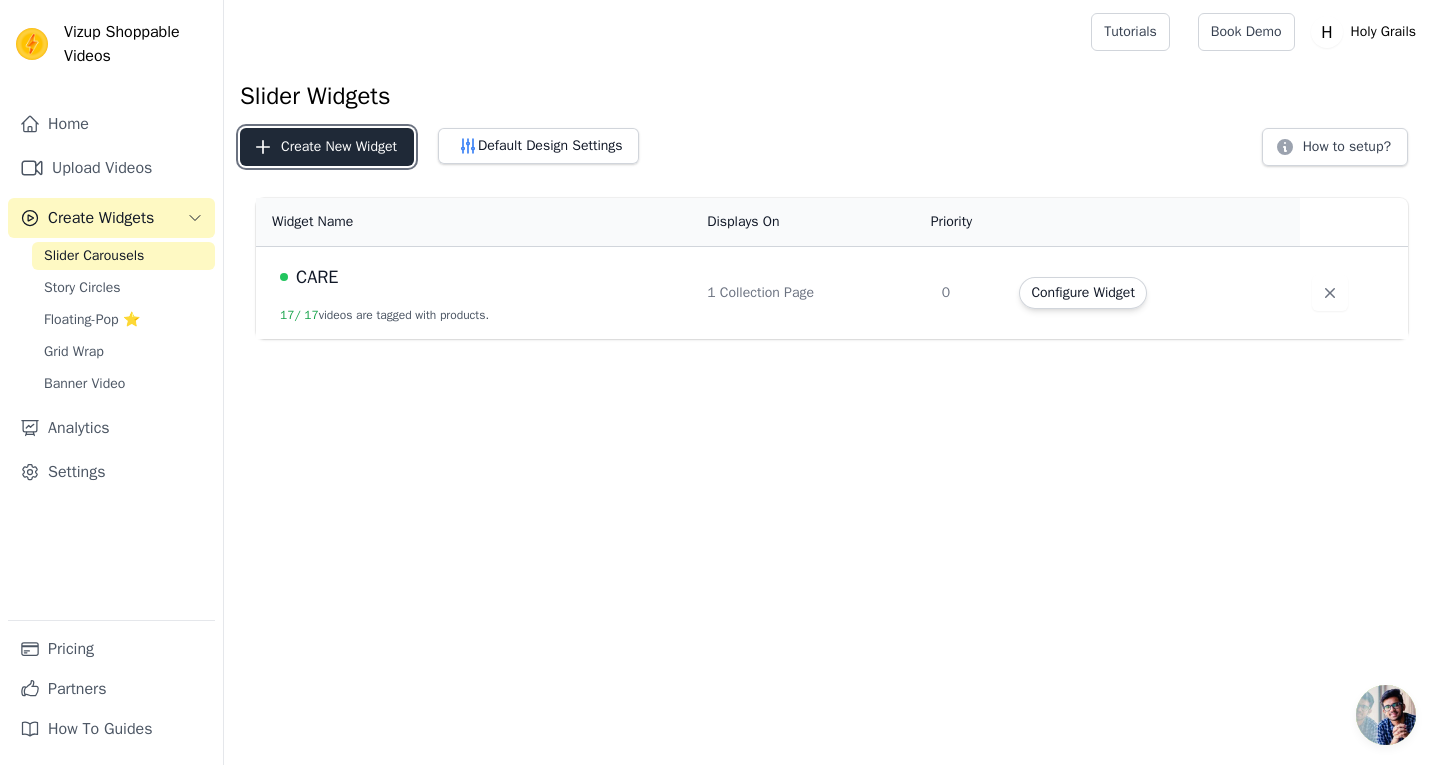 click on "Create New Widget" at bounding box center (327, 147) 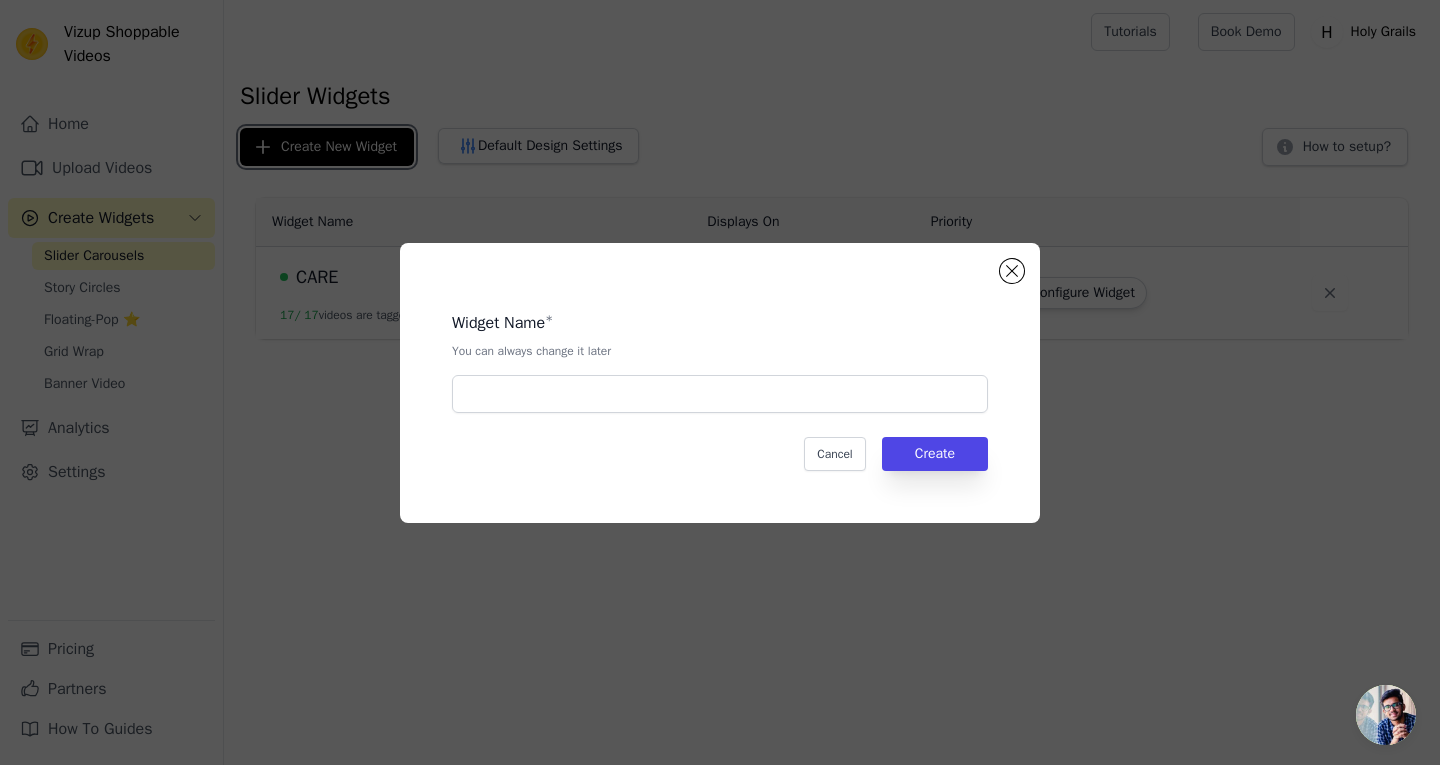 type 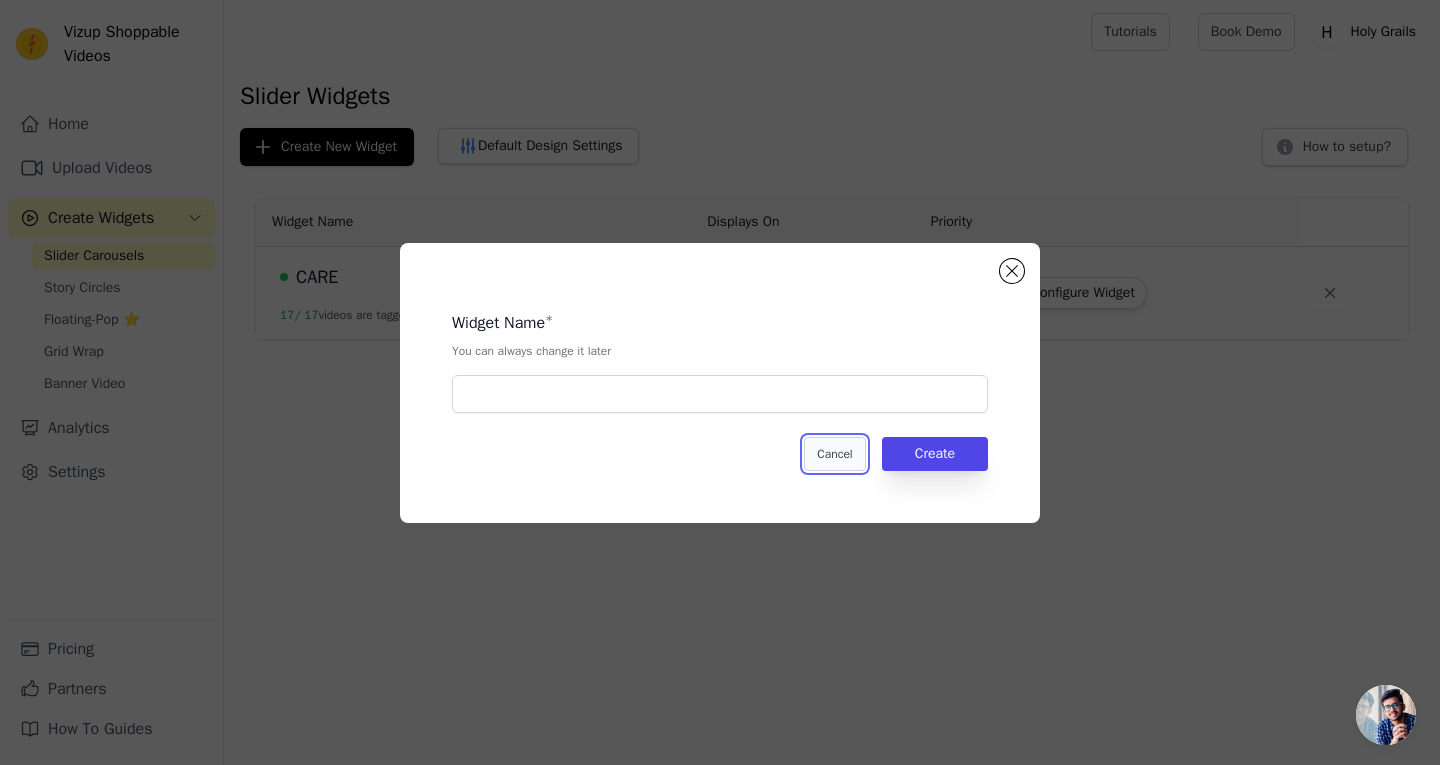 click on "Cancel" at bounding box center (834, 454) 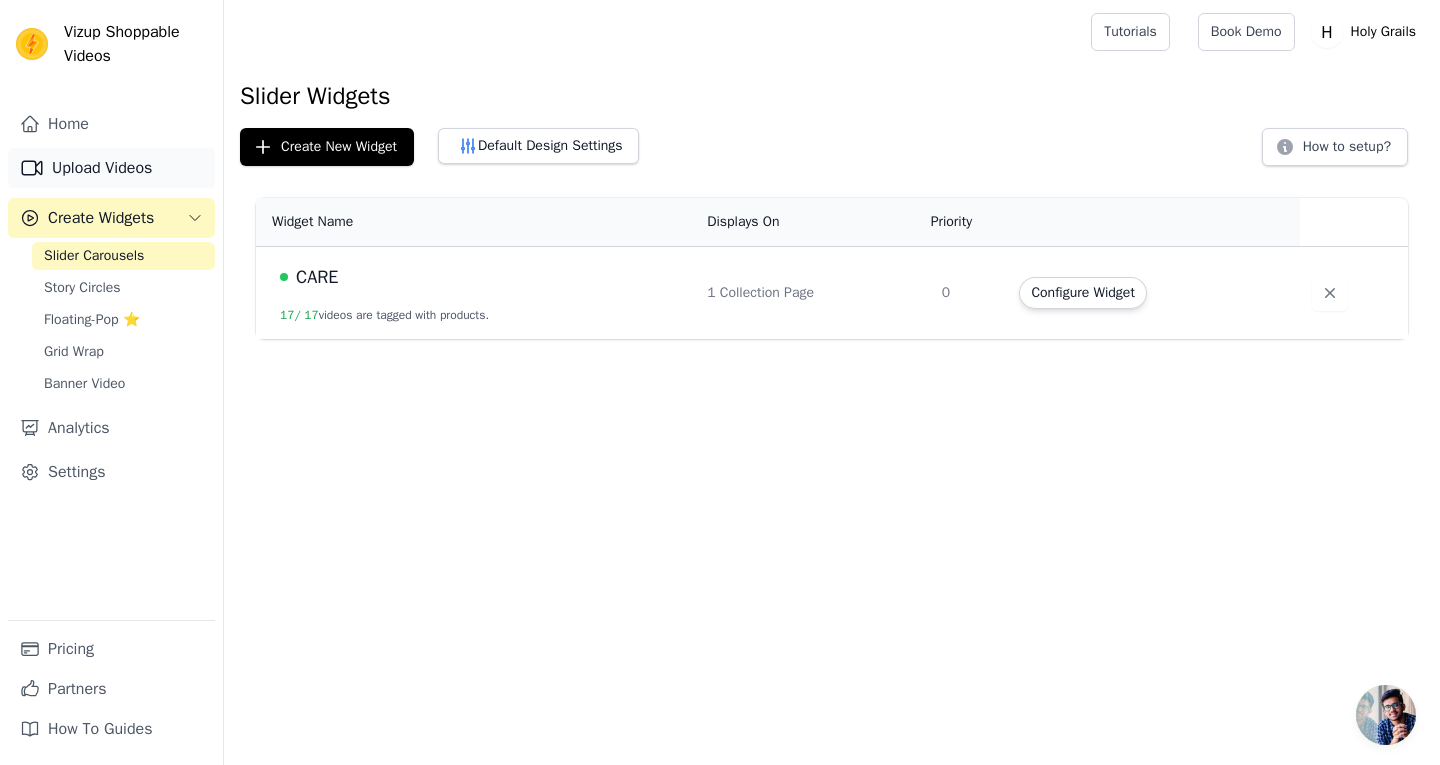 click on "Upload Videos" at bounding box center (111, 168) 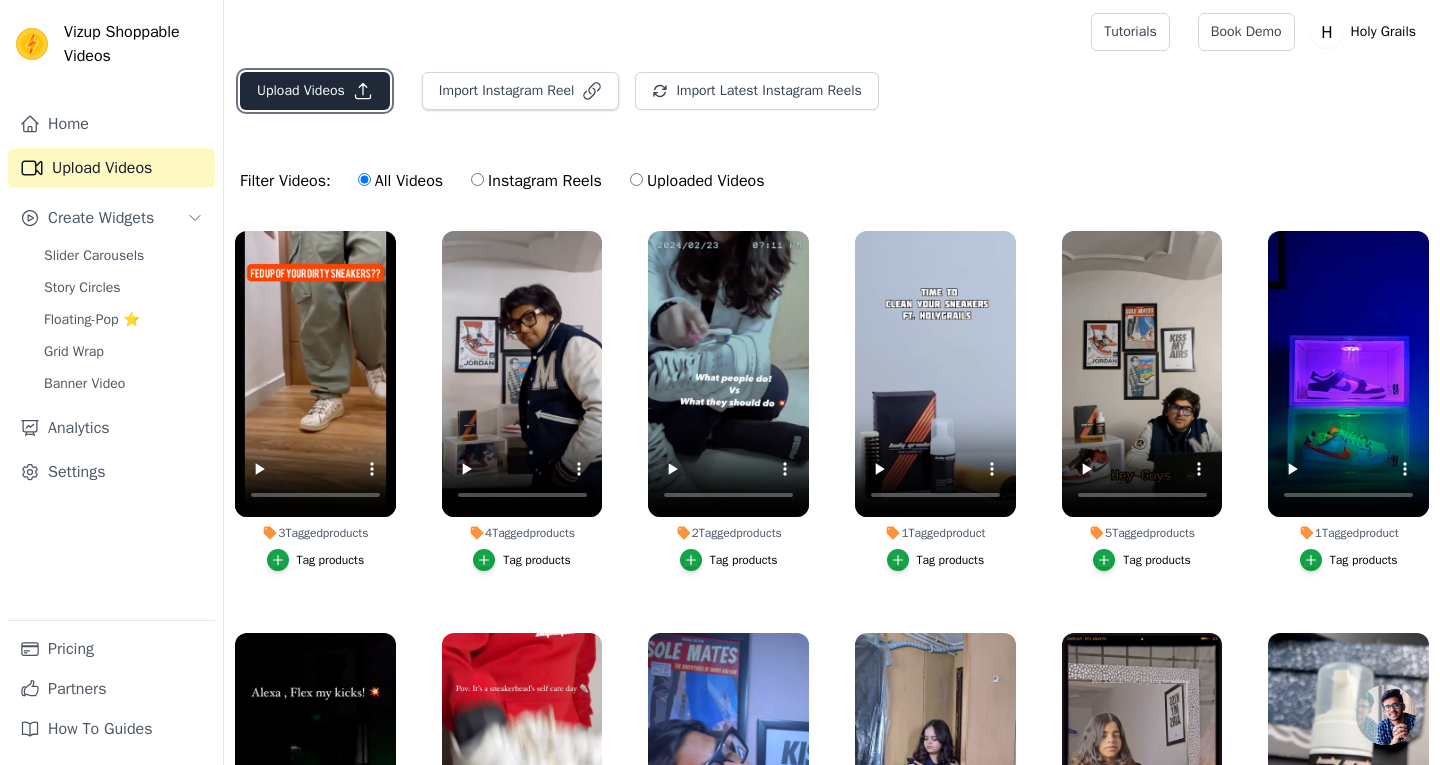 click 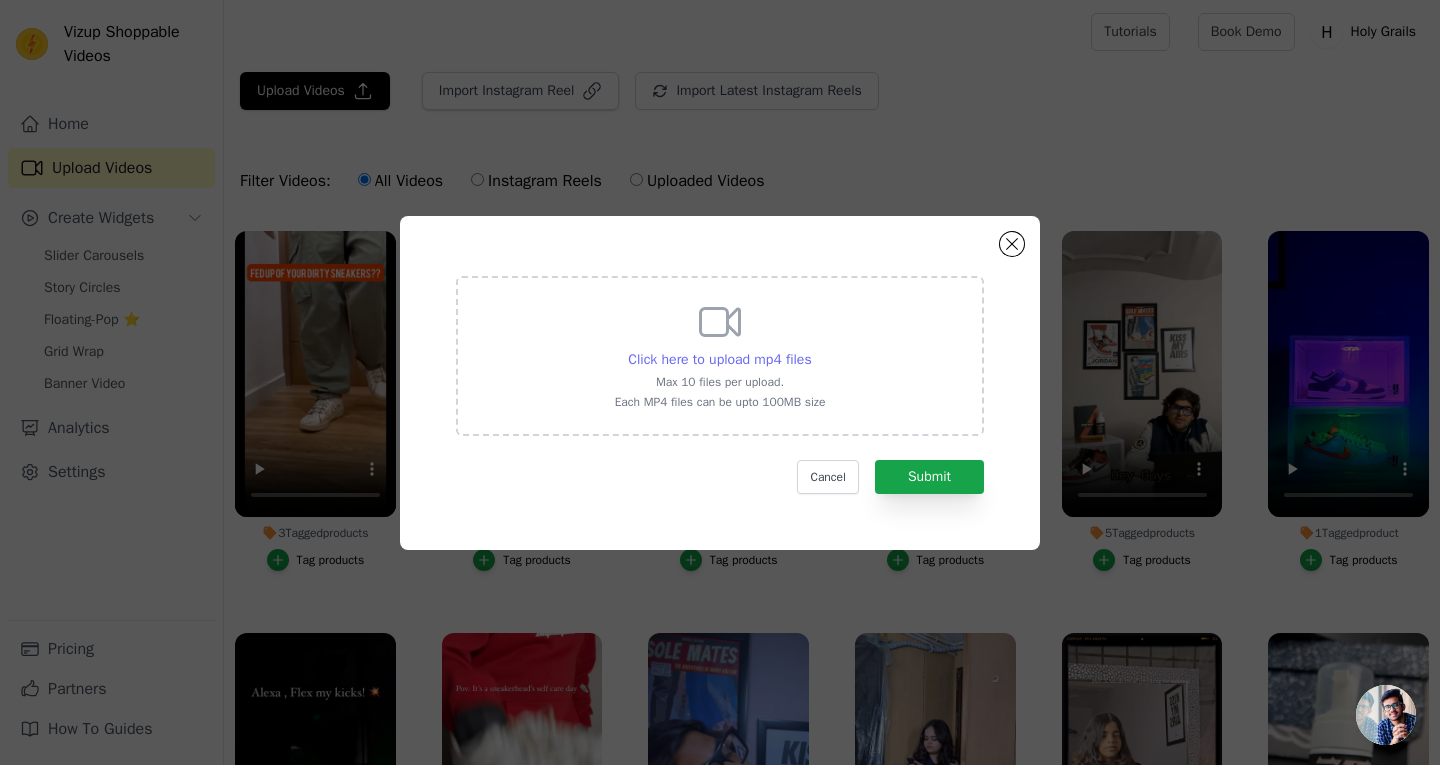 click on "Click here to upload mp4 files" at bounding box center [719, 359] 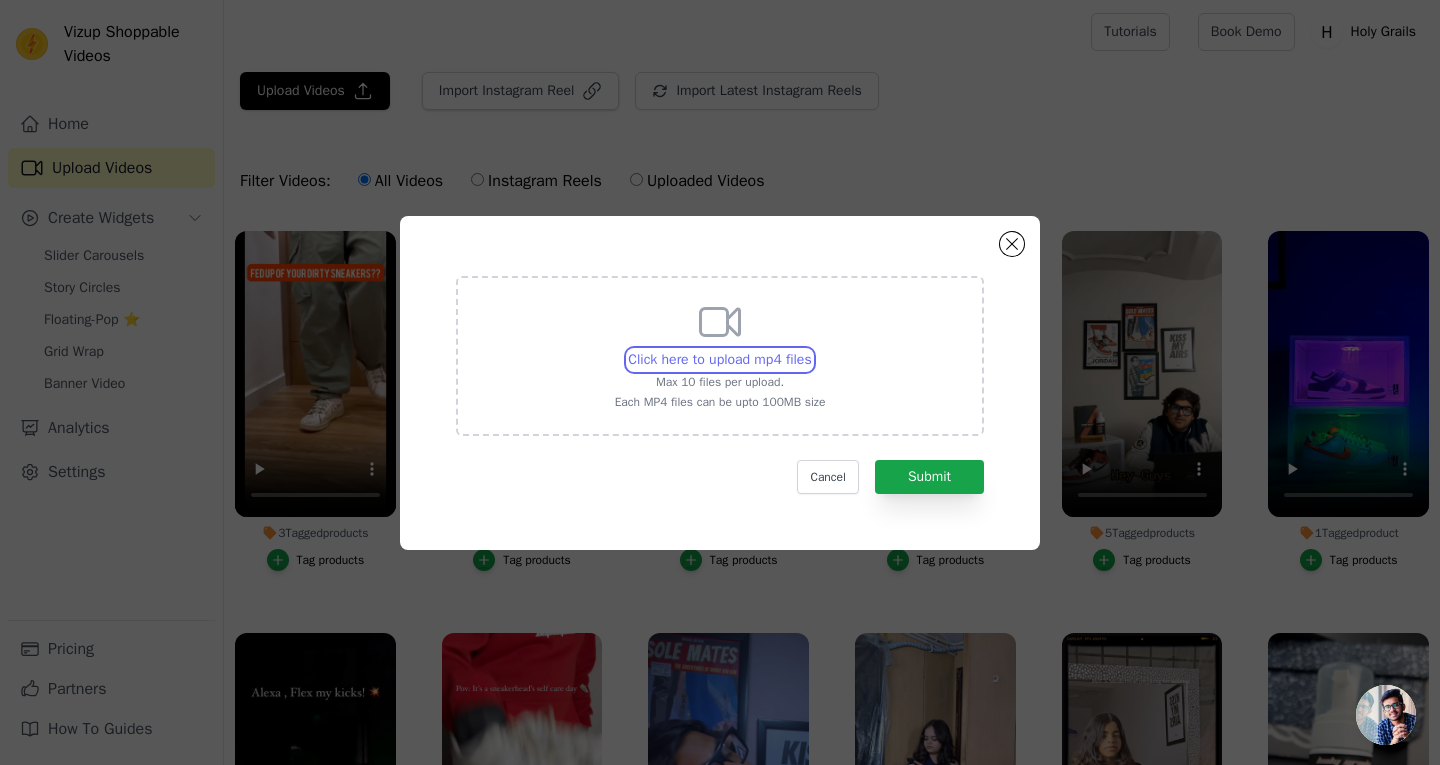 type on "C:\fakepath\SaveClip.App_AQMifjW_bh88bSKZ_fYW-y4GonBQefNiEFDvS7J1x0pbroX0ZnqwATwmm63iKzt1n37CKRI4MB5kPdQM49f7cTR7CwUdfoJCckQk_QQ.mp4" 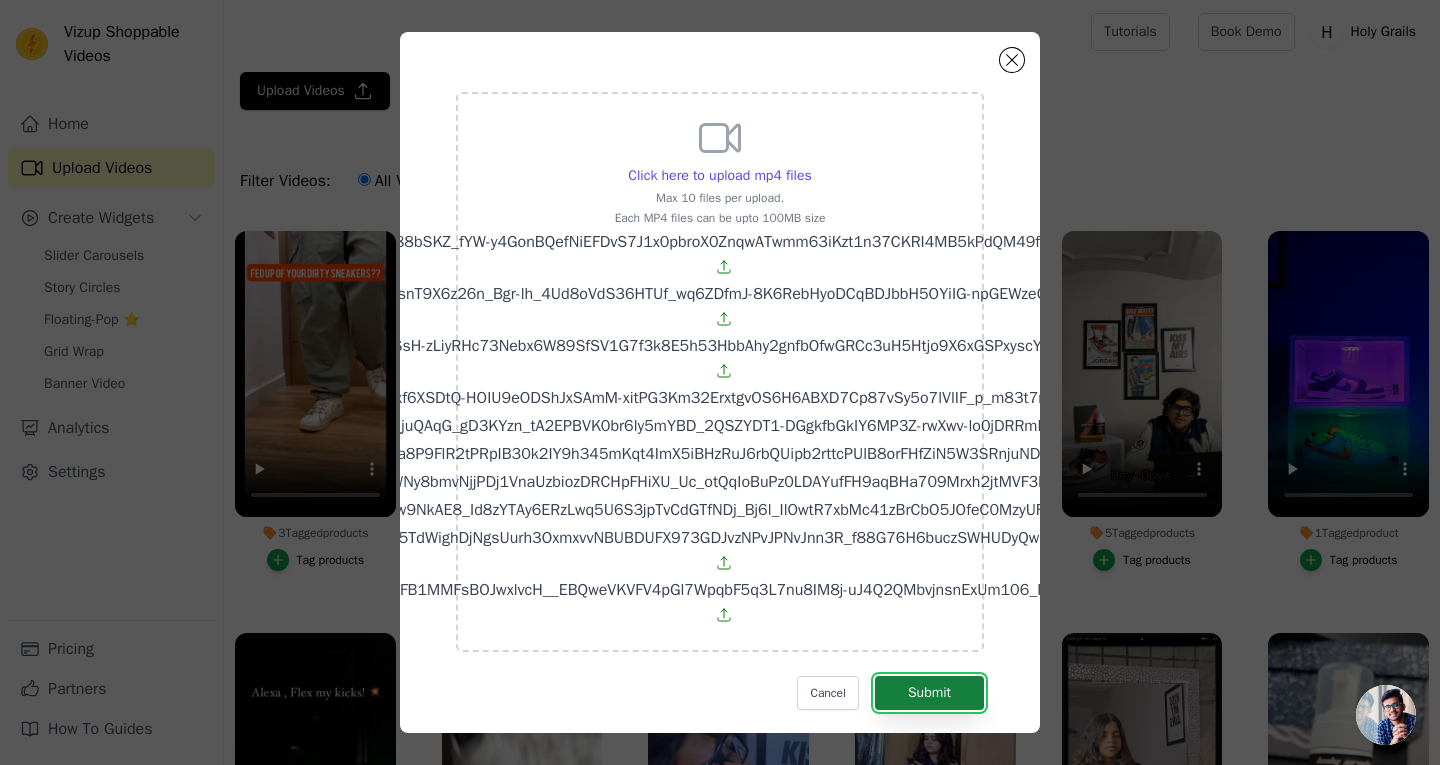 click on "Submit" at bounding box center [929, 693] 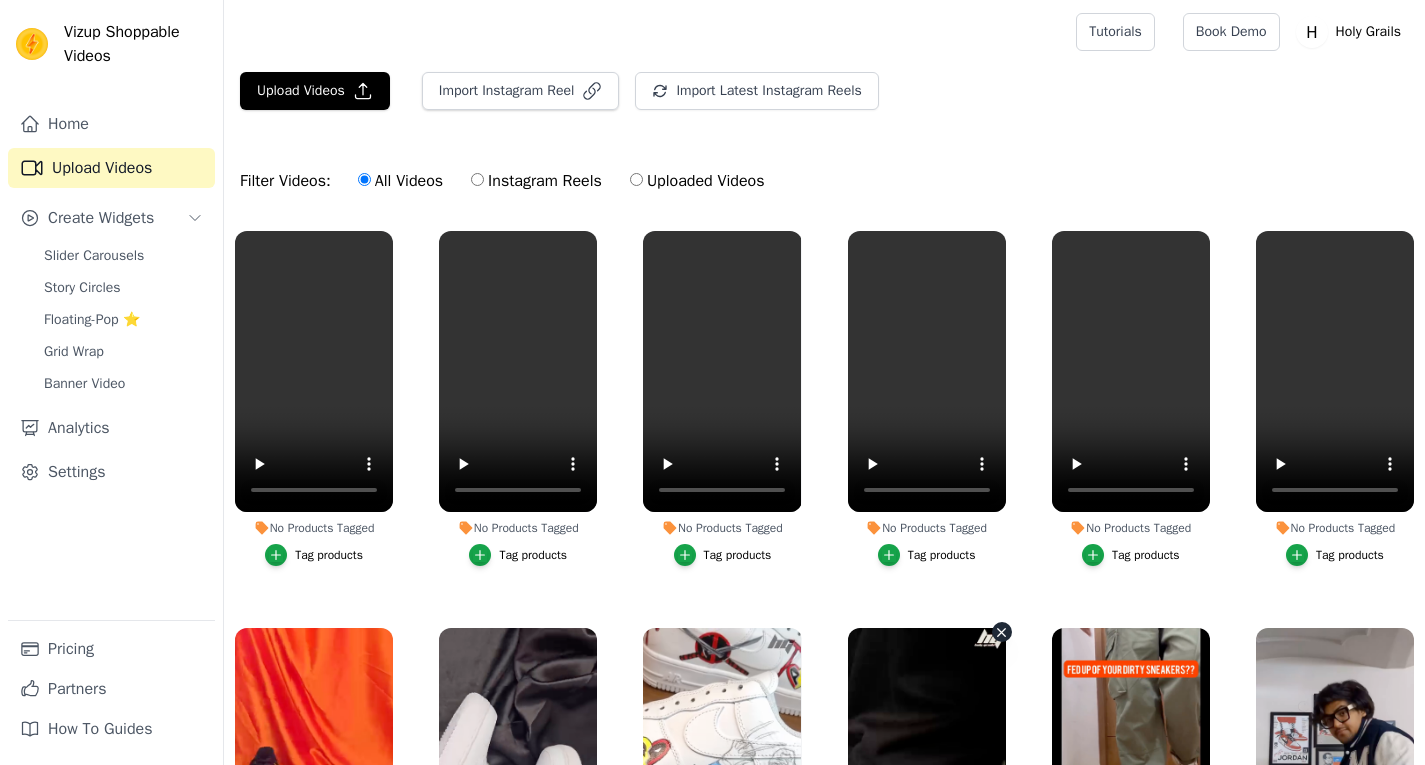 scroll, scrollTop: 0, scrollLeft: 0, axis: both 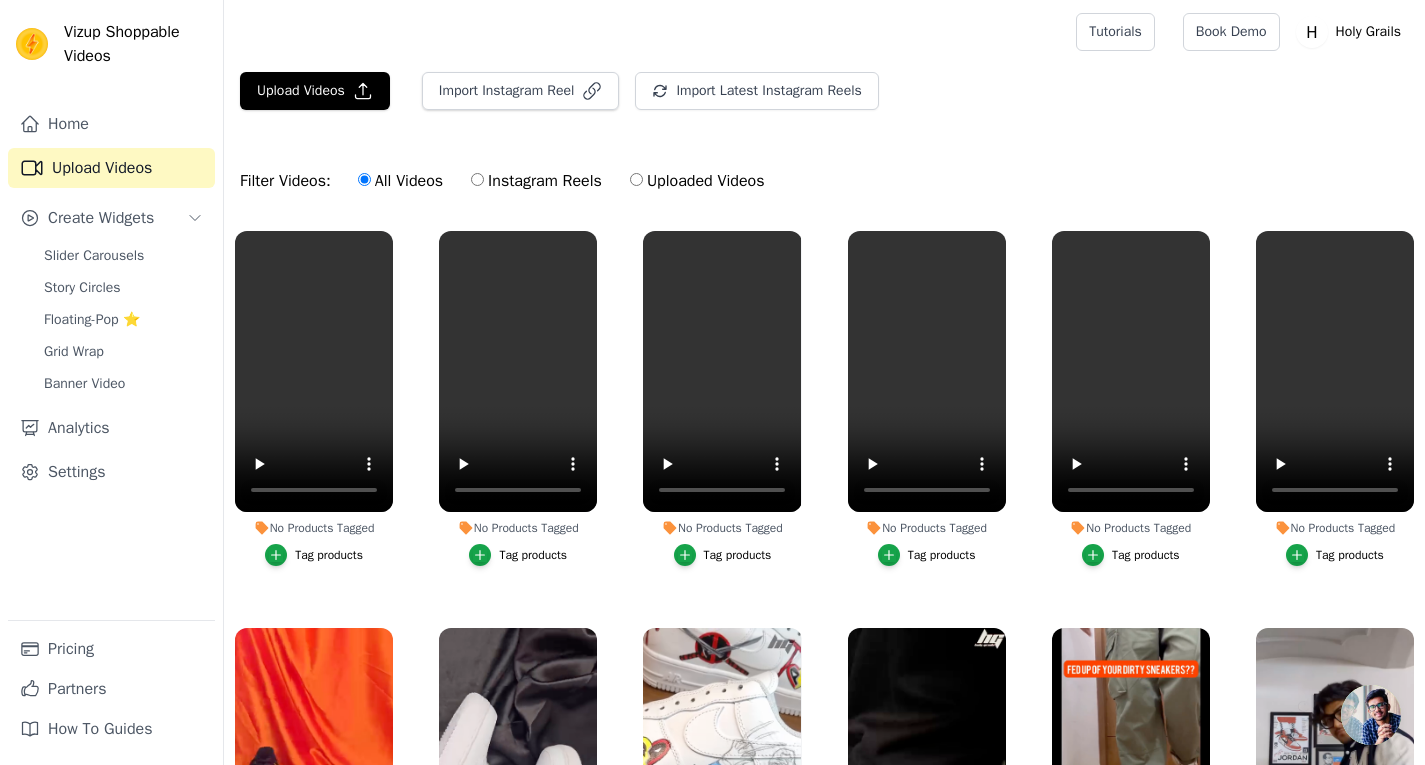 click on "Upload Videos
Import Instagram Reel
Import Latest Instagram Reels     Import Latest IG Reels" at bounding box center [824, 99] 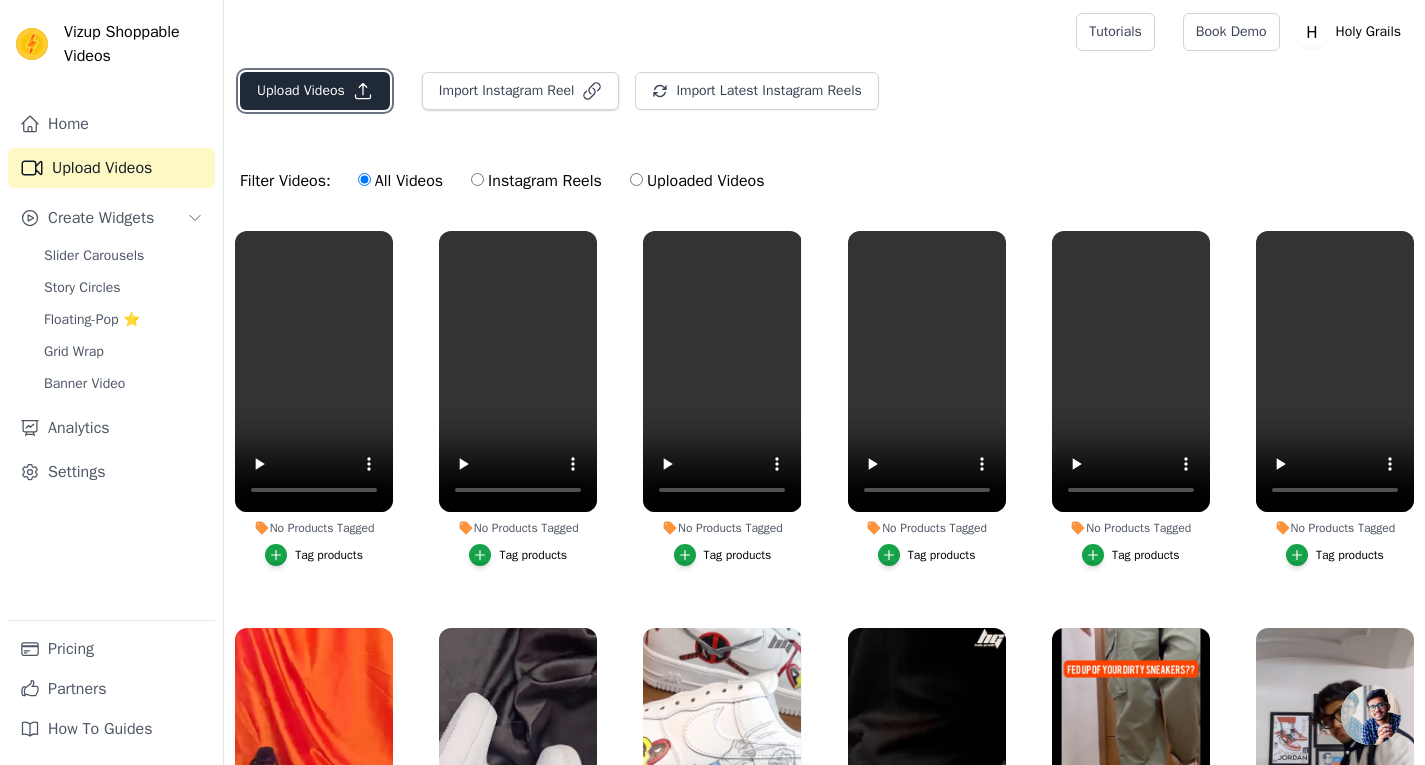 click 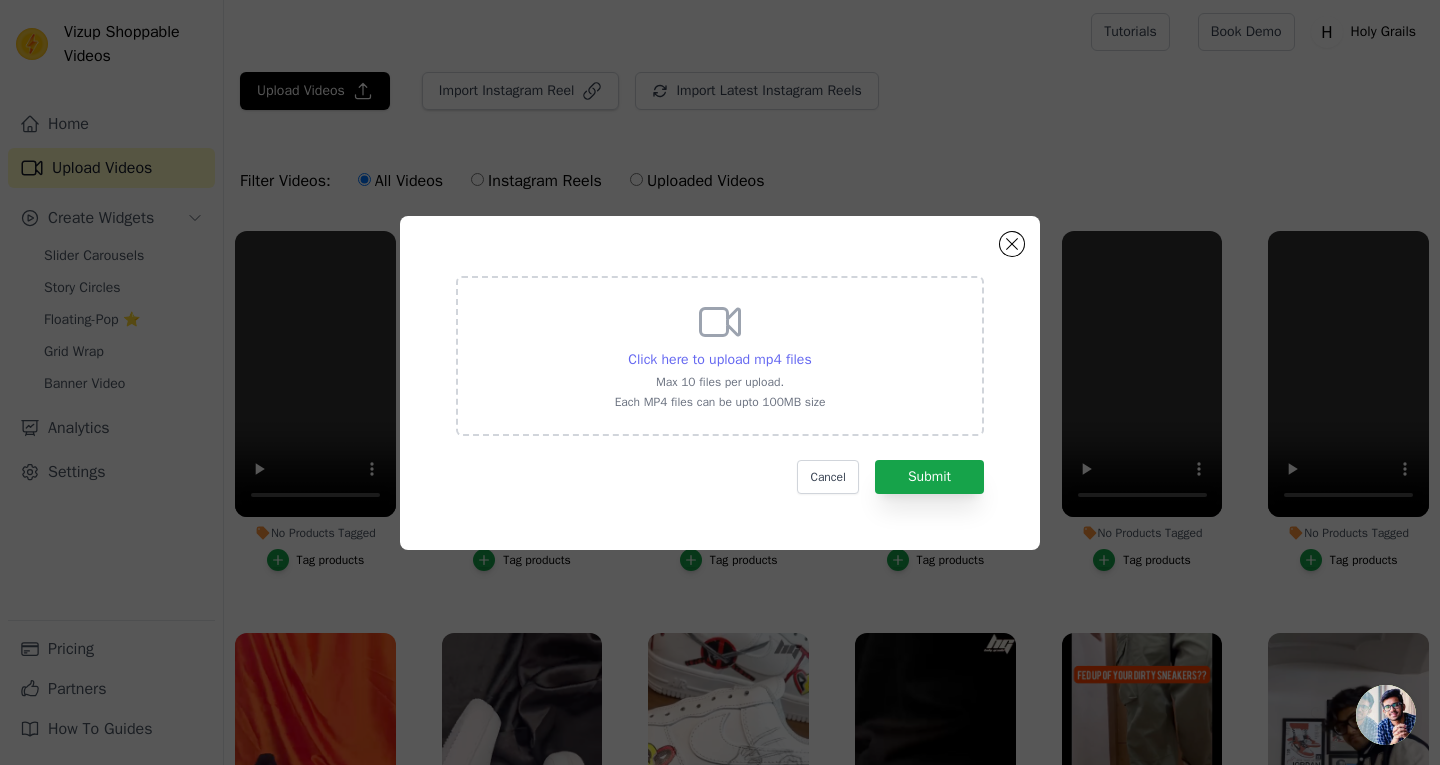 click on "Click here to upload mp4 files" at bounding box center (719, 359) 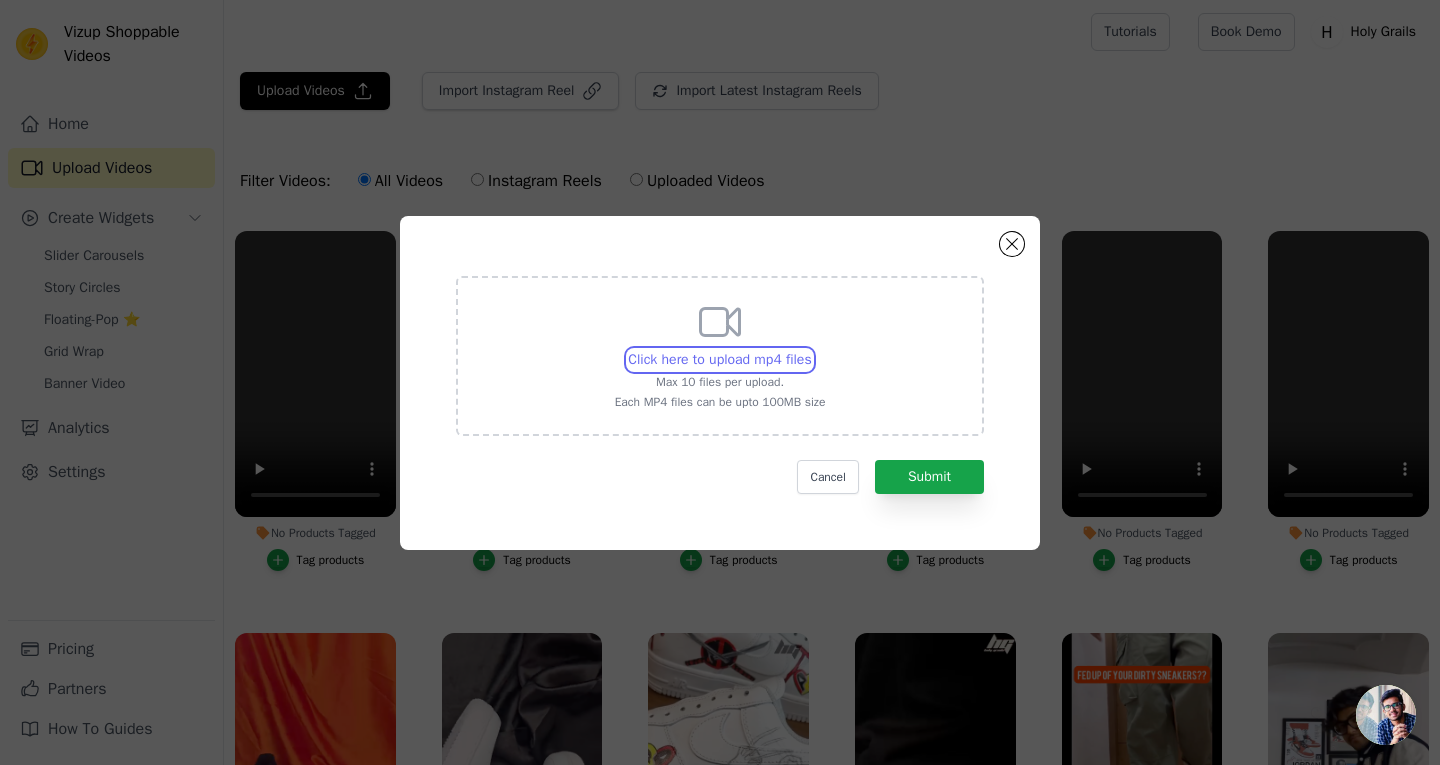 click on "Click here to upload mp4 files     Max 10 files per upload.   Each MP4 files can be upto 100MB size" at bounding box center (811, 349) 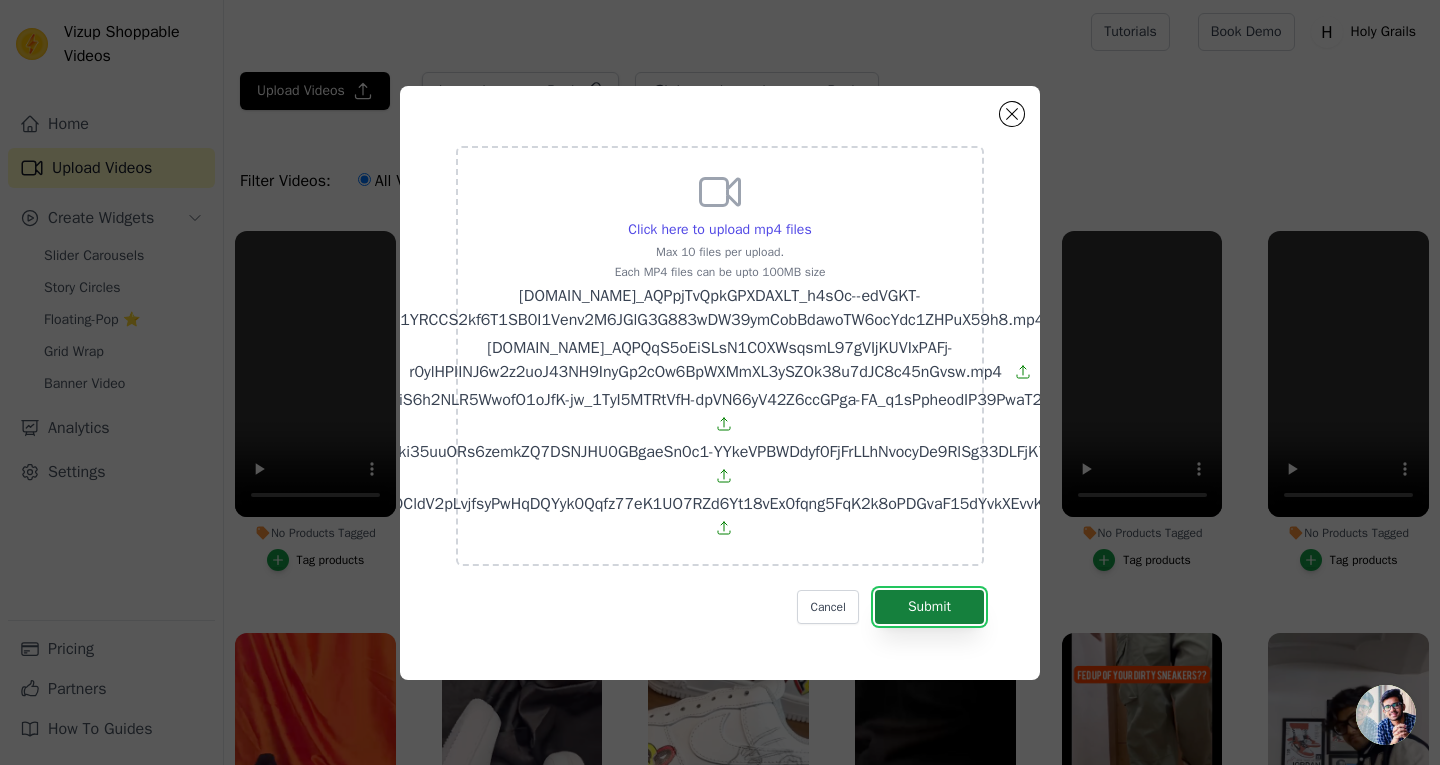 click on "Submit" at bounding box center [929, 607] 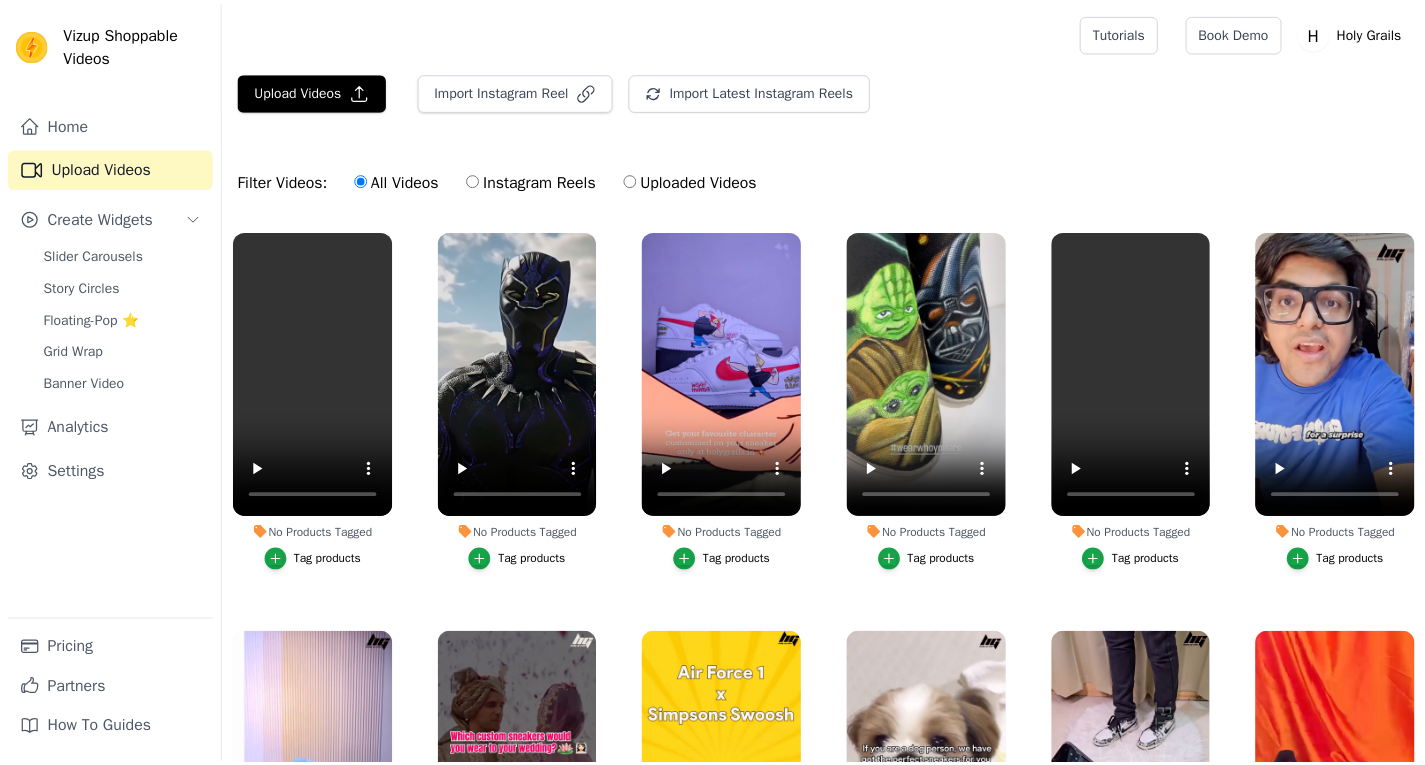 scroll, scrollTop: 0, scrollLeft: 0, axis: both 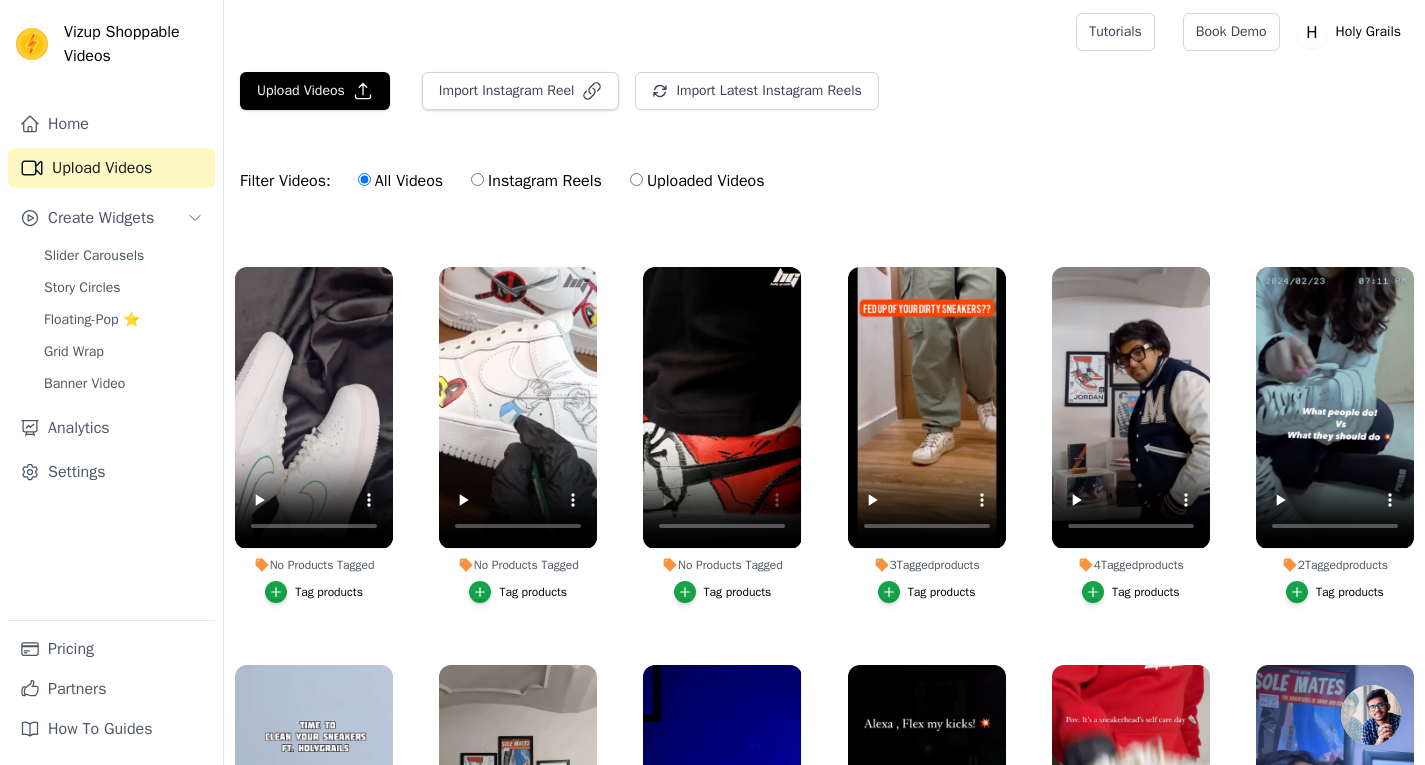 click on "Tag products" at bounding box center [738, 592] 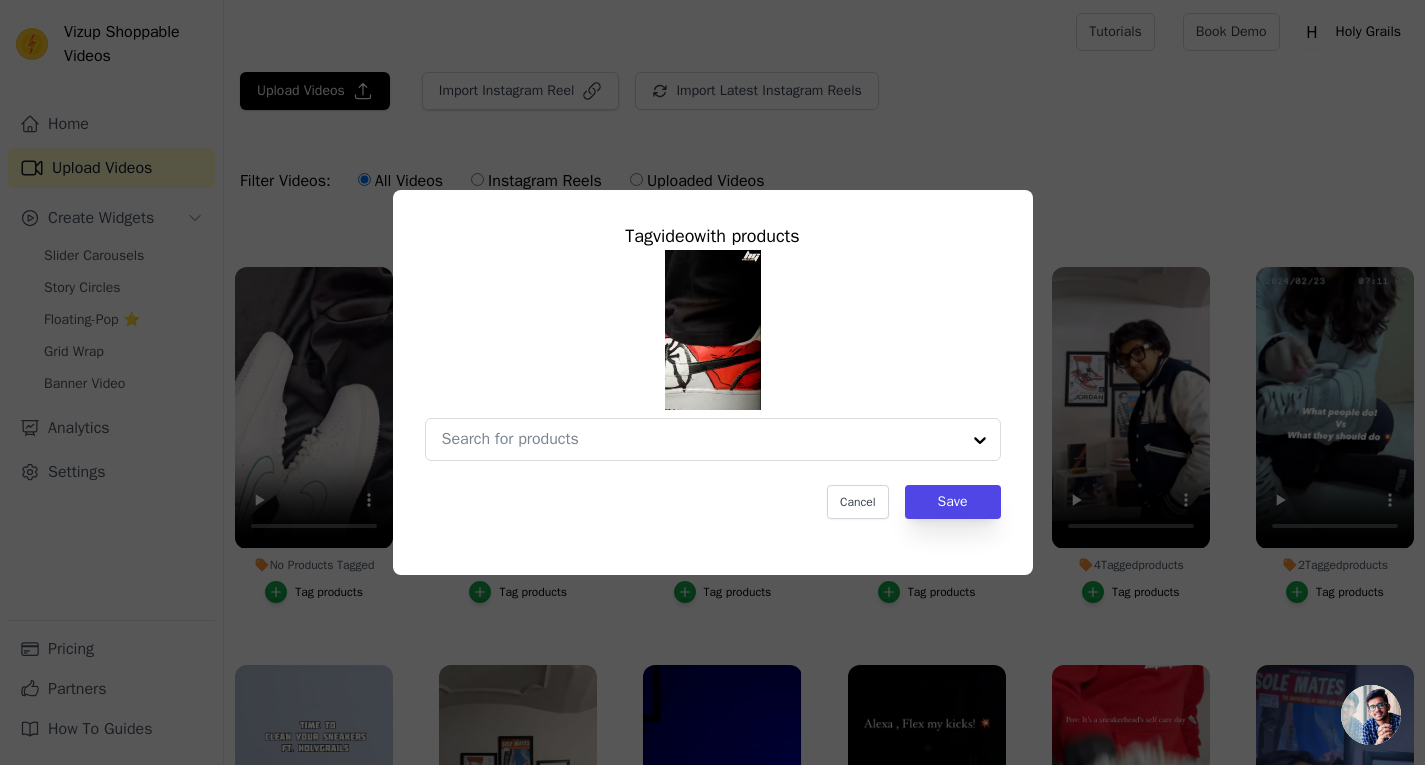 scroll, scrollTop: 767, scrollLeft: 0, axis: vertical 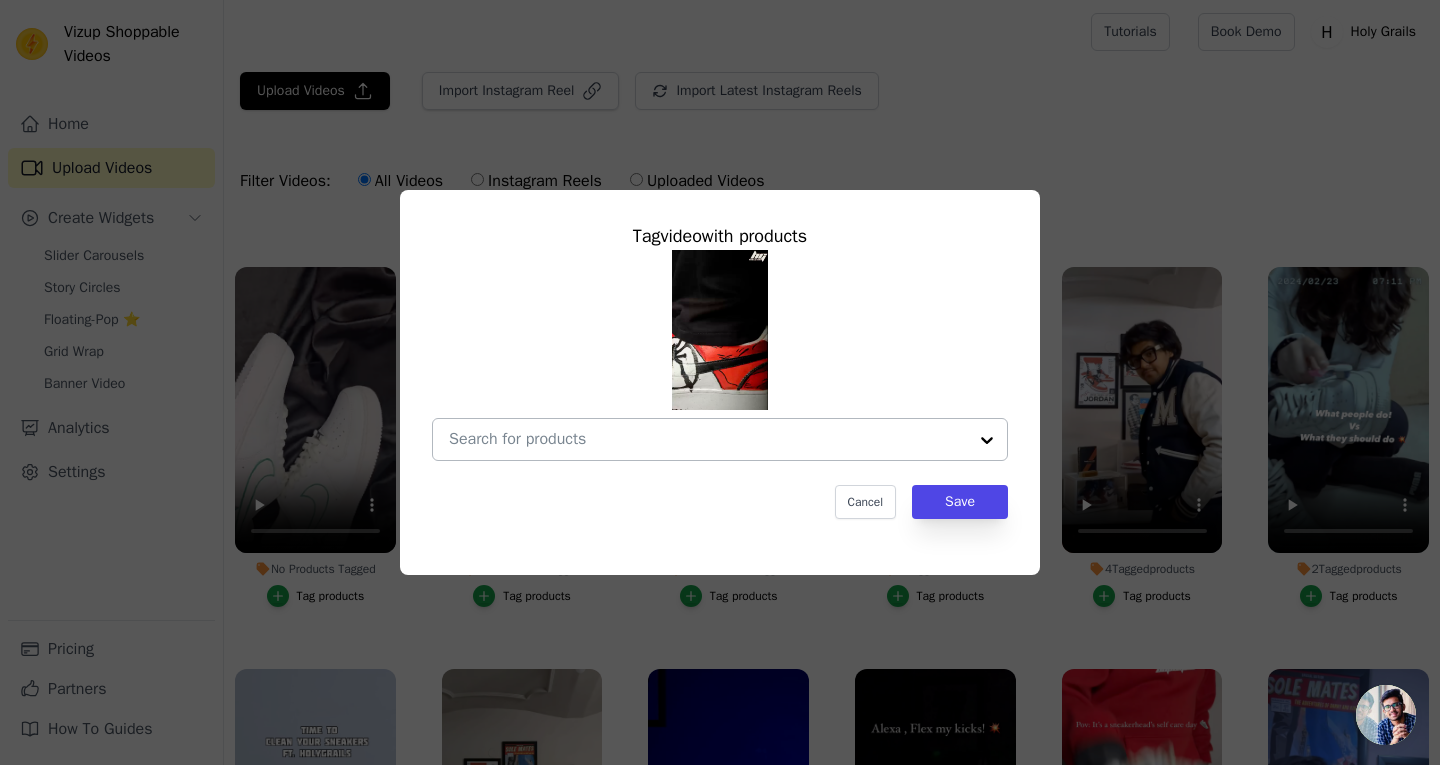 click on "No Products Tagged     Tag  video  with products                         Cancel   Save     Tag products" at bounding box center [708, 439] 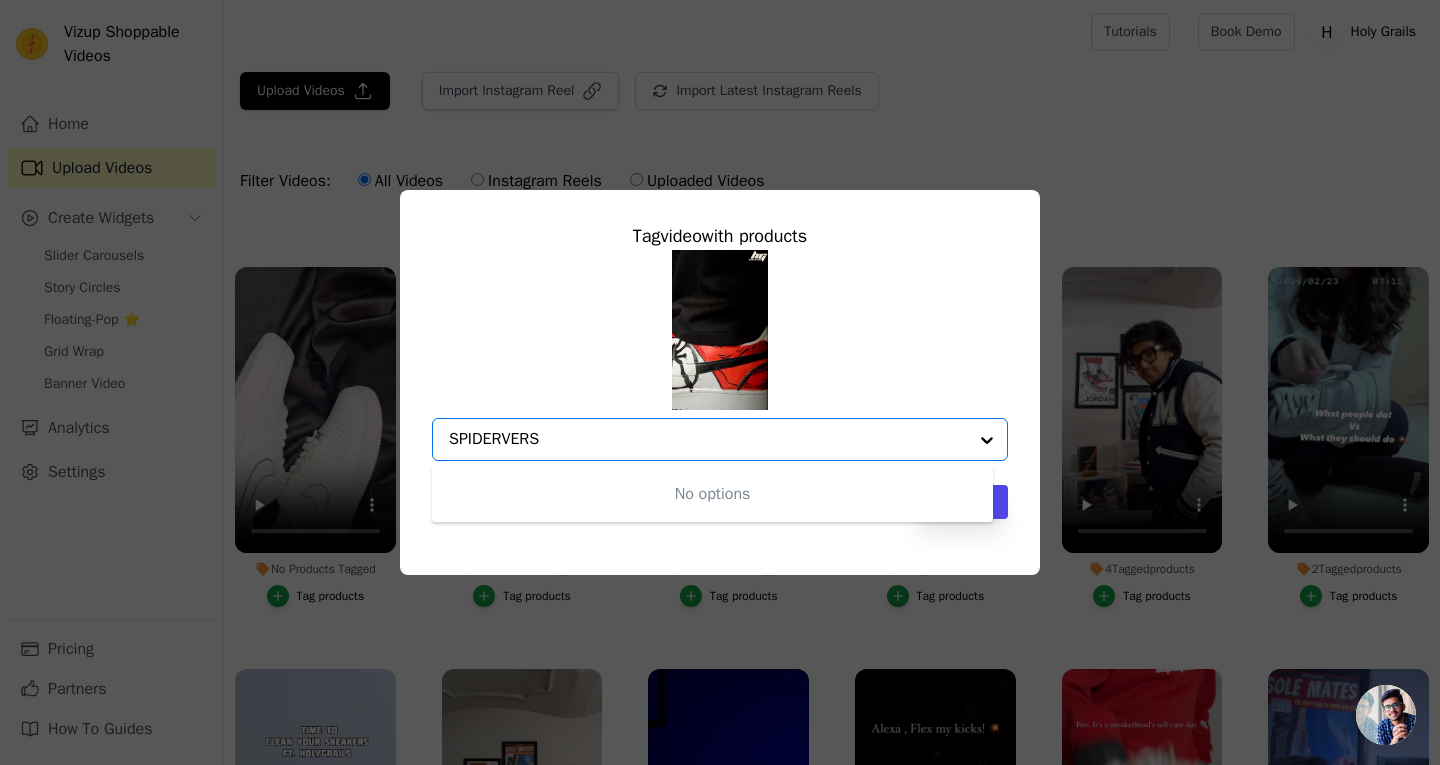 type on "SPIDERVERSE" 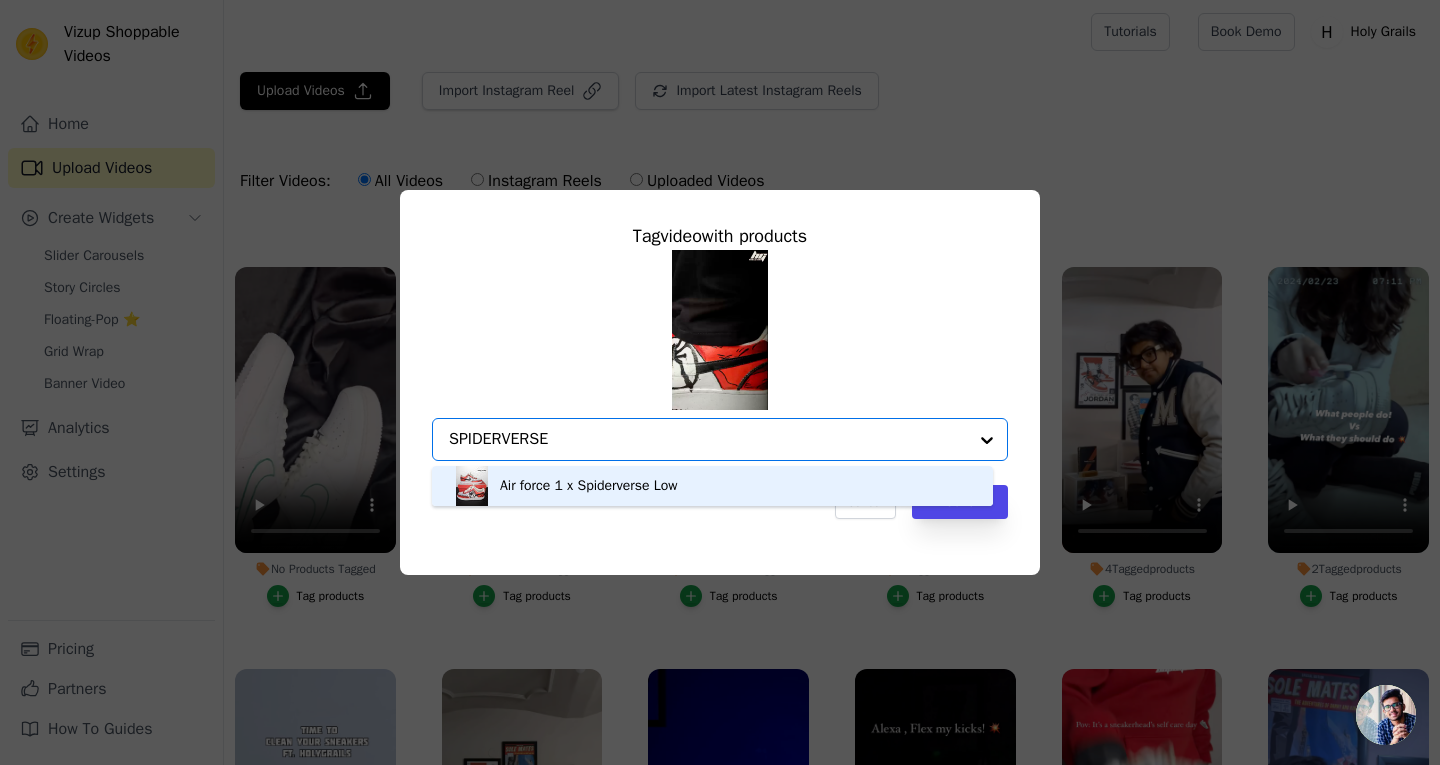 click on "Air force 1 x Spiderverse Low" at bounding box center (589, 486) 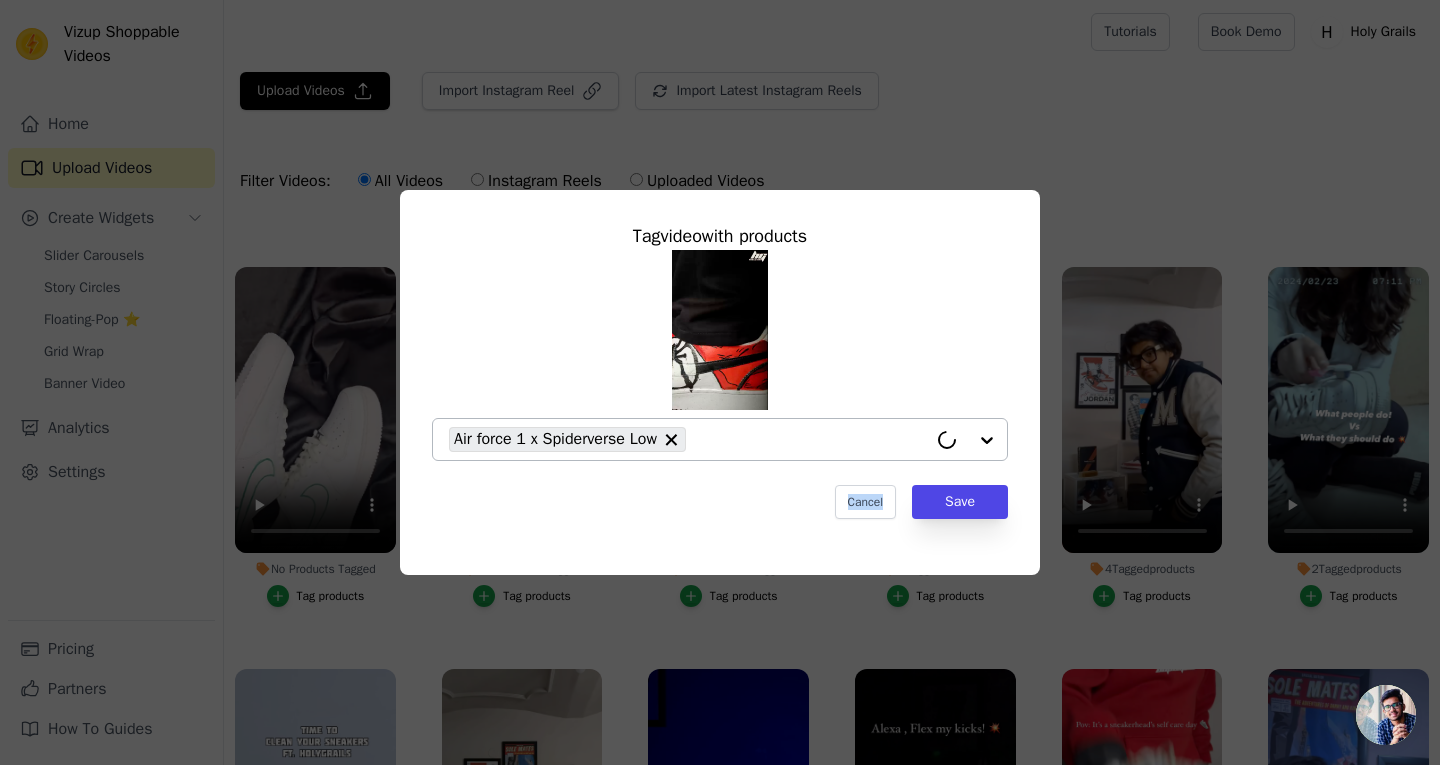 click on "Tag  video  with products           Air force 1 x Spiderverse Low                   Cancel   Save" at bounding box center (720, 370) 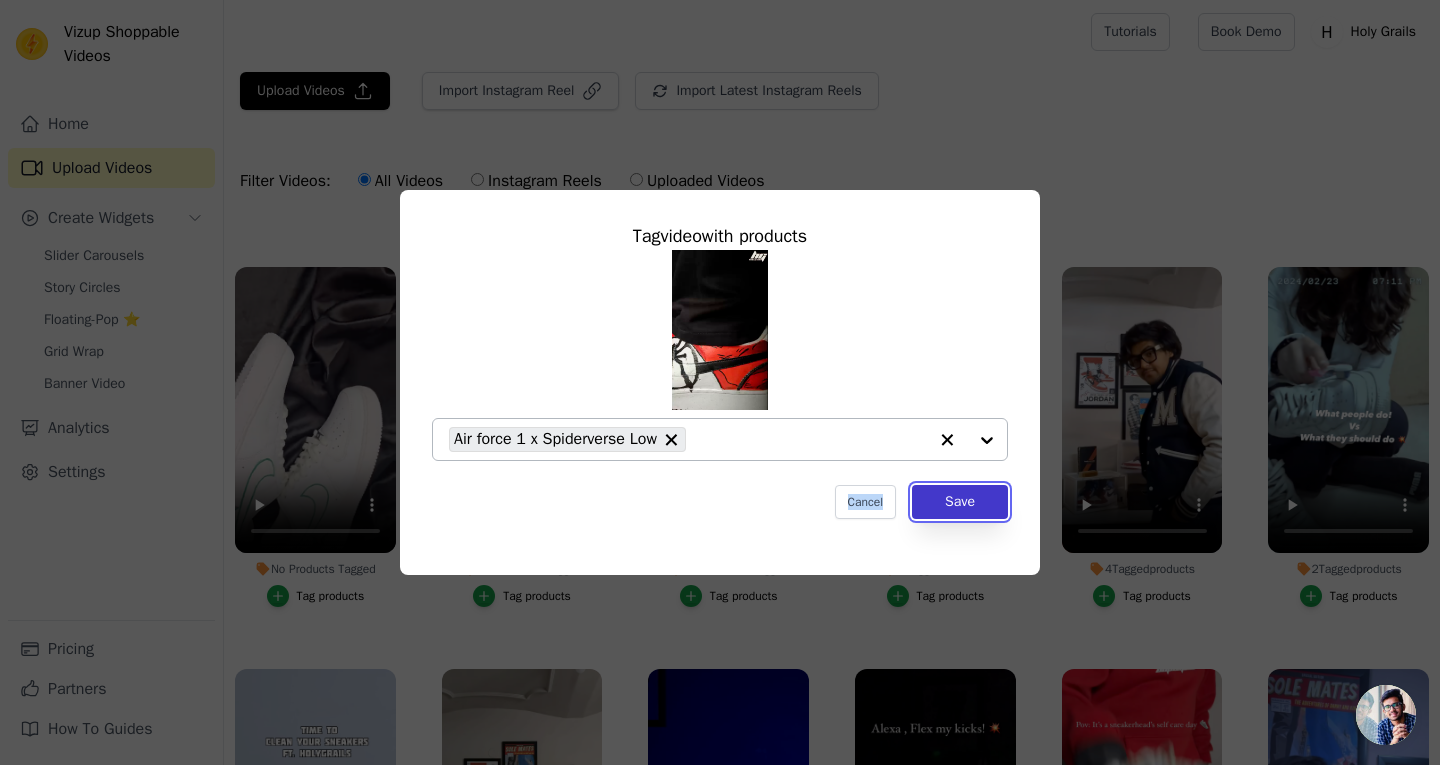 click on "Save" at bounding box center (960, 502) 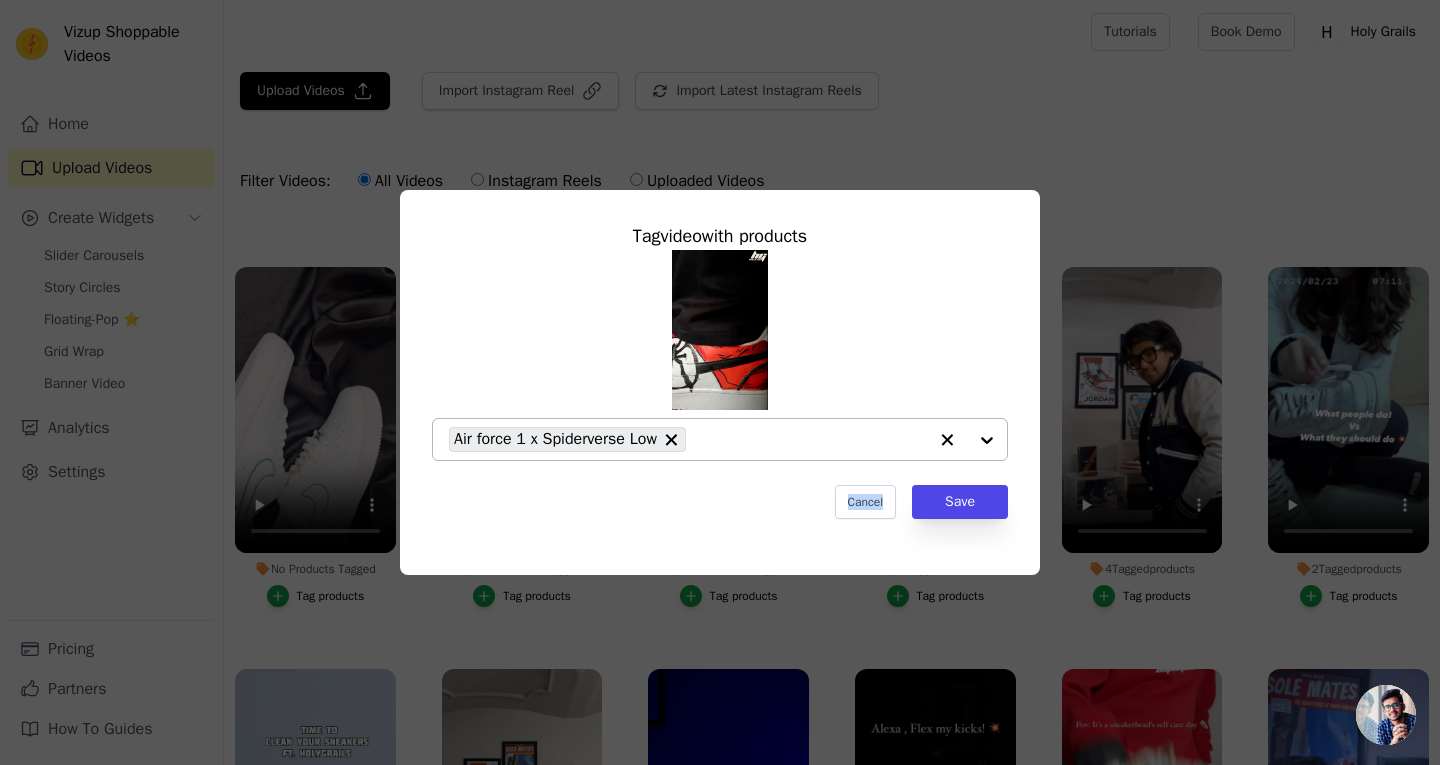scroll, scrollTop: 758, scrollLeft: 0, axis: vertical 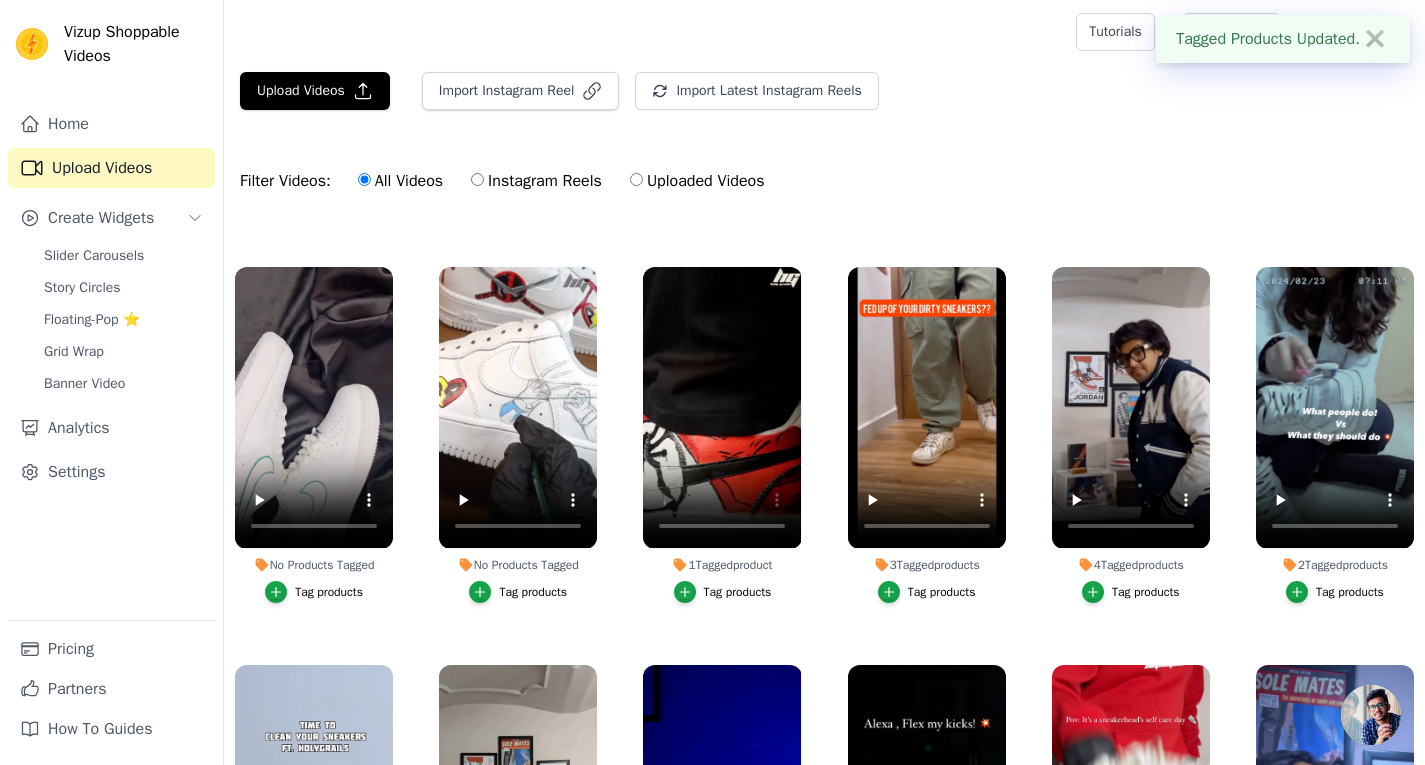 click on "Tag products" at bounding box center (533, 592) 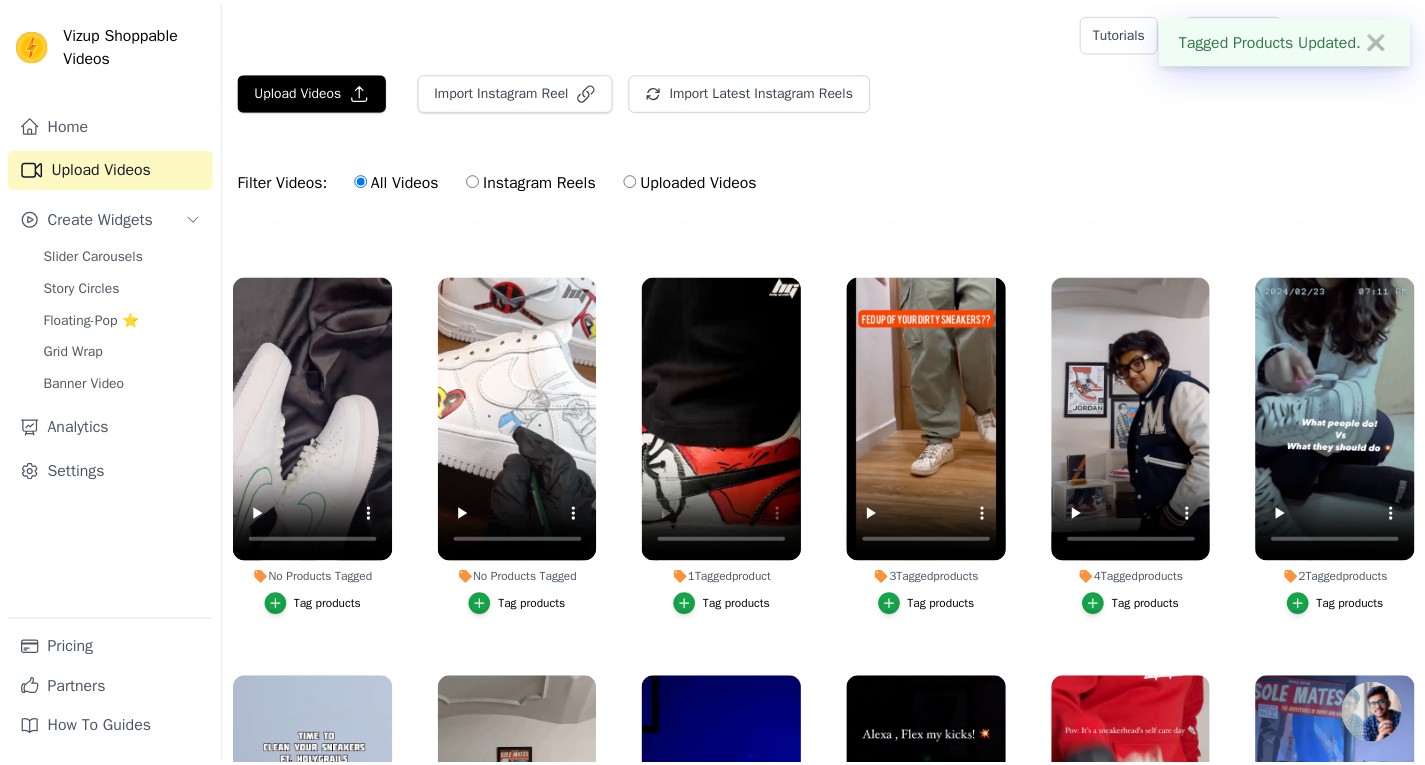 scroll, scrollTop: 767, scrollLeft: 0, axis: vertical 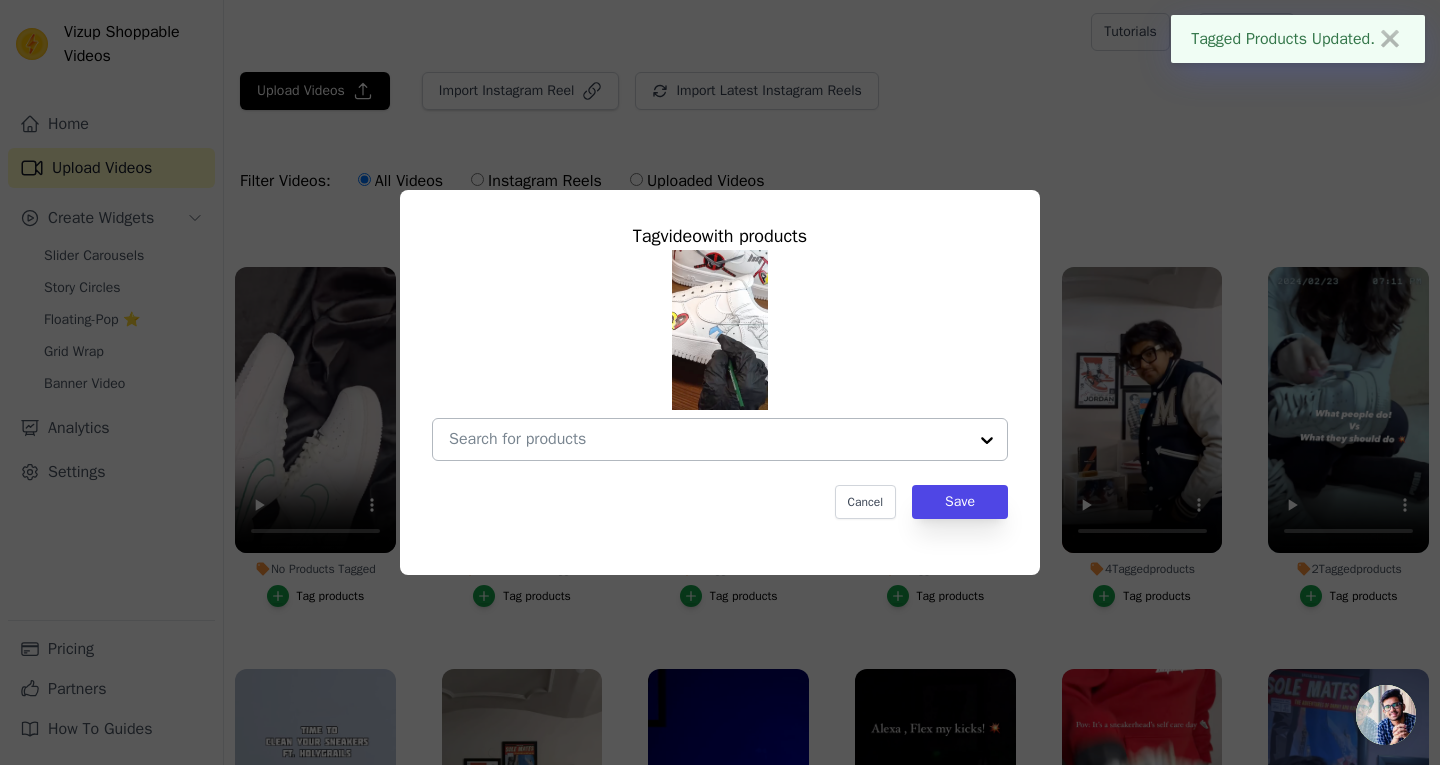 click on "No Products Tagged     Tag  video  with products                         Cancel   Save     Tag products" at bounding box center (708, 439) 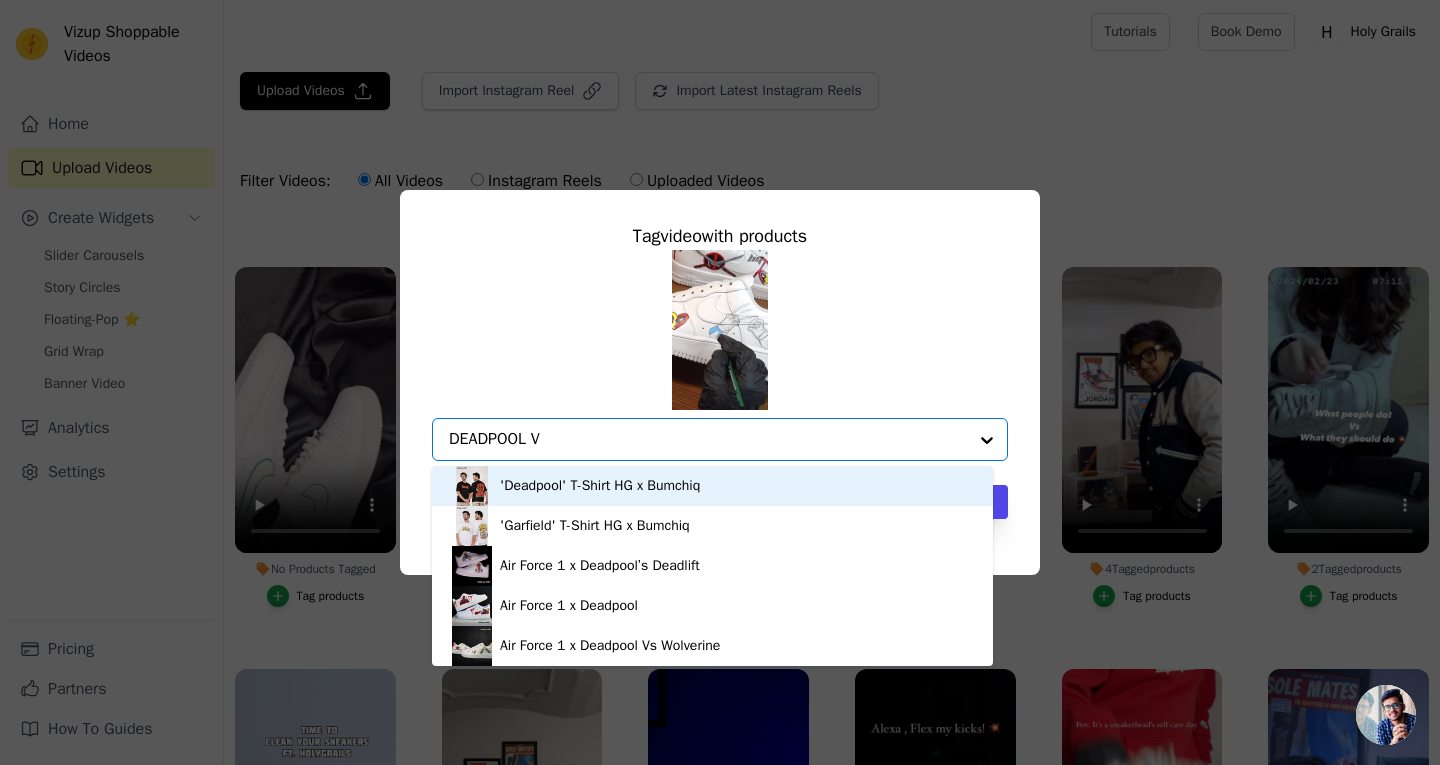 type on "DEADPOOL VS" 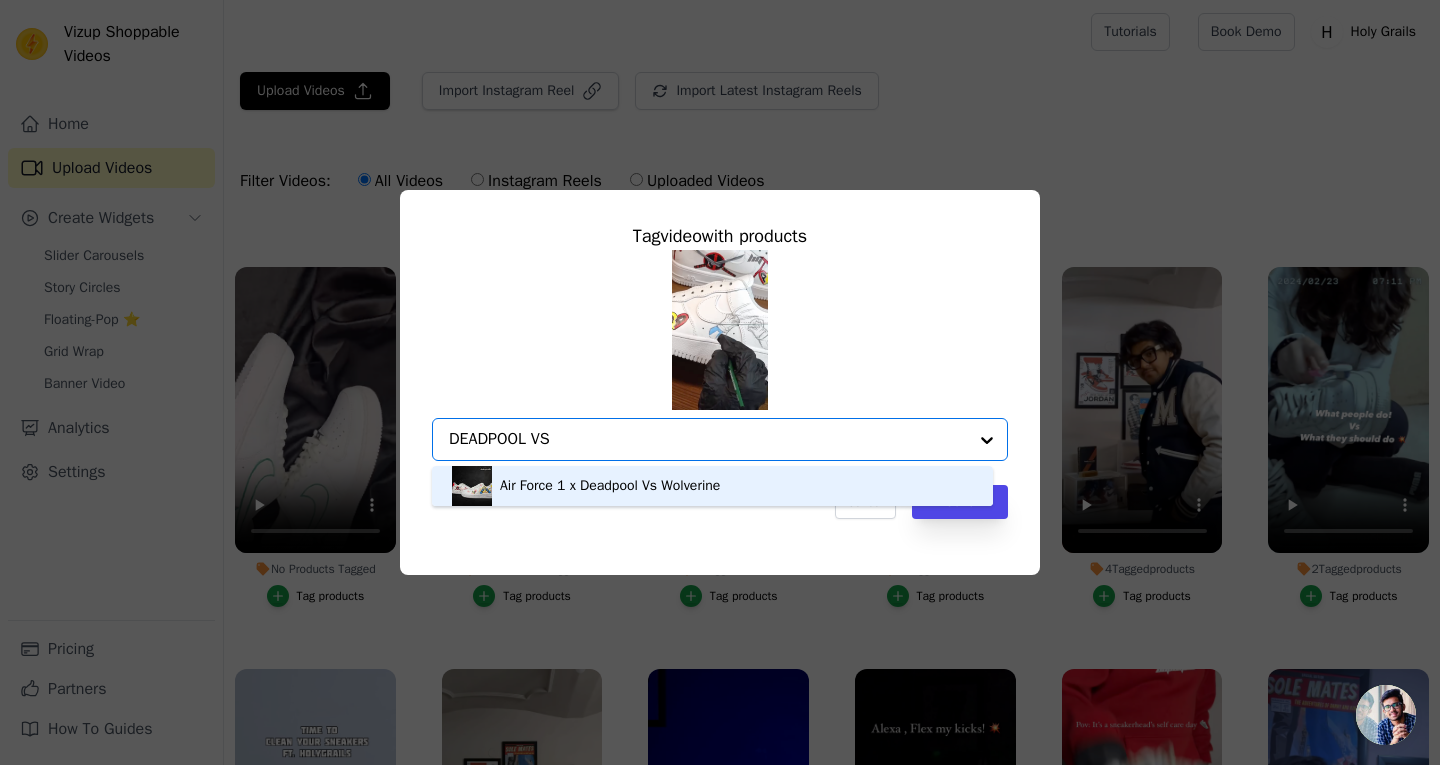 click on "Air Force 1 x Deadpool Vs Wolverine" at bounding box center (712, 486) 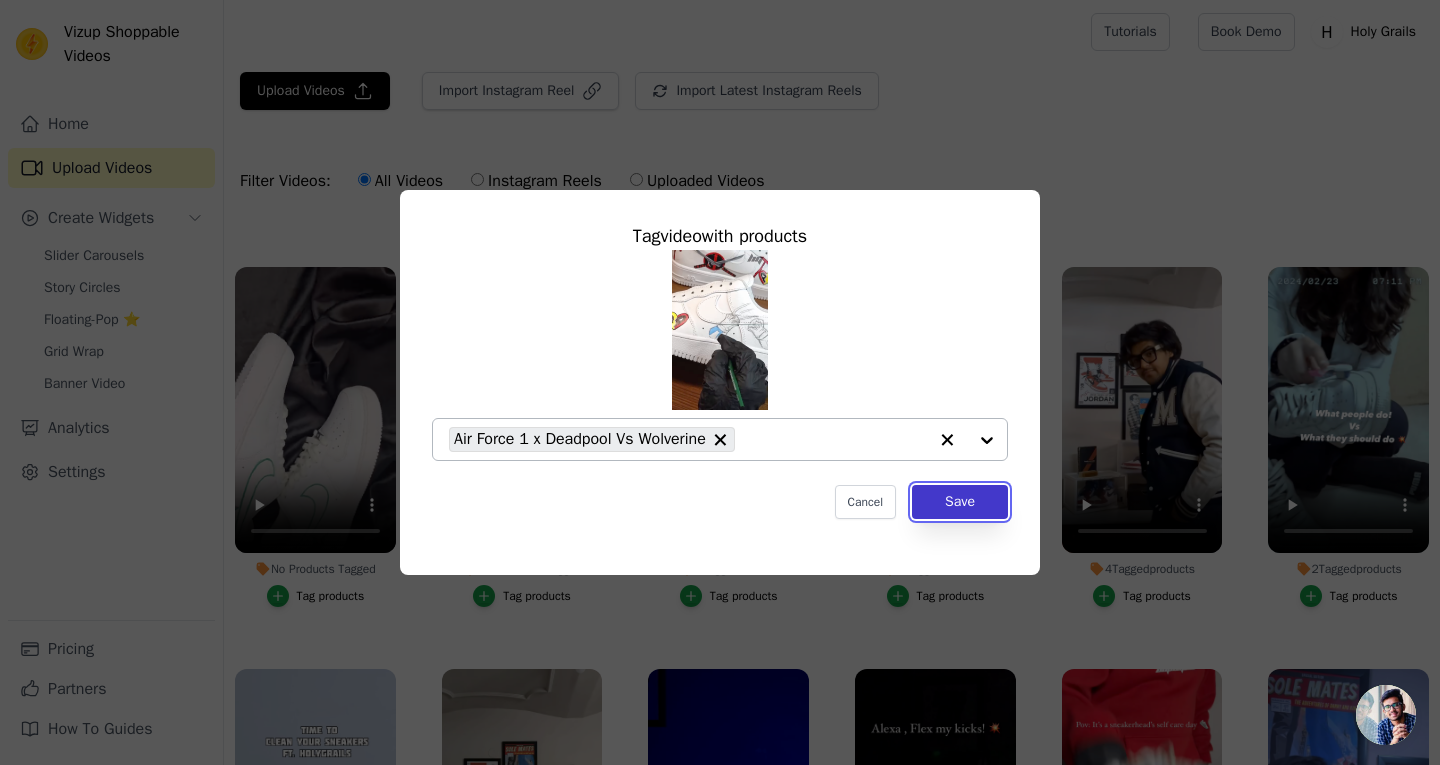 click on "Save" at bounding box center [960, 502] 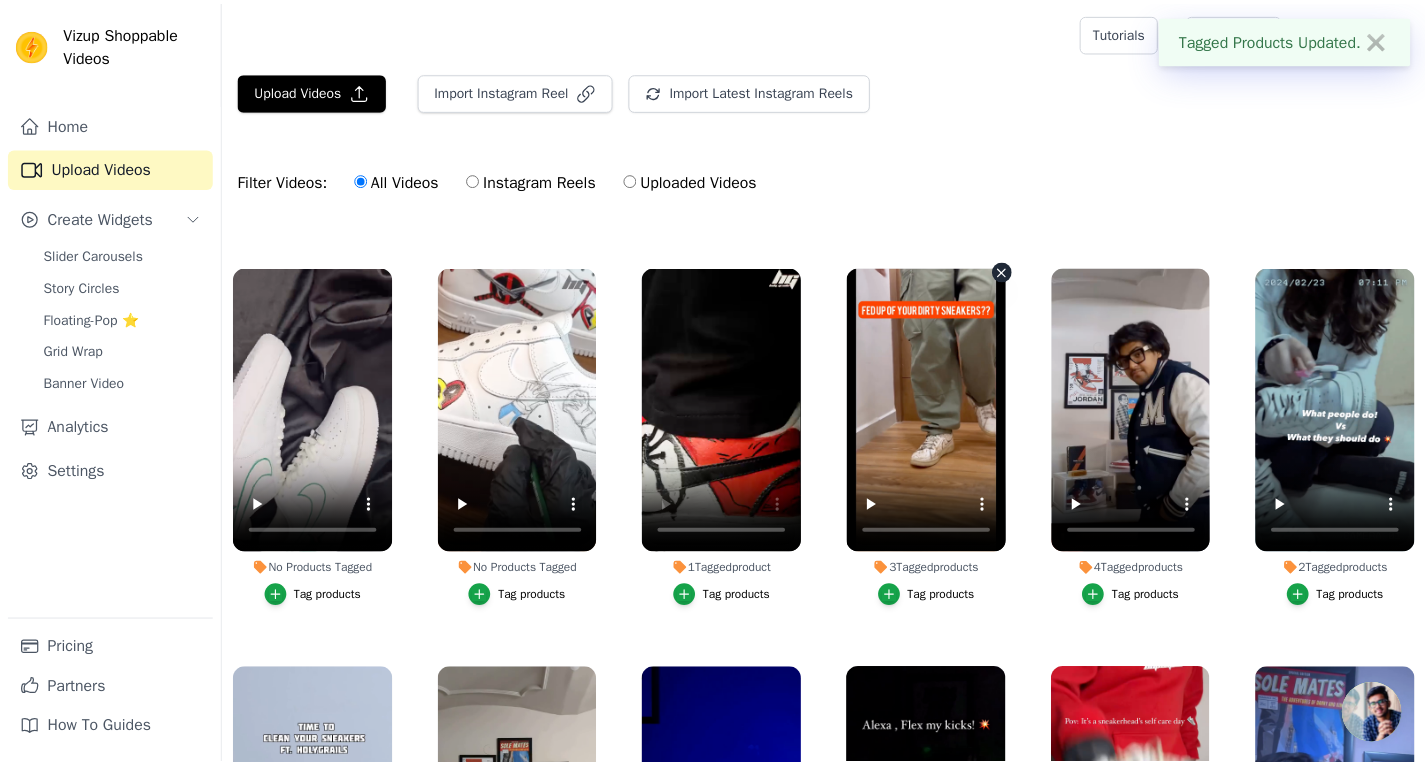 scroll, scrollTop: 758, scrollLeft: 0, axis: vertical 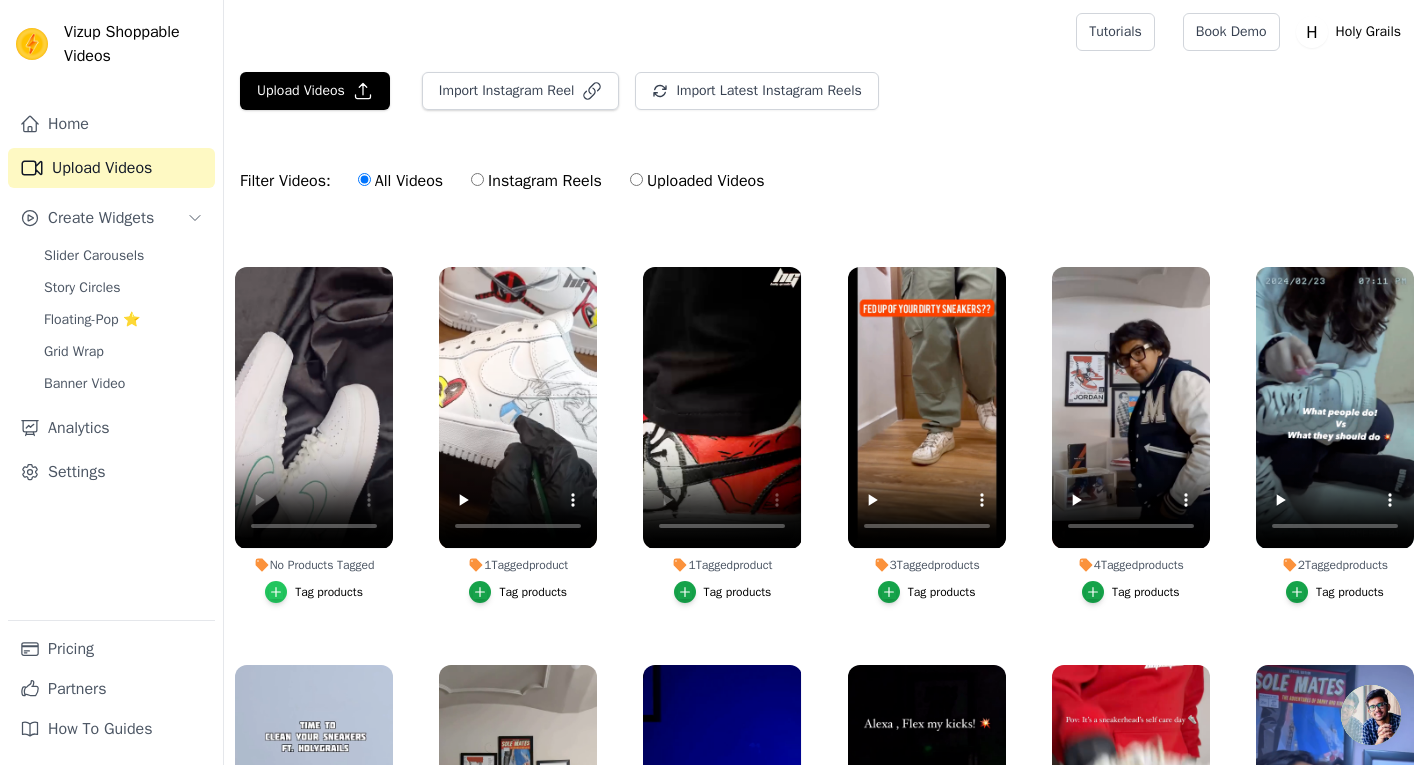click 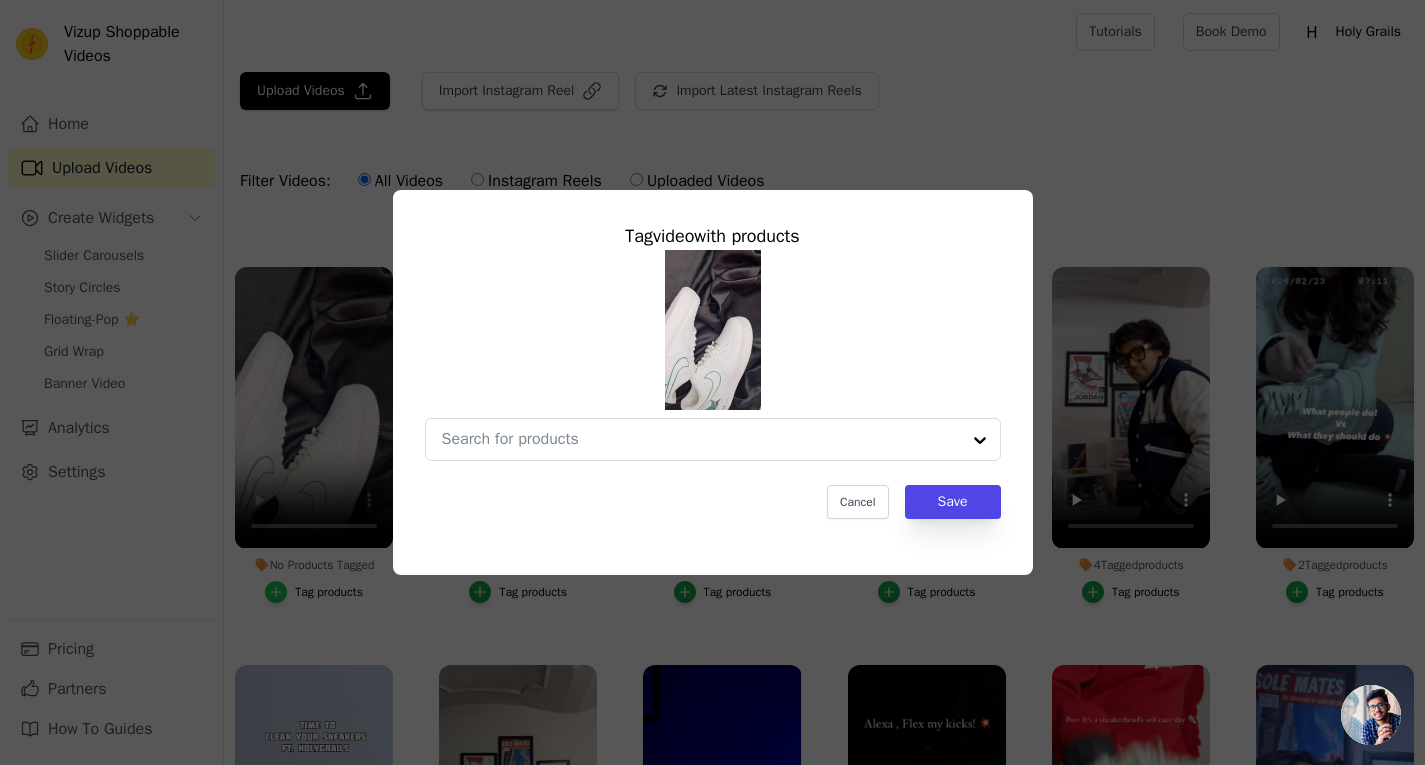 scroll, scrollTop: 767, scrollLeft: 0, axis: vertical 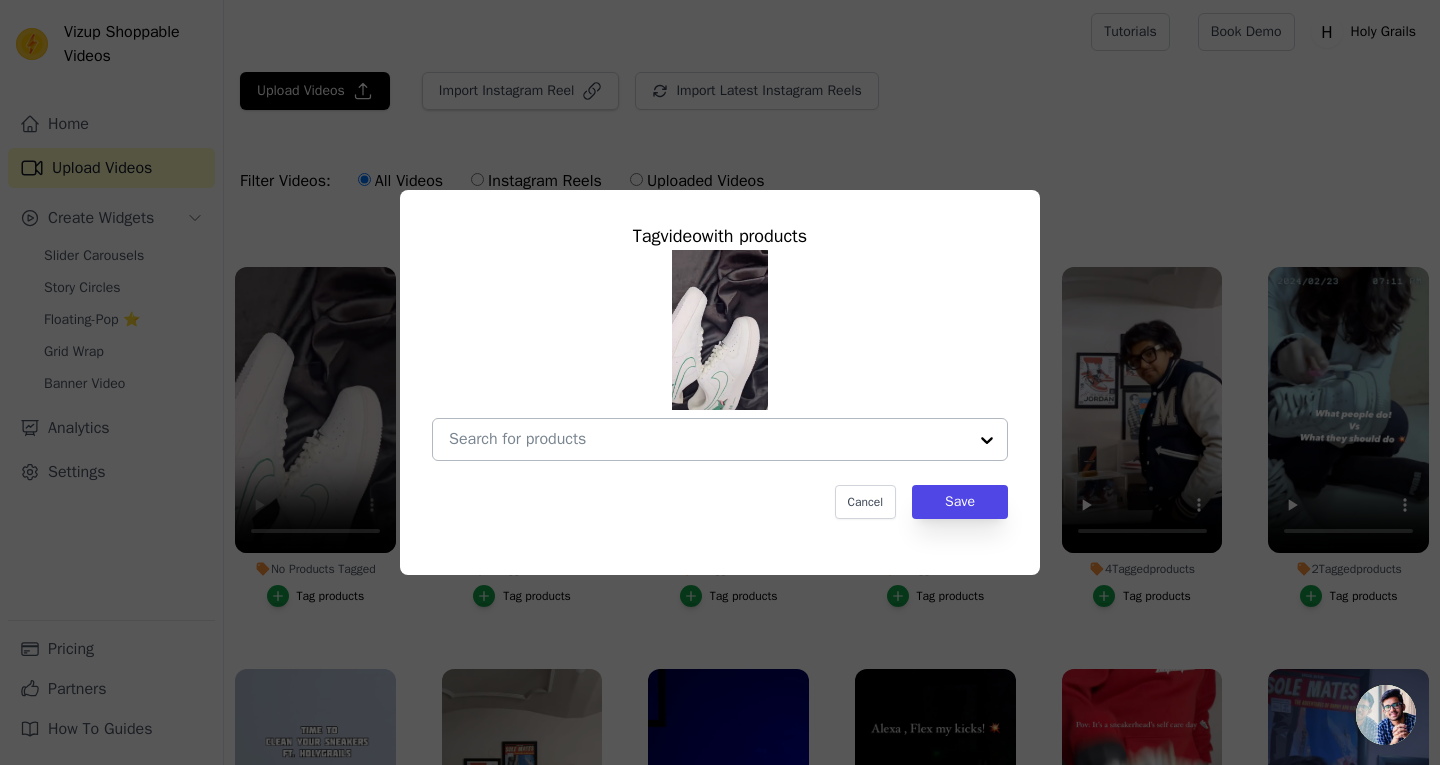 click on "No Products Tagged     Tag  video  with products                         Cancel   Save     Tag products" at bounding box center (708, 439) 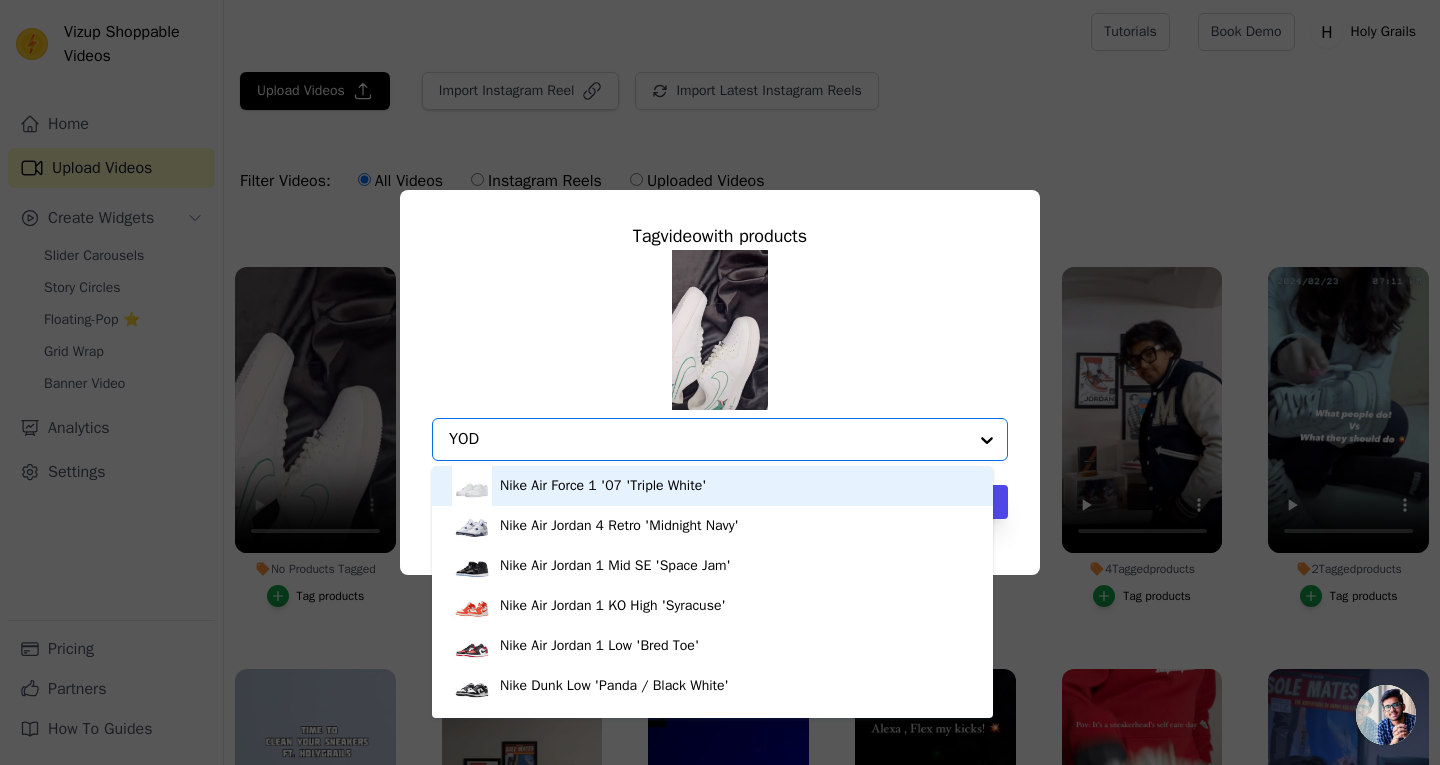 type on "YODA" 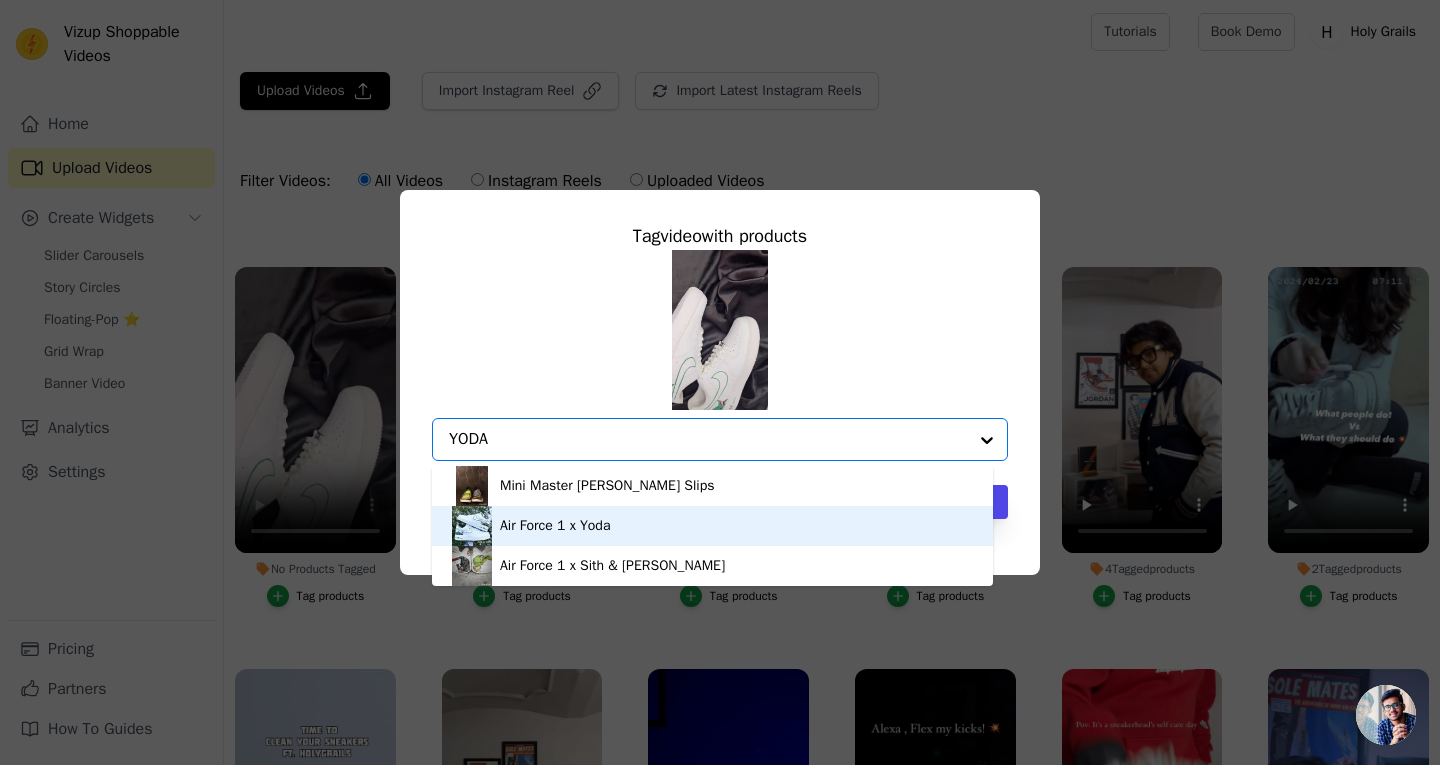 click on "Air Force 1 x Yoda" at bounding box center [555, 526] 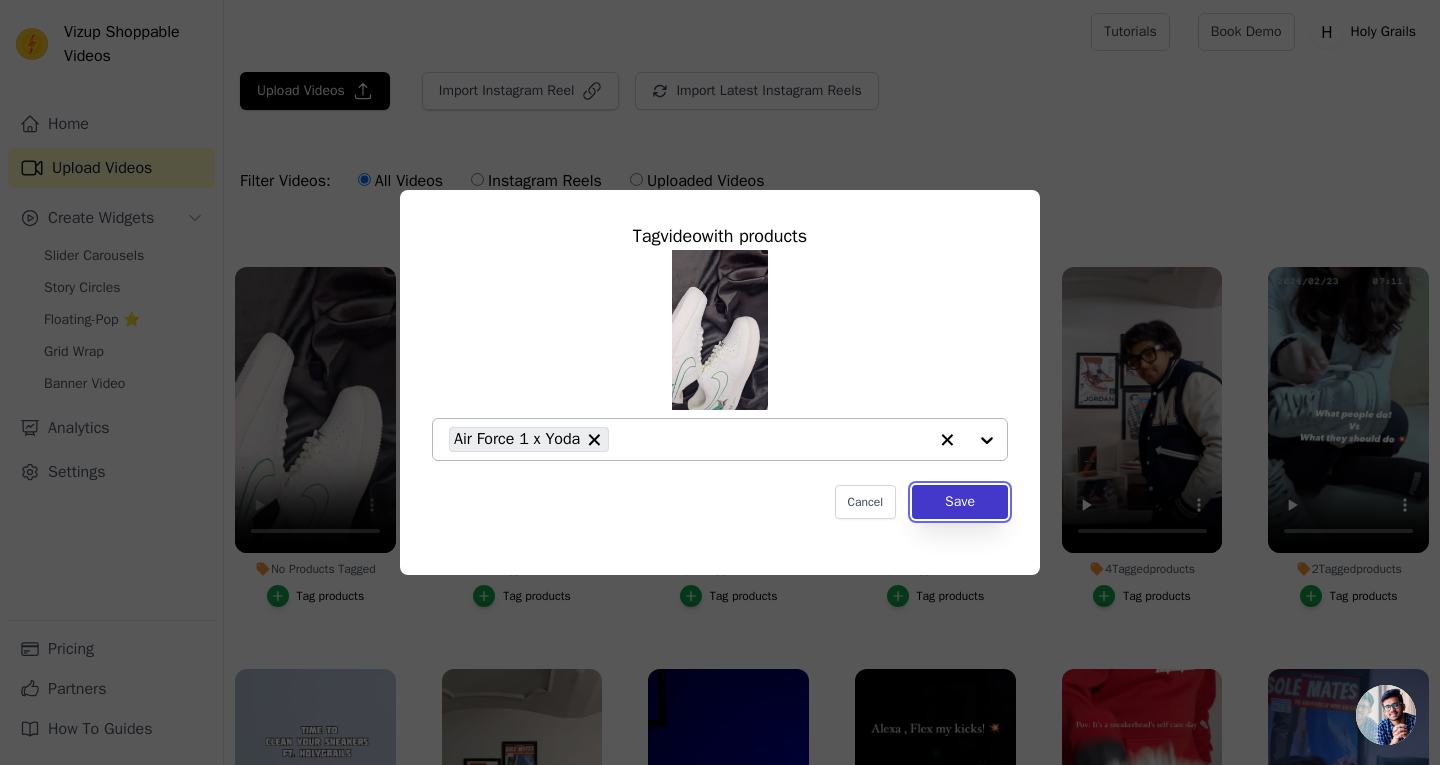 click on "Save" at bounding box center [960, 502] 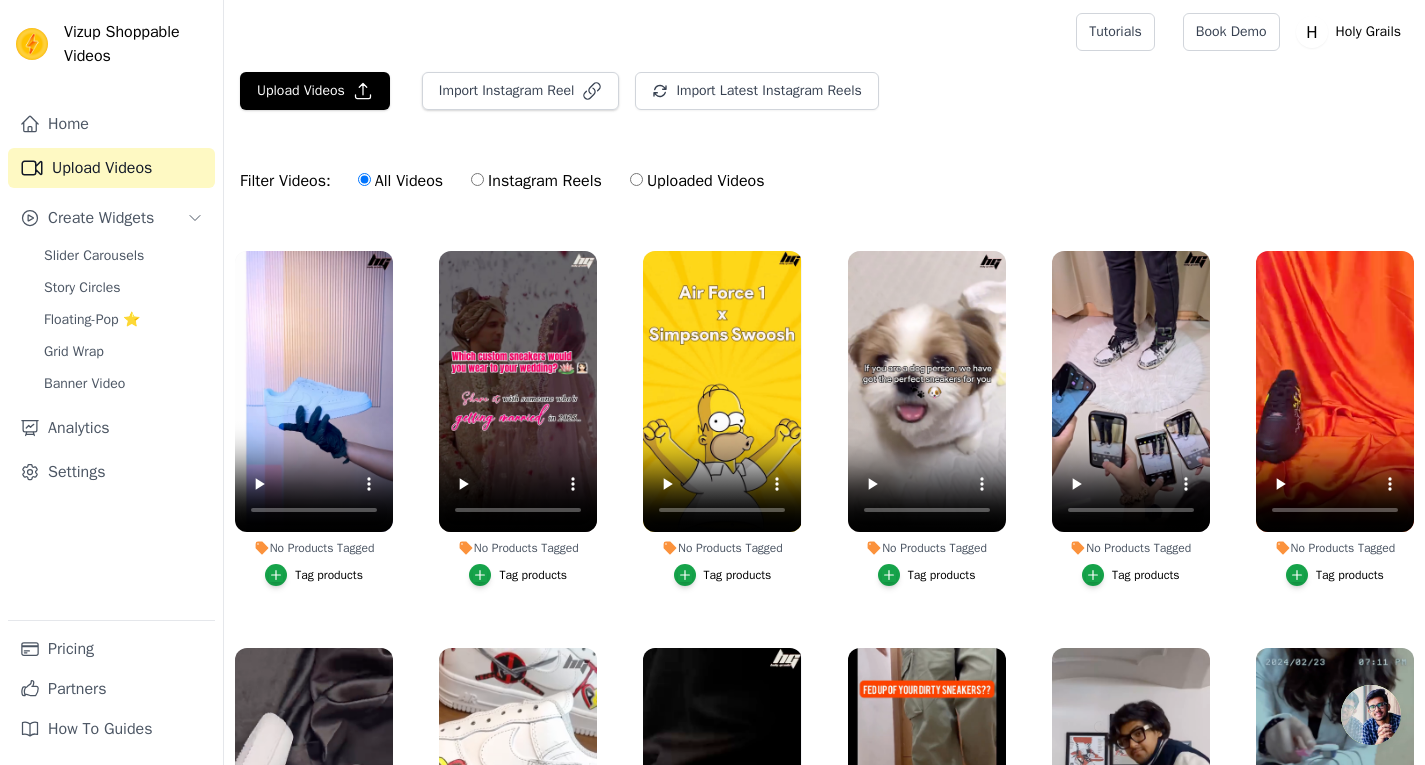 scroll, scrollTop: 253, scrollLeft: 0, axis: vertical 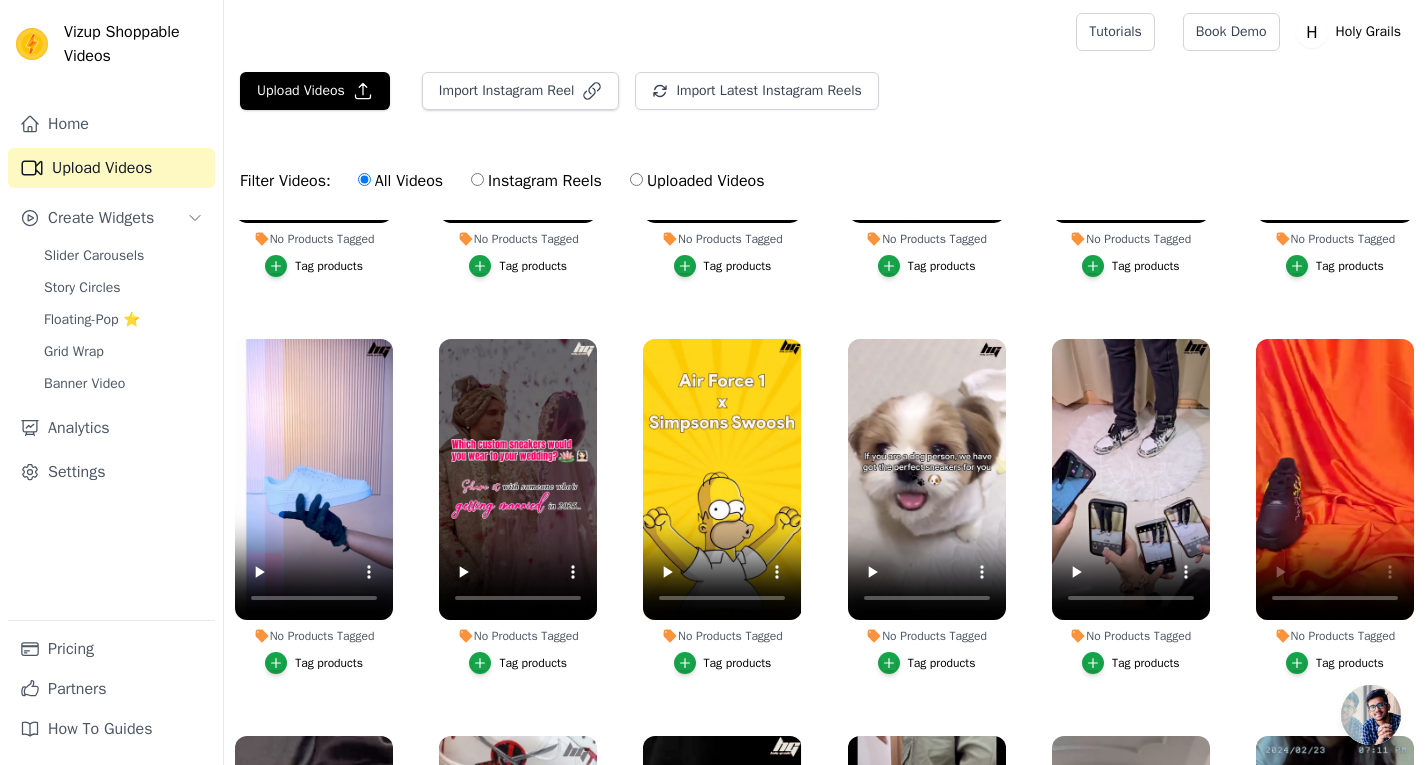 click on "Tag products" at bounding box center [1335, 663] 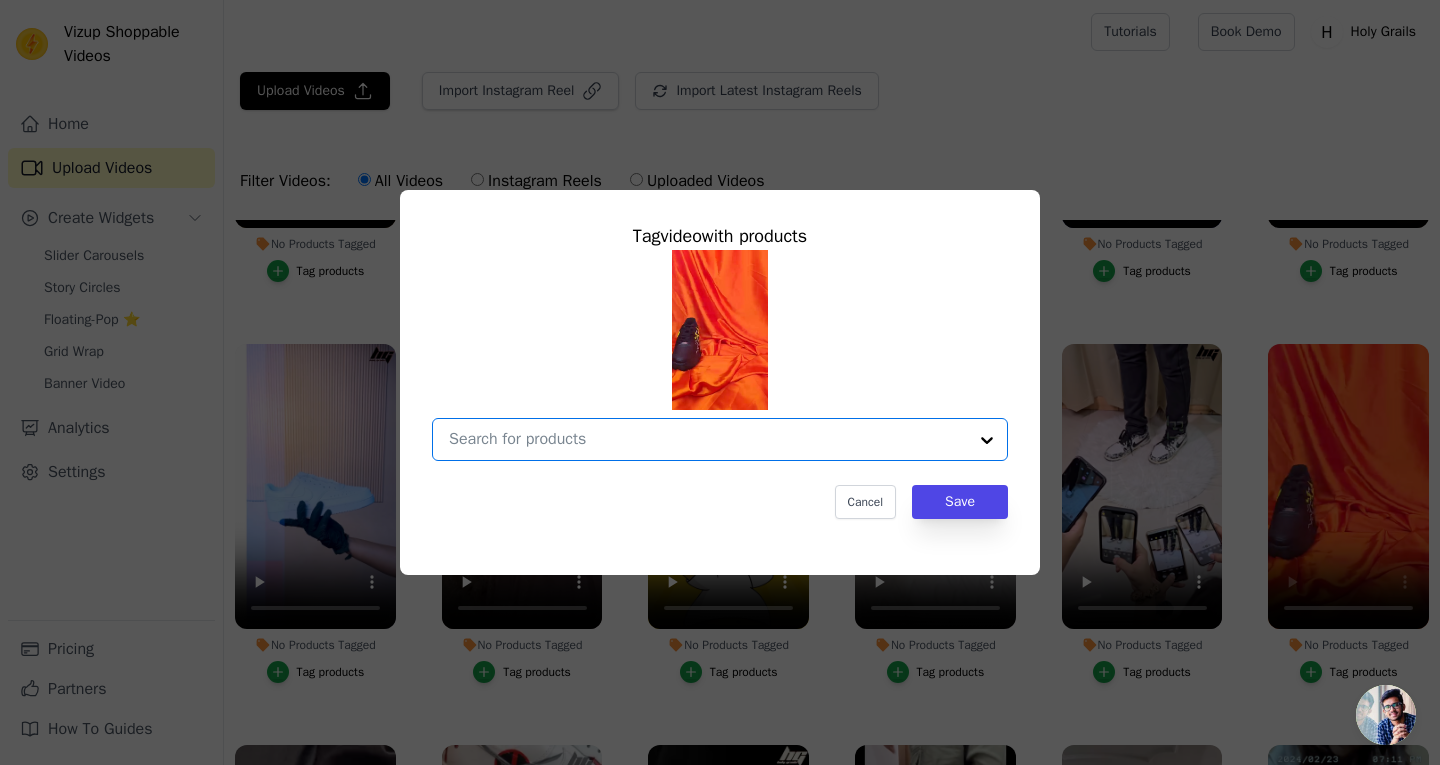 click on "No Products Tagged     Tag  video  with products       Option undefined, selected.   Select is focused, type to refine list, press down to open the menu.                   Cancel   Save     Tag products" at bounding box center (708, 439) 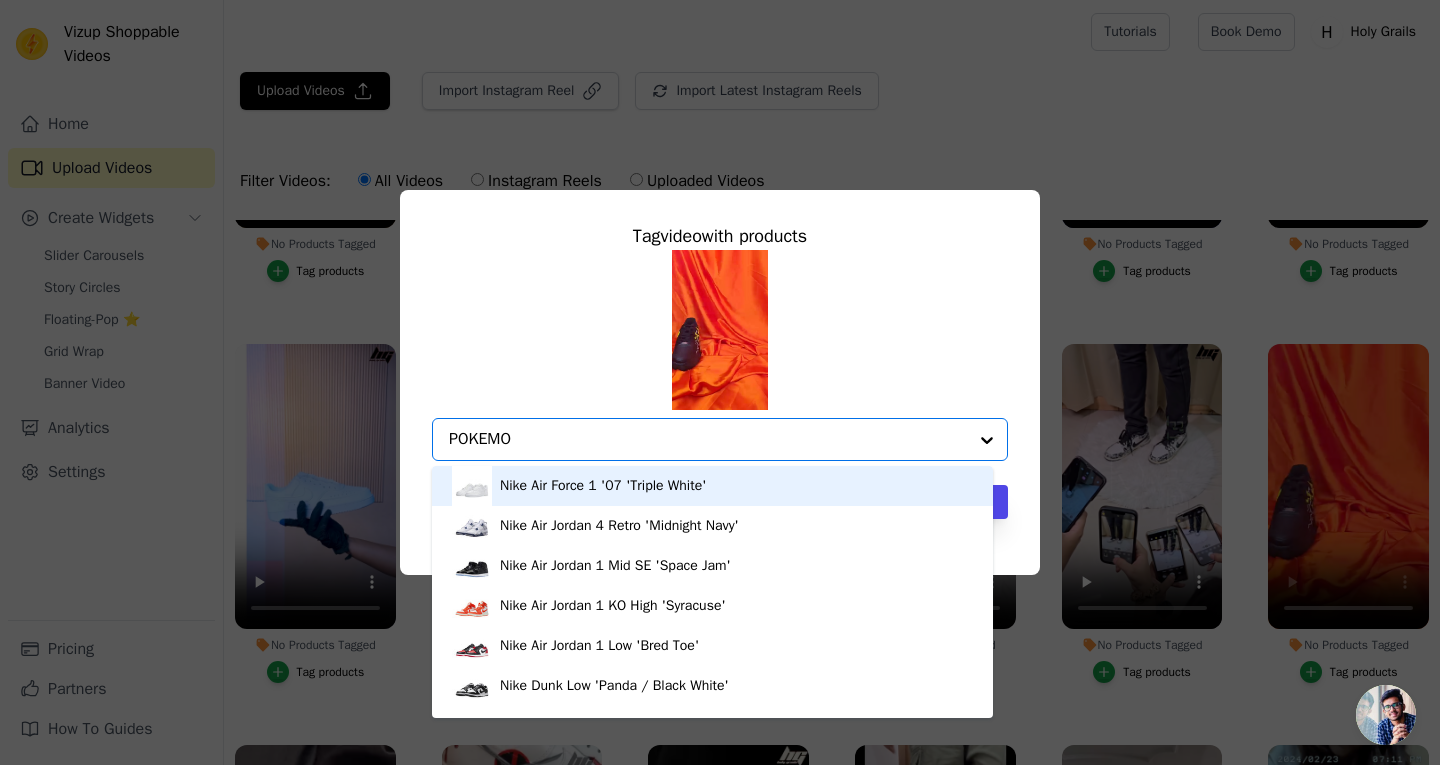 type on "POKEMON" 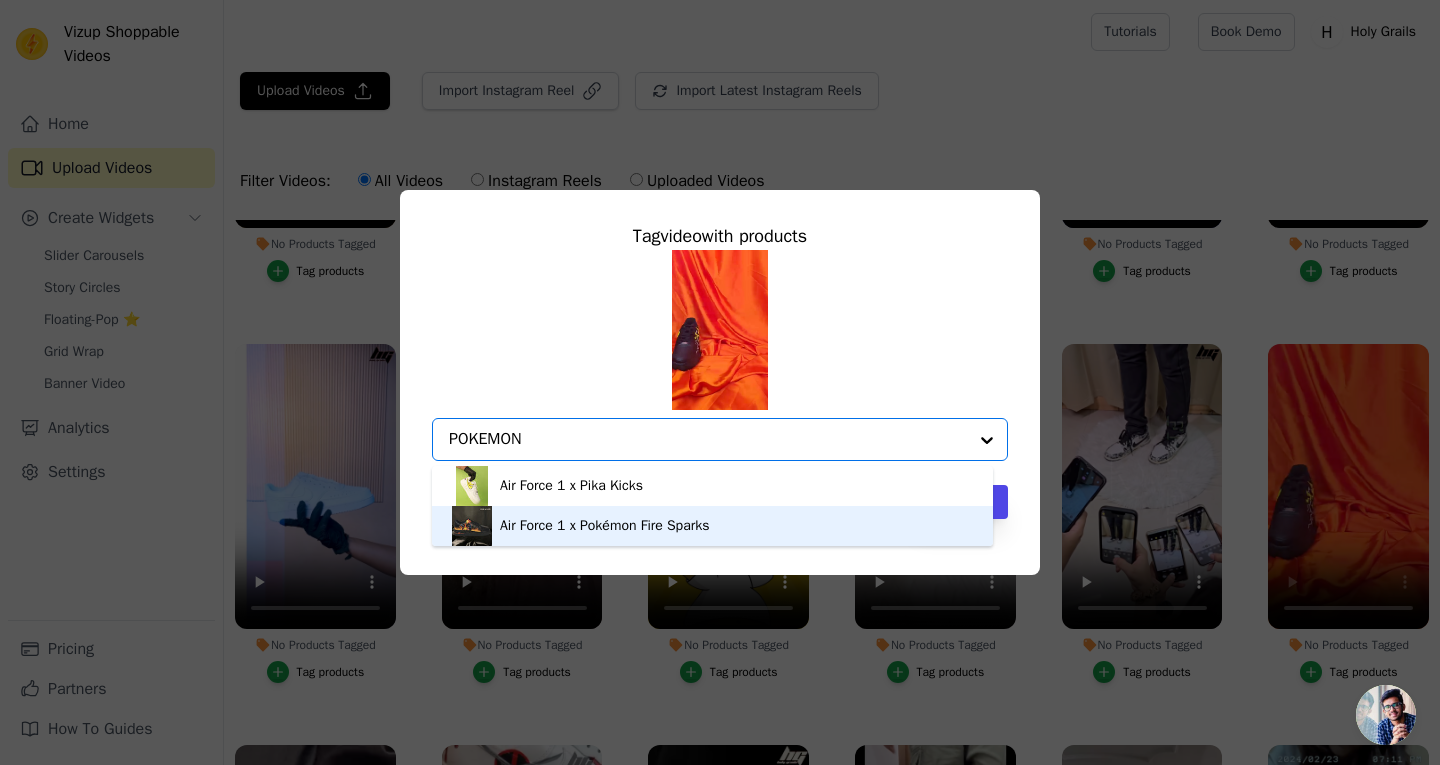 click on "Air Force 1 x Pokémon Fire Sparks" at bounding box center [604, 526] 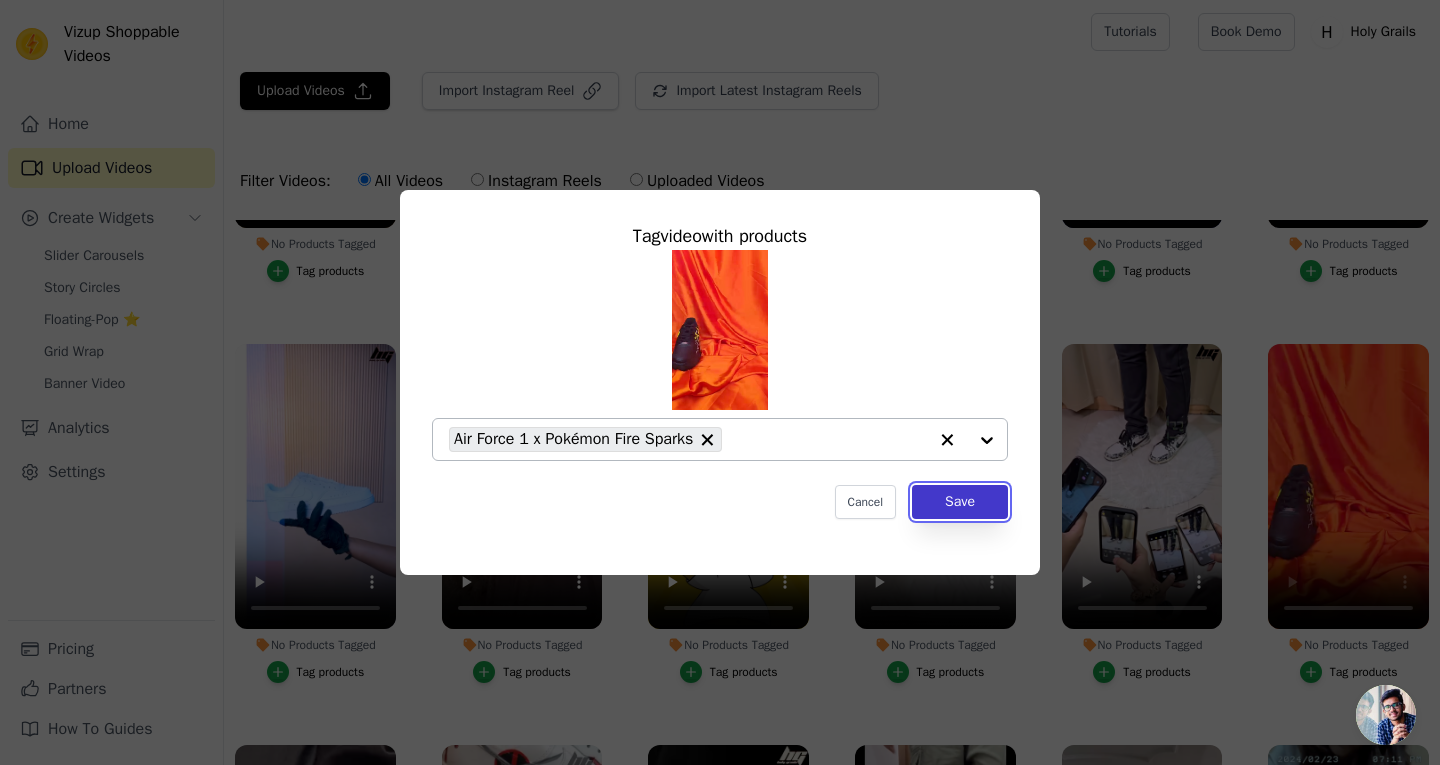 click on "Save" at bounding box center (960, 502) 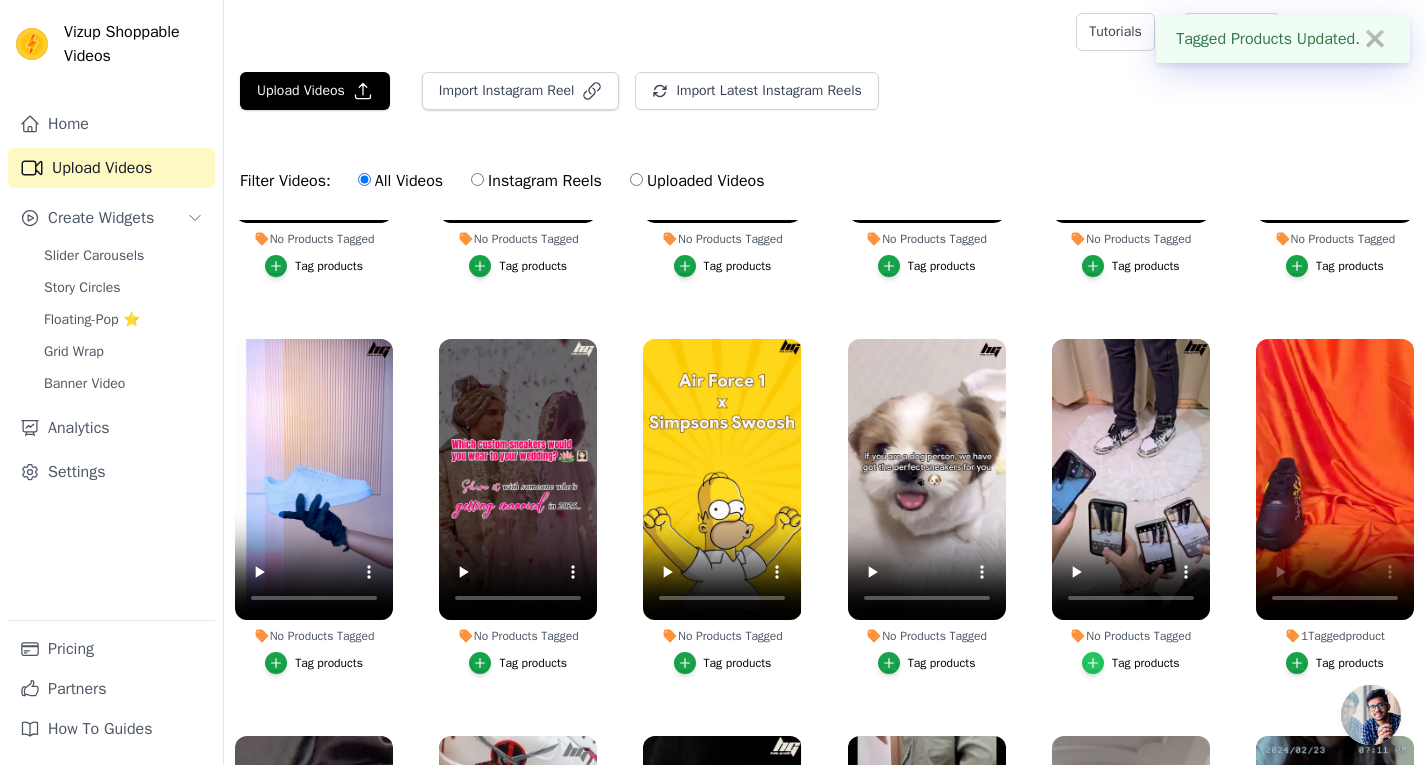click 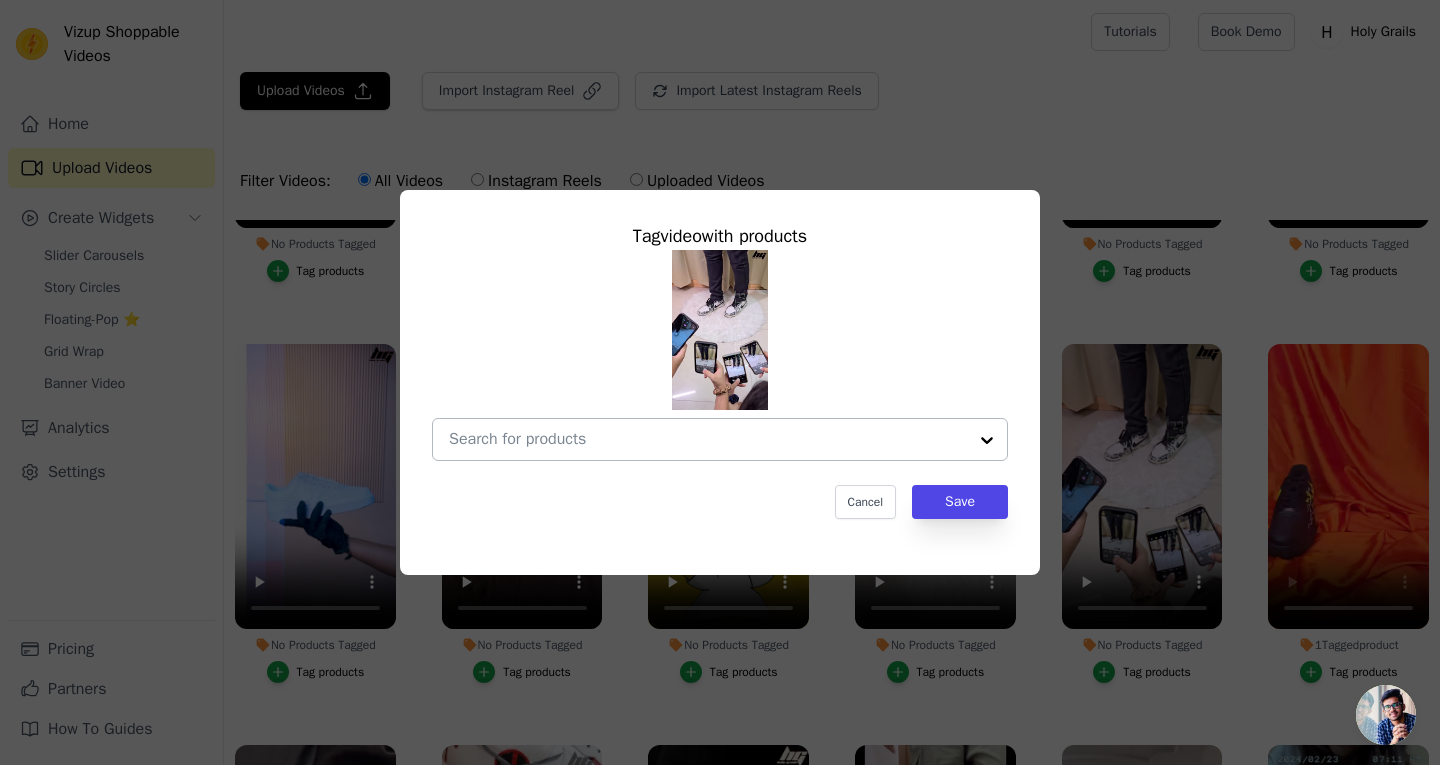 click at bounding box center [708, 439] 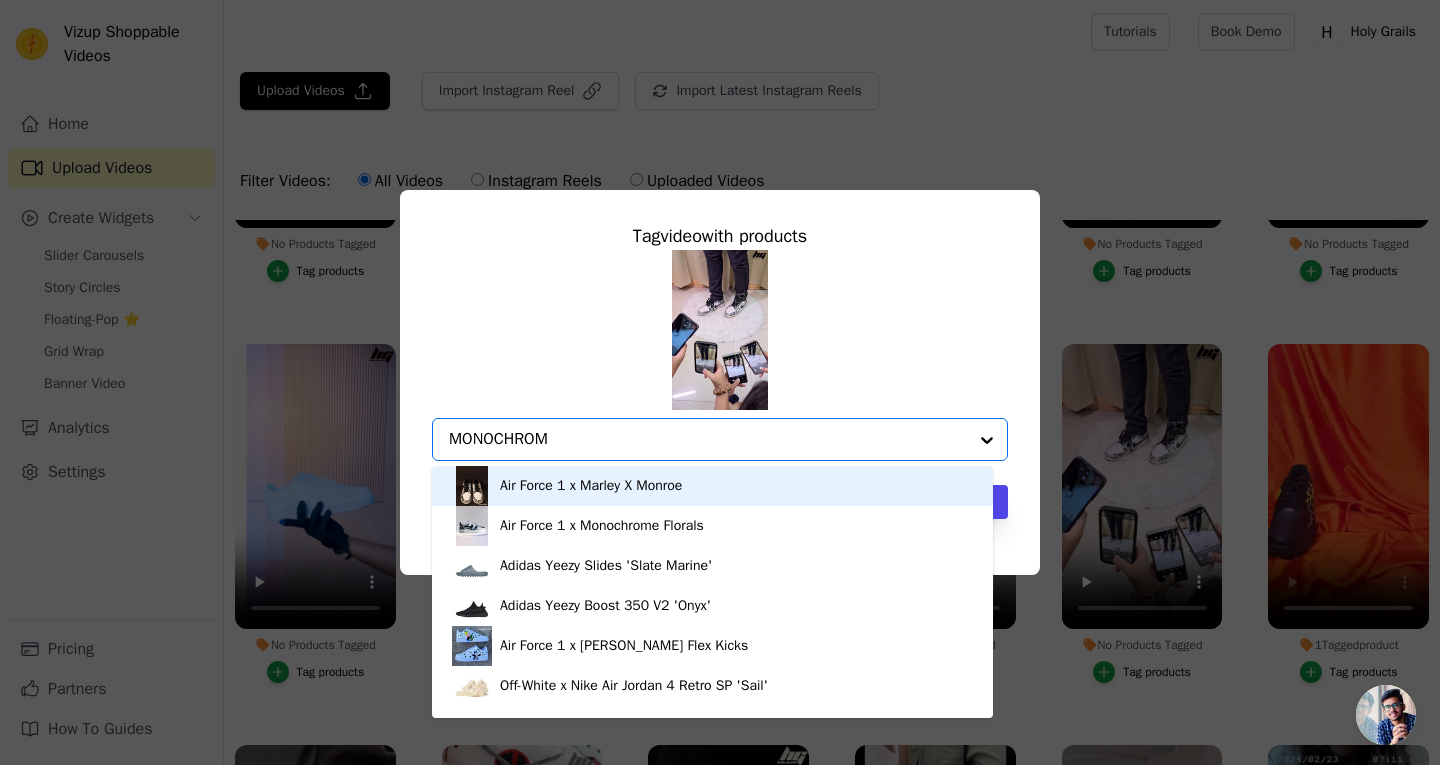 type on "MONOCHROME" 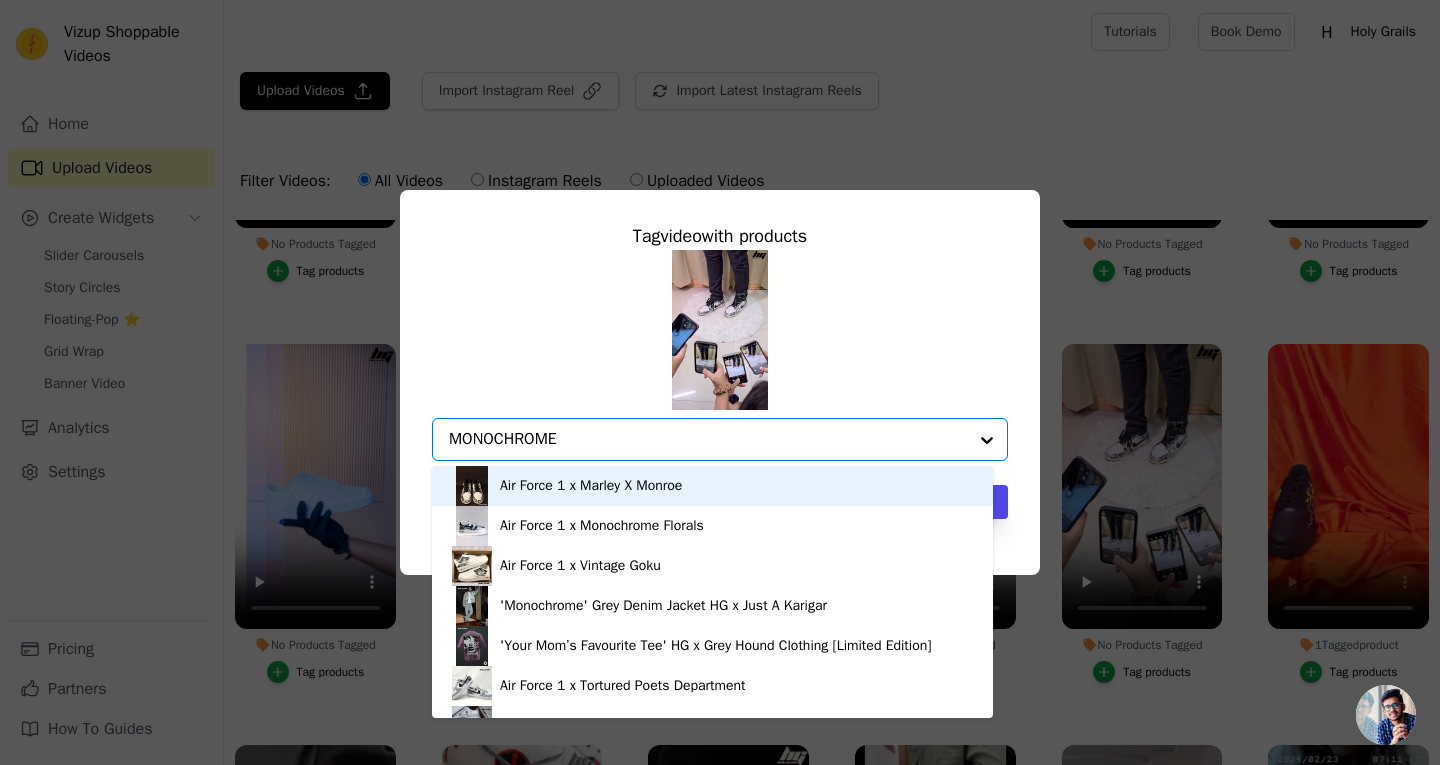 click on "Air Force 1 x Marley X Monroe" at bounding box center (712, 486) 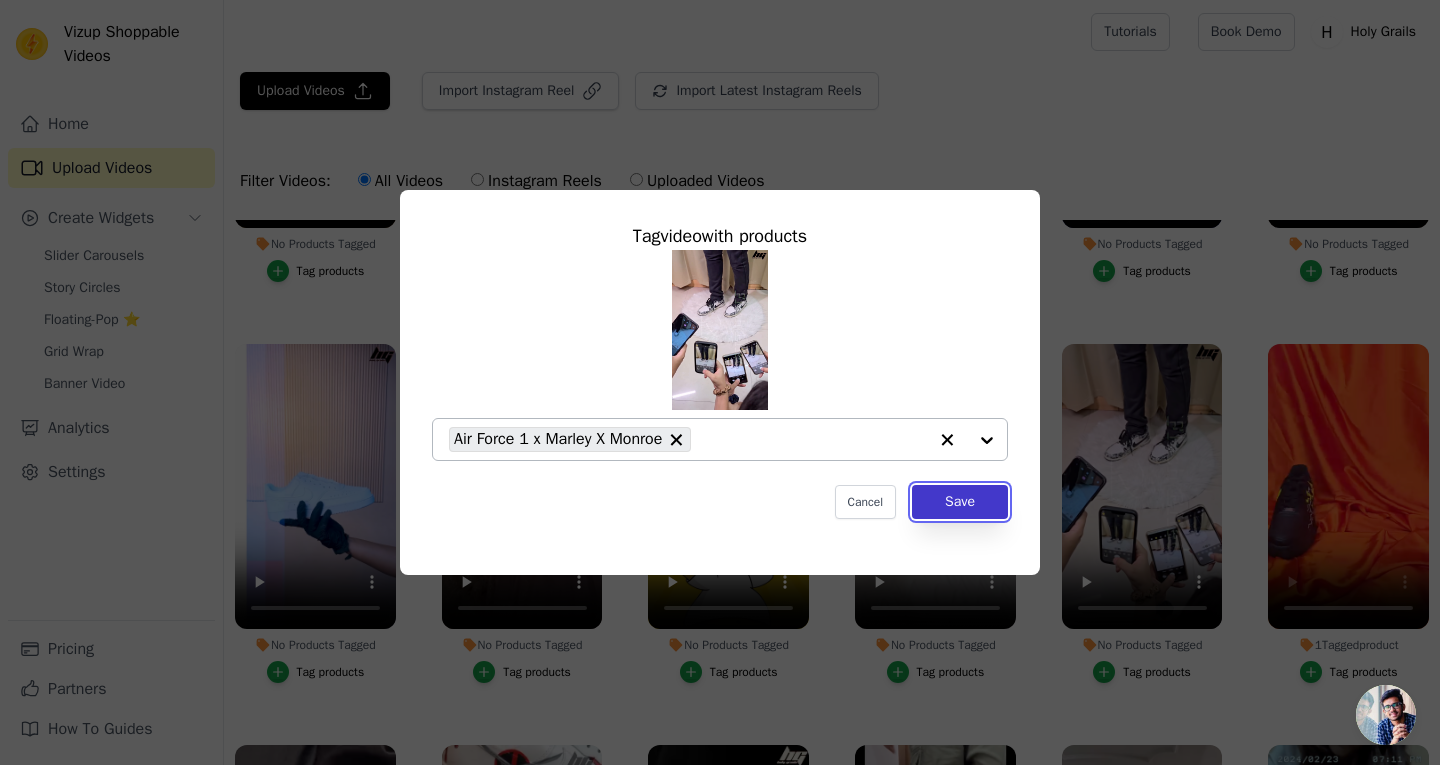 click on "Save" at bounding box center [960, 502] 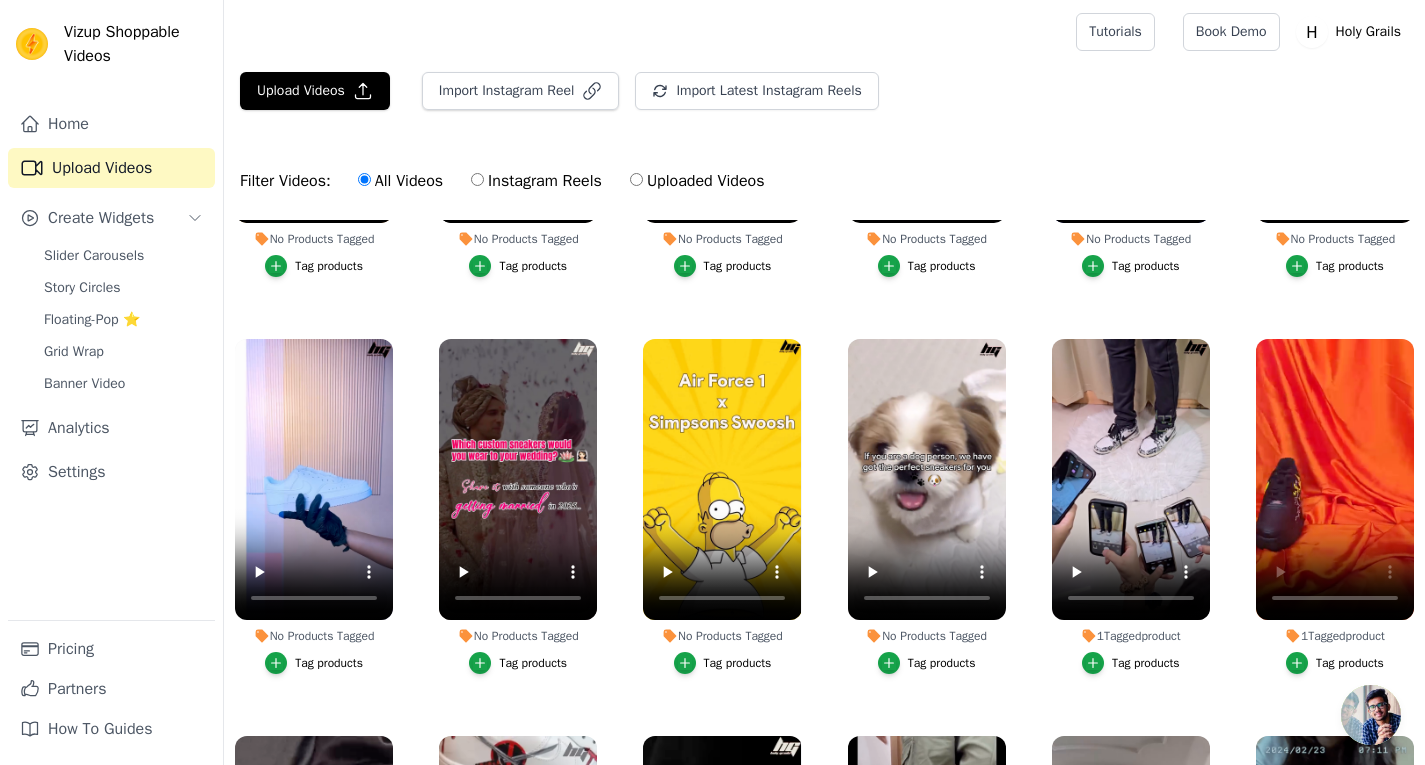 click on "Tag products" at bounding box center [942, 663] 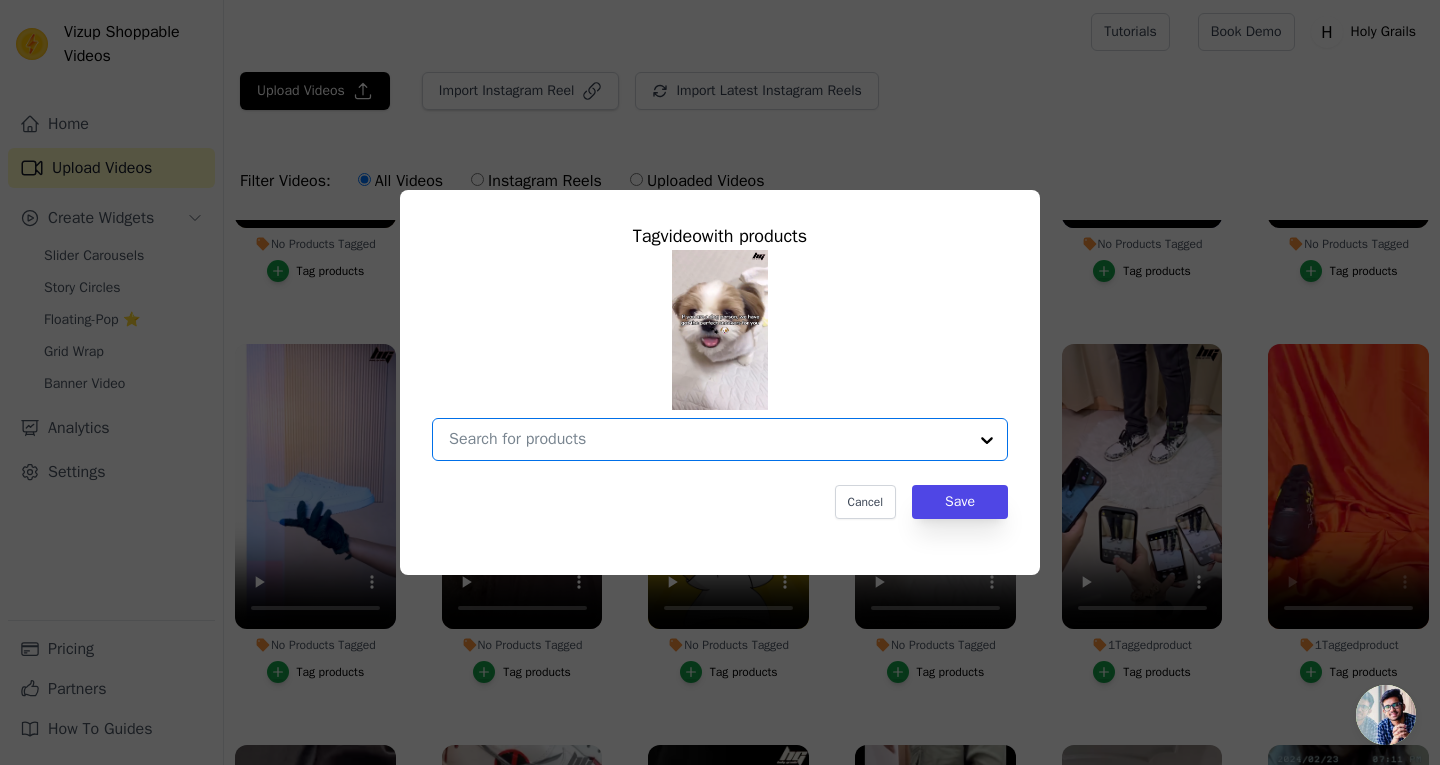 click on "No Products Tagged     Tag  video  with products       Option undefined, selected.   Select is focused, type to refine list, press down to open the menu.                   Cancel   Save     Tag products" at bounding box center (708, 439) 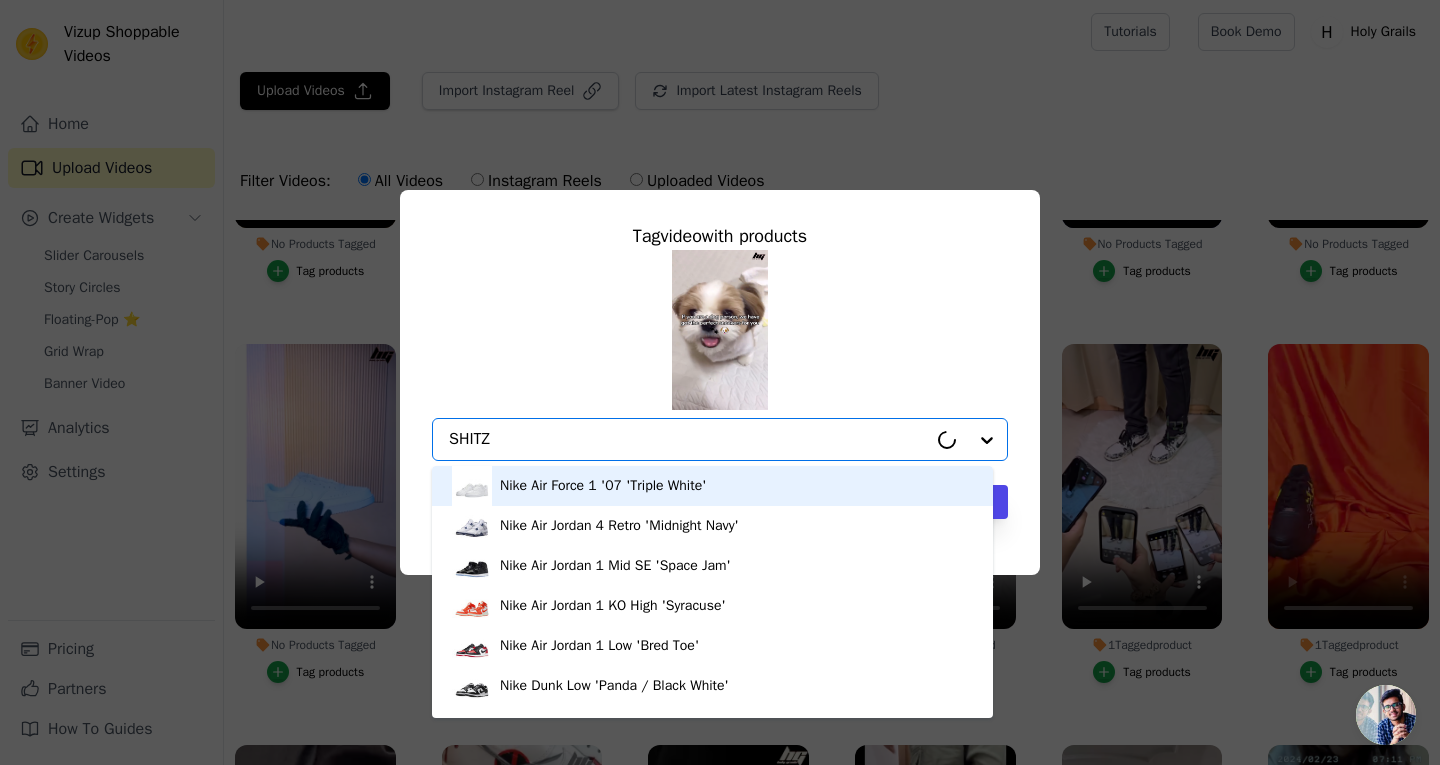 type on "SHITZU" 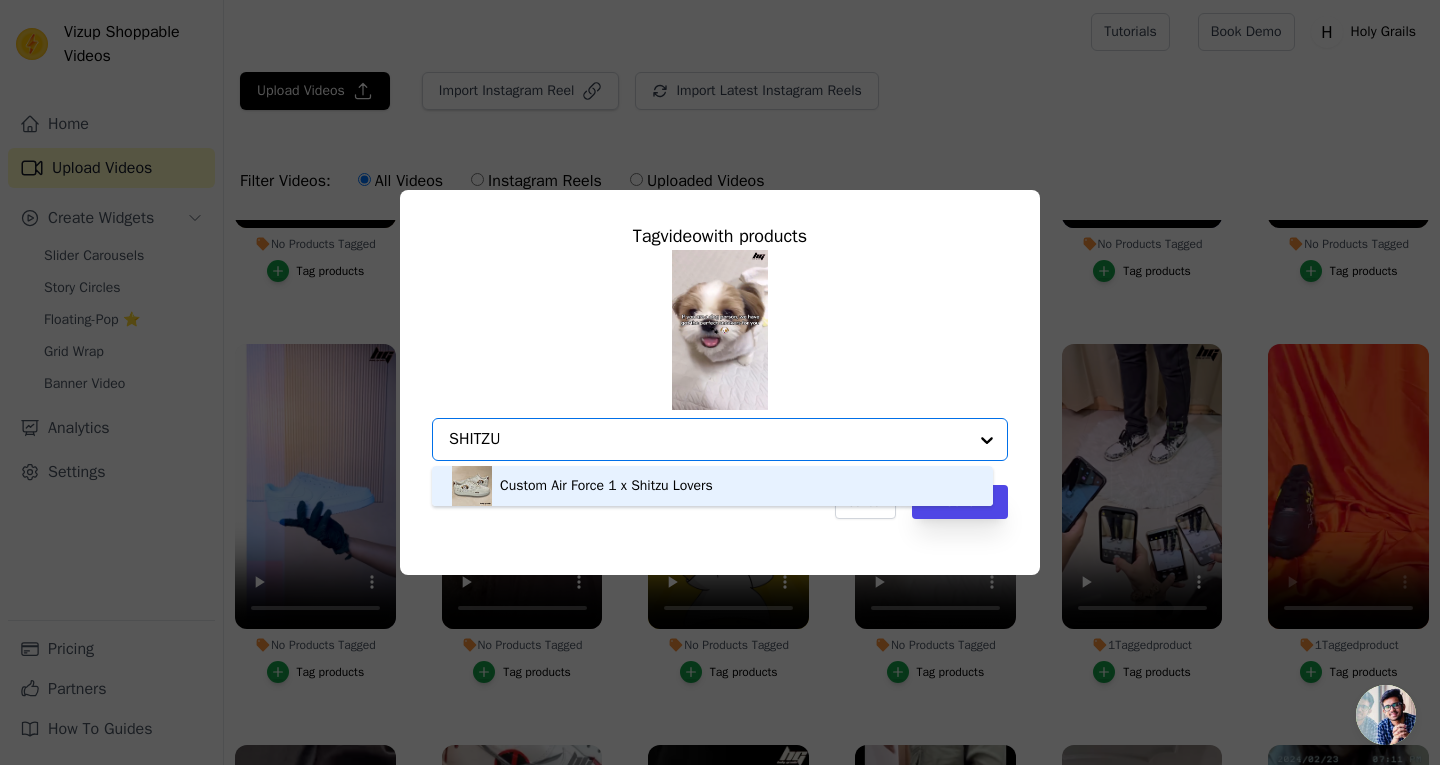 type 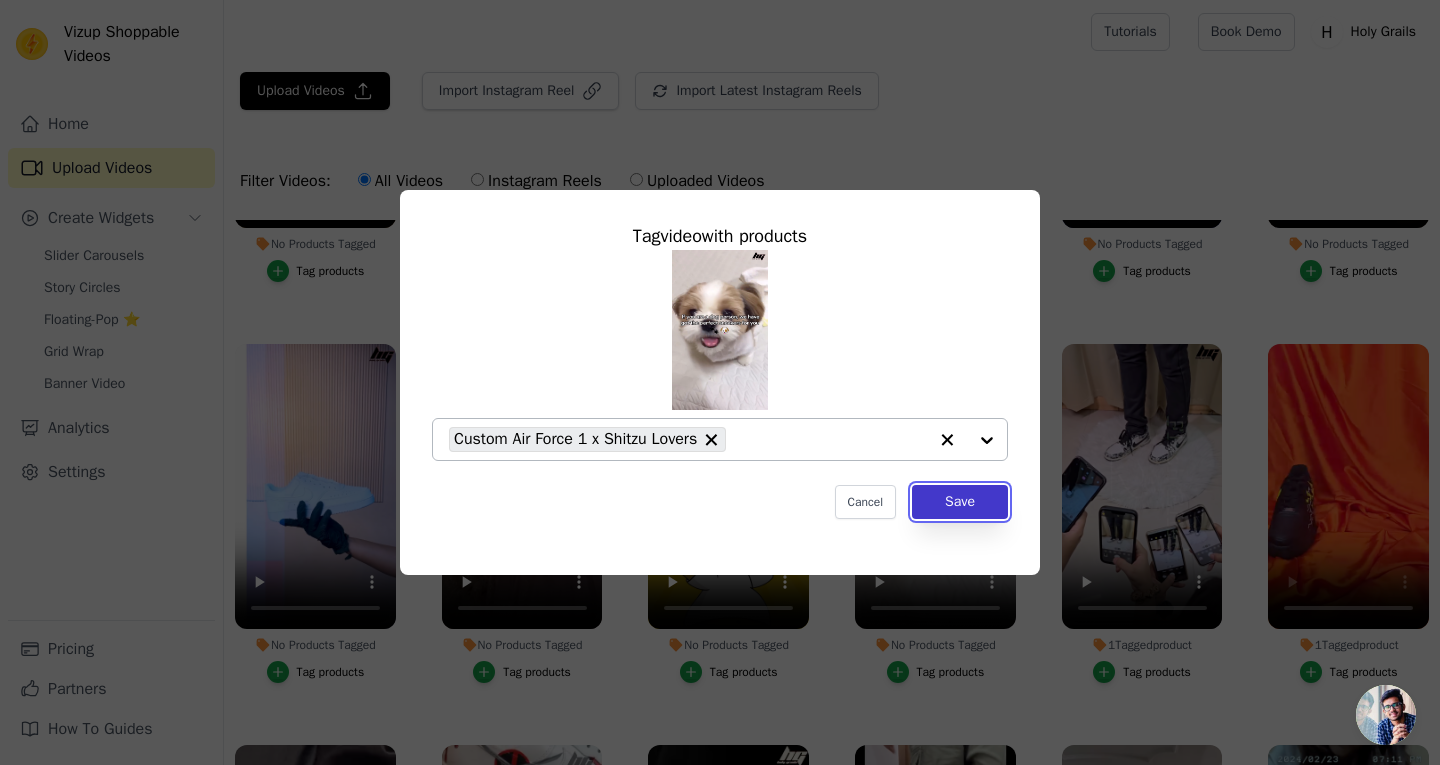 click on "Save" at bounding box center [960, 502] 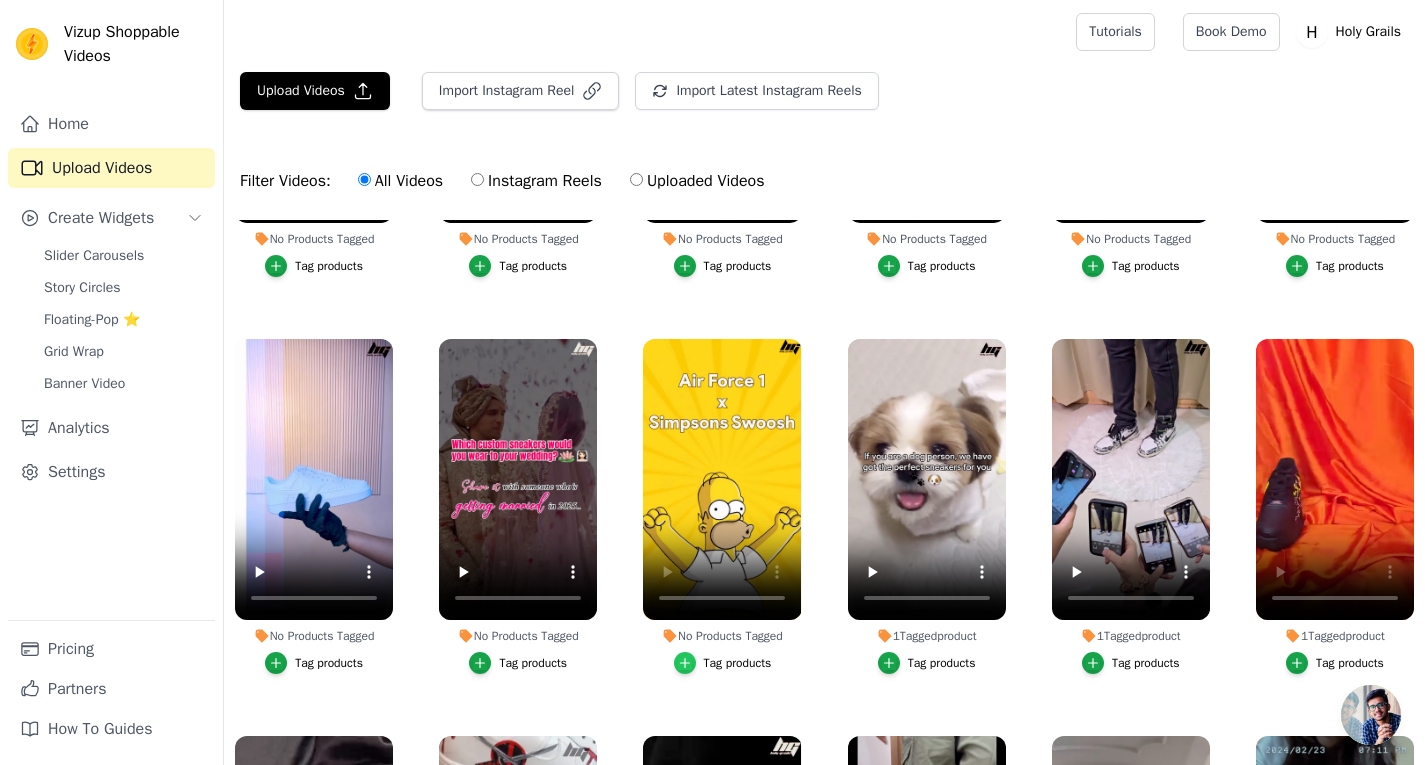 click at bounding box center [685, 663] 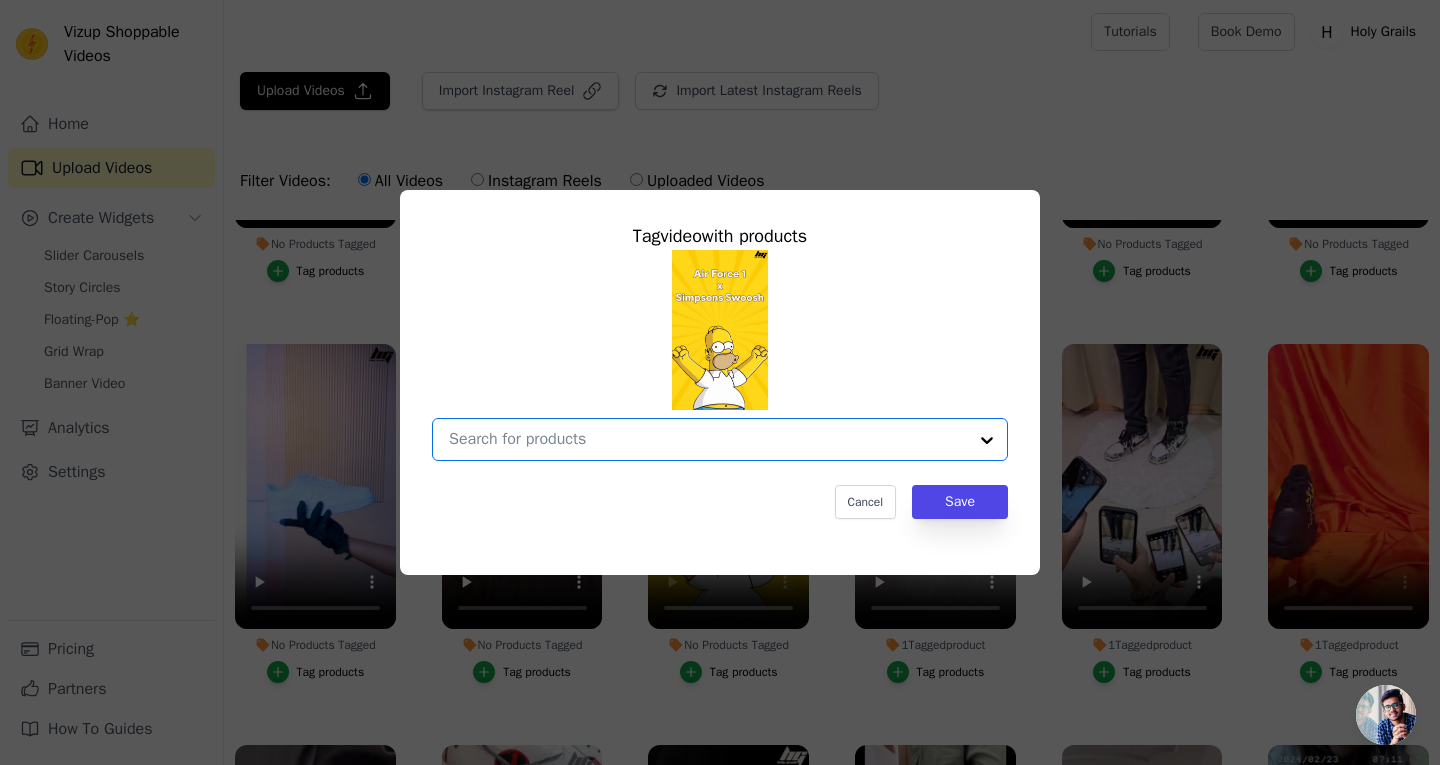 click on "No Products Tagged     Tag  video  with products       Option undefined, selected.   Select is focused, type to refine list, press down to open the menu.                   Cancel   Save     Tag products" at bounding box center [708, 439] 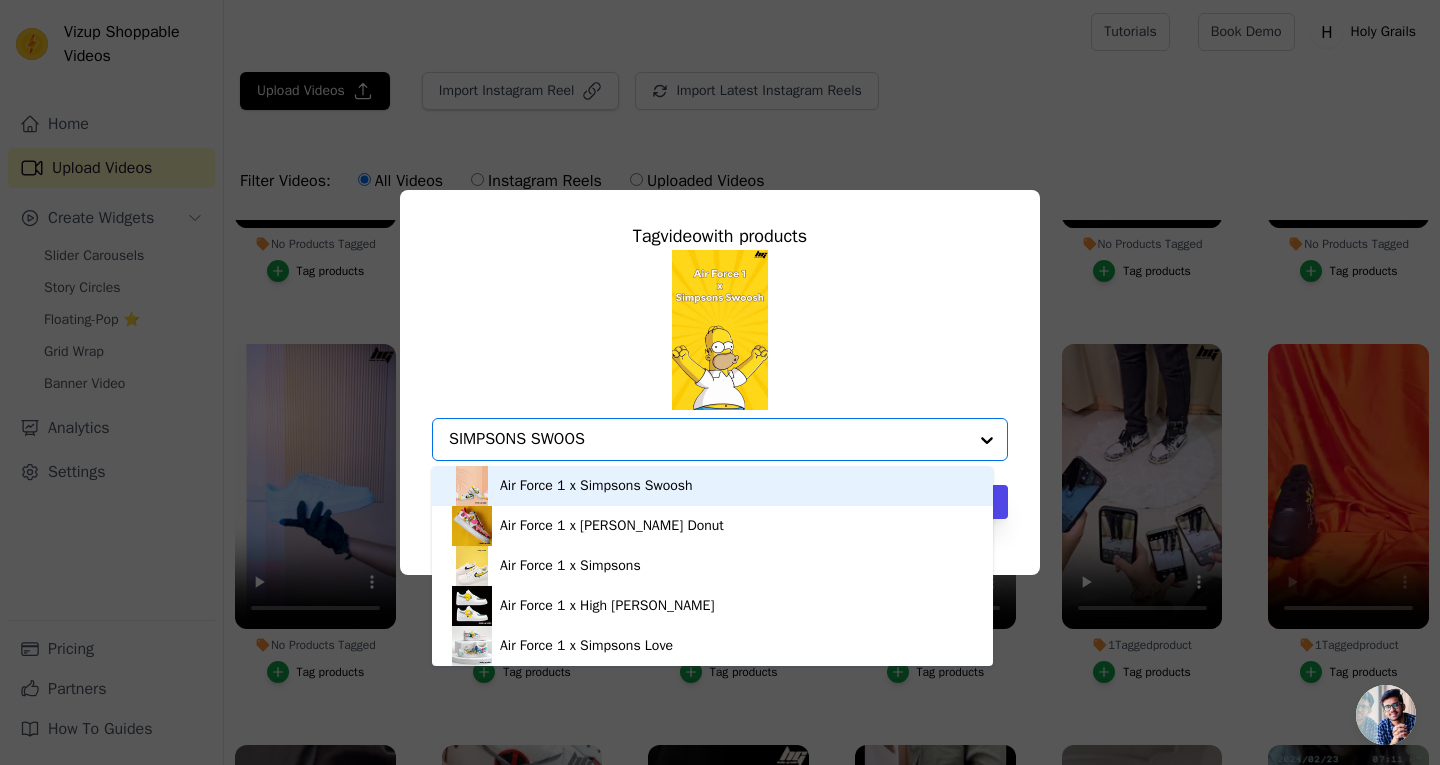 type on "SIMPSONS SWOOSH" 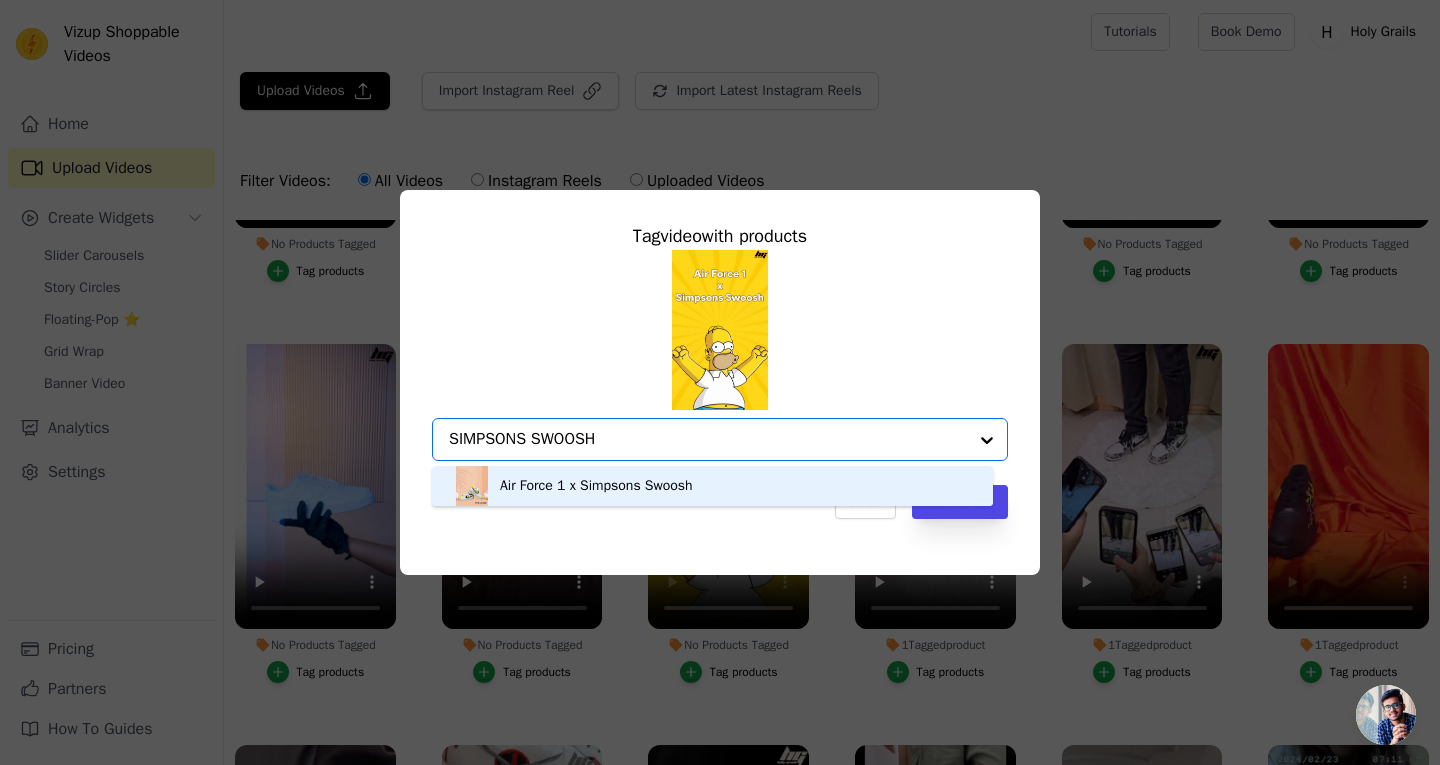 type 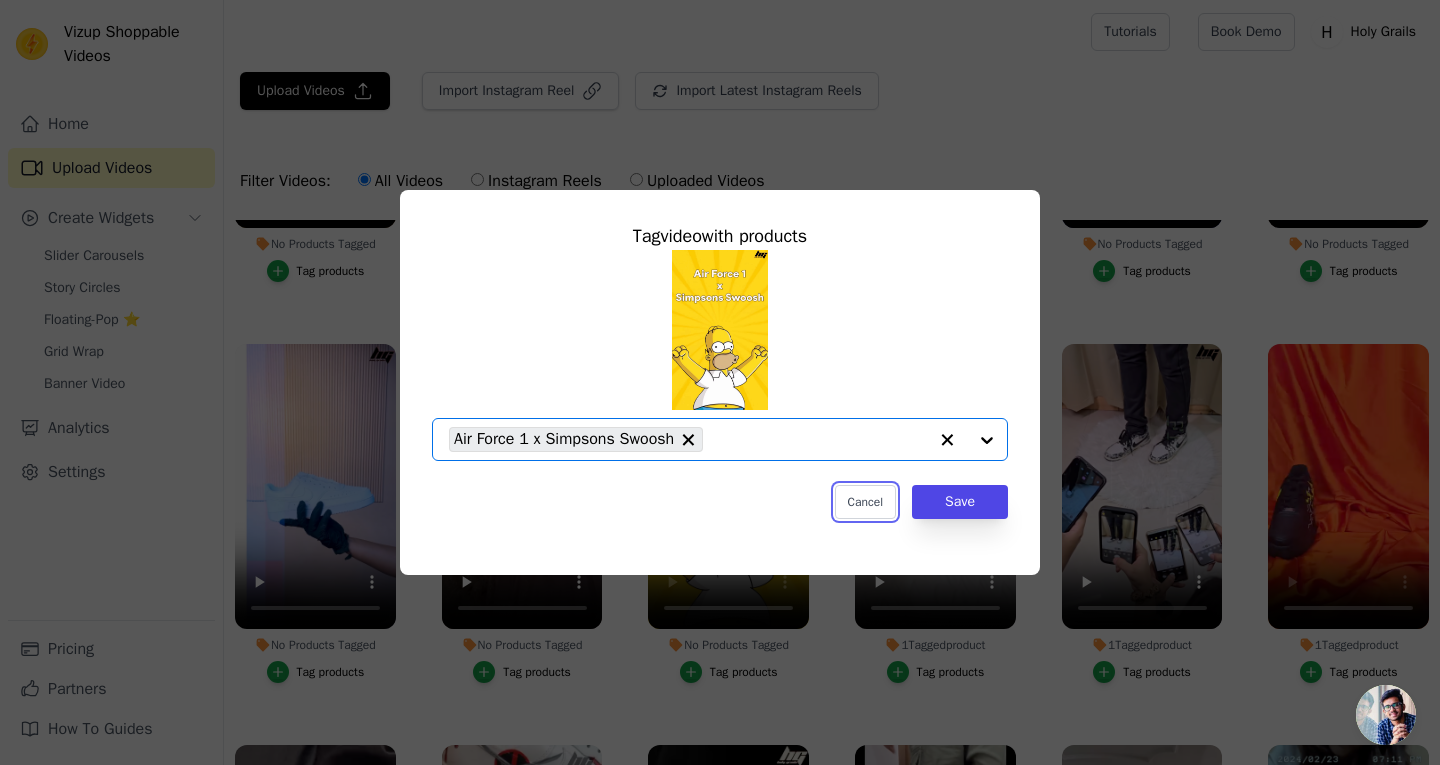 type 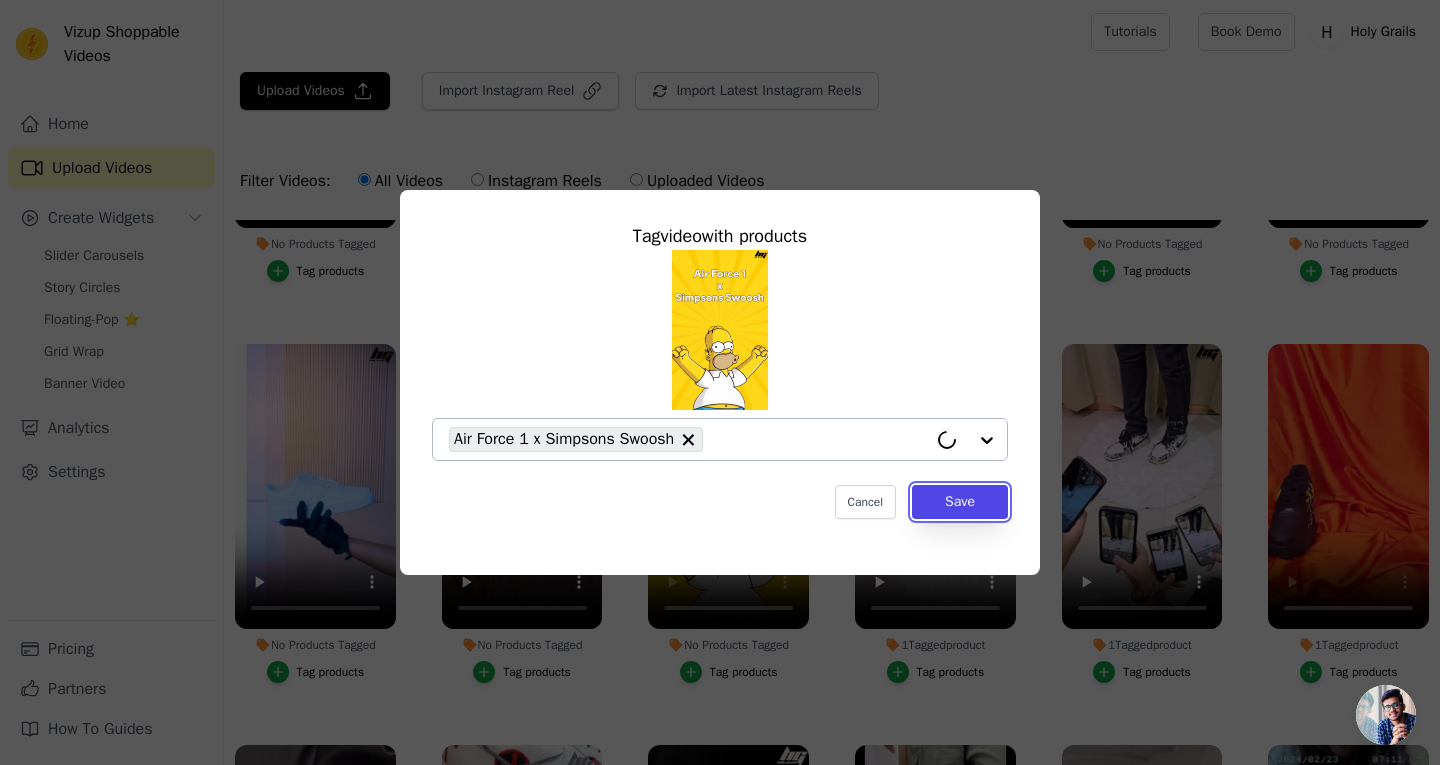 type 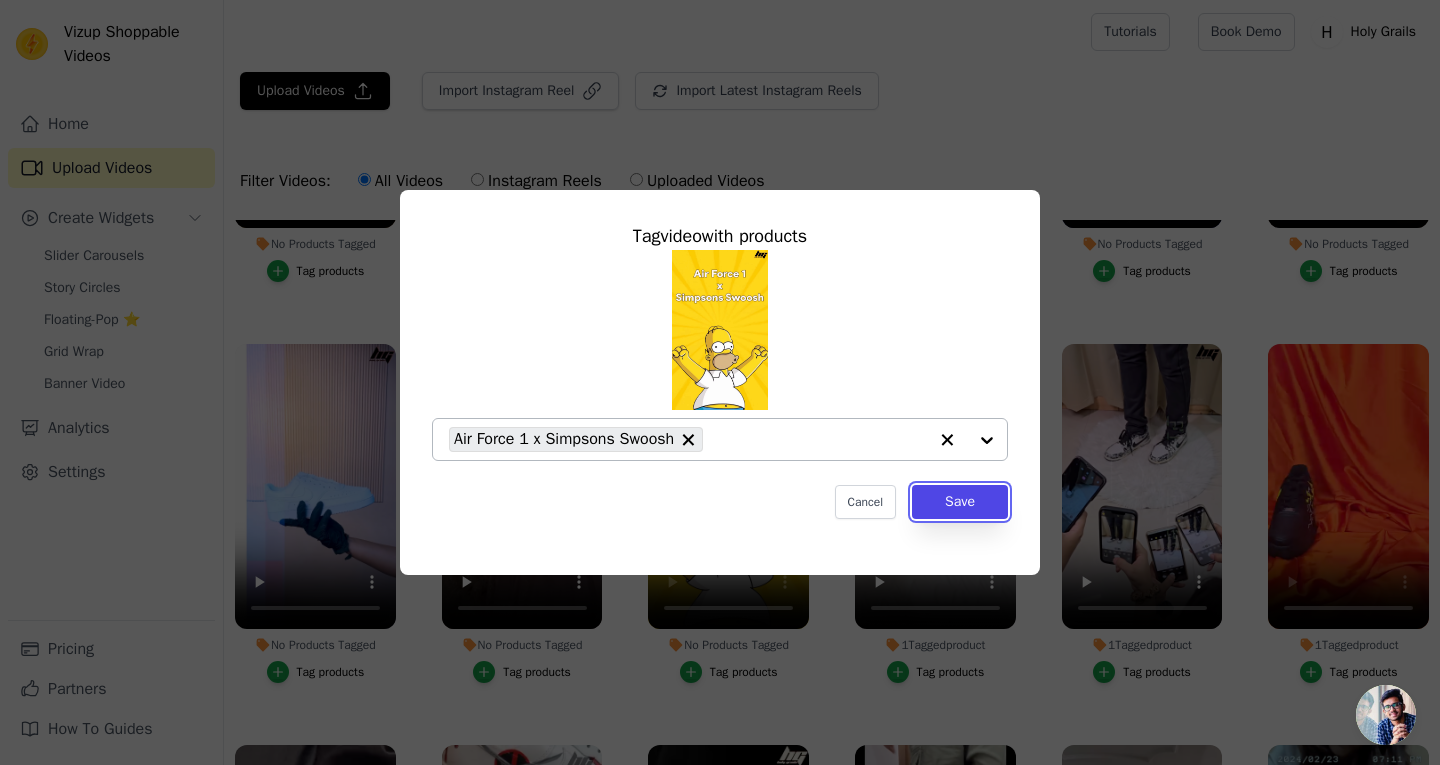 click on "Save" at bounding box center (960, 502) 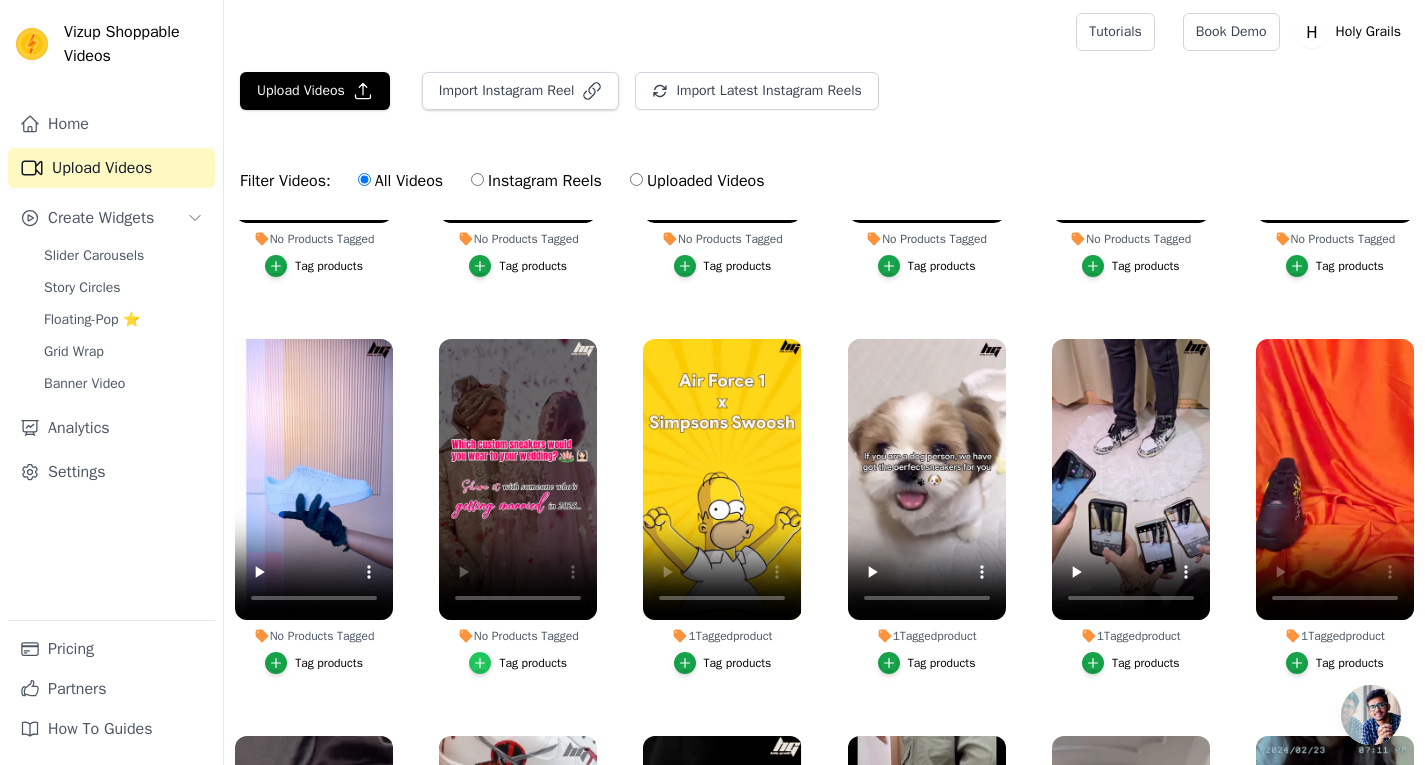 click at bounding box center (480, 663) 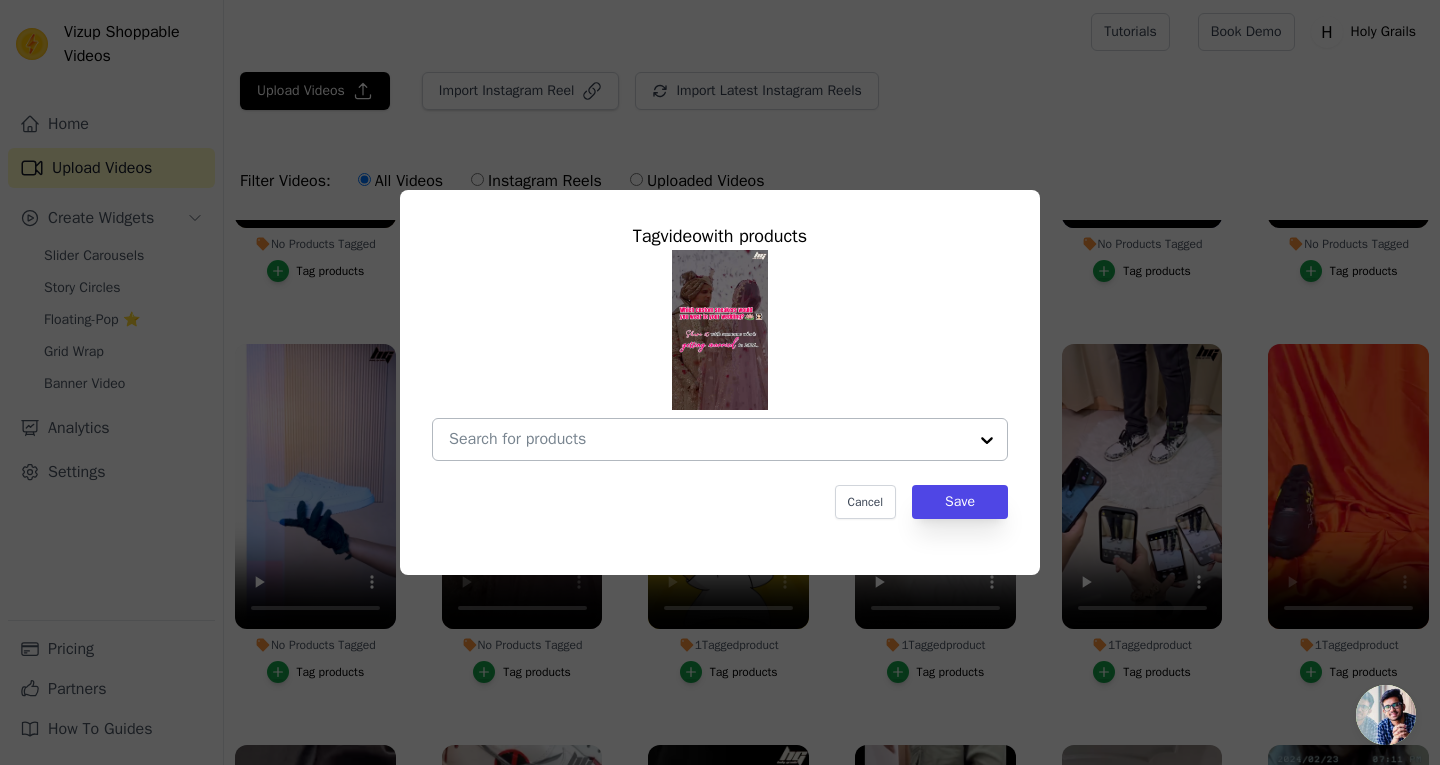 click on "No Products Tagged     Tag  video  with products                         Cancel   Save     Tag products" at bounding box center (708, 439) 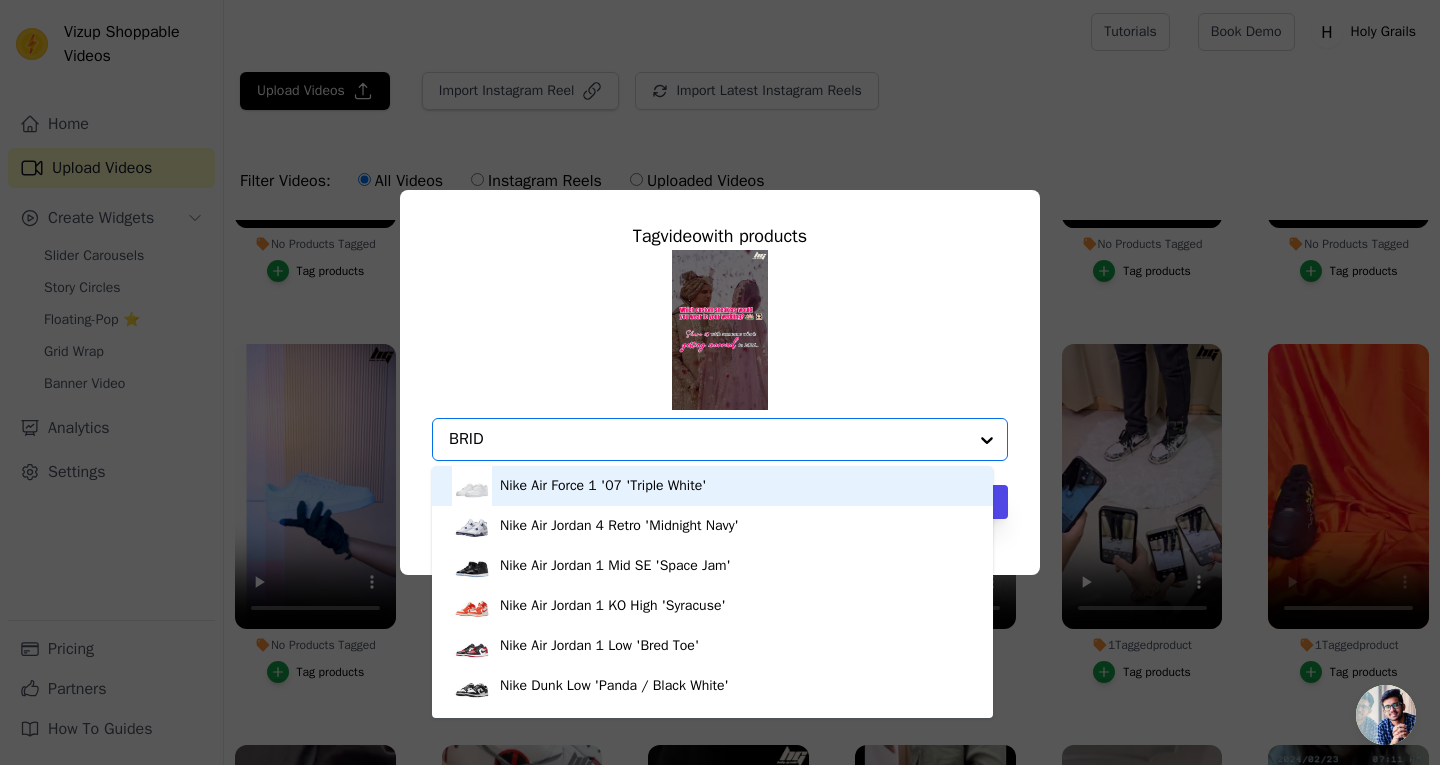 type on "BRIDE" 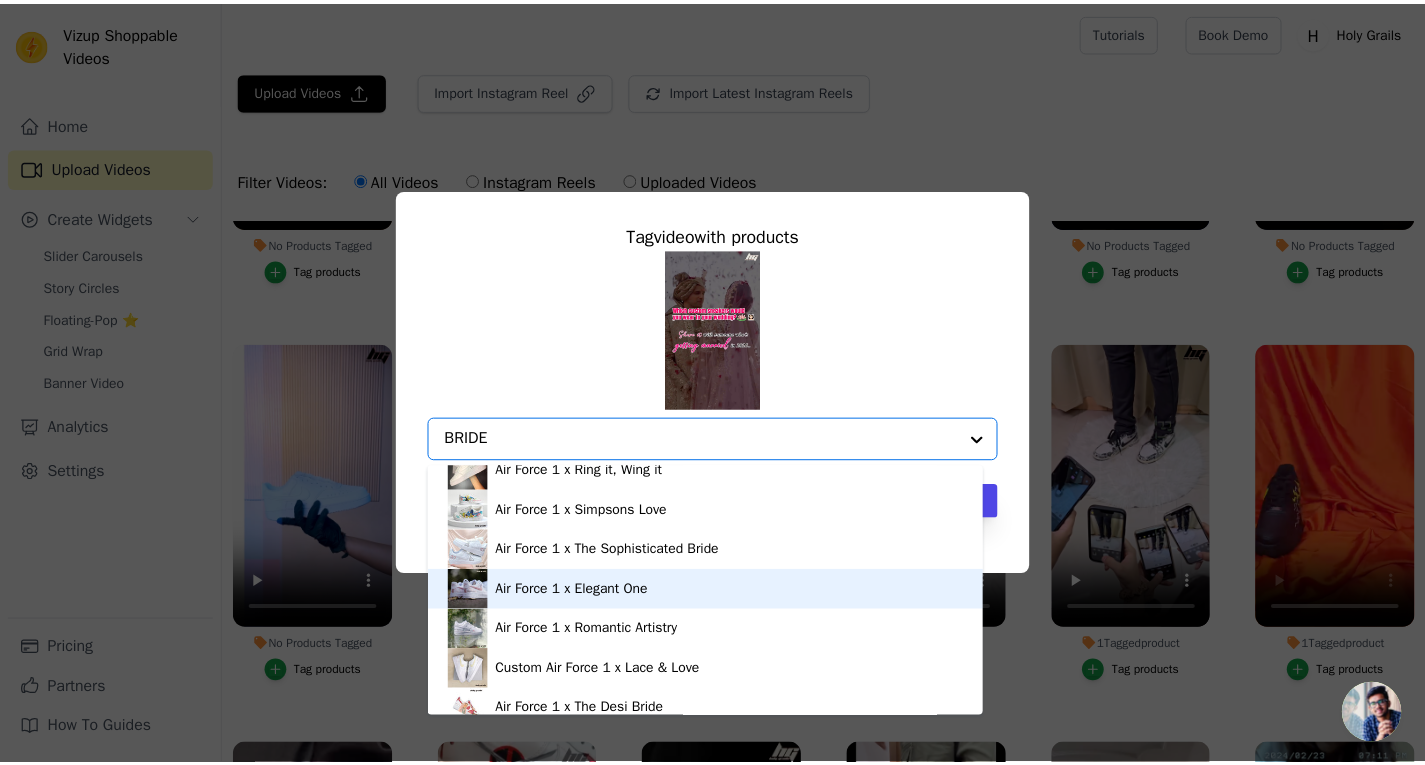 scroll, scrollTop: 108, scrollLeft: 0, axis: vertical 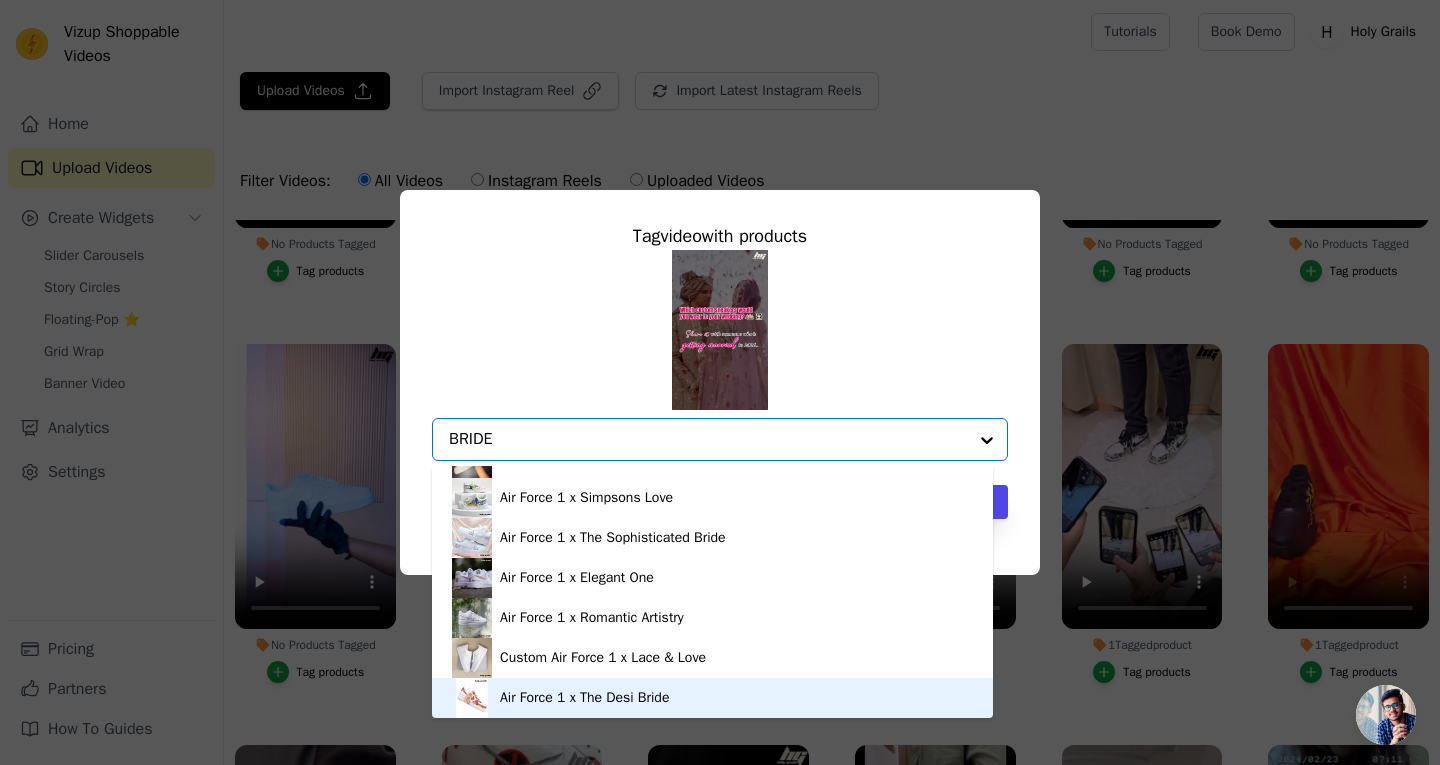 click on "Air Force 1 x The Desi Bride" at bounding box center [712, 698] 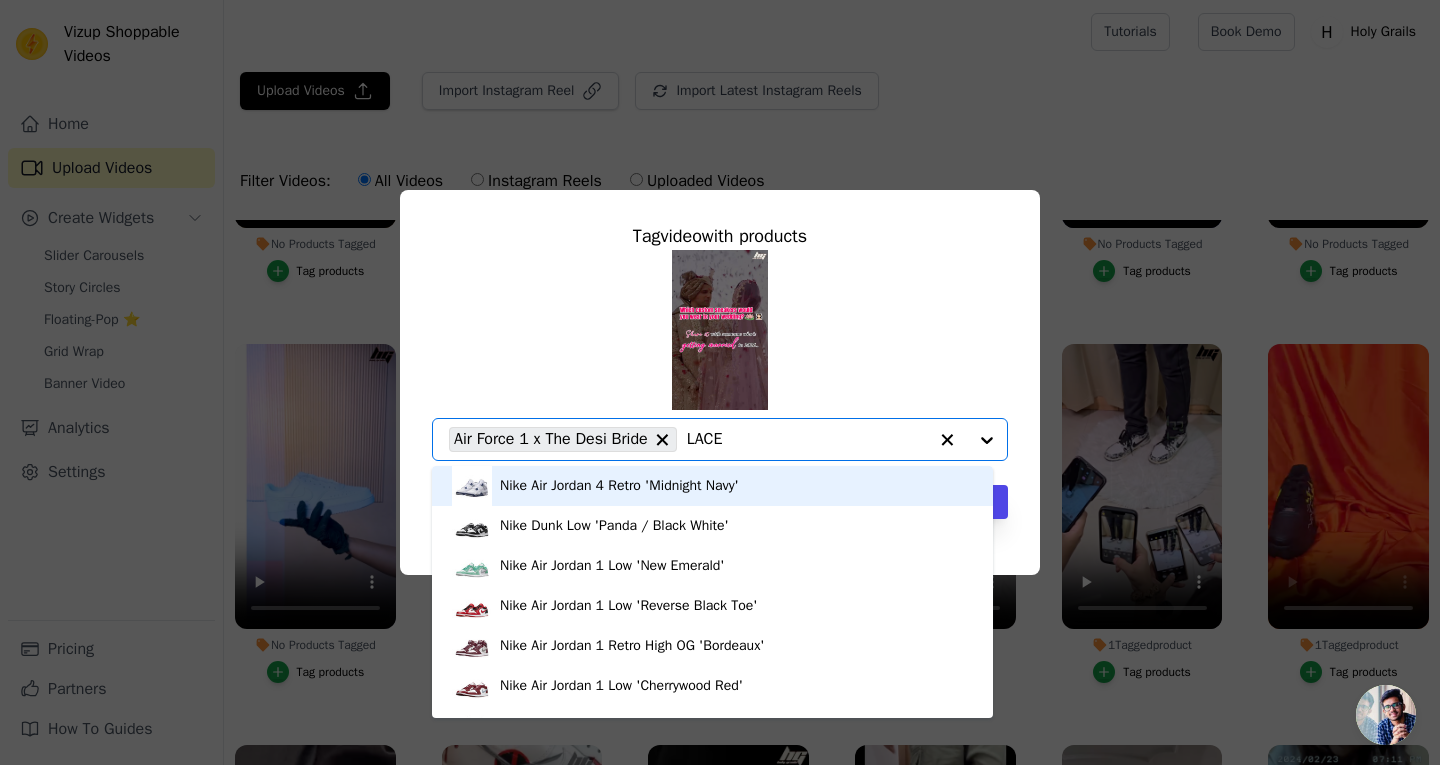 type on "LACE &" 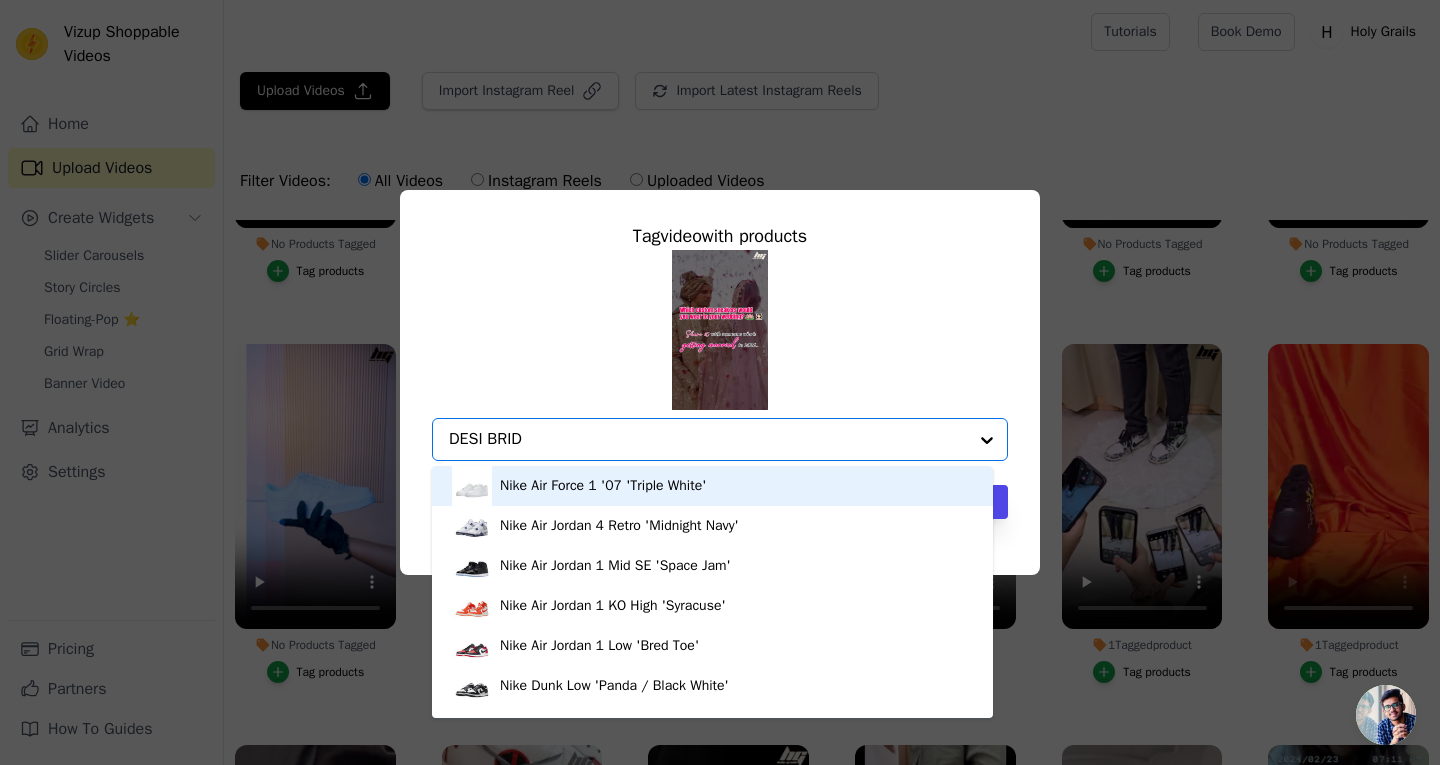 type on "DESI BRIDE" 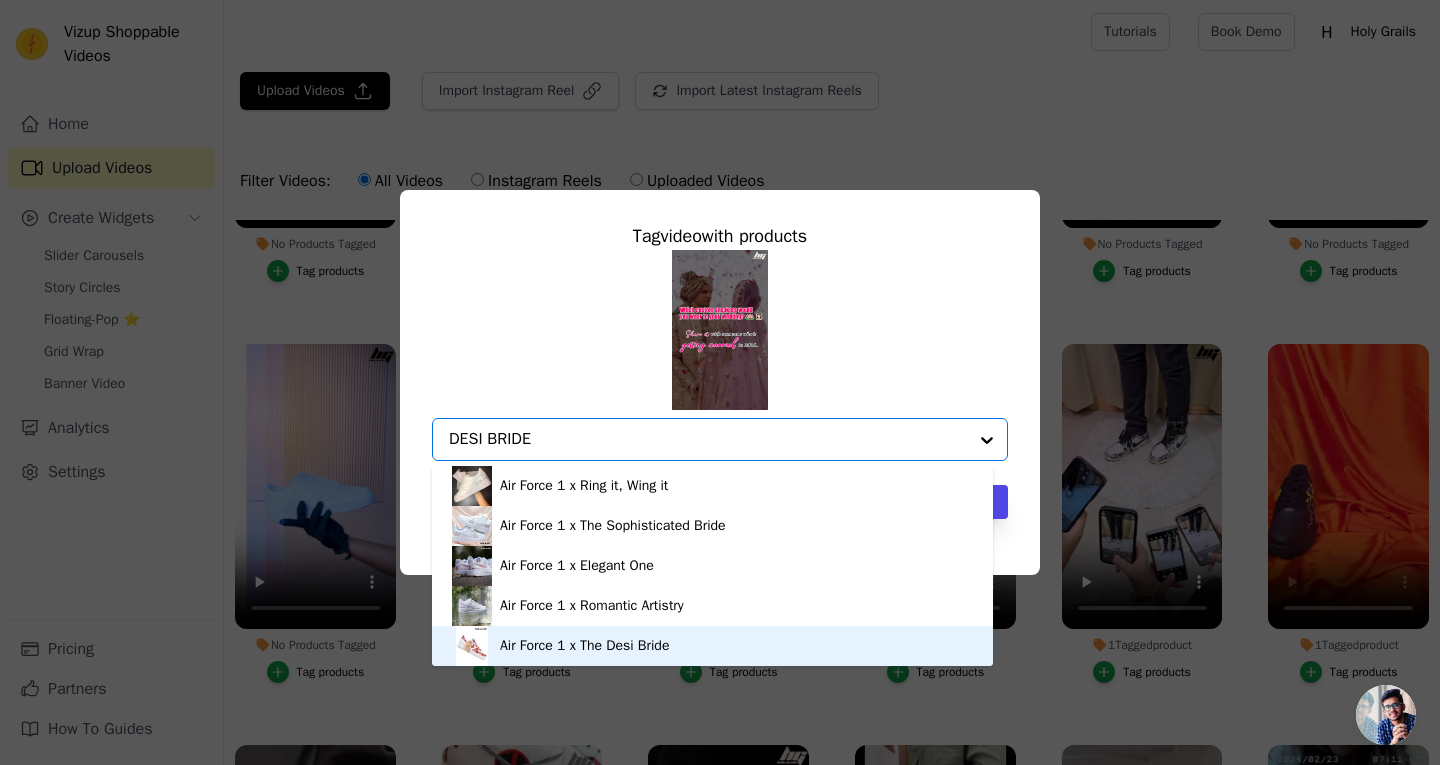 type 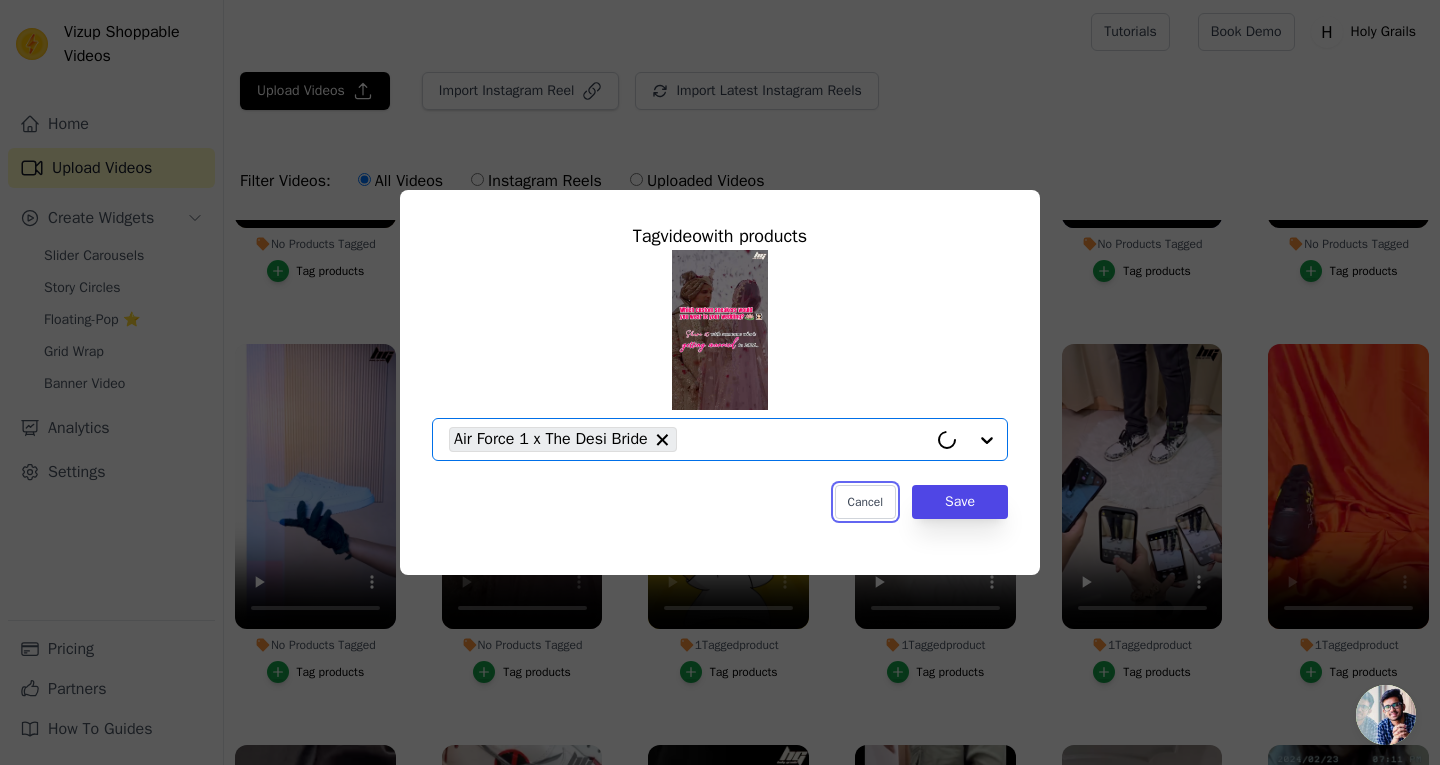 type 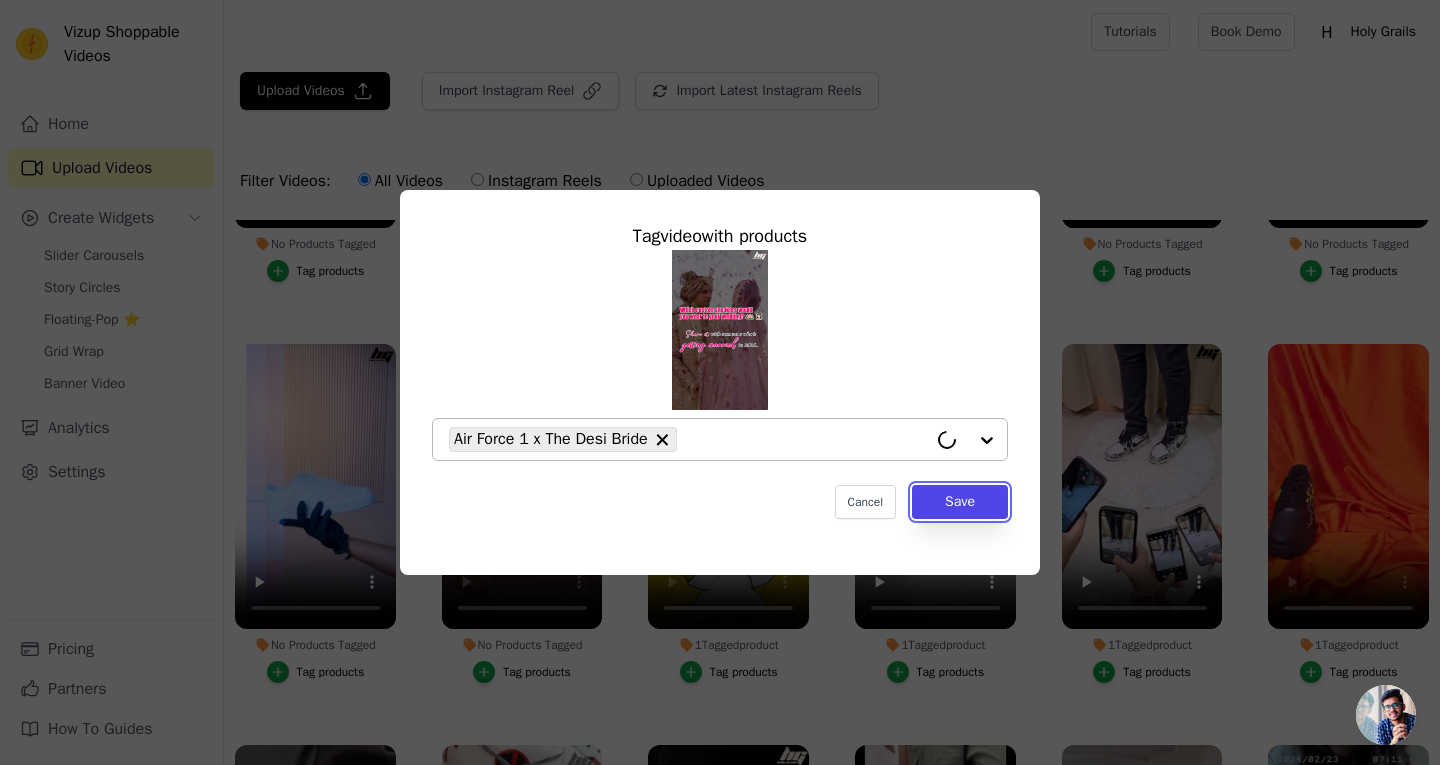 type 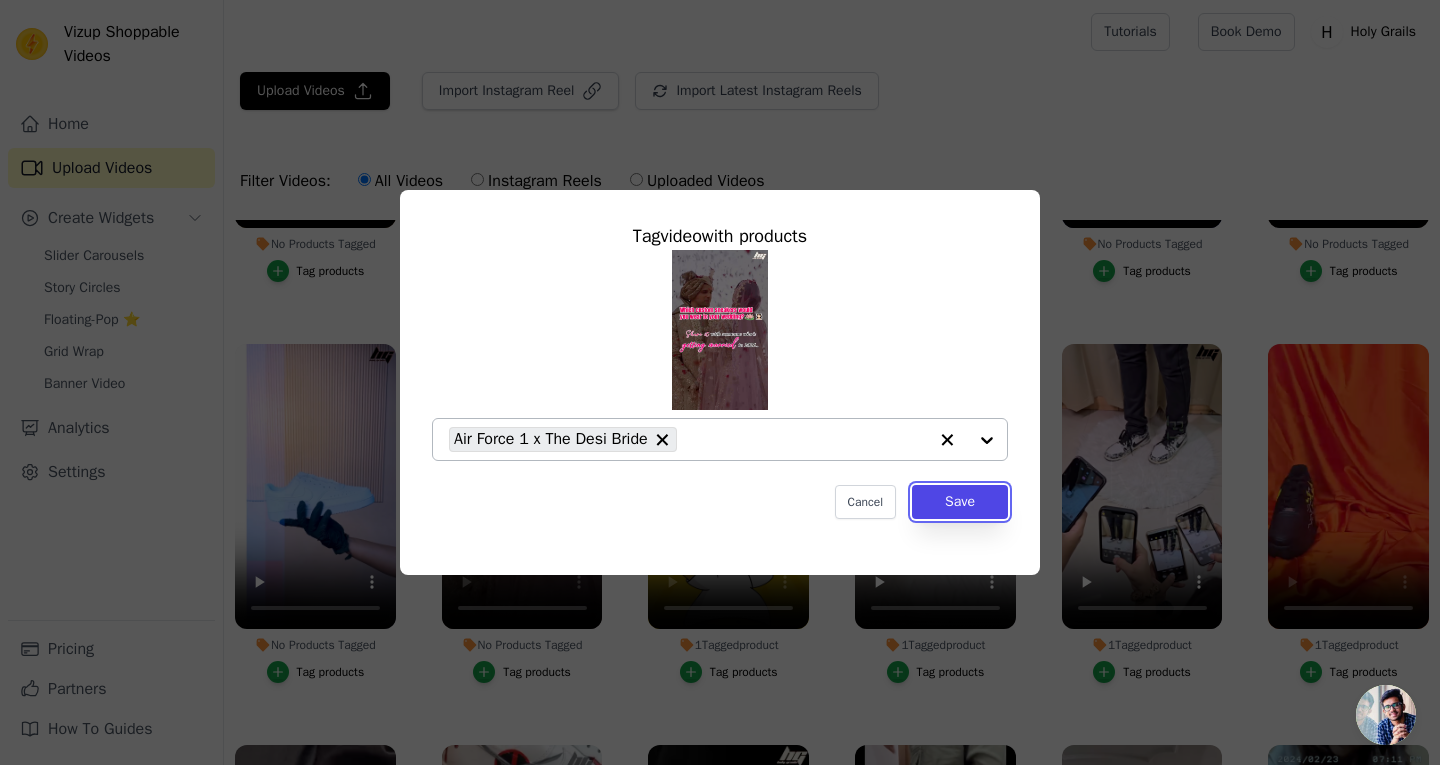 click on "Save" at bounding box center [960, 502] 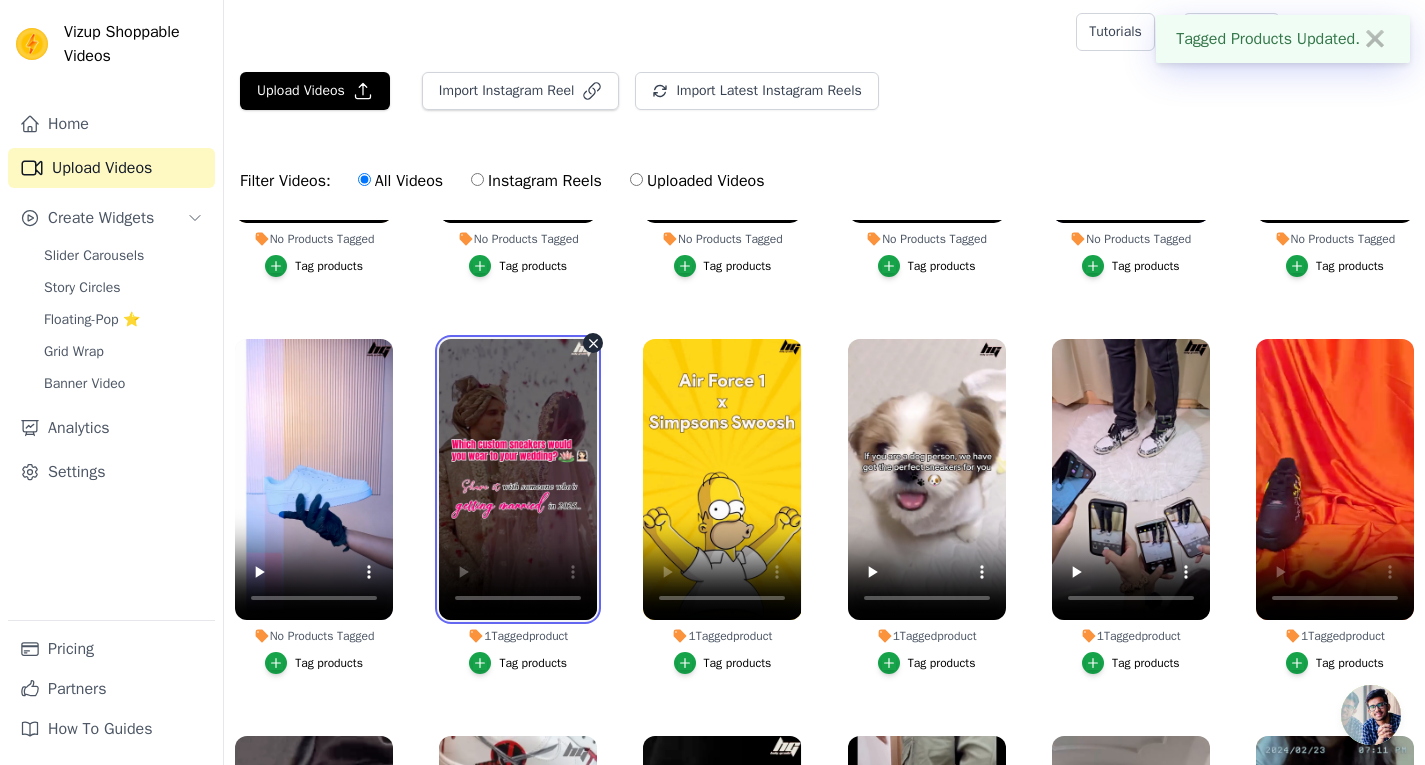 type 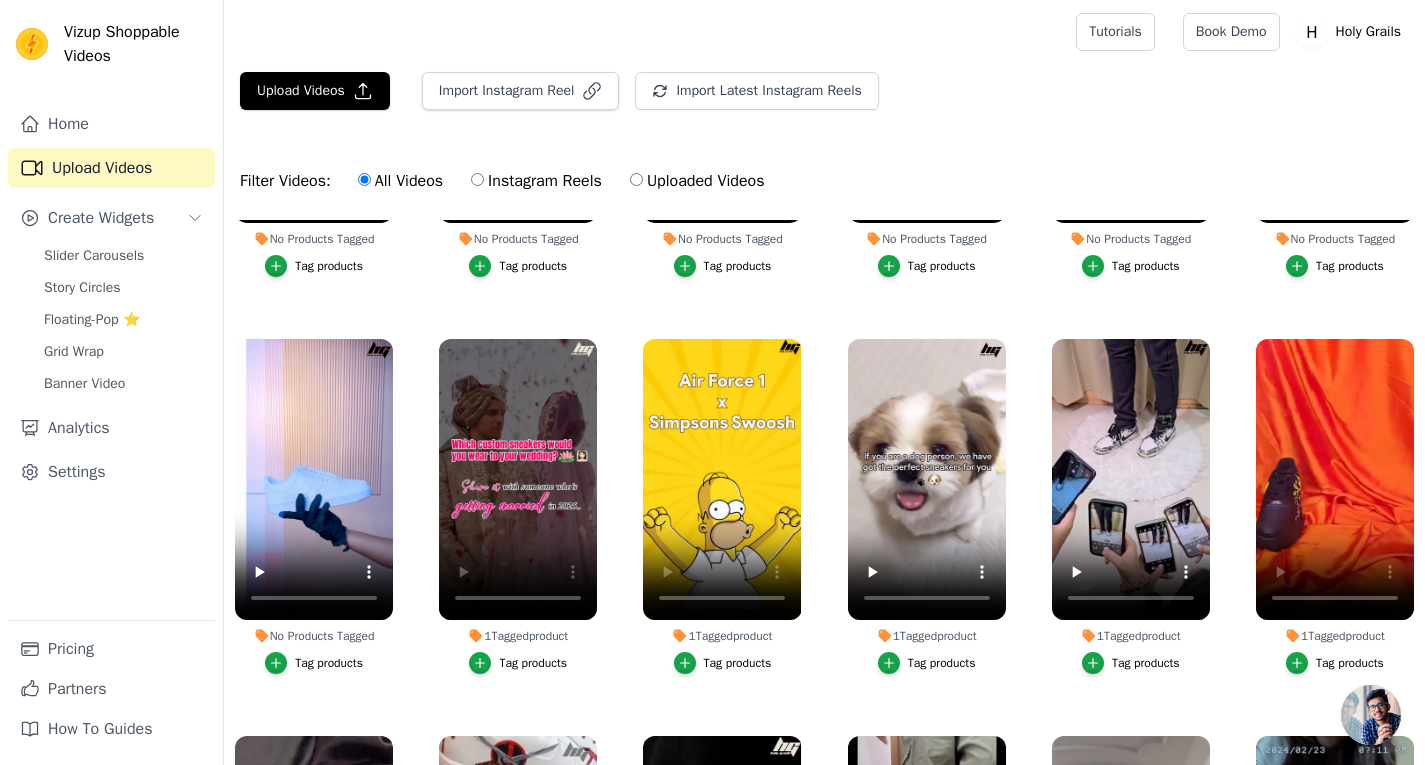click on "Tag products" at bounding box center [518, 663] 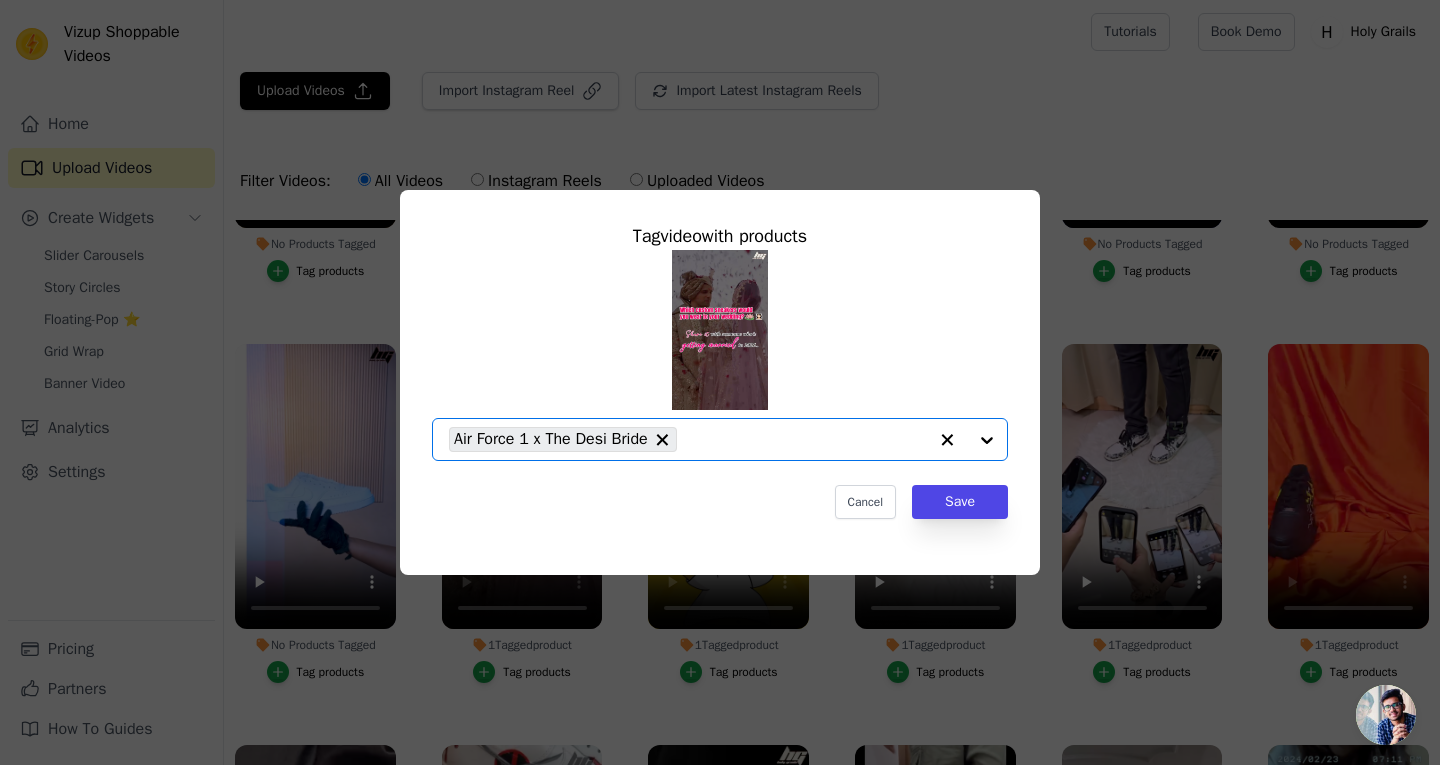 click on "1  Tagged  product     Tag  video  with products       Option Air Force 1 x The Desi Bride, selected.   Select is focused, type to refine list, press down to open the menu.     Air Force 1 x The Desi Bride                   Cancel   Save     Tag products" 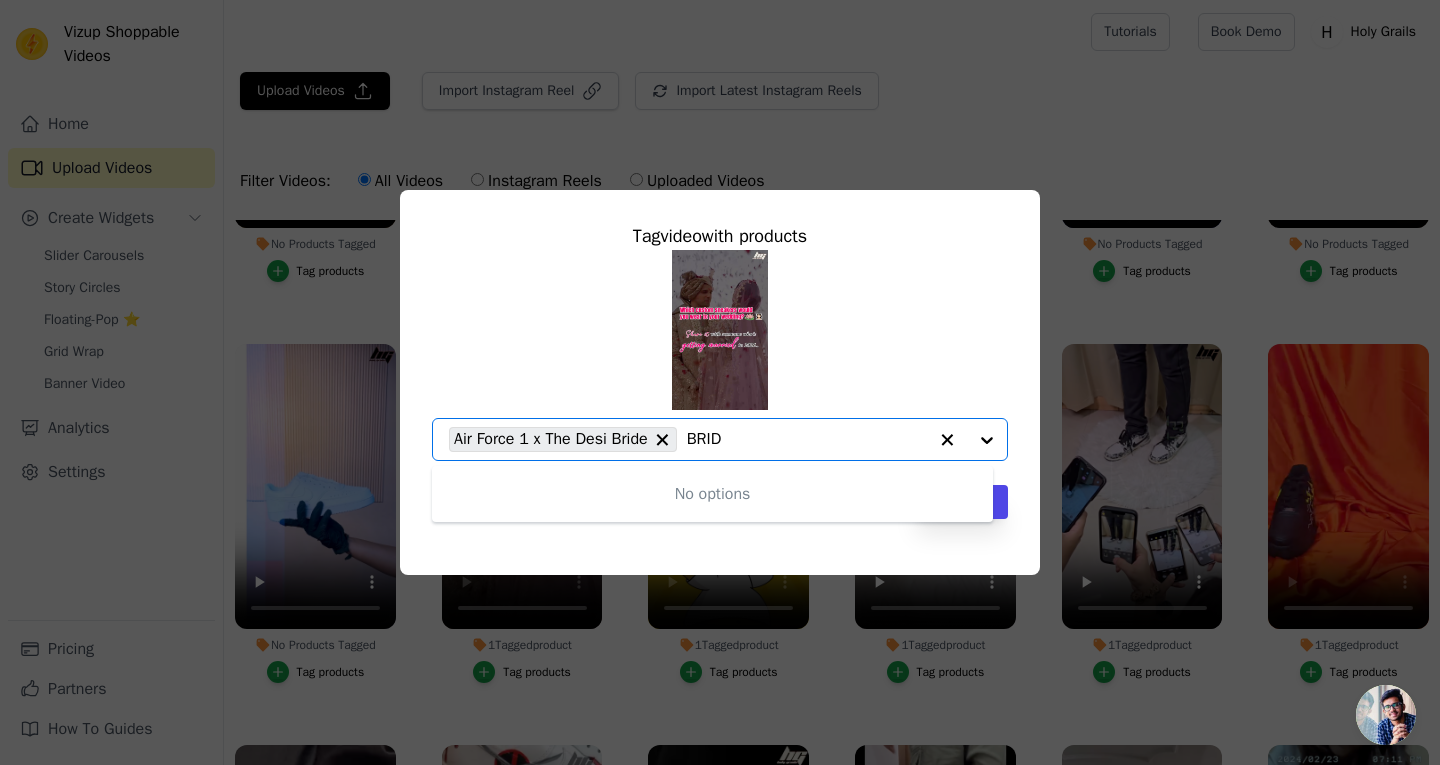 type on "BRIDE" 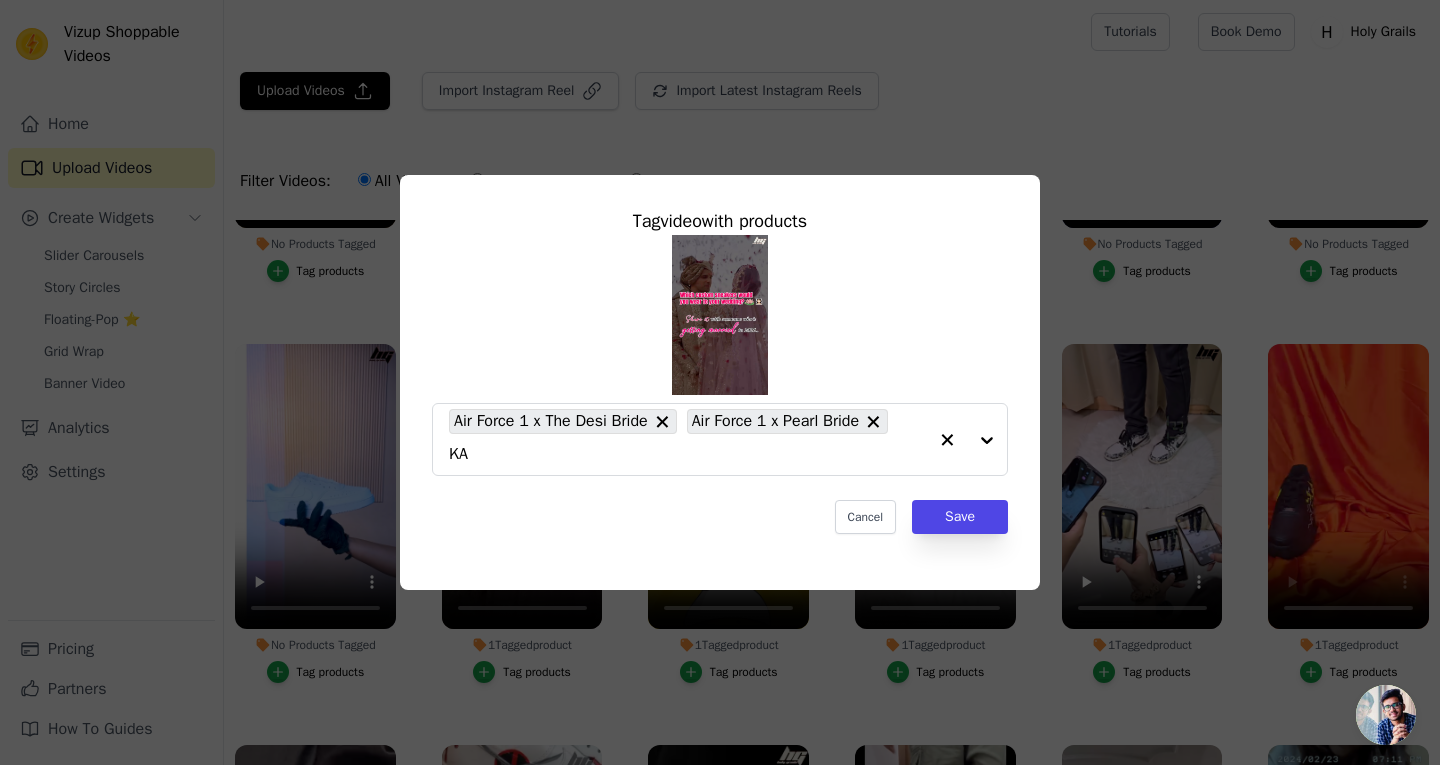 type on "K" 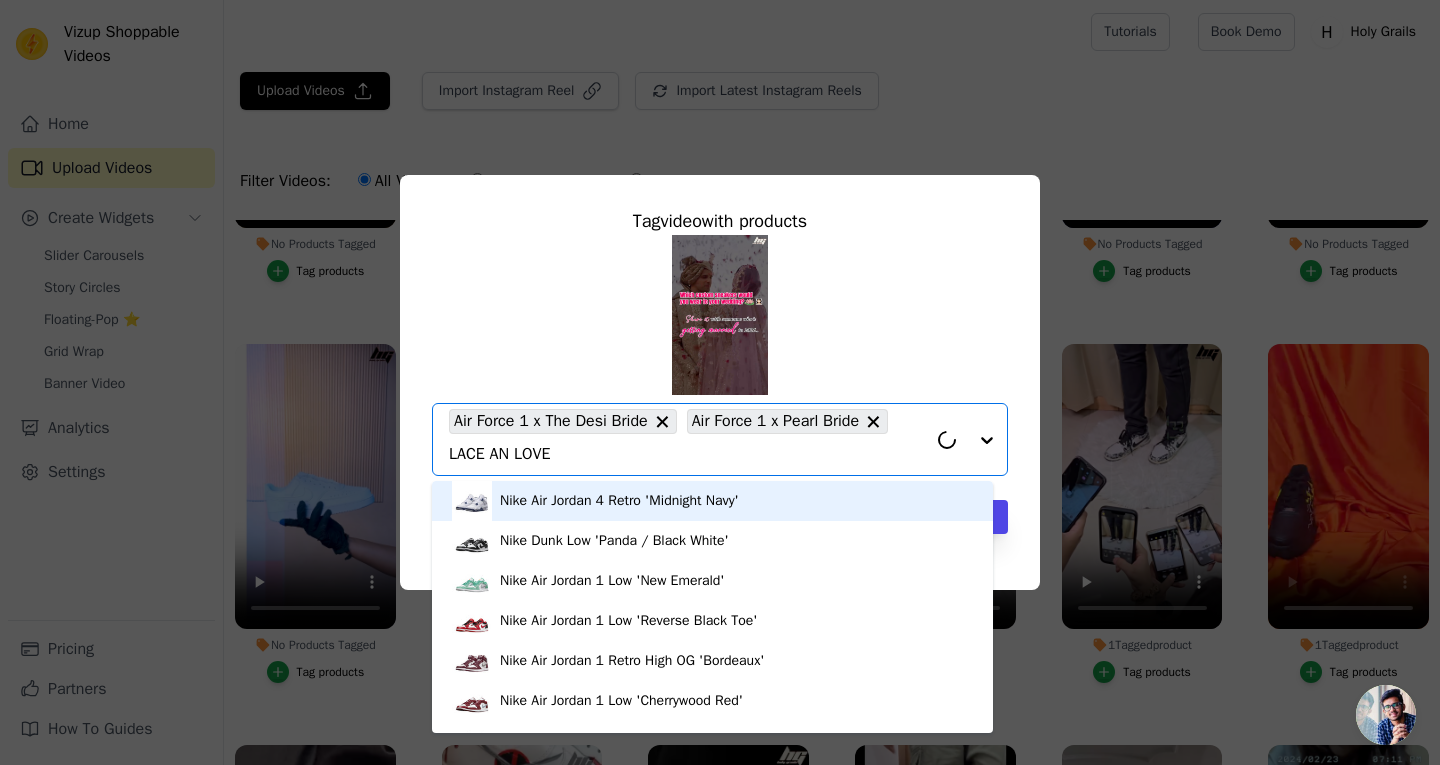 type on "LACE AND LOVE" 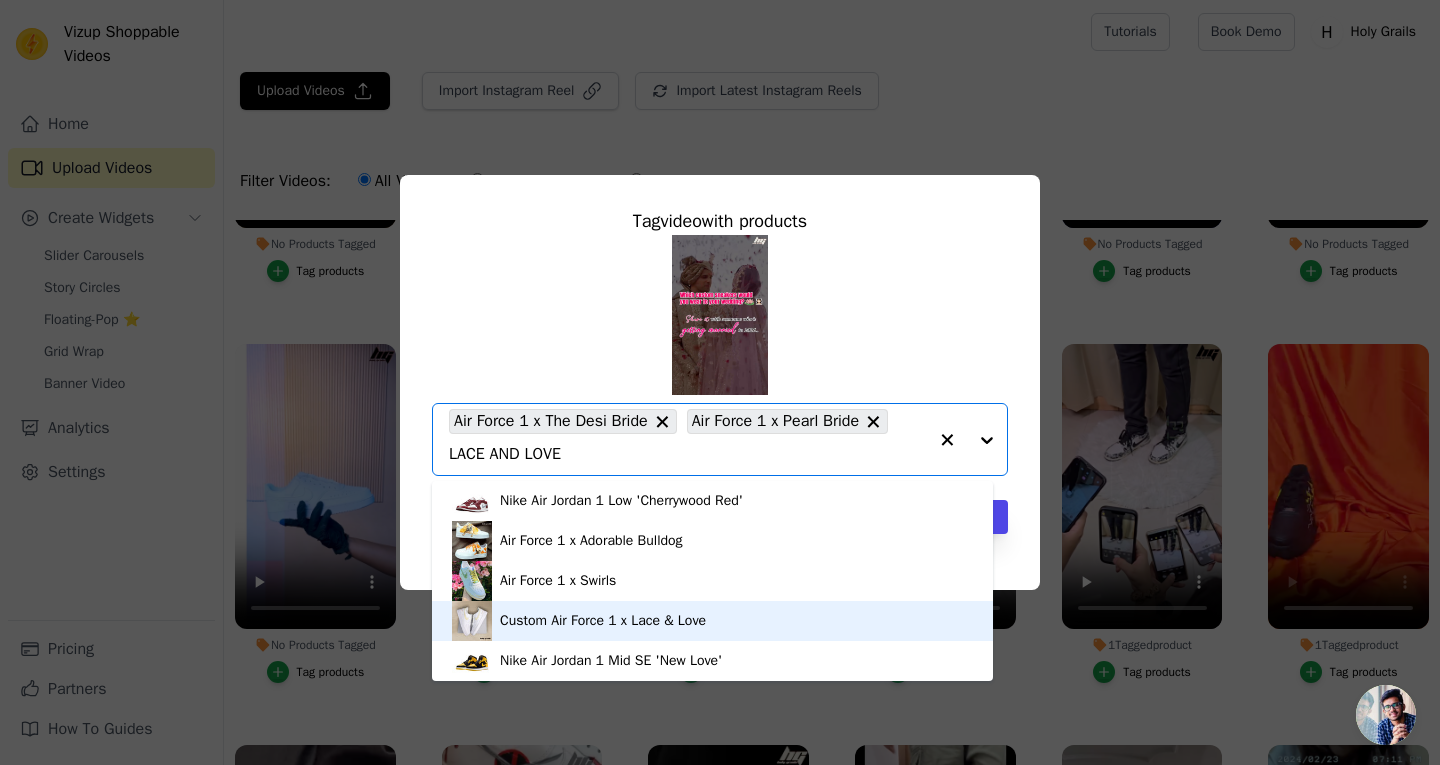 click on "Custom Air Force 1 x Lace & Love" at bounding box center (712, 621) 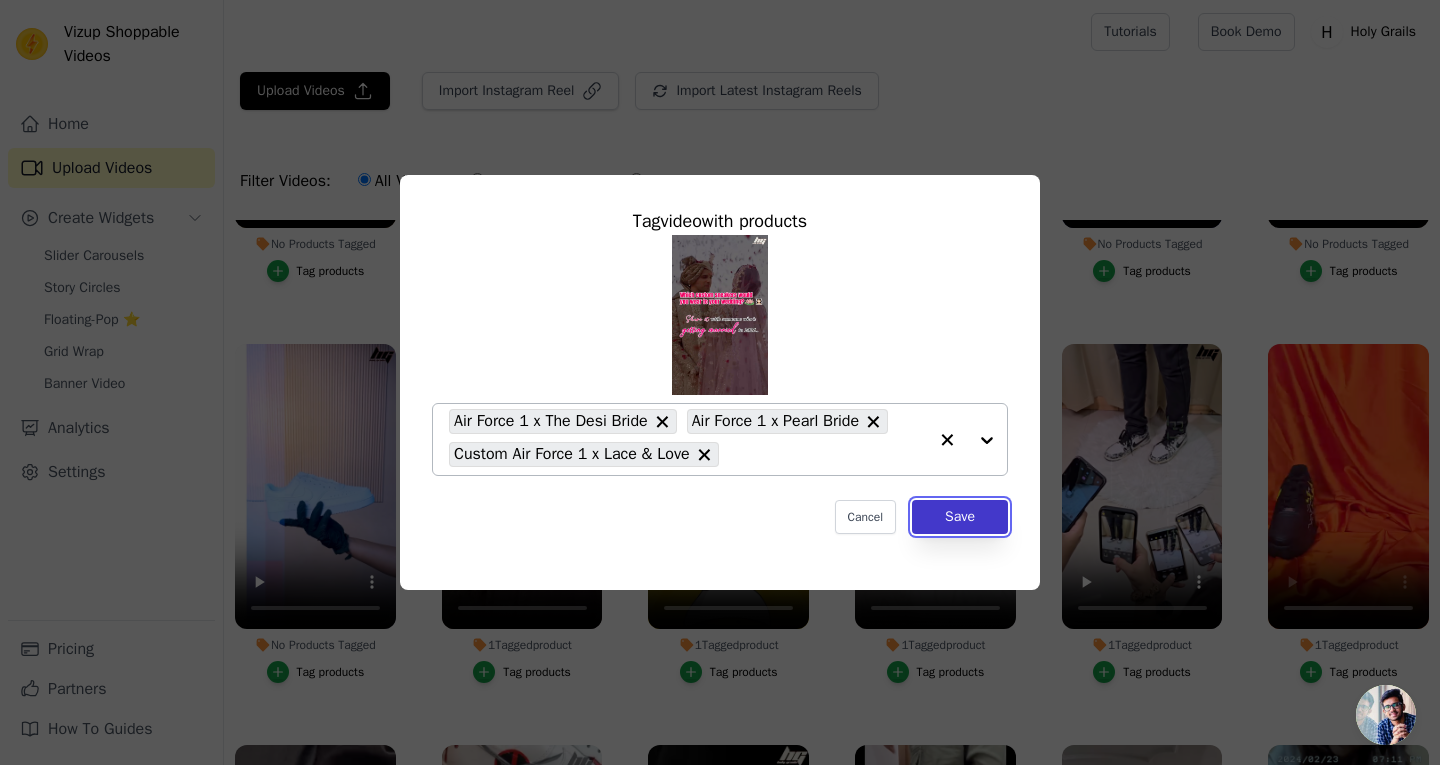 click on "Save" at bounding box center (960, 517) 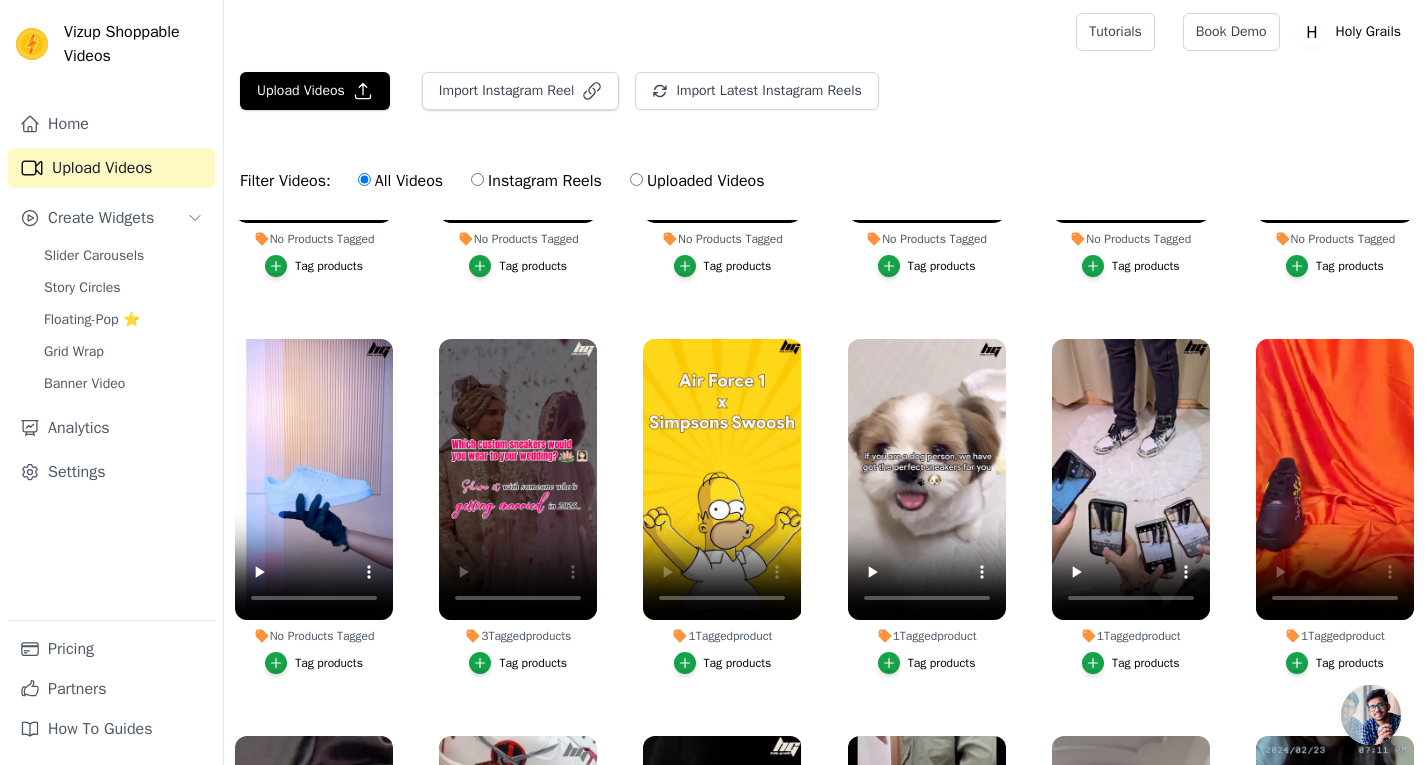 click on "Tag products" at bounding box center [533, 663] 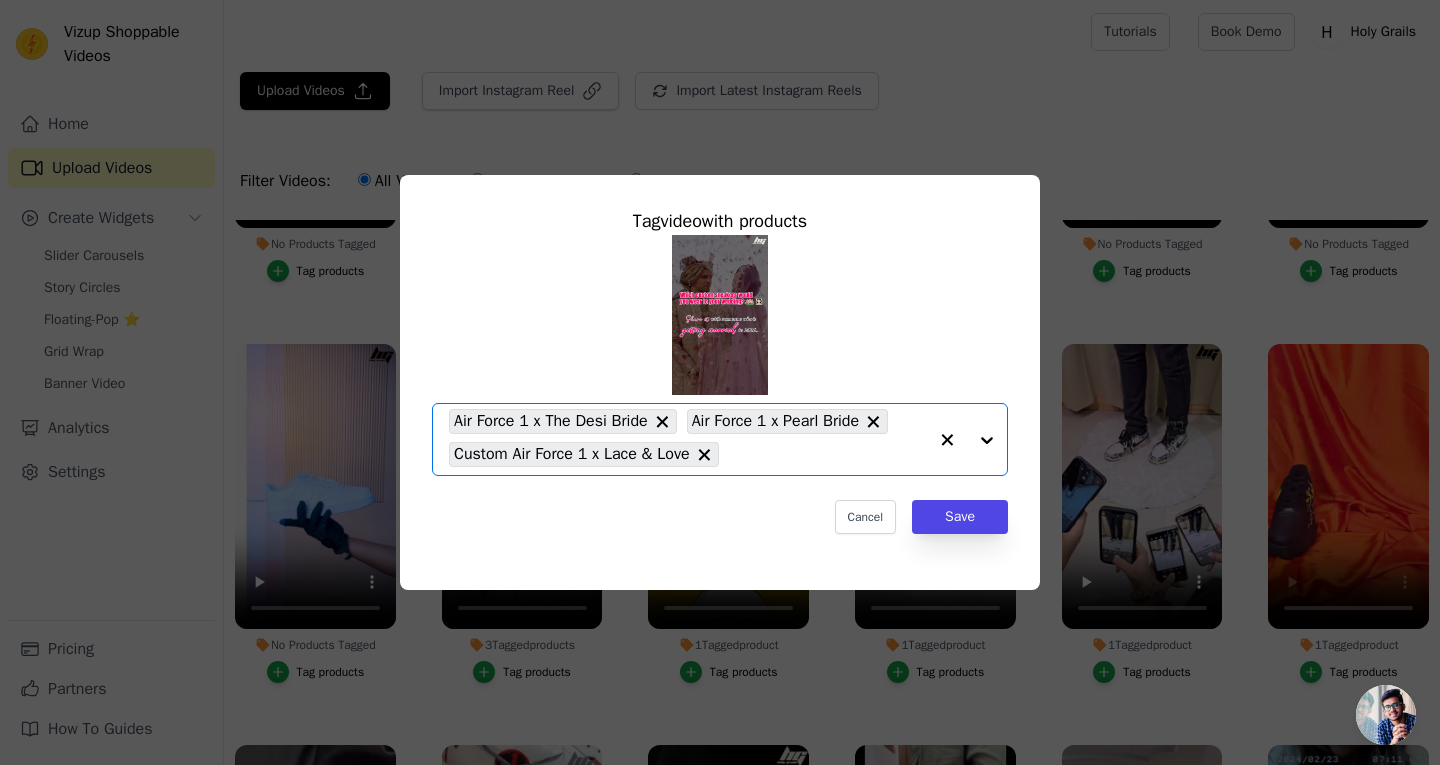 click on "3  Tagged  products     Tag  video  with products       Option Air Force 1 x The Desi Bride, Air Force 1 x Pearl Bride, Custom Air Force 1 x Lace & Love, selected.   Select is focused, type to refine list, press down to open the menu.     Air Force 1 x The Desi Bride     Air Force 1 x Pearl Bride     Custom Air Force 1 x Lace & Love                   Cancel   Save     Tag products" 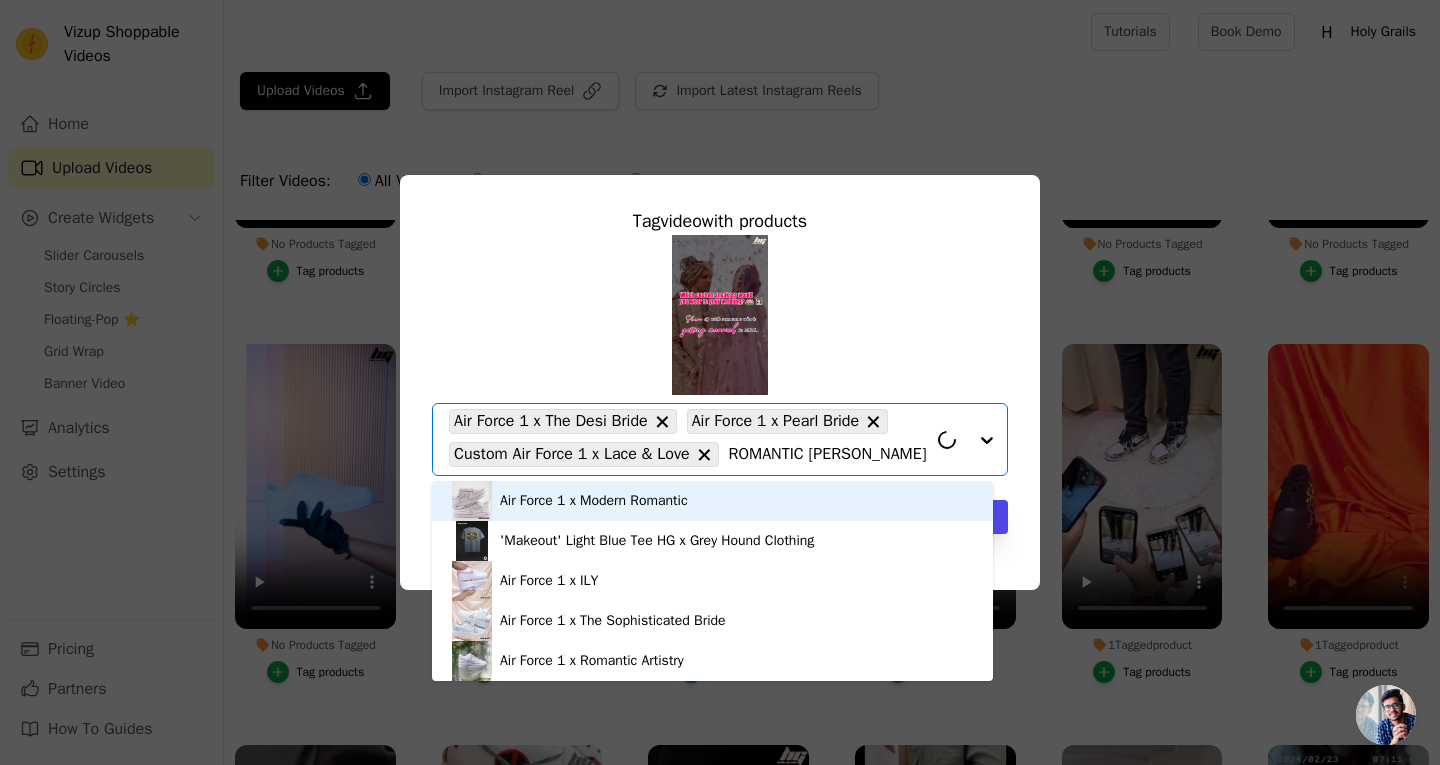 type on "ROMANTIC ARTIST" 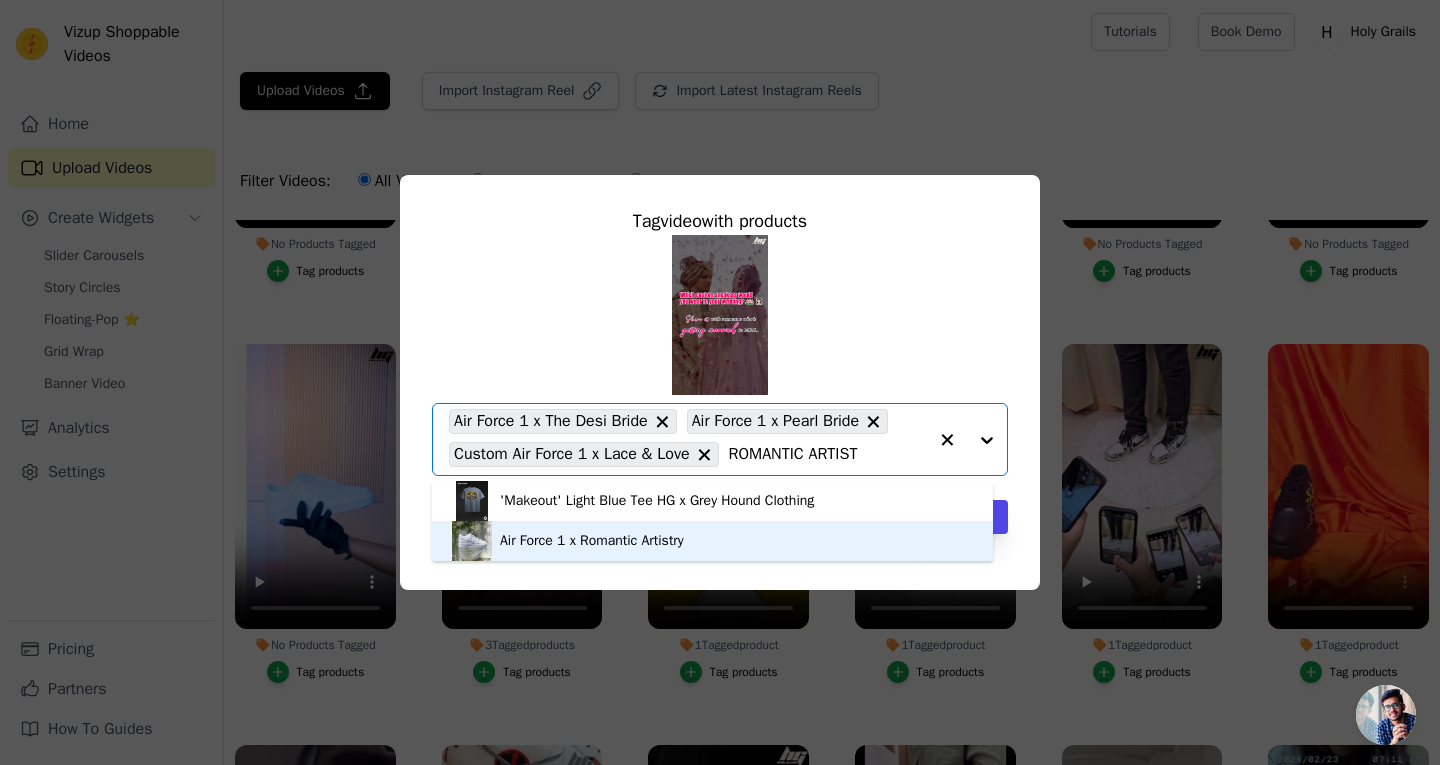 type 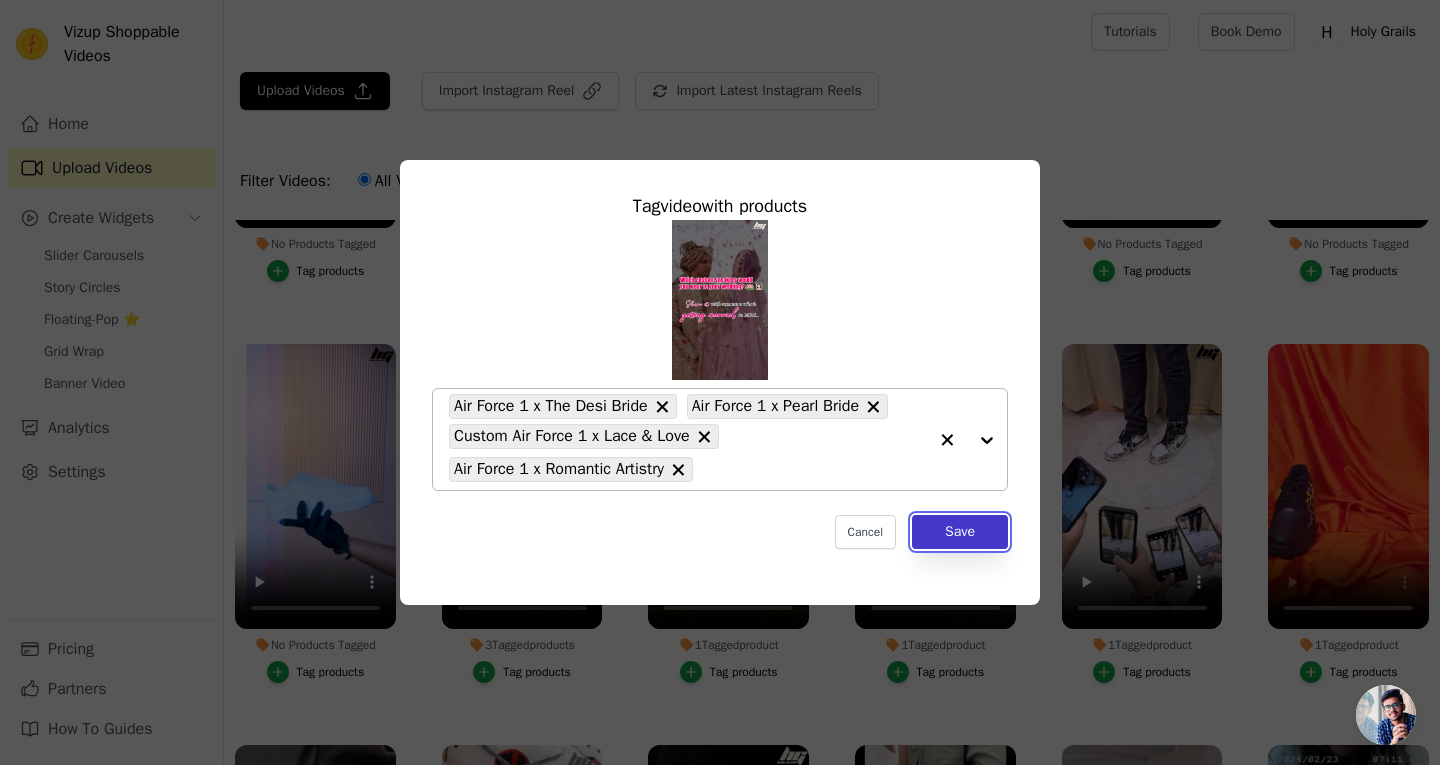 click on "Save" at bounding box center [960, 532] 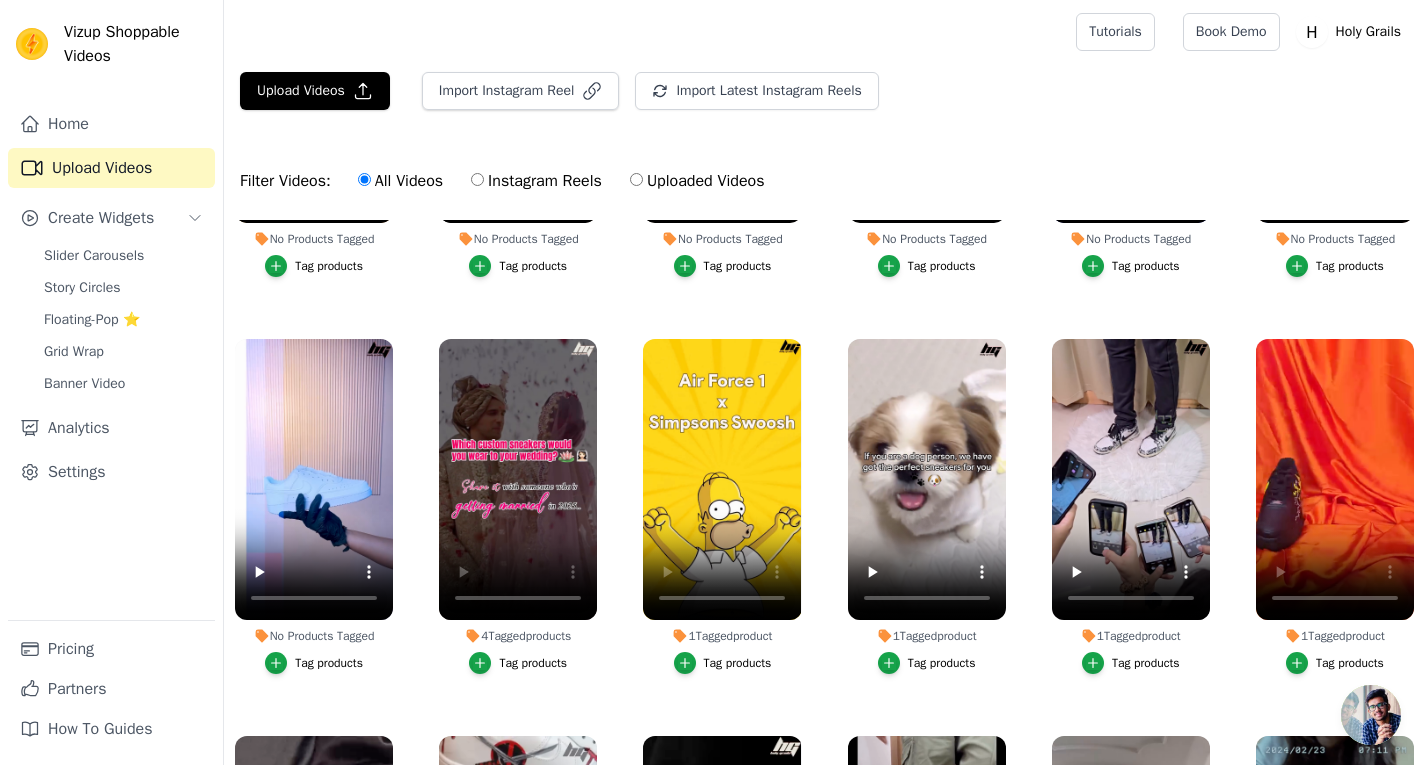 click on "Tag products" at bounding box center [533, 663] 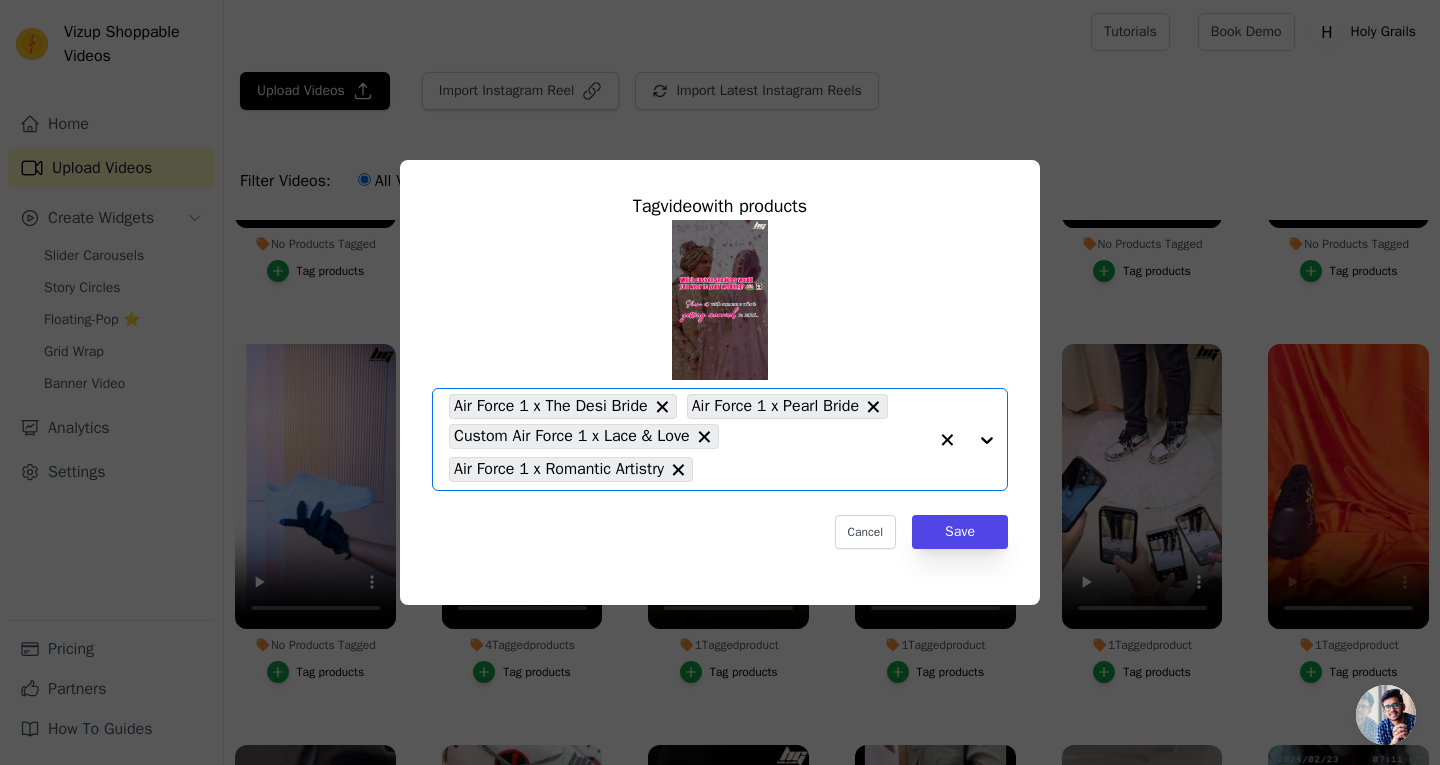 click on "4  Tagged  products     Tag  video  with products       Option Air Force 1 x The Desi Bride, Air Force 1 x Pearl Bride, Custom Air Force 1 x Lace & Love, Air Force 1 x Romantic Artistry, selected.   Select is focused, type to refine list, press down to open the menu.     Air Force 1 x The Desi Bride     Air Force 1 x Pearl Bride     Custom Air Force 1 x Lace & Love     Air Force 1 x Romantic Artistry                   Cancel   Save     Tag products" 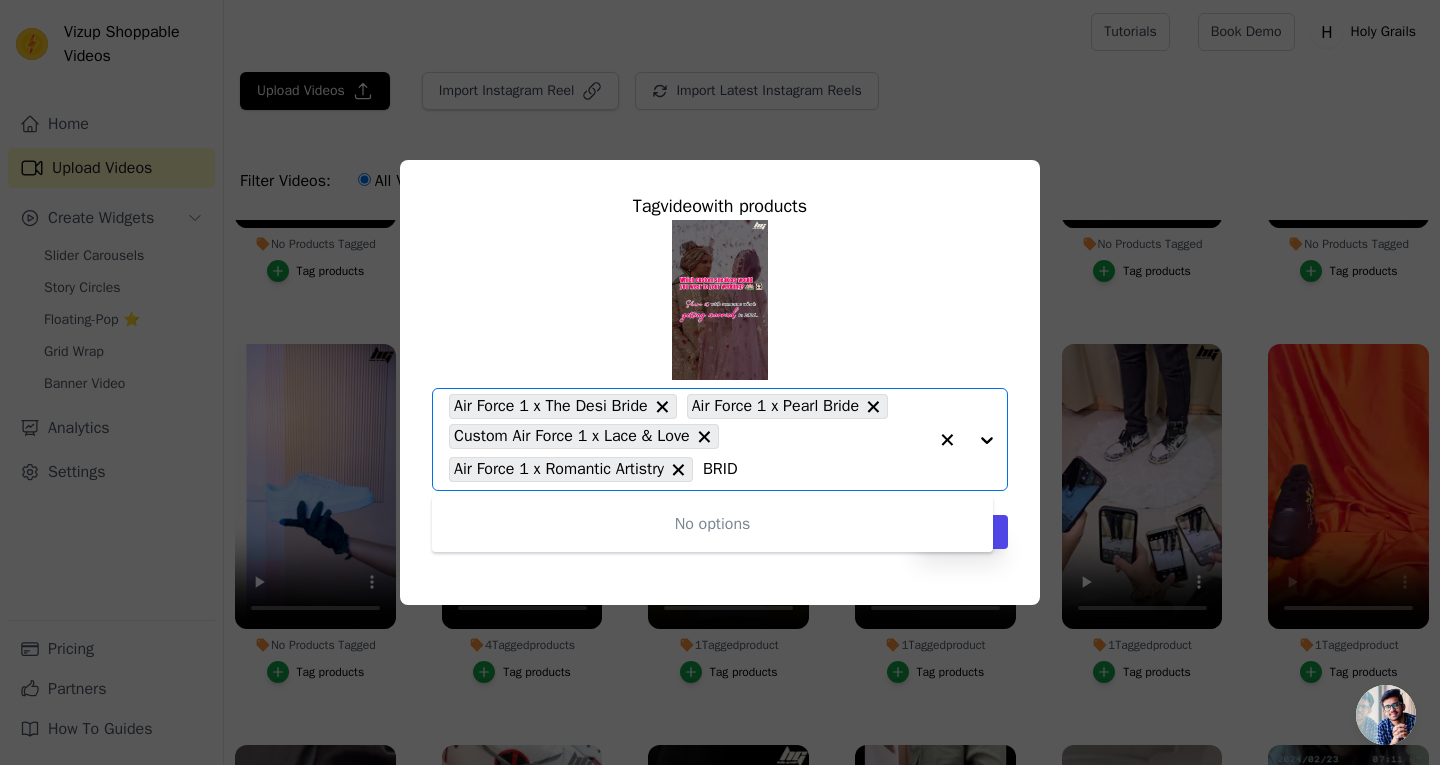 type on "BRIDE" 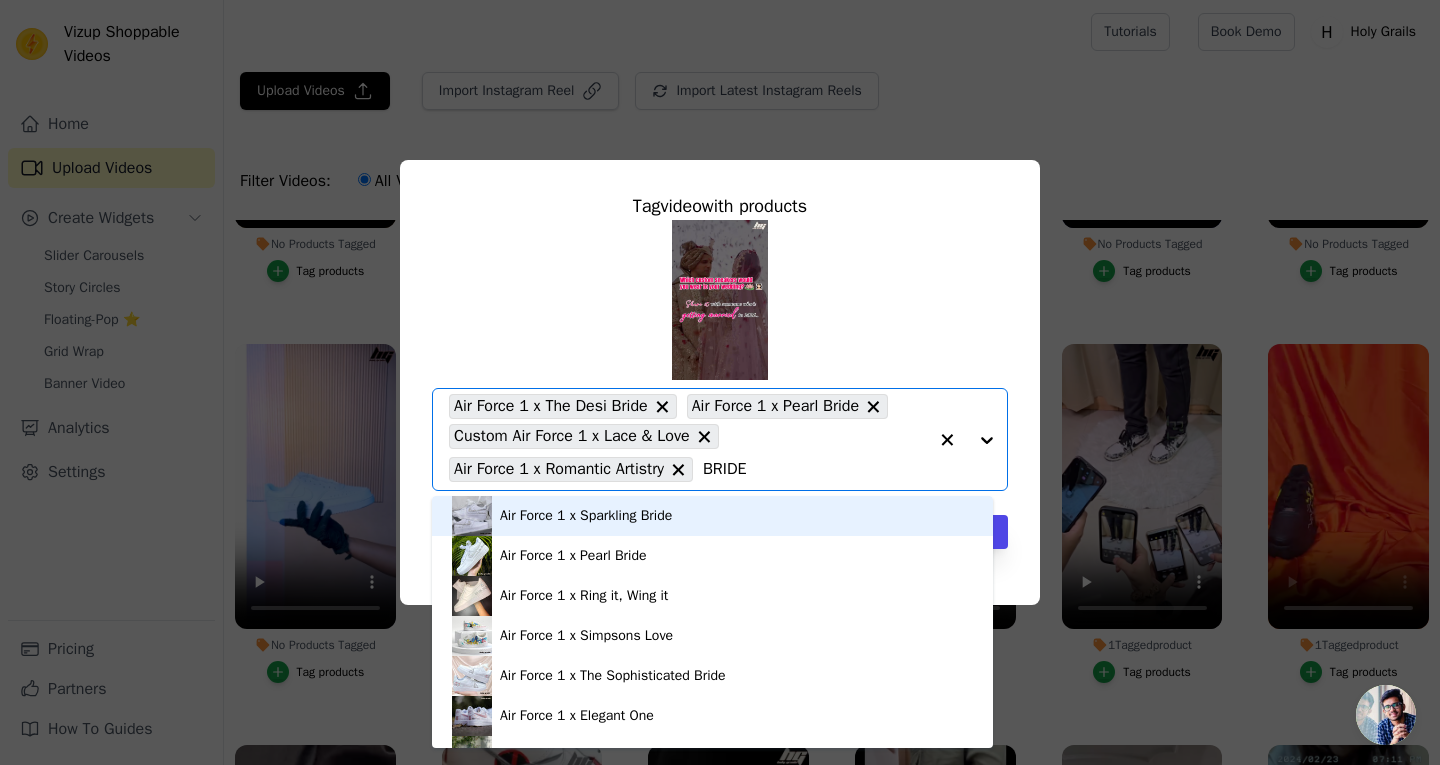 type 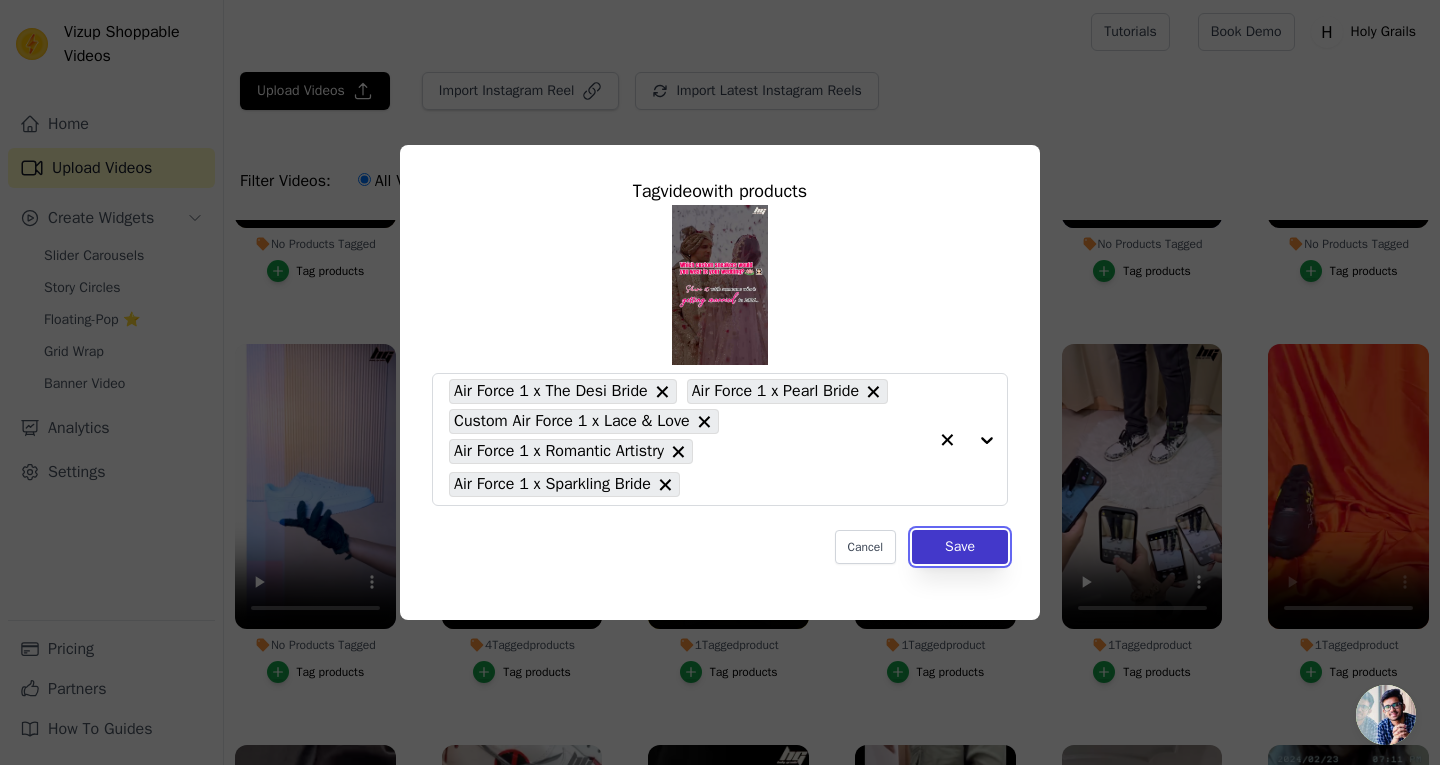 click on "Save" at bounding box center (960, 547) 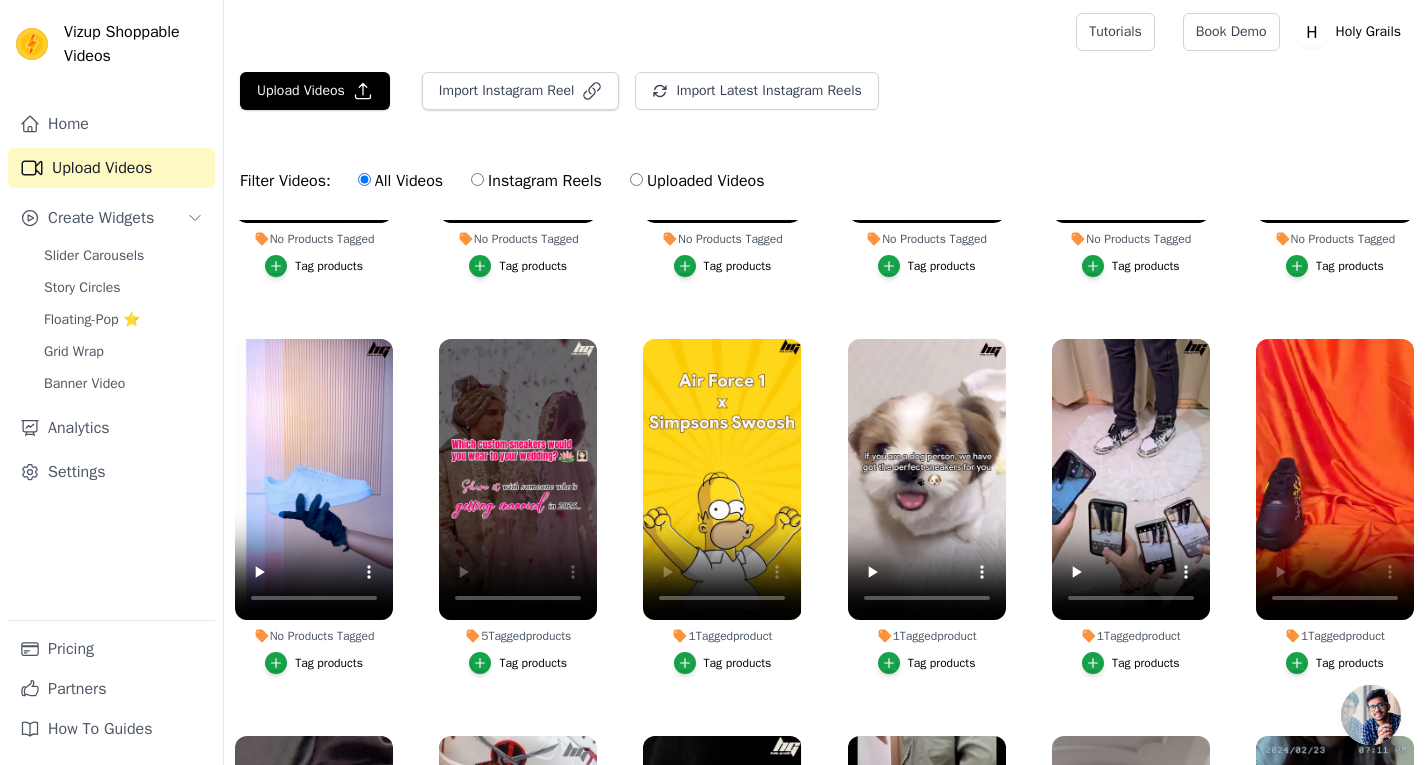 click on "Tag products" at bounding box center [533, 663] 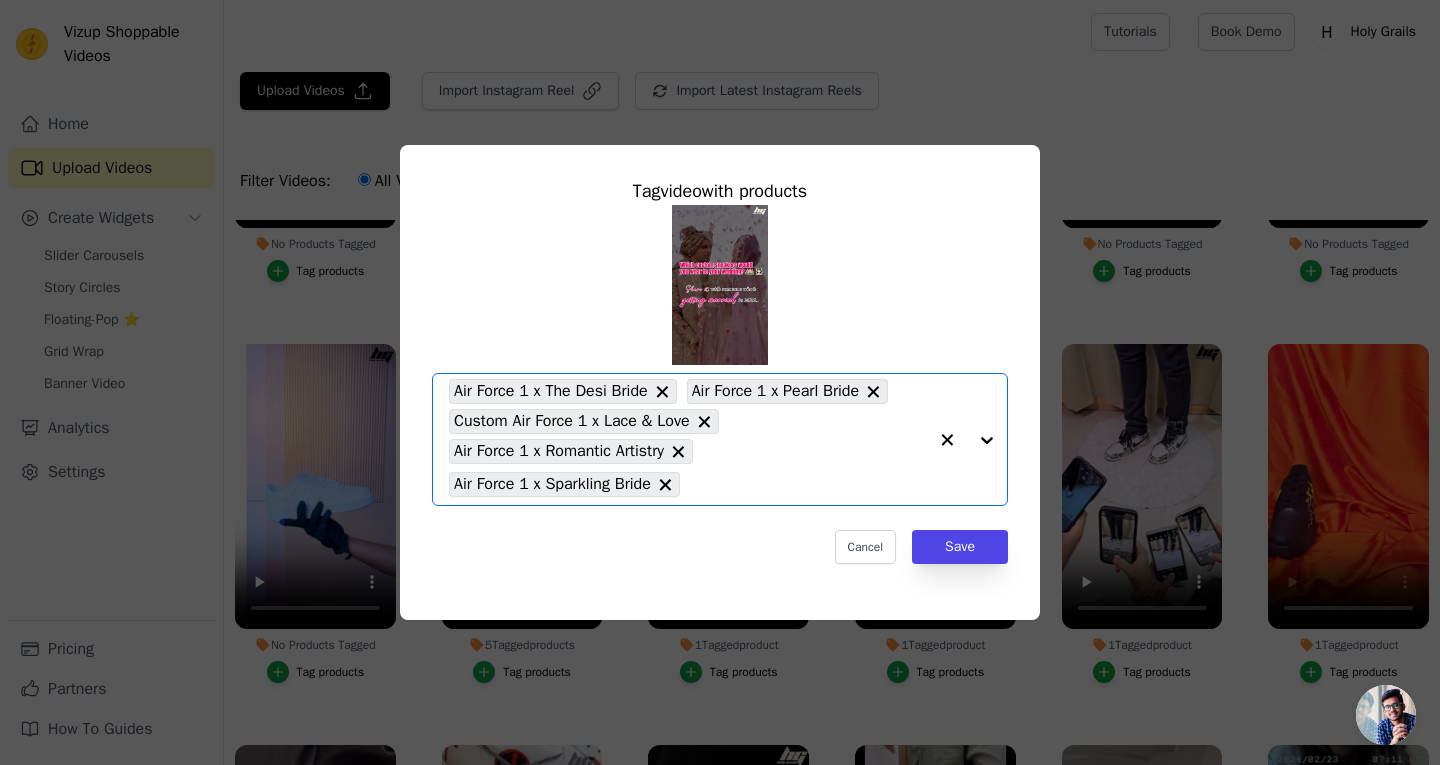 click on "5  Tagged  products     Tag  video  with products       Option Air Force 1 x The Desi Bride, Air Force 1 x Pearl Bride, Custom Air Force 1 x Lace & Love, Air Force 1 x Romantic Artistry, Air Force 1 x Sparkling Bride, selected.   Select is focused, type to refine list, press down to open the menu.     Air Force 1 x The Desi Bride     Air Force 1 x Pearl Bride     Custom Air Force 1 x Lace & Love     Air Force 1 x Romantic Artistry     Air Force 1 x Sparkling Bride                   Cancel   Save     Tag products" 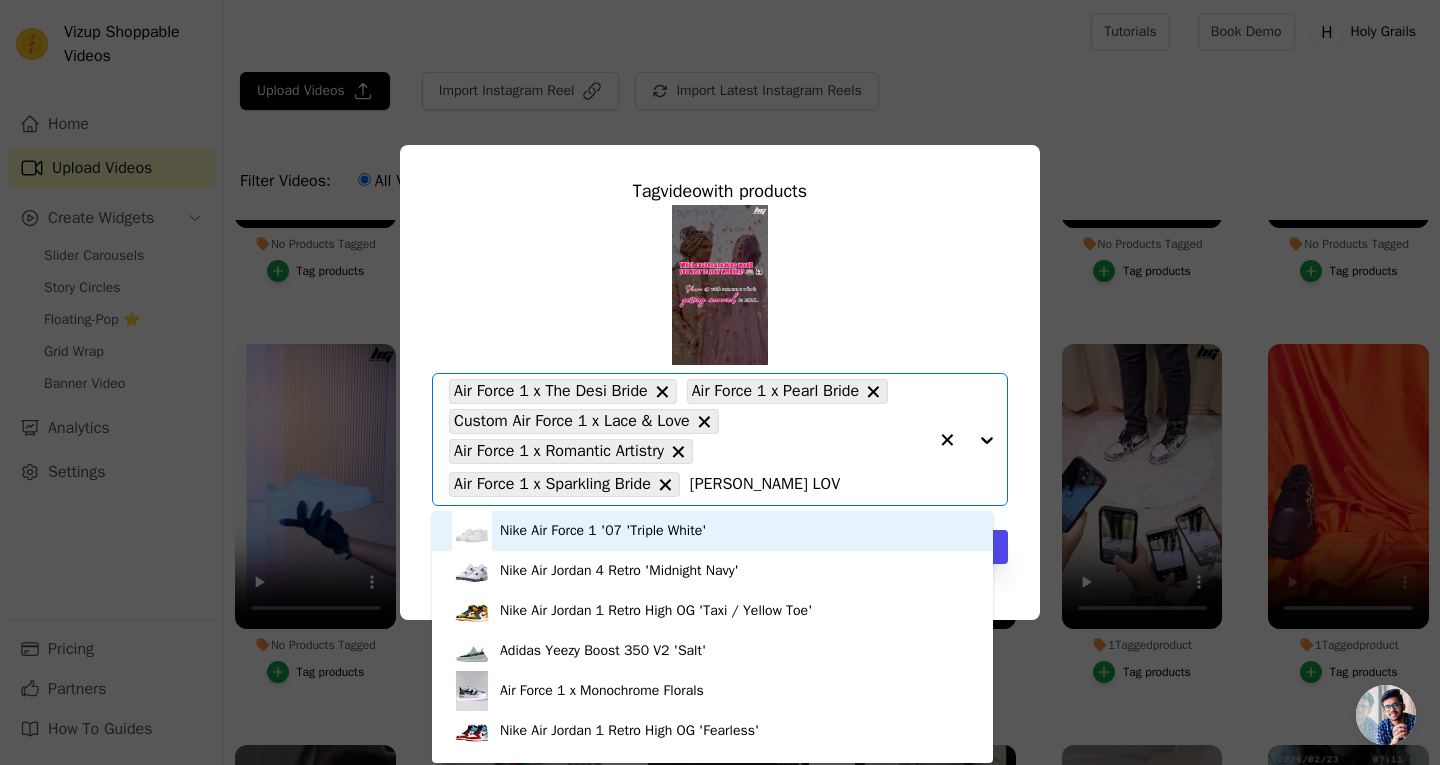 type on "SIMPSON LOVE" 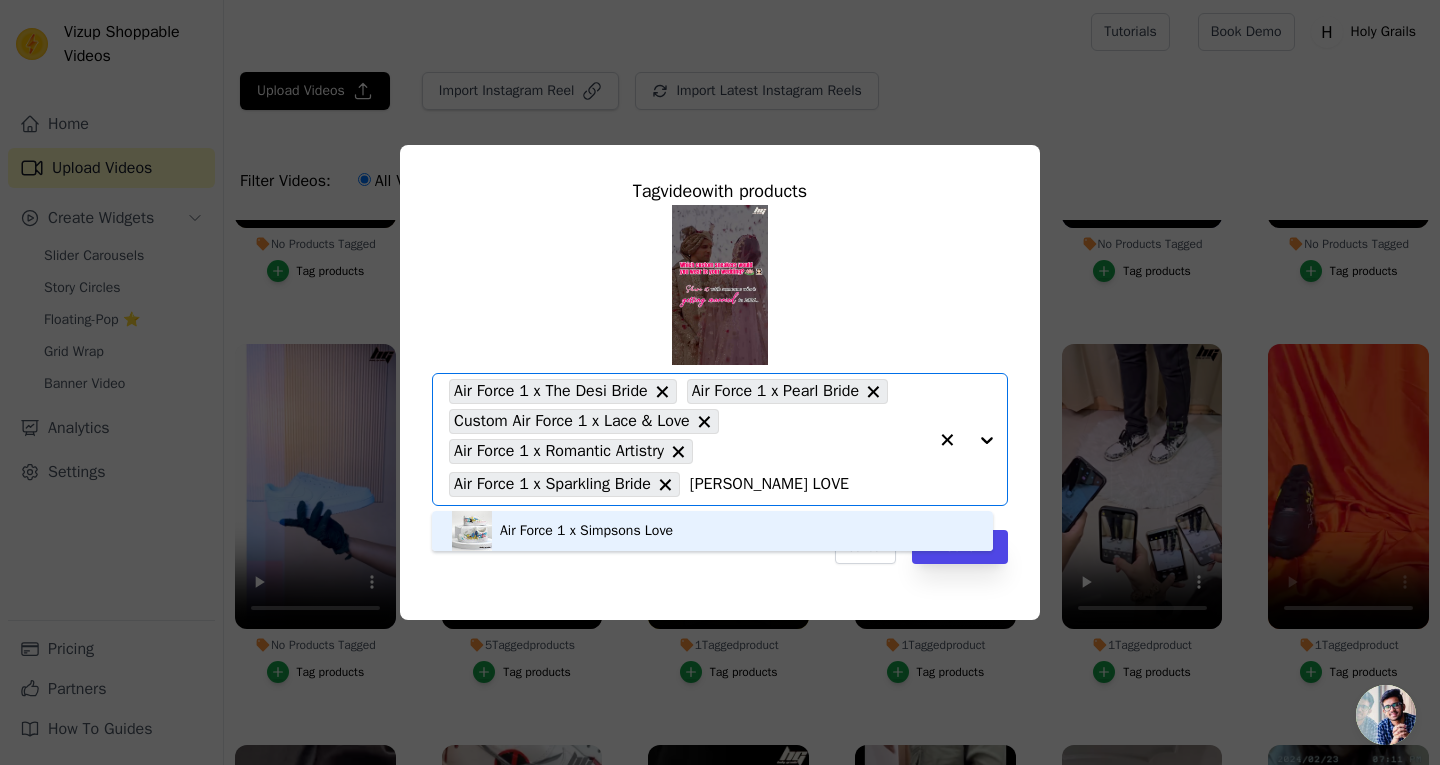 click on "Air Force 1 x Simpsons Love" at bounding box center [712, 531] 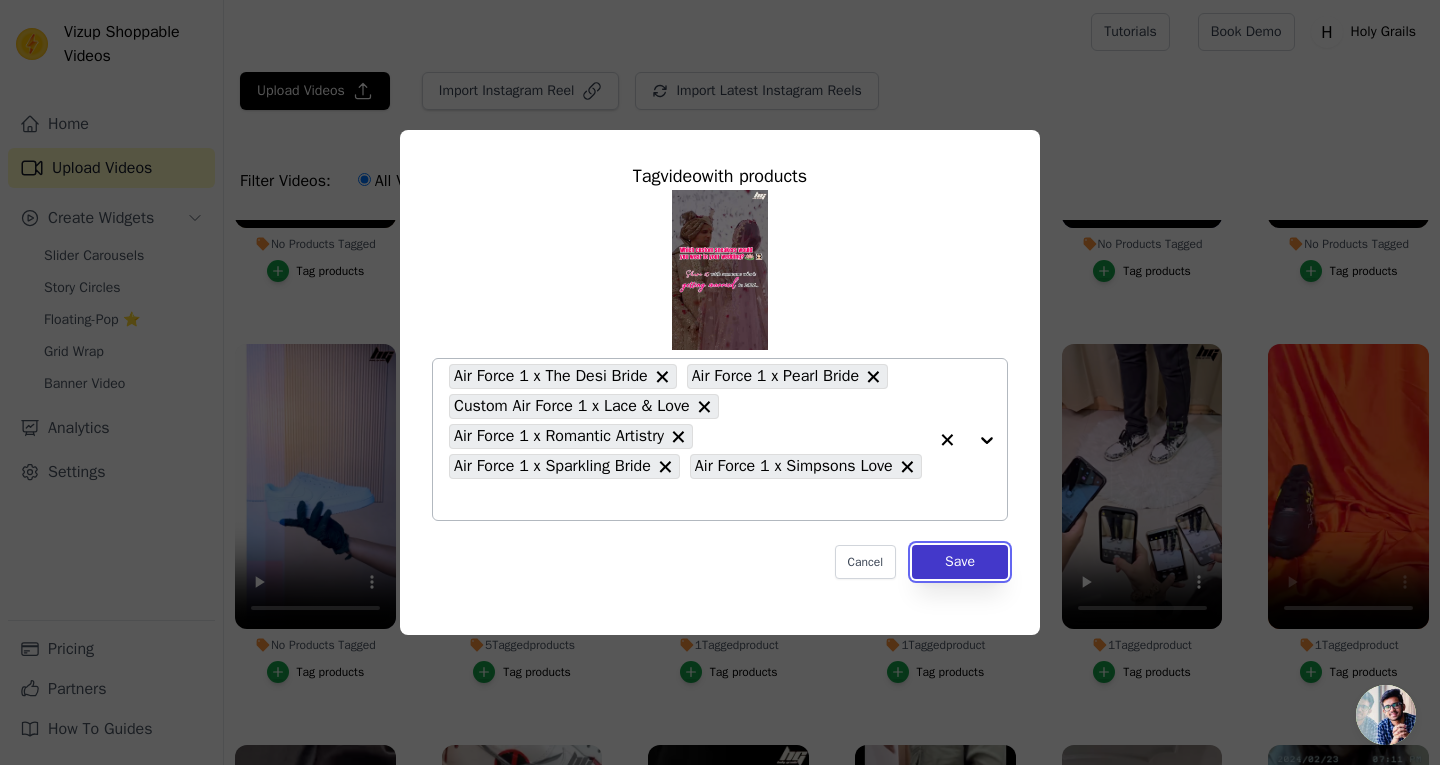 click on "Save" at bounding box center [960, 562] 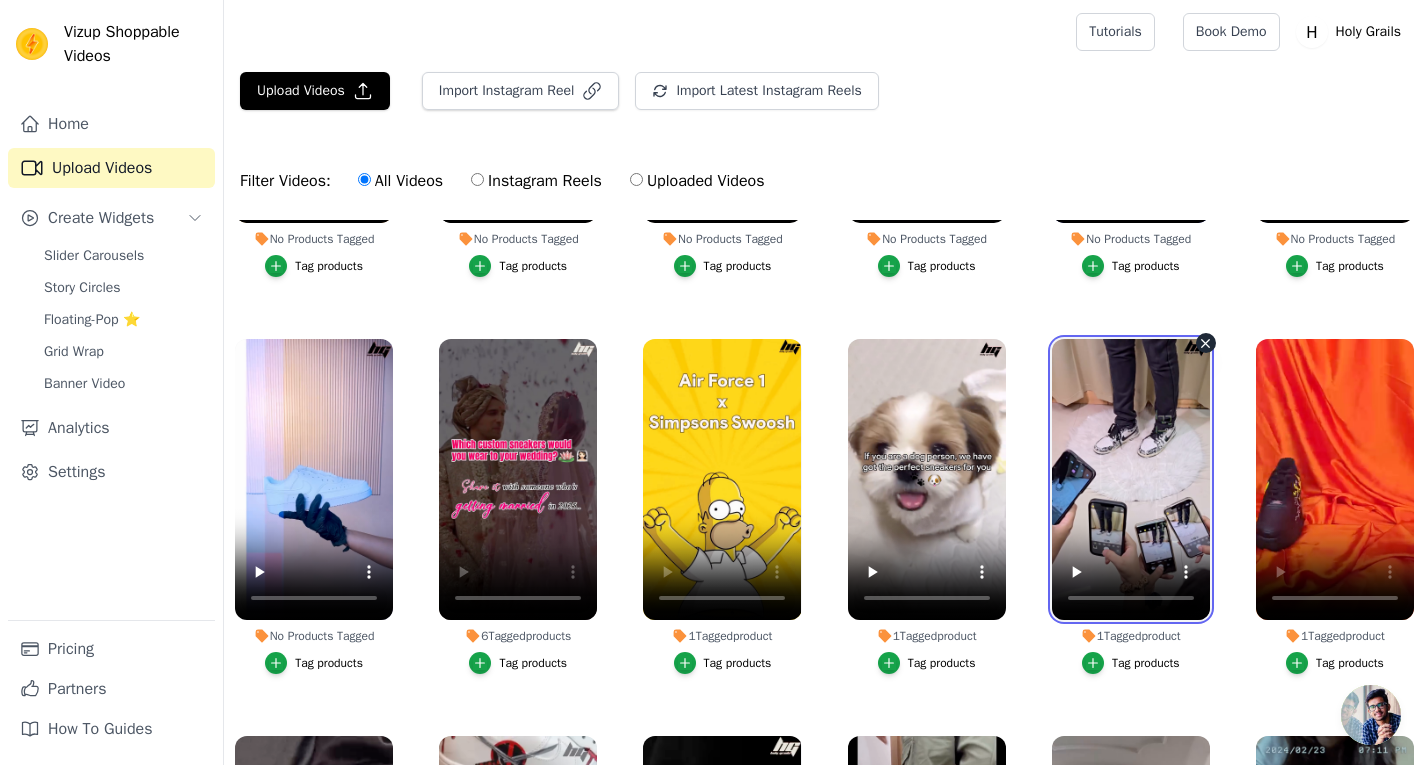 type 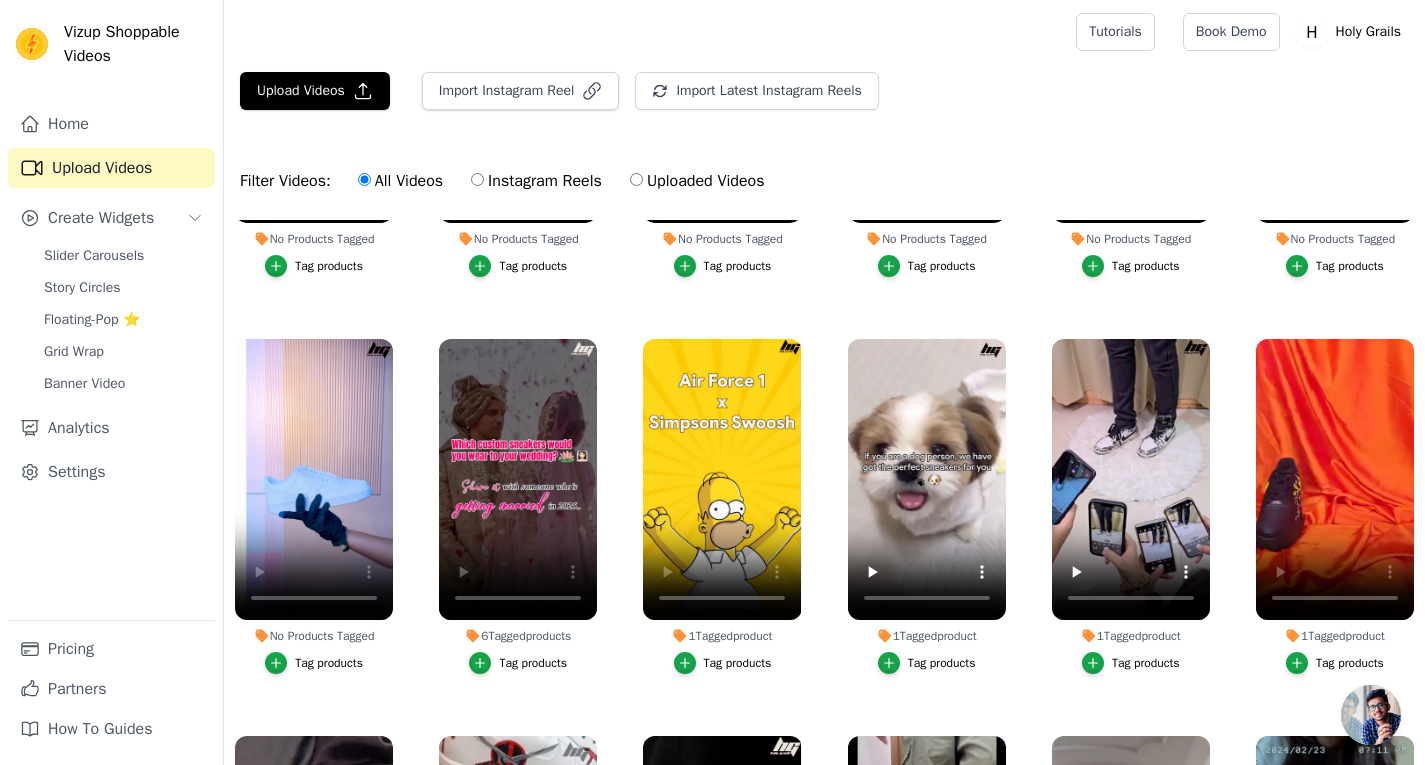 click on "Tag products" at bounding box center [314, 663] 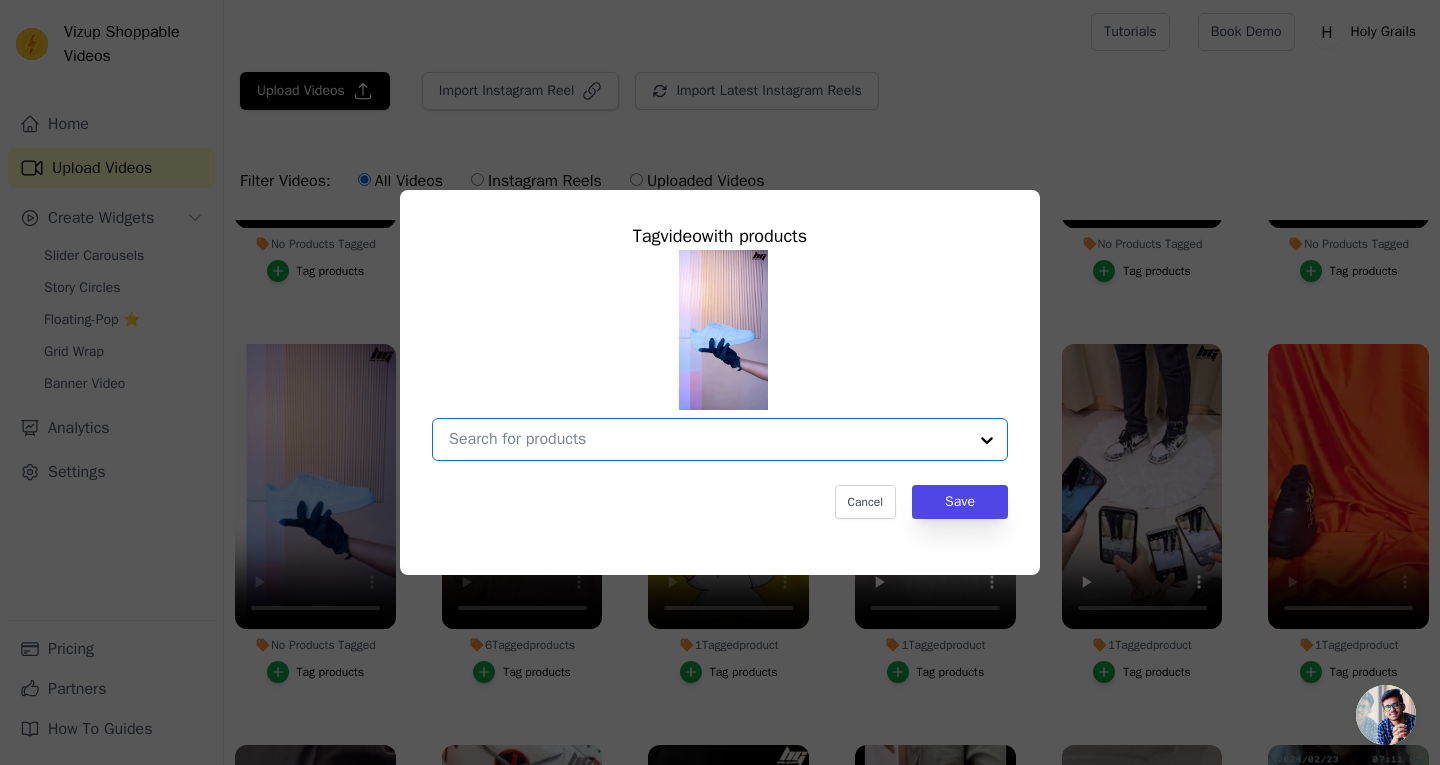 click on "No Products Tagged     Tag  video  with products       Option undefined, selected.   Select is focused, type to refine list, press down to open the menu.                   Cancel   Save     Tag products" at bounding box center [708, 439] 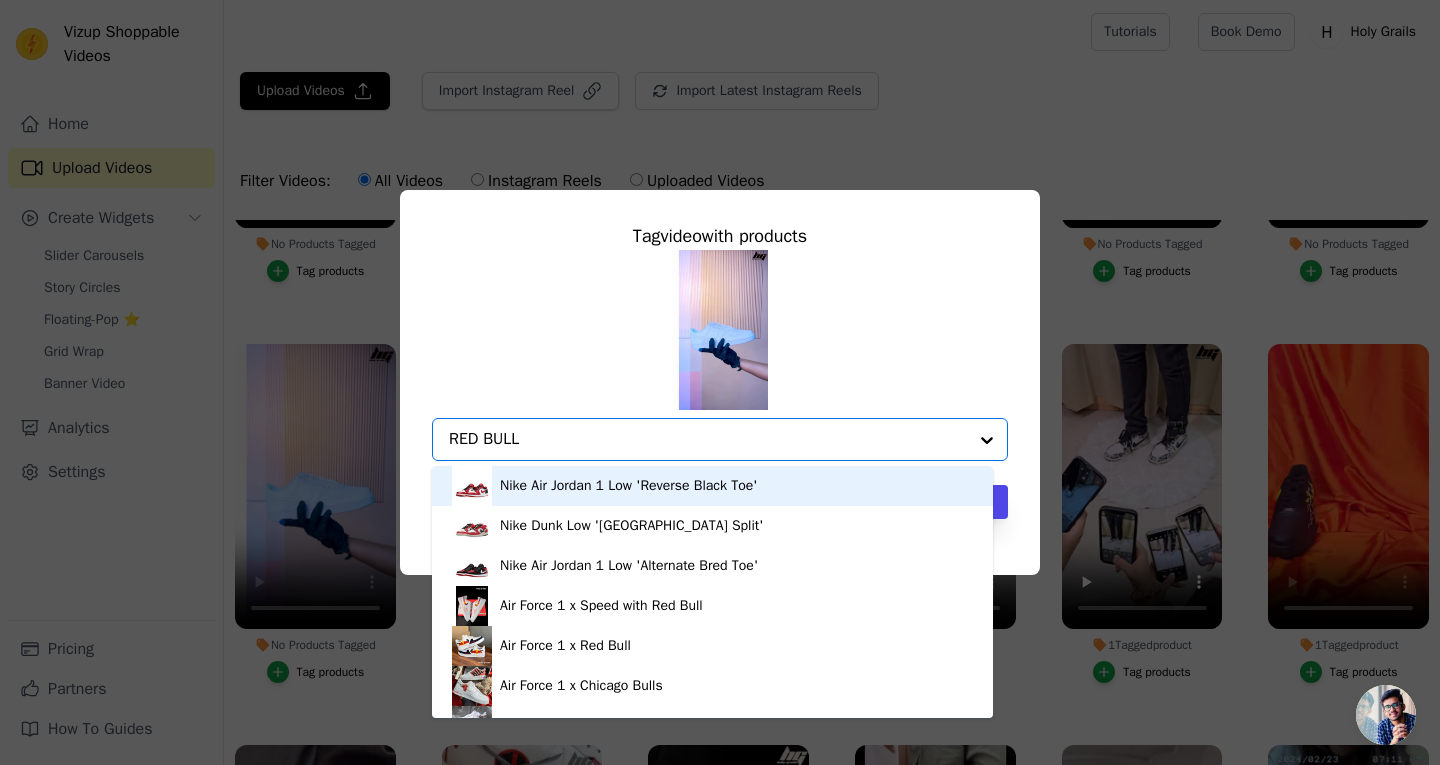 type on "RED BULL" 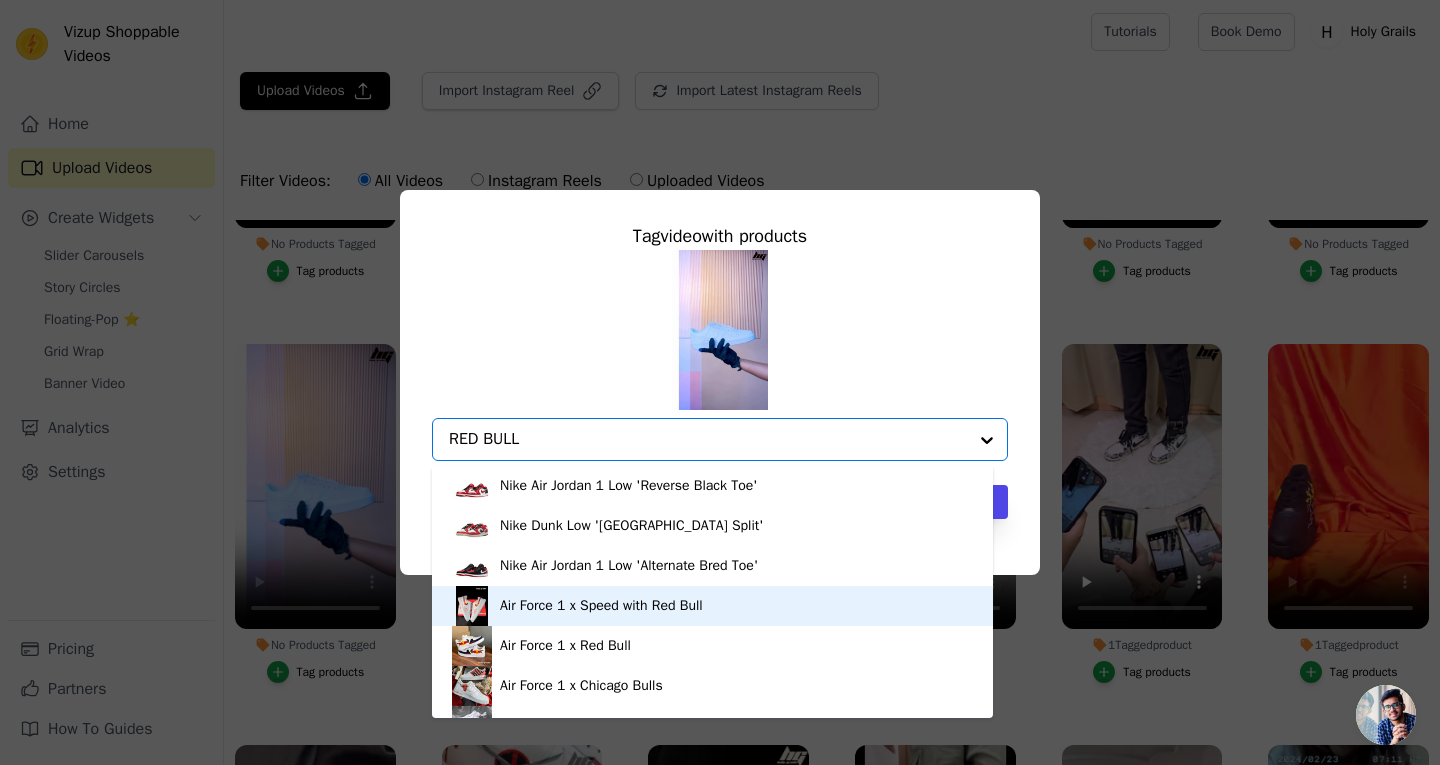 click on "Air Force 1 x Speed with Red Bull" at bounding box center (601, 606) 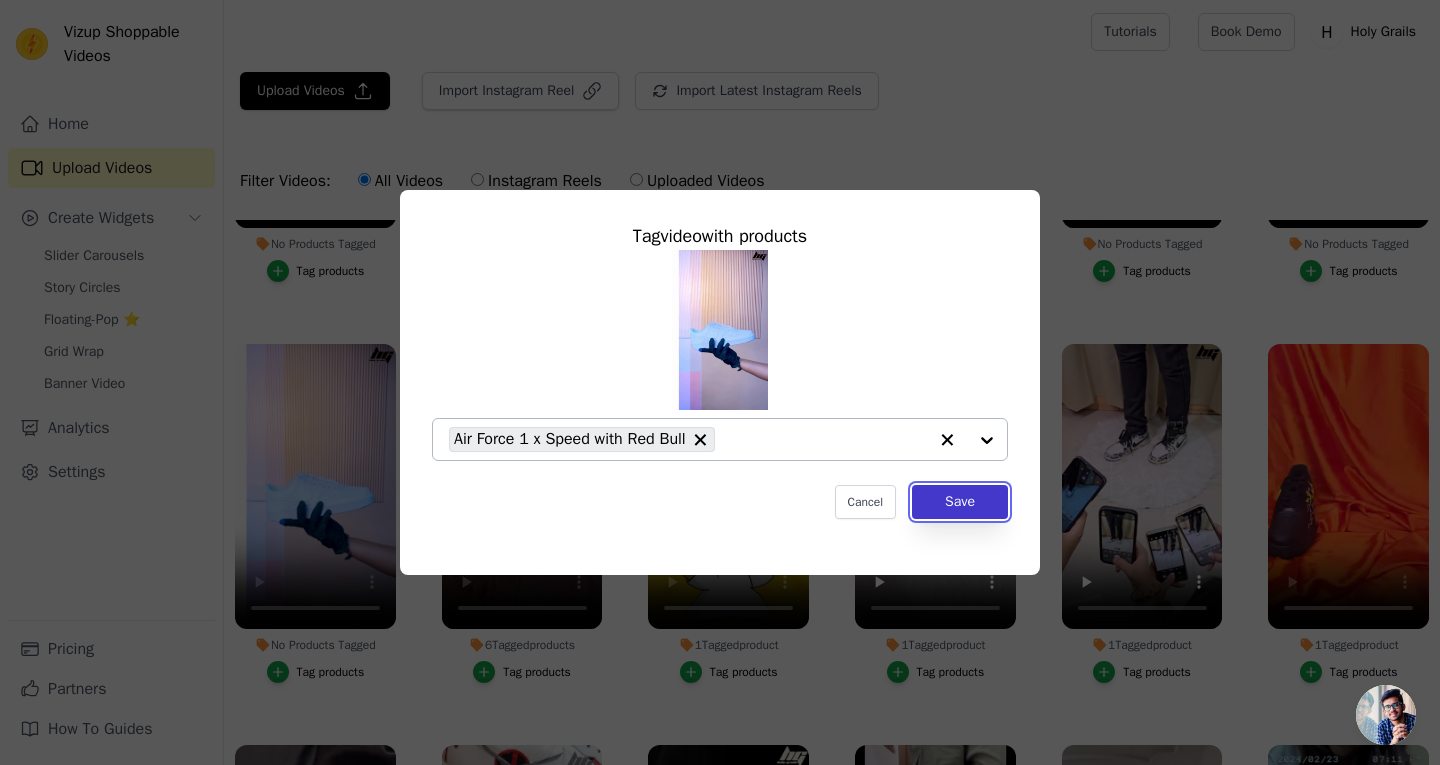 click on "Save" at bounding box center [960, 502] 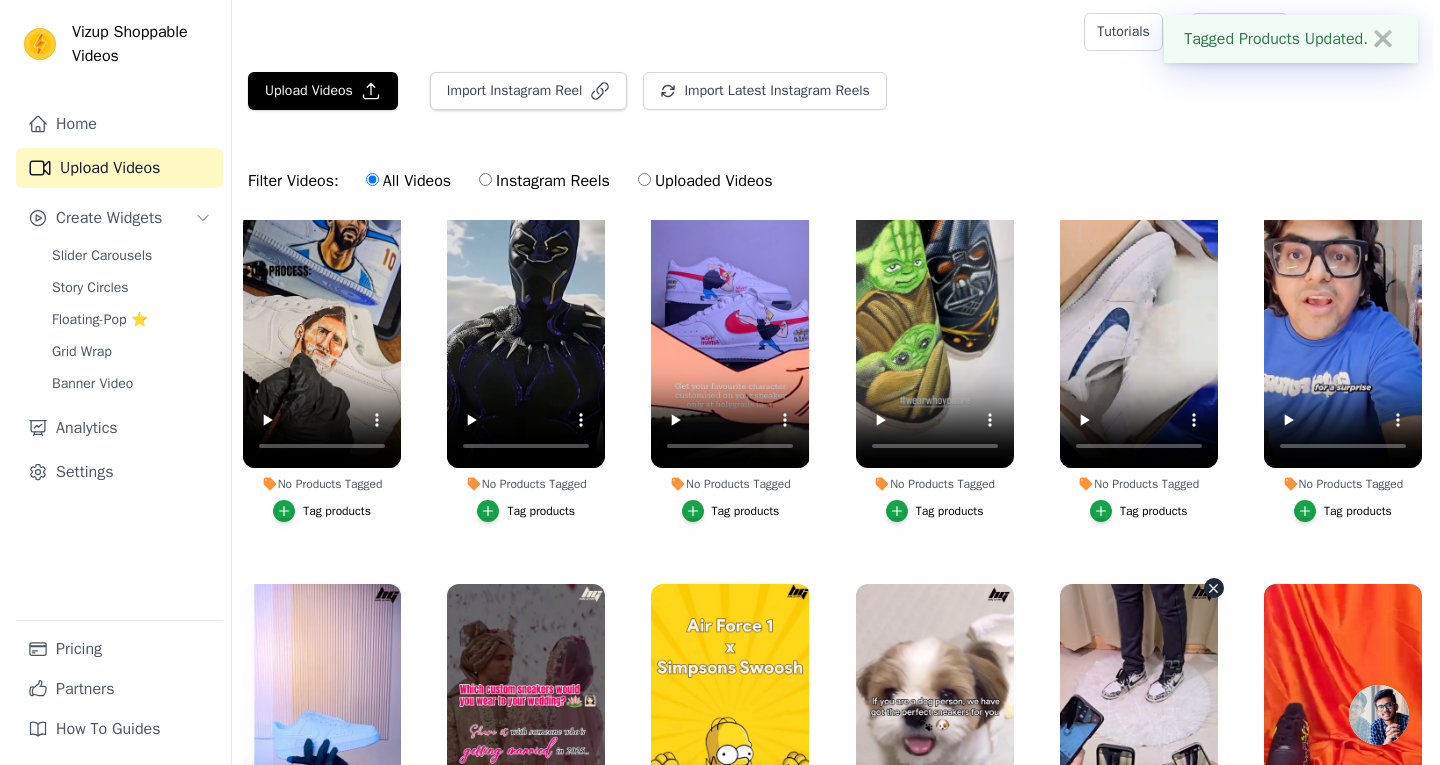 scroll, scrollTop: 0, scrollLeft: 0, axis: both 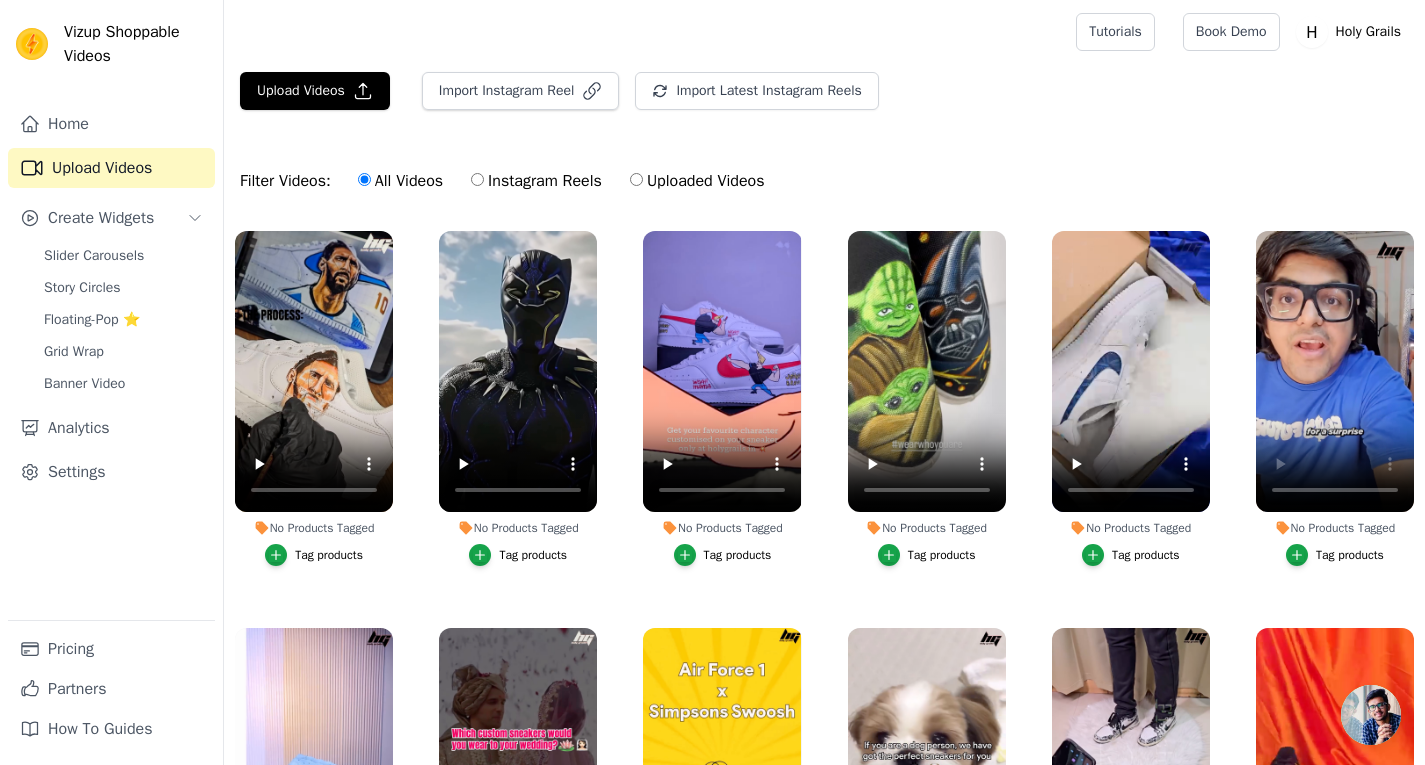 click on "Tag products" at bounding box center (1350, 555) 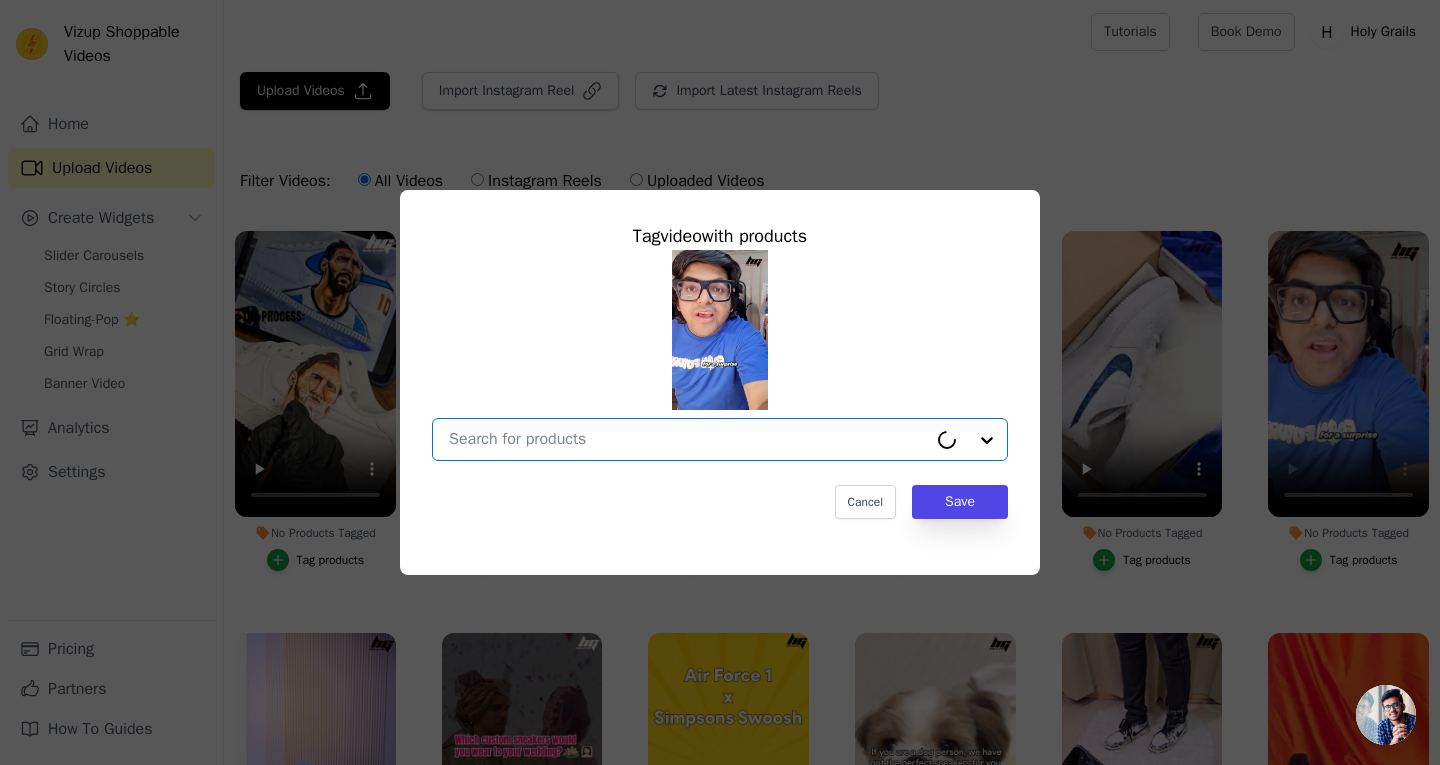 click on "No Products Tagged     Tag  video  with products       Option undefined, selected.   Select is focused, type to refine list, press down to open the menu.                   Cancel   Save     Tag products" at bounding box center (688, 439) 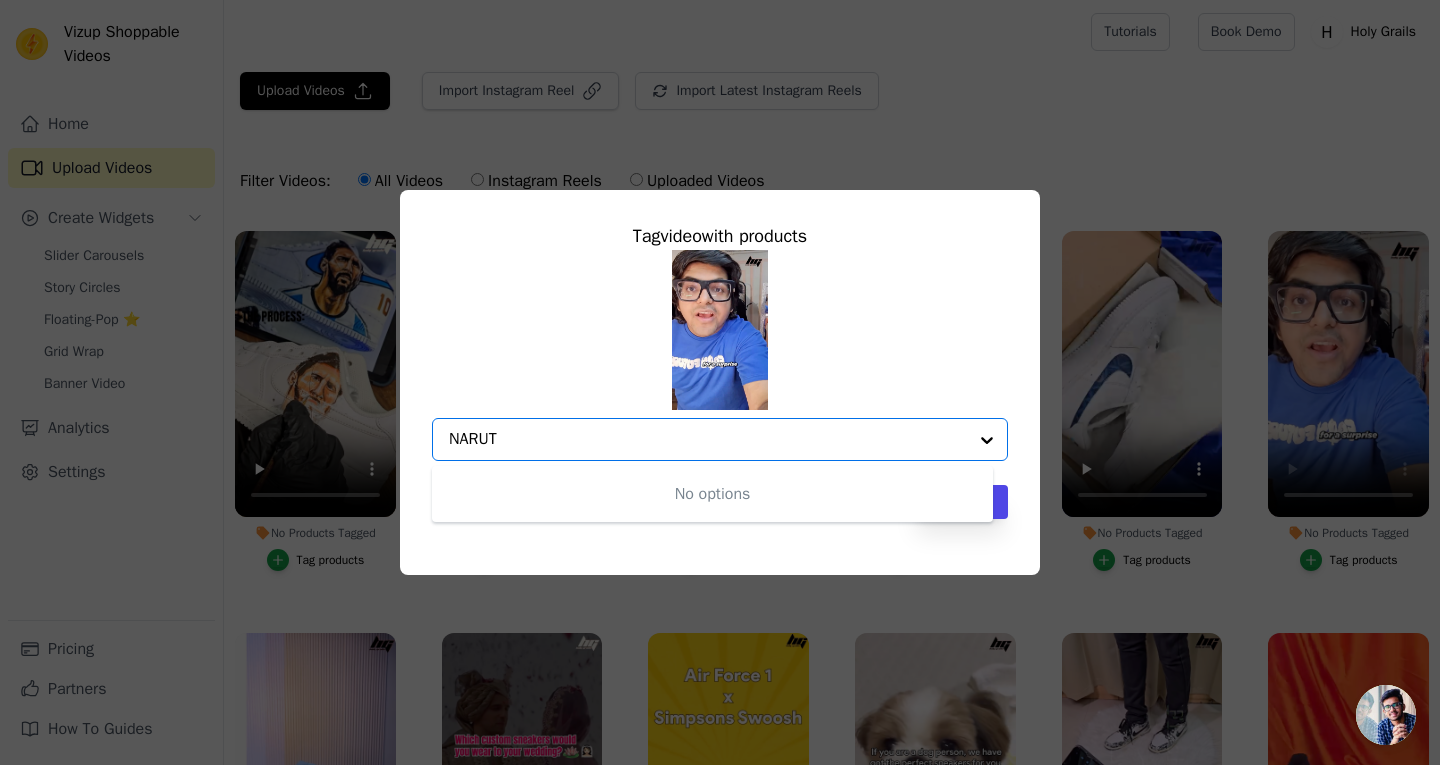 type on "NARUTO" 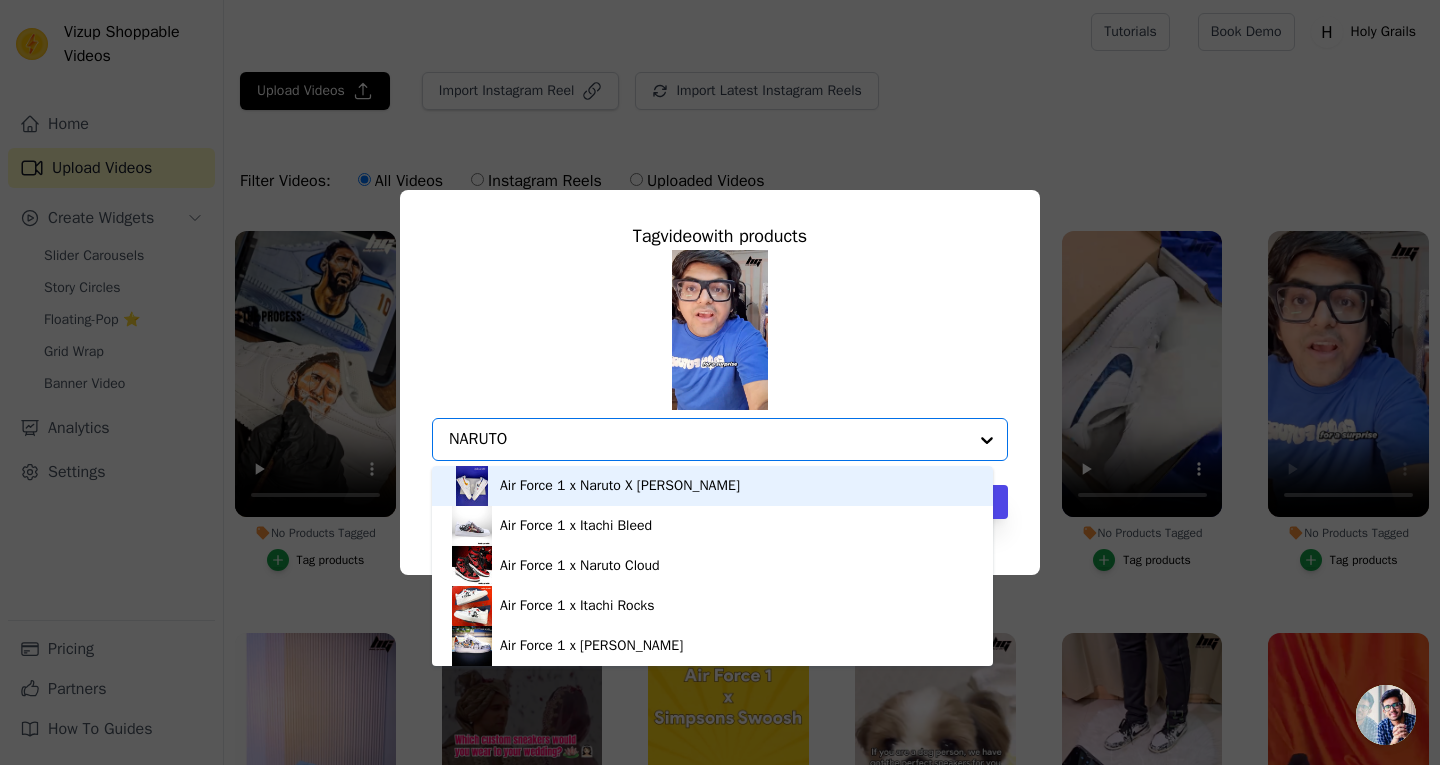 click on "Air Force 1 x Naruto X Sasuke Sneaks" at bounding box center [620, 486] 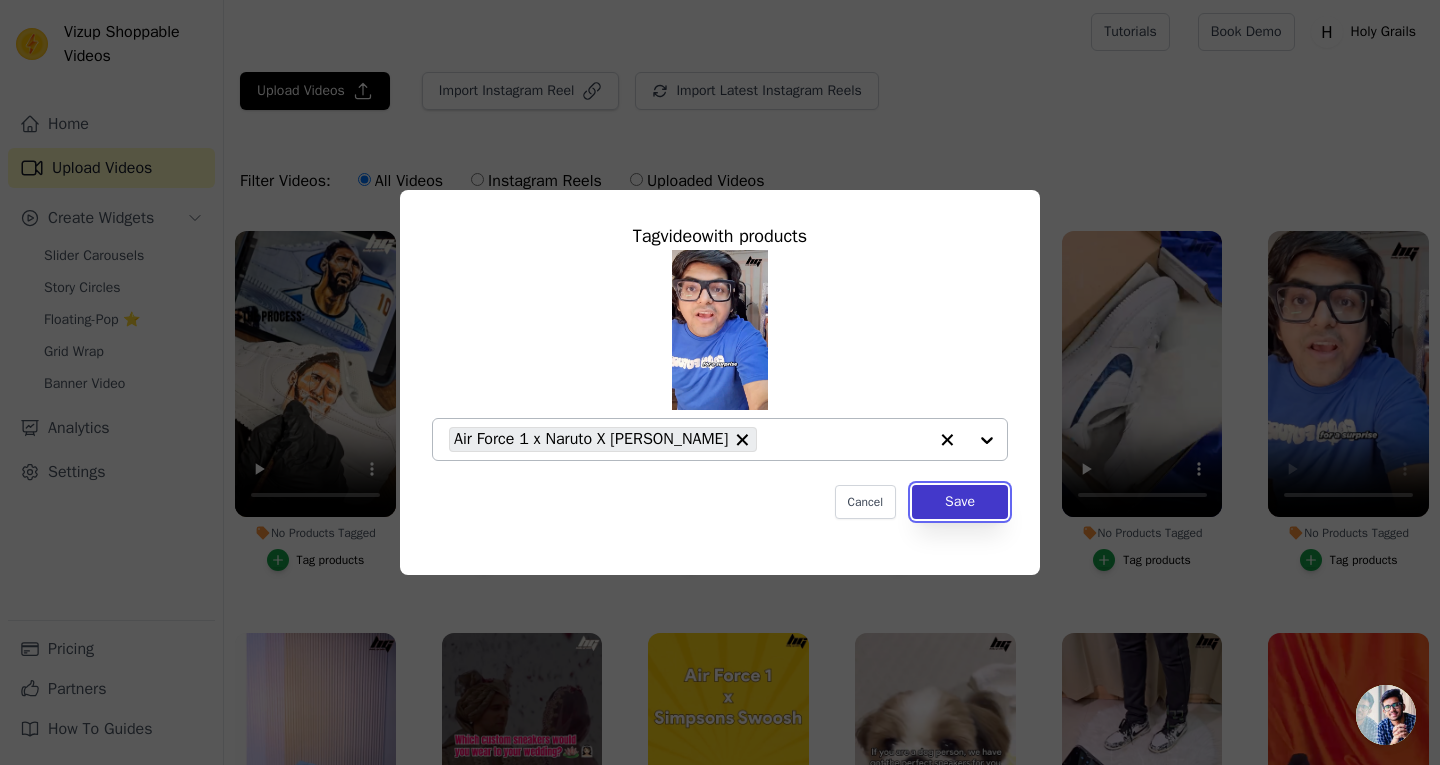 click on "Save" at bounding box center (960, 502) 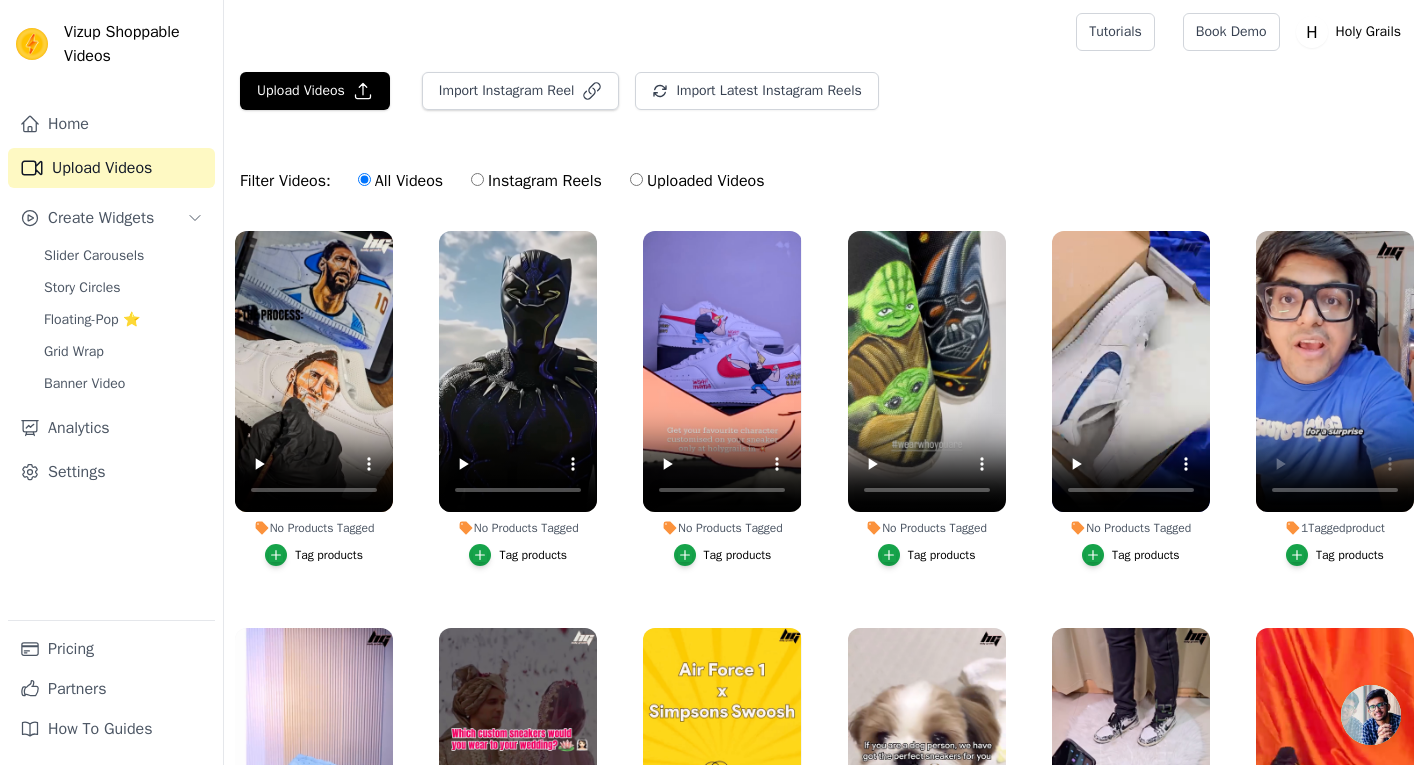 click on "Tag products" at bounding box center (1146, 555) 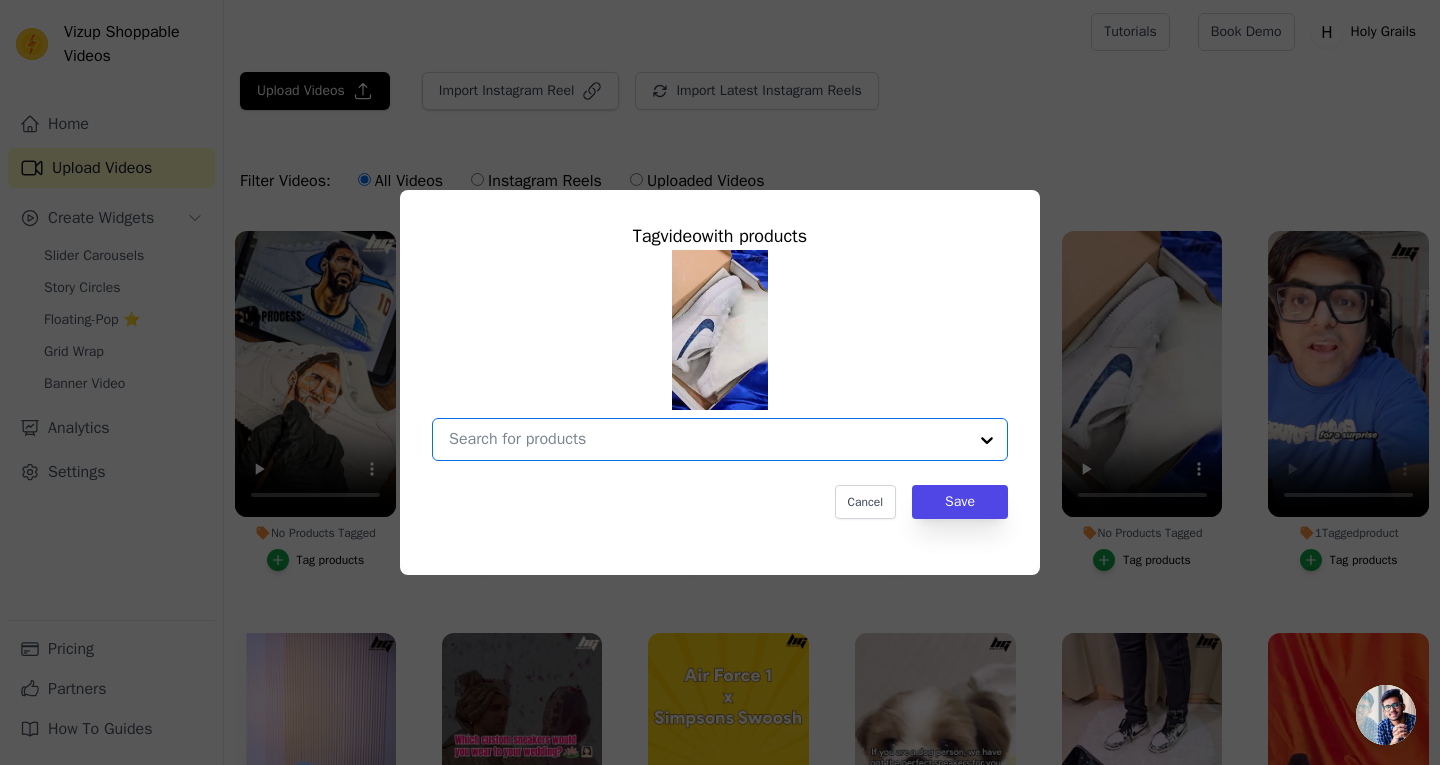 click on "No Products Tagged     Tag  video  with products       Option undefined, selected.   Select is focused, type to refine list, press down to open the menu.                   Cancel   Save     Tag products" at bounding box center [708, 439] 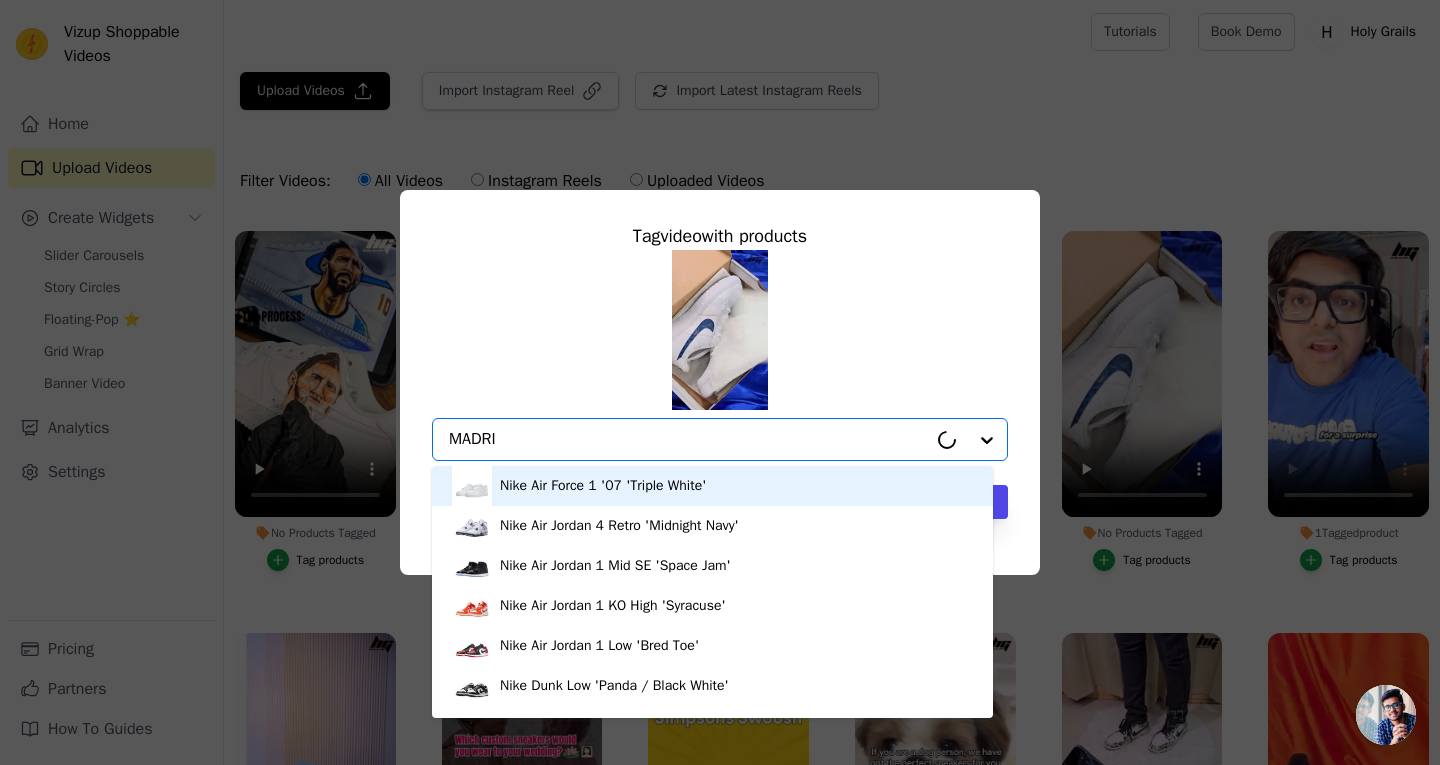 type on "MADRID" 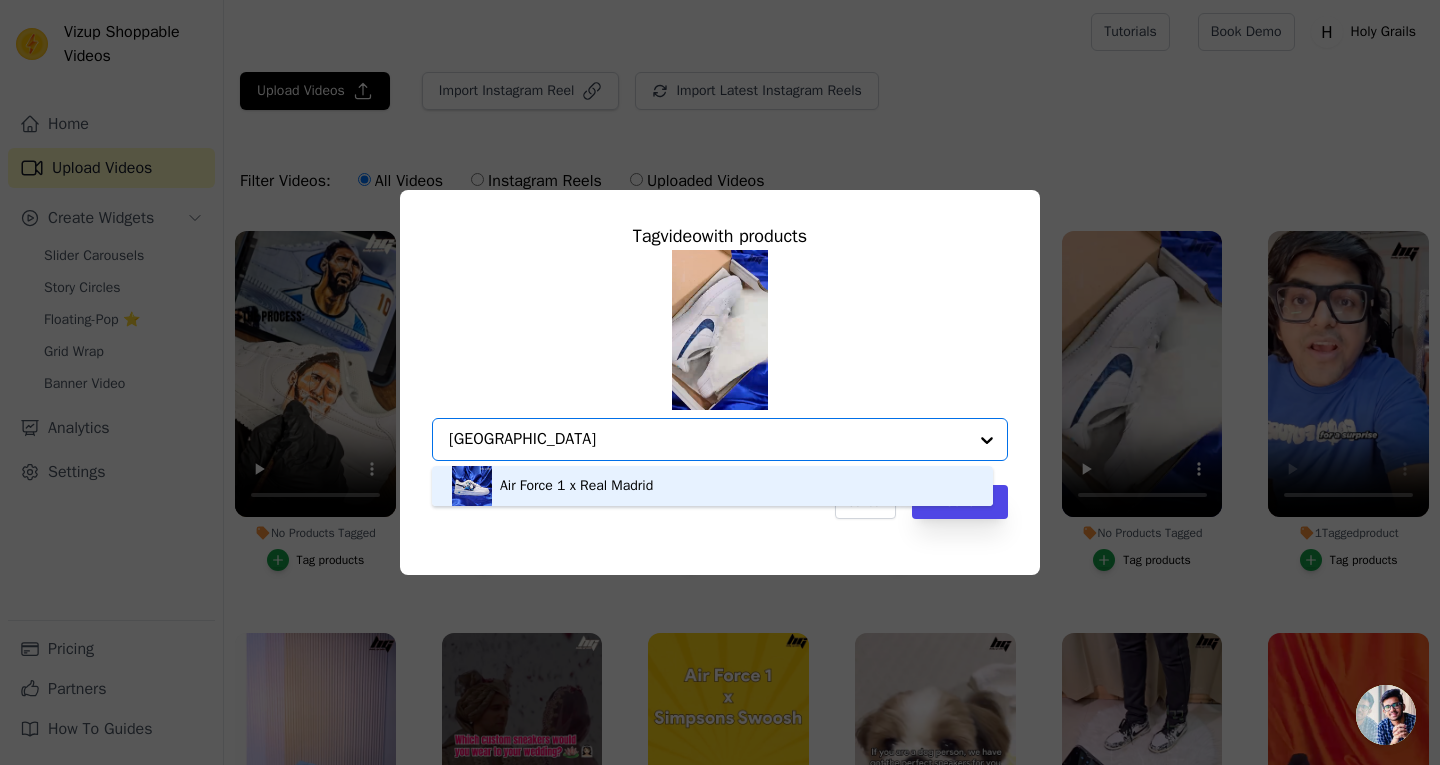 click on "Air Force 1 x Real Madrid" at bounding box center (576, 486) 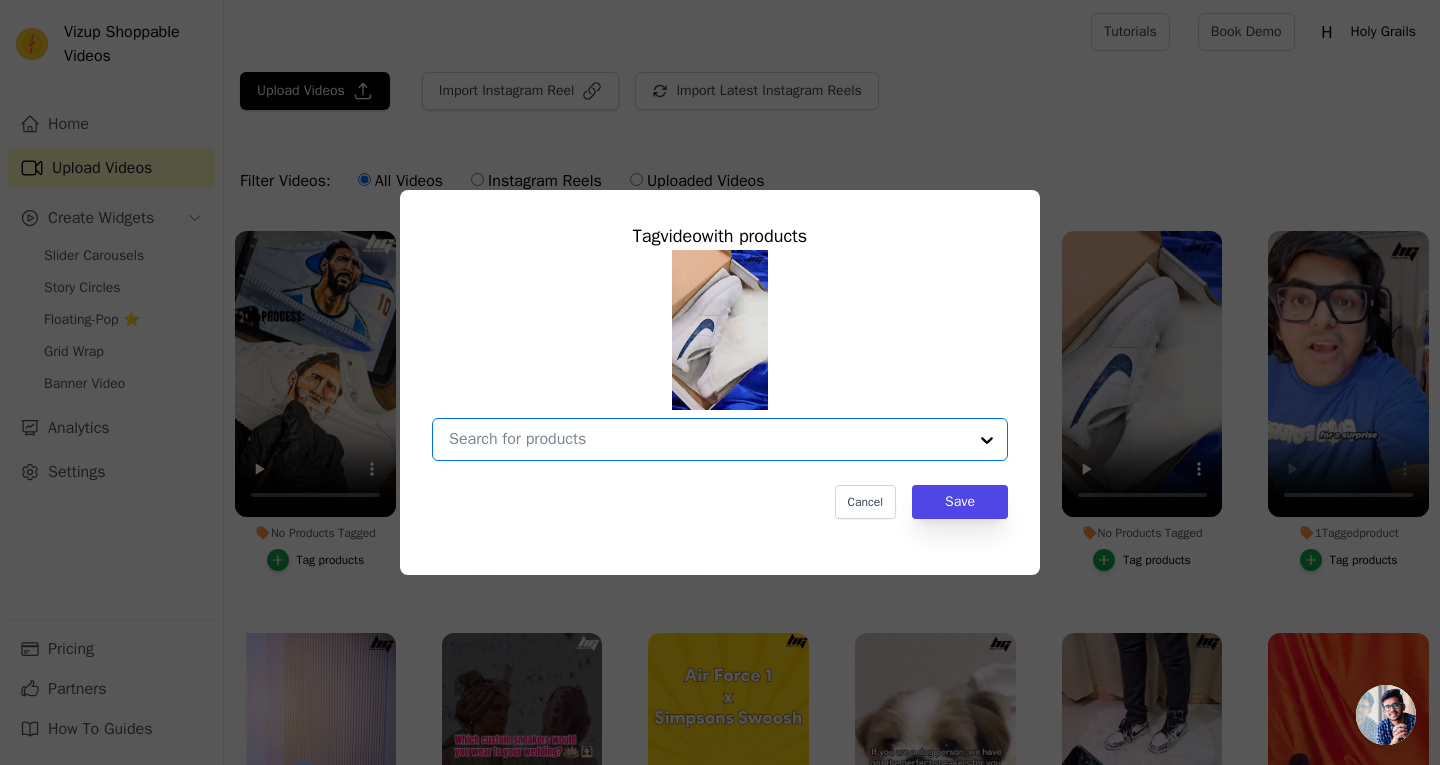 click on "No Products Tagged     Tag  video  with products       Option undefined, selected.   Select is focused, type to refine list, press down to open the menu.                   Cancel   Save     Tag products" at bounding box center [708, 439] 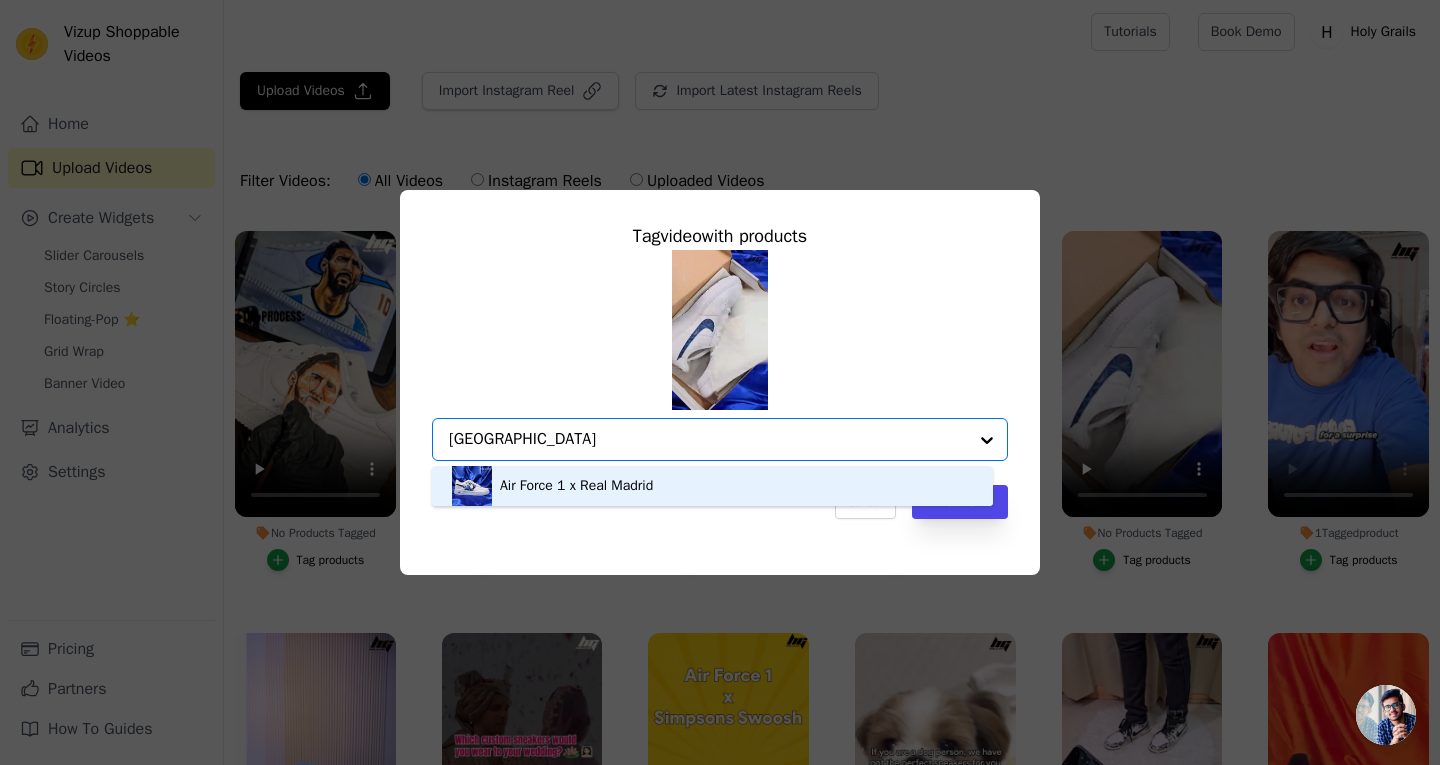 click on "MADRID" at bounding box center (708, 439) 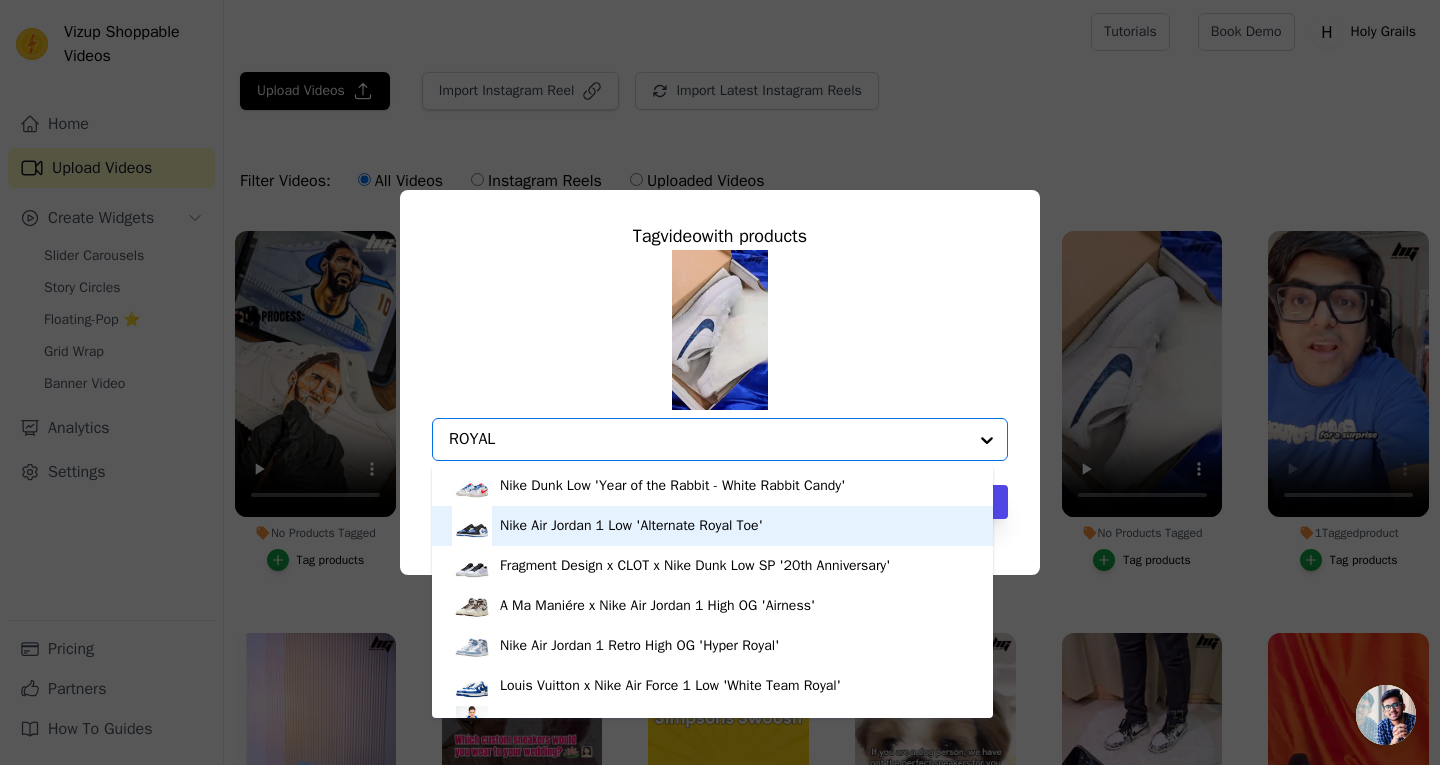 type on "ROYAL" 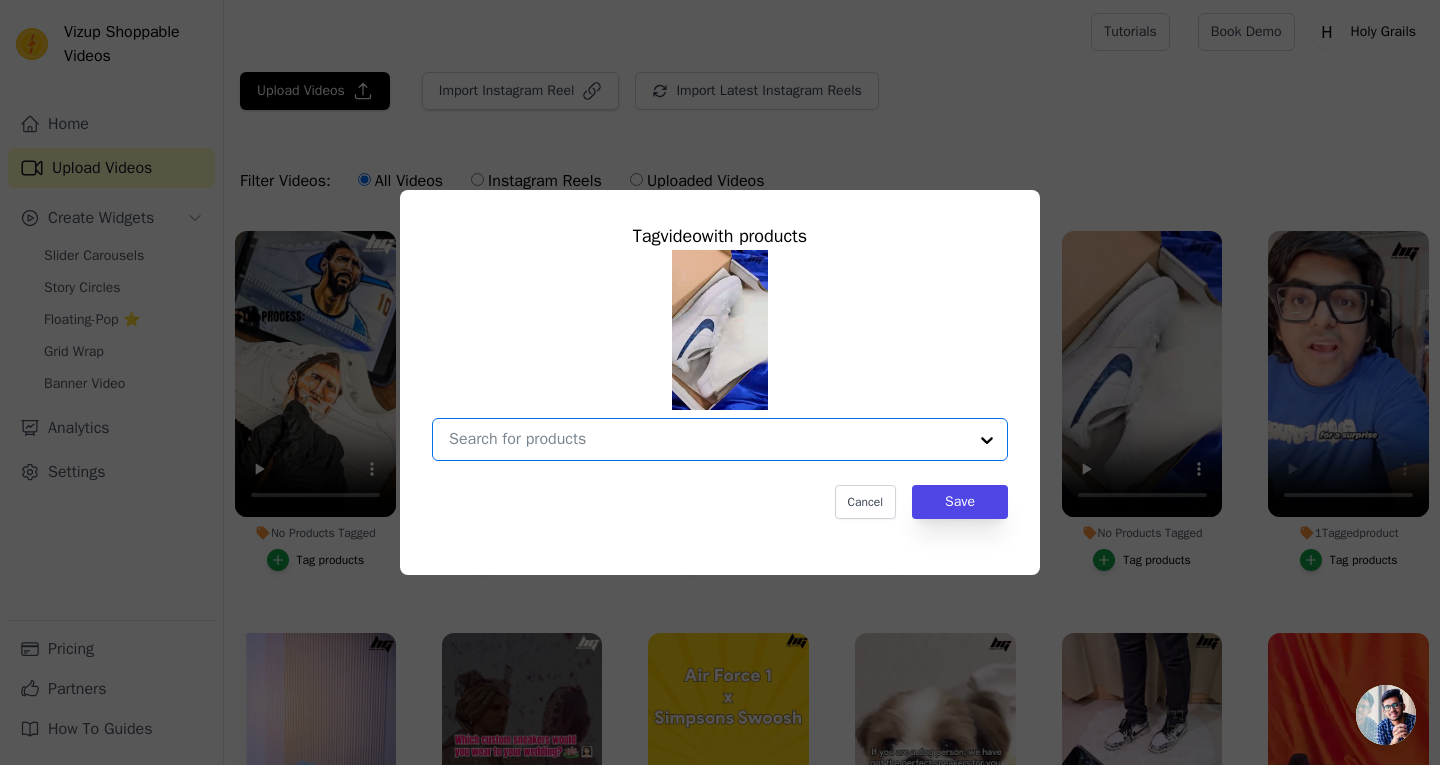 click on "No Products Tagged     Tag  video  with products       Option undefined, selected.   Select is focused, type to refine list, press down to open the menu.                   Cancel   Save     Tag products" at bounding box center [708, 439] 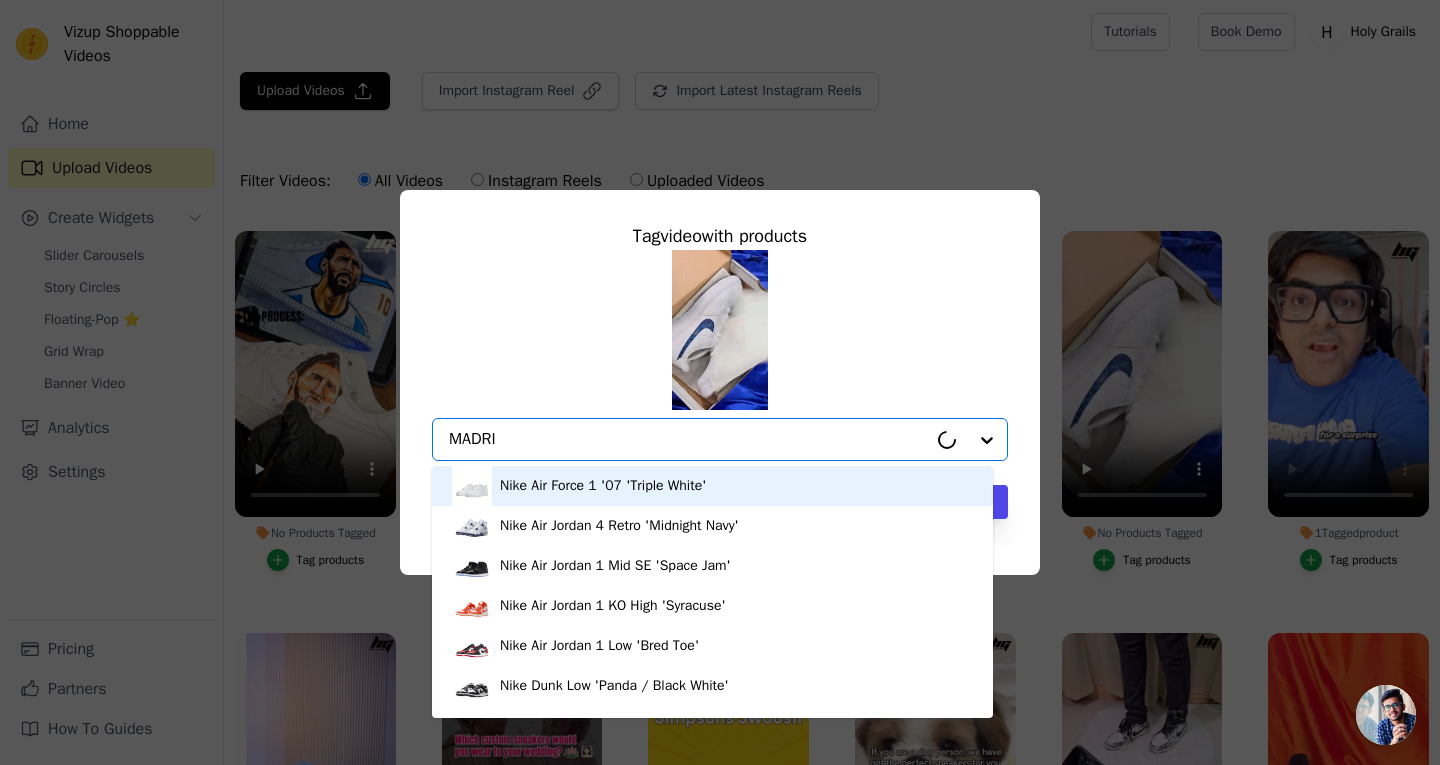 type on "MADRID" 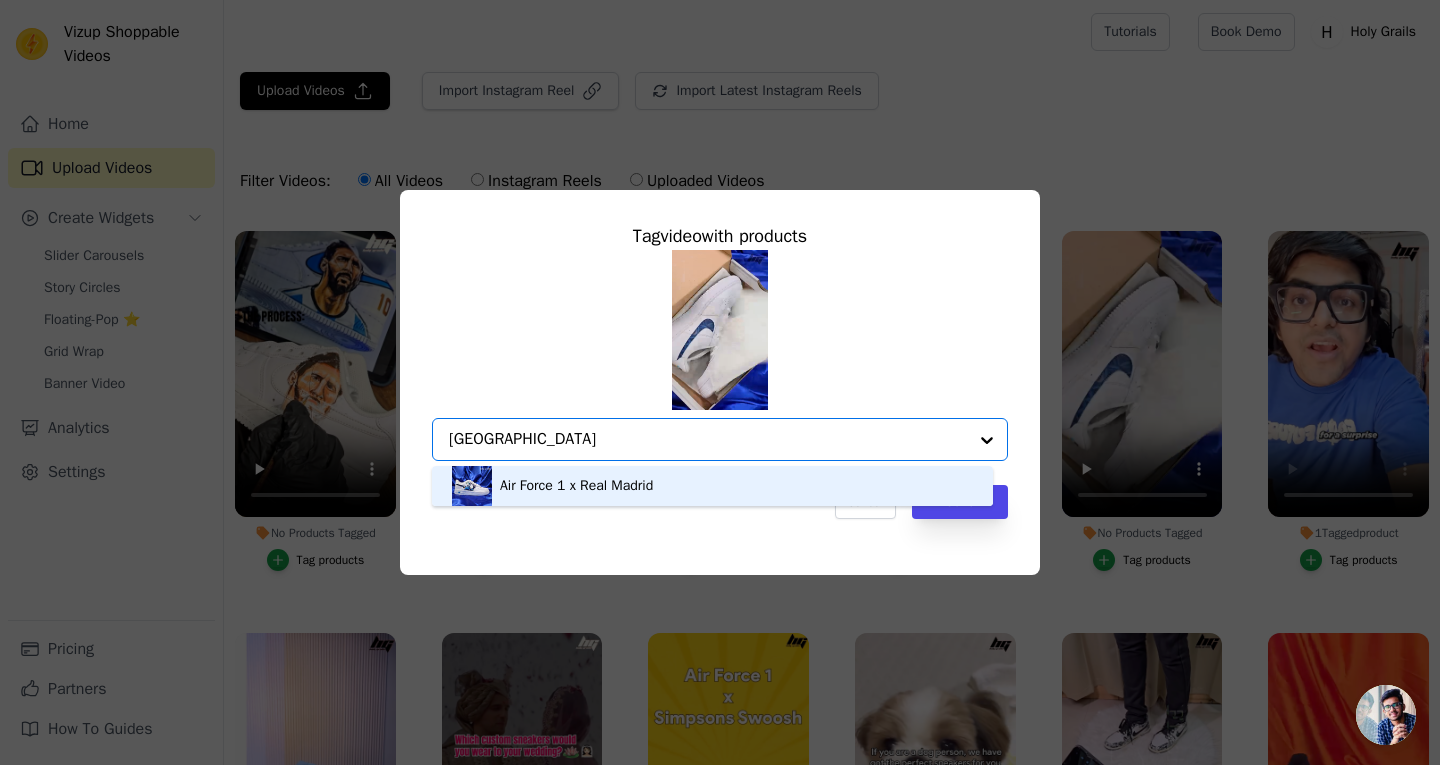 click on "Air Force 1 x Real Madrid" at bounding box center (712, 486) 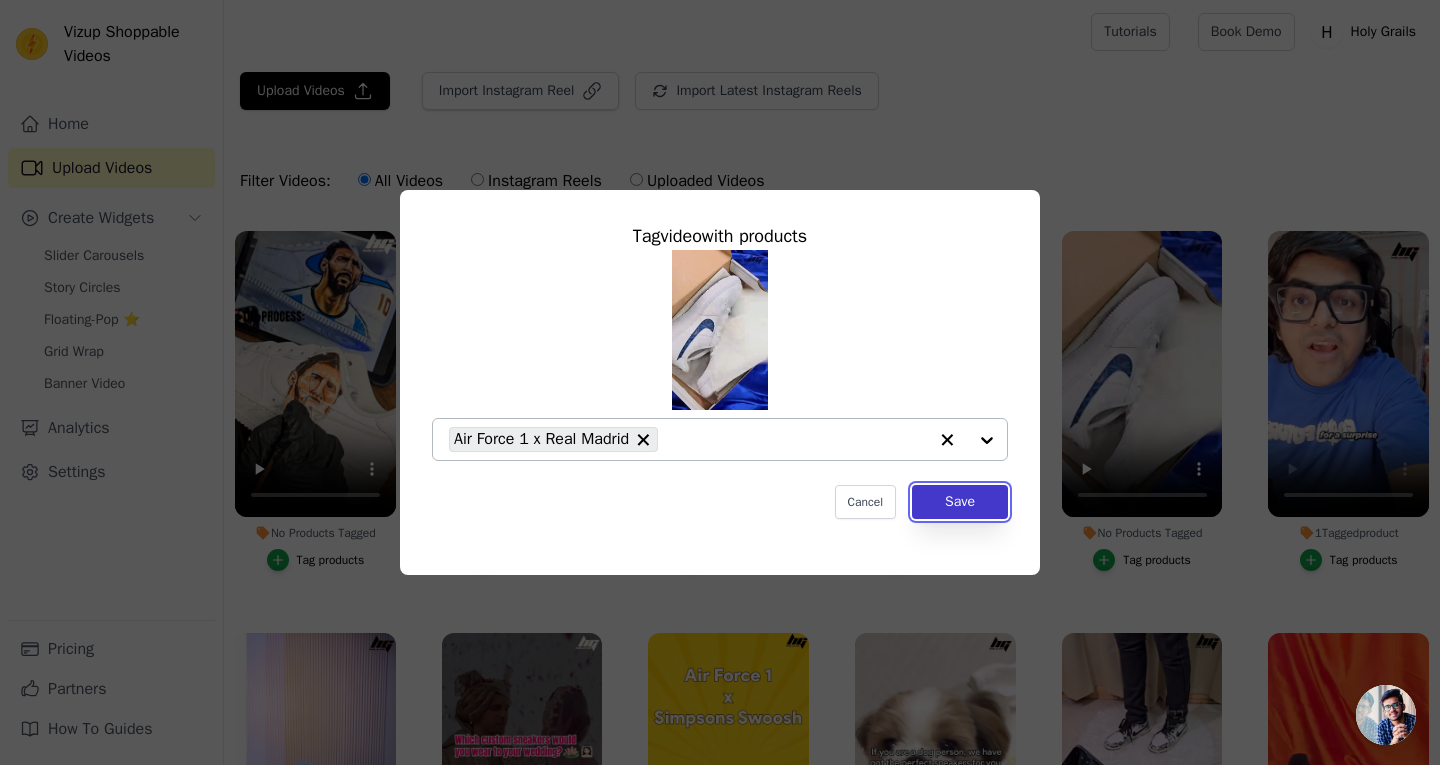 click on "Save" at bounding box center [960, 502] 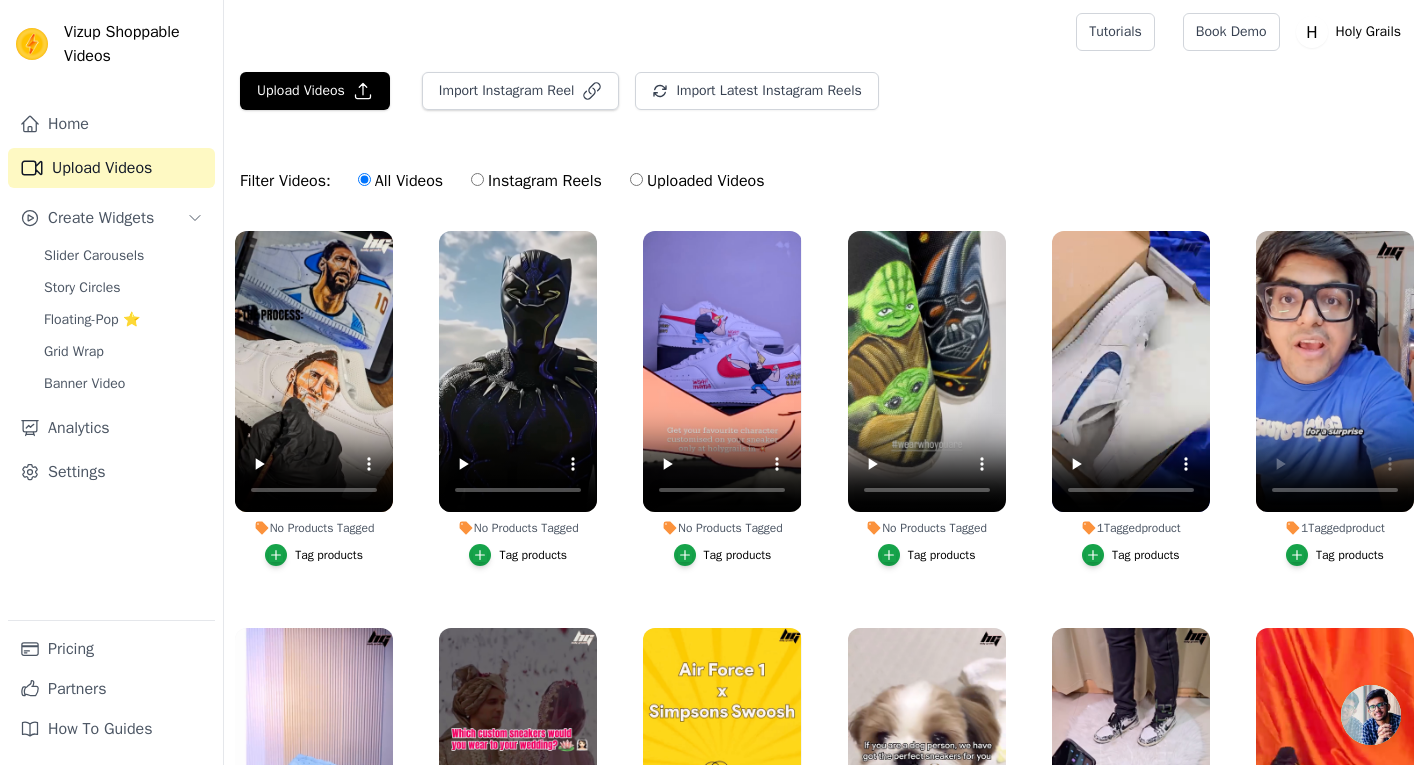click on "Tag products" at bounding box center (927, 555) 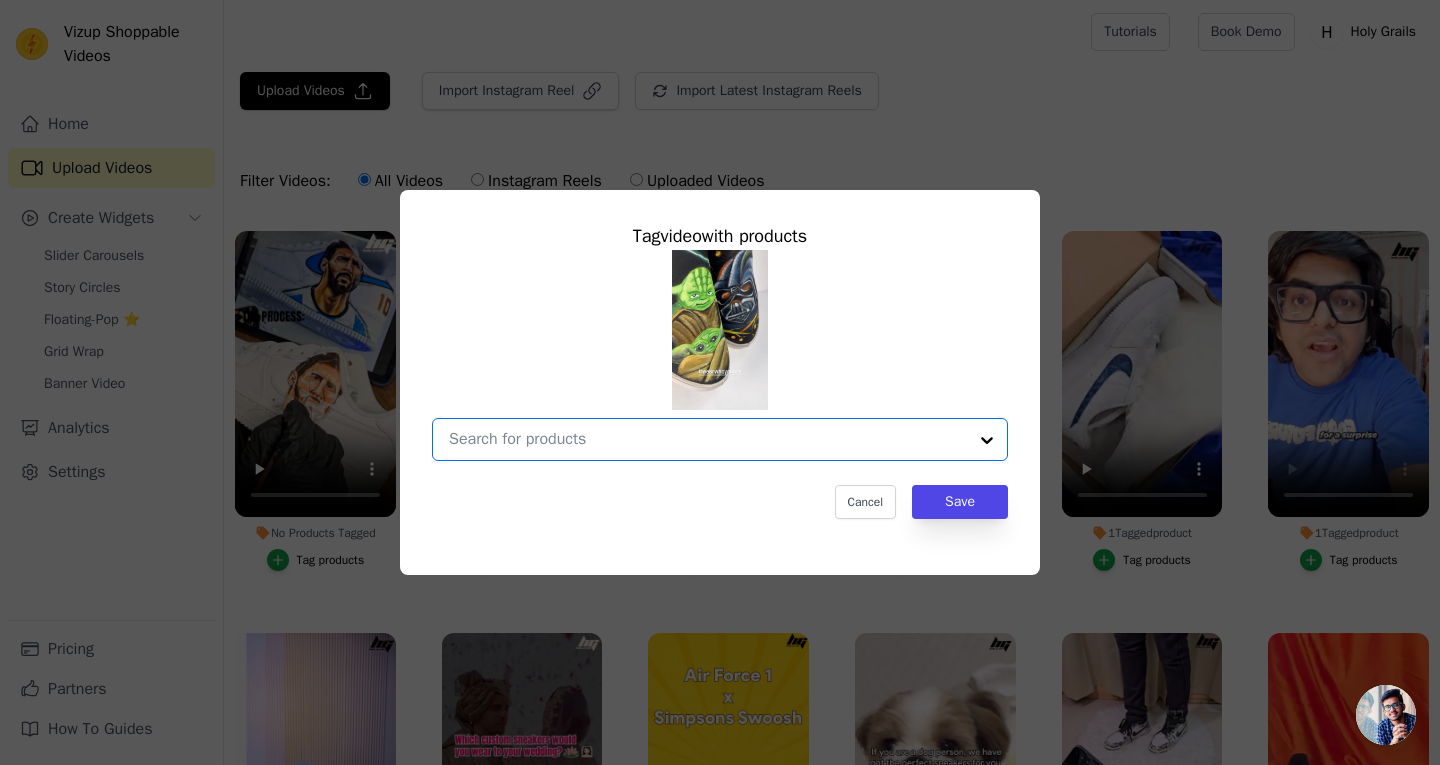 click on "No Products Tagged     Tag  video  with products       Option undefined, selected.   Select is focused, type to refine list, press down to open the menu.                   Cancel   Save     Tag products" at bounding box center [708, 439] 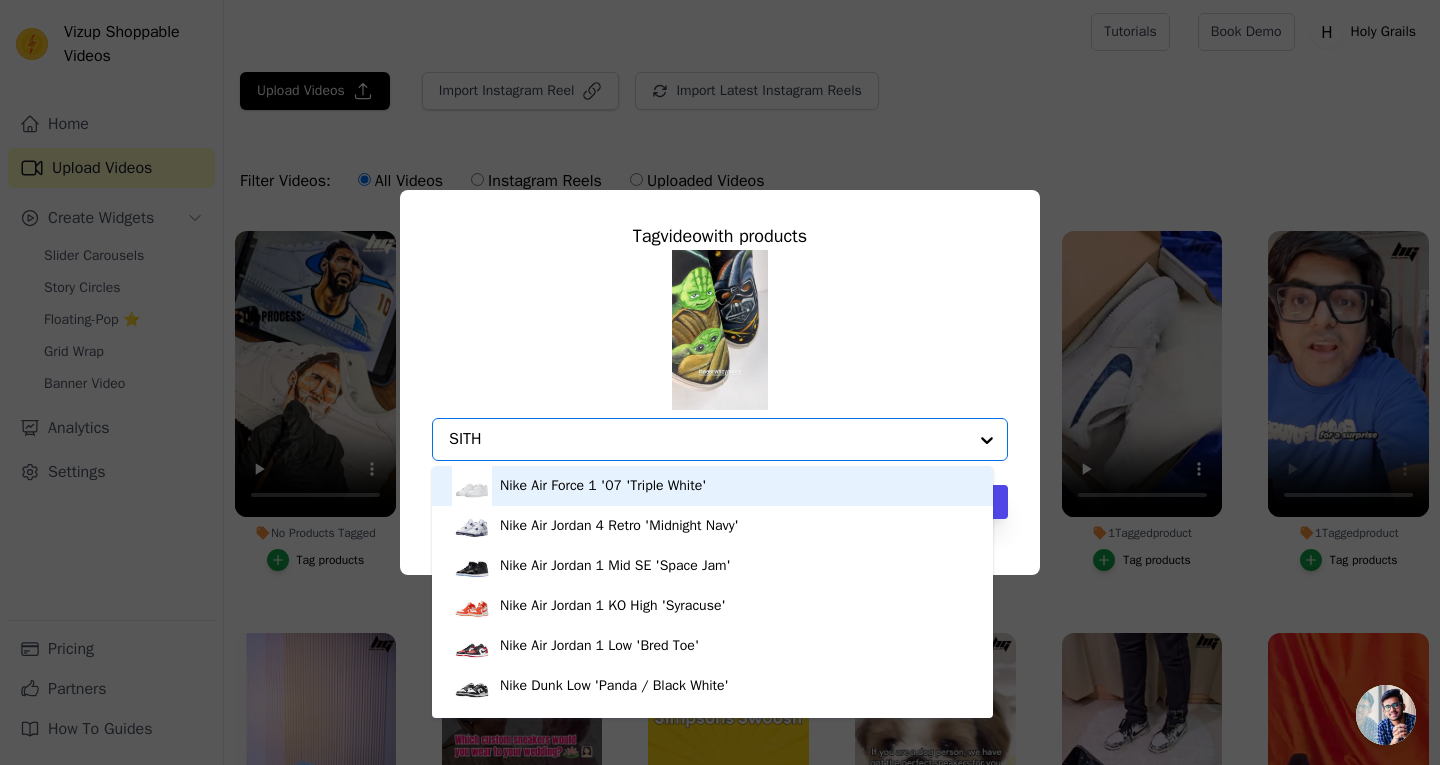 type on "SITH" 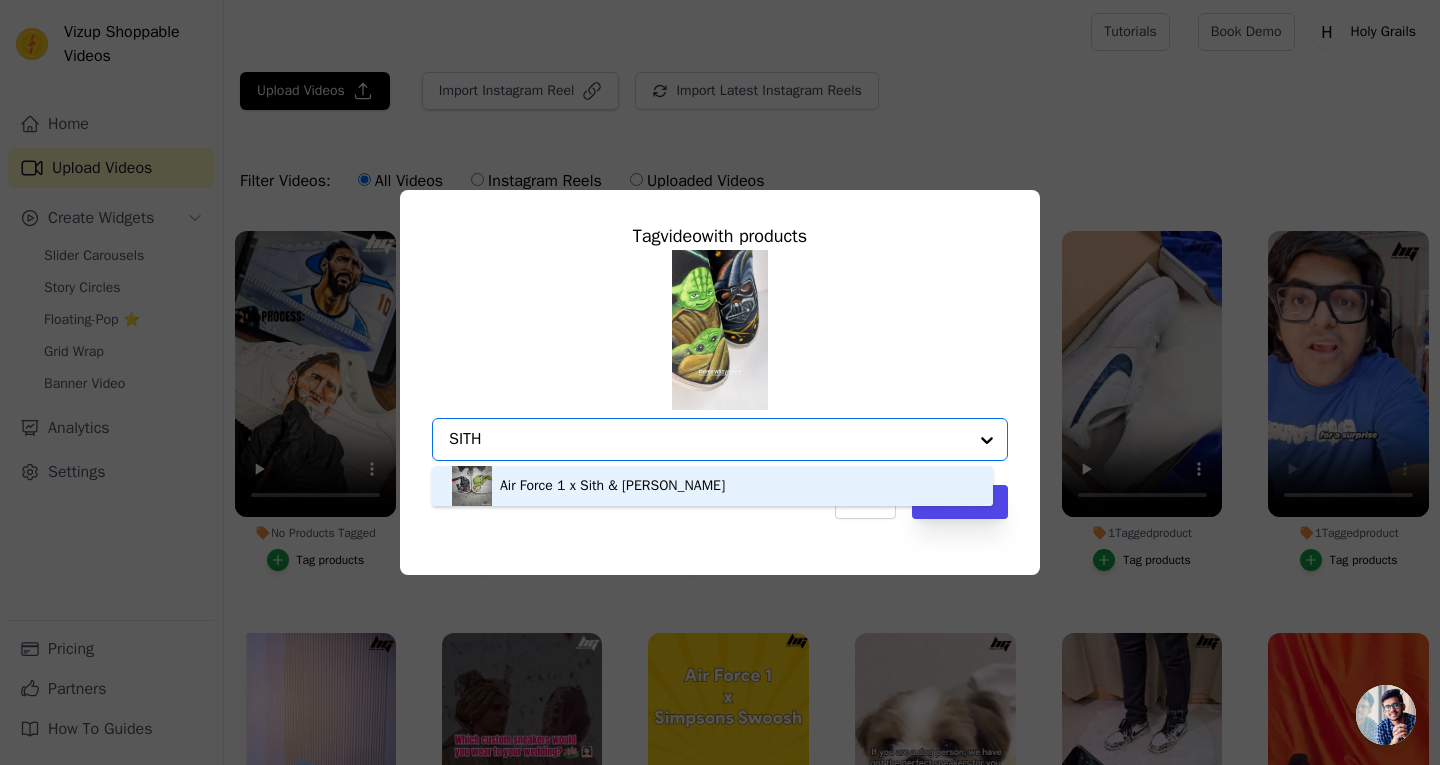 click on "Air Force 1 x Sith & Yoda" at bounding box center (712, 486) 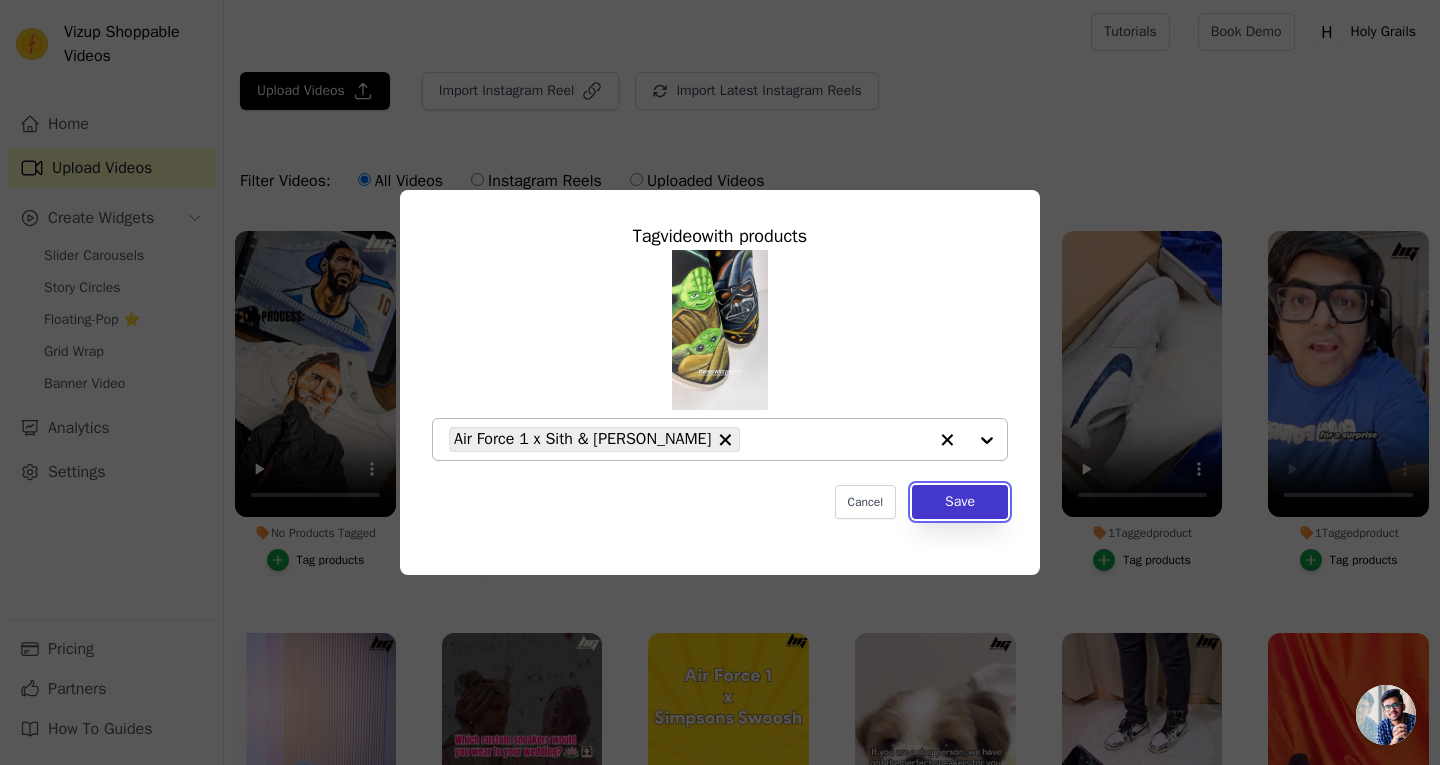 click on "Save" at bounding box center [960, 502] 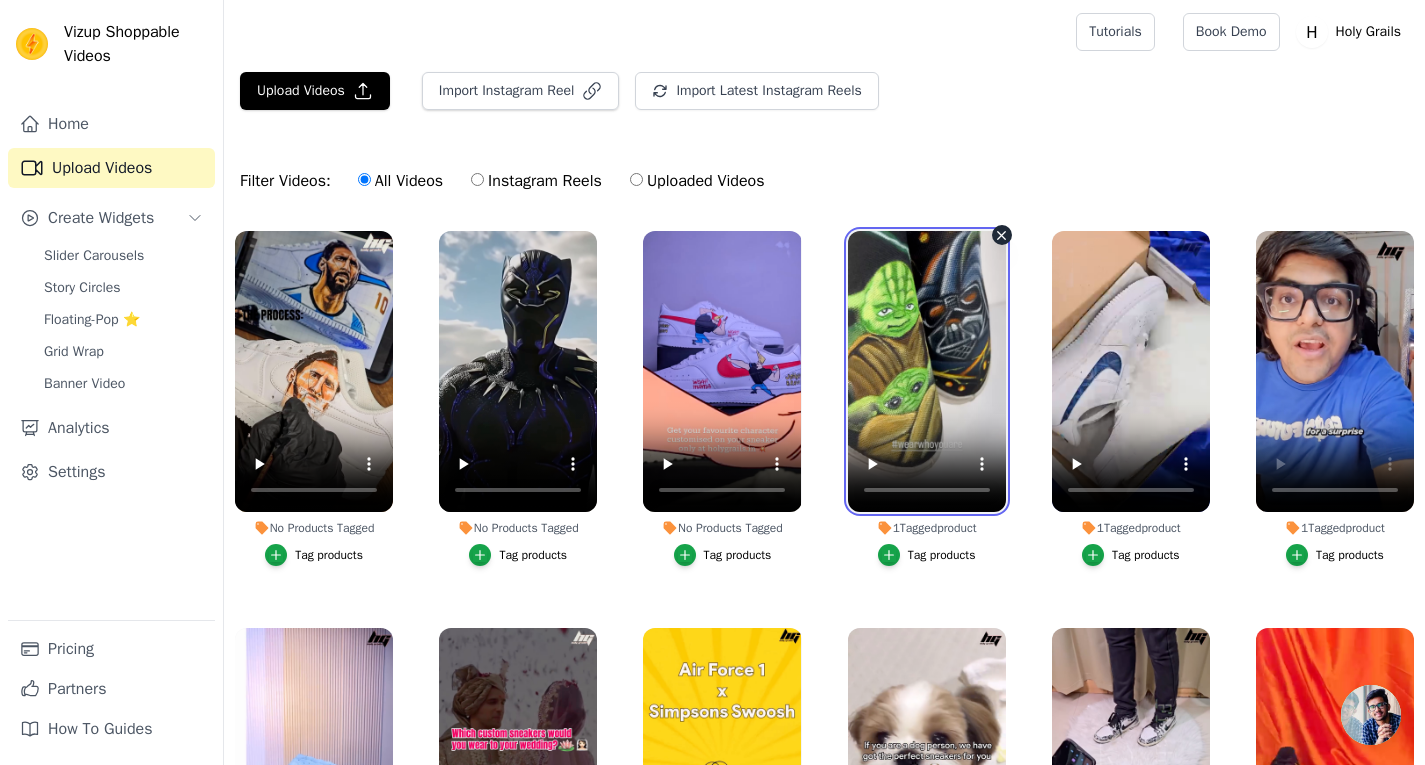 type 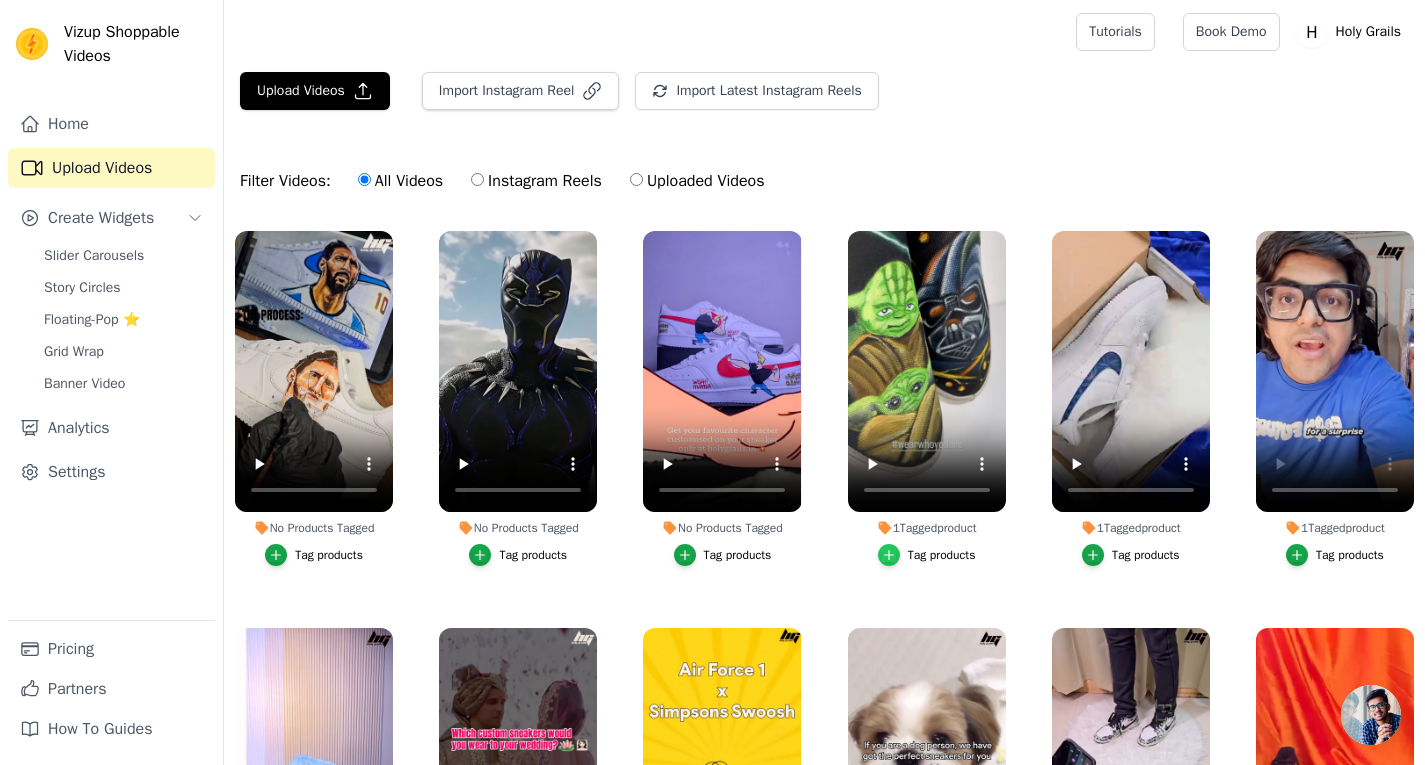 click 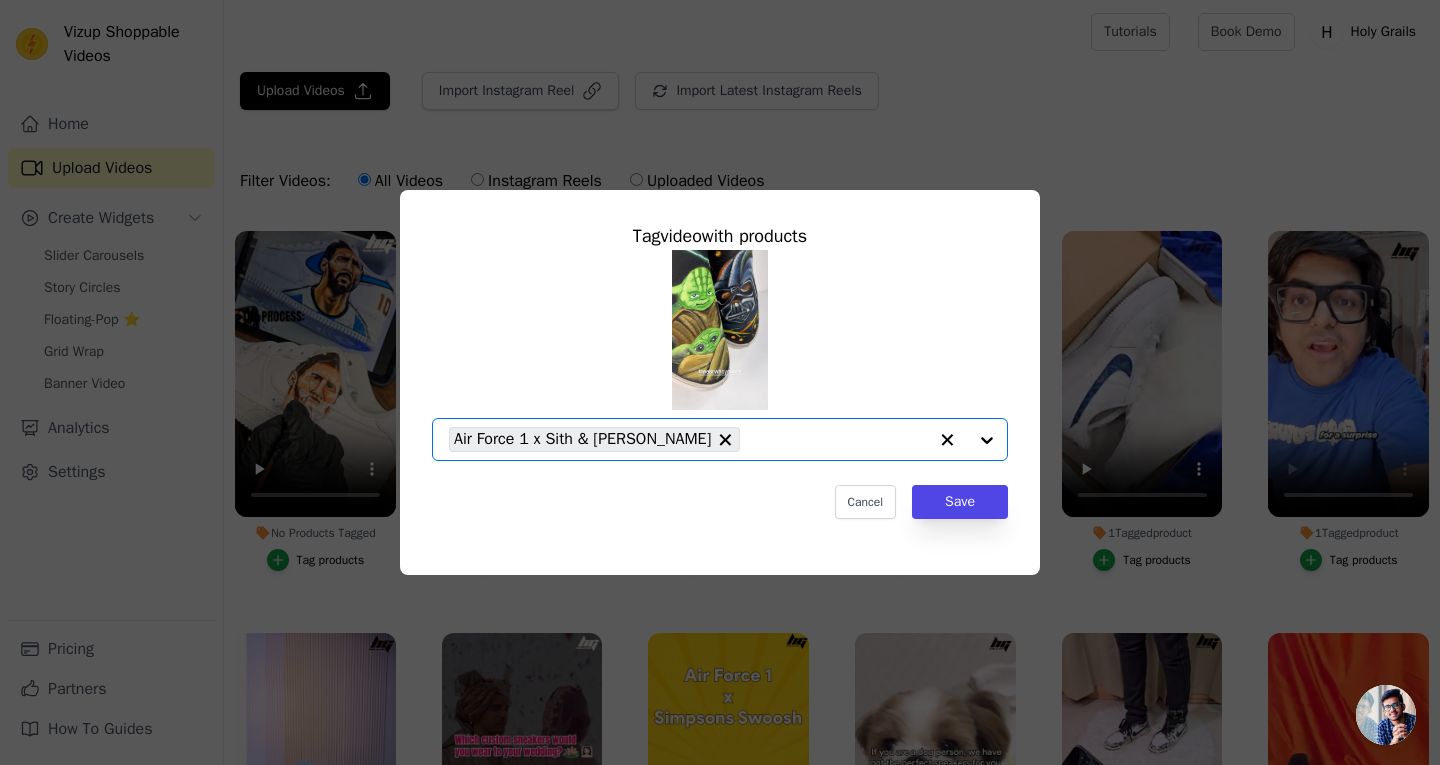 click on "1  Tagged  product     Tag  video  with products       Option Air Force 1 x Sith & Yoda, selected.   Select is focused, type to refine list, press down to open the menu.     Air Force 1 x Sith & Yoda                   Cancel   Save     Tag products" 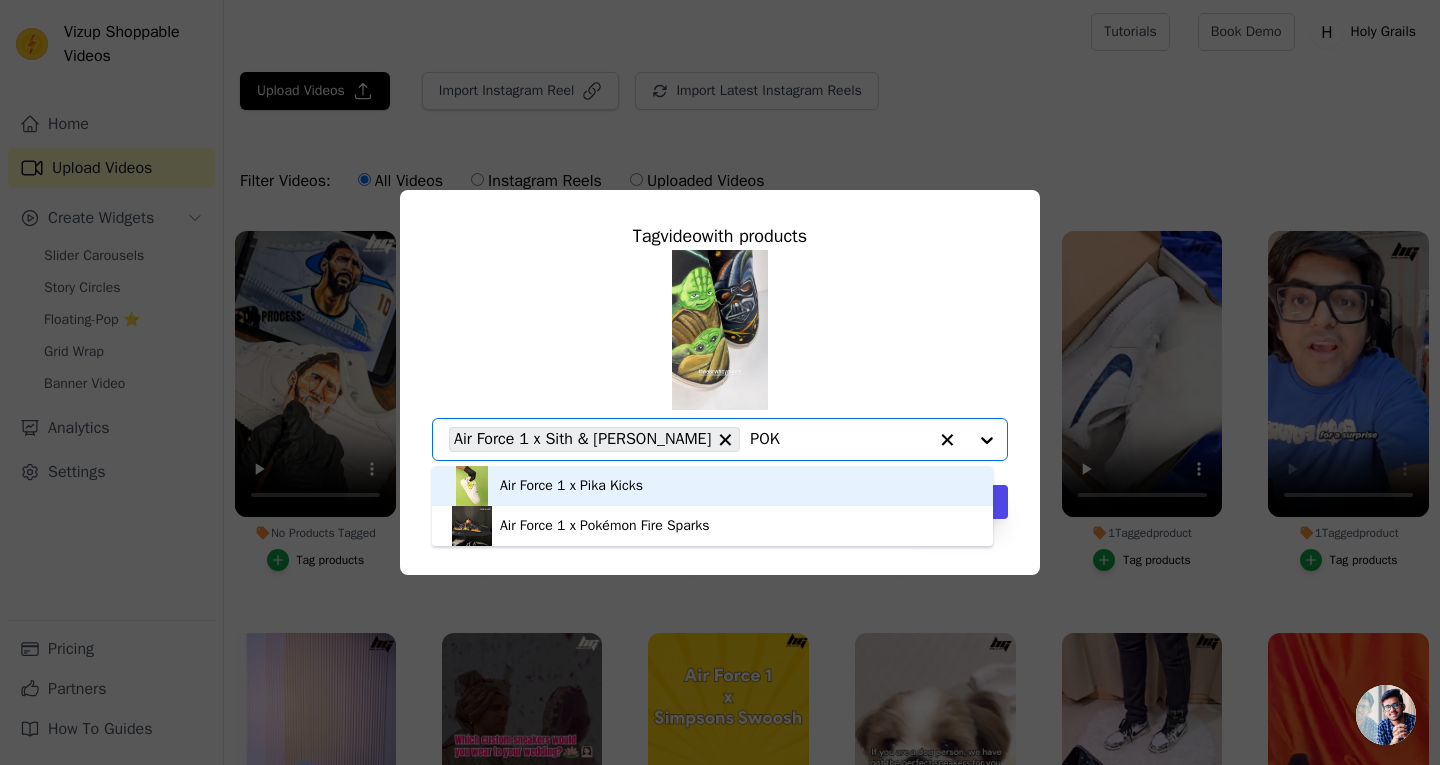 type on "POKE" 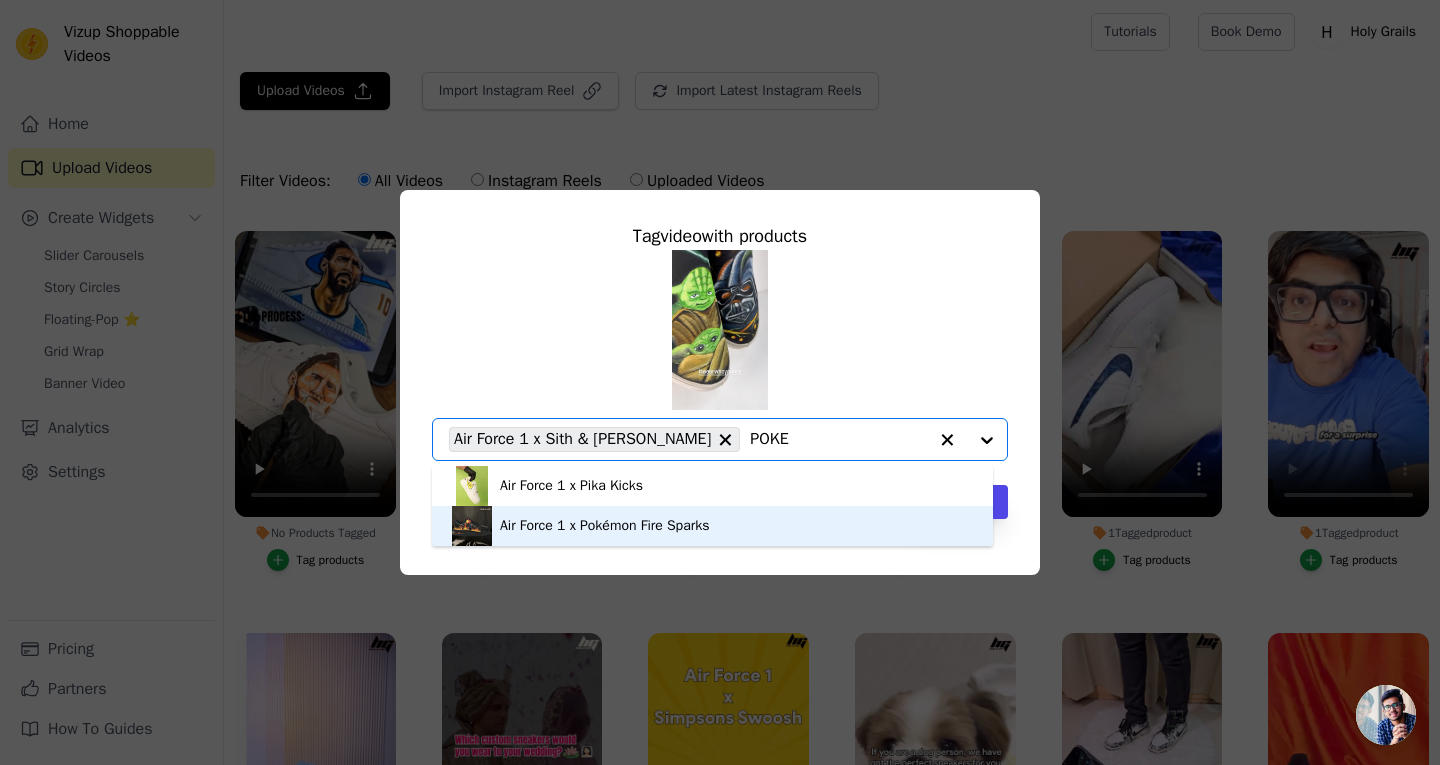 click on "Air Force 1 x Pokémon Fire Sparks" at bounding box center [604, 526] 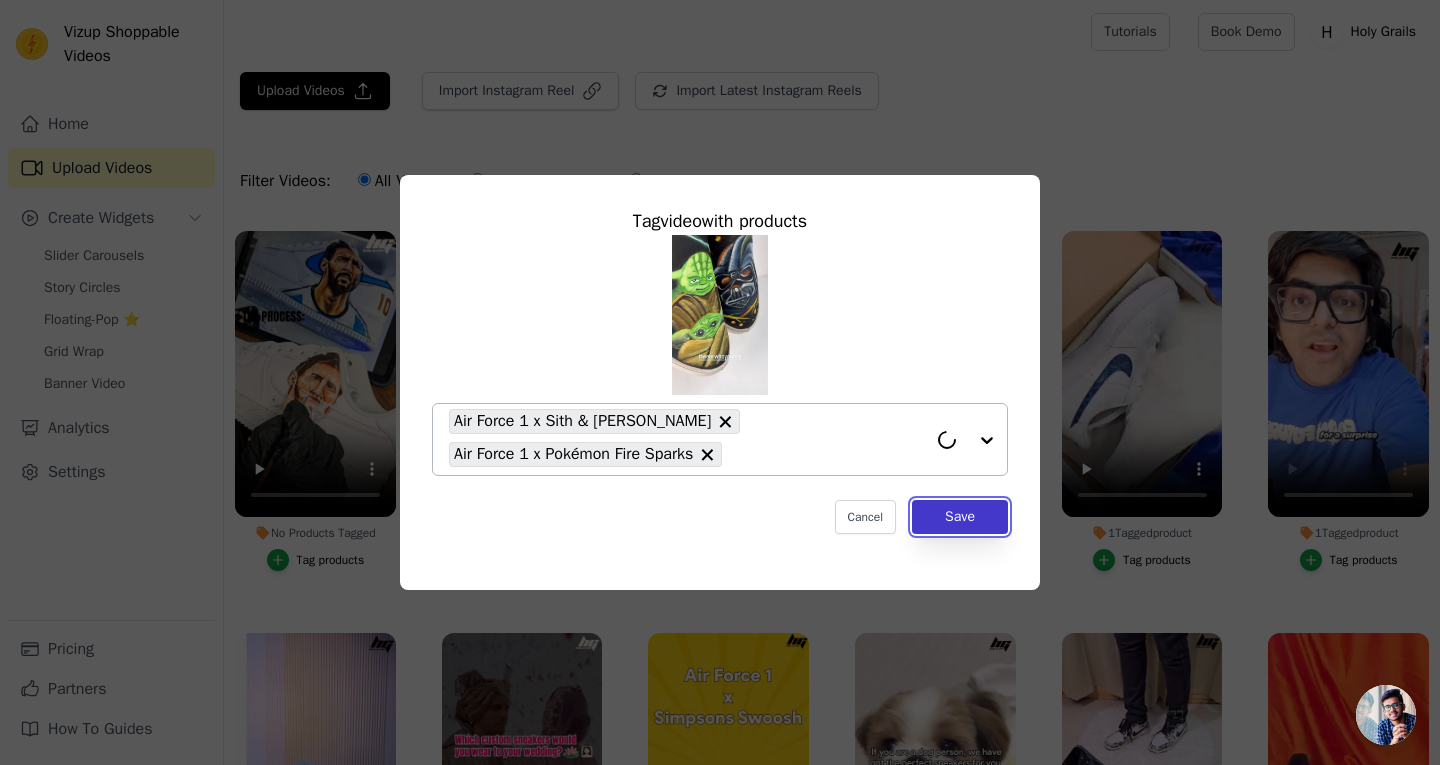 click on "Save" at bounding box center (960, 517) 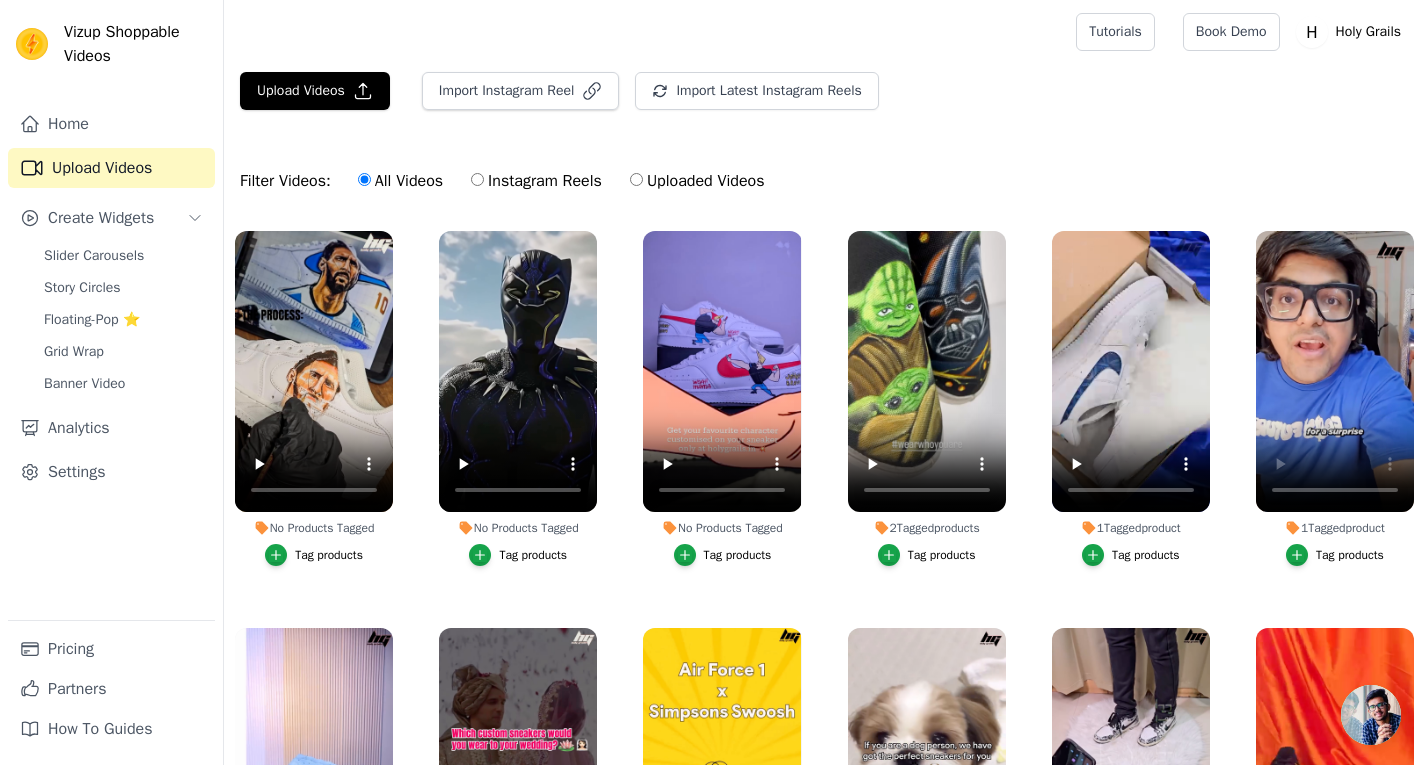 click on "Tag products" at bounding box center (942, 555) 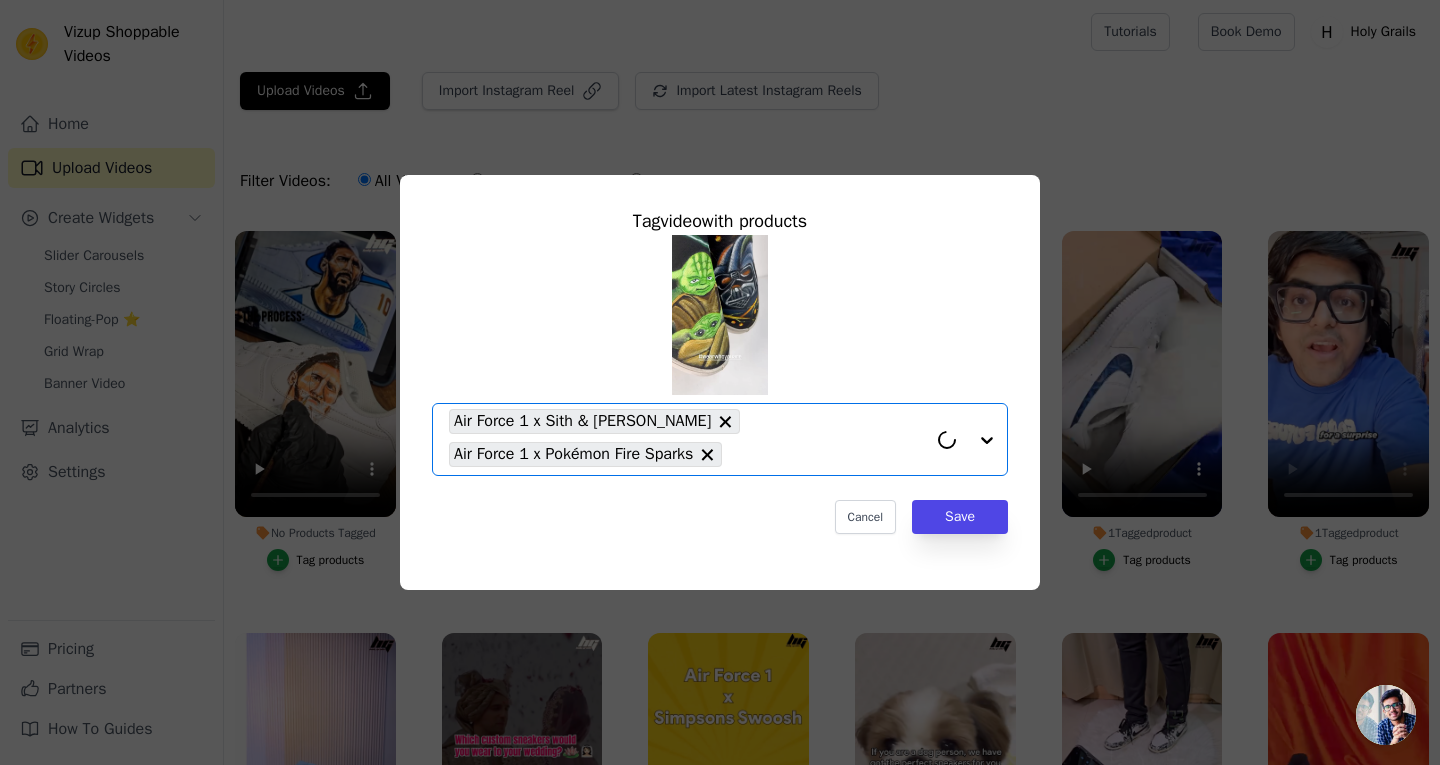 click on "2  Tagged  products     Tag  video  with products       Option Air Force 1 x Sith & Yoda, Air Force 1 x Pokémon Fire Sparks, selected.   Select is focused, type to refine list, press down to open the menu.     Air Force 1 x Sith & Yoda     Air Force 1 x Pokémon Fire Sparks                   Cancel   Save     Tag products" 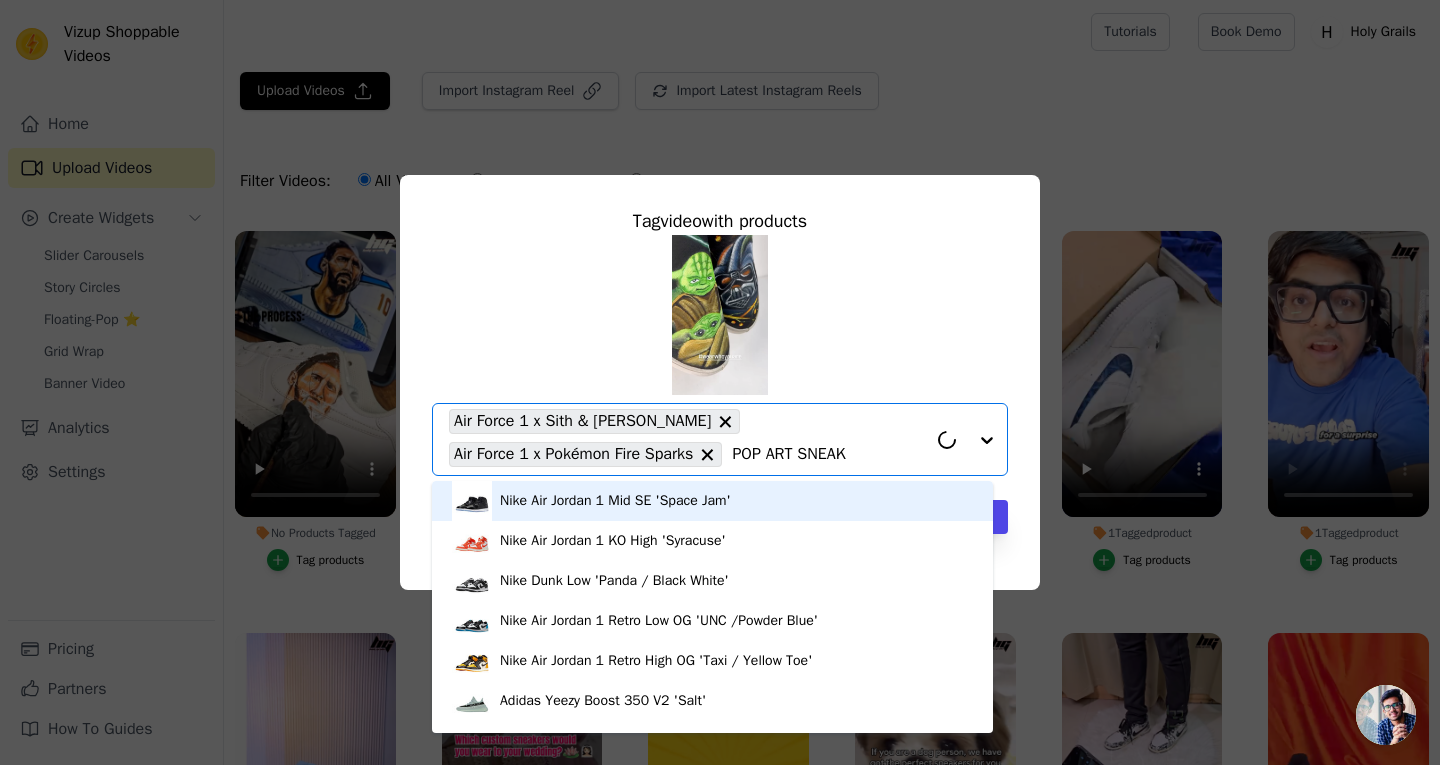 type on "POP ART SNEAKS" 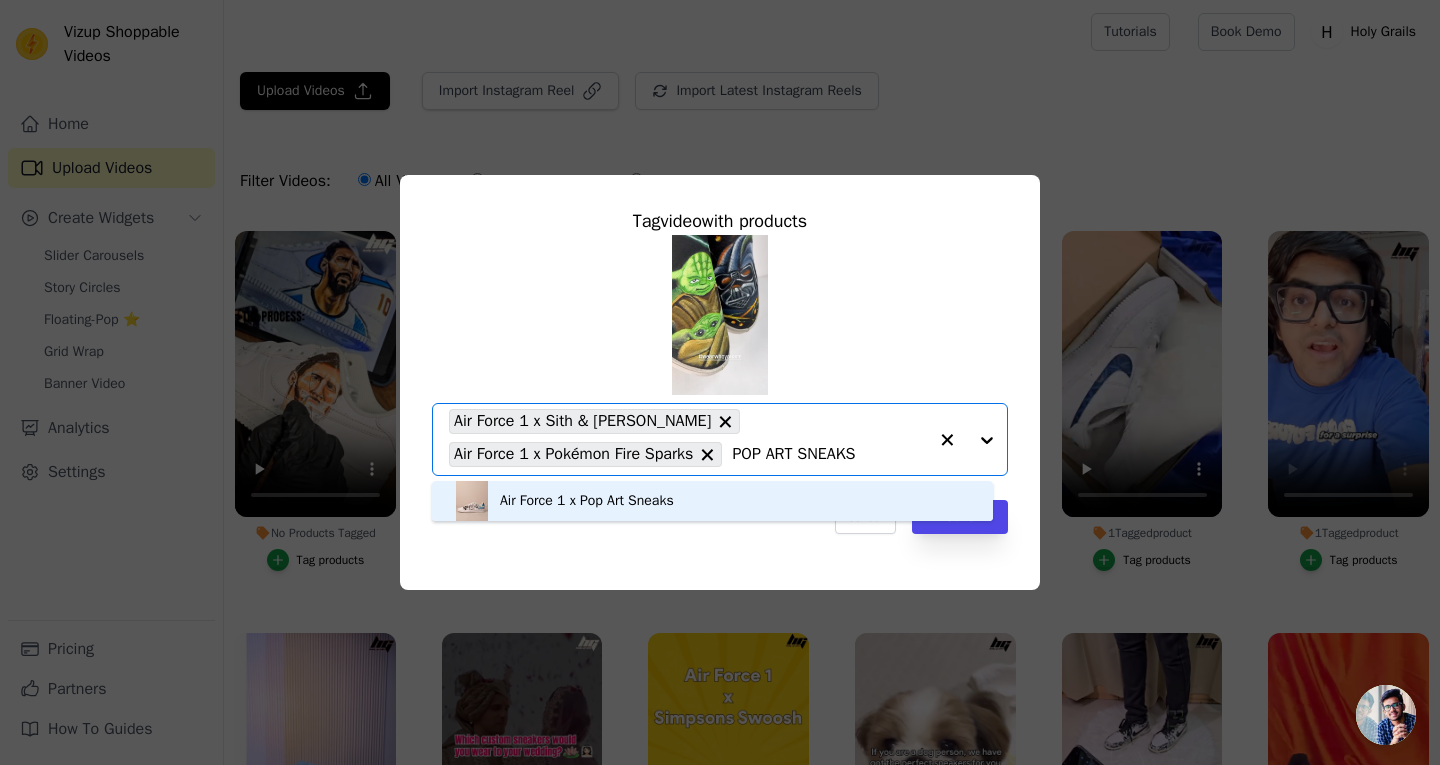 click on "Air Force 1 x Pop Art Sneaks" at bounding box center [712, 501] 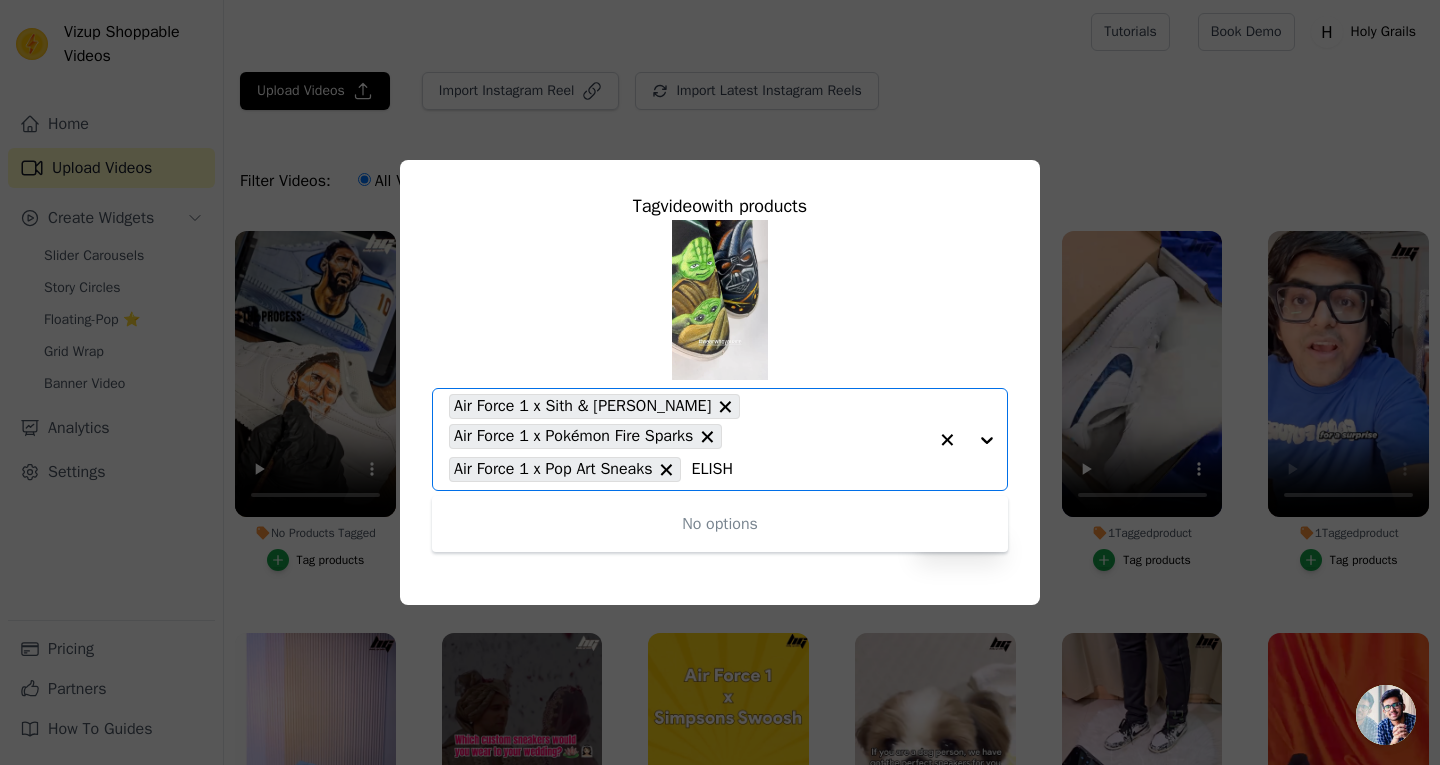 type on "ELISH" 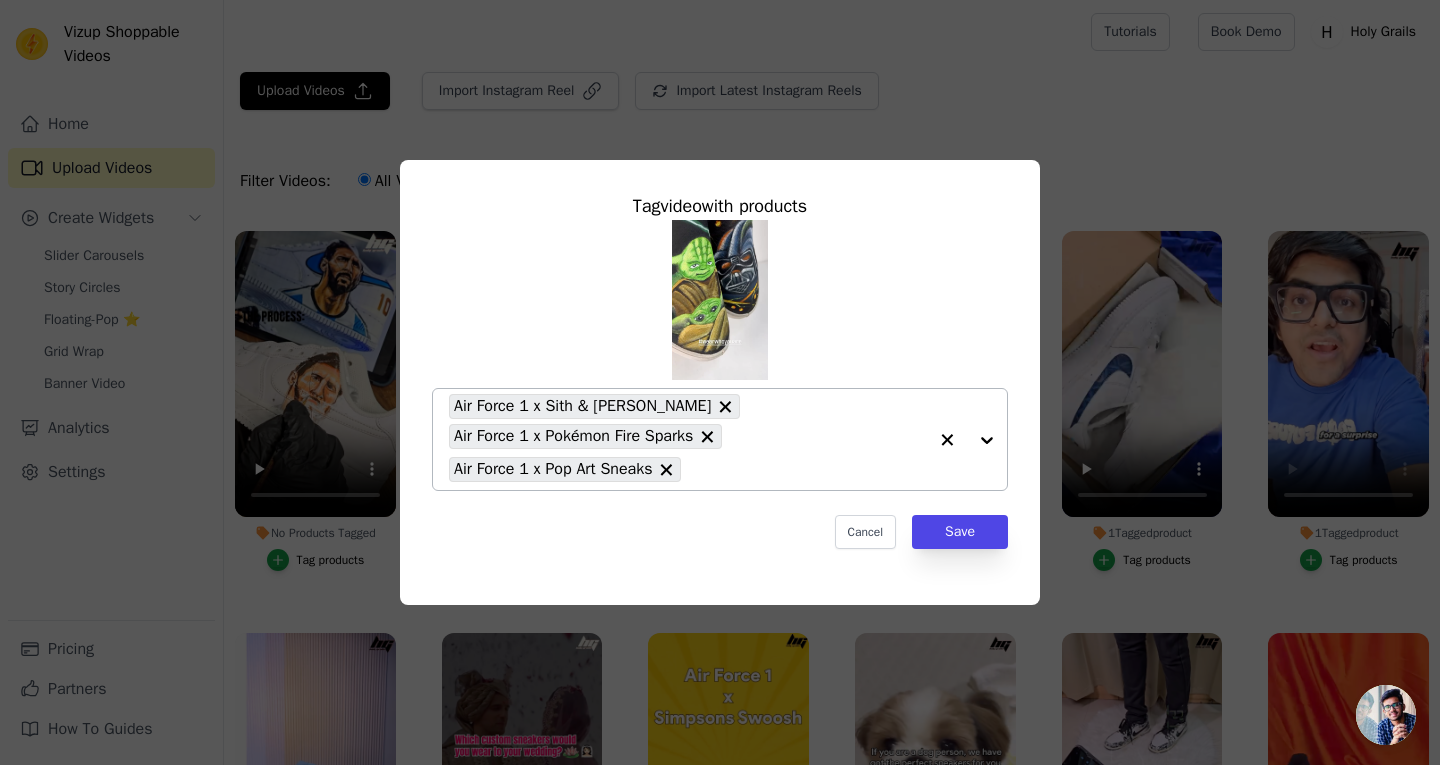 click on "Air Force 1 x Sith & Yoda     Air Force 1 x Pokémon Fire Sparks     Air Force 1 x Pop Art Sneaks" at bounding box center (688, 439) 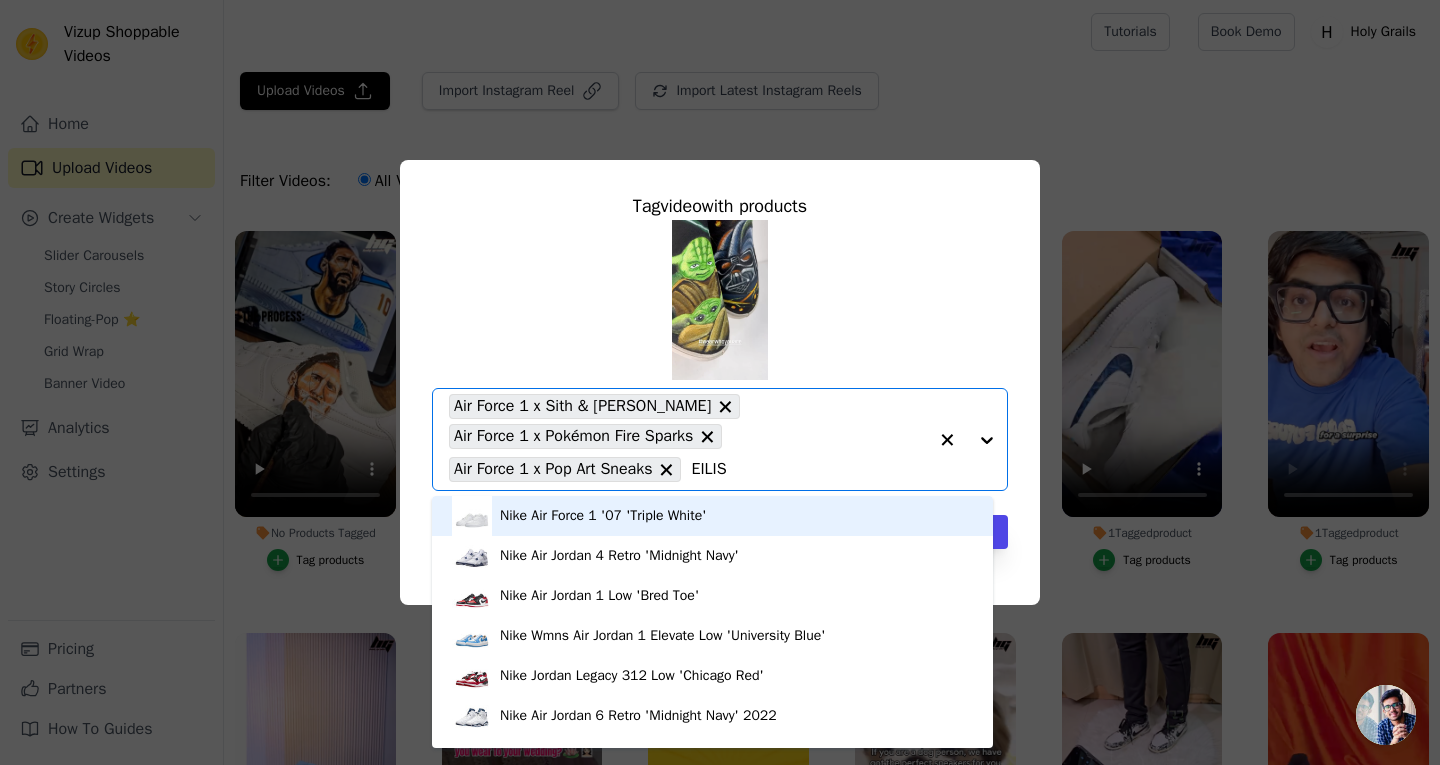 type on "EILISH" 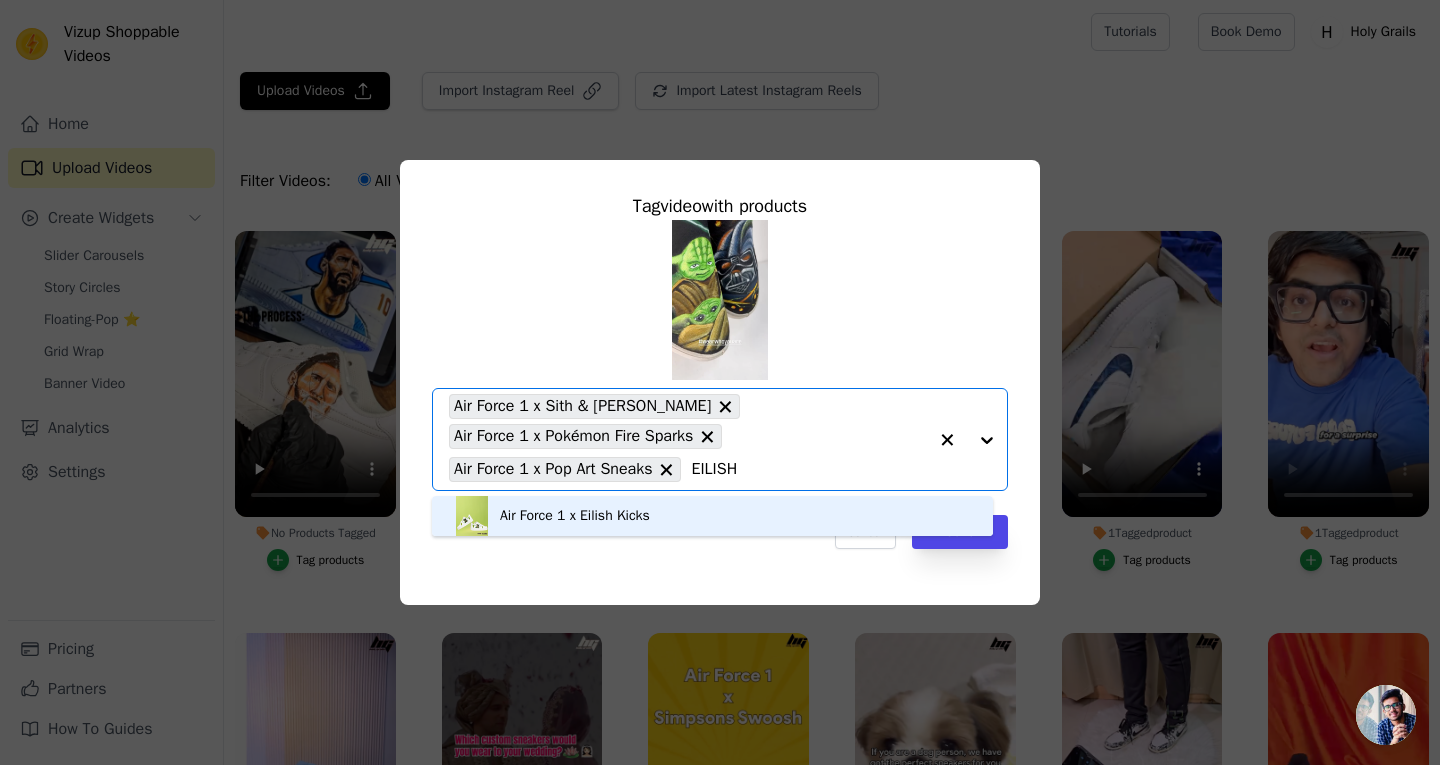 click on "Air Force 1 x Eilish Kicks" at bounding box center [712, 516] 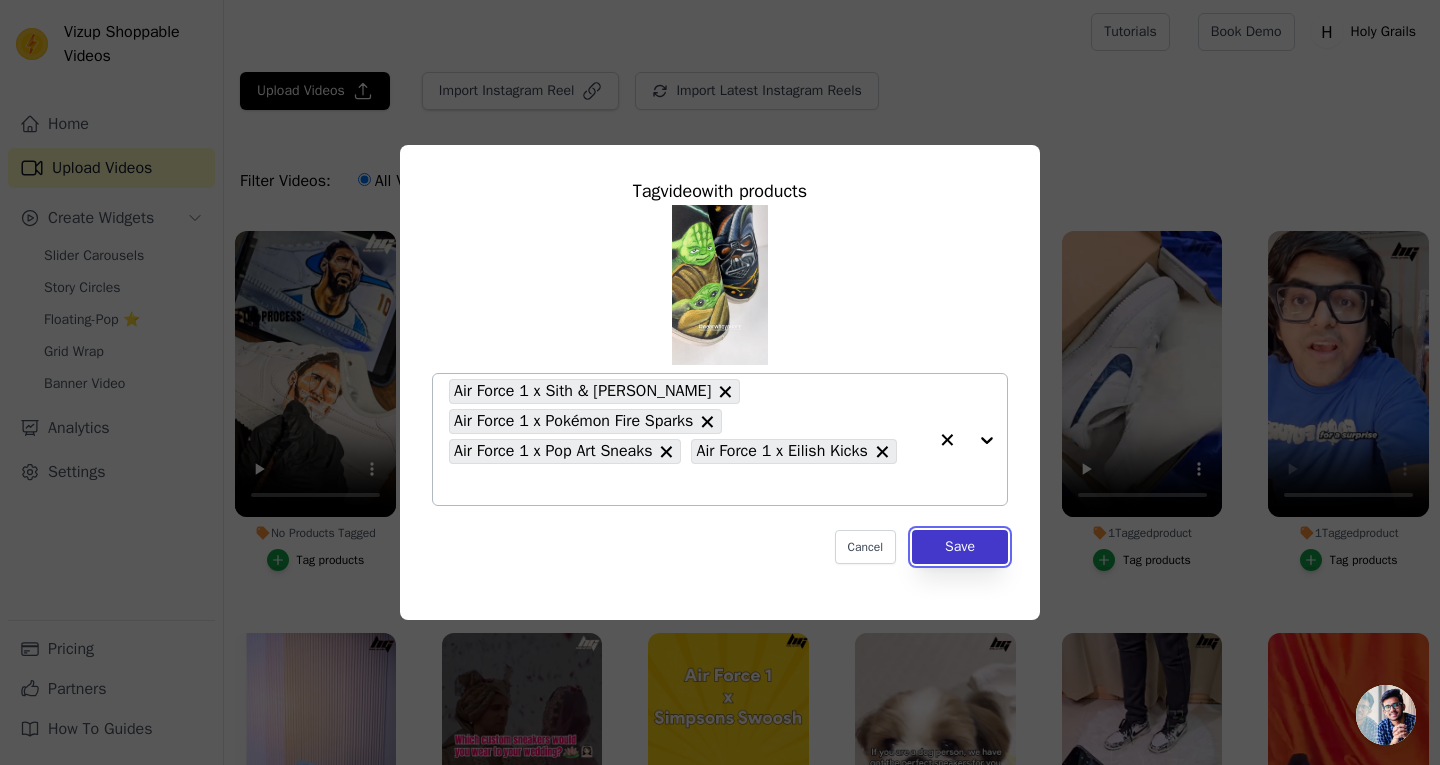 click on "Save" at bounding box center [960, 547] 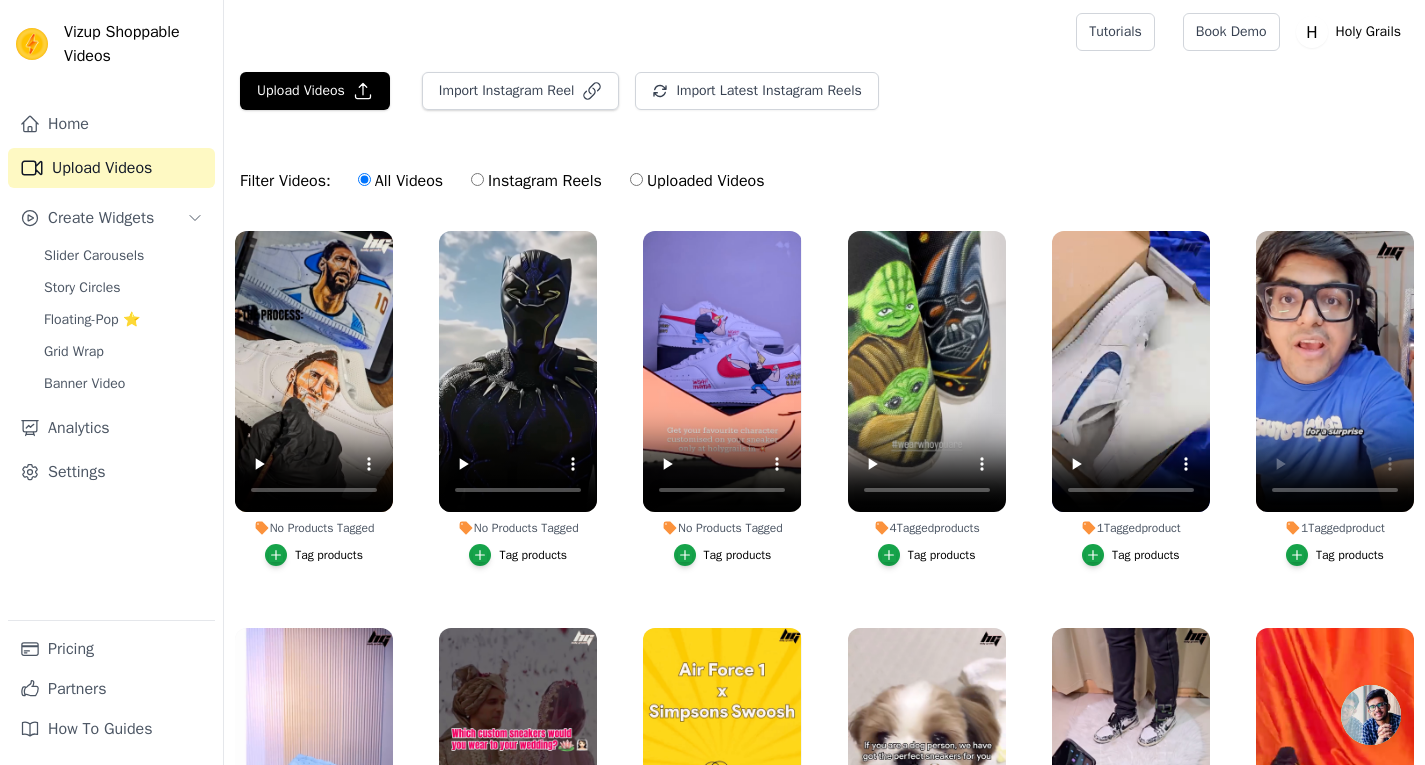 click on "Tag products" at bounding box center (927, 555) 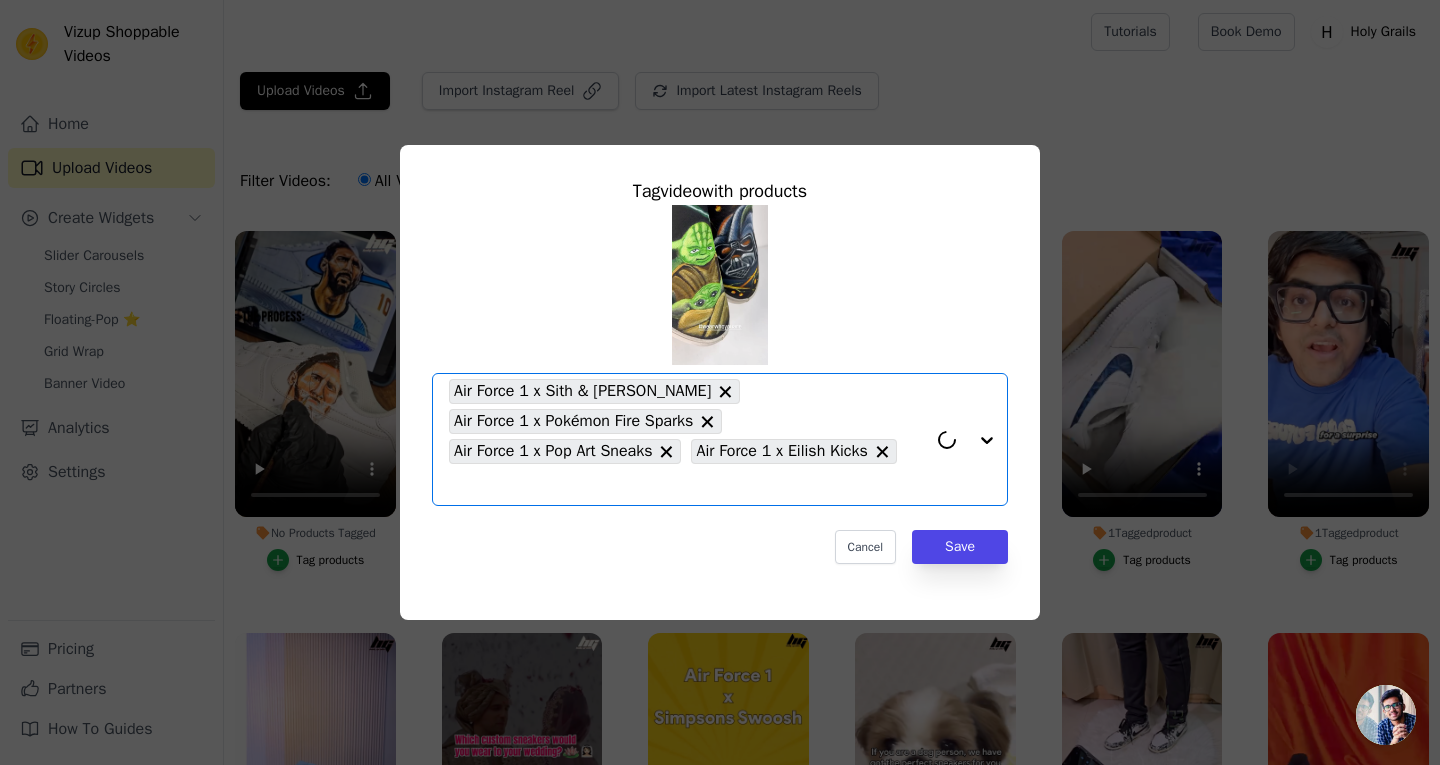 click on "4  Tagged  products     Tag  video  with products       Option Air Force 1 x Sith & Yoda, Air Force 1 x Pokémon Fire Sparks, Air Force 1 x Pop Art Sneaks, Air Force 1 x Eilish Kicks, selected.       Air Force 1 x Sith & Yoda     Air Force 1 x Pokémon Fire Sparks     Air Force 1 x Pop Art Sneaks     Air Force 1 x Eilish Kicks                   Cancel   Save     Tag products" 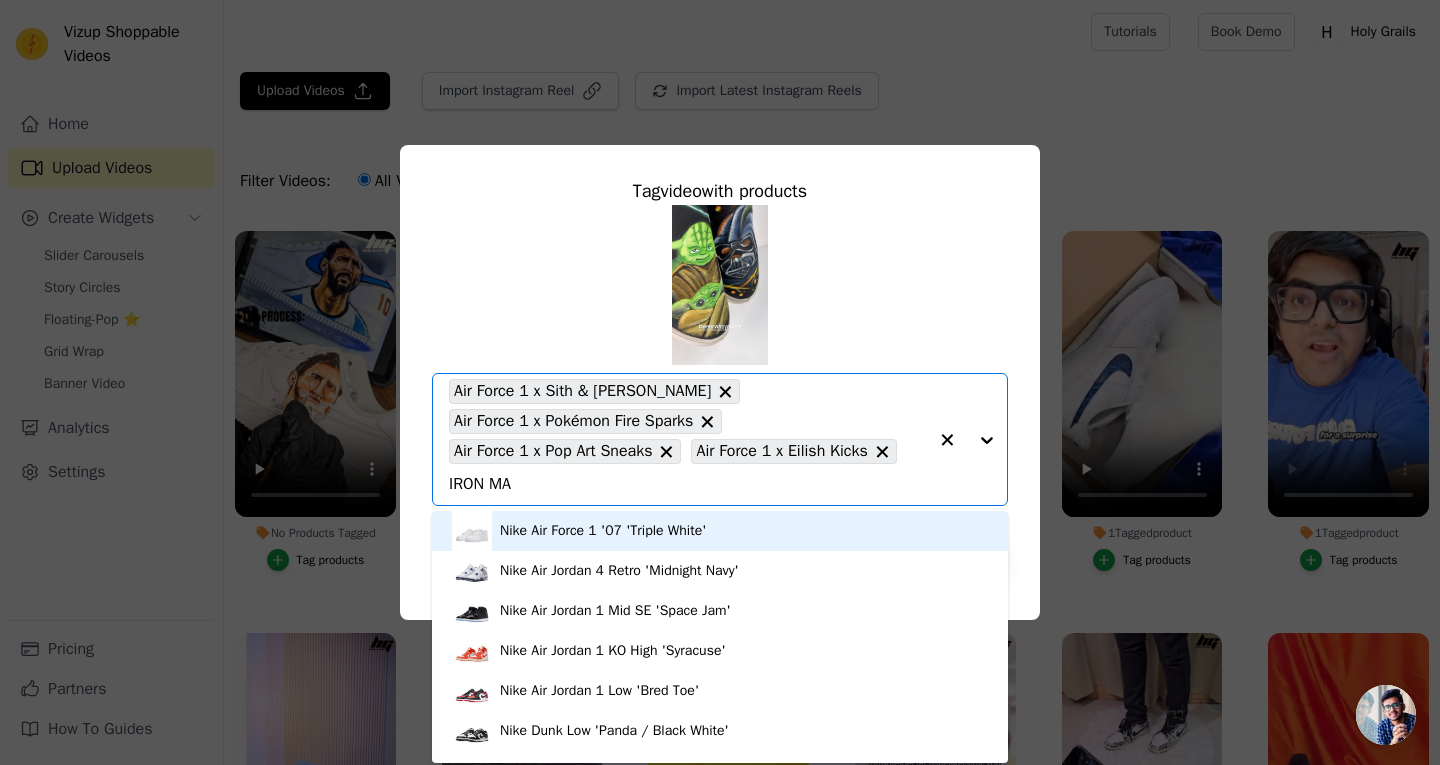 type on "IRON MAN" 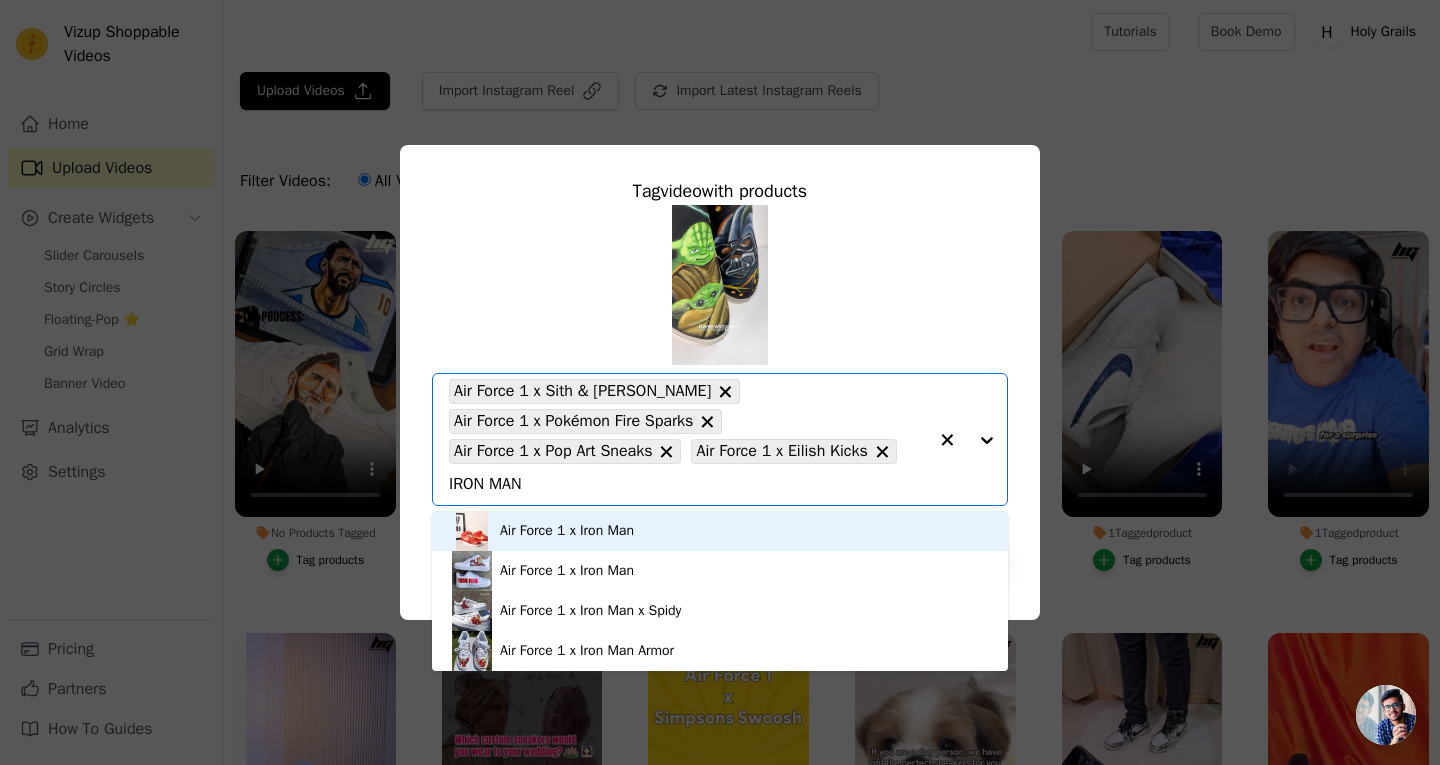 click on "Air Force 1 x Iron Man" at bounding box center (567, 531) 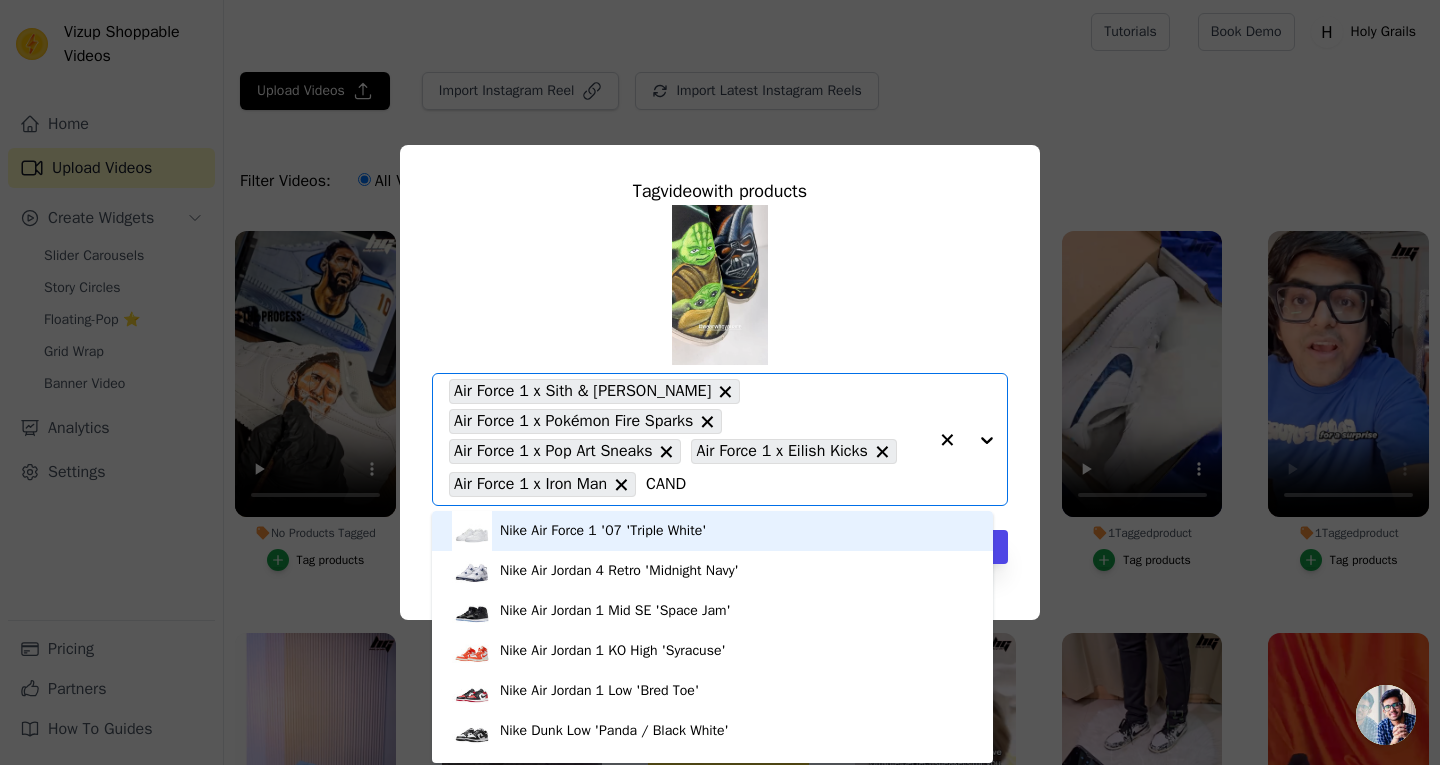 type on "CANDY" 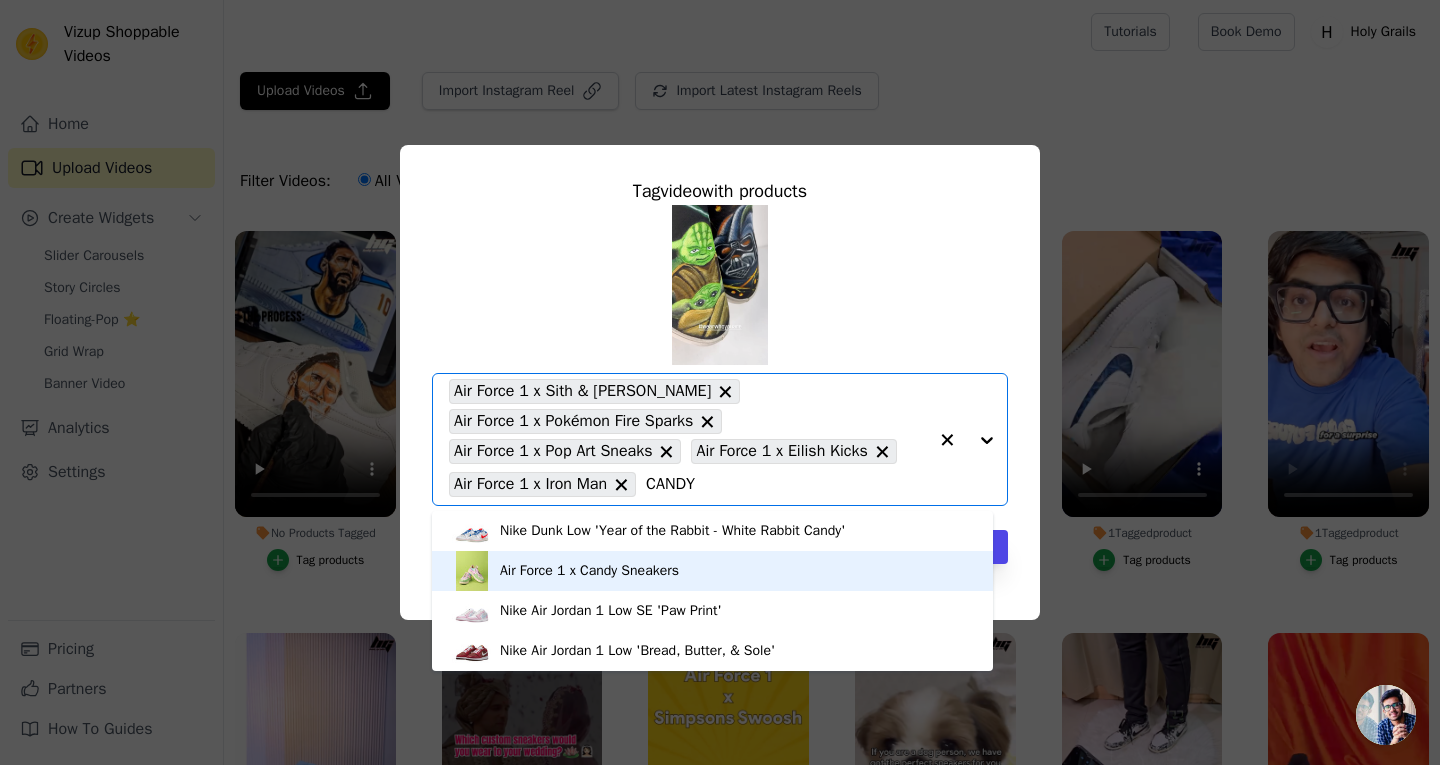 click on "Air Force 1 x Candy Sneakers" at bounding box center (712, 571) 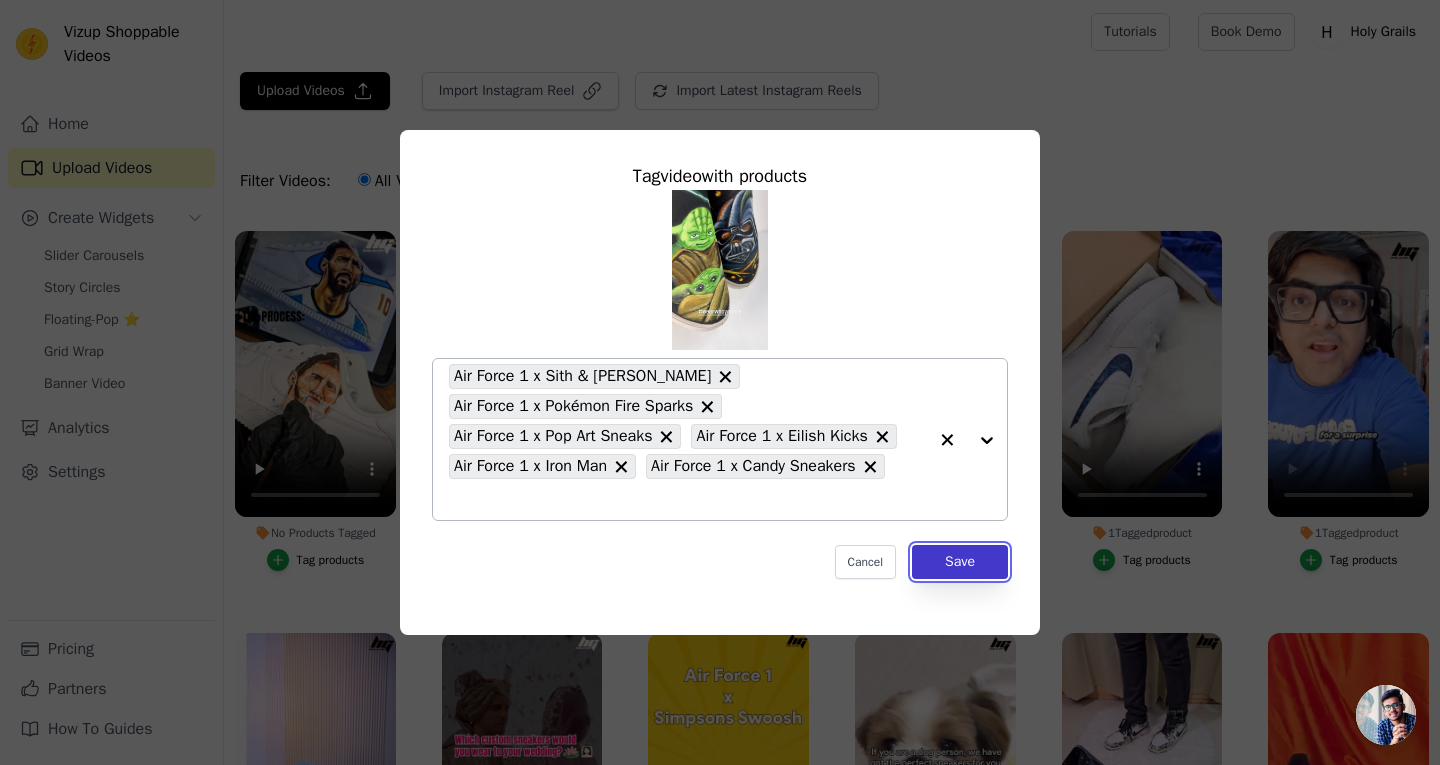 click on "Save" at bounding box center (960, 562) 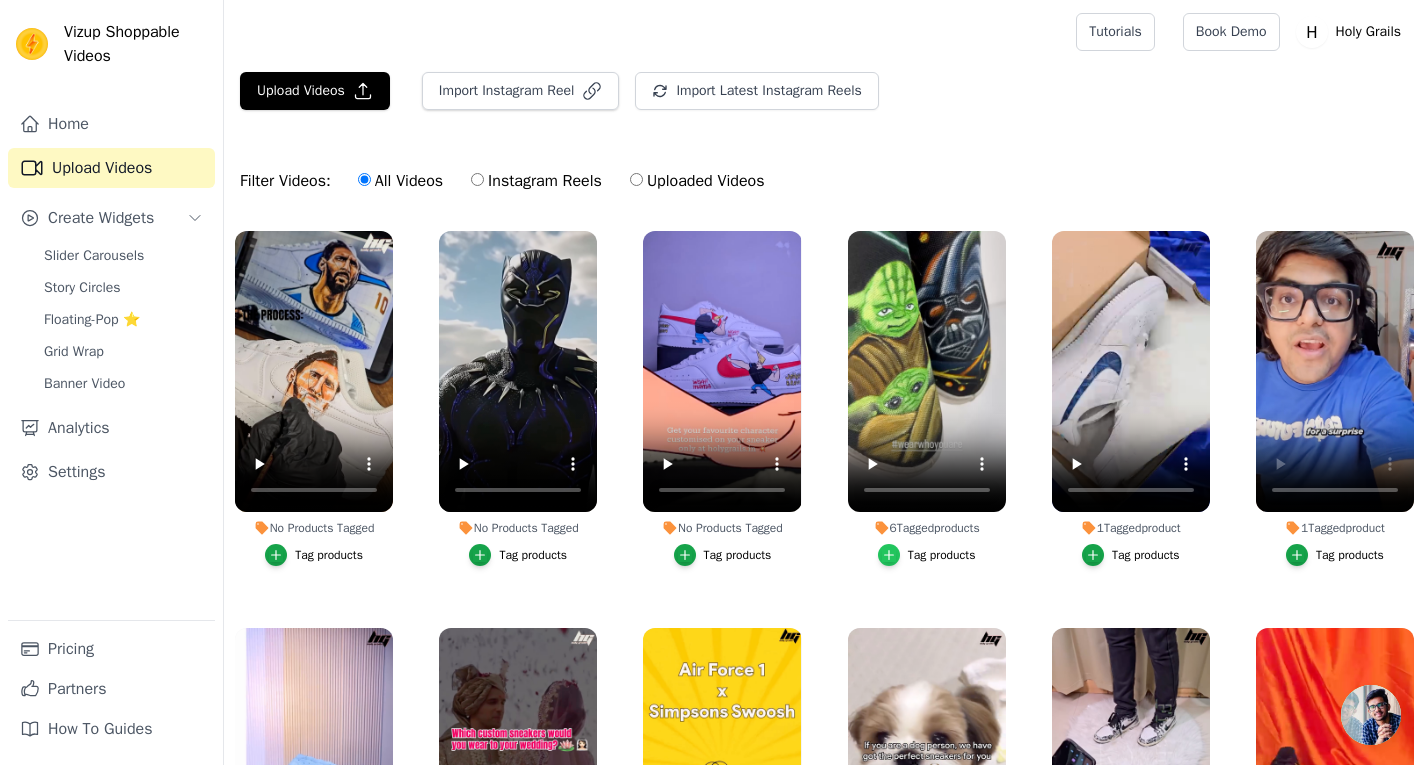 click 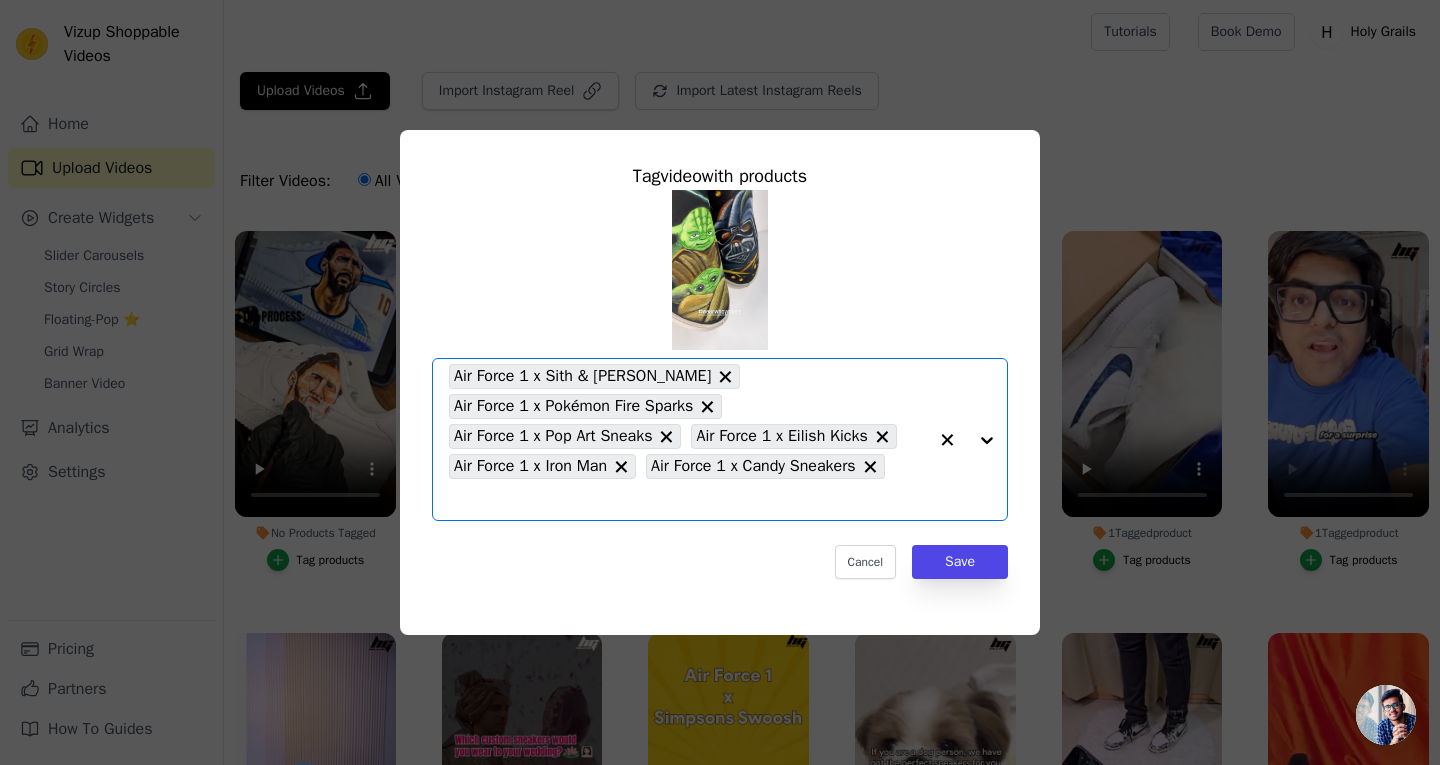 click on "6  Tagged  products     Tag  video  with products       Option Air Force 1 x Sith & Yoda, Air Force 1 x Pokémon Fire Sparks, Air Force 1 x Pop Art Sneaks, Air Force 1 x Eilish Kicks, Air Force 1 x Iron Man, Air Force 1 x Candy Sneakers, selected.   Select is focused, type to refine list, press down to open the menu.     Air Force 1 x Sith & Yoda     Air Force 1 x Pokémon Fire Sparks     Air Force 1 x Pop Art Sneaks     Air Force 1 x Eilish Kicks     Air Force 1 x Iron Man     Air Force 1 x Candy Sneakers                   Cancel   Save     Tag products" 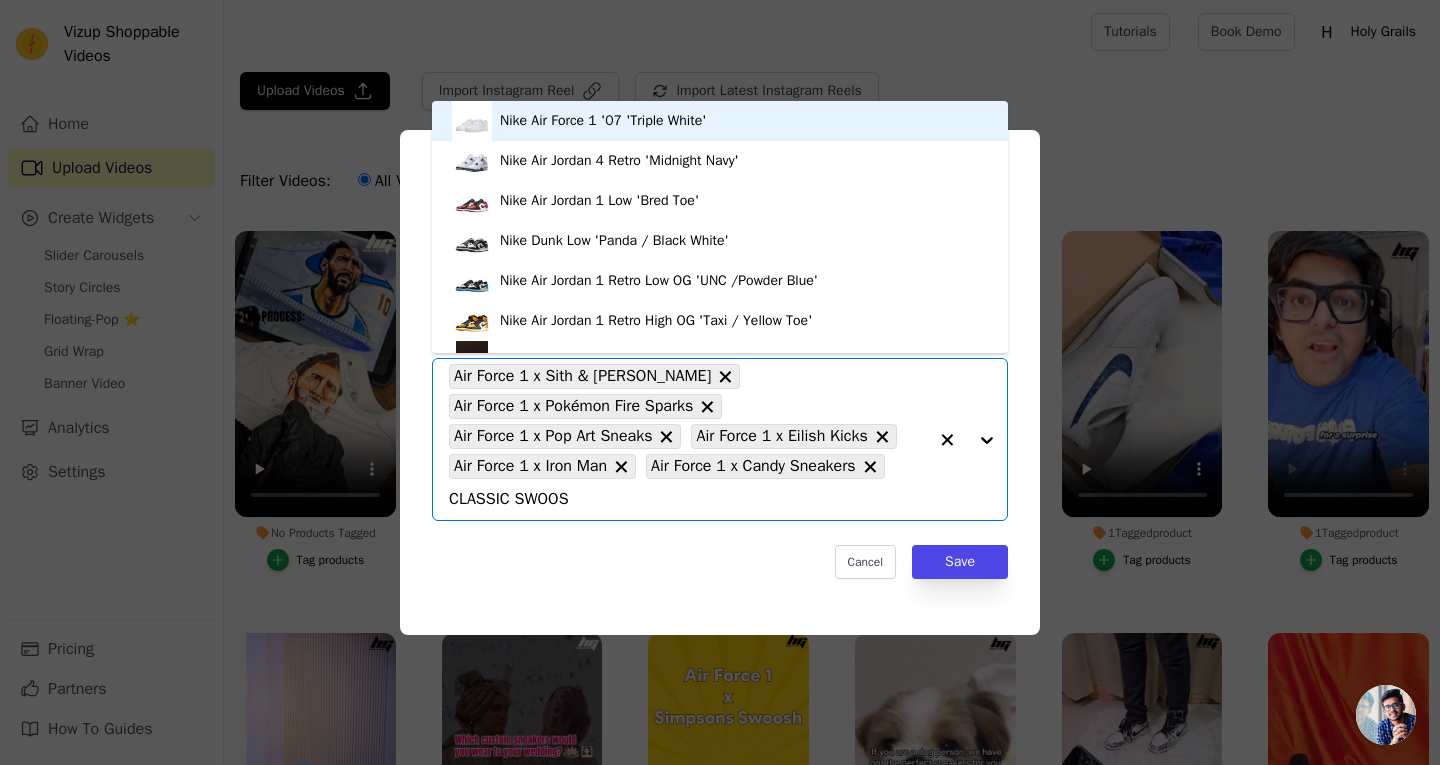 type on "CLASSIC SWOOSH" 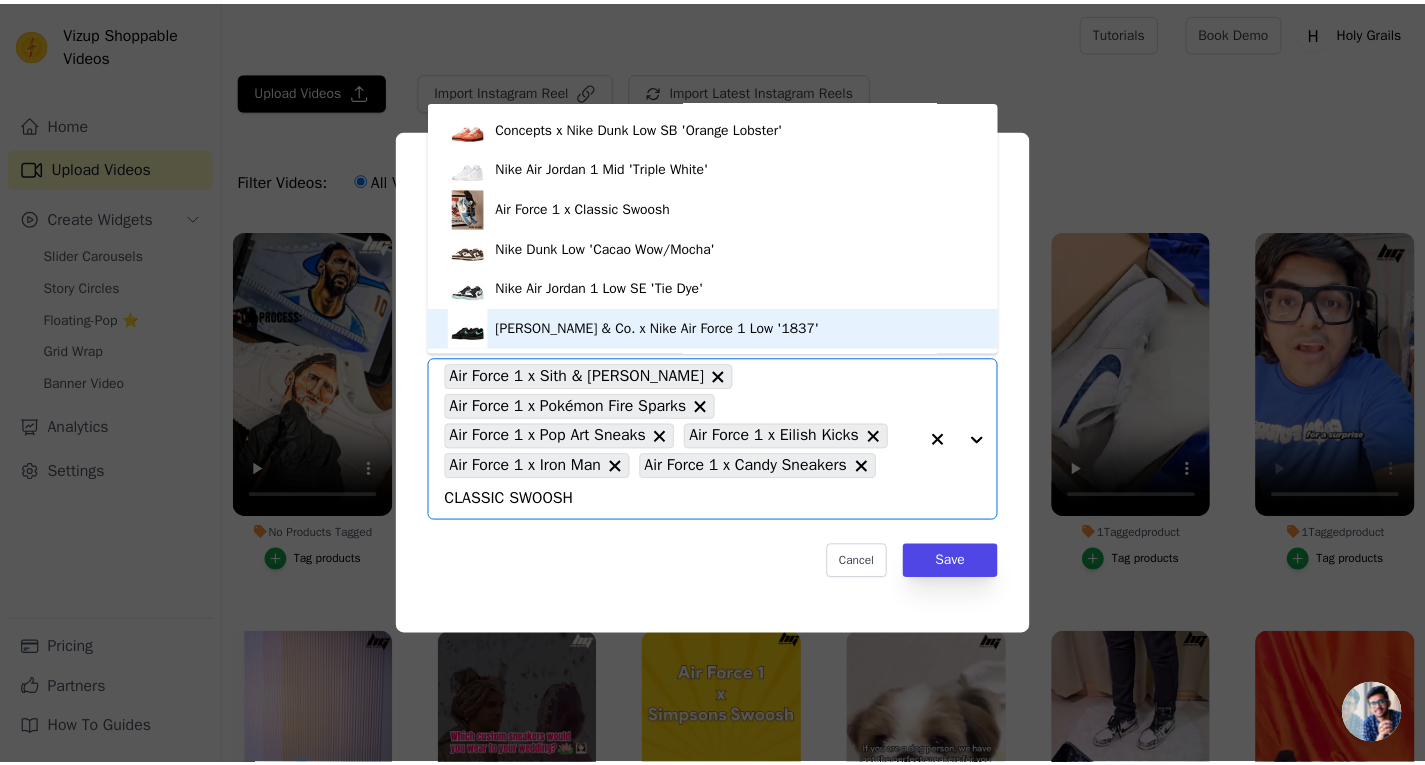 scroll, scrollTop: 260, scrollLeft: 0, axis: vertical 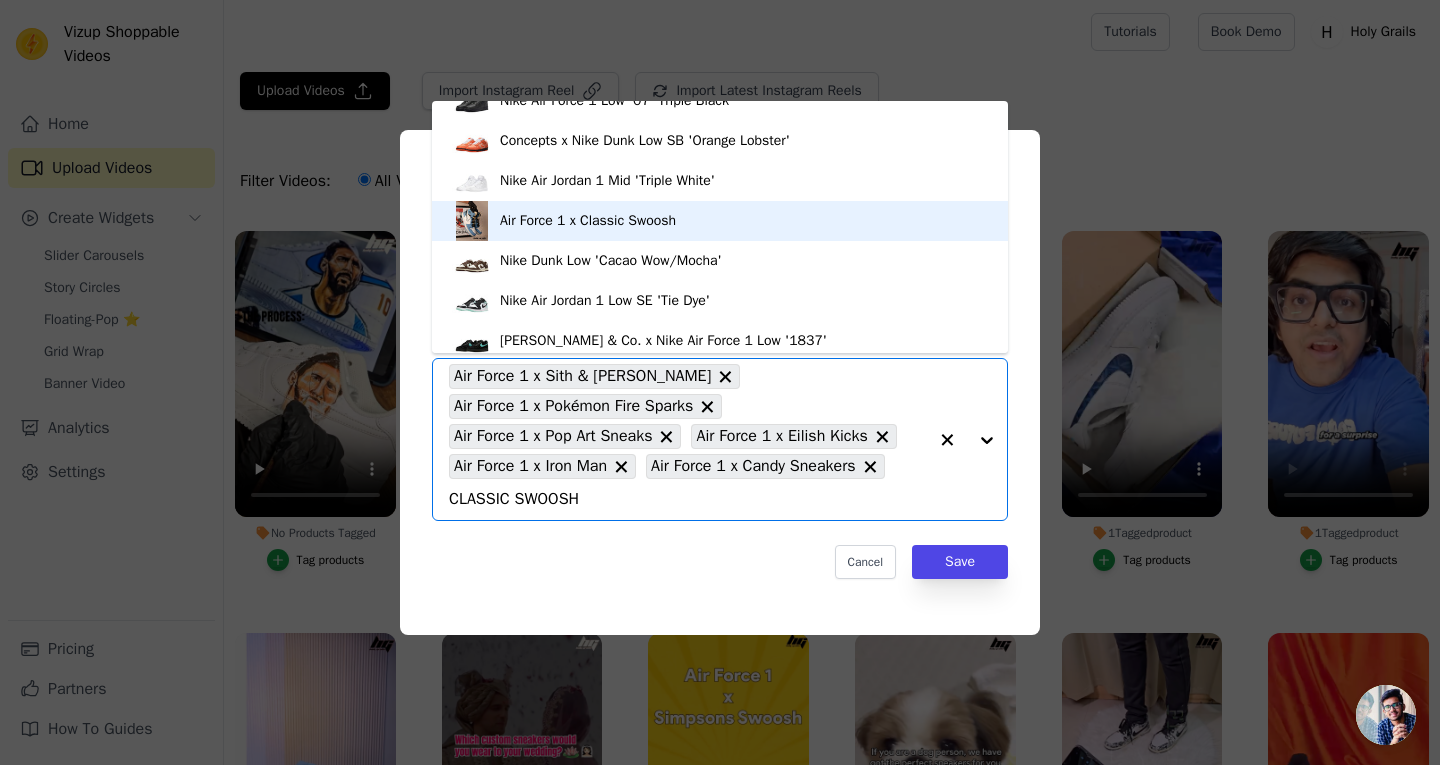 click on "Air Force 1 x Classic Swoosh" at bounding box center [588, 221] 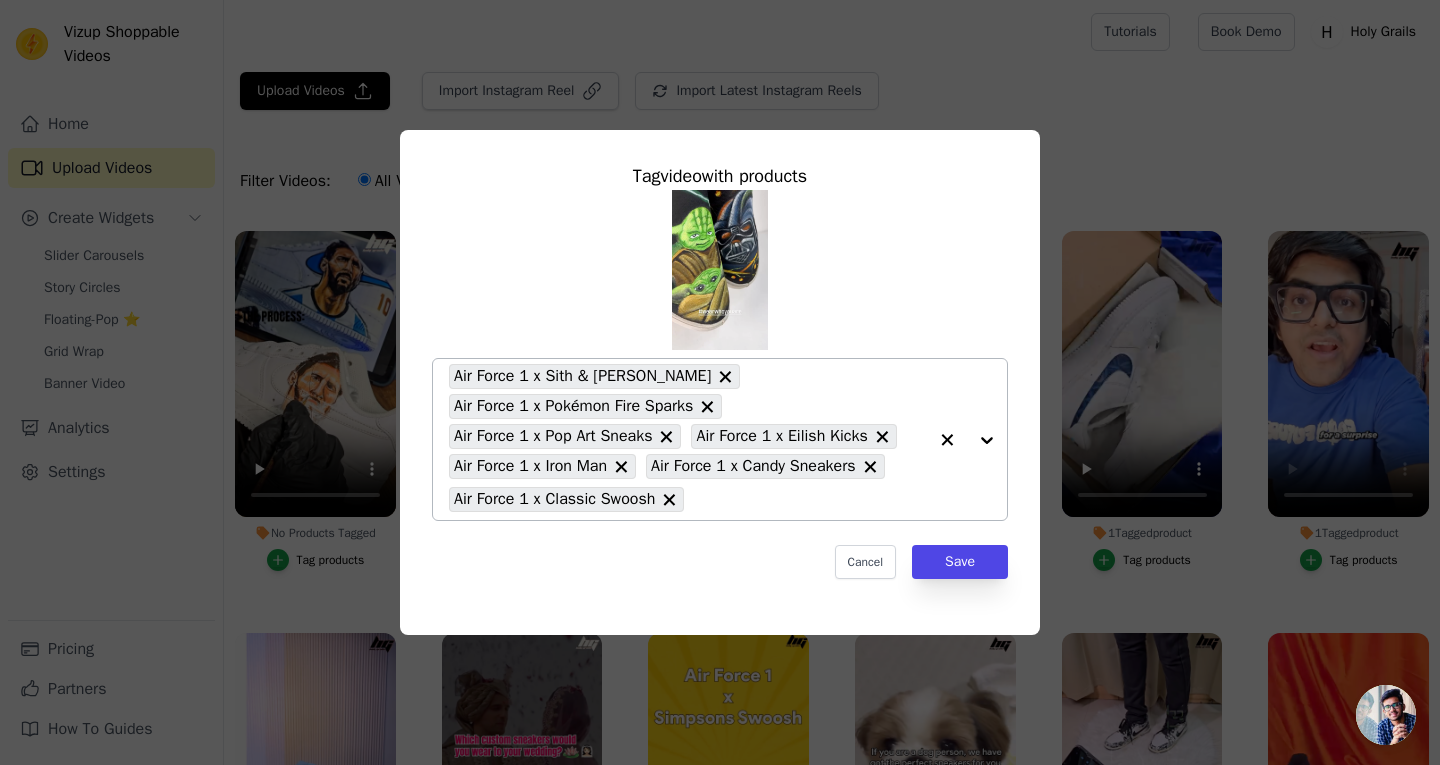 click on "Tag  video  with products           Air Force 1 x Sith & Yoda     Air Force 1 x Pokémon Fire Sparks     Air Force 1 x Pop Art Sneaks     Air Force 1 x Eilish Kicks     Air Force 1 x Iron Man     Air Force 1 x Candy Sneakers     Air Force 1 x Classic Swoosh                   Cancel   Save" at bounding box center [720, 370] 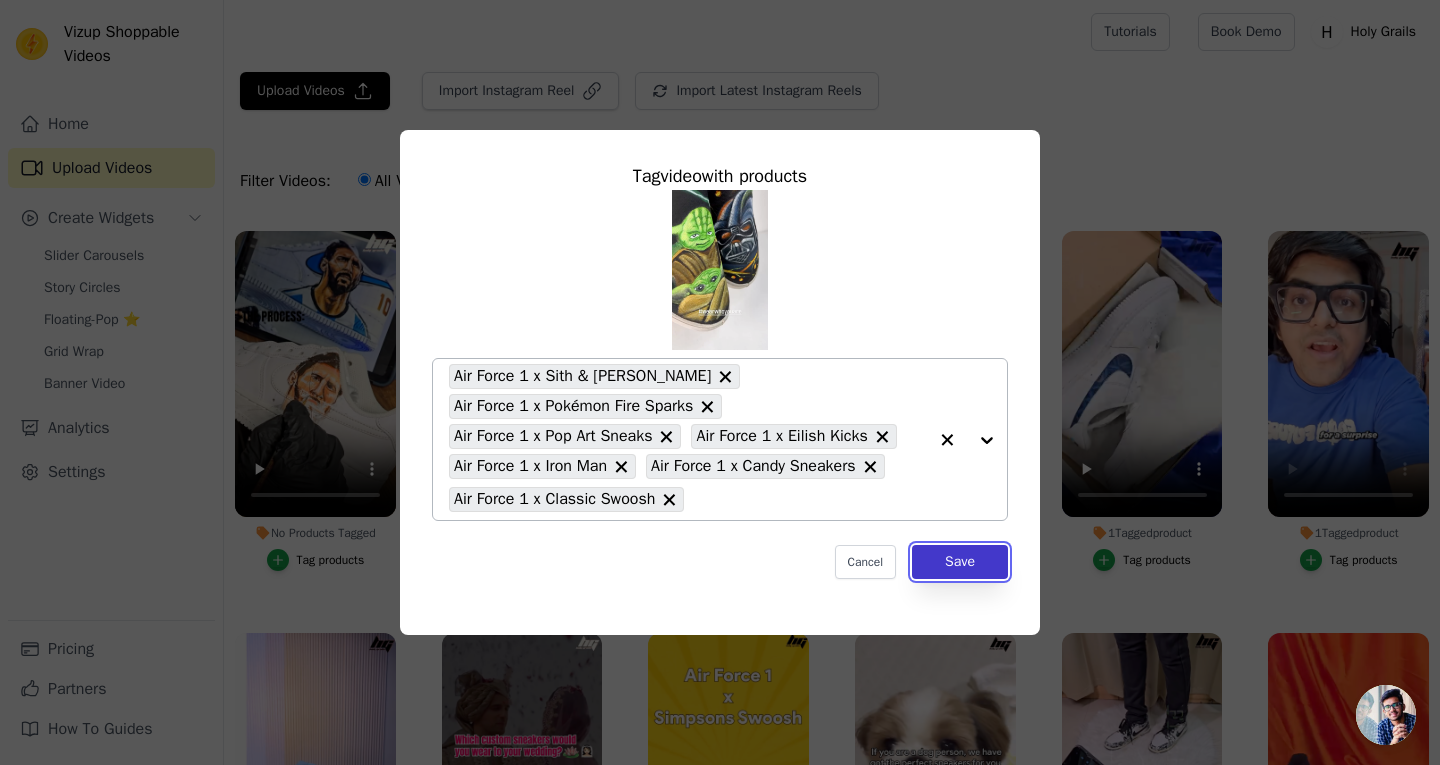 click on "Save" at bounding box center [960, 562] 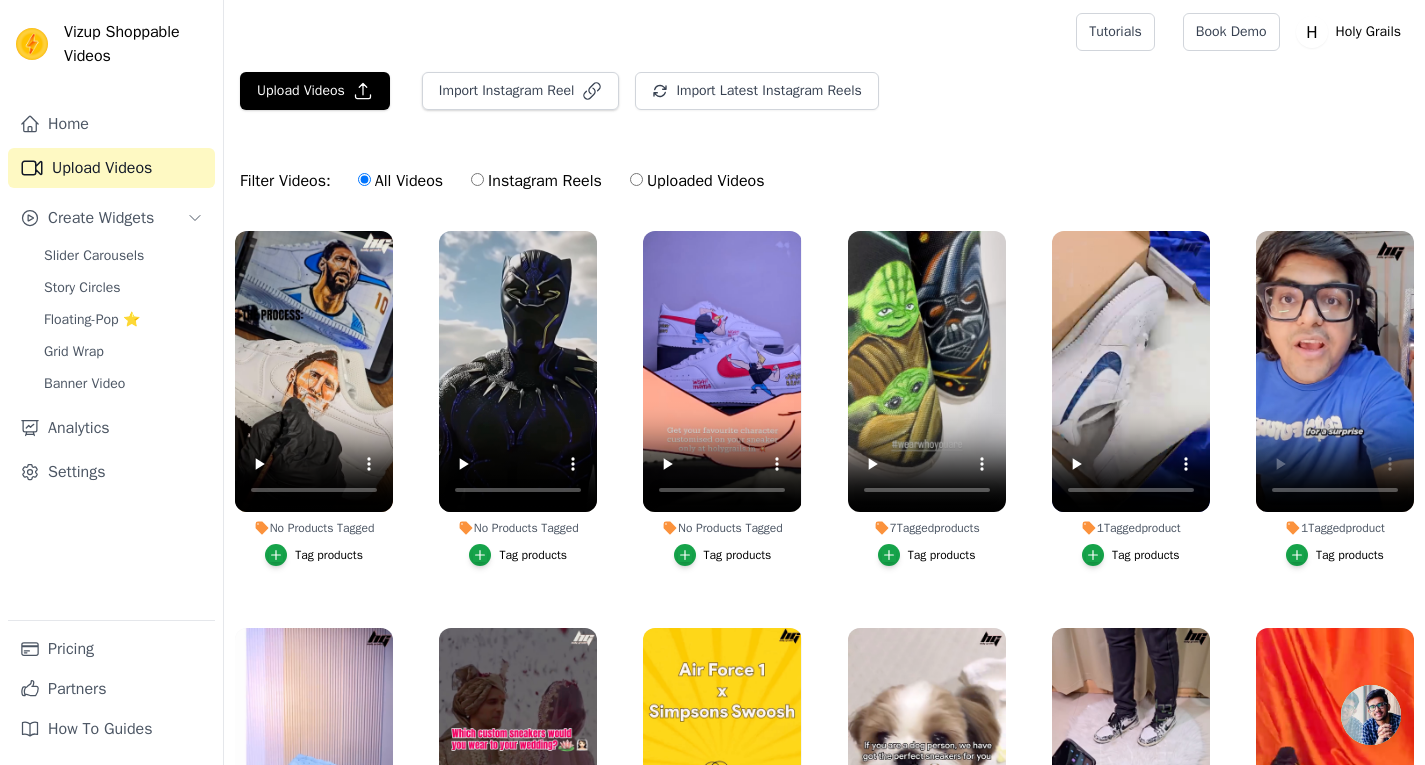click on "Tag products" at bounding box center (927, 555) 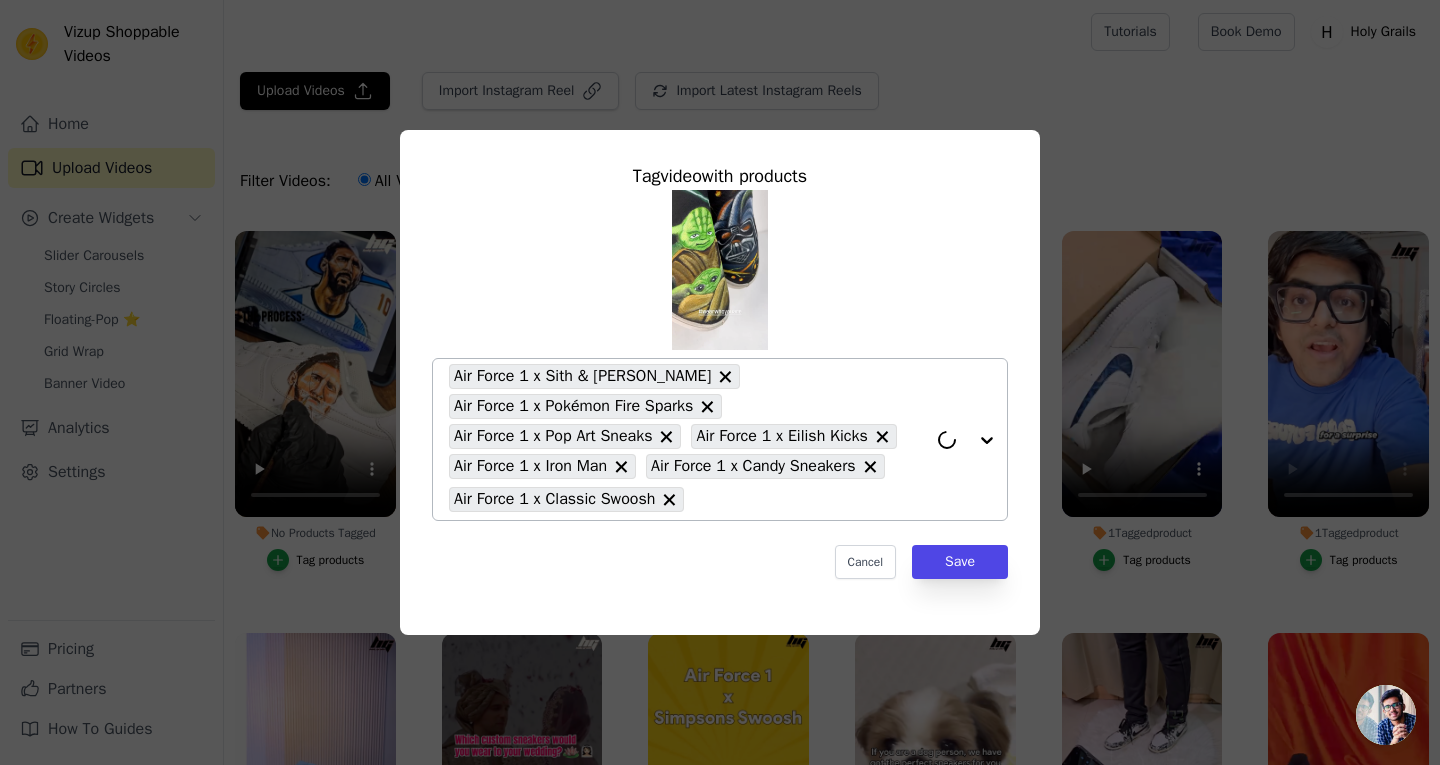 click on "Air Force 1 x Sith & Yoda     Air Force 1 x Pokémon Fire Sparks     Air Force 1 x Pop Art Sneaks     Air Force 1 x Eilish Kicks     Air Force 1 x Iron Man     Air Force 1 x Candy Sneakers     Air Force 1 x Classic Swoosh" at bounding box center [688, 439] 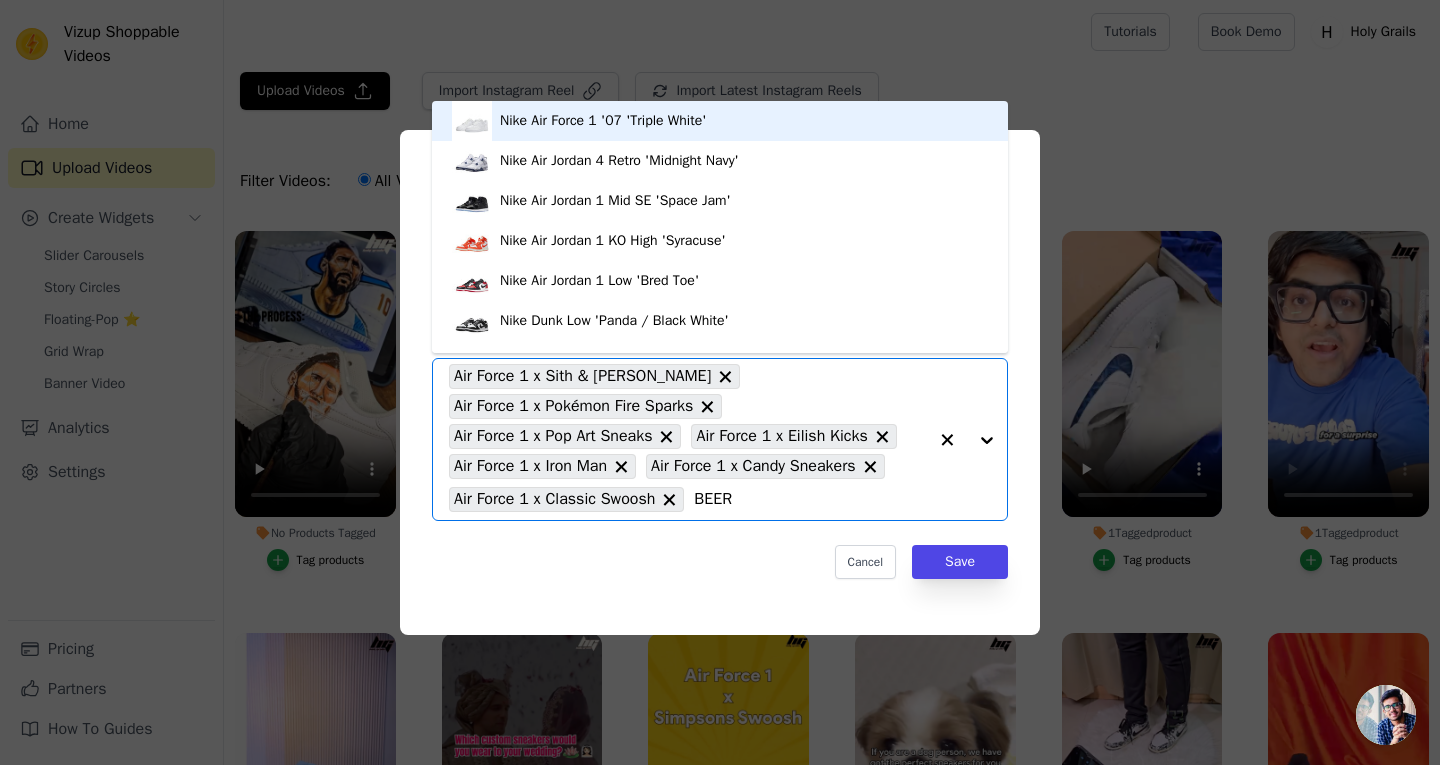 type on "BEER" 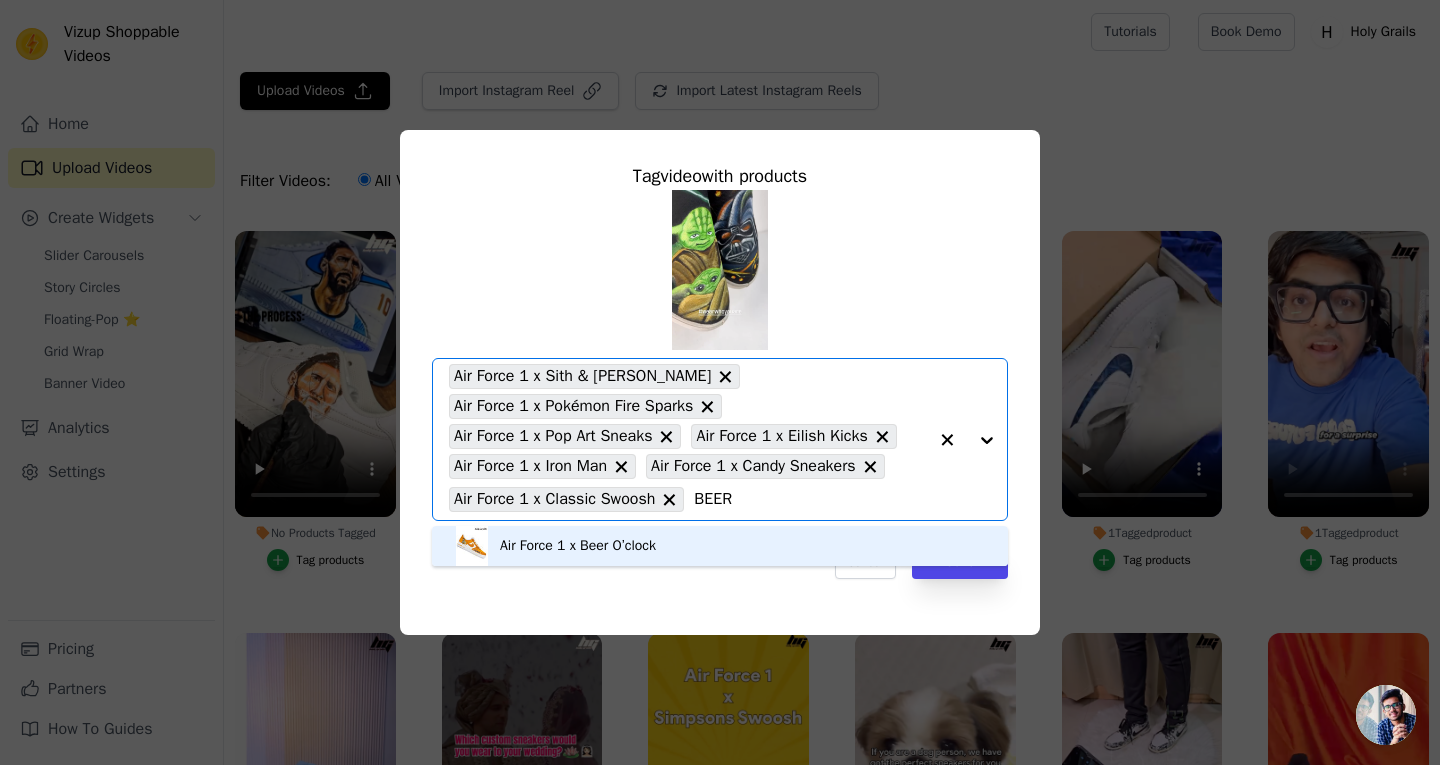 click on "Air Force 1 x Beer O’clock" at bounding box center (720, 546) 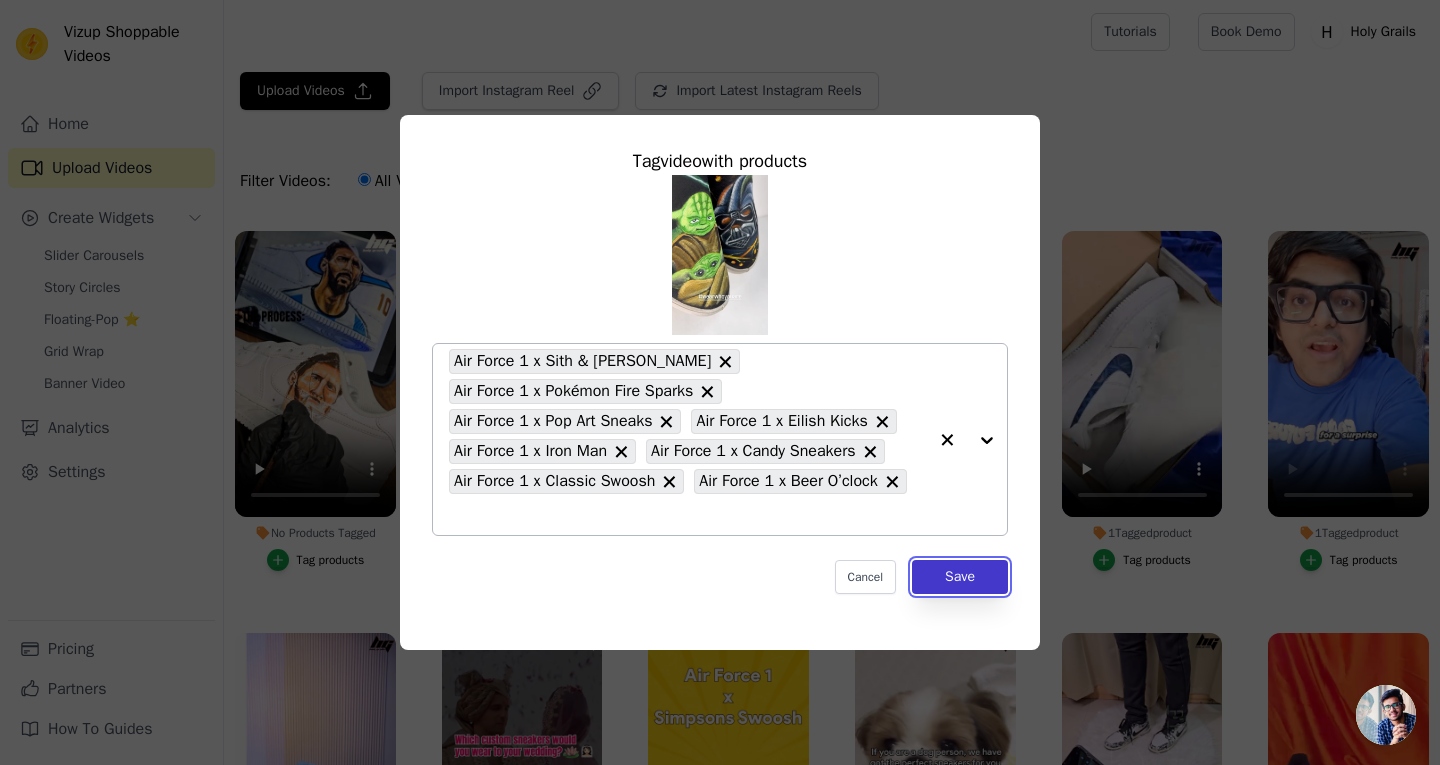 click on "Save" at bounding box center (960, 577) 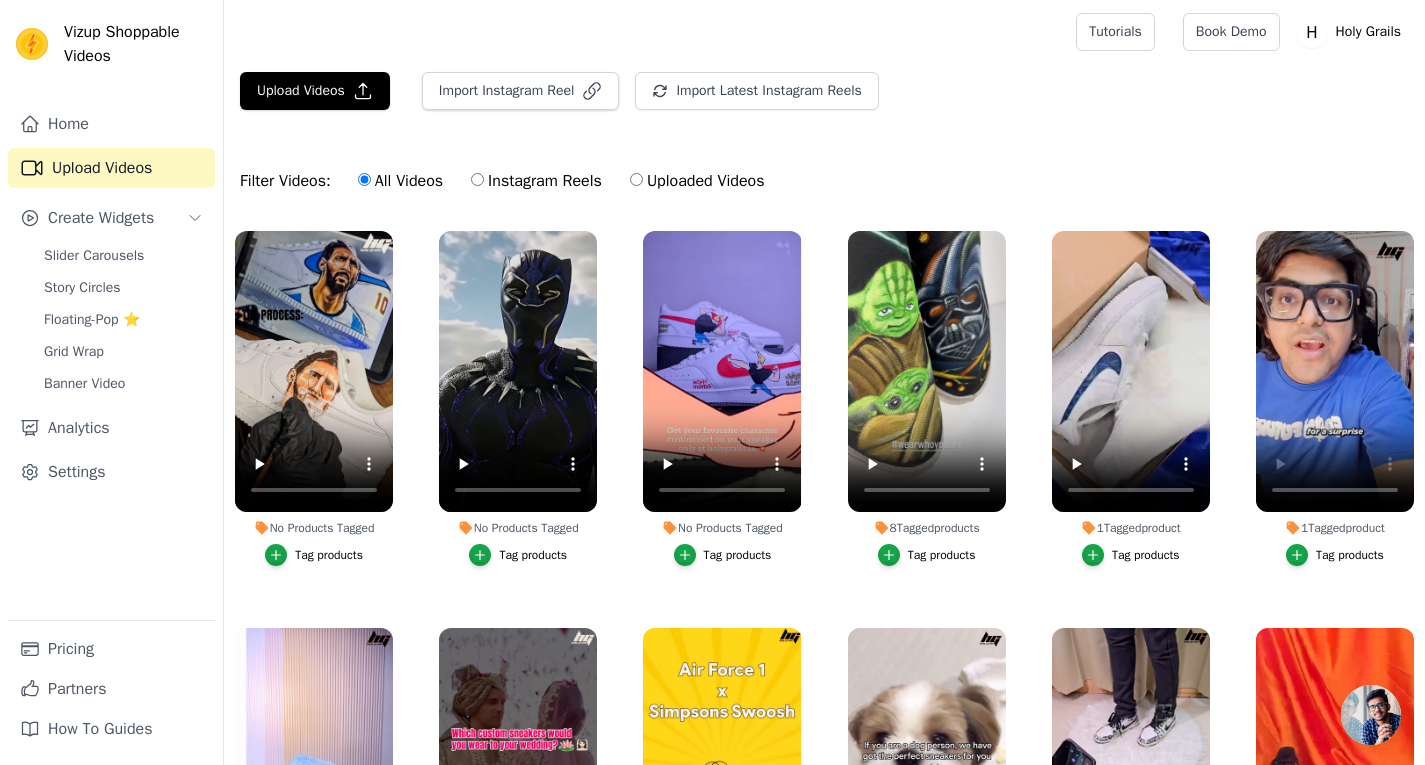 click on "Tag products" at bounding box center [738, 555] 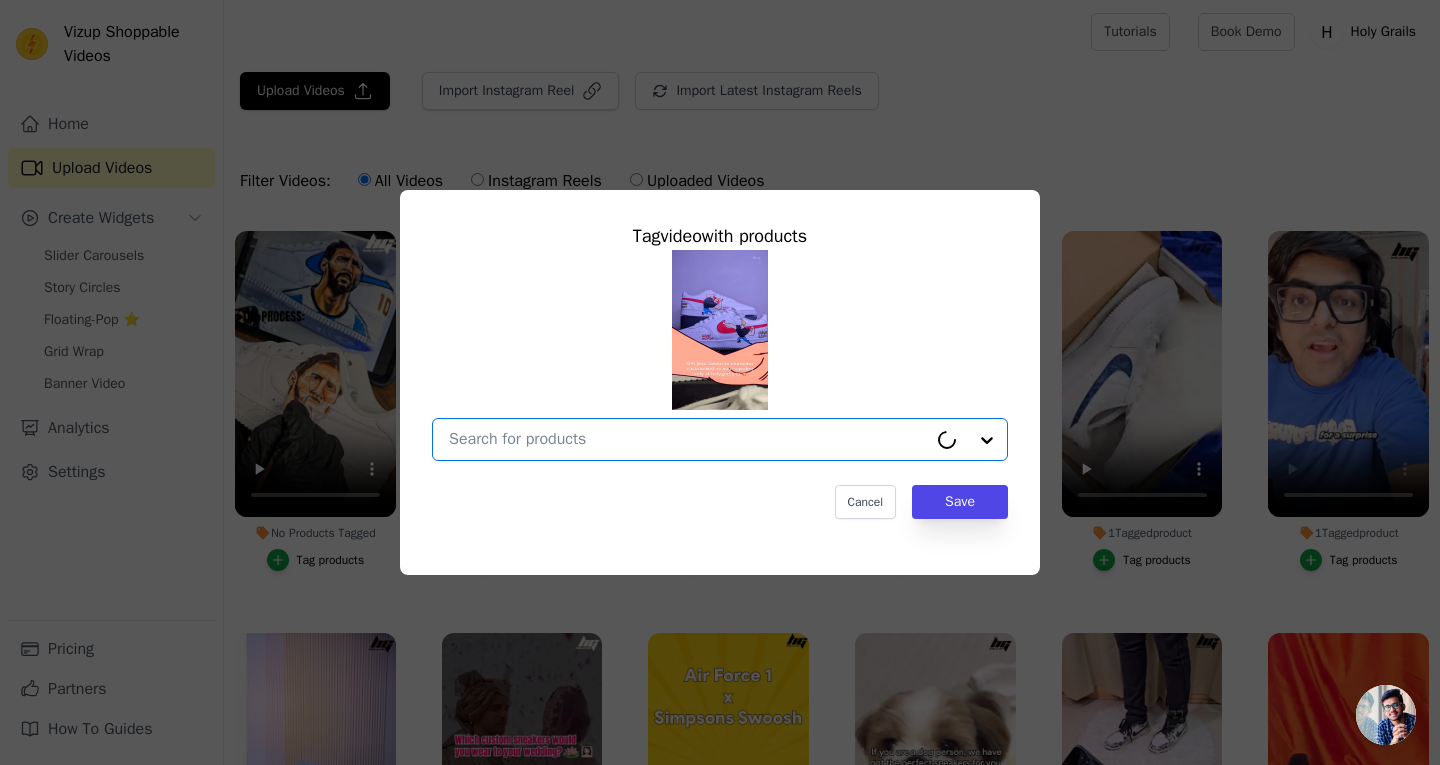 click on "No Products Tagged     Tag  video  with products       Option undefined, selected.                     Cancel   Save     Tag products" at bounding box center (688, 439) 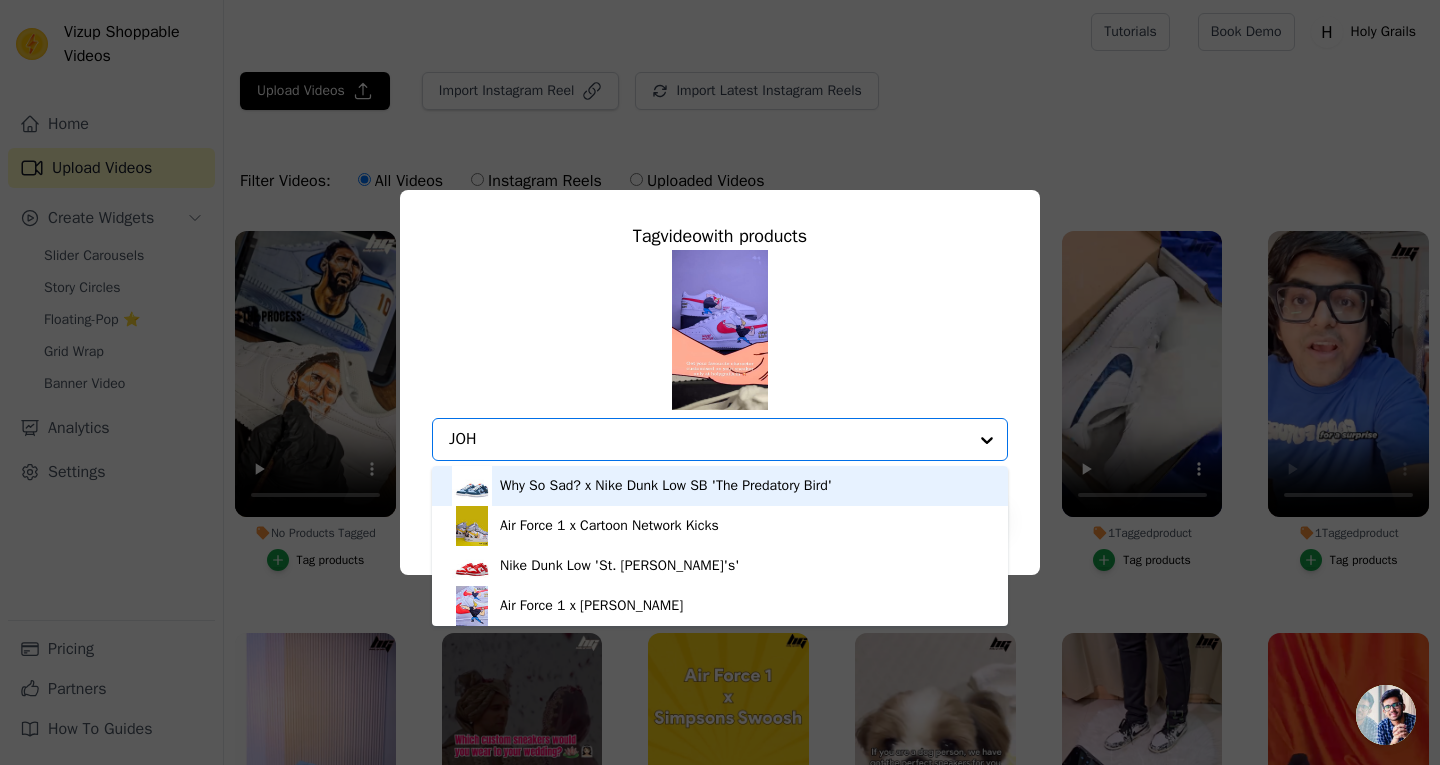 type on "JOHN" 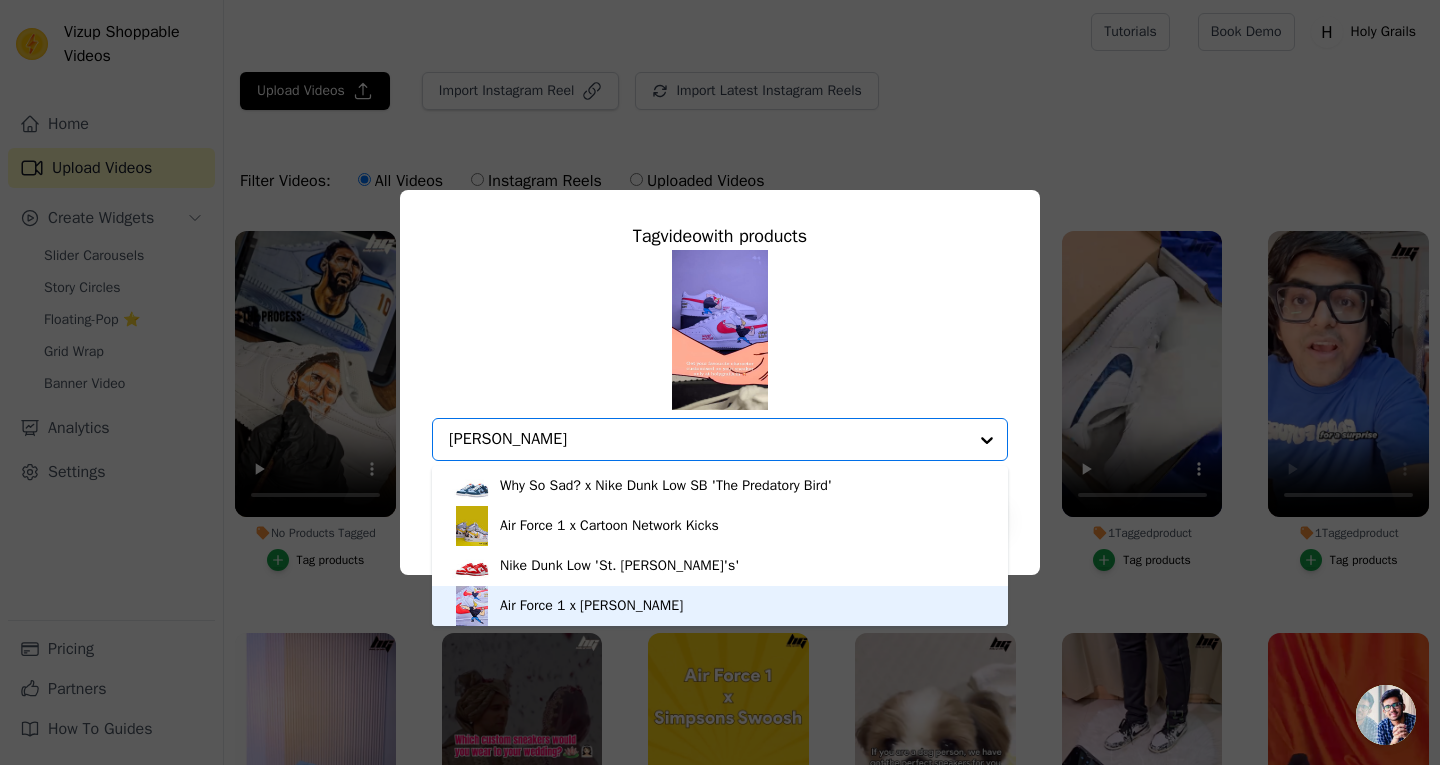 click on "Air Force 1 x Johnny Bravo" at bounding box center [591, 606] 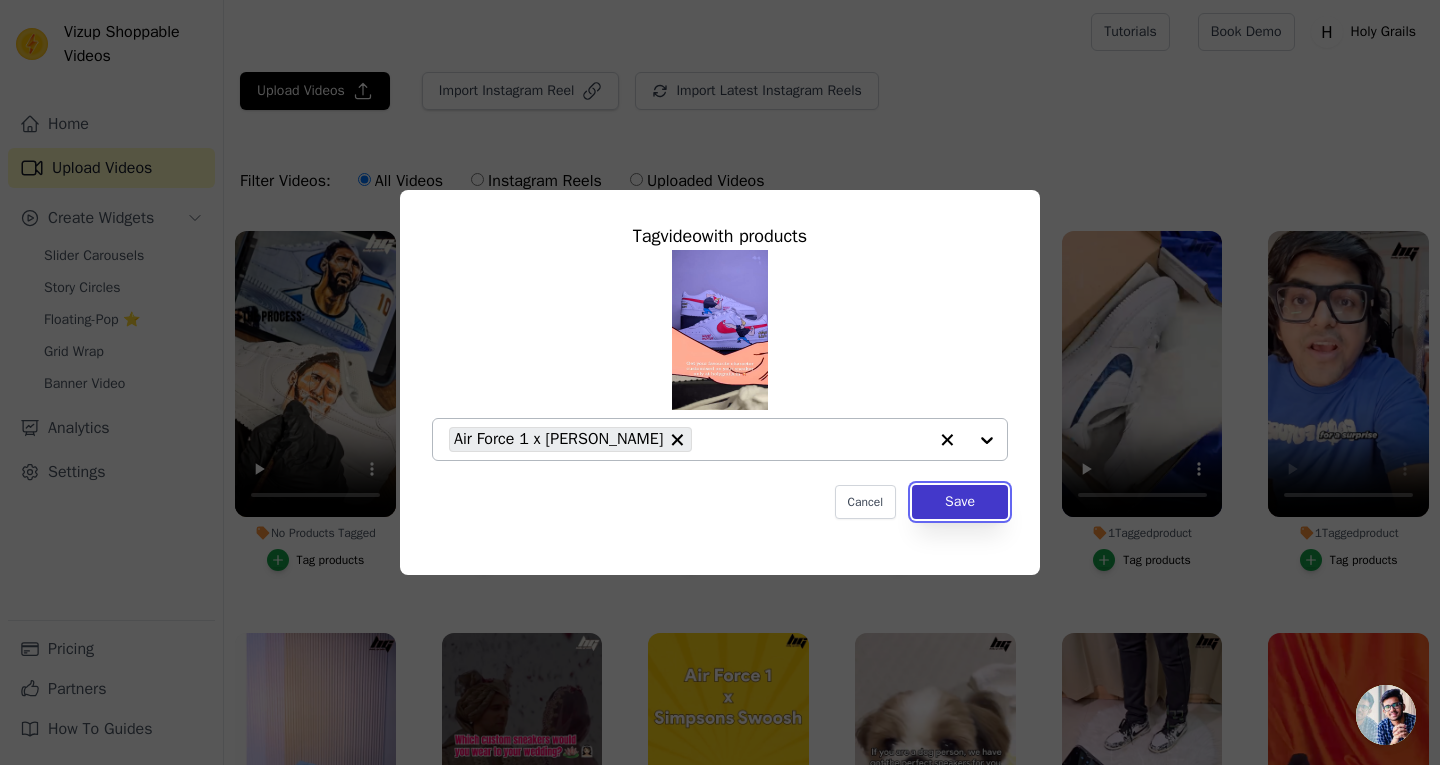 click on "Save" at bounding box center [960, 502] 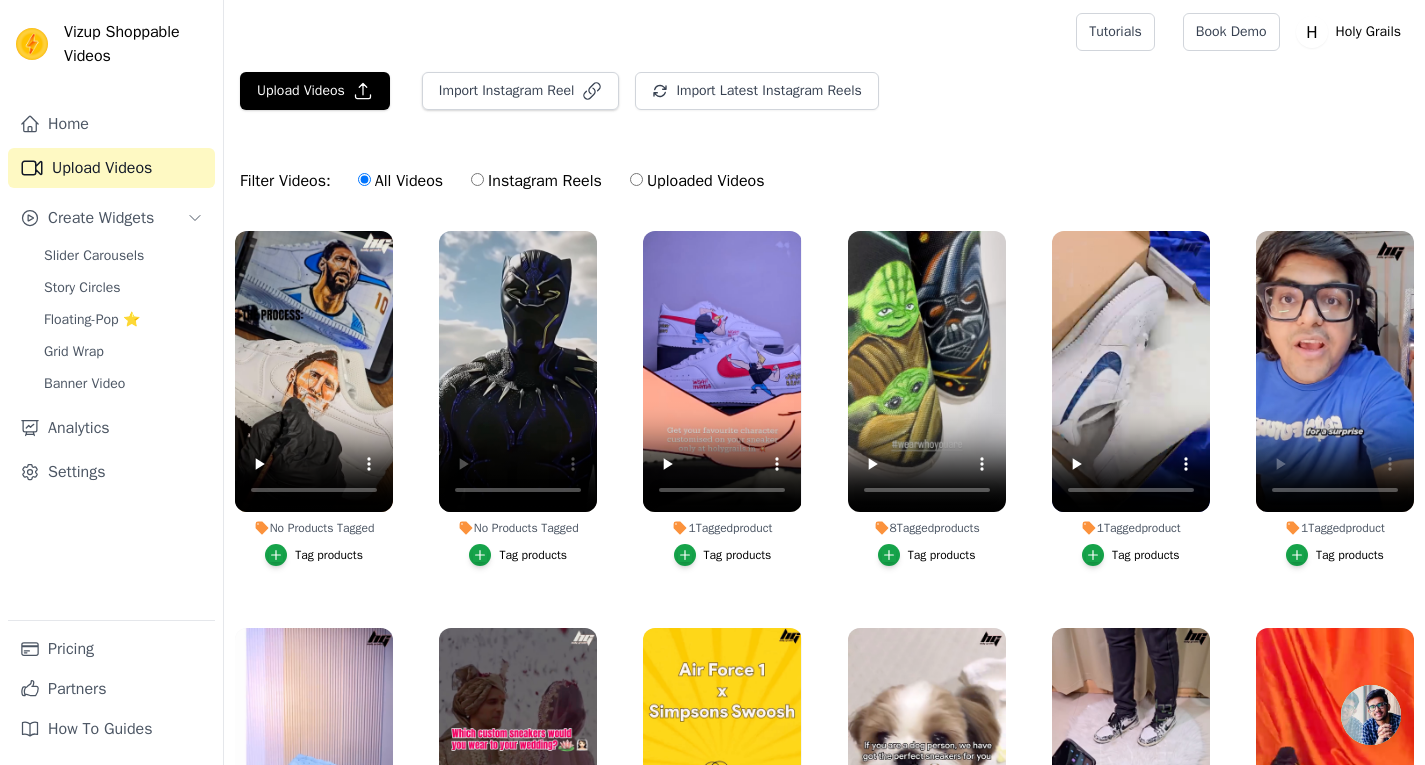 click on "Tag products" at bounding box center (533, 555) 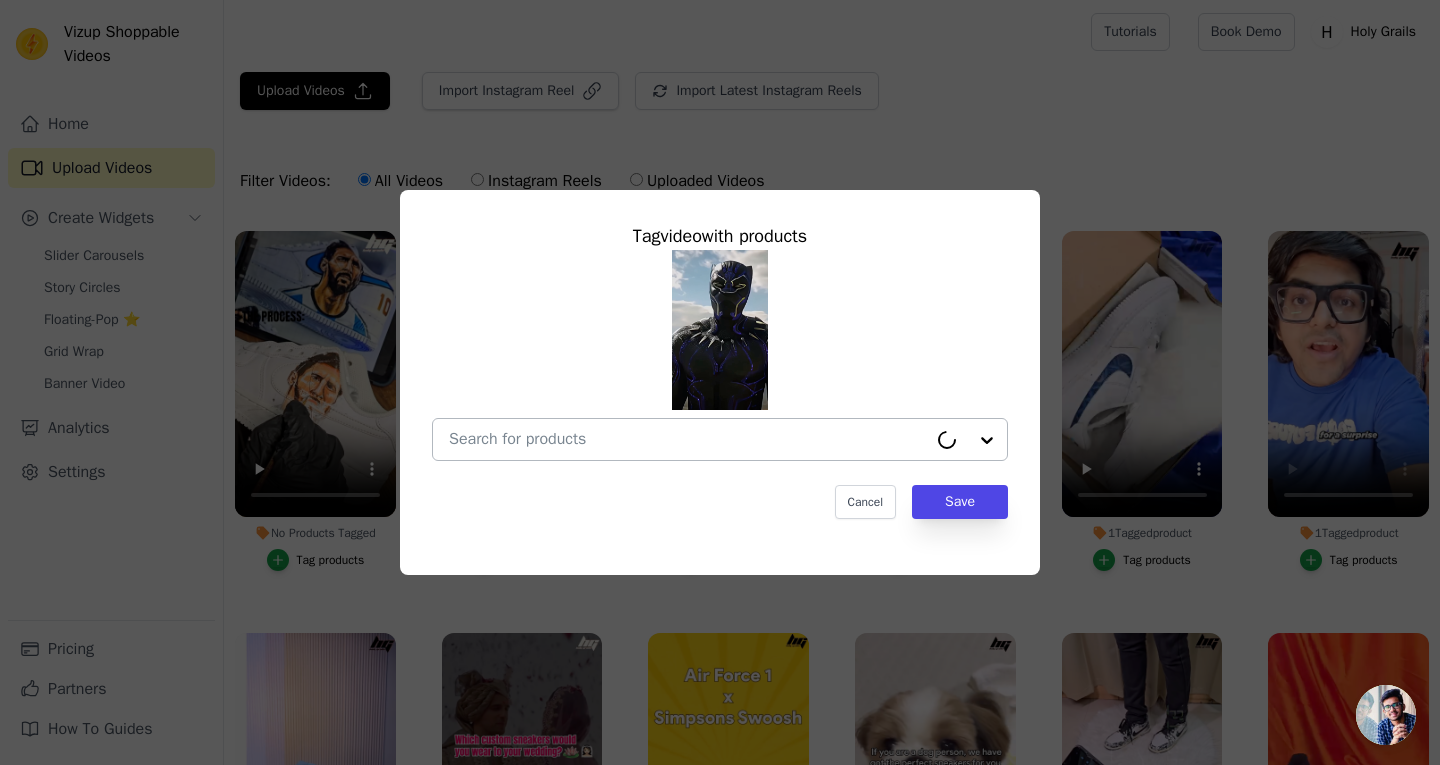 click on "No Products Tagged     Tag  video  with products                         Cancel   Save     Tag products" at bounding box center (688, 439) 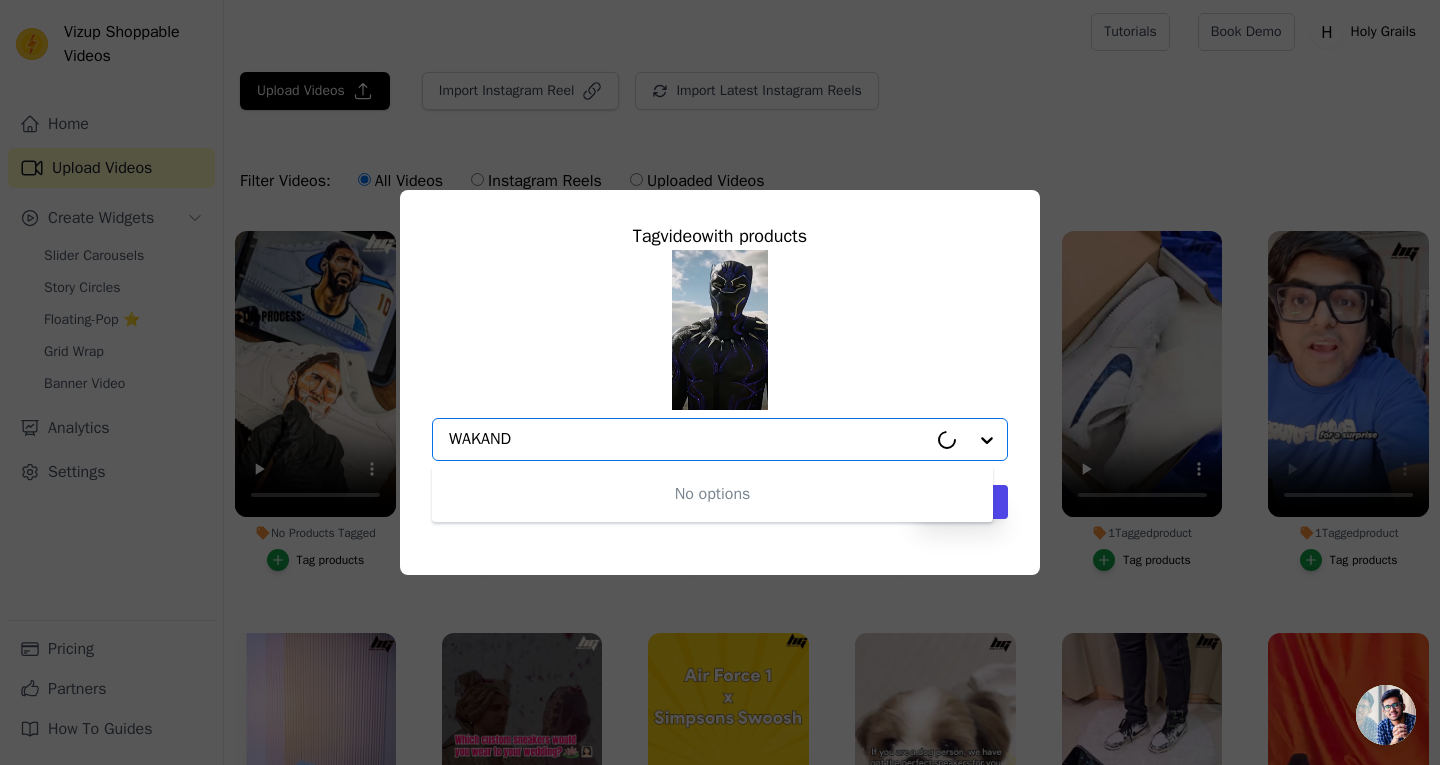 type on "WAKANDA" 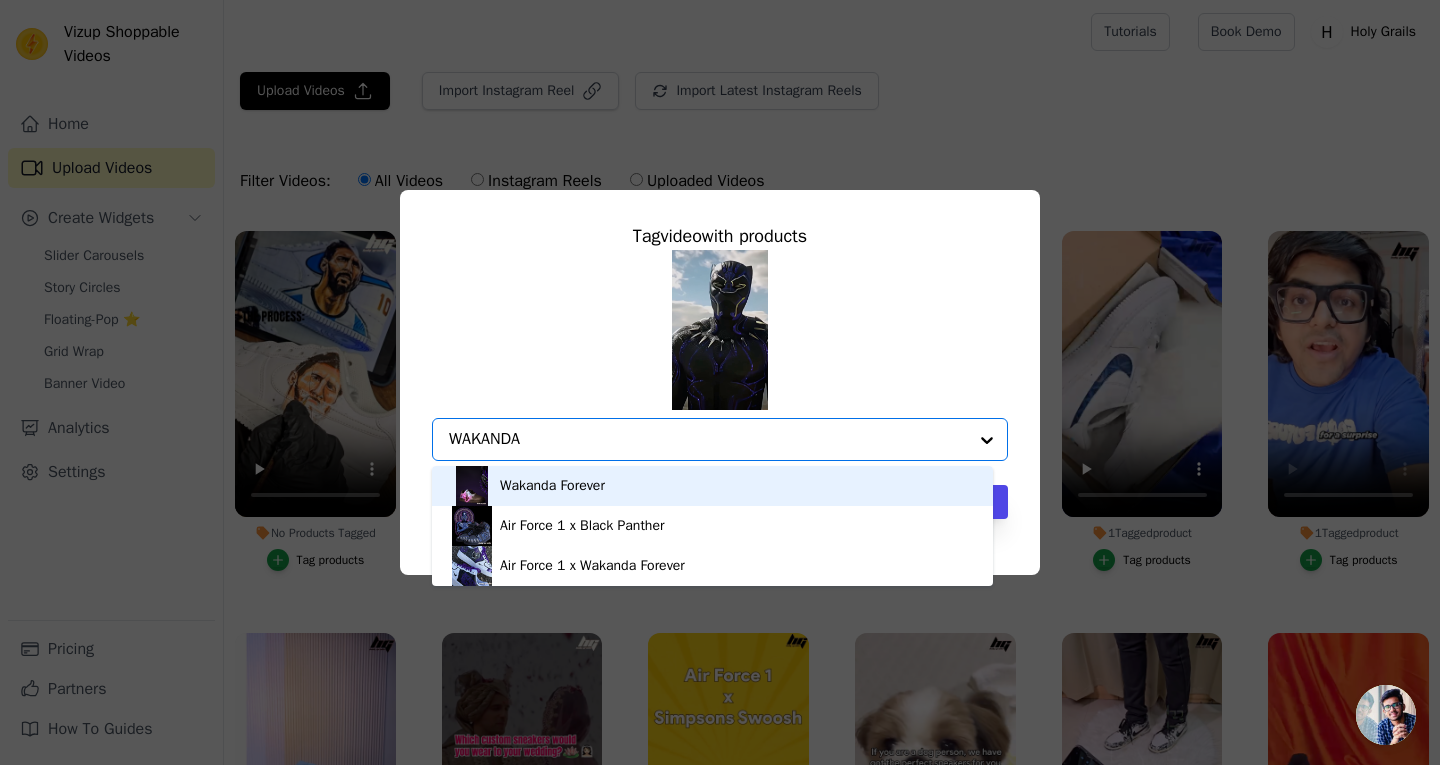 click on "Wakanda Forever" at bounding box center (552, 486) 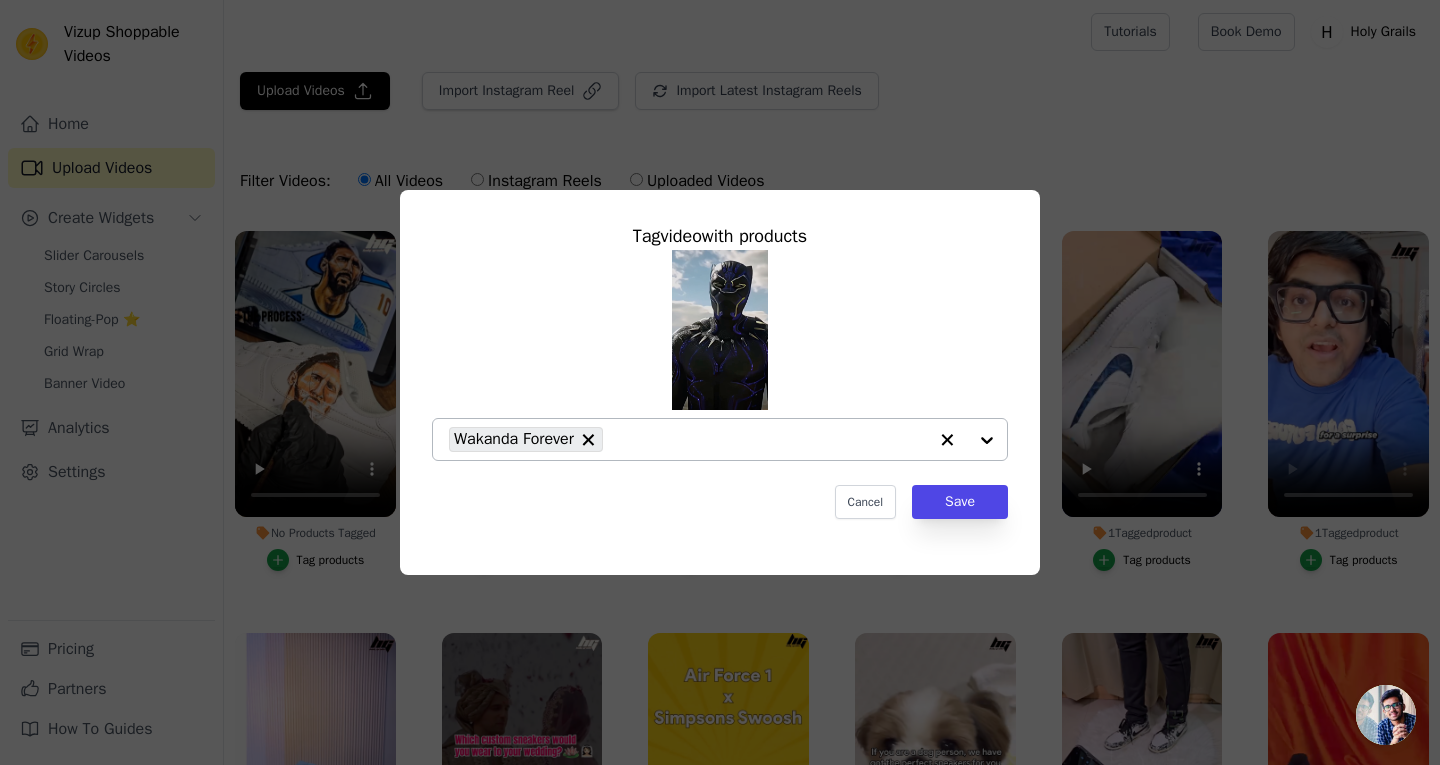 click on "No Products Tagged     Tag  video  with products           Wakanda Forever                   Cancel   Save     Tag products" 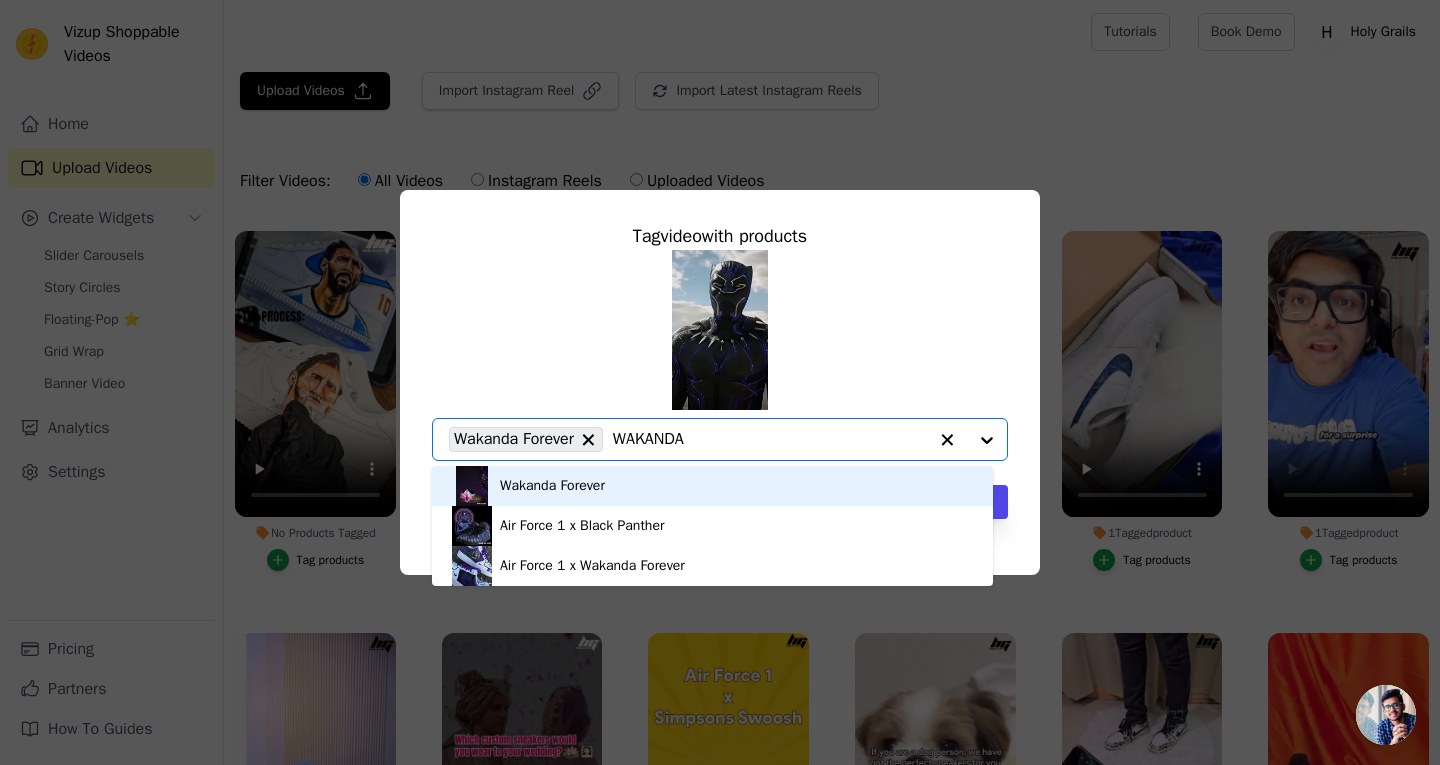 type on "WAKANDA" 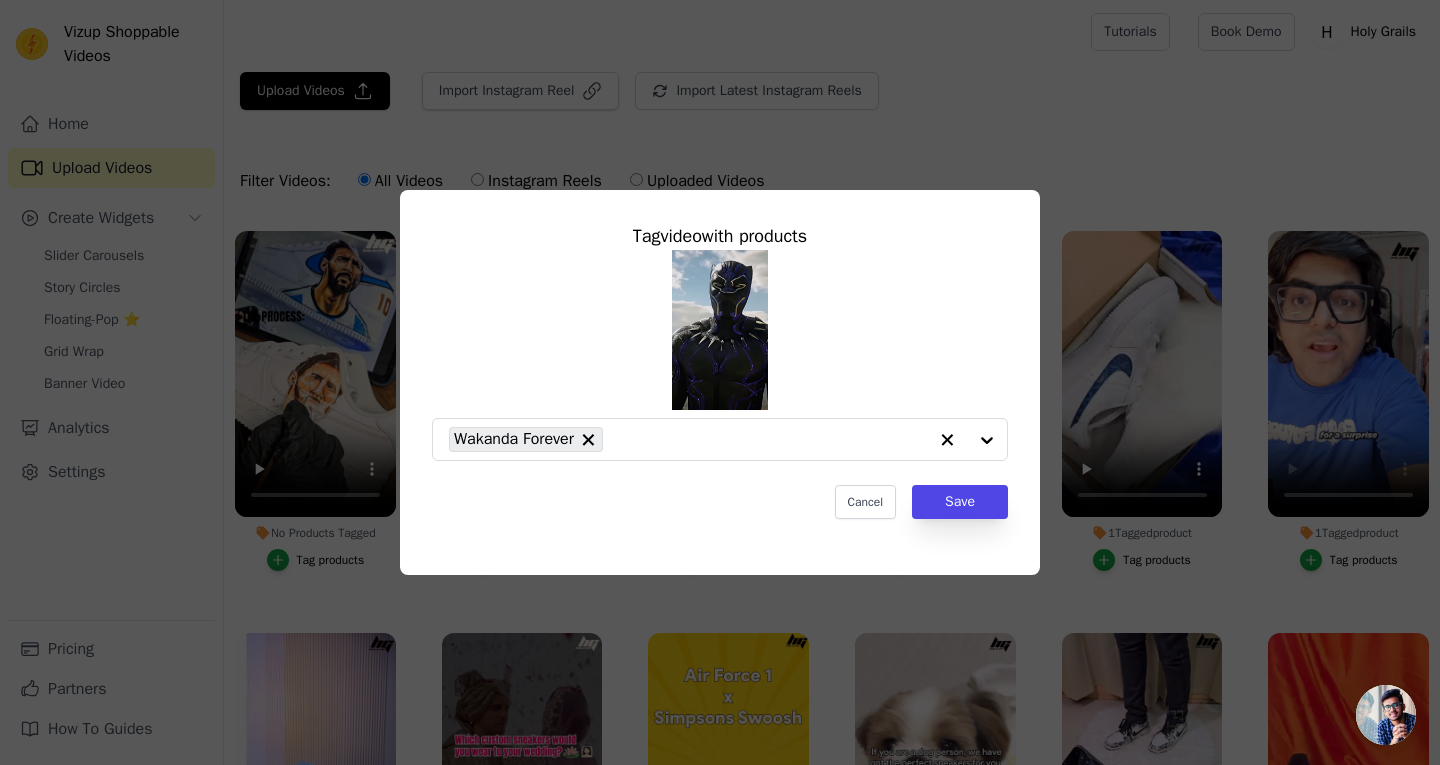 click on "Wakanda Forever" at bounding box center [720, 355] 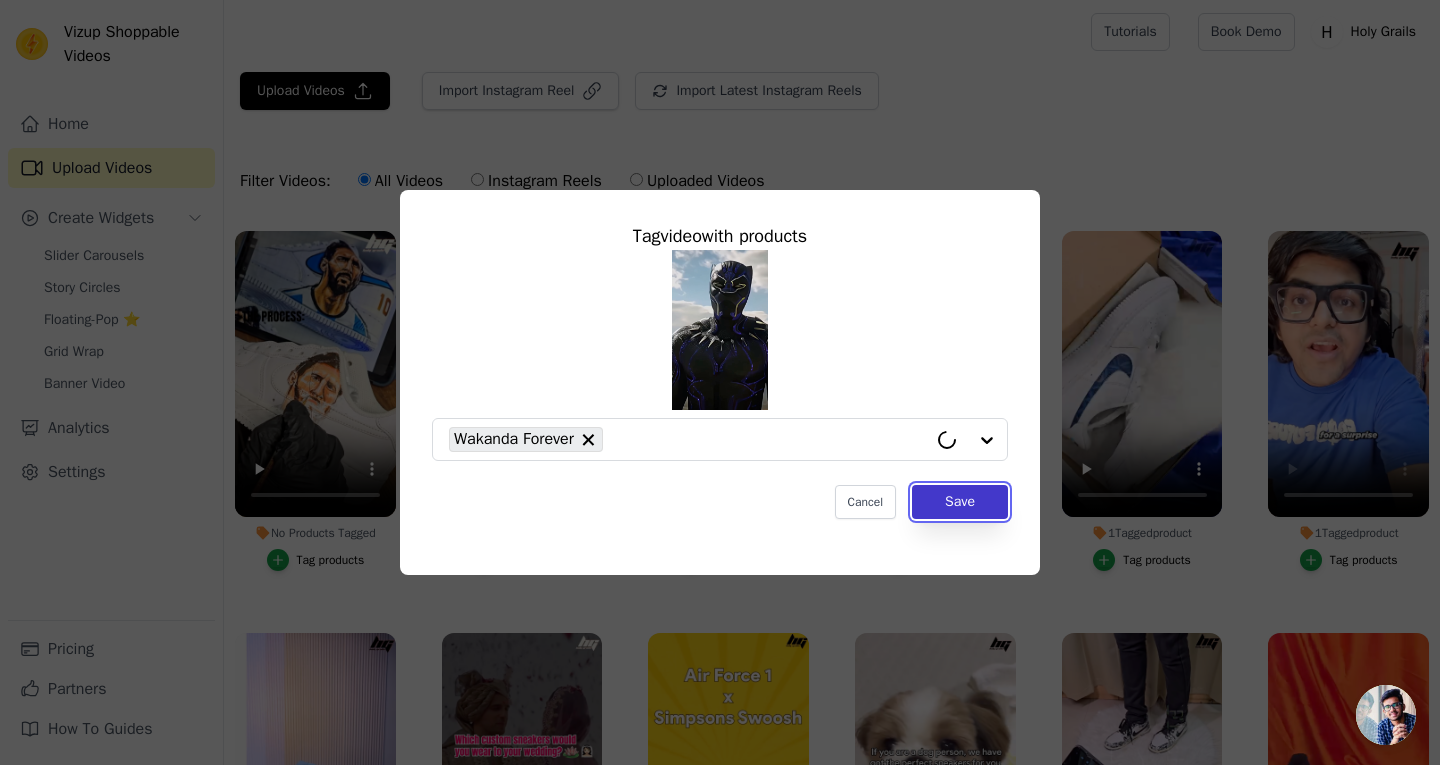 click on "Save" at bounding box center [960, 502] 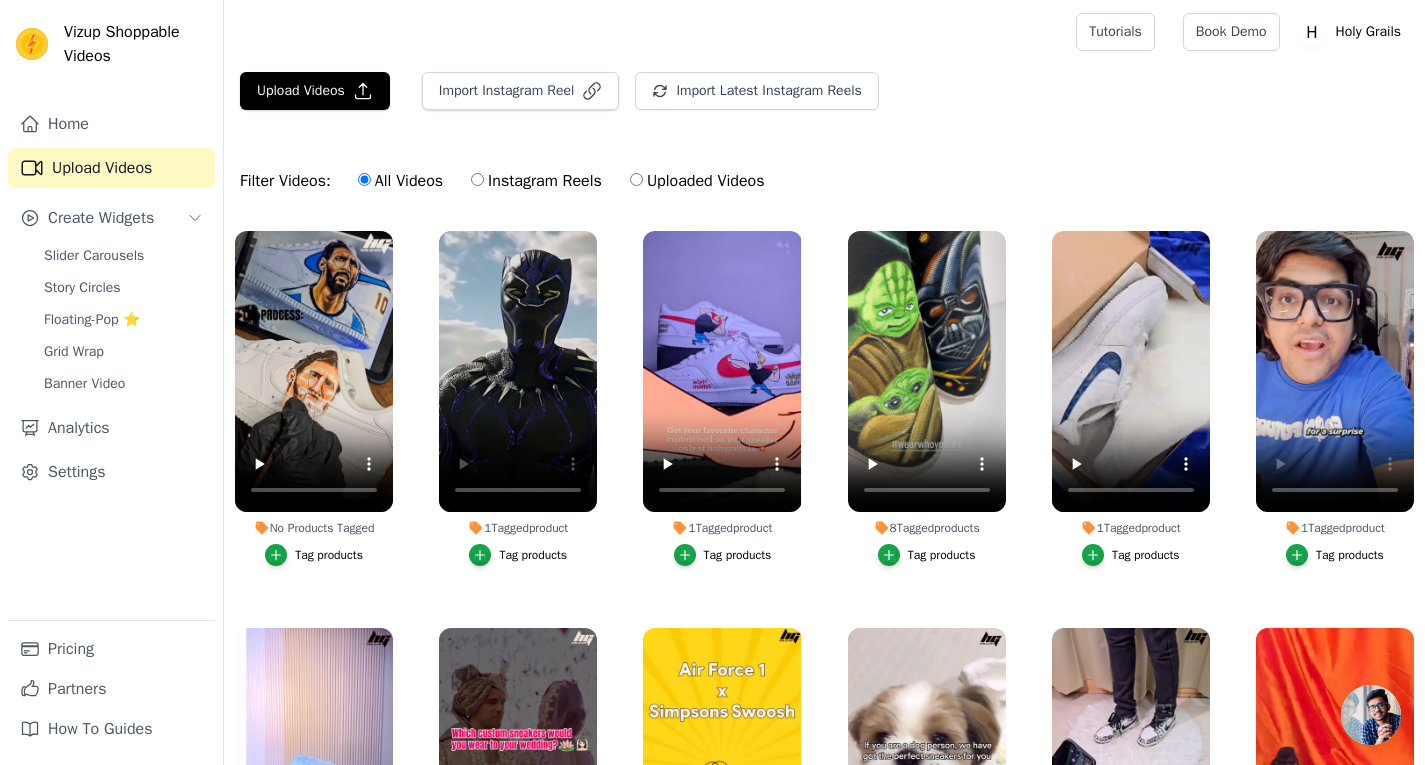 click on "No Products Tagged       Tag products" at bounding box center [314, 402] 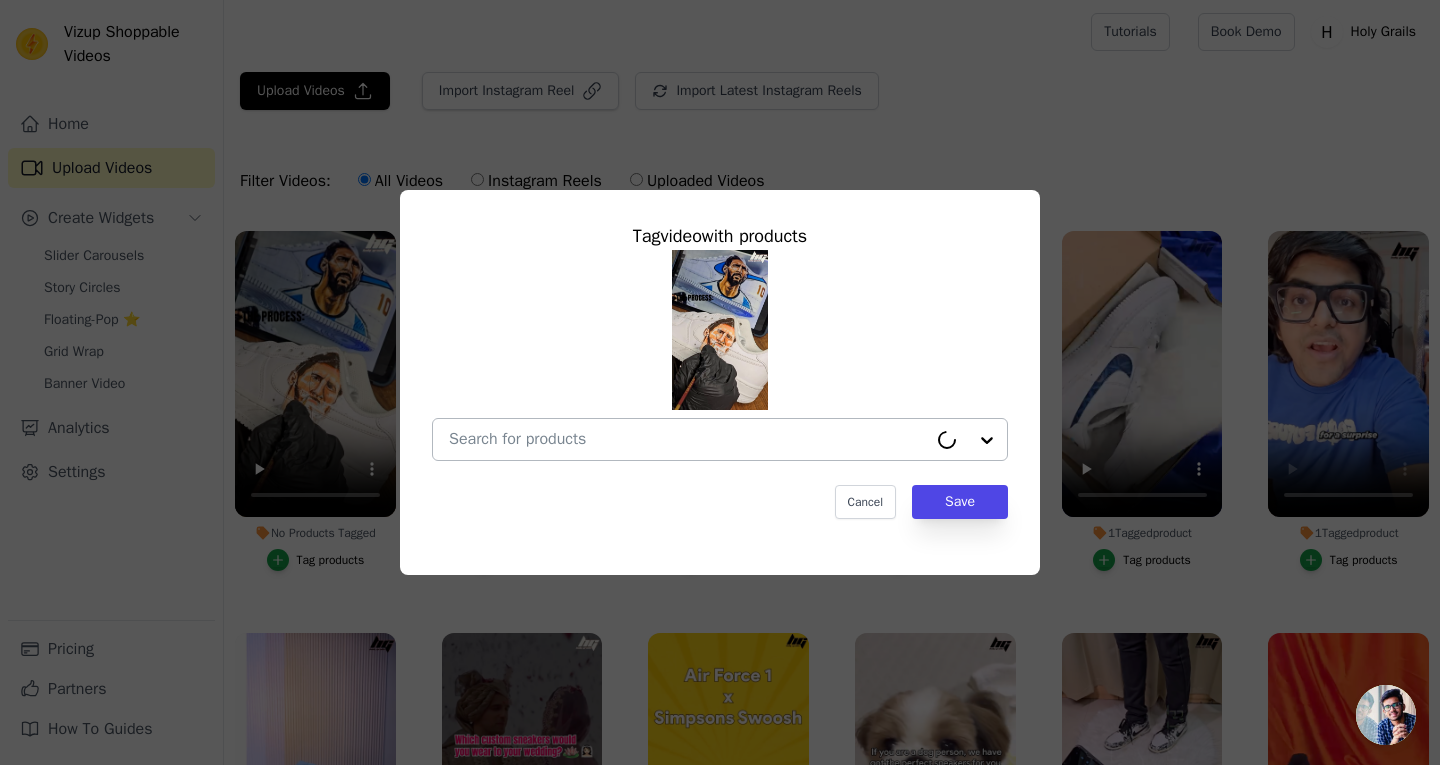click at bounding box center [688, 439] 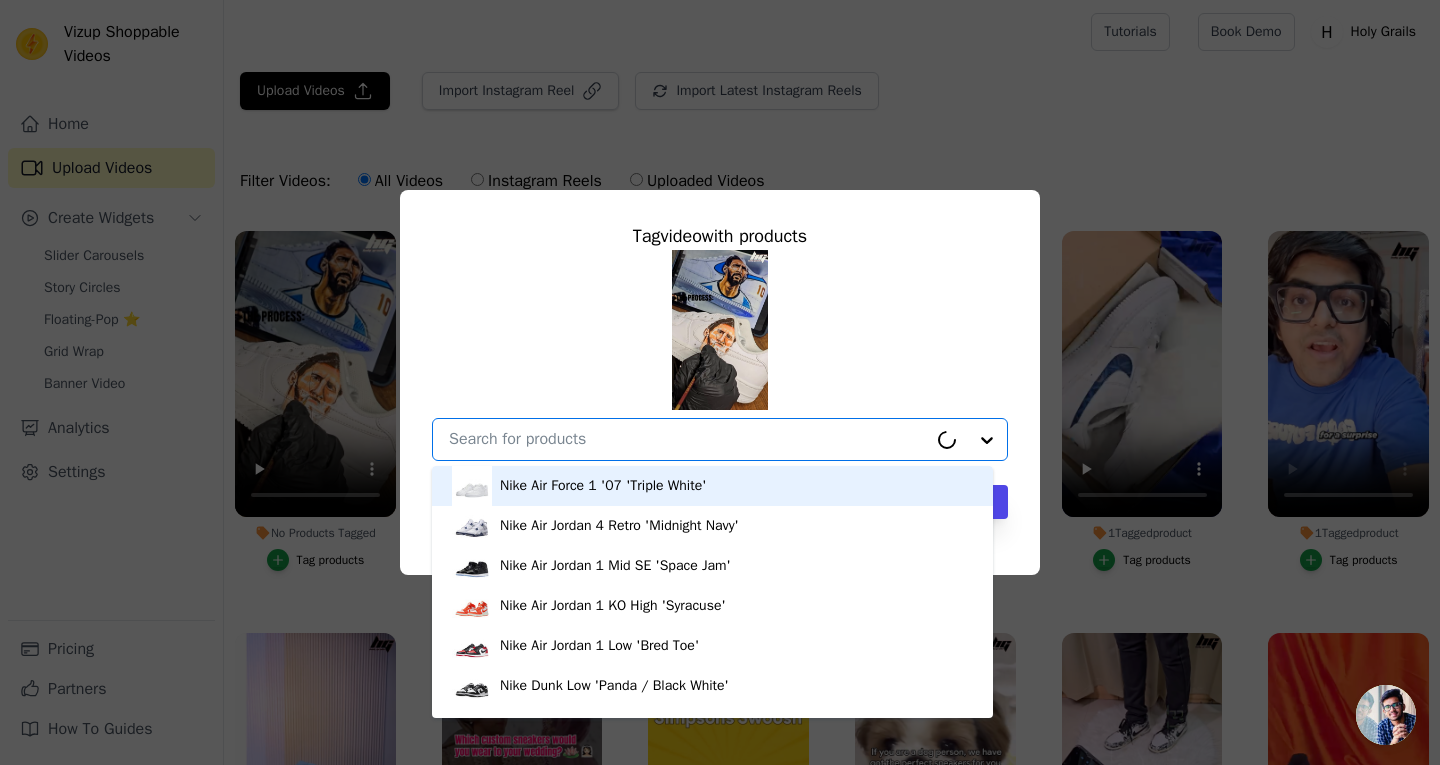 click on "No Products Tagged     Tag  video  with products         Nike Air Force 1 '07 'Triple White'     Nike Air Jordan 4 Retro 'Midnight Navy'     Nike Air Jordan 1 Mid SE 'Space Jam'     Nike Air Jordan 1 KO High 'Syracuse'     Nike Air Jordan 1 Low 'Bred Toe'     Nike Dunk Low 'Panda / Black White'     Nike Air Jordan 1 Retro Low OG 'UNC /Powder Blue'     Nike Air Jordan 1 Retro High OG 'Taxi / Yellow Toe'     Adidas Yeezy Boost 350 V2 'Salt'     Adidas Yeezy Slides 'Resin'     The Holy Chamber - Sneaker Crates     Grail Shield Wipes     Air Force 1 x Marley X Monroe     Converse Canvas High x Duck Flex Kicks     Air Force 1 x Monochrome Florals     Nike Air Jordan 1 Mid 'Dark Teal Green'     Nike Wmns Air Jordan 1 Elevate Low 'University Blue'     Nike Air Jordan 1 Mid SE 'Sanddrift'     Nike Air Jordan 1 Low 'New Emerald'     Nike Air Jordan 1 Low 'Reverse Black Toe'     Nike Air Jordan 1 Low 'Reverse Bred'     Nike Air Jordan 1 Retro High OG 'Heritage'     Nike Air Jordan 1 Mid 'Chicago'" at bounding box center [688, 439] 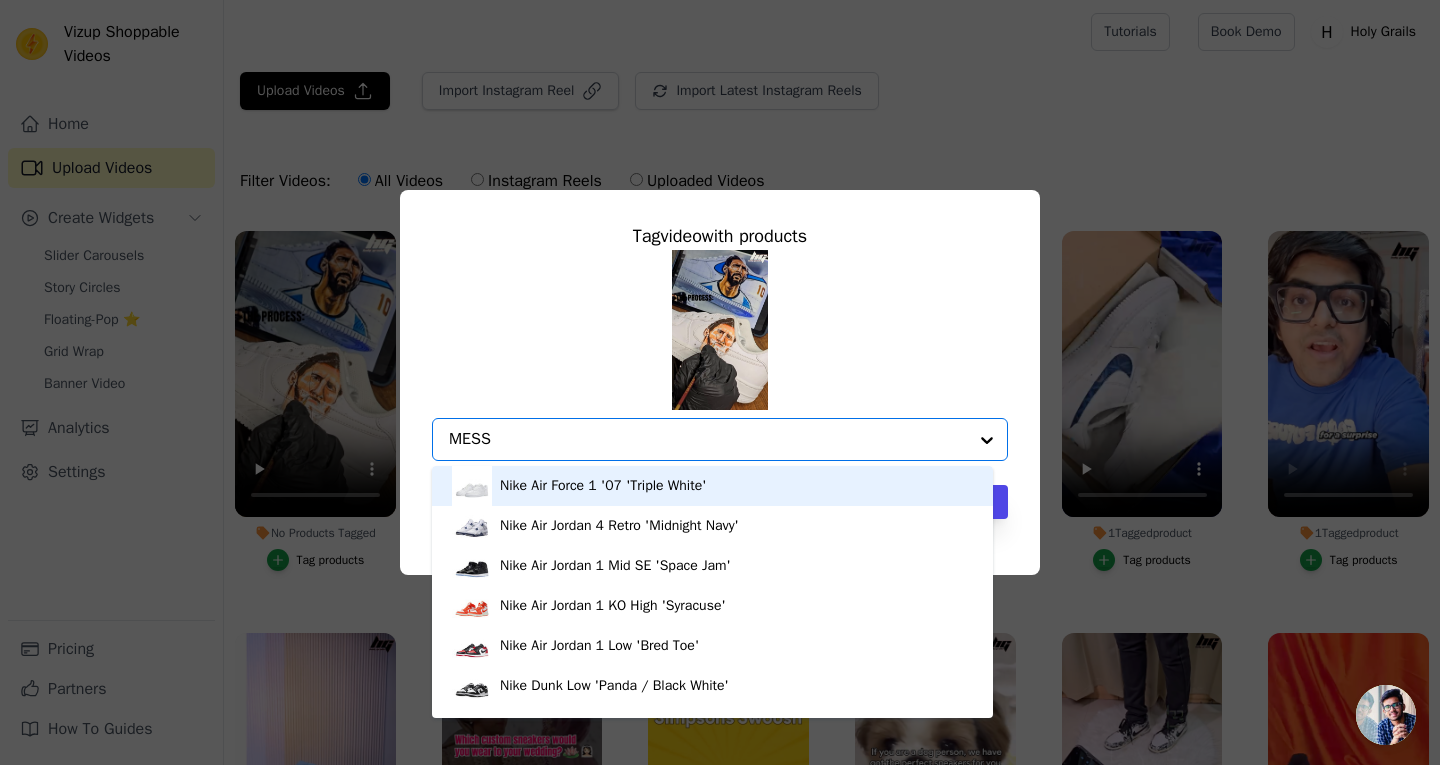 type on "MESSI" 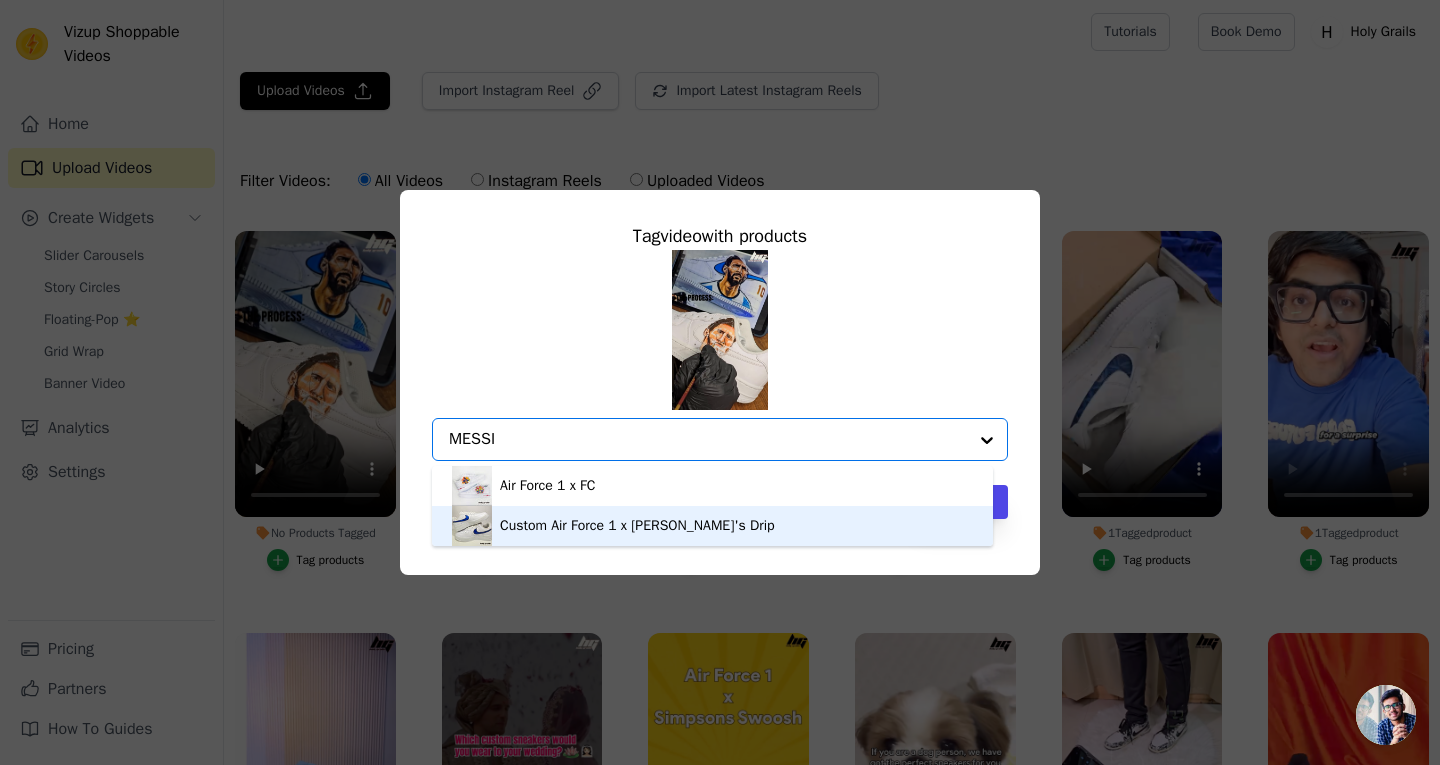 click on "Custom Air Force 1 x Messi's Drip" at bounding box center [712, 526] 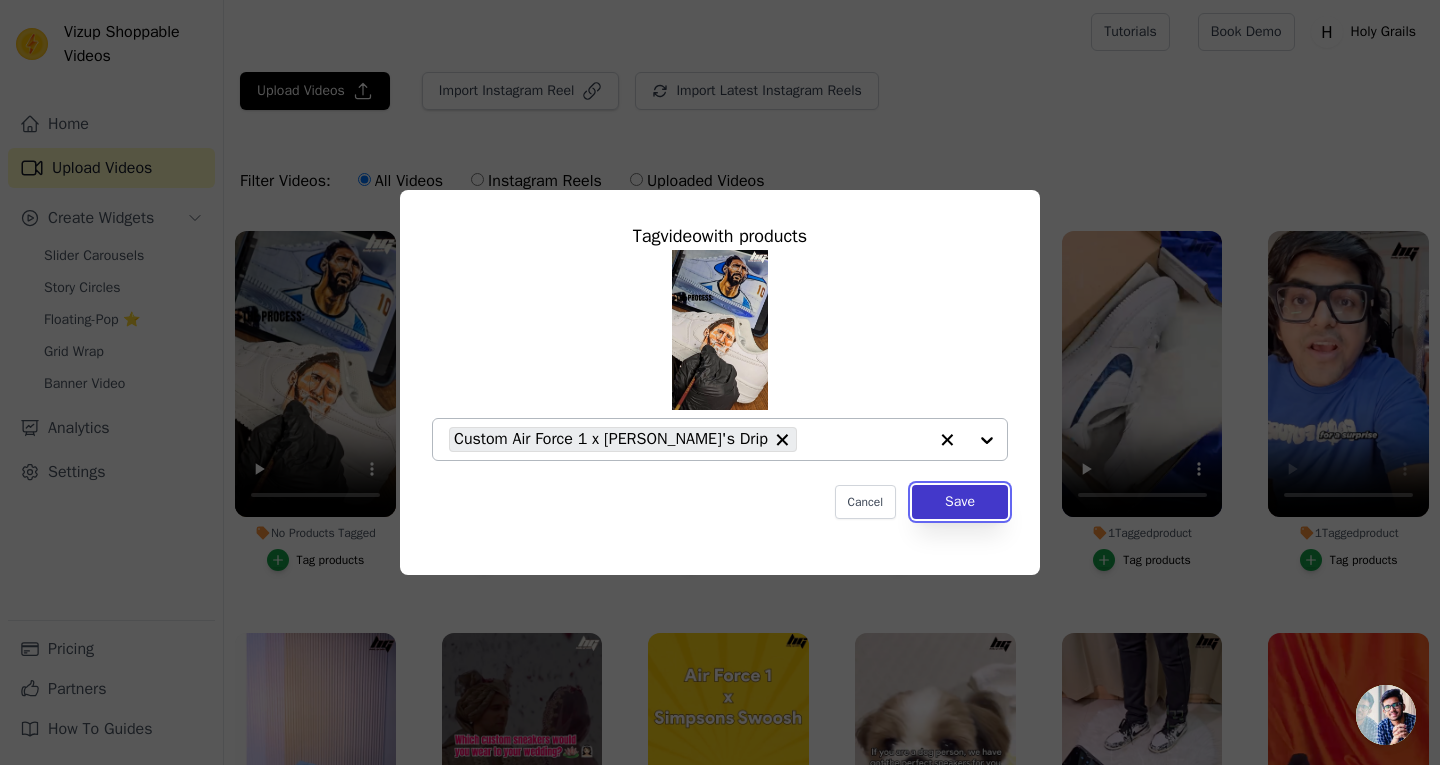 click on "Save" at bounding box center [960, 502] 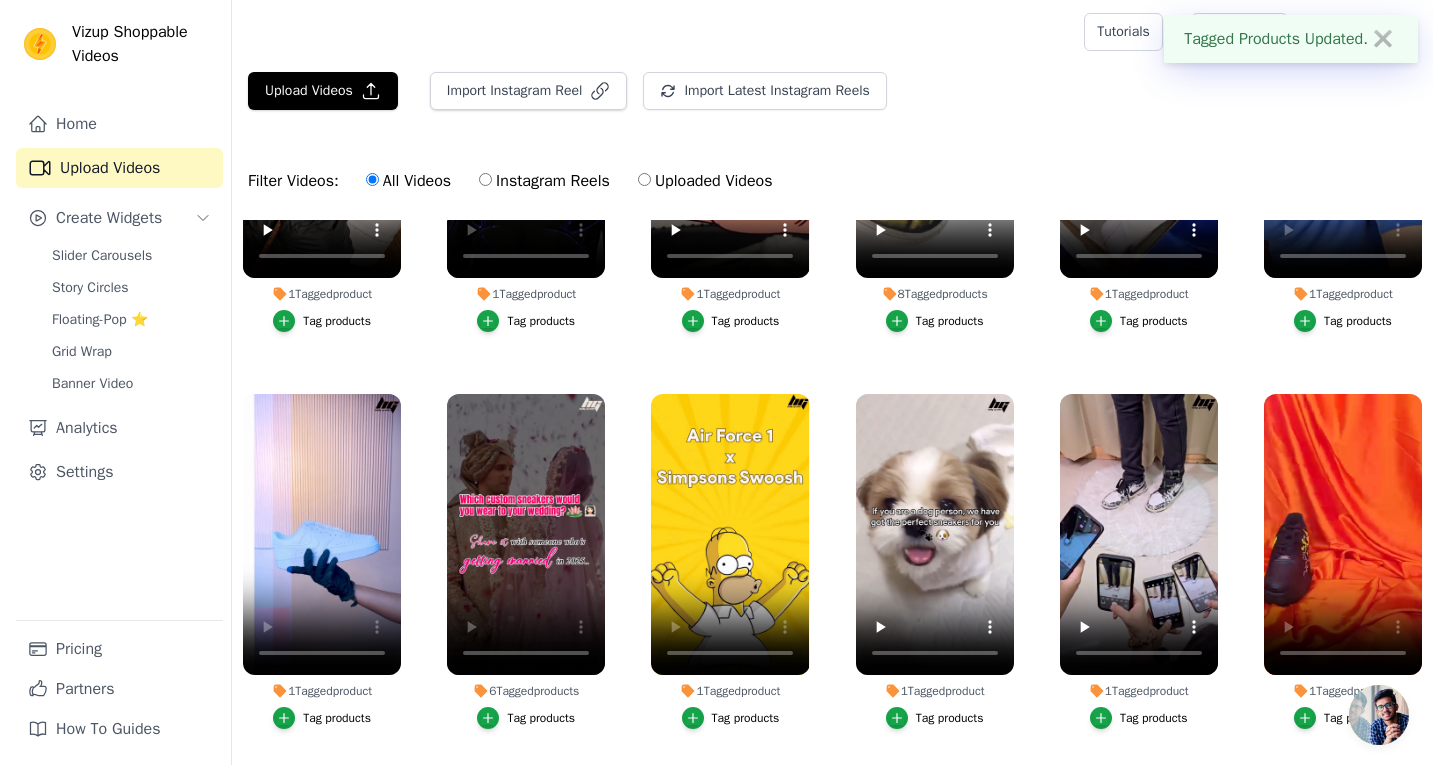 scroll, scrollTop: 0, scrollLeft: 0, axis: both 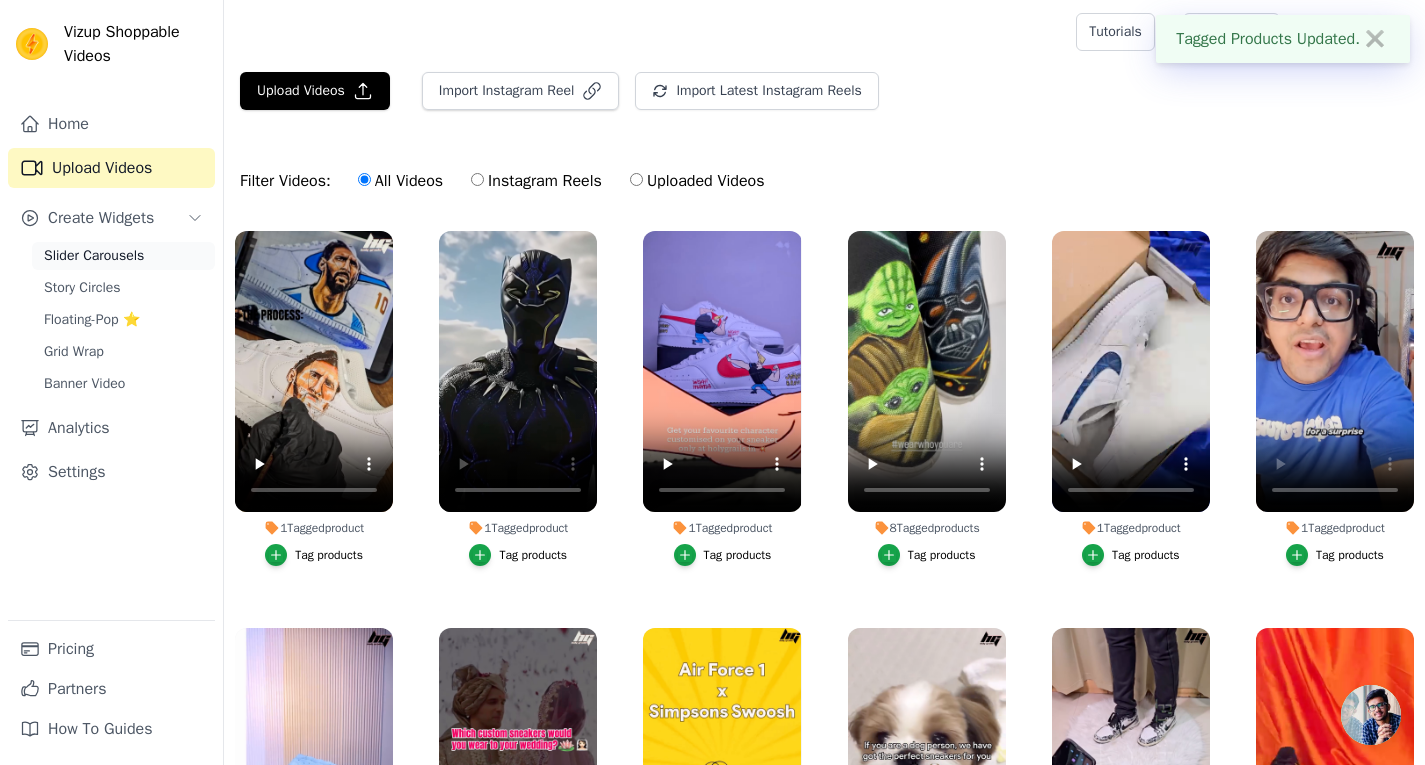 click on "Slider Carousels" at bounding box center (123, 256) 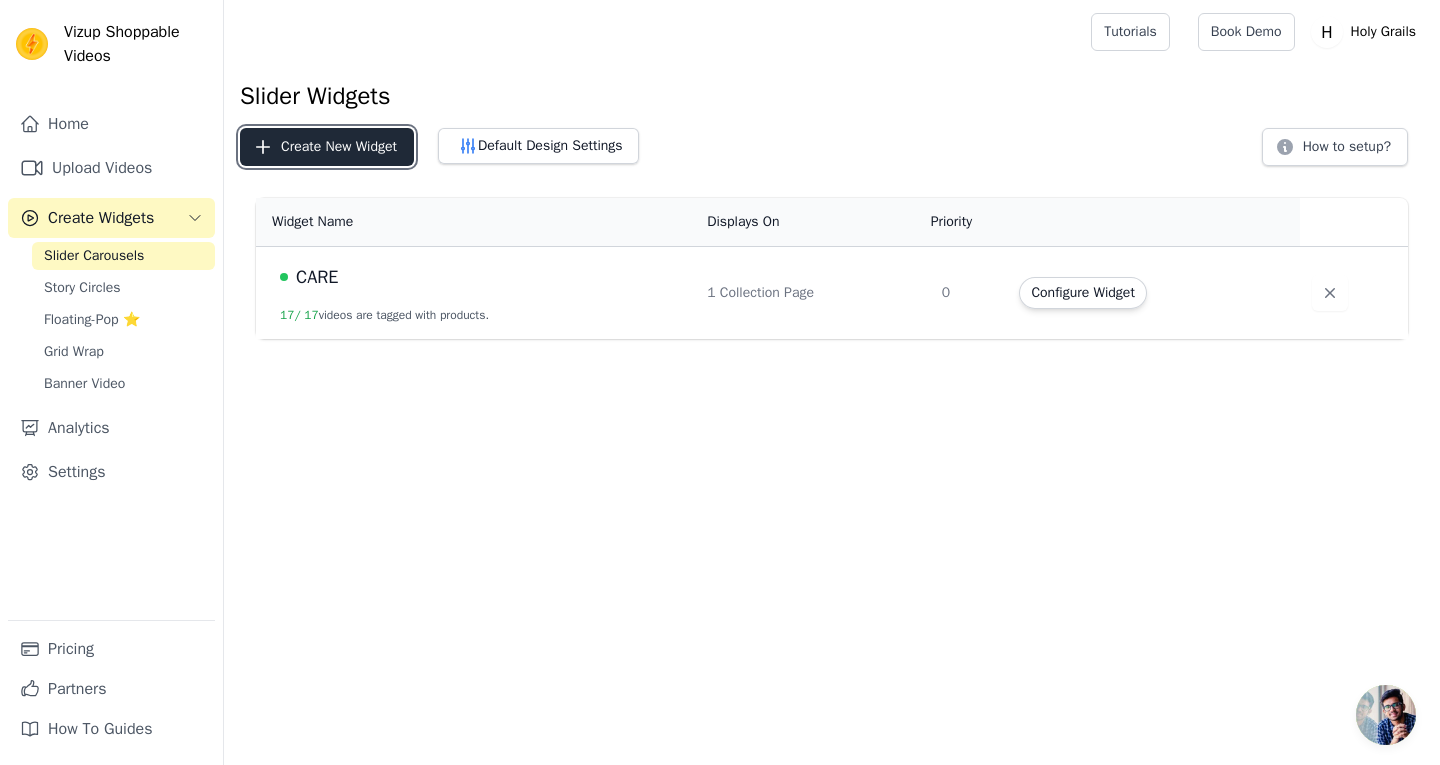 click on "Create New Widget" at bounding box center [327, 147] 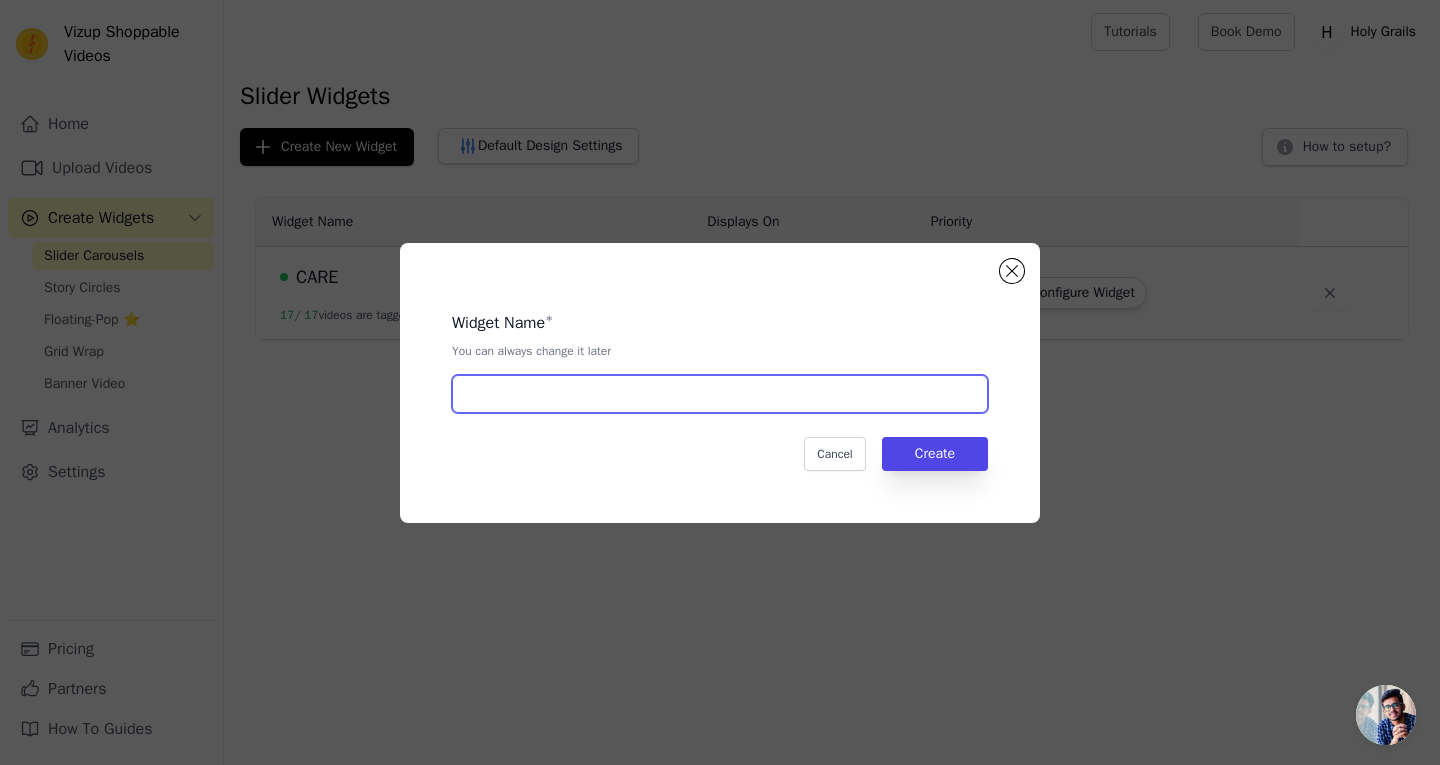 click at bounding box center [720, 394] 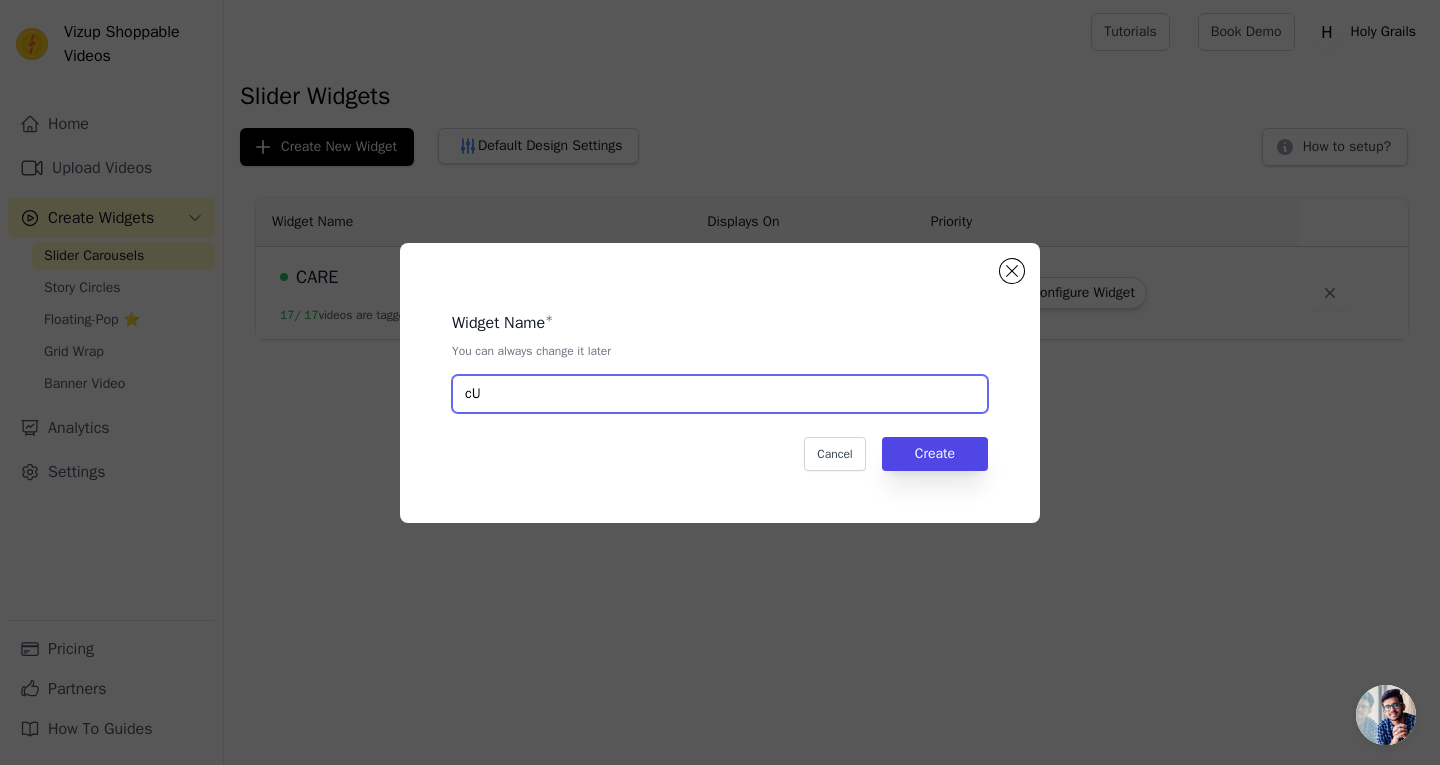 type on "c" 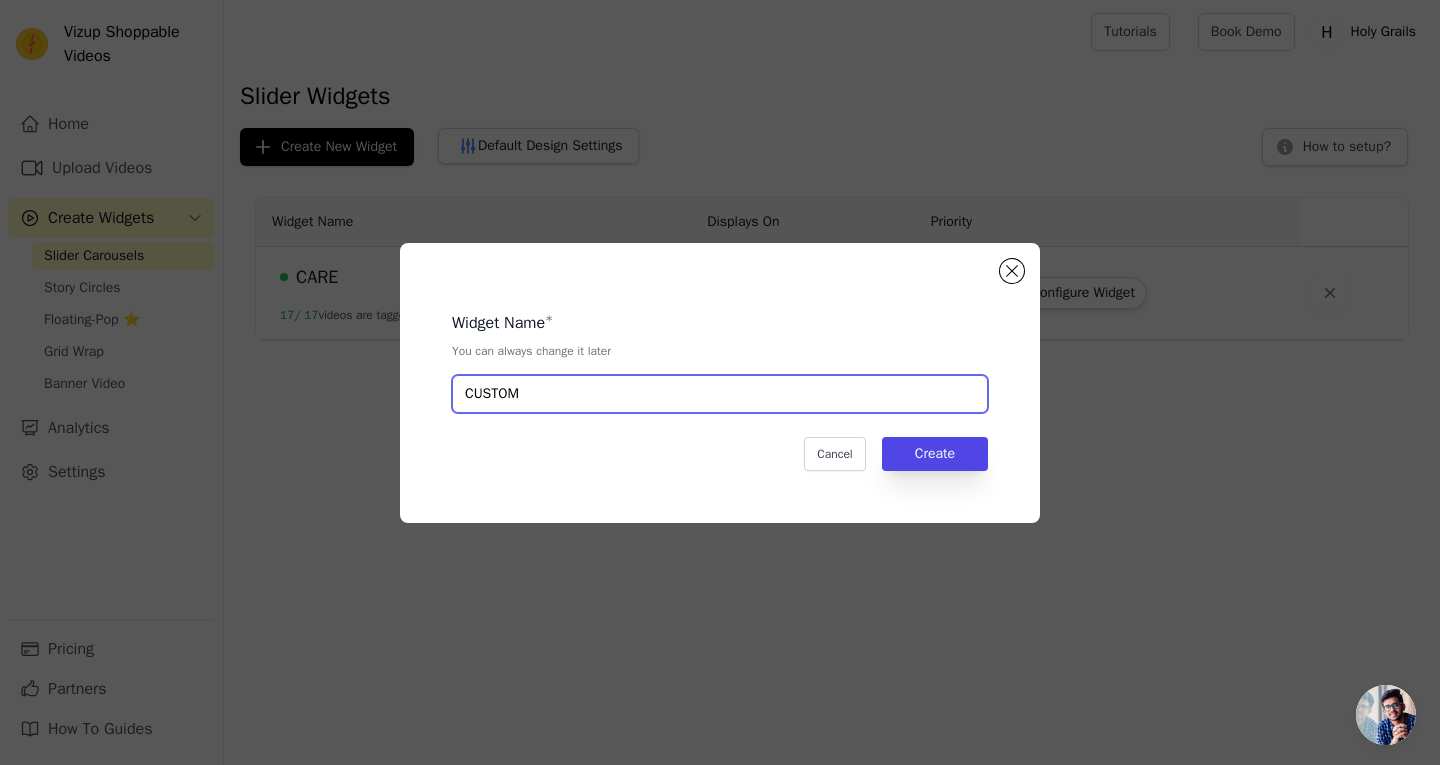 type on "CUSTOM" 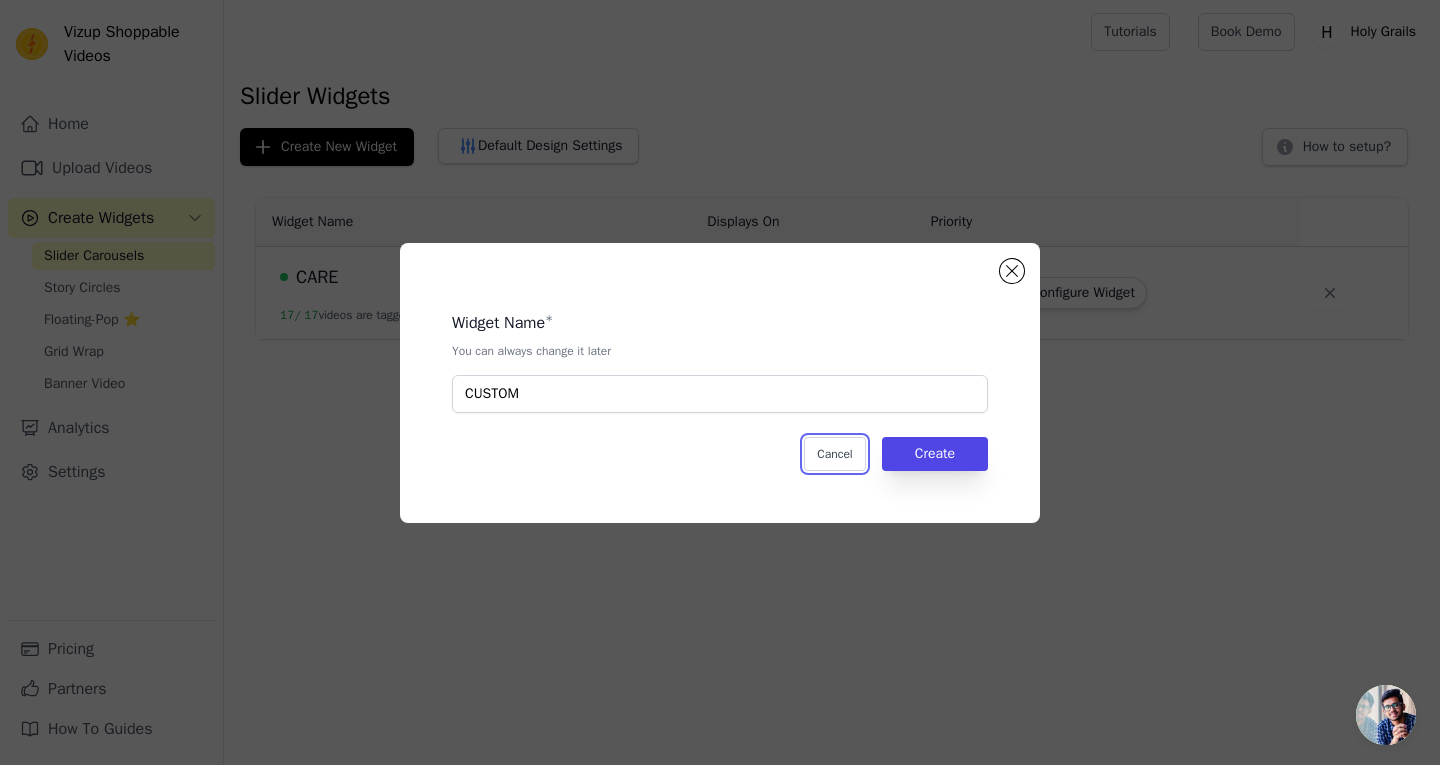 type 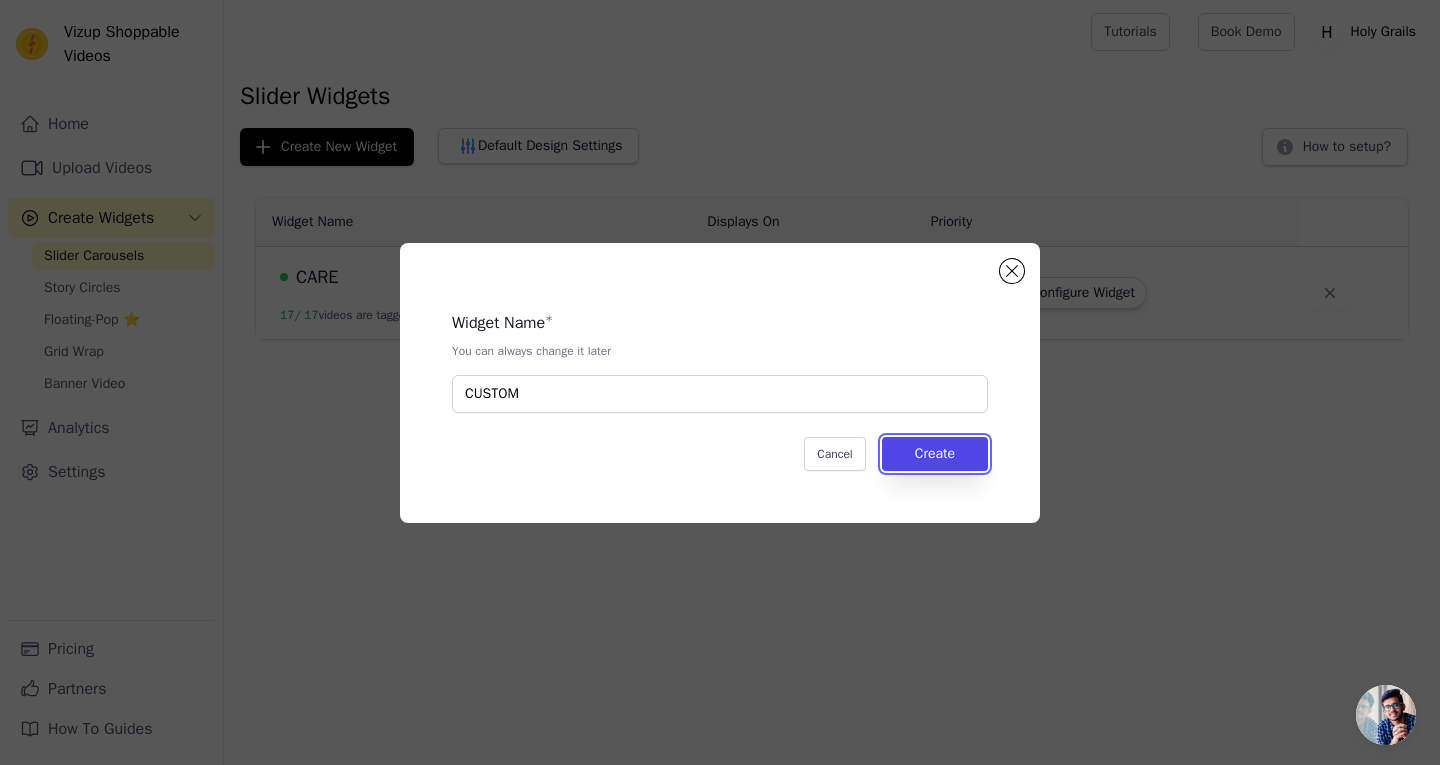 type 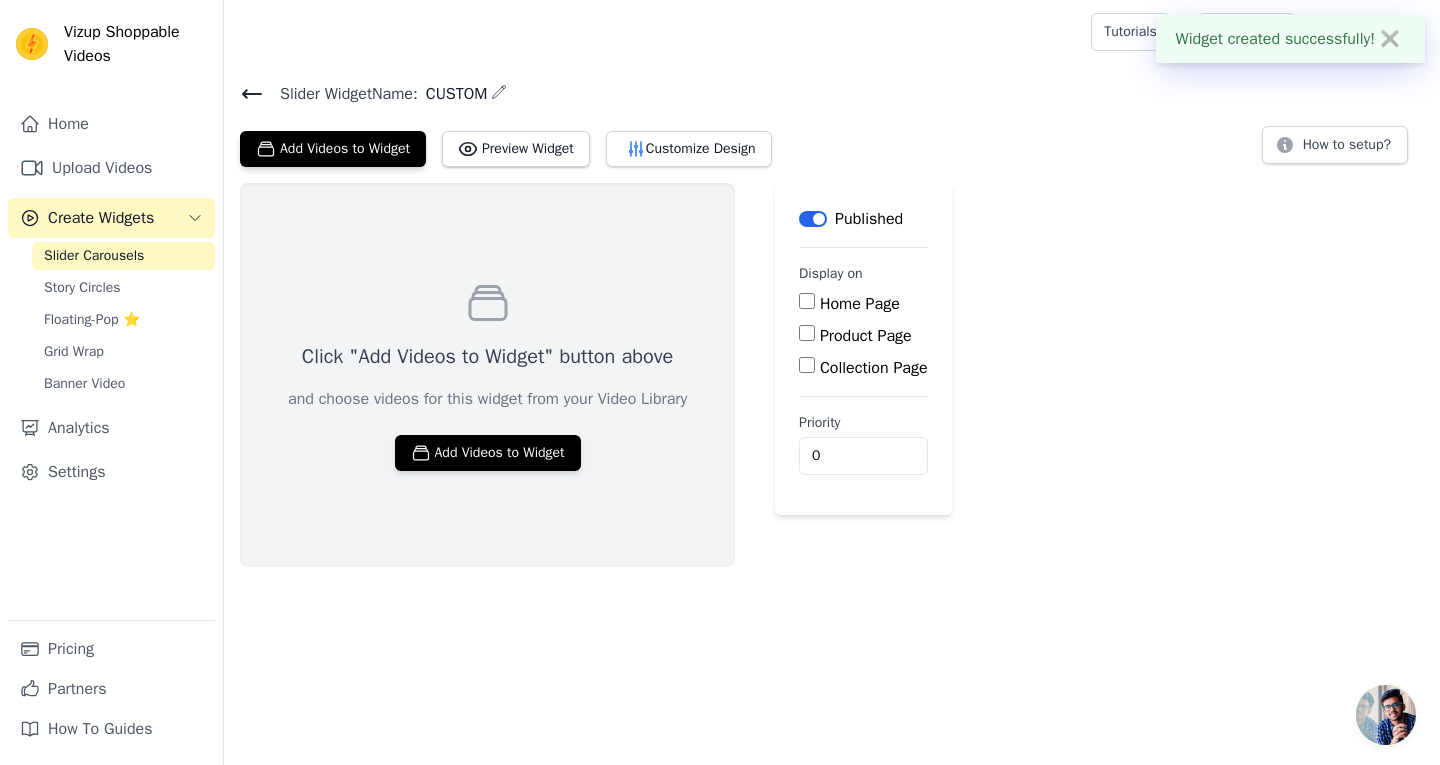 click on "Collection Page" at bounding box center (863, 368) 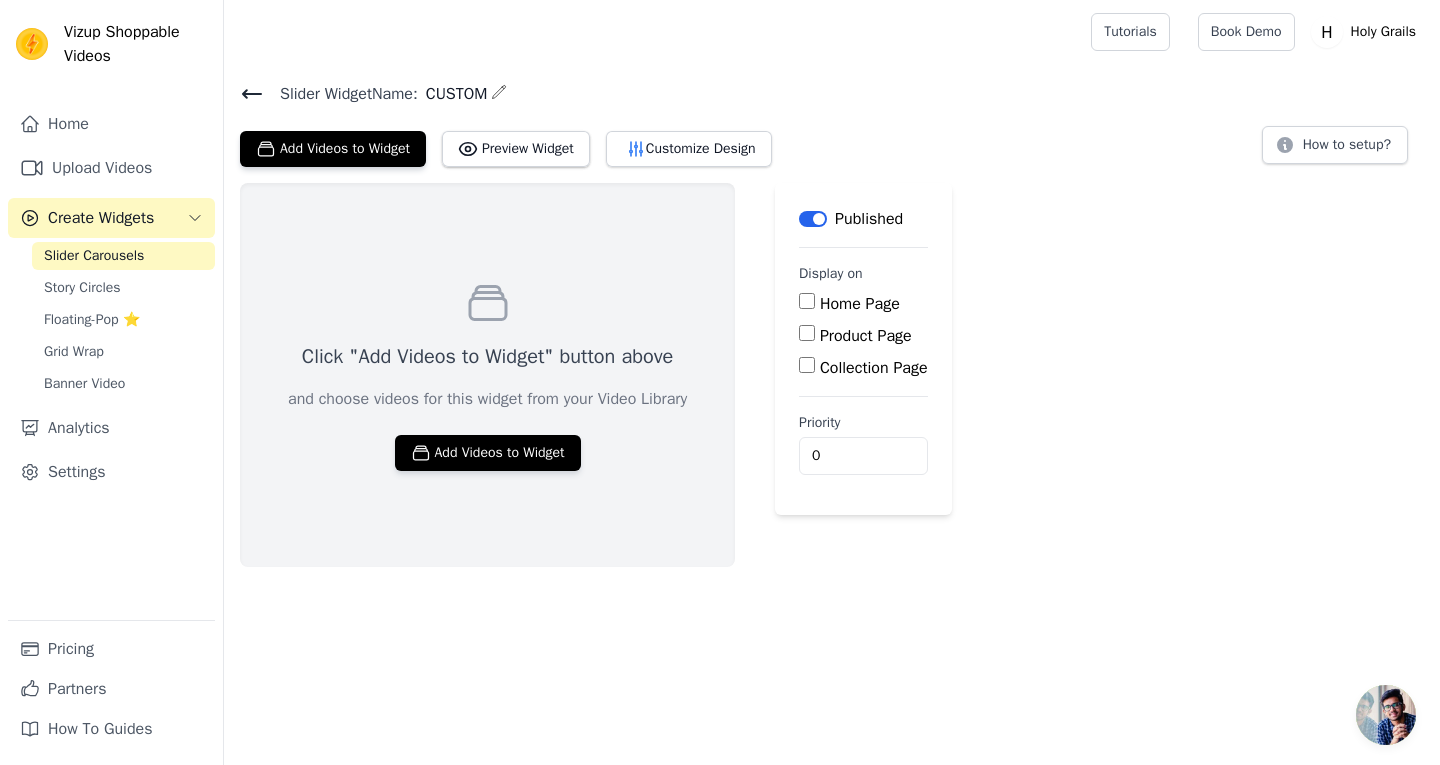 click on "Collection Page" at bounding box center (807, 365) 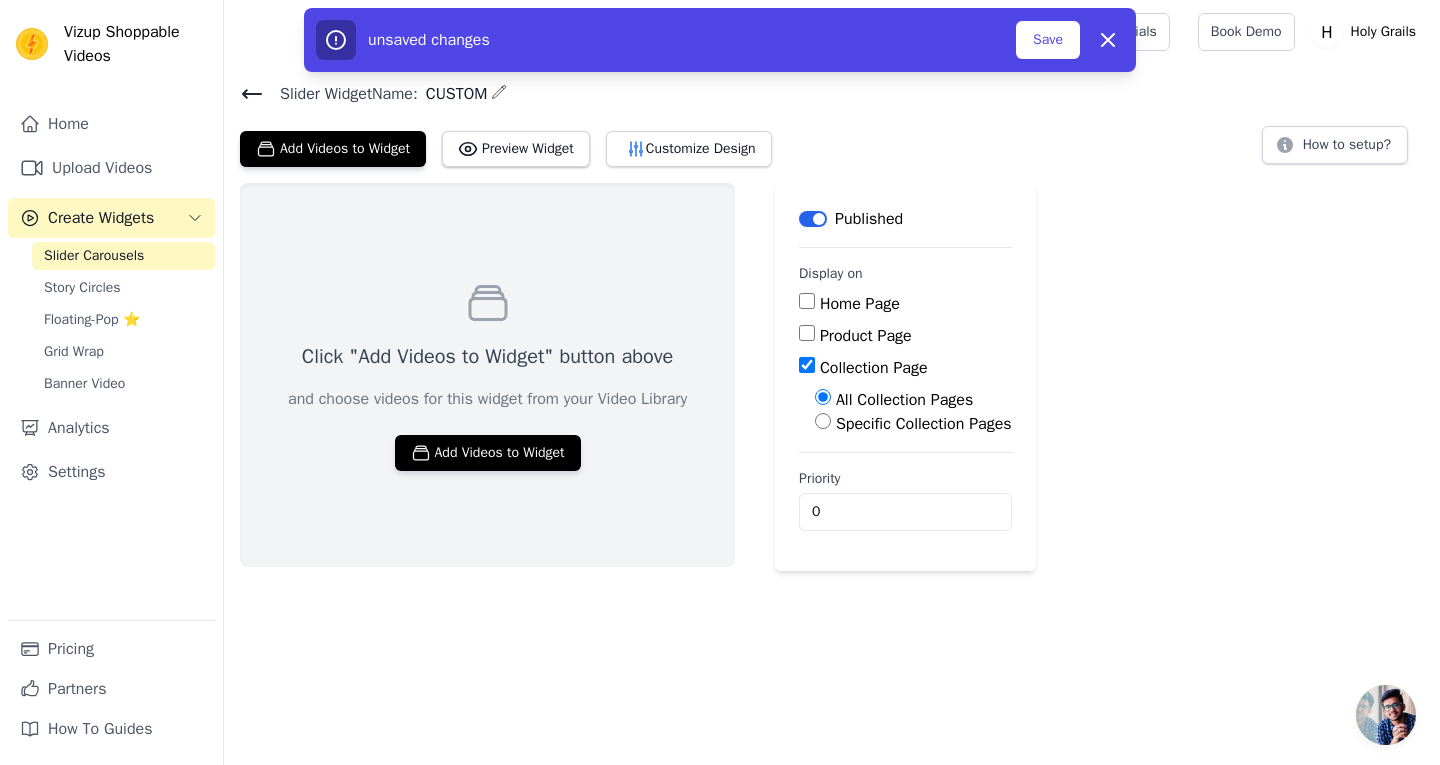 click on "Specific Collection Pages" at bounding box center (924, 424) 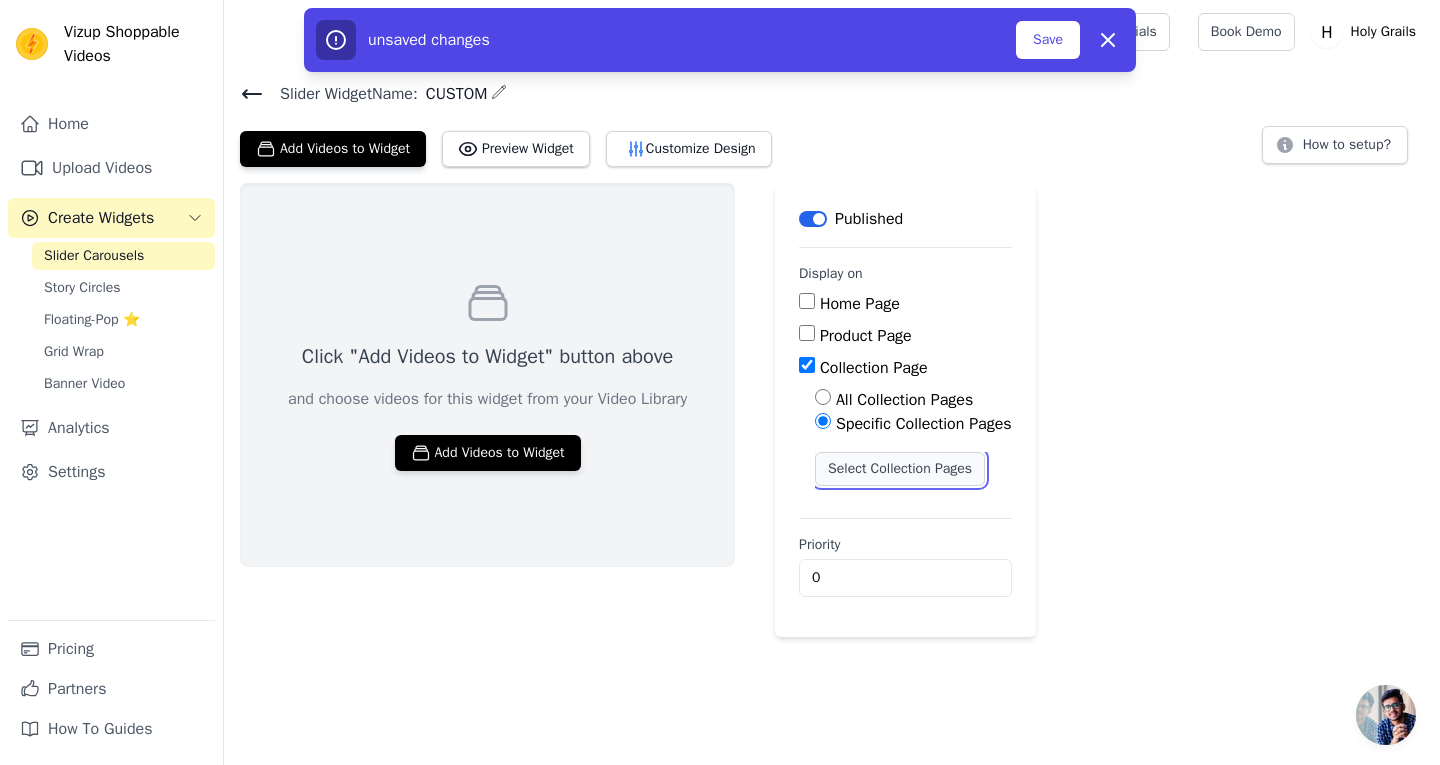 click on "Select Collection Pages" at bounding box center [900, 469] 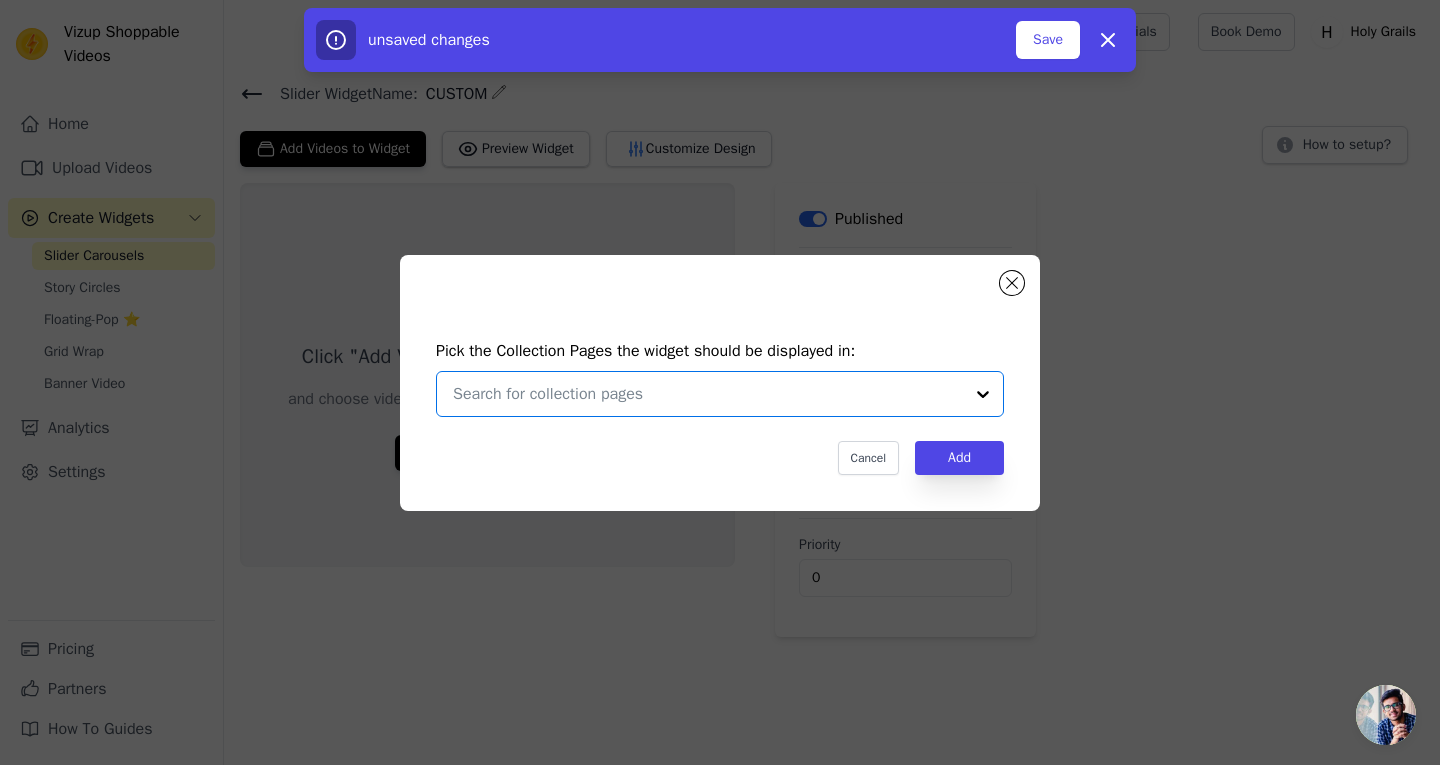 click at bounding box center (708, 394) 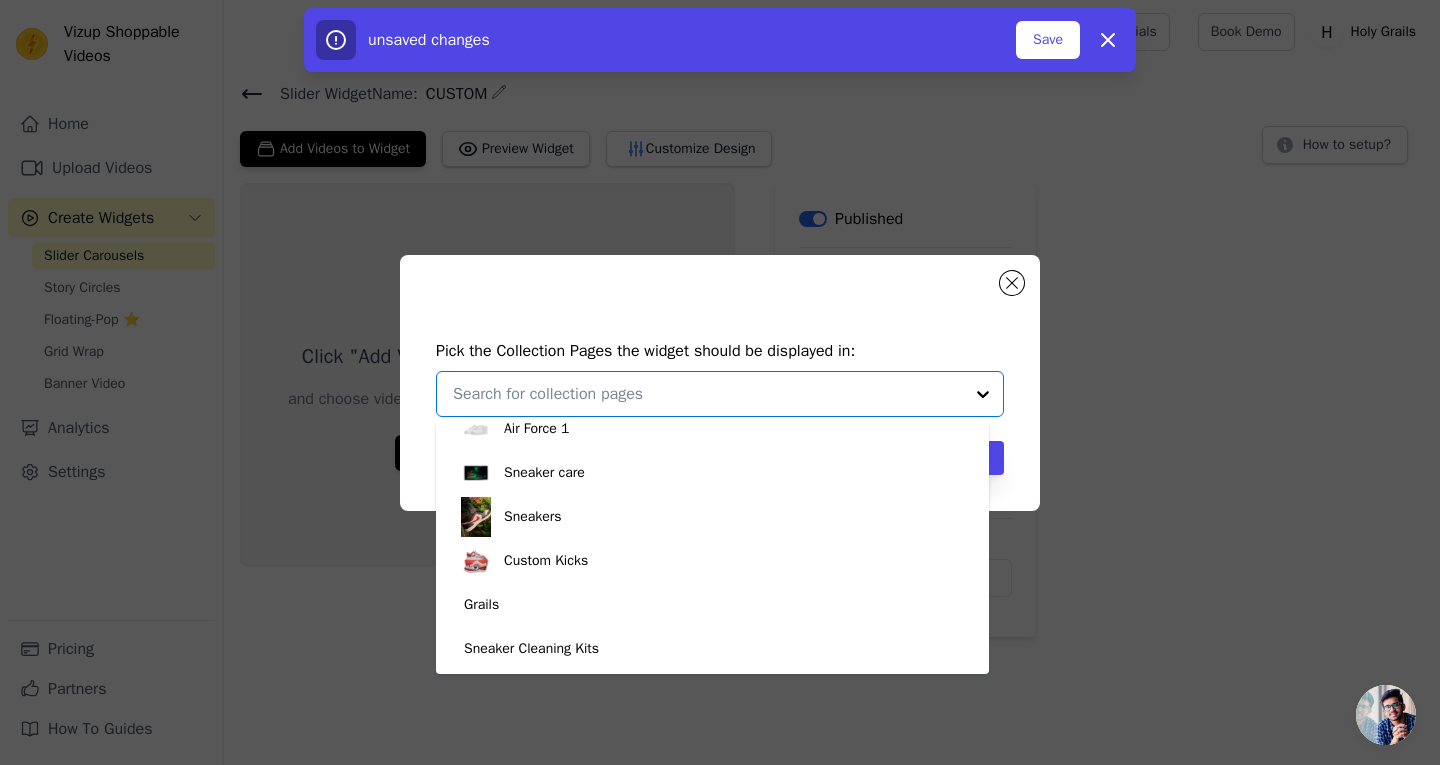 scroll, scrollTop: 152, scrollLeft: 0, axis: vertical 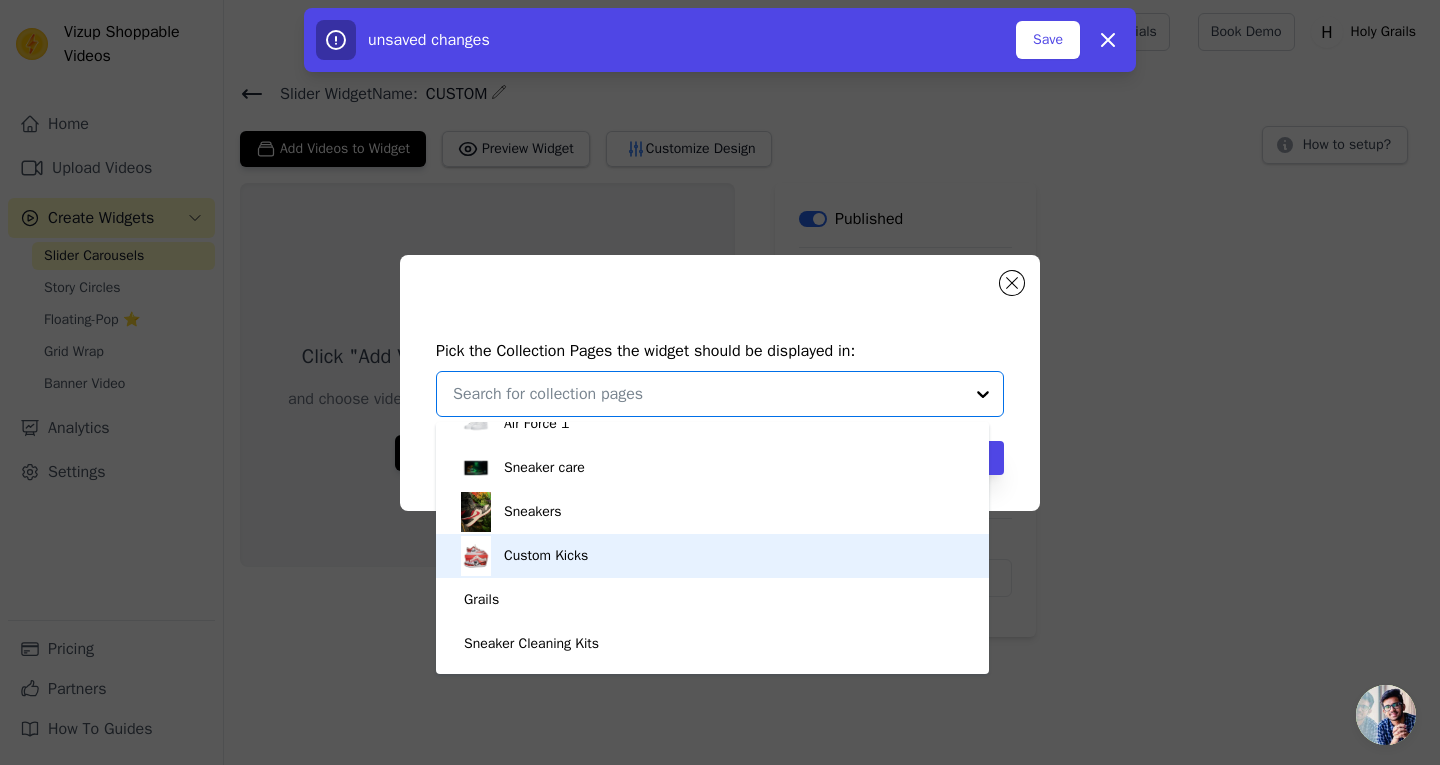 click on "Custom Kicks" at bounding box center (546, 556) 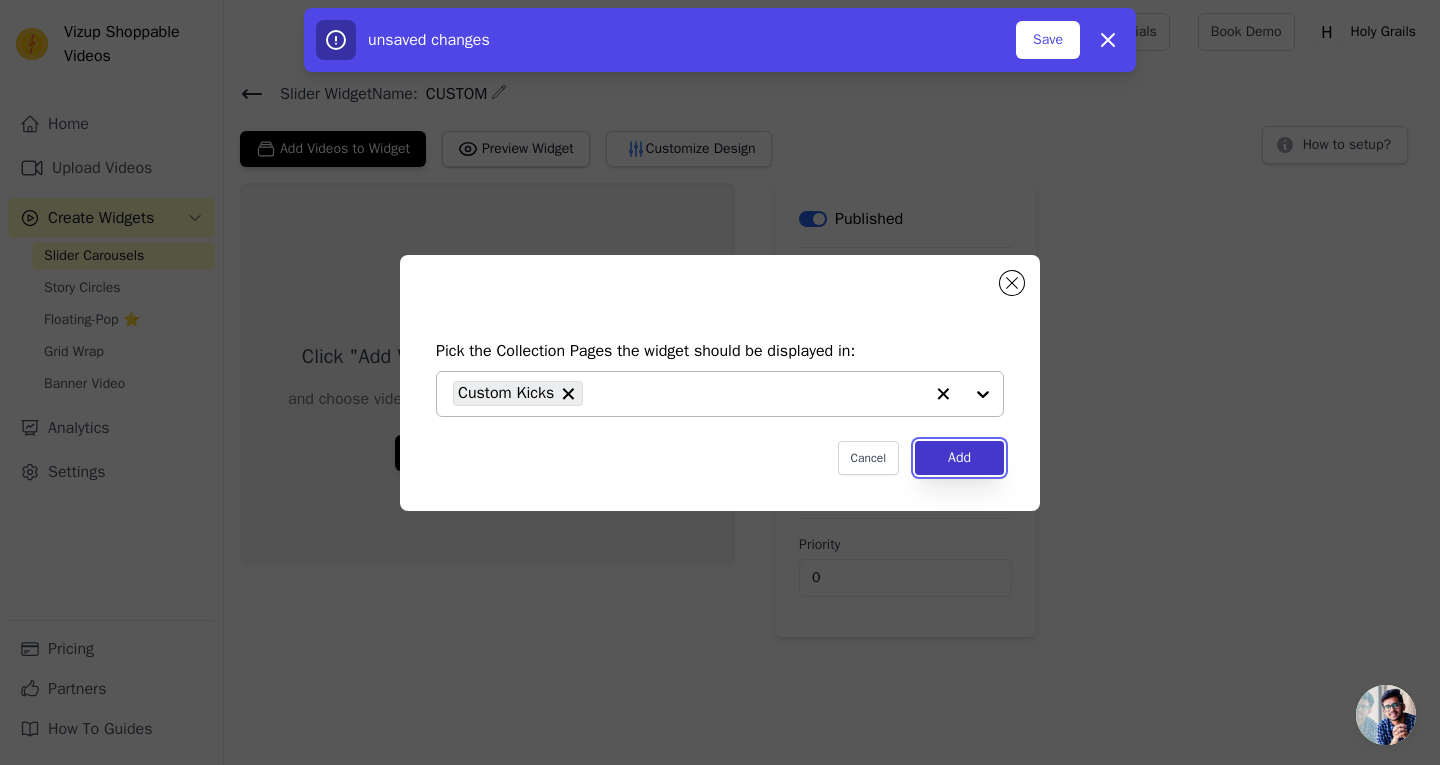 click on "Add" at bounding box center (959, 458) 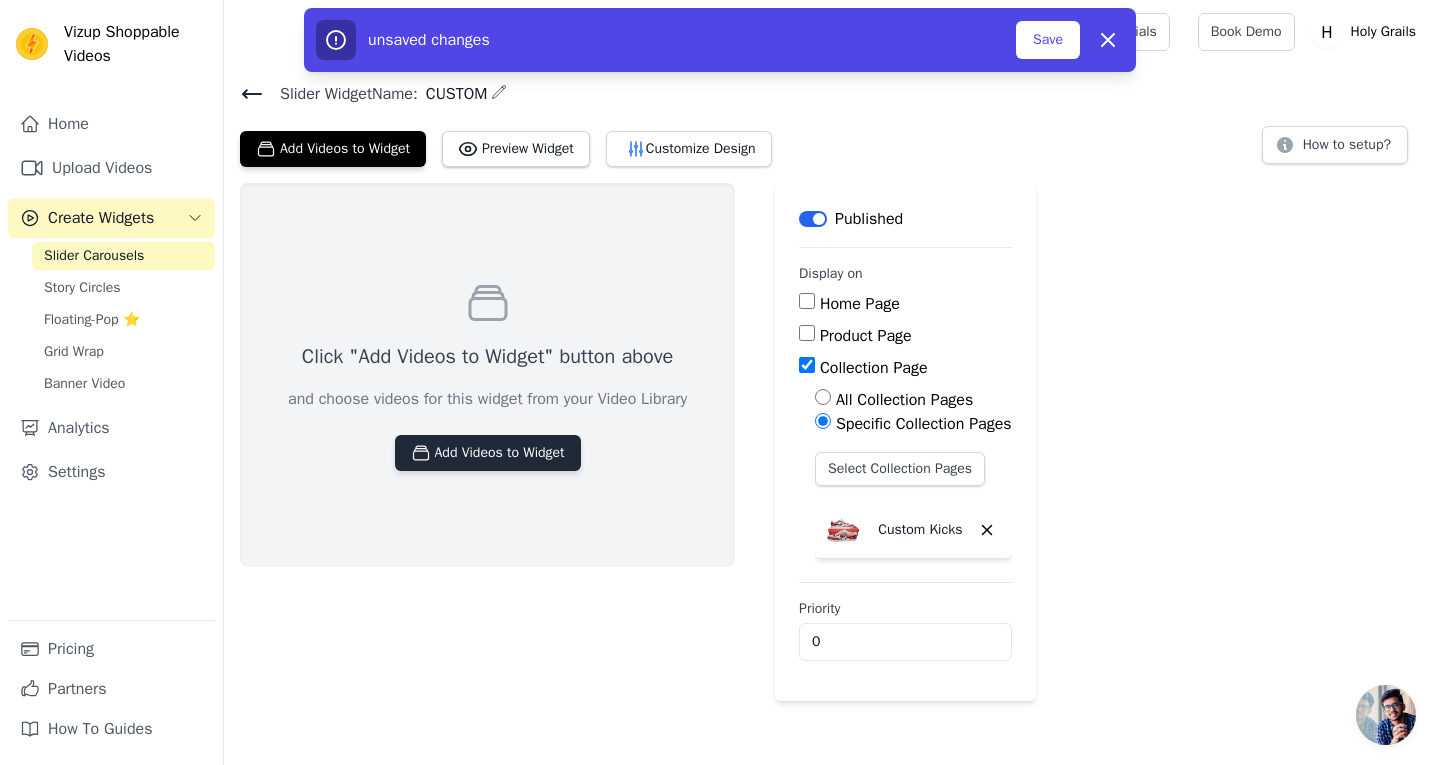 click on "Add Videos to Widget" at bounding box center [488, 453] 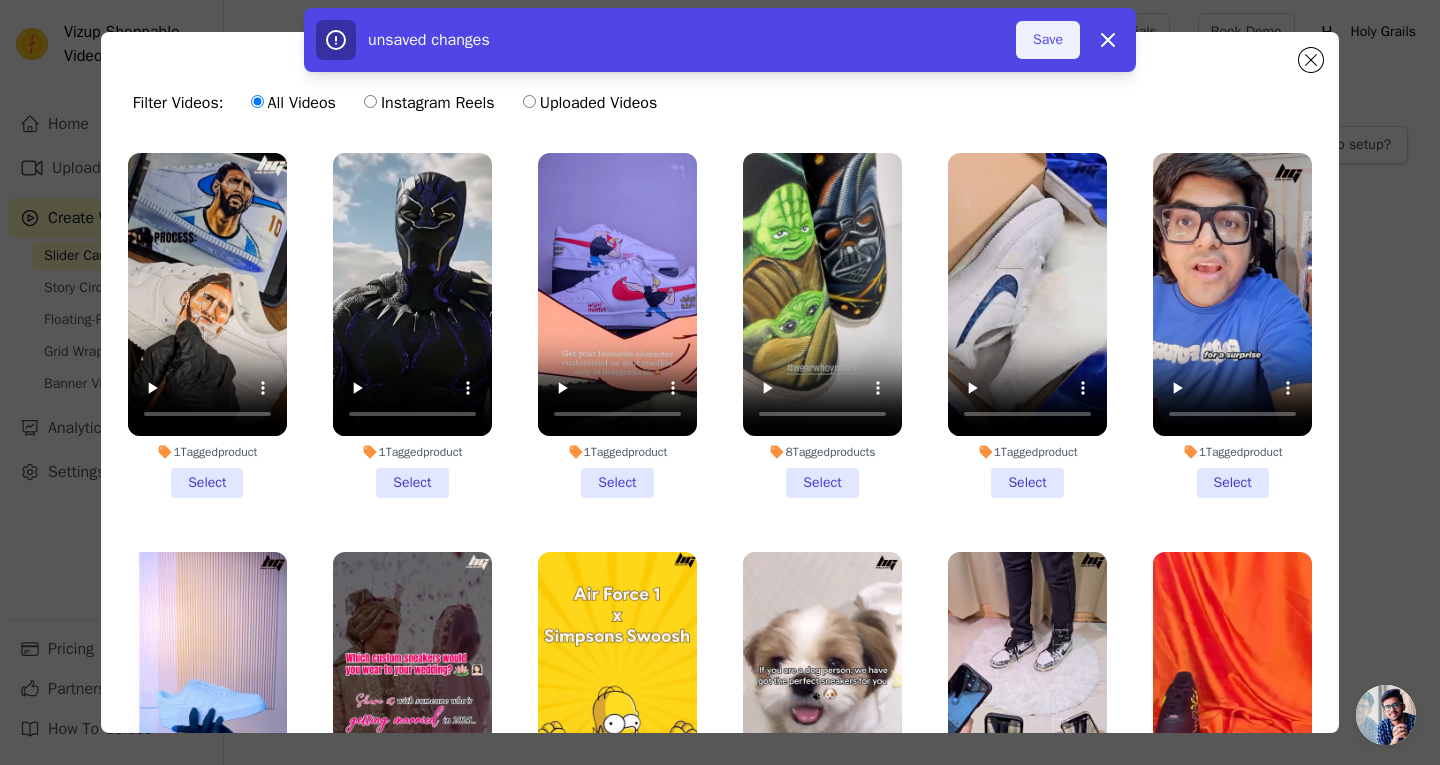 click on "Save" at bounding box center (1048, 40) 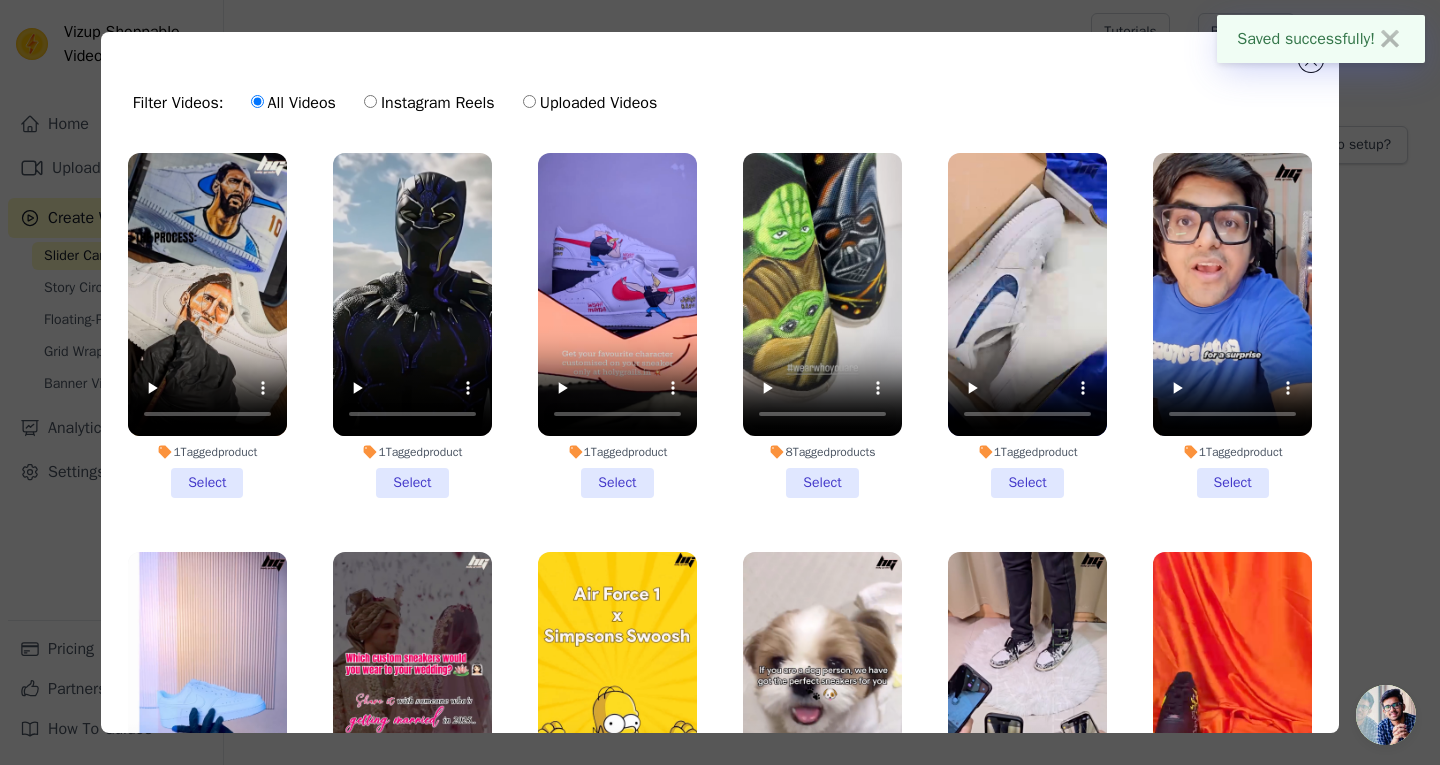 click on "1  Tagged  product     Select" at bounding box center [207, 325] 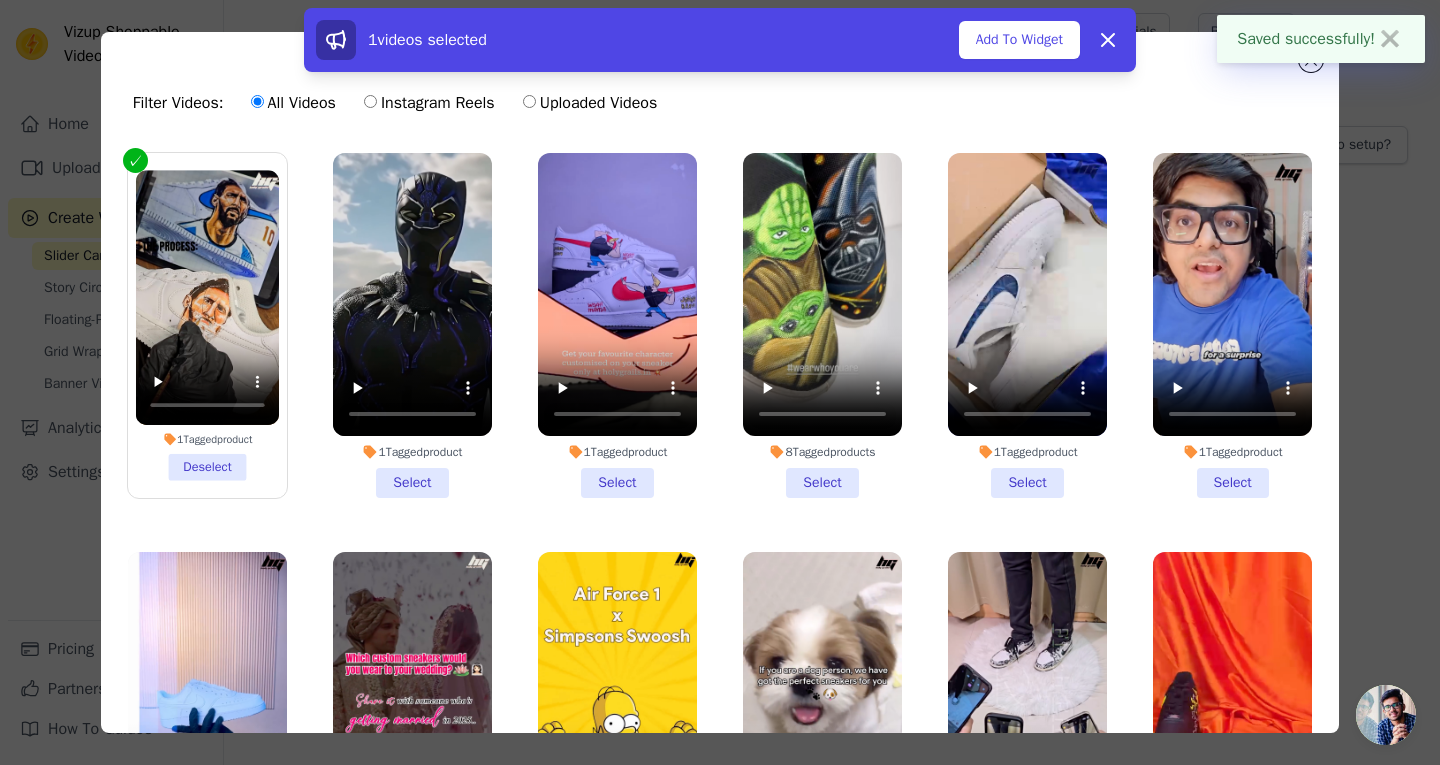 click on "1  Tagged  product     Select" at bounding box center (412, 325) 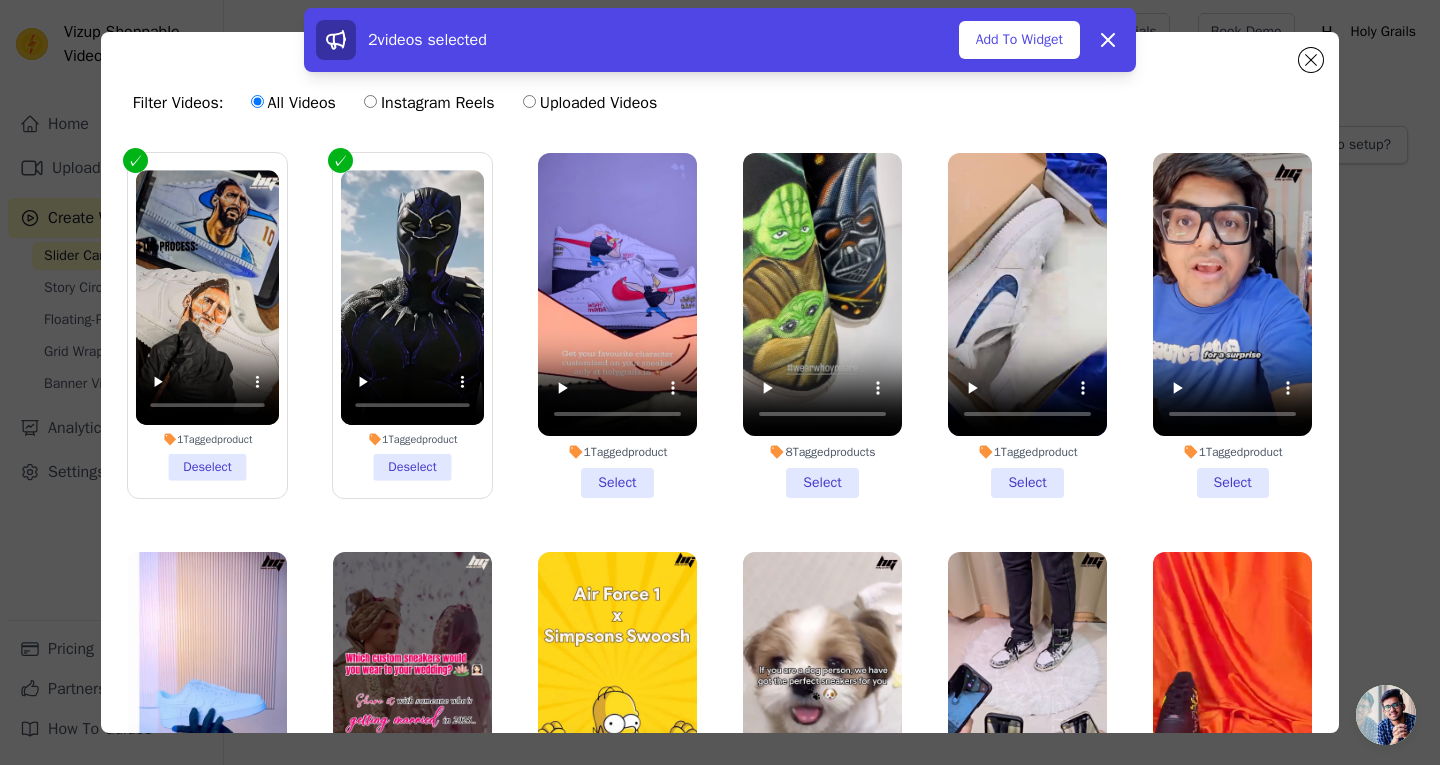 click on "1  Tagged  product     Select" at bounding box center [617, 325] 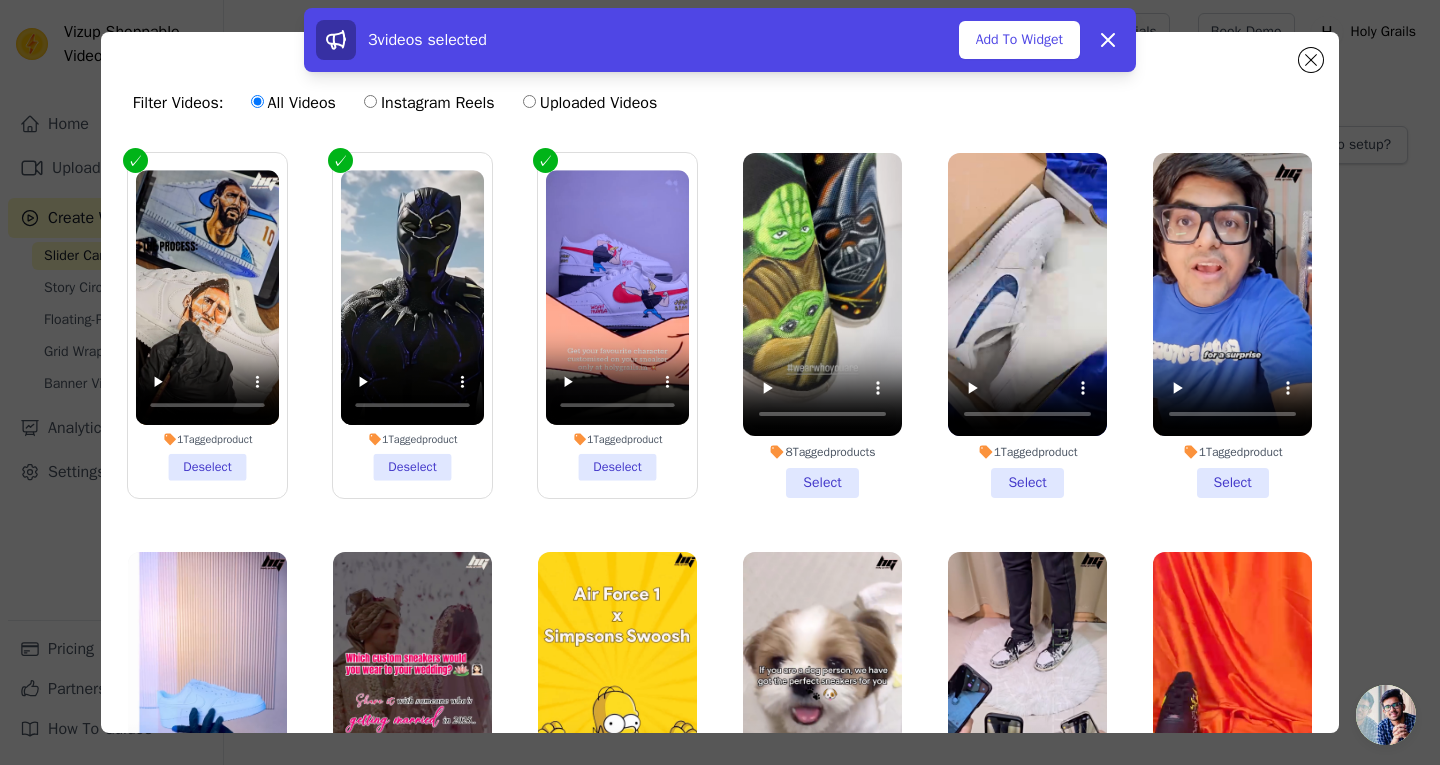 click on "8  Tagged  products     Select" at bounding box center [822, 325] 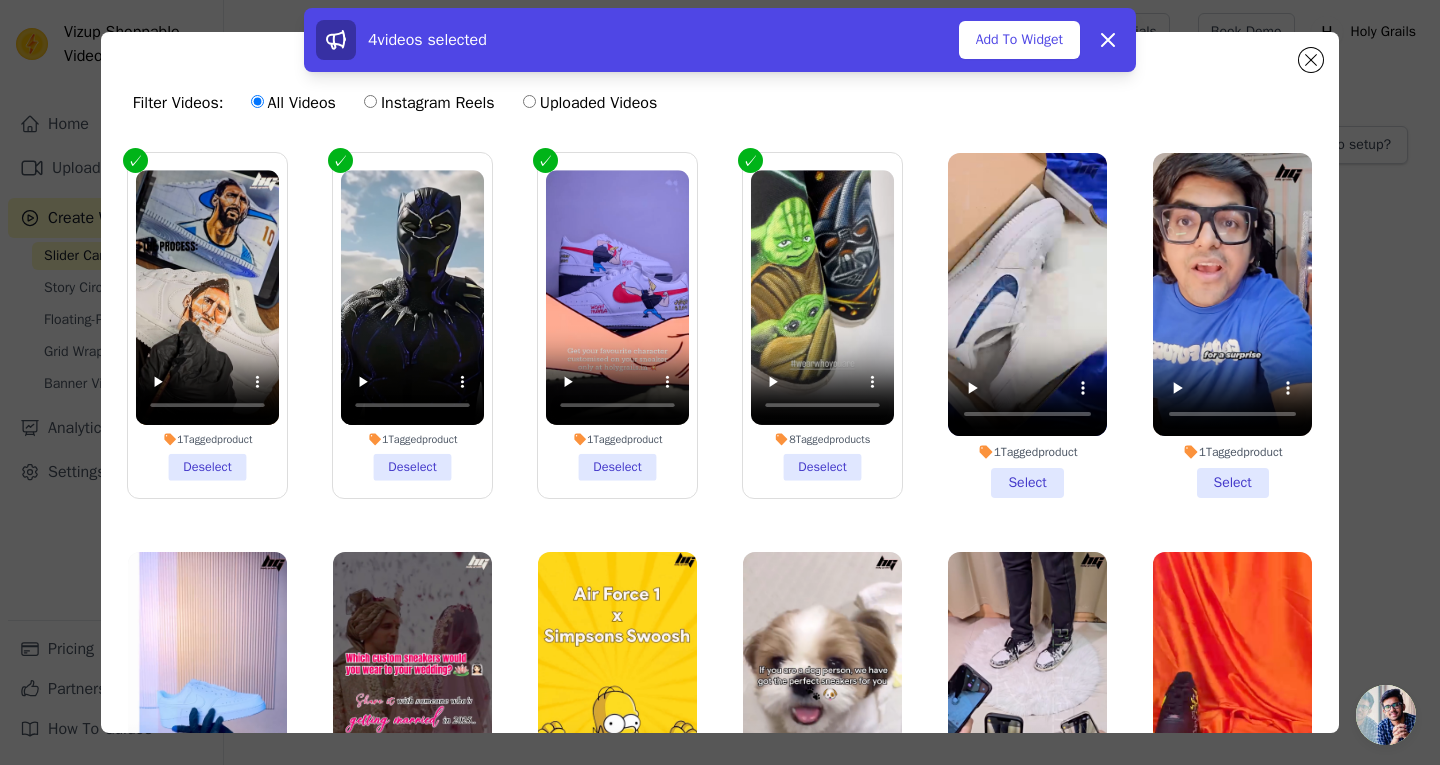 click on "1  Tagged  product     Select" at bounding box center (1027, 325) 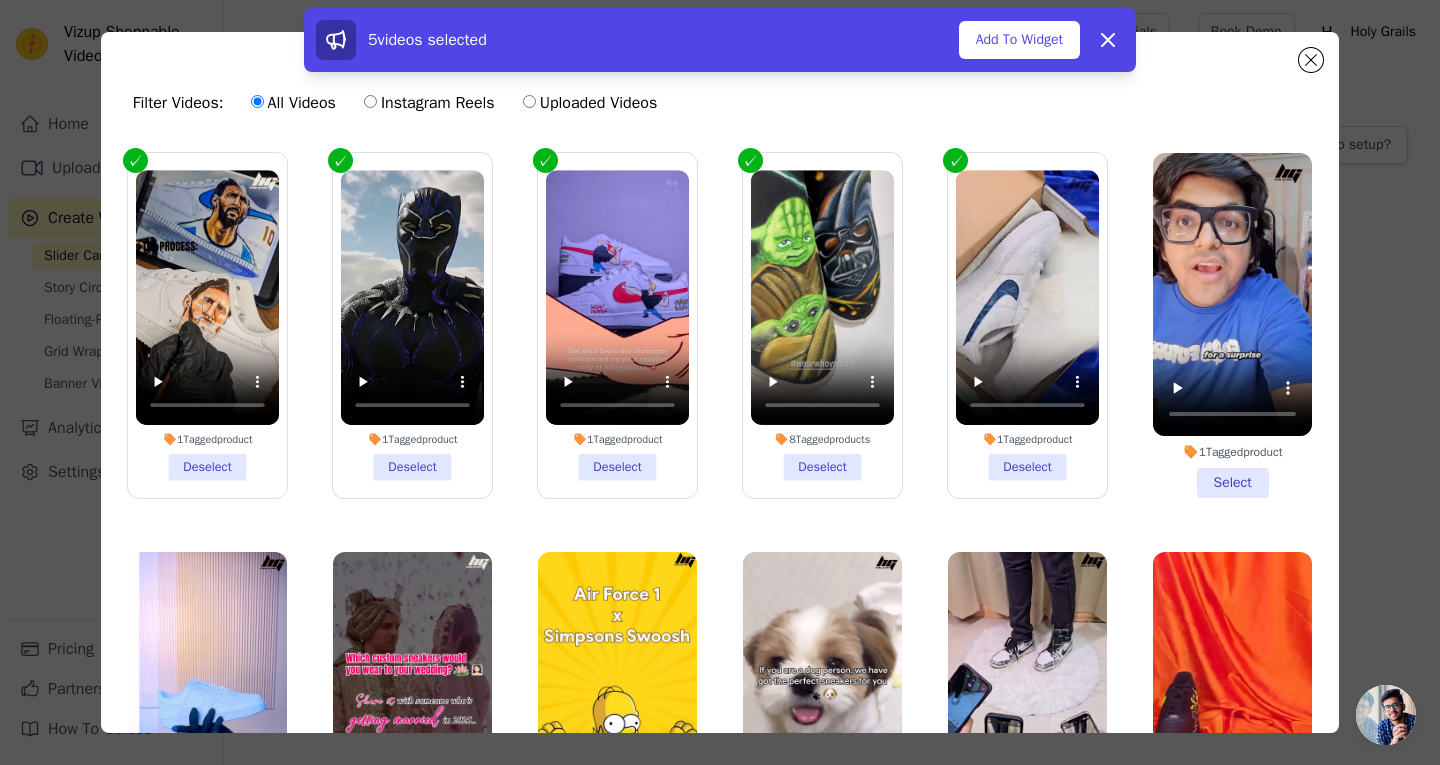 click on "1  Tagged  product     Select" at bounding box center [1232, 325] 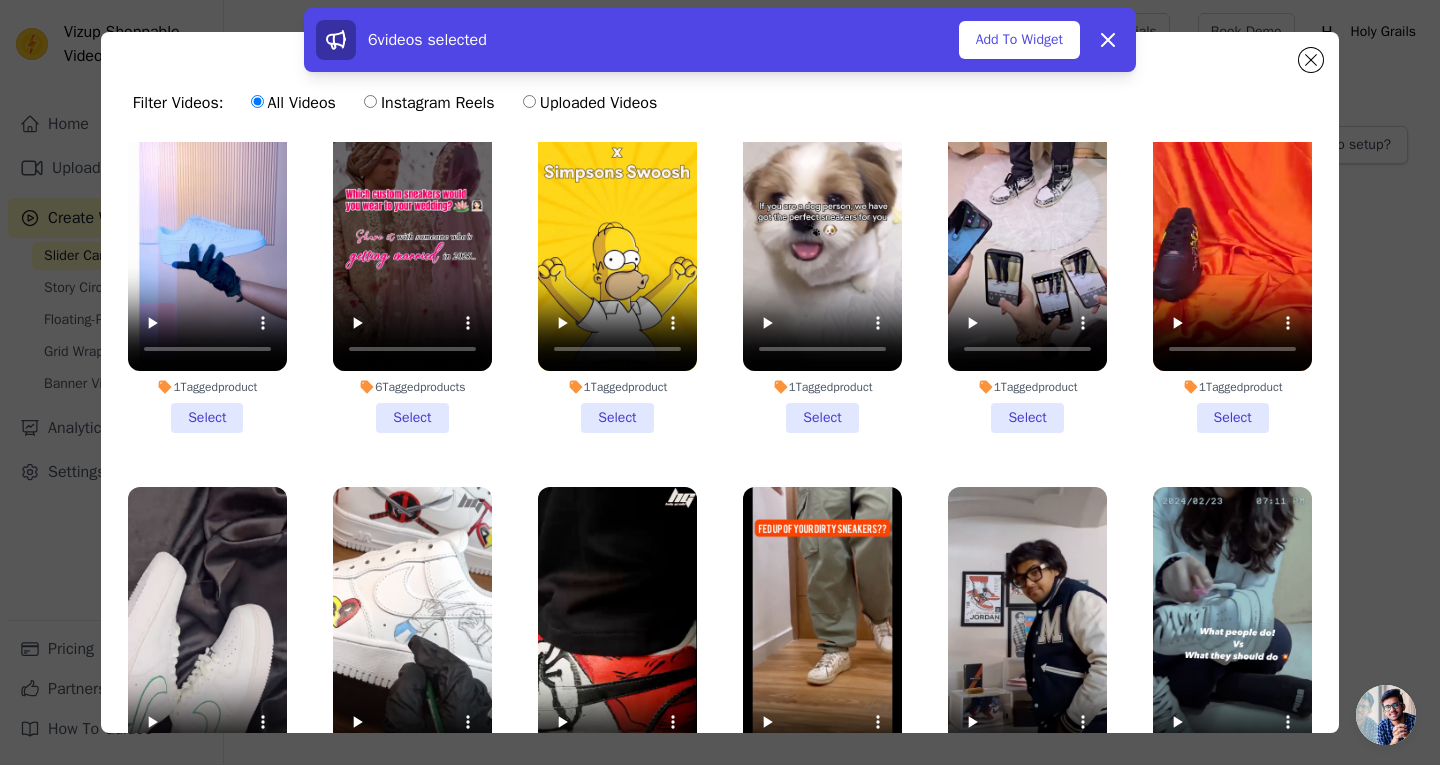scroll, scrollTop: 465, scrollLeft: 0, axis: vertical 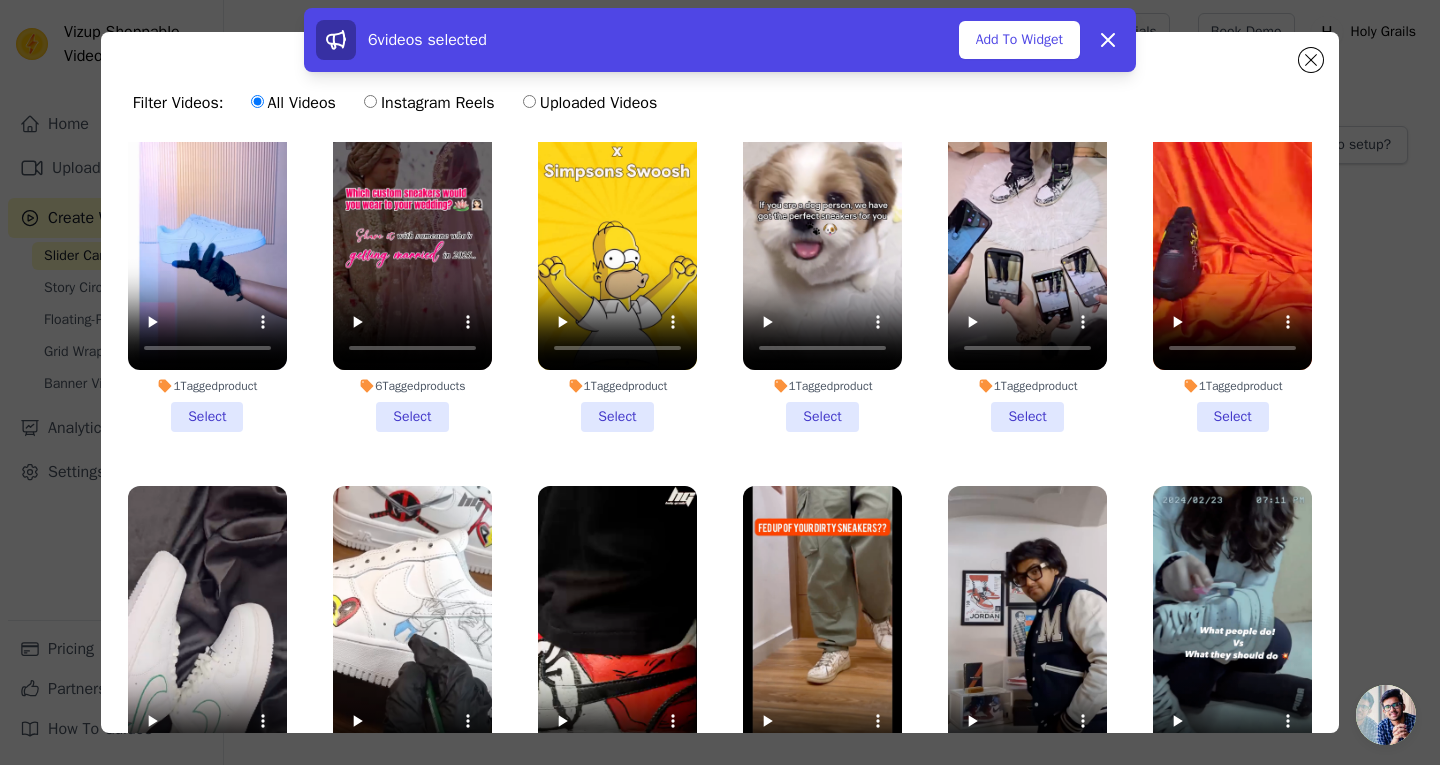 click on "1  Tagged  product     Select" at bounding box center (207, 259) 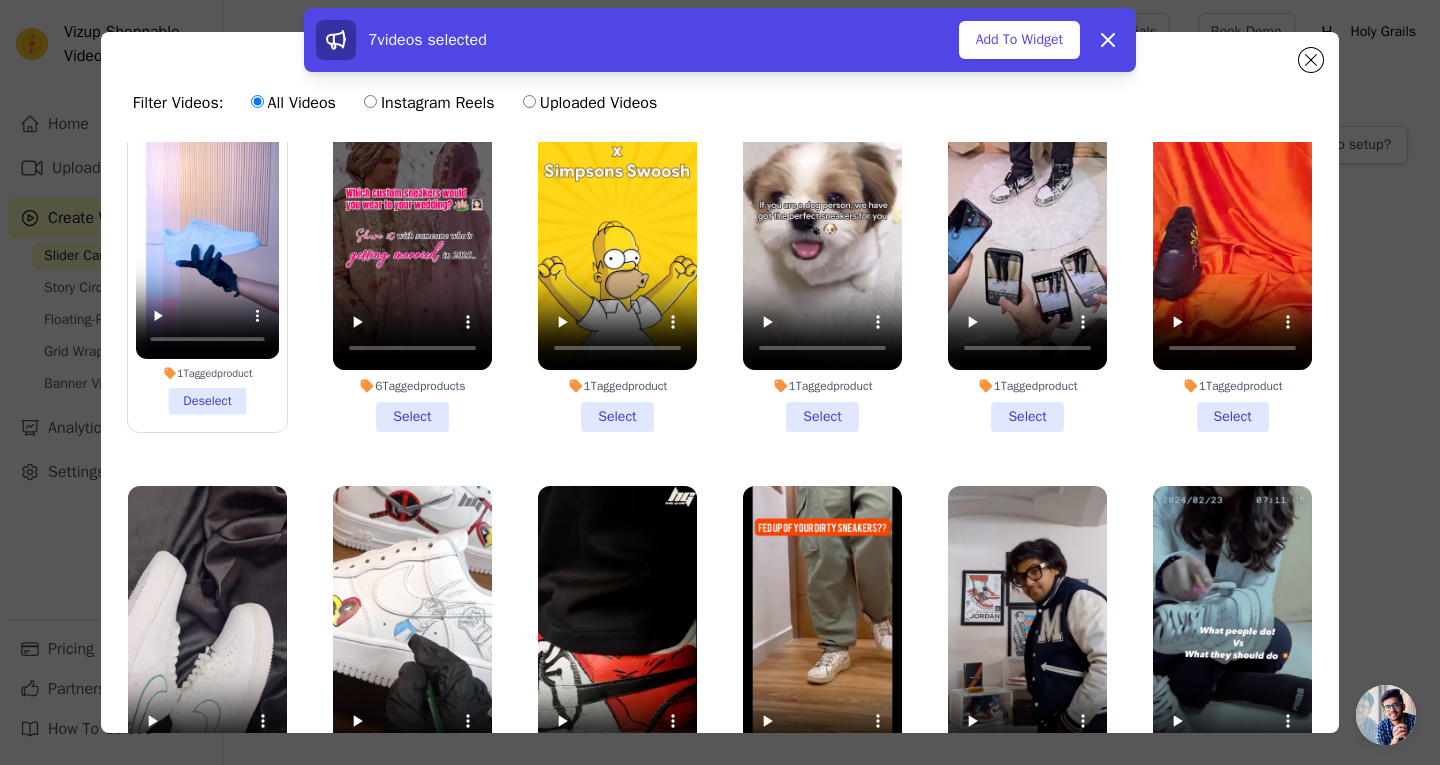 click on "6  Tagged  products     Select" at bounding box center (412, 259) 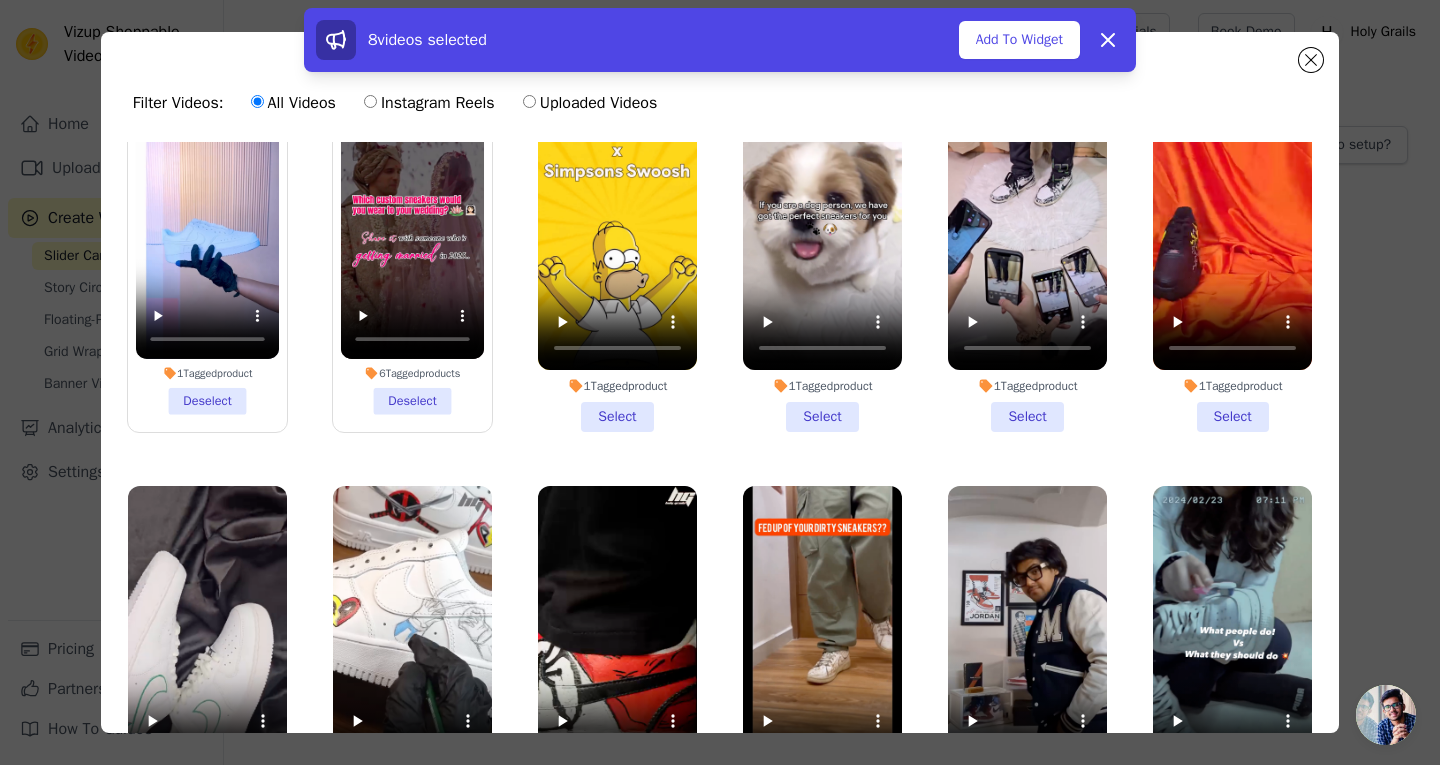 click on "1  Tagged  product     Select" at bounding box center (617, 259) 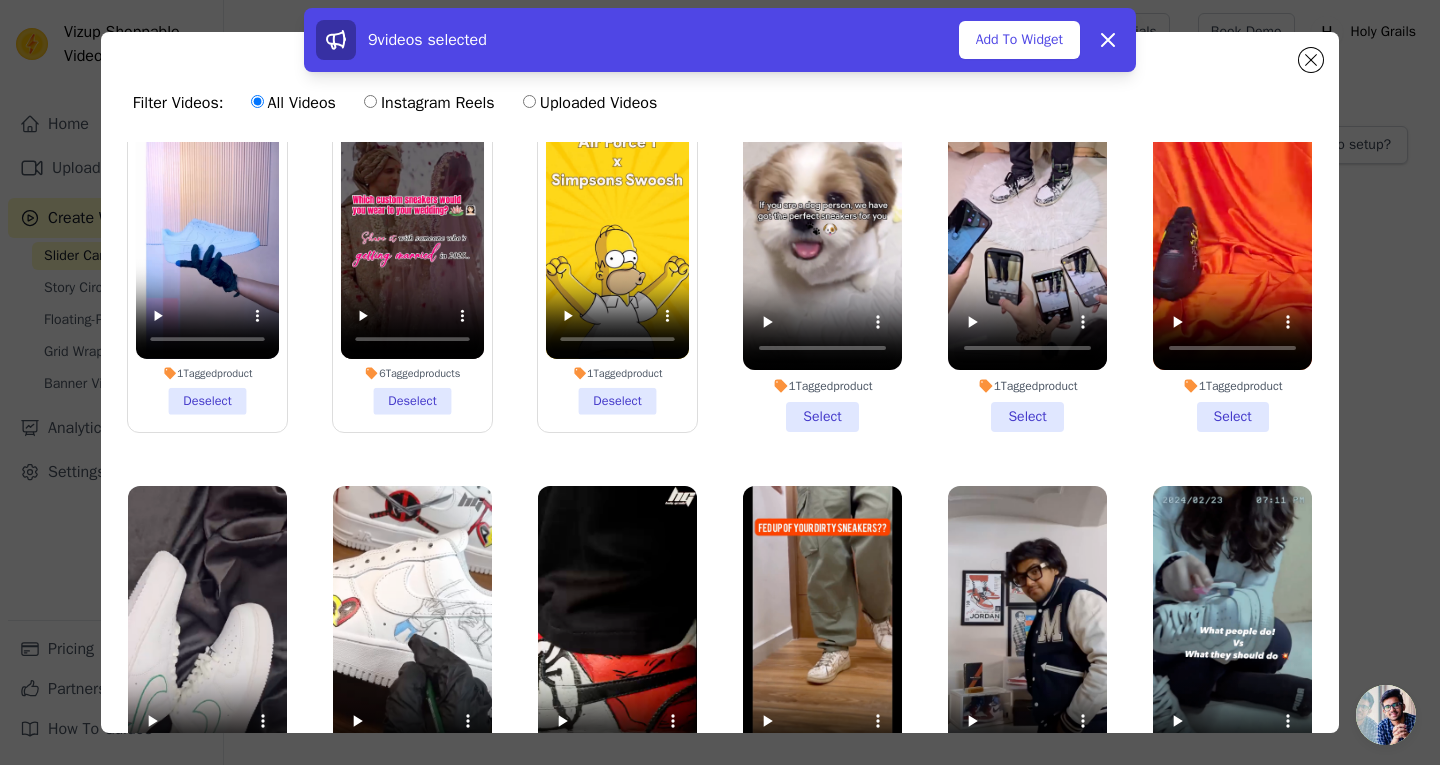 click on "1  Tagged  product     Select" at bounding box center (822, 259) 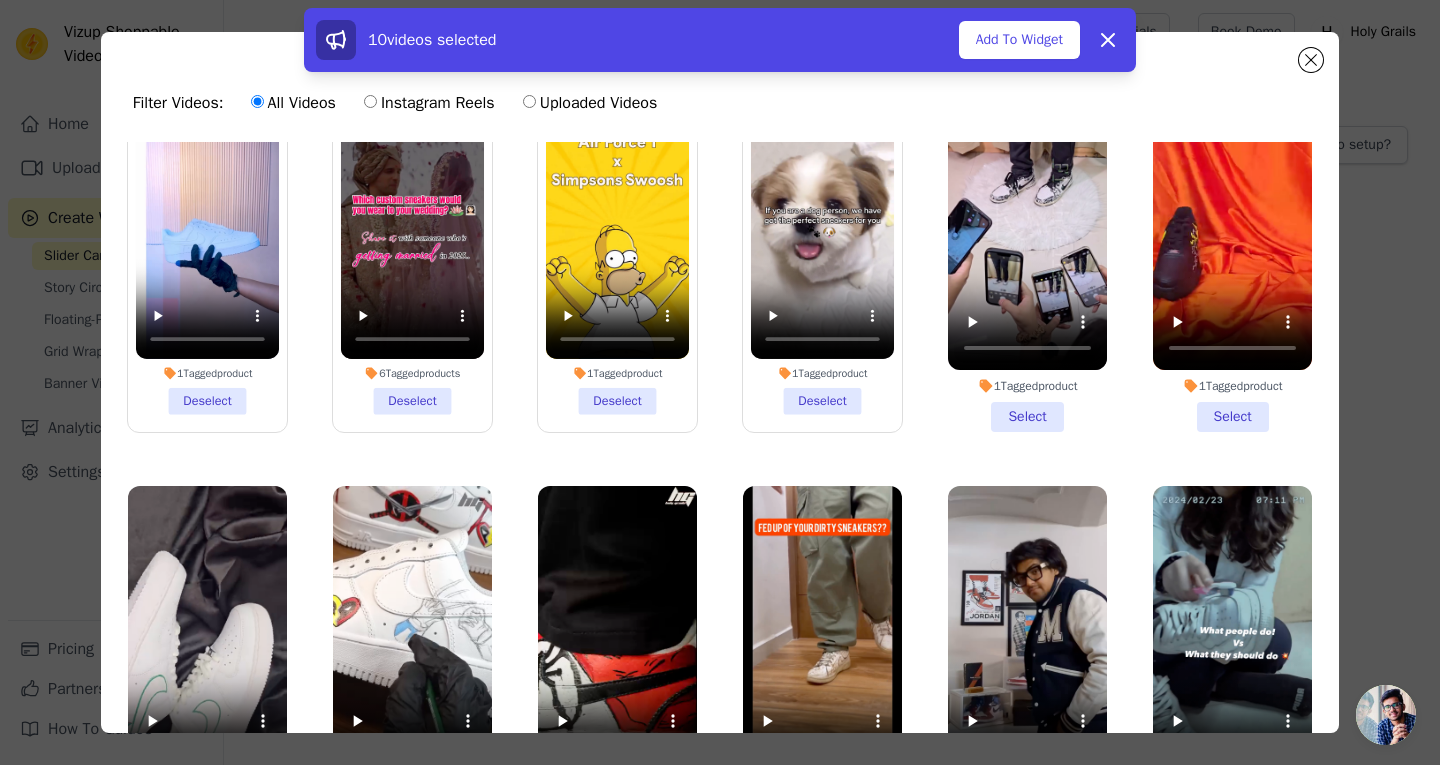 click on "1  Tagged  product     Select" at bounding box center [1027, 259] 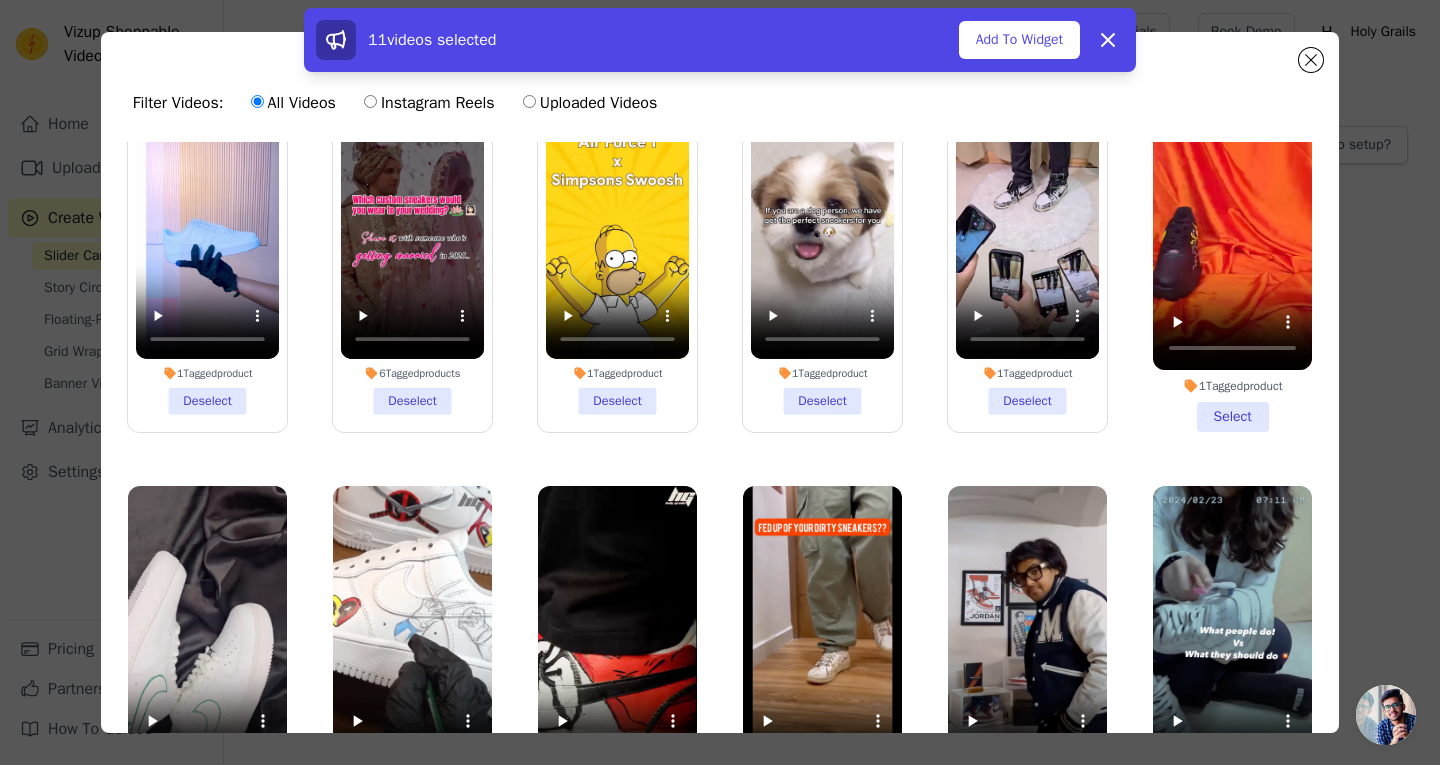 click on "1  Tagged  product     Select" at bounding box center (1232, 259) 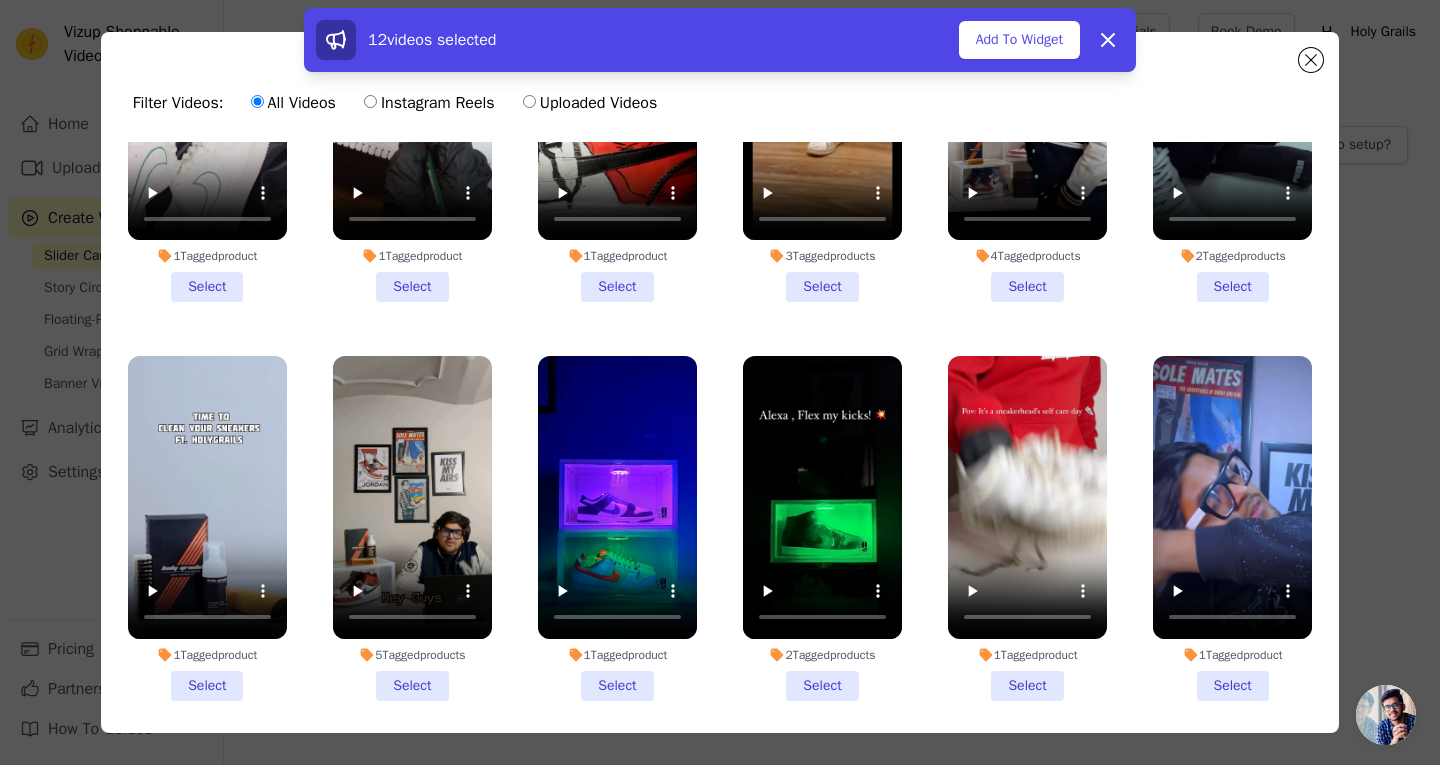 scroll, scrollTop: 996, scrollLeft: 0, axis: vertical 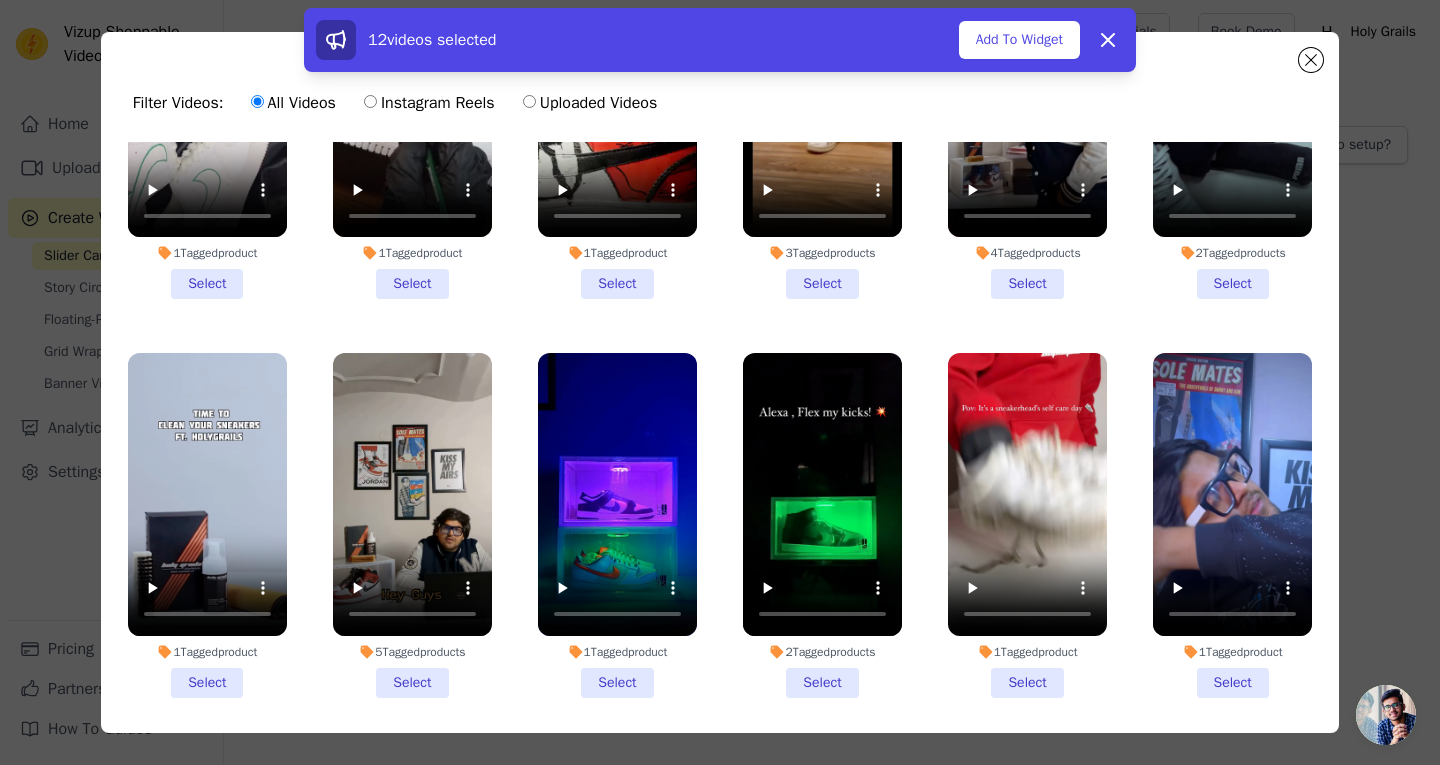 click on "1  Tagged  product     Select" at bounding box center [207, 127] 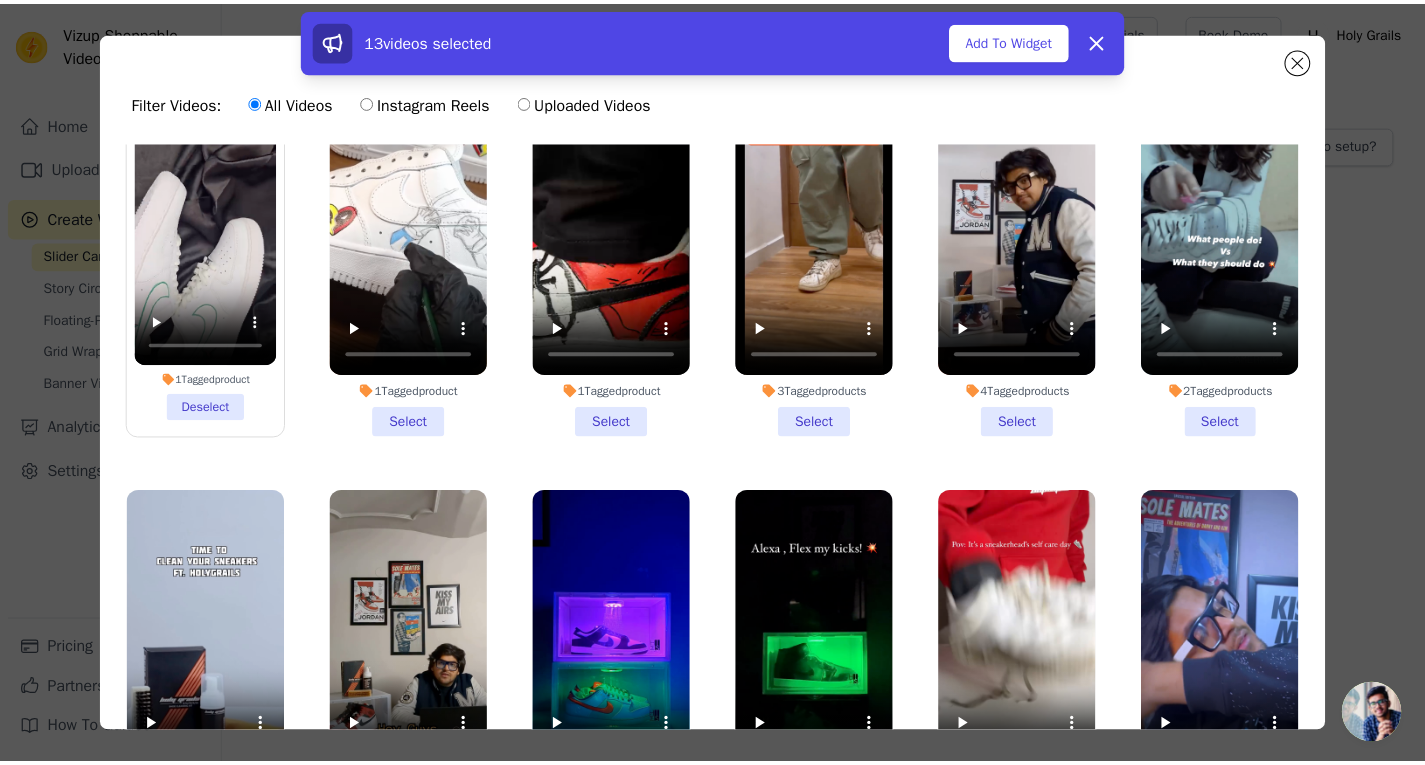 scroll, scrollTop: 852, scrollLeft: 0, axis: vertical 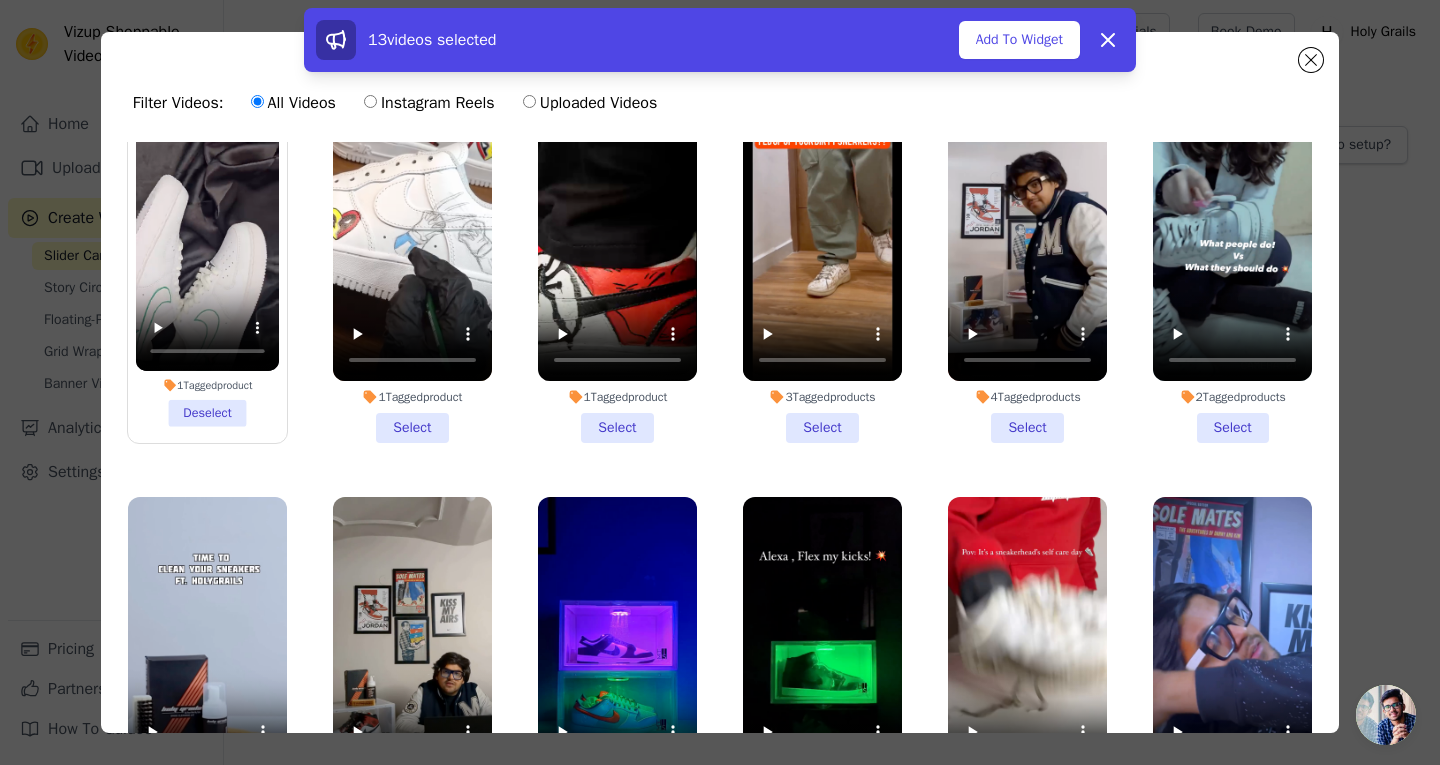 click on "1  Tagged  product     Select" at bounding box center (412, 271) 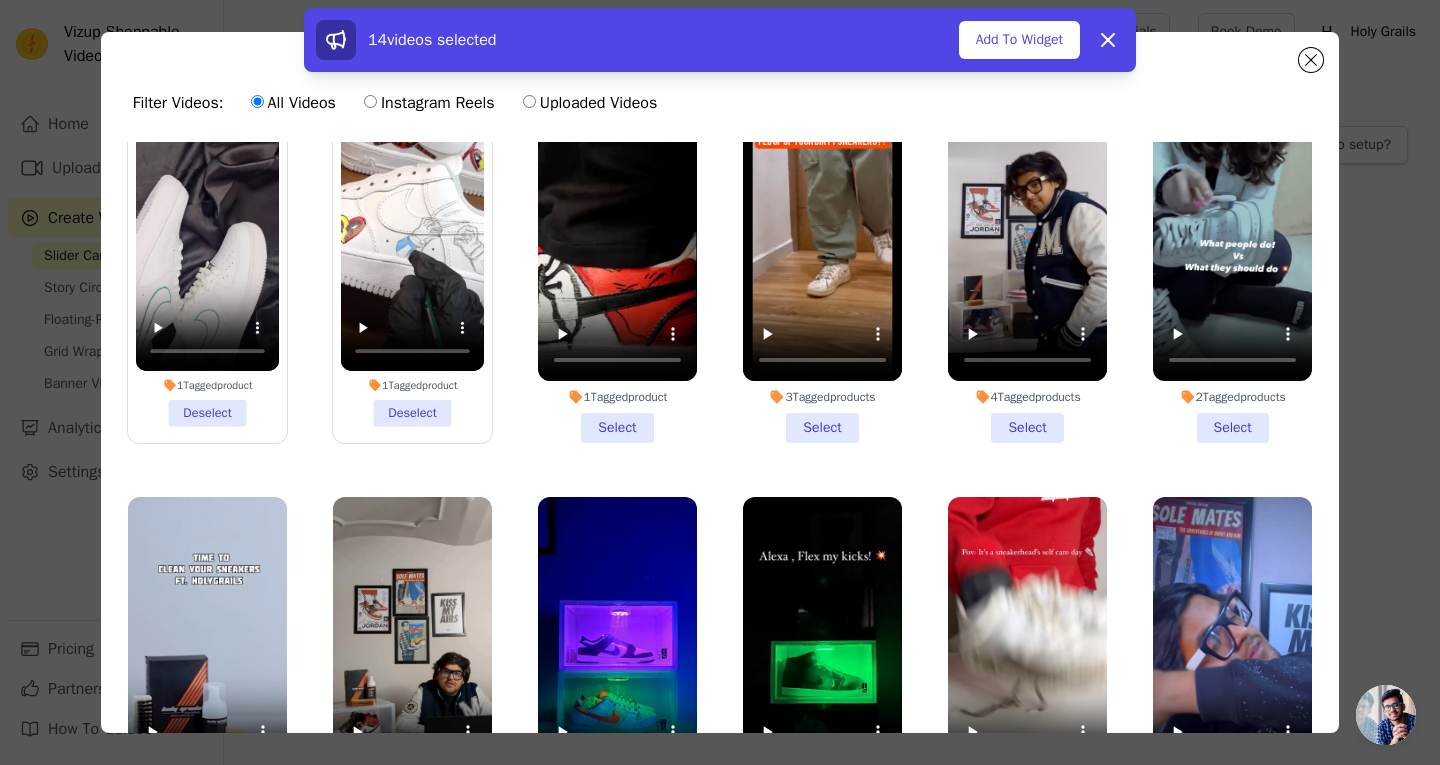 click on "1  Tagged  product     Select" at bounding box center (617, 271) 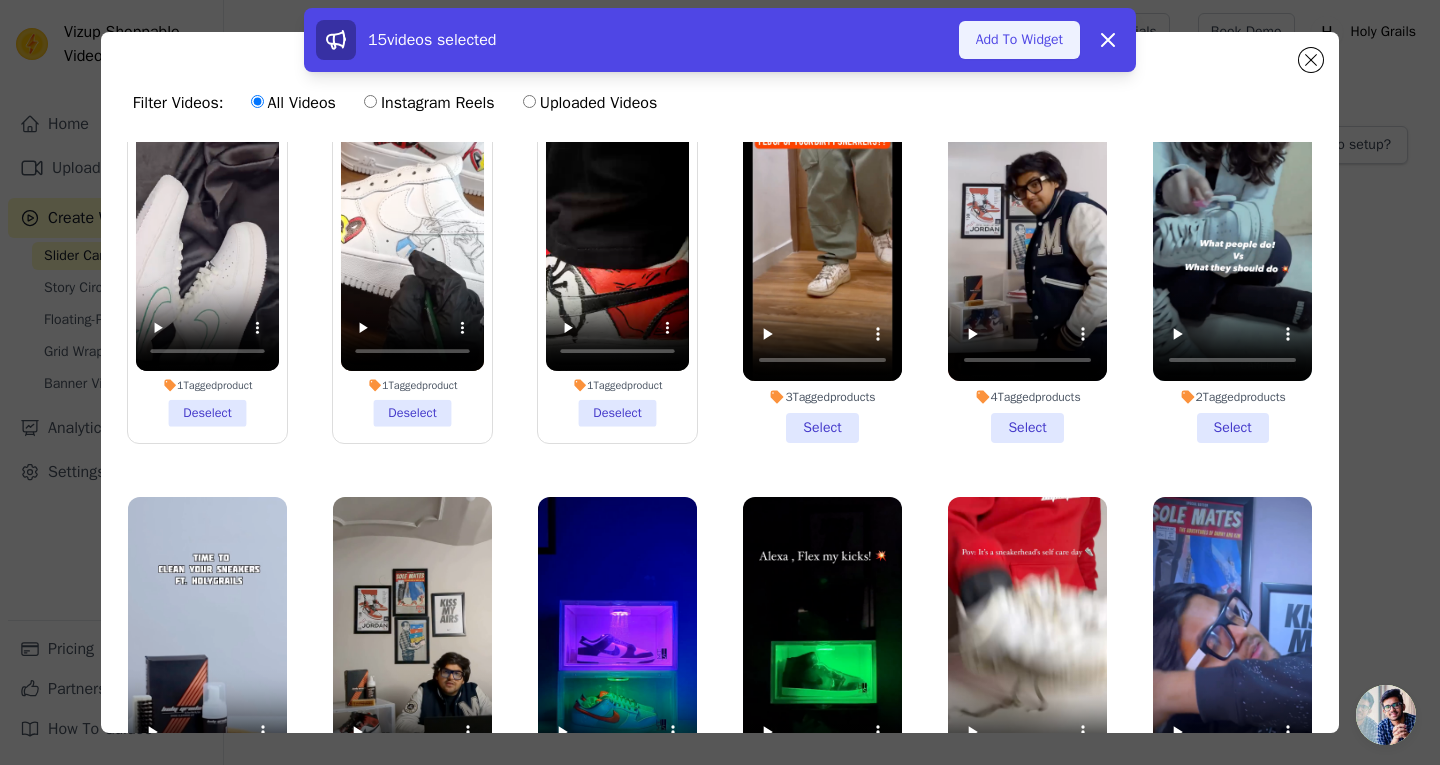 click on "Add To Widget" at bounding box center [1019, 40] 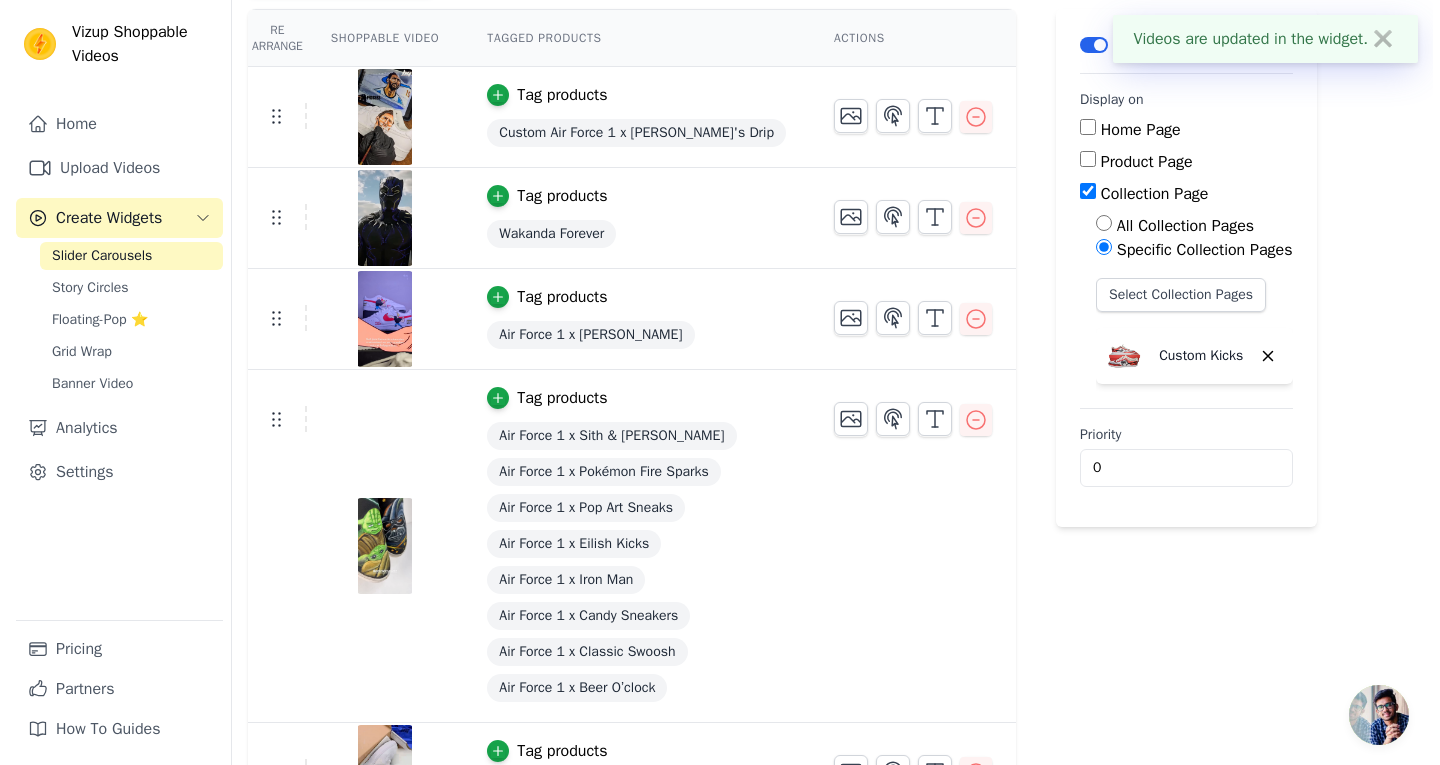 scroll, scrollTop: 0, scrollLeft: 0, axis: both 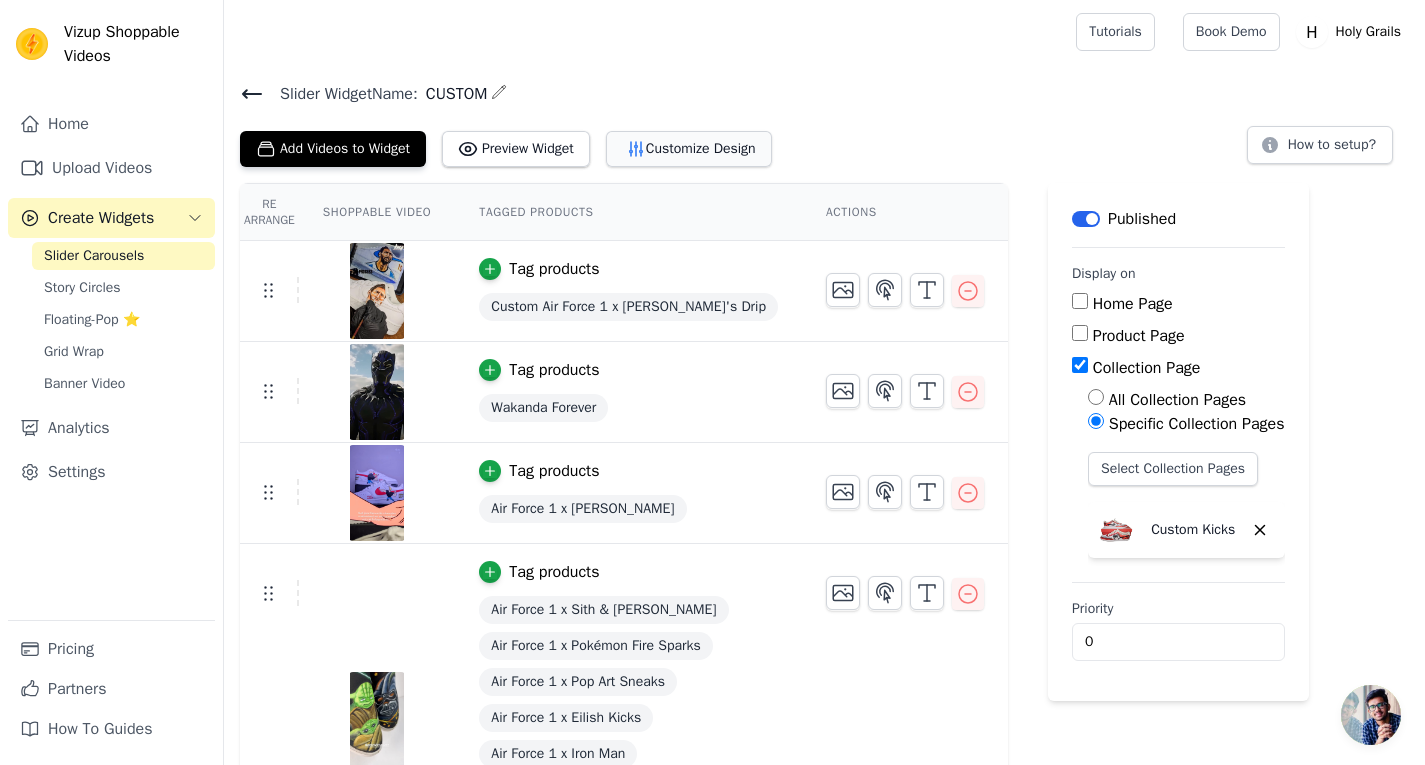 click on "Customize Design" at bounding box center [689, 149] 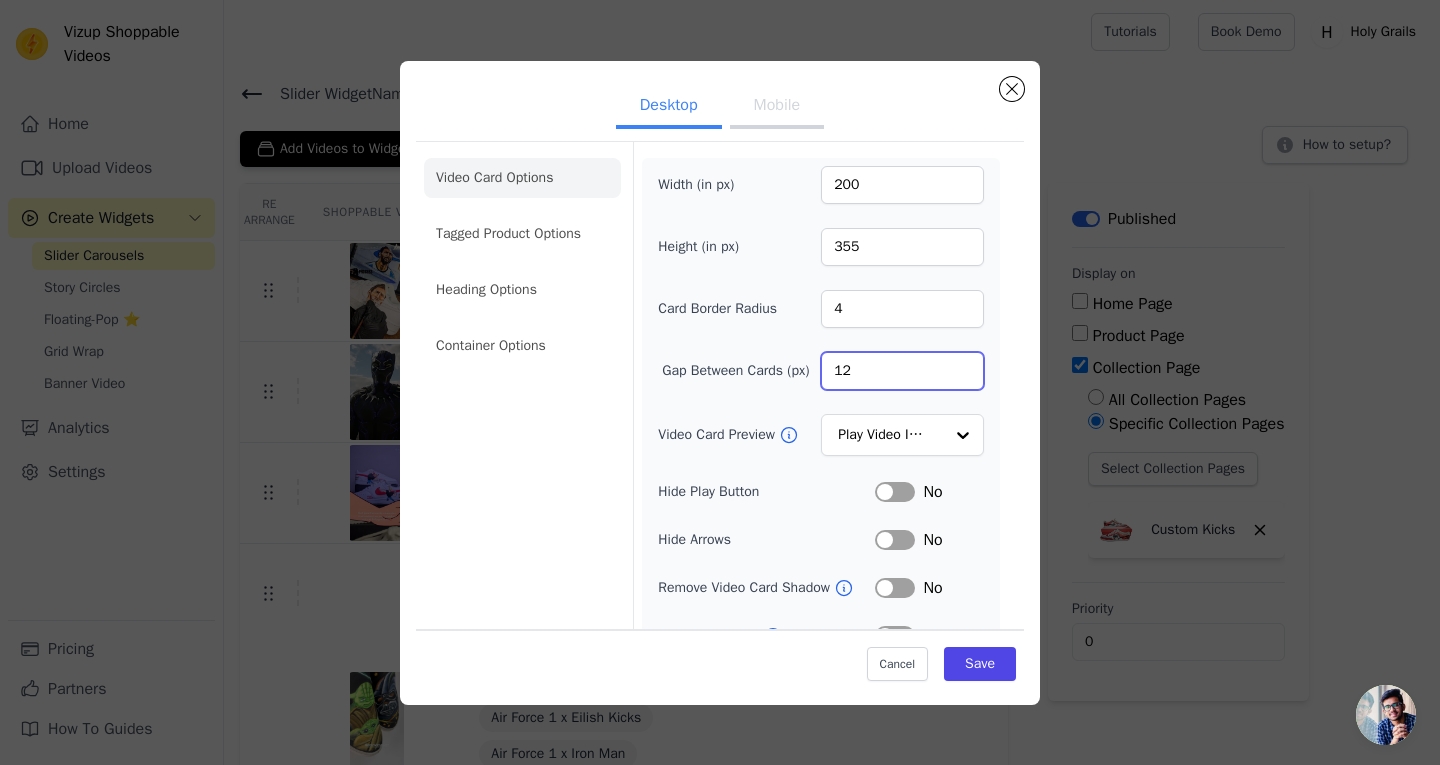 click on "12" at bounding box center (902, 371) 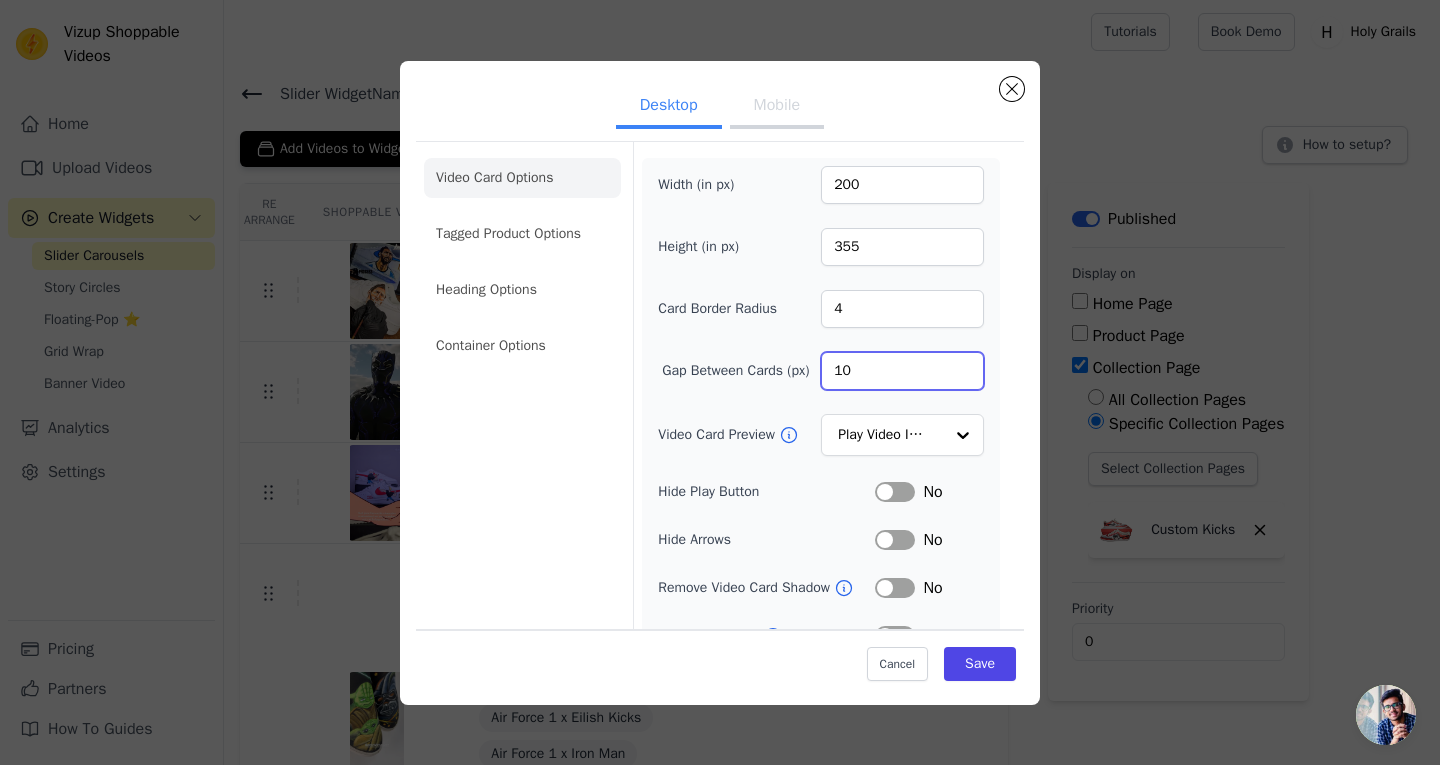 type on "10" 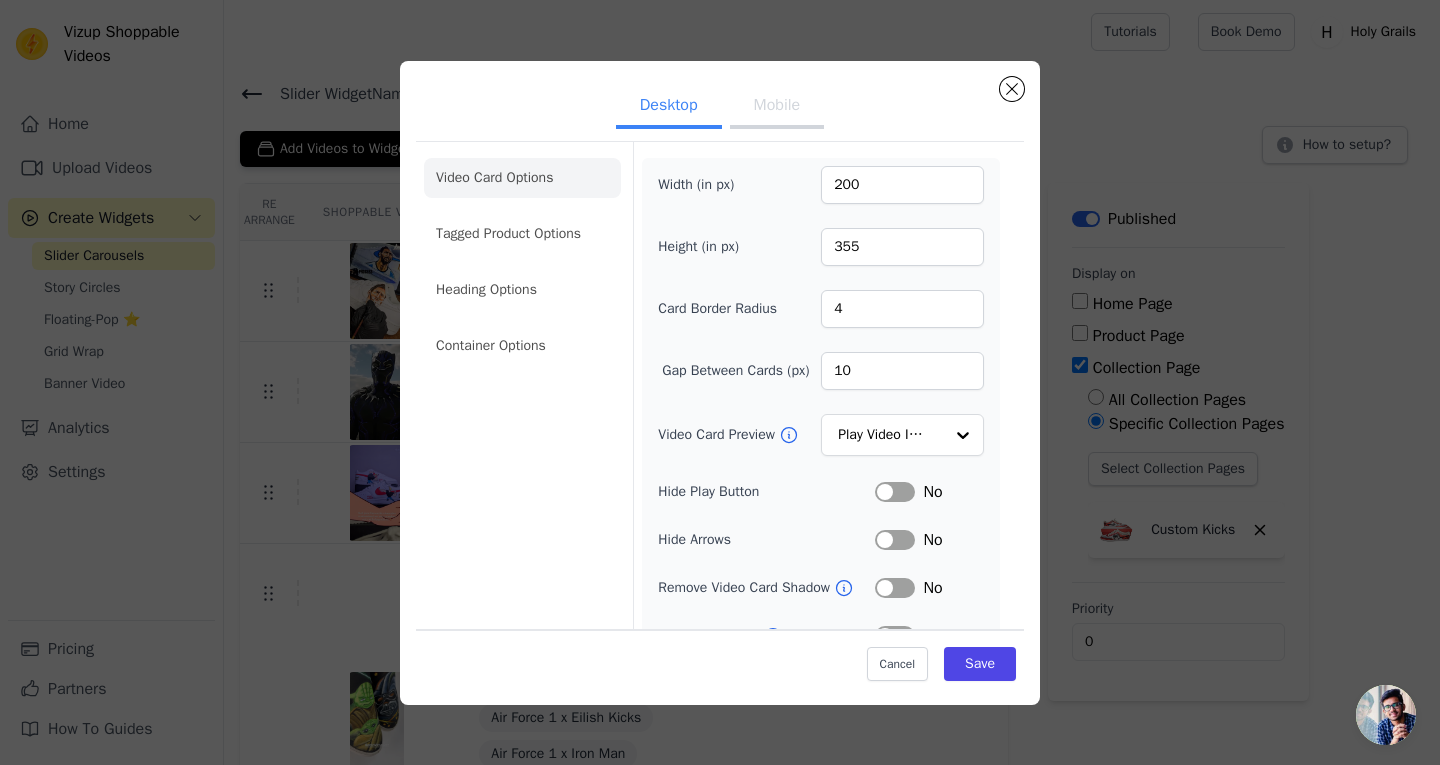 click on "Video Card Preview" at bounding box center [718, 435] 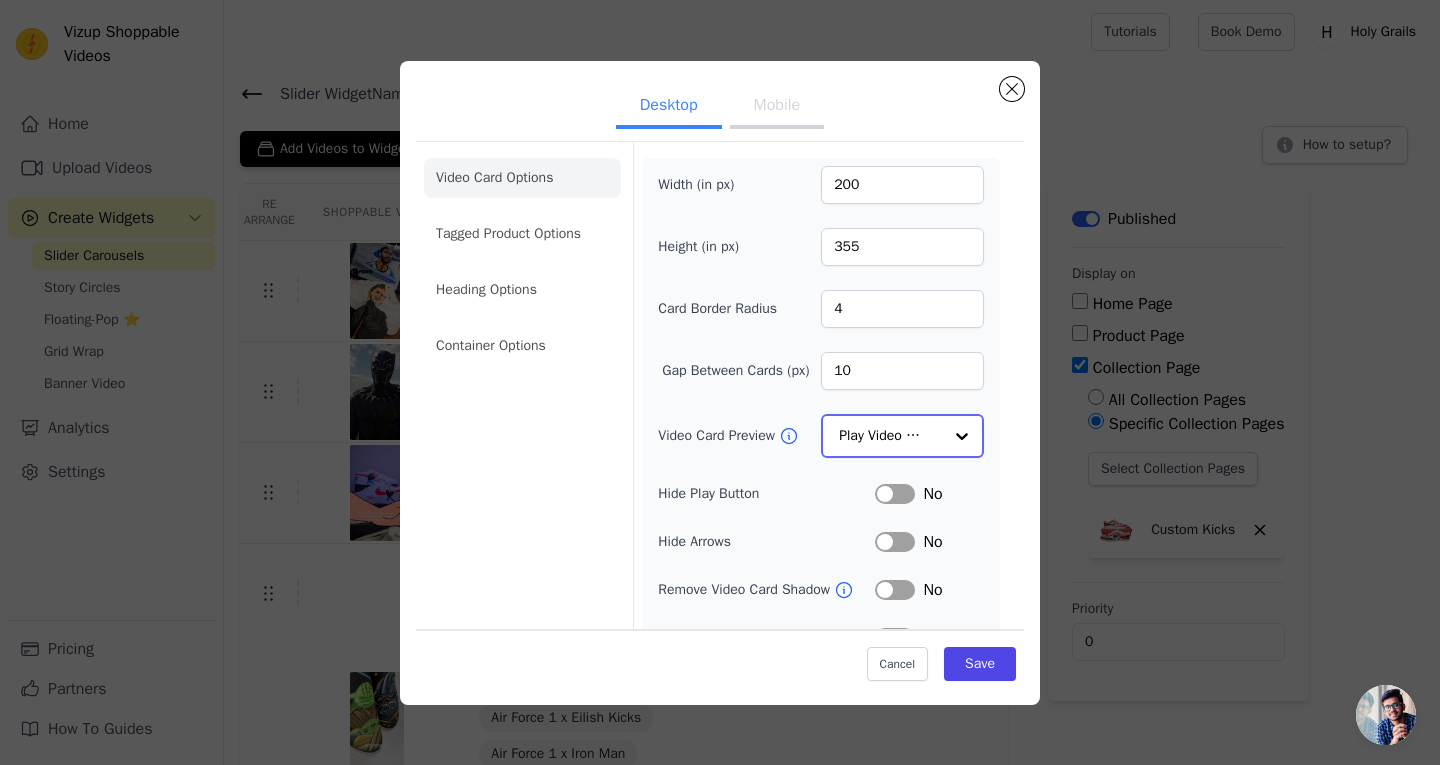 click on "Video Card Preview" 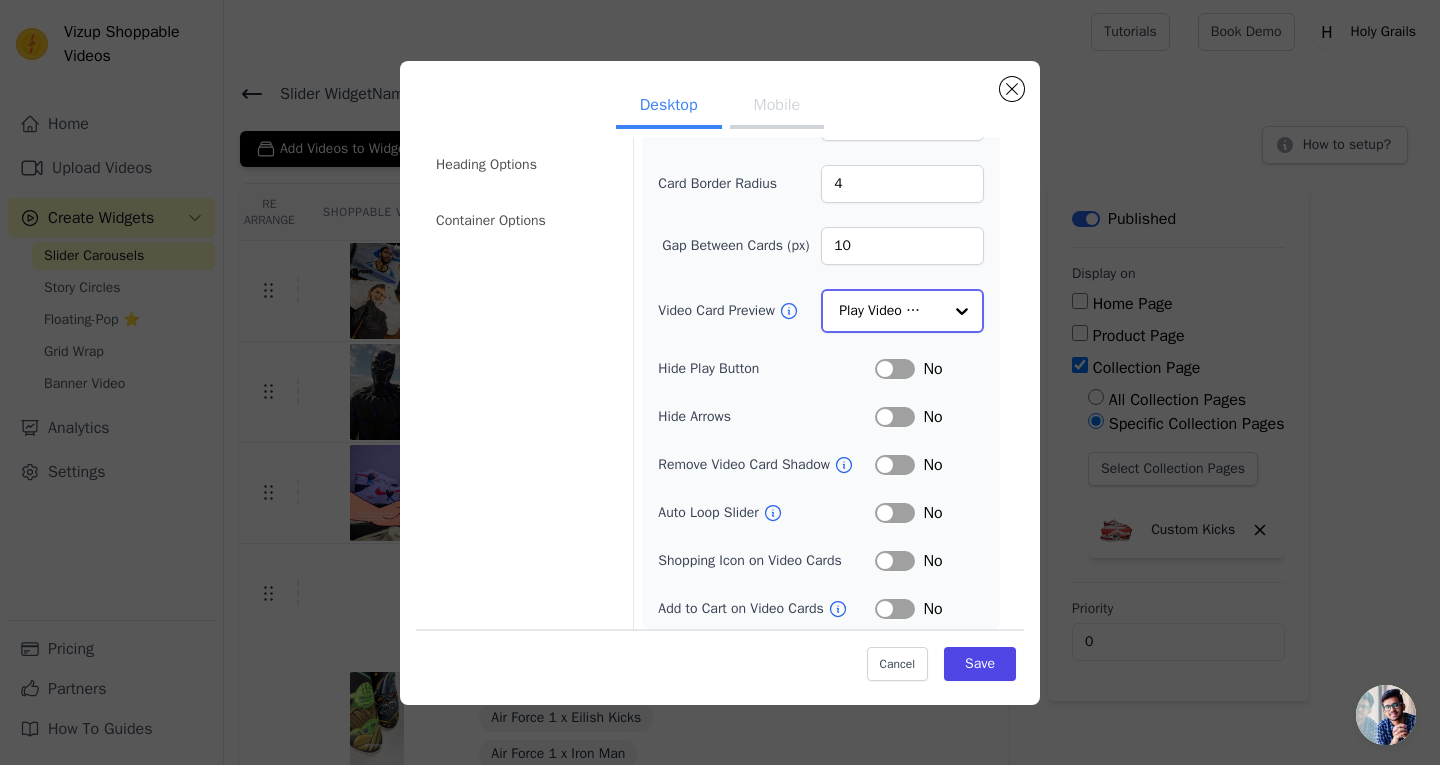 scroll, scrollTop: 133, scrollLeft: 0, axis: vertical 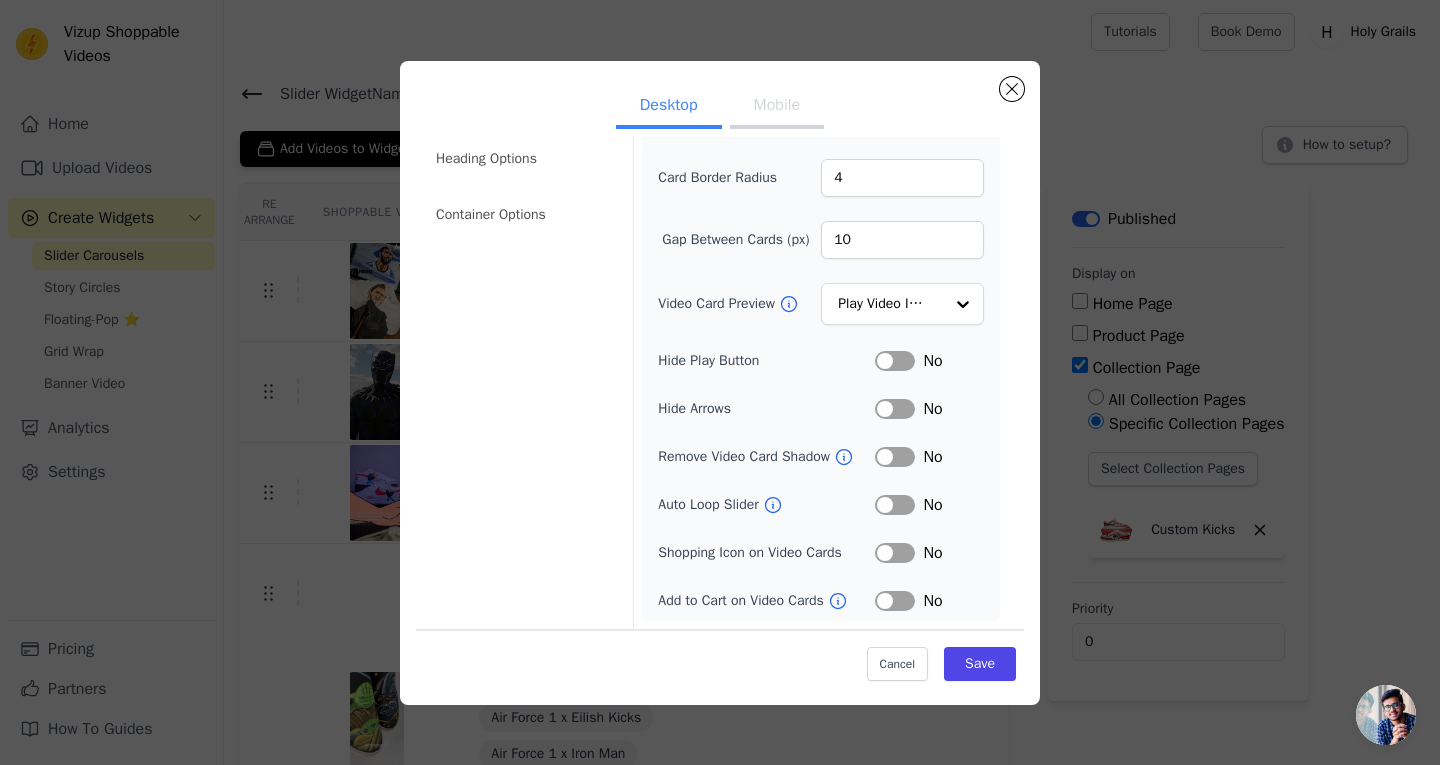 click on "Label" at bounding box center (895, 409) 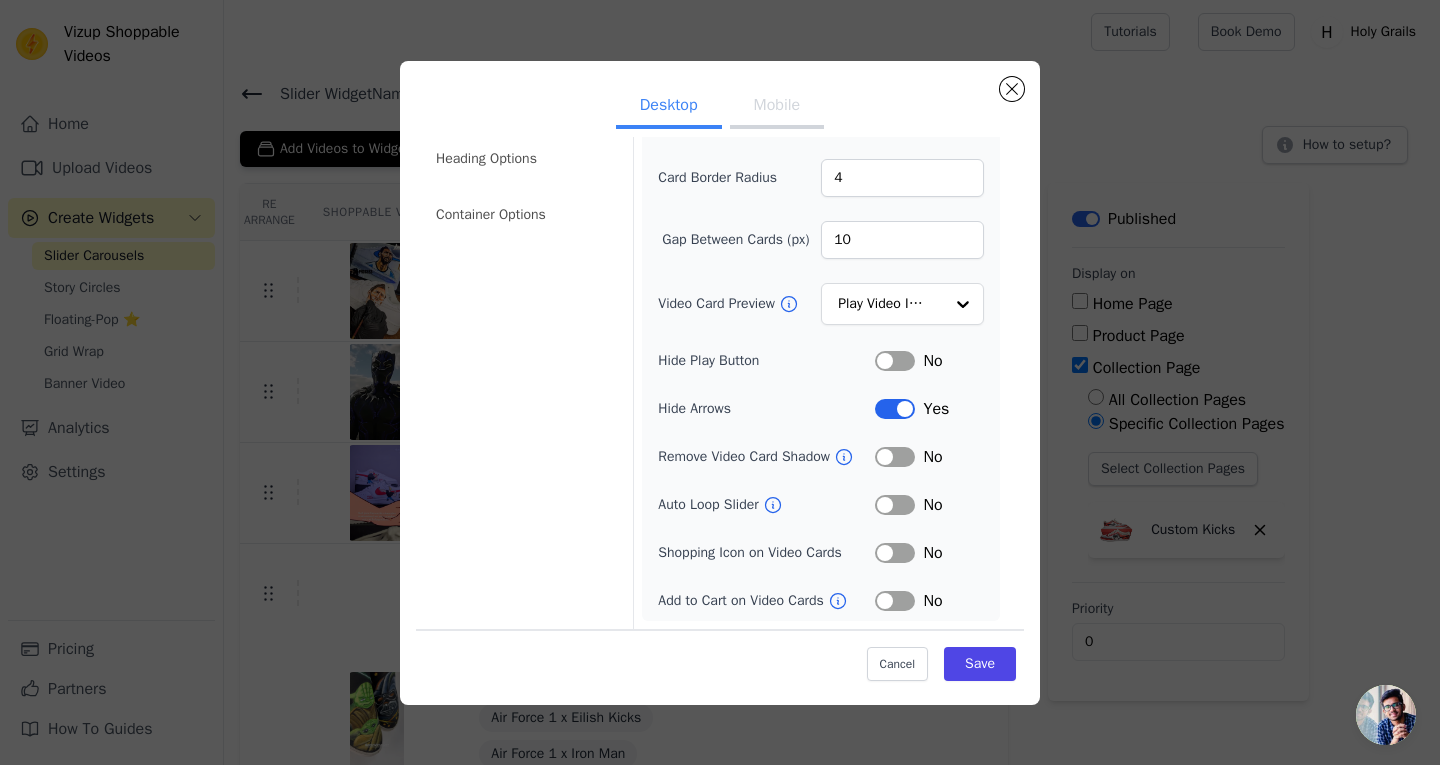 click on "Label" at bounding box center (895, 361) 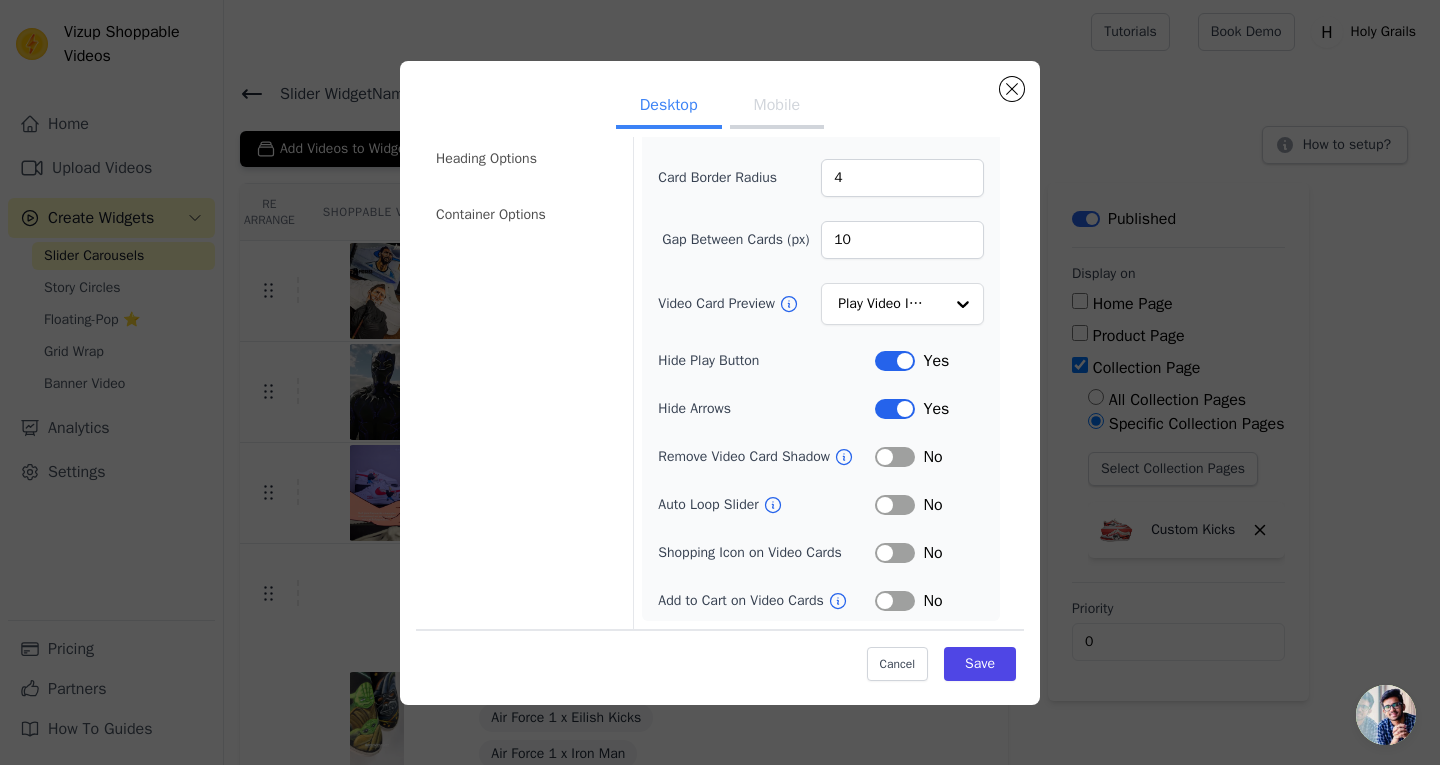 click on "Label" at bounding box center [895, 505] 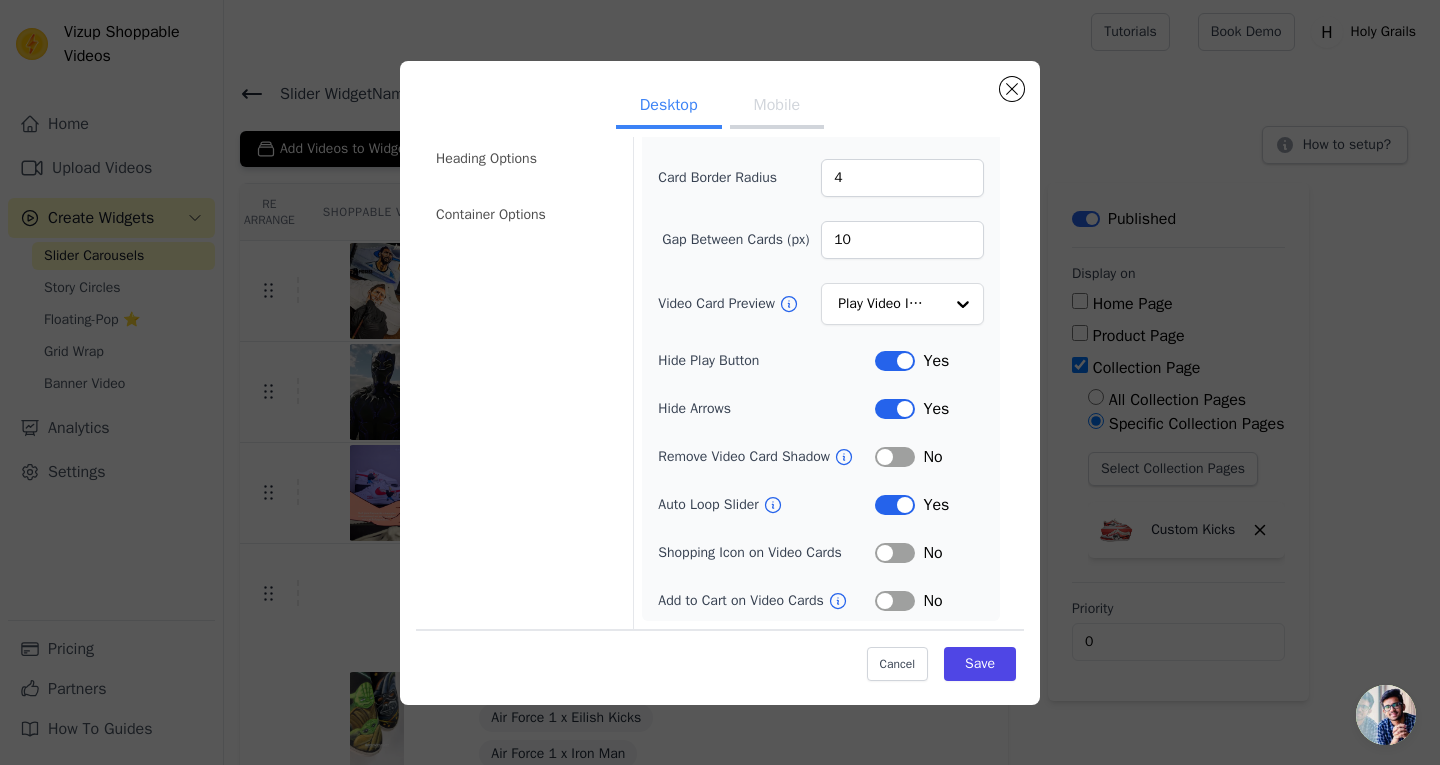 click on "Label" at bounding box center (895, 553) 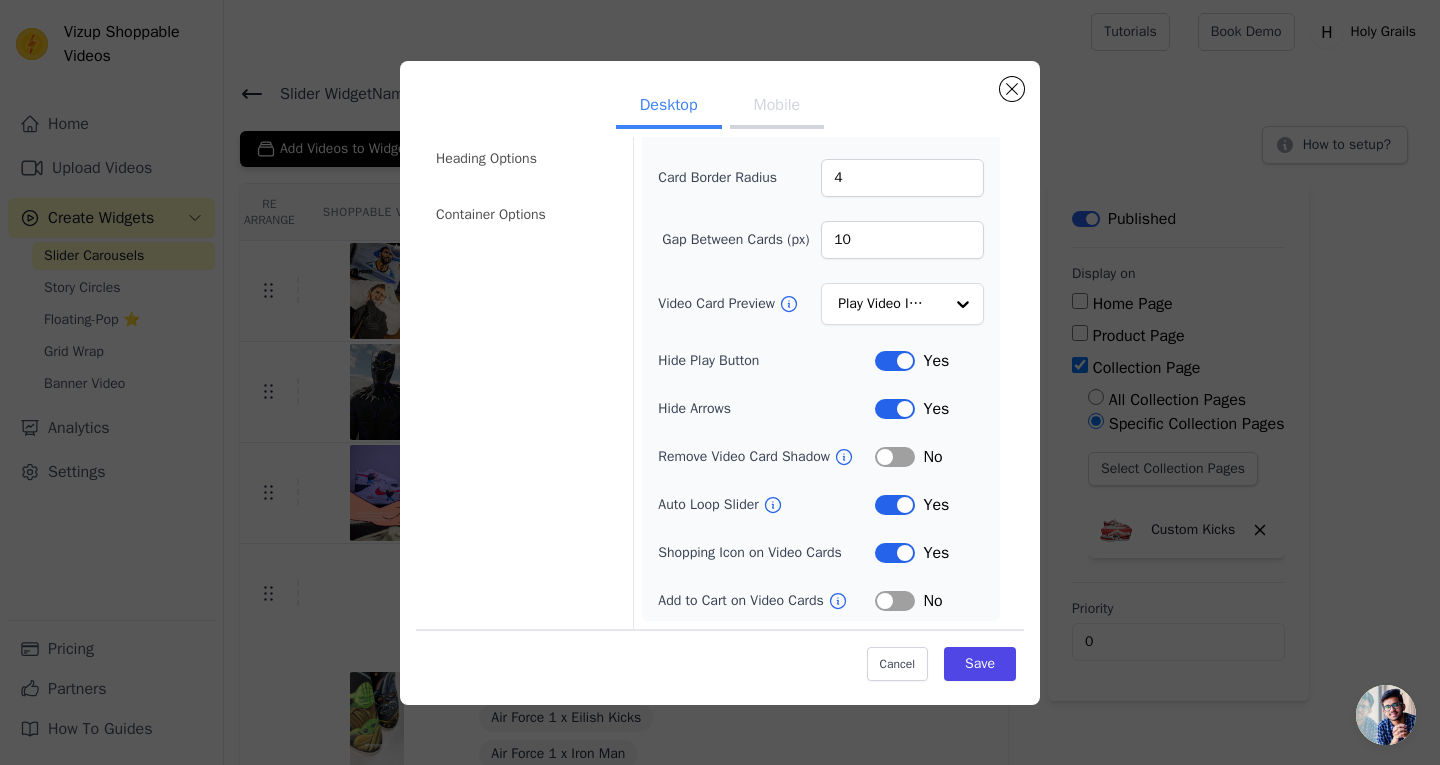 click on "Mobile" at bounding box center [777, 107] 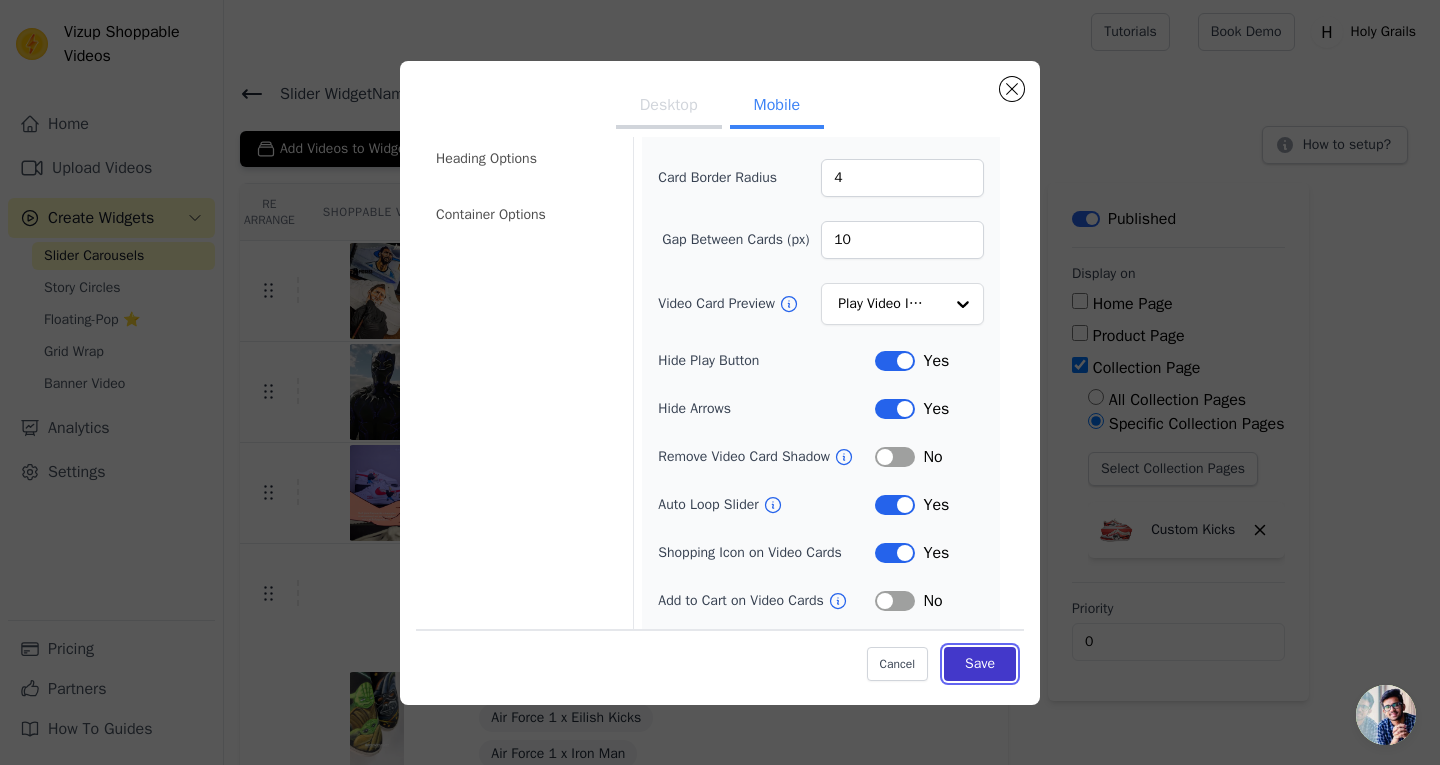 click on "Save" at bounding box center [980, 664] 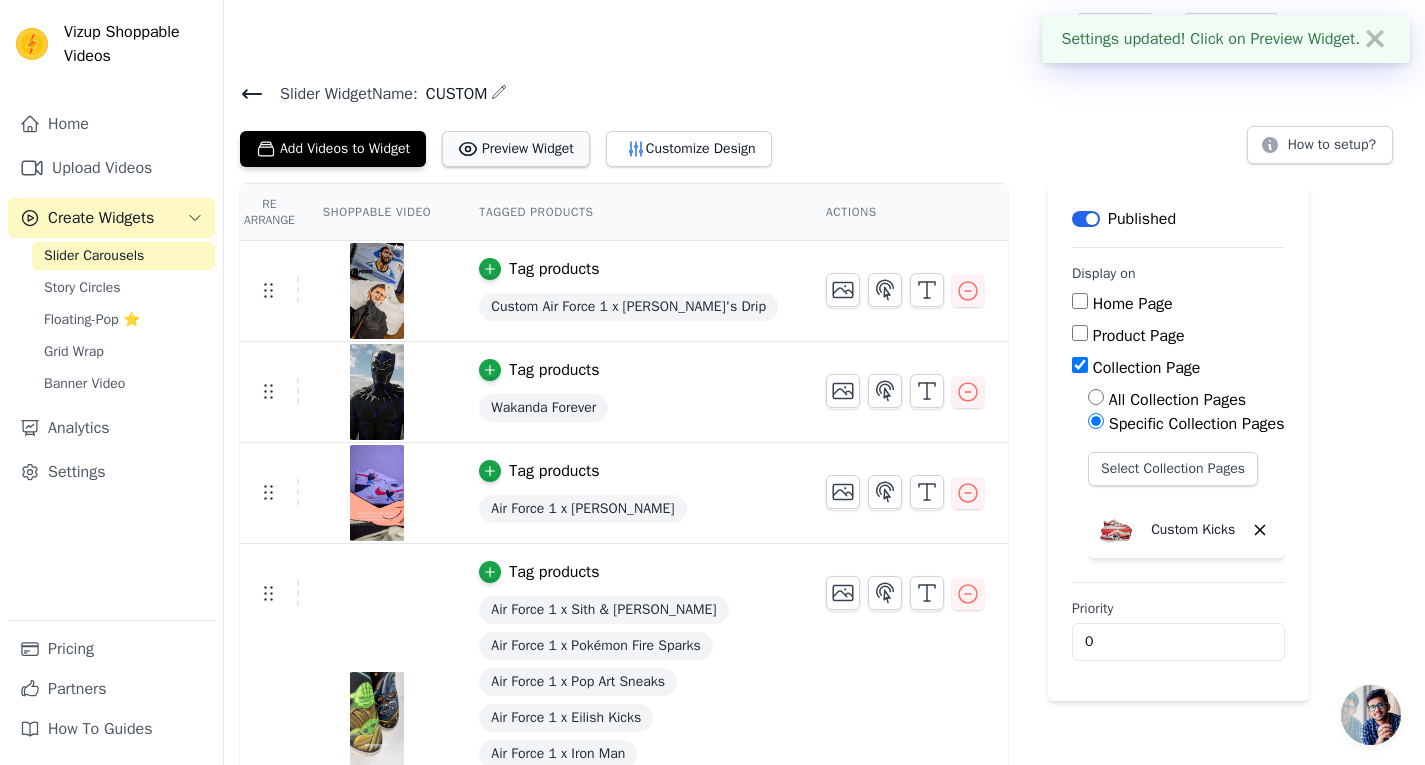 click on "Preview Widget" at bounding box center [516, 149] 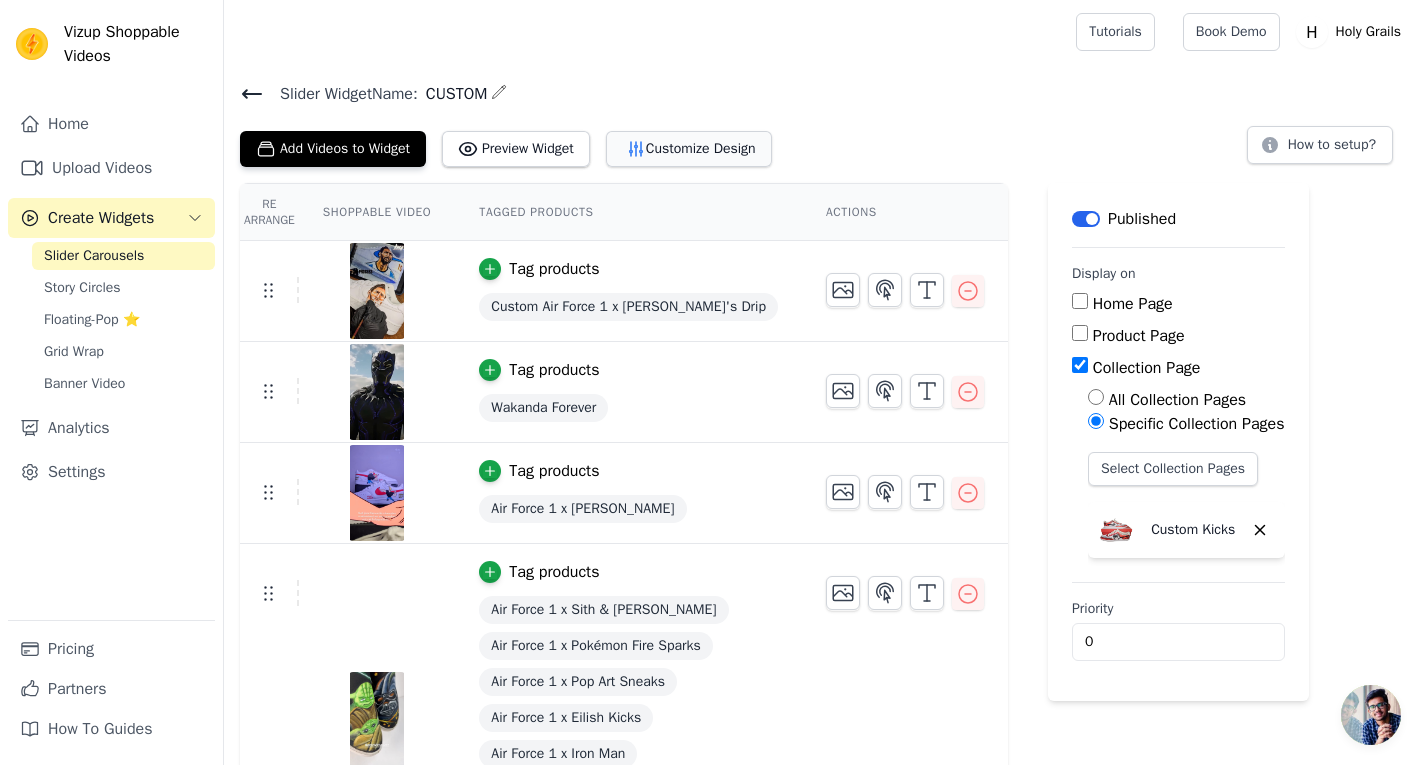 click on "Customize Design" at bounding box center (689, 149) 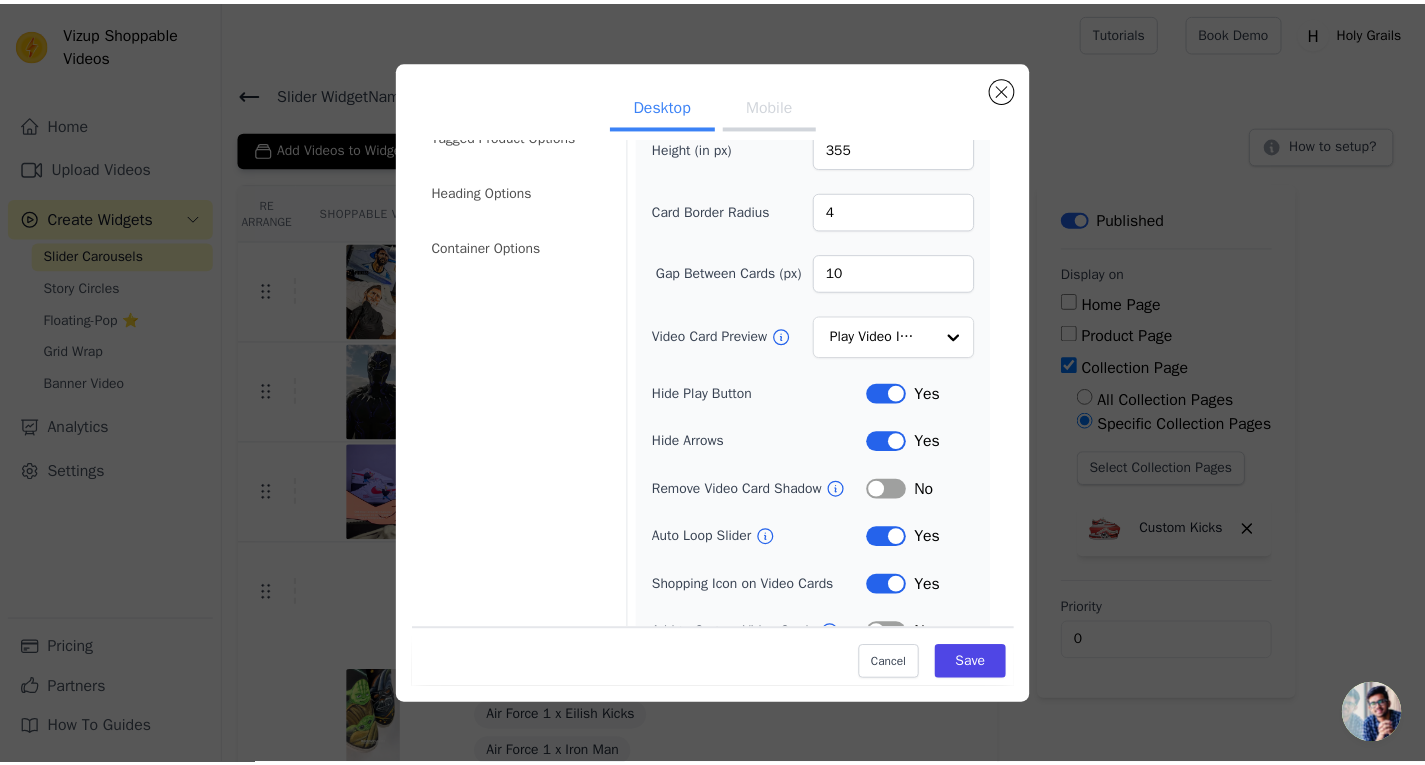 scroll, scrollTop: 131, scrollLeft: 0, axis: vertical 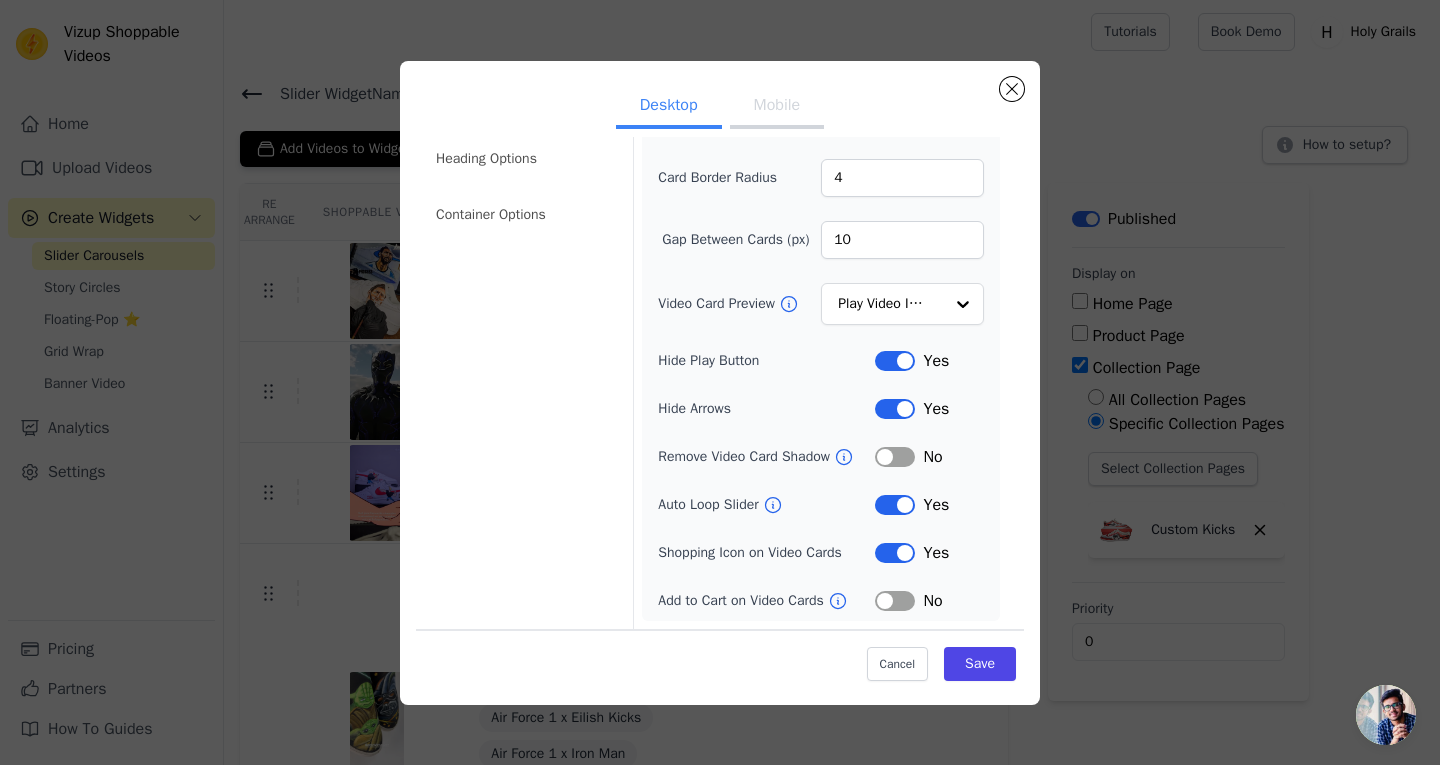 click on "Yes" at bounding box center [929, 505] 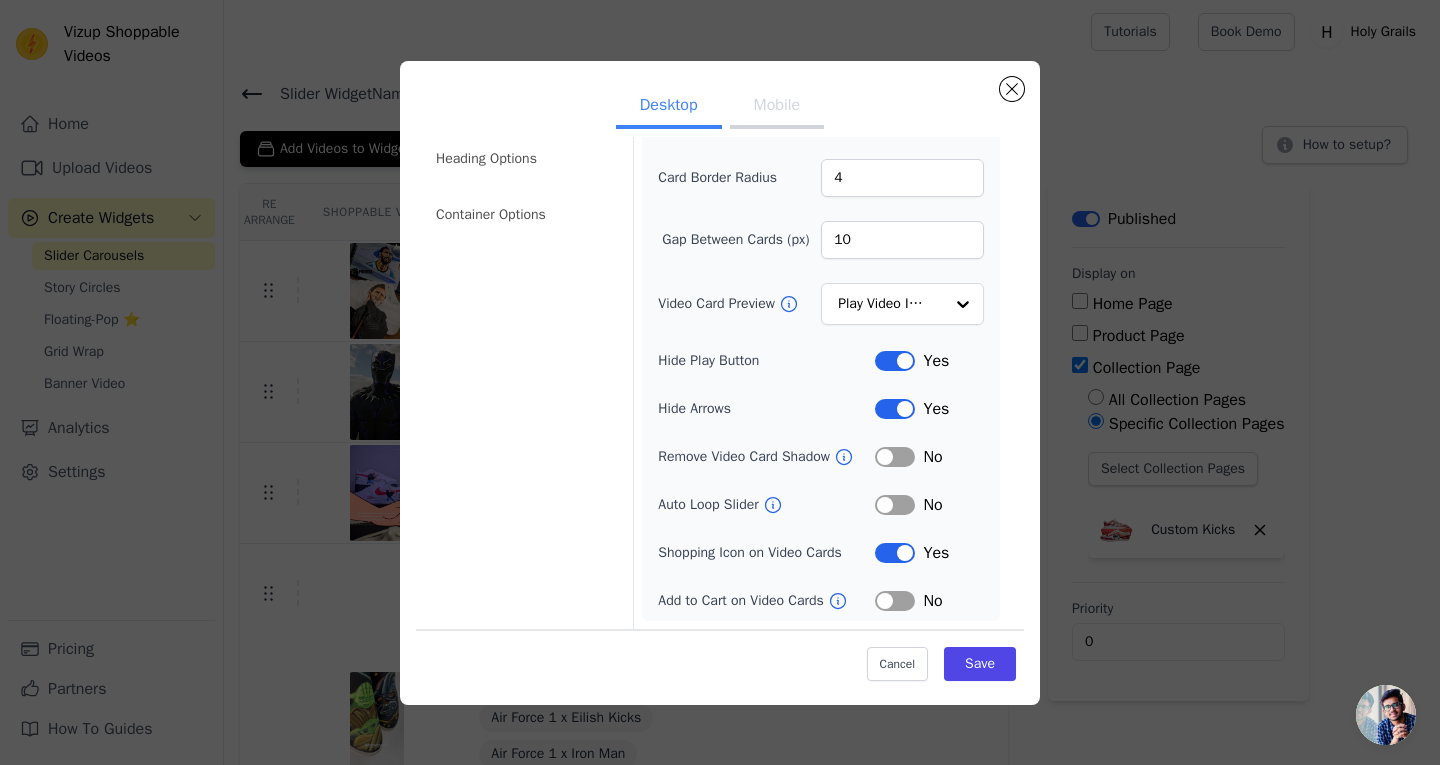 click on "Mobile" at bounding box center [777, 107] 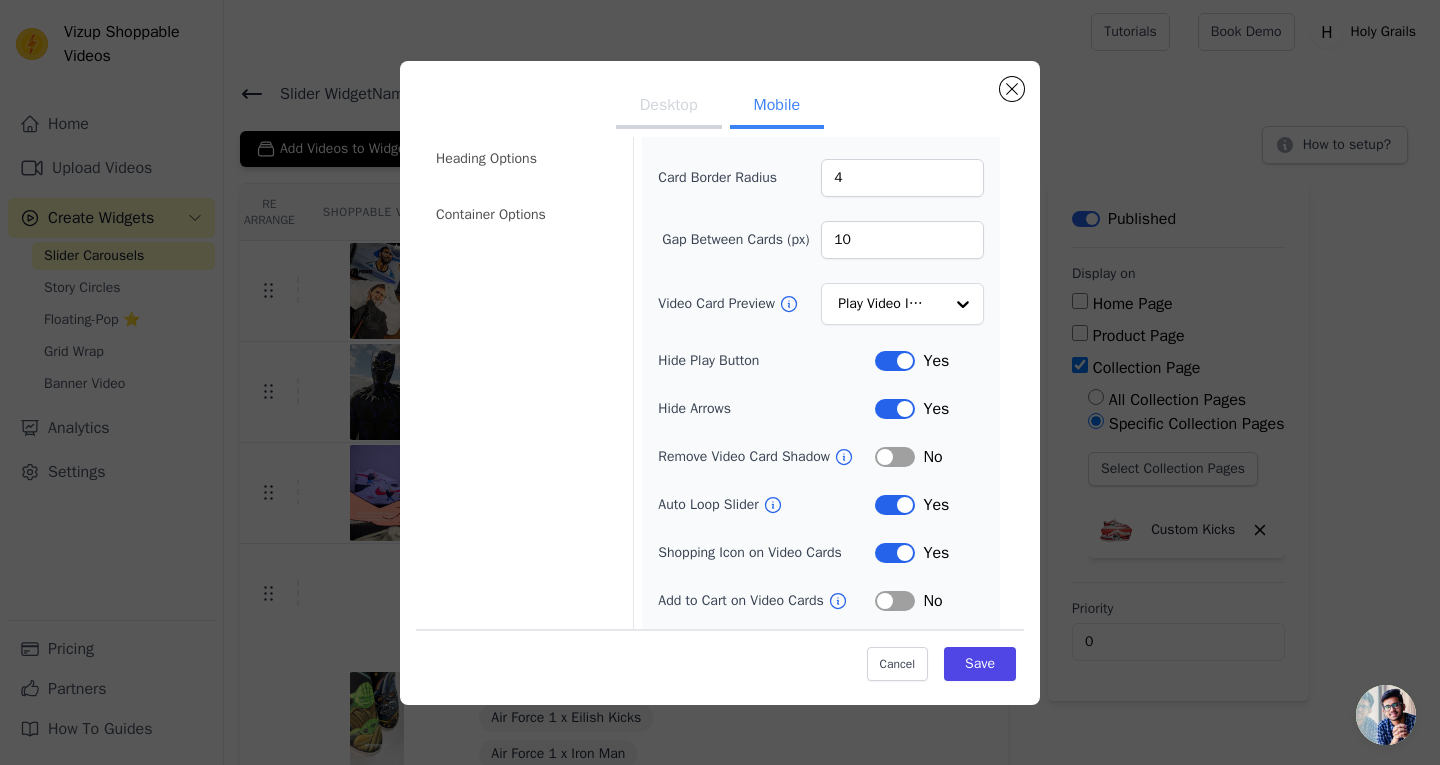 click on "Label" at bounding box center [895, 505] 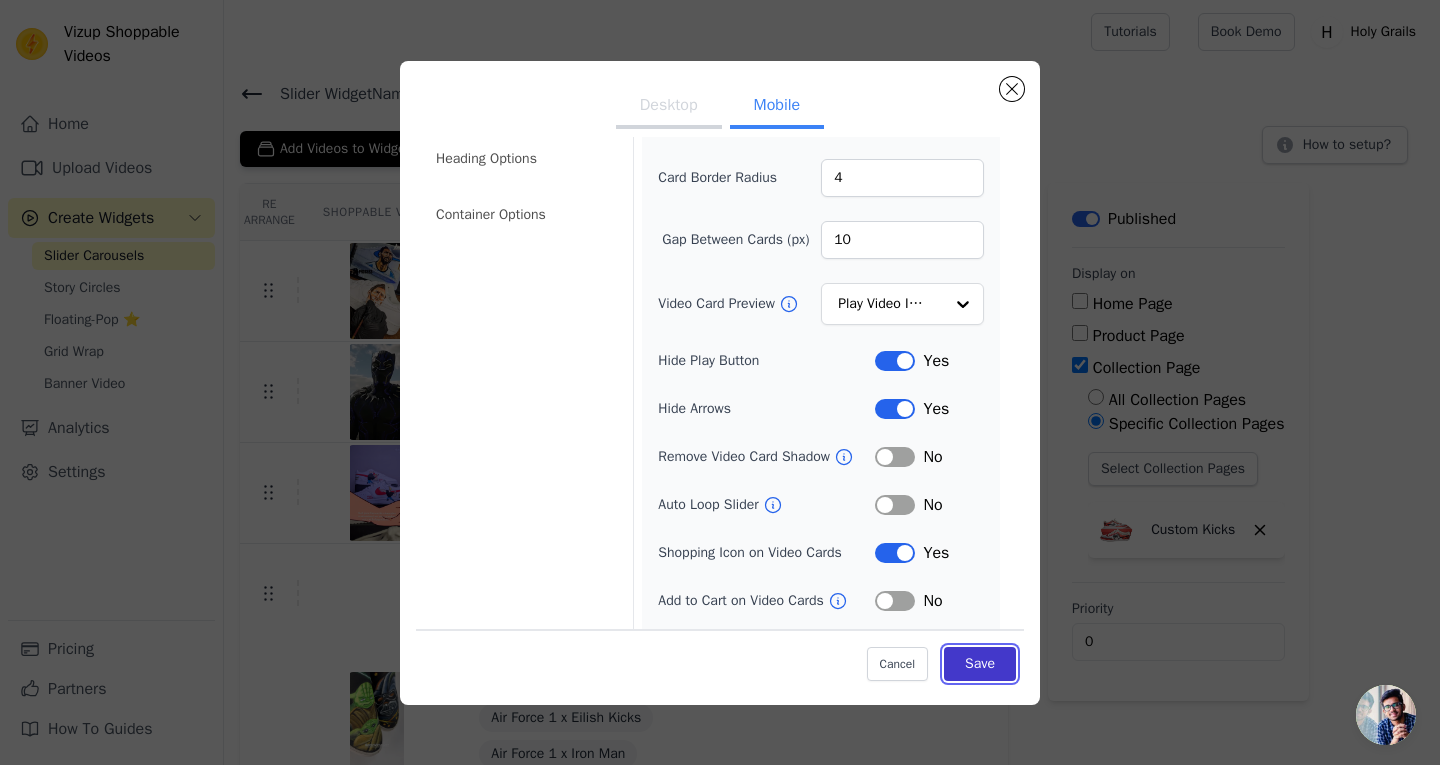 click on "Save" at bounding box center [980, 664] 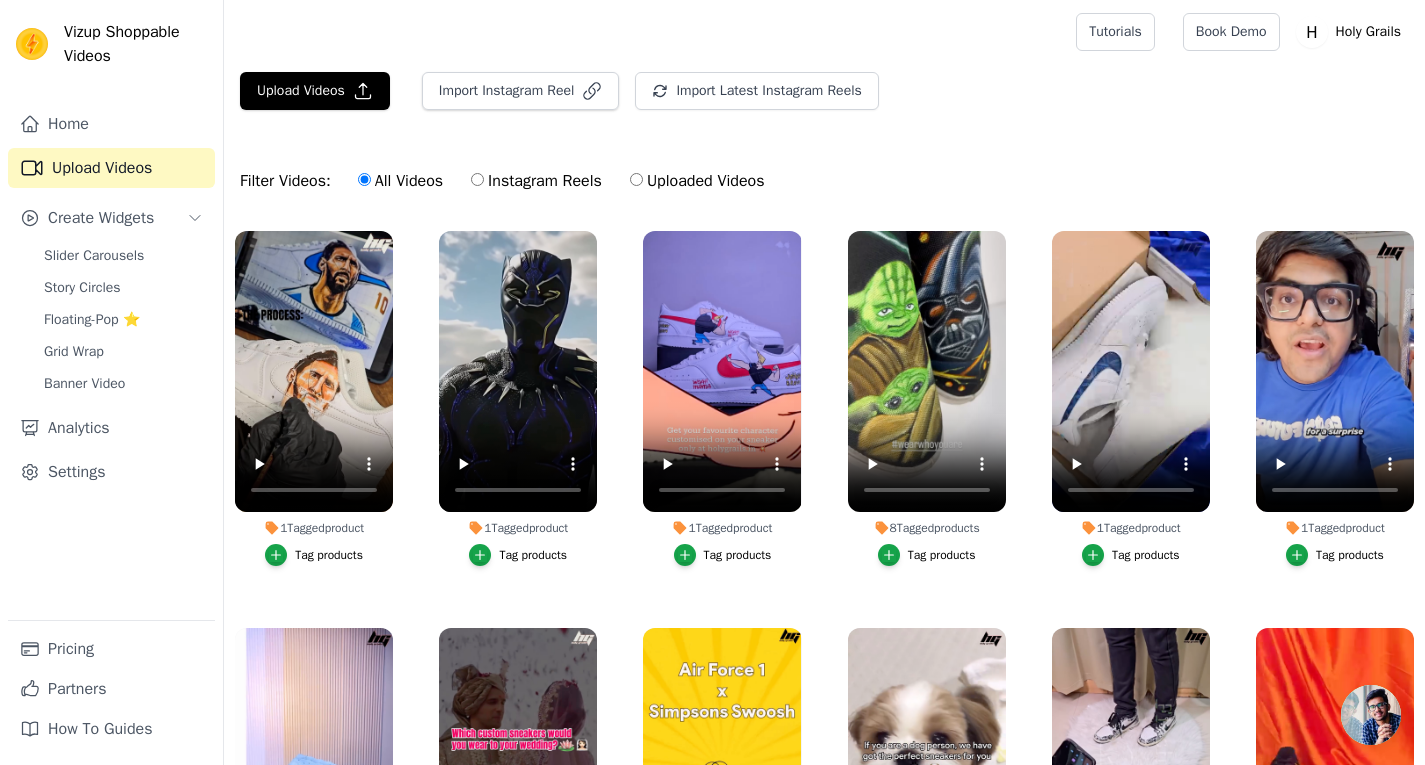 scroll, scrollTop: 0, scrollLeft: 0, axis: both 